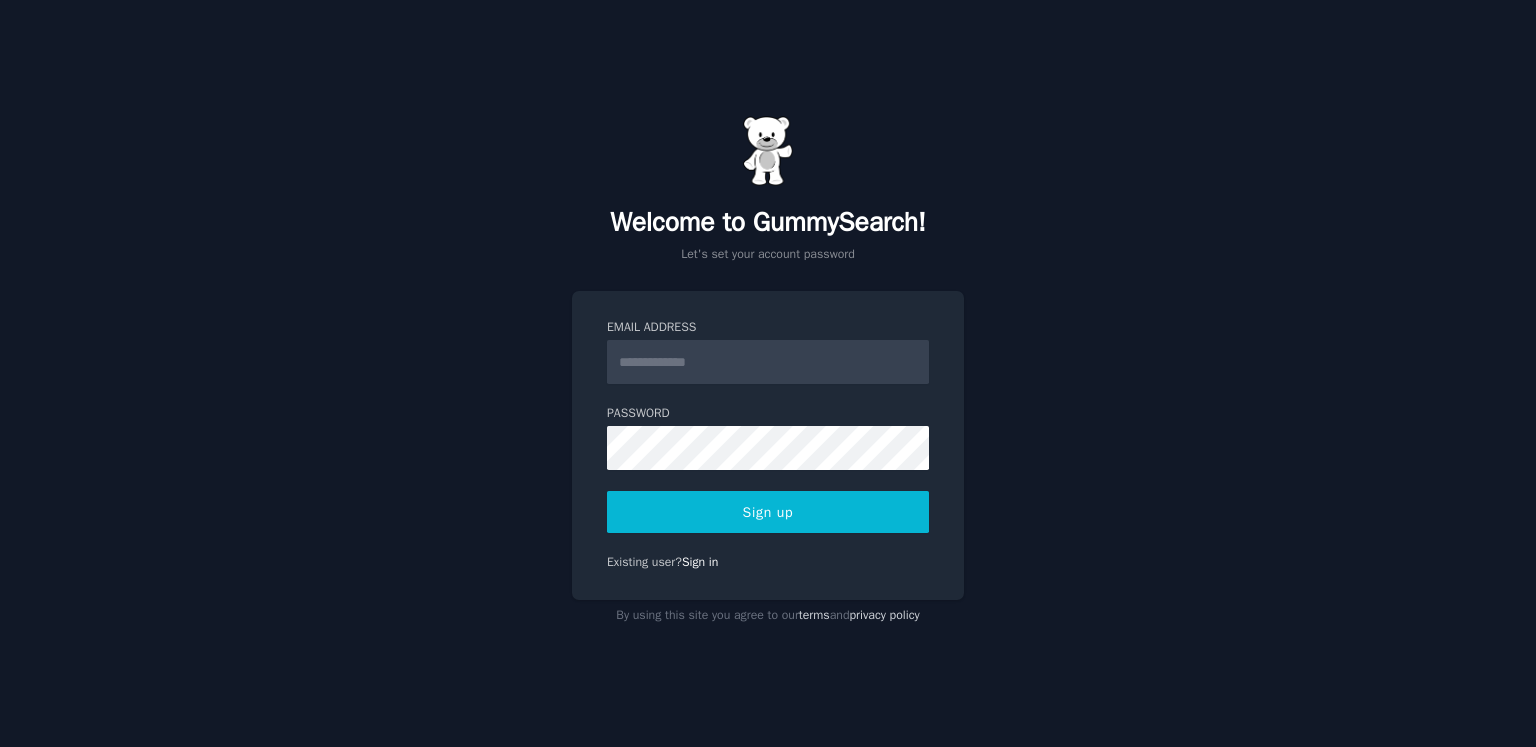 scroll, scrollTop: 0, scrollLeft: 0, axis: both 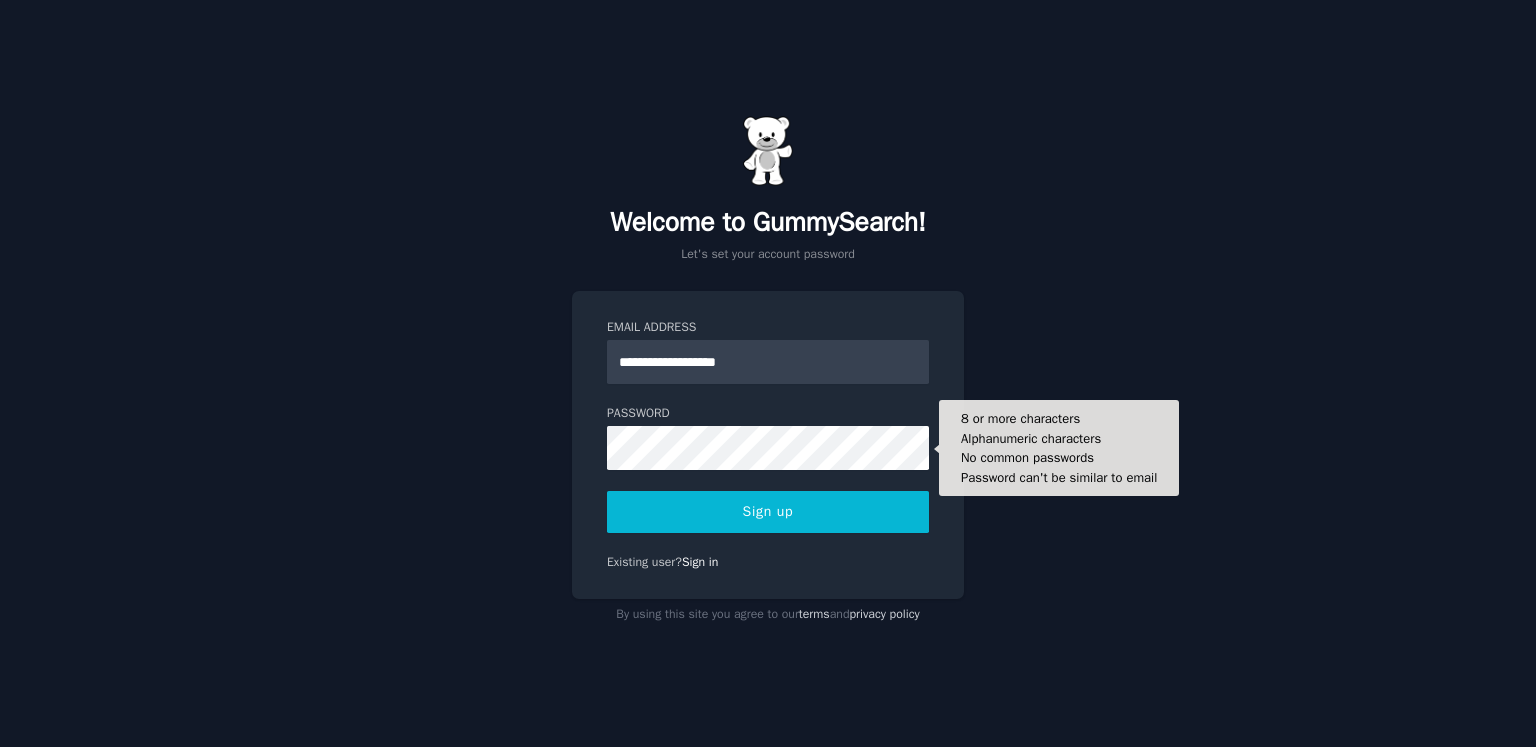 type on "**********" 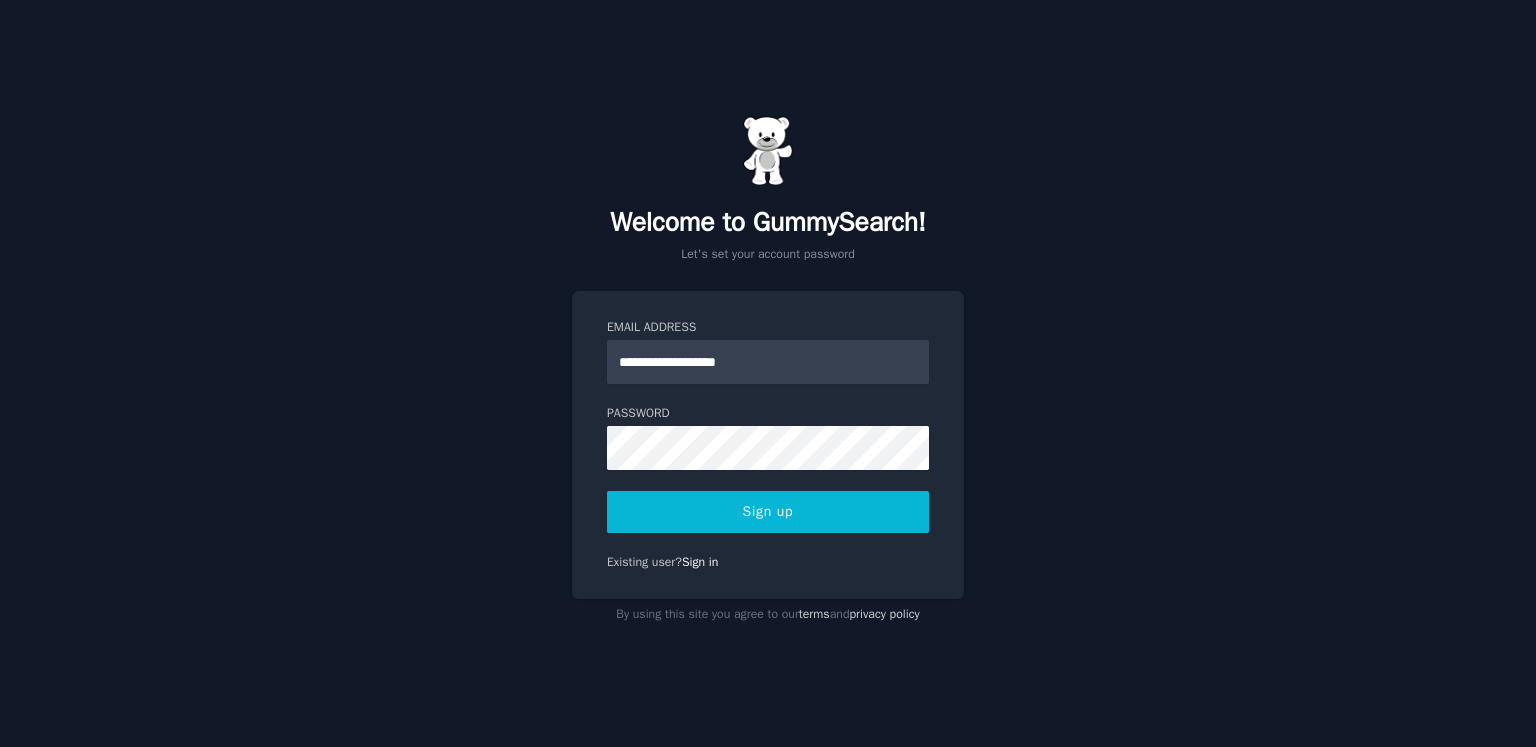 click on "Sign up" at bounding box center [768, 512] 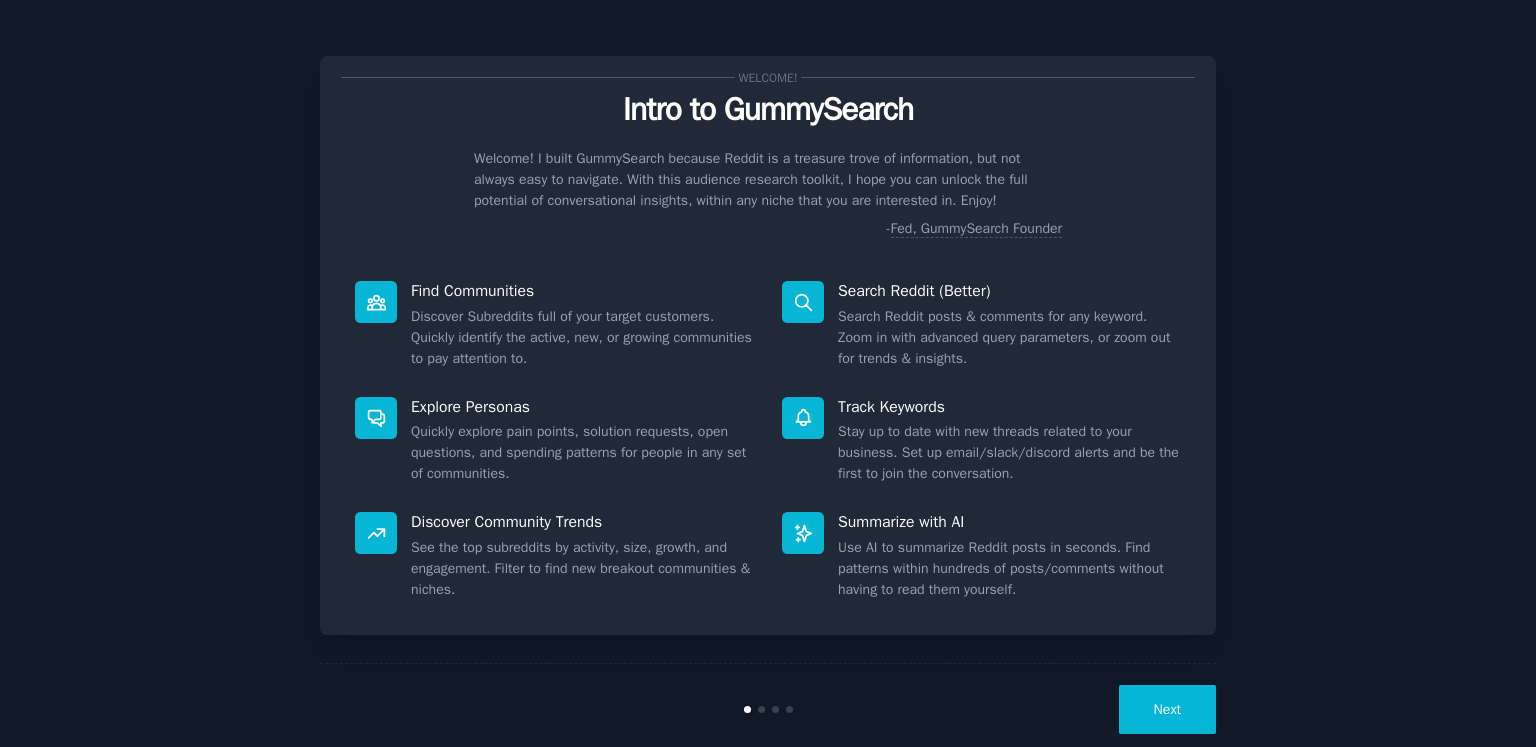 scroll, scrollTop: 0, scrollLeft: 0, axis: both 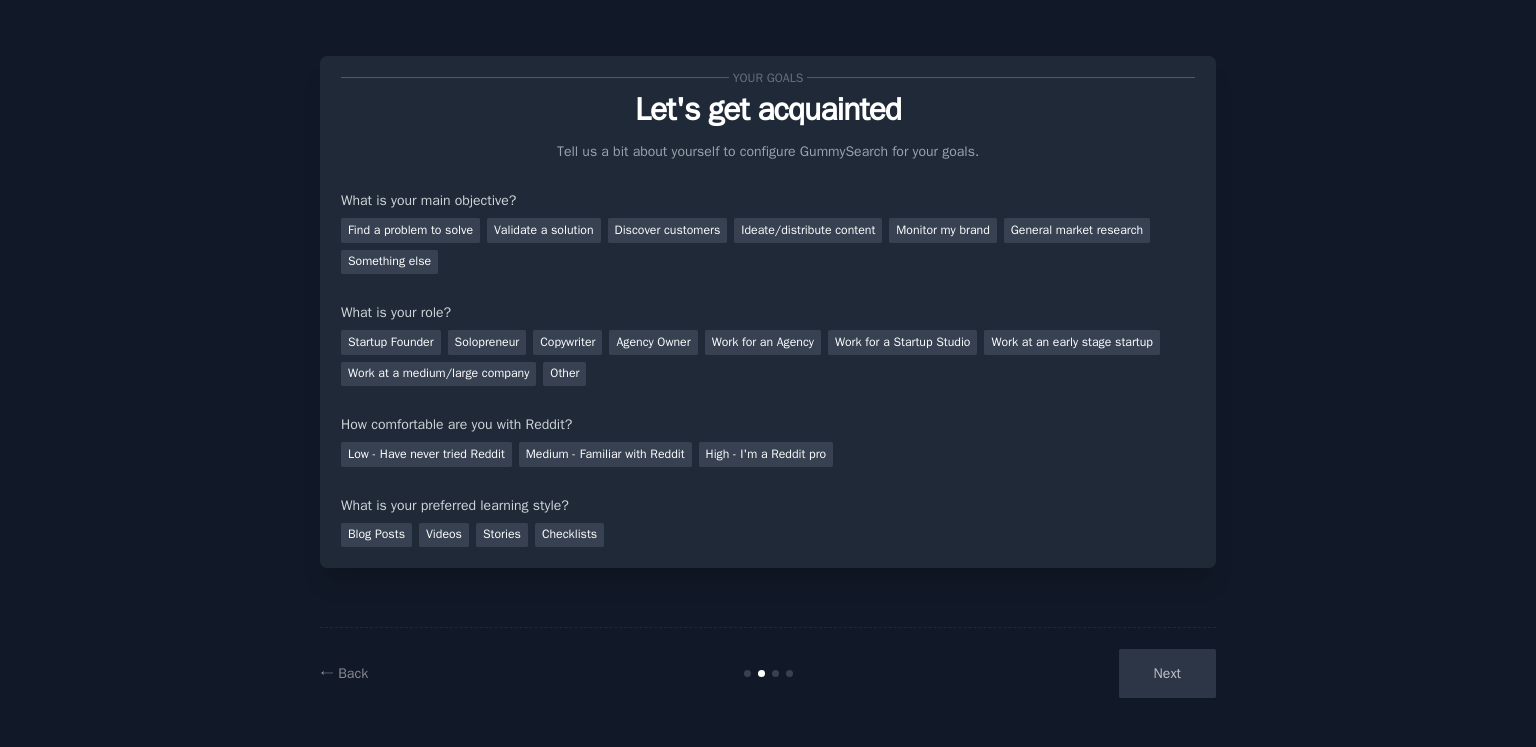 click on "Next" at bounding box center [1066, 673] 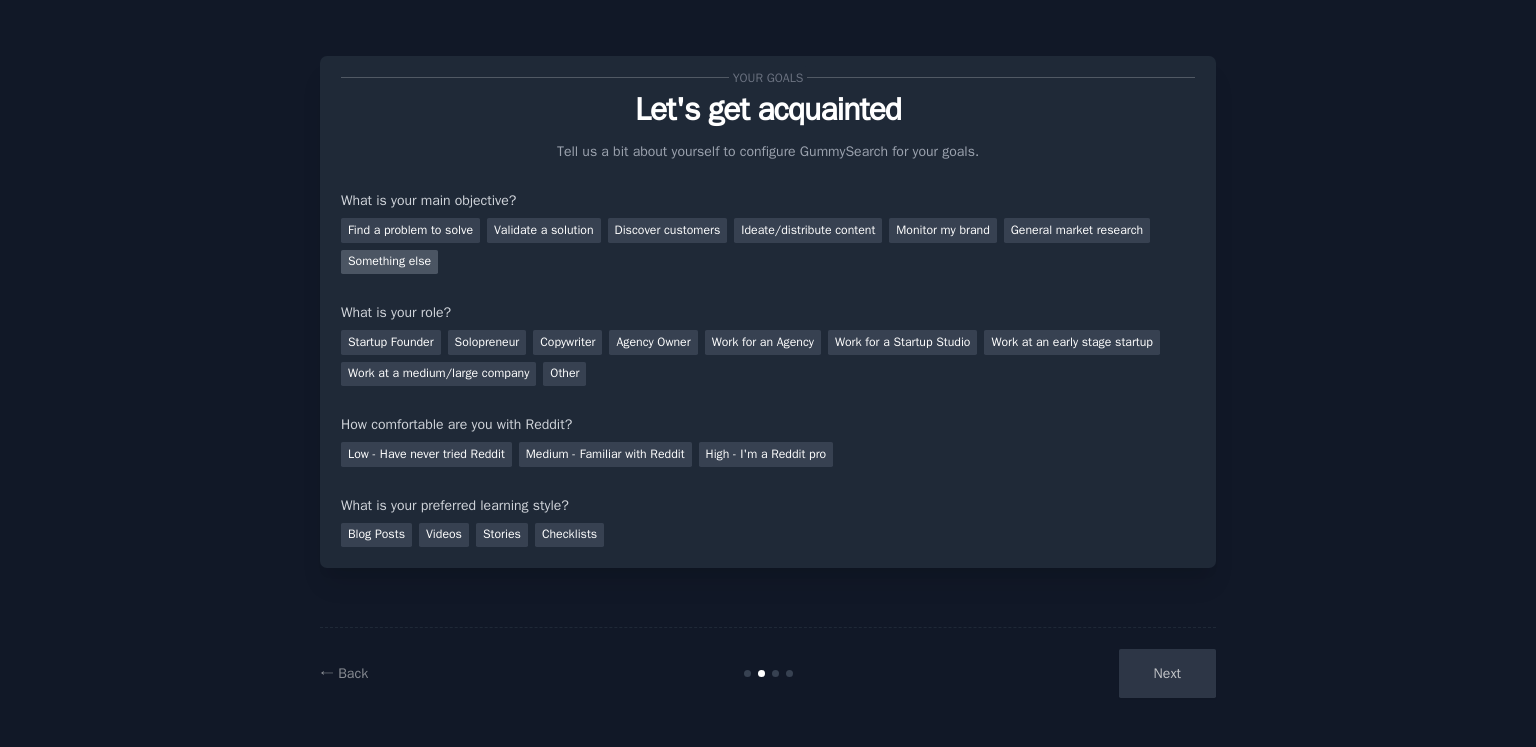 click on "Something else" at bounding box center [389, 262] 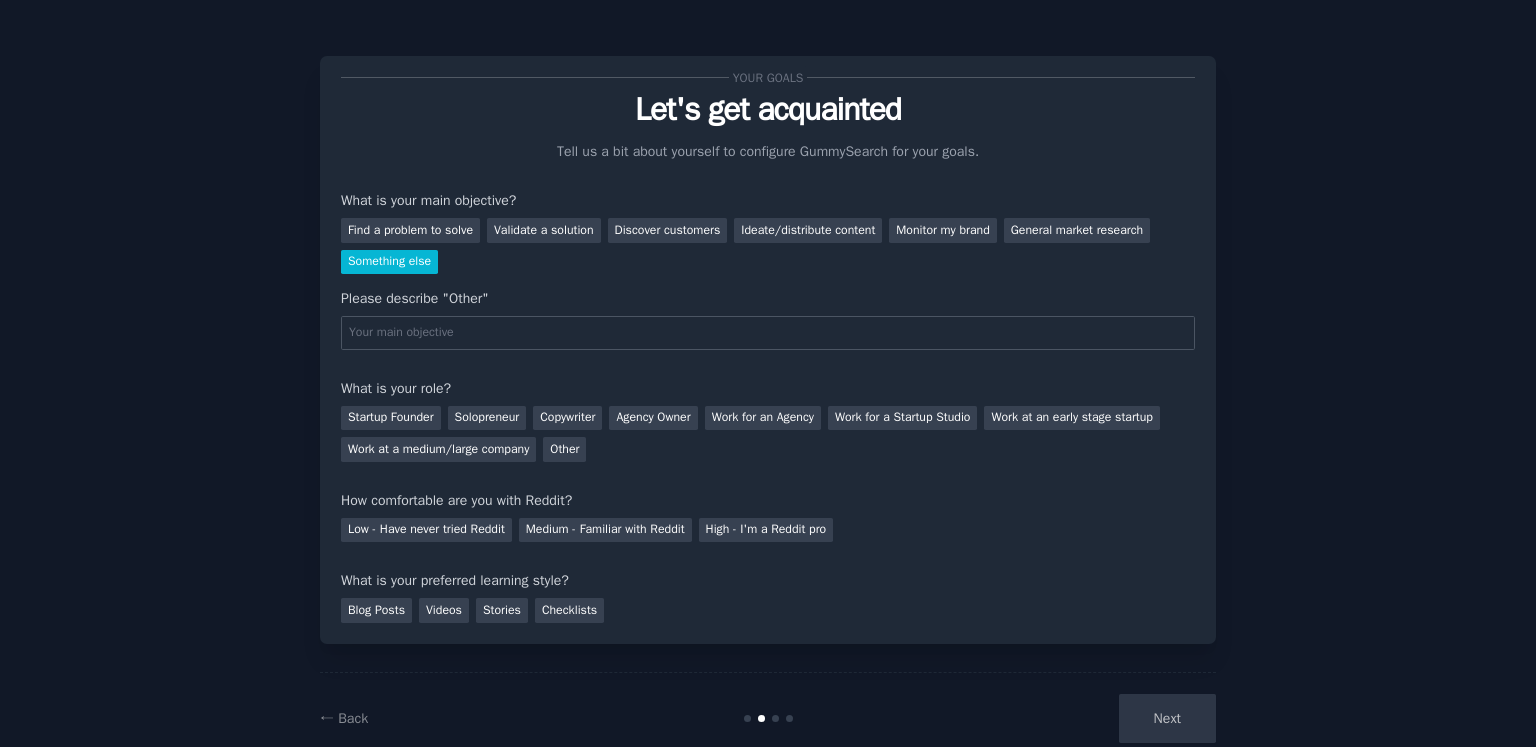 click on "Something else" at bounding box center [389, 262] 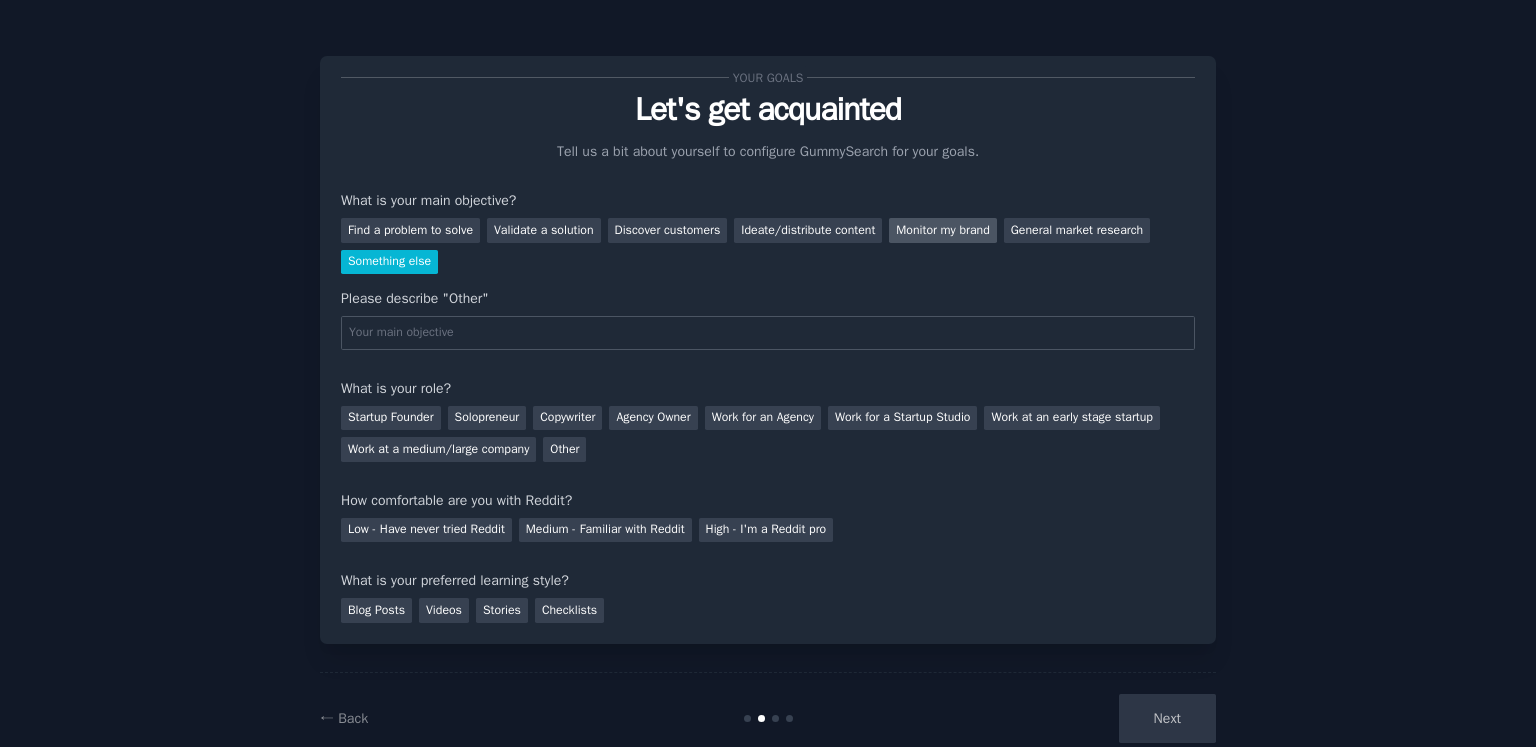 click on "Monitor my brand" at bounding box center (942, 230) 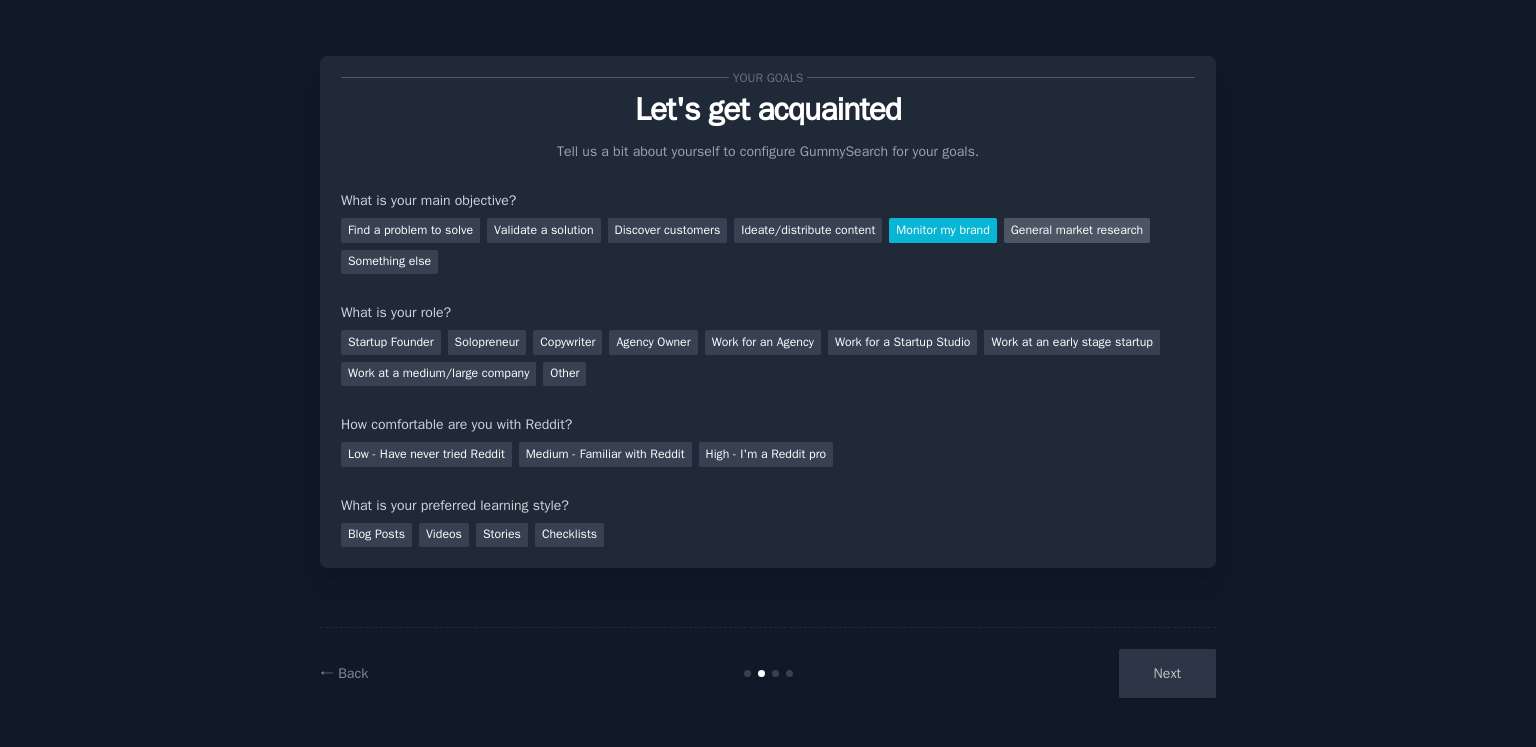 click on "General market research" at bounding box center [1077, 230] 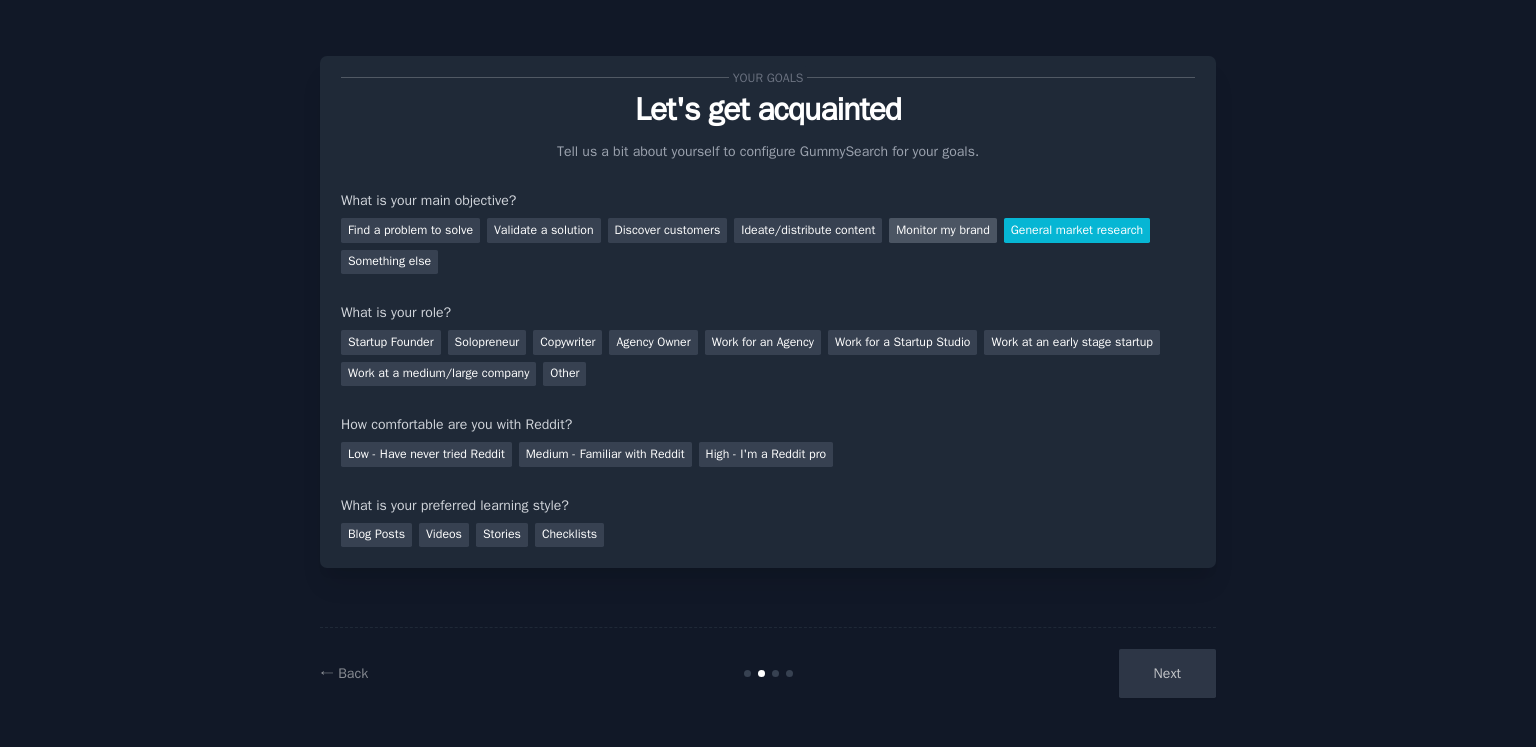 click on "Monitor my brand" at bounding box center (942, 230) 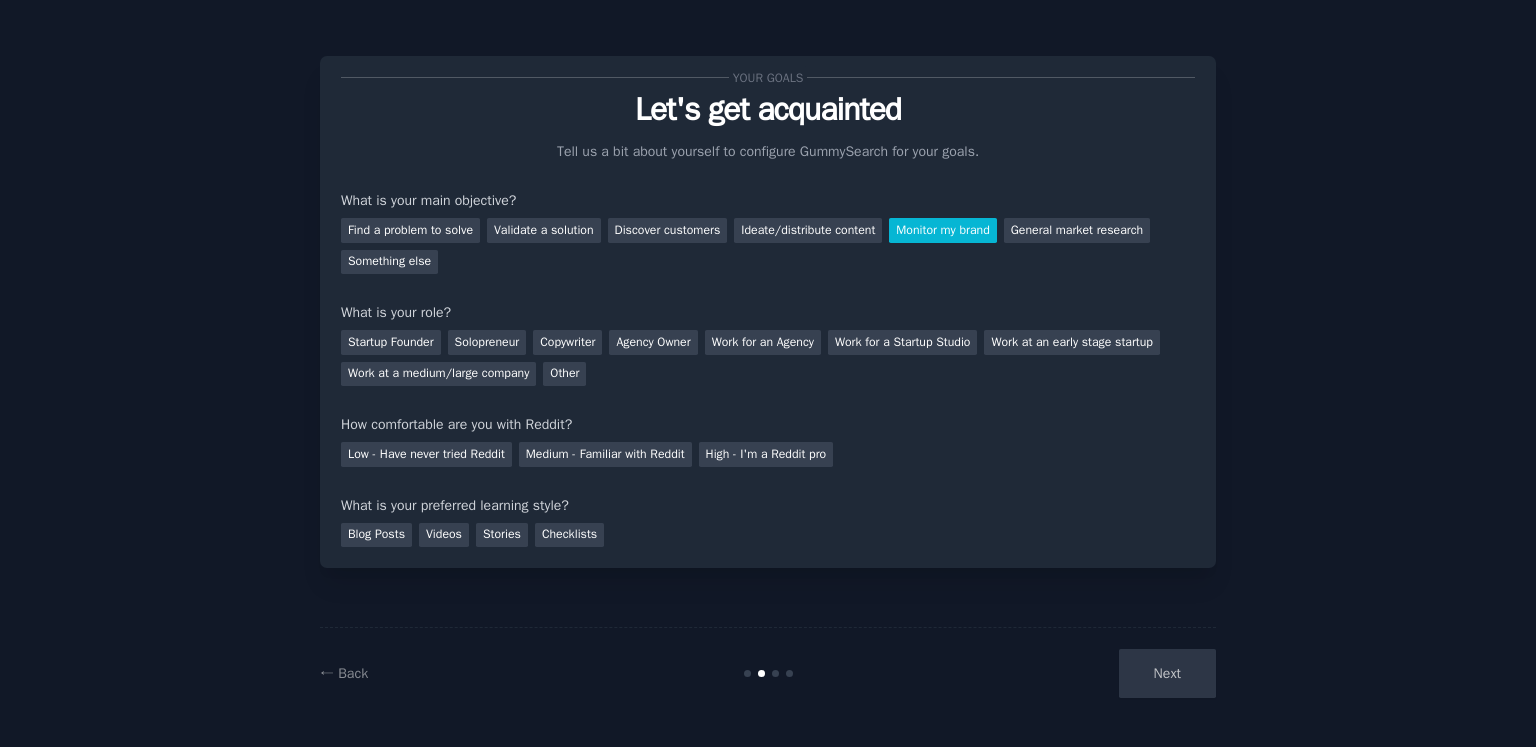 click on "Next" at bounding box center [1066, 673] 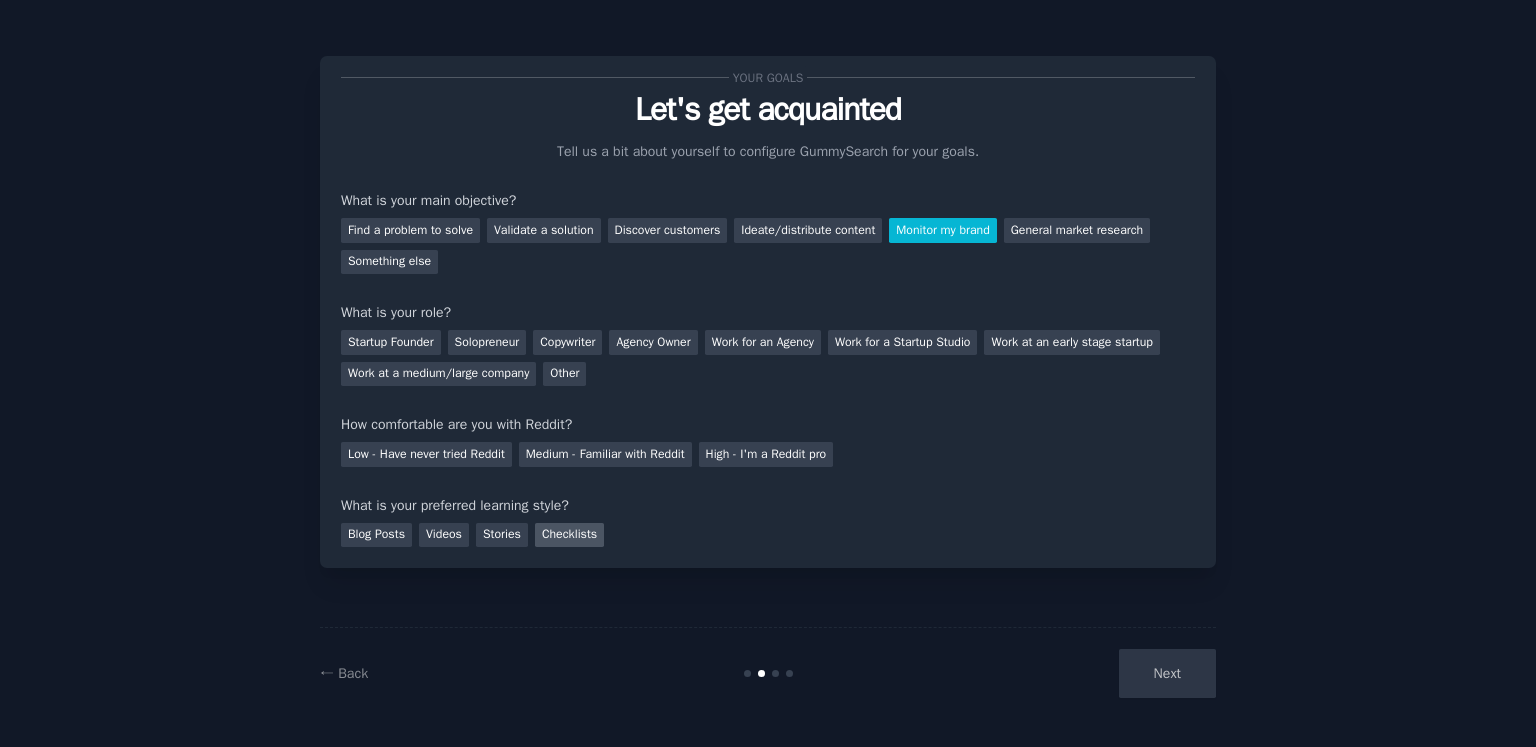 click on "Checklists" at bounding box center [569, 535] 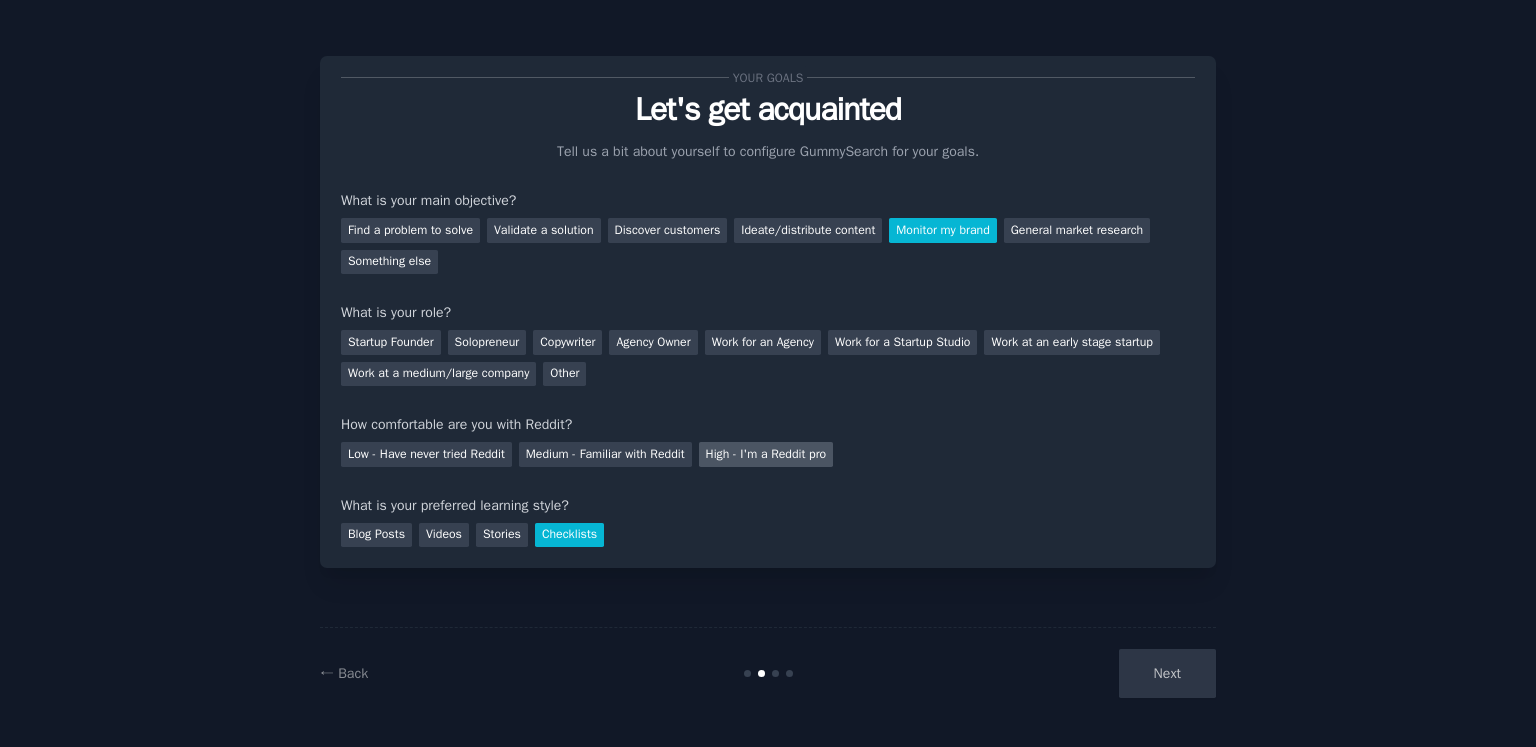 click on "High - I'm a Reddit pro" at bounding box center (766, 454) 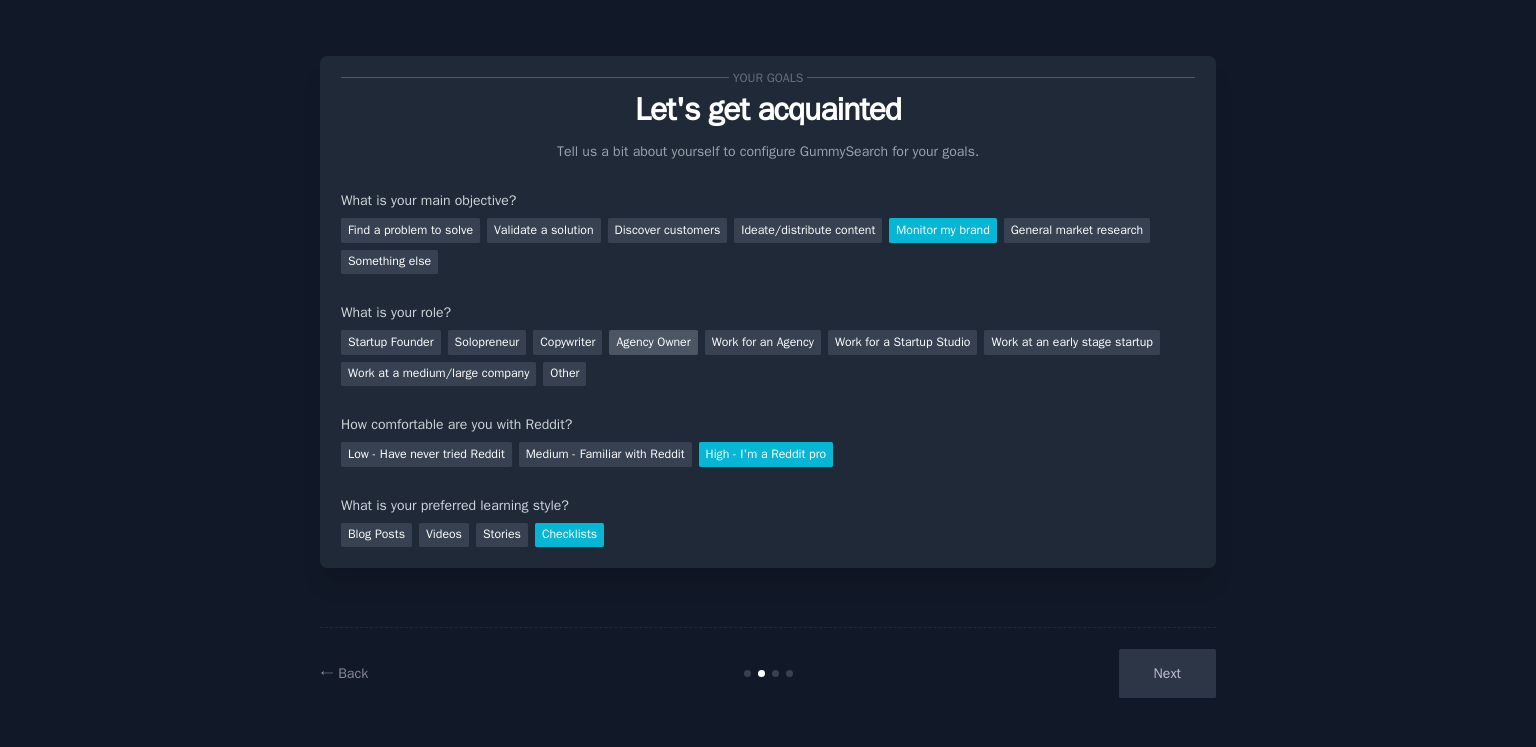 click on "Agency Owner" at bounding box center [653, 342] 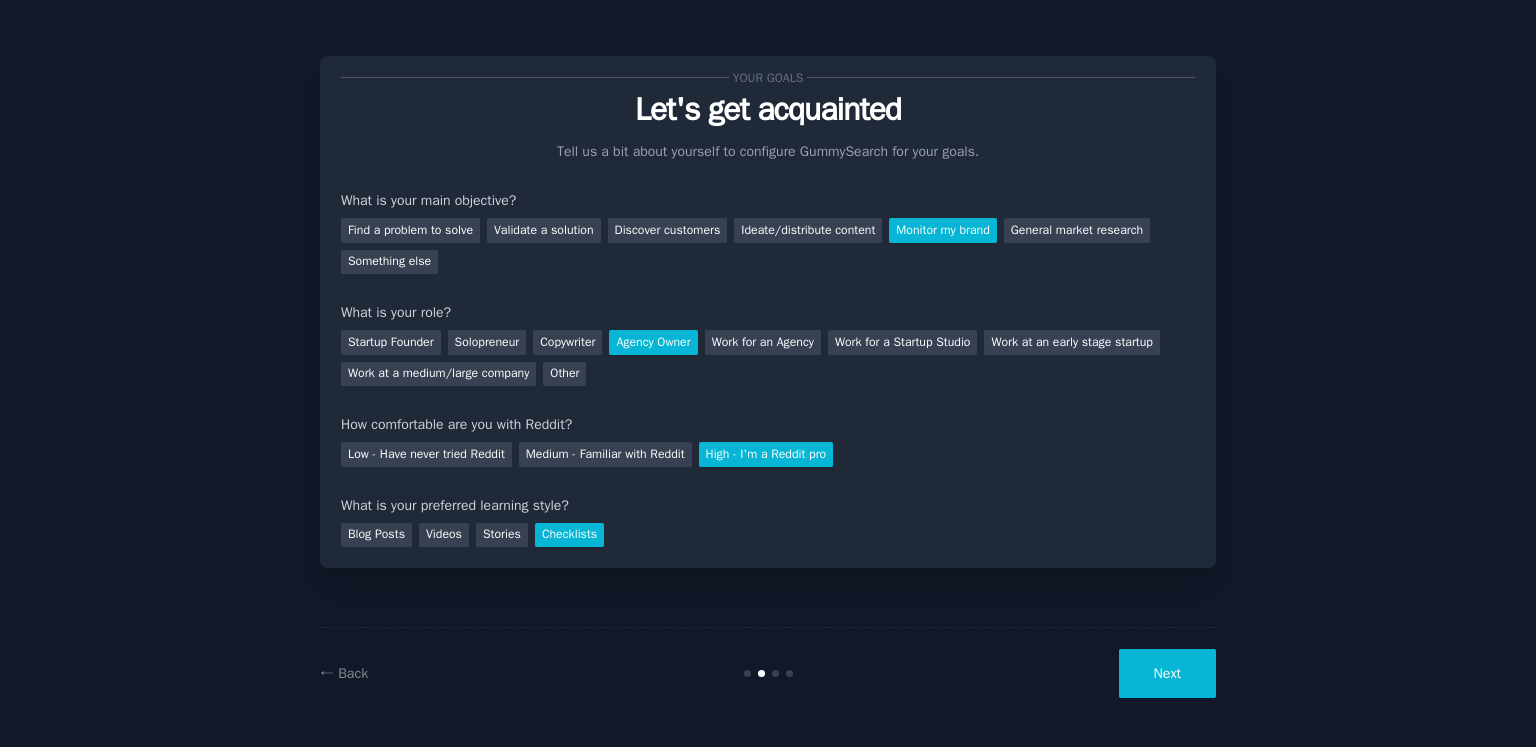 click on "Next" at bounding box center (1167, 673) 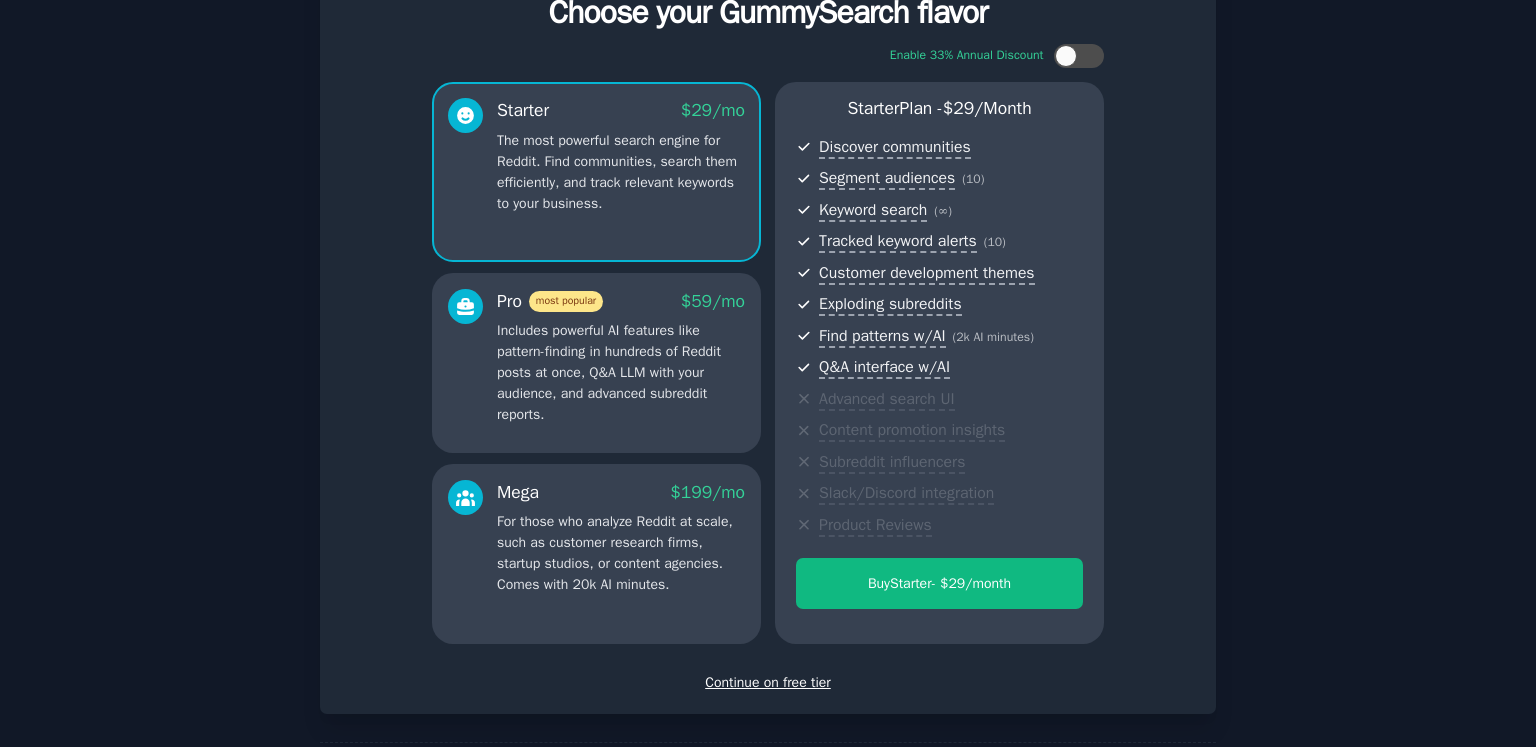 scroll, scrollTop: 100, scrollLeft: 0, axis: vertical 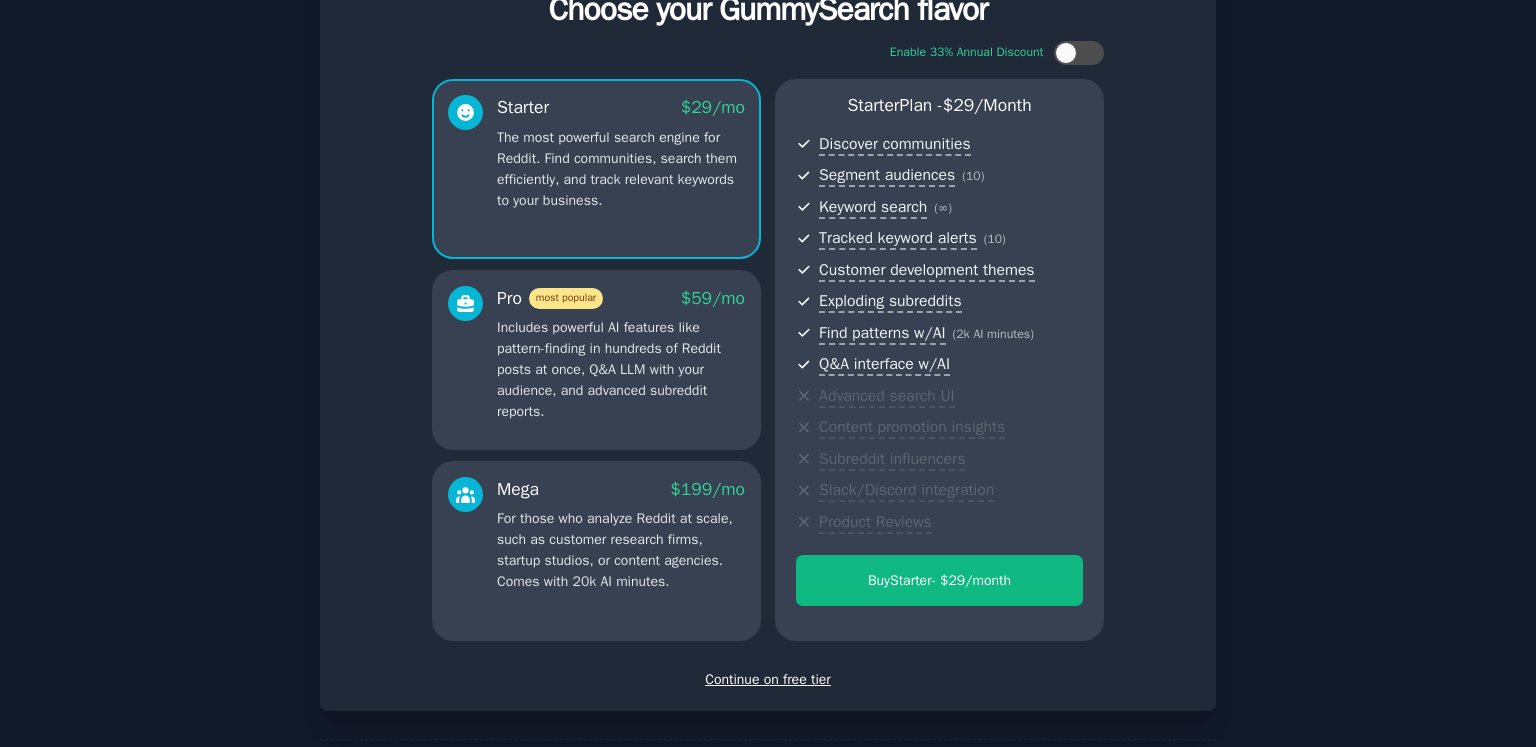 click on "Continue on free tier" at bounding box center (768, 679) 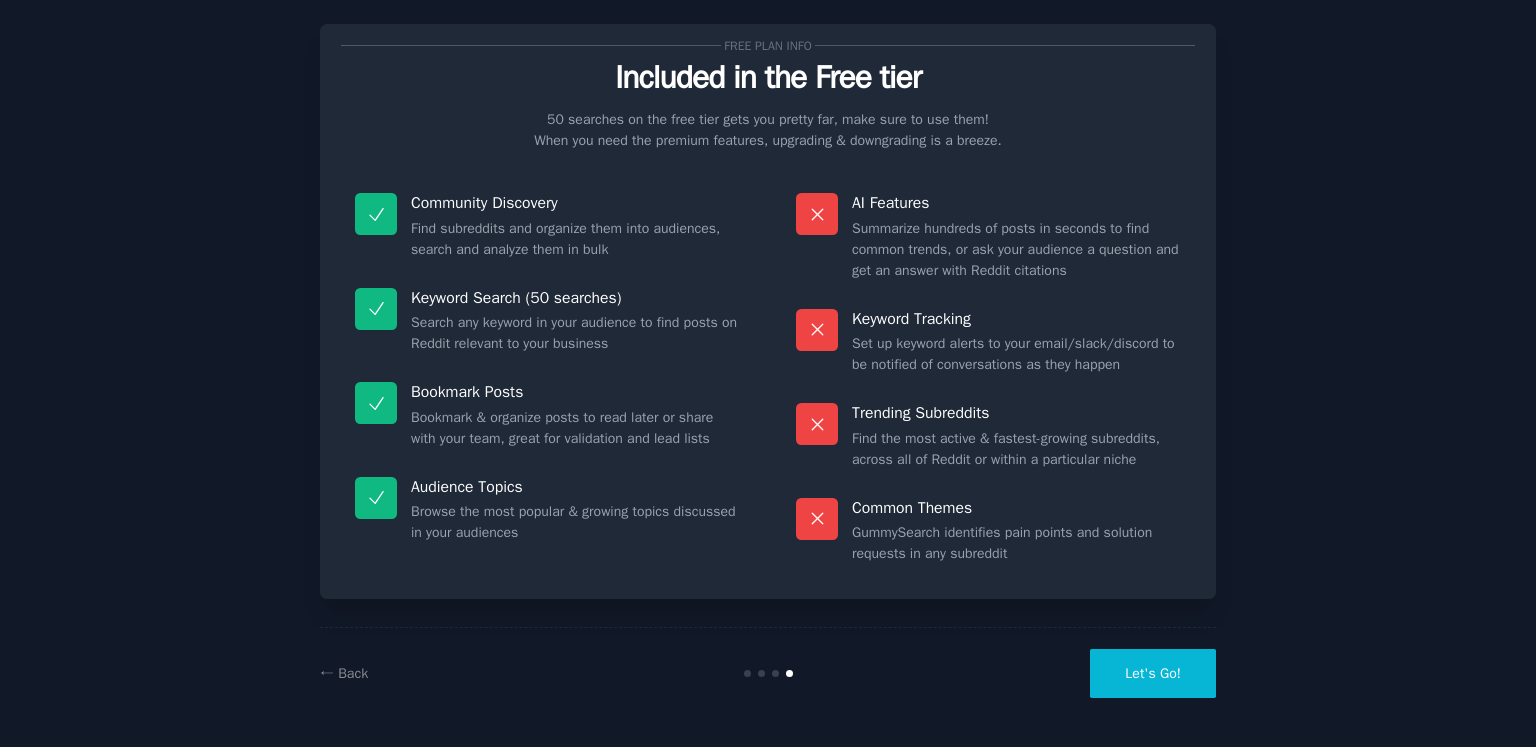 click on "Let's Go!" at bounding box center [1153, 673] 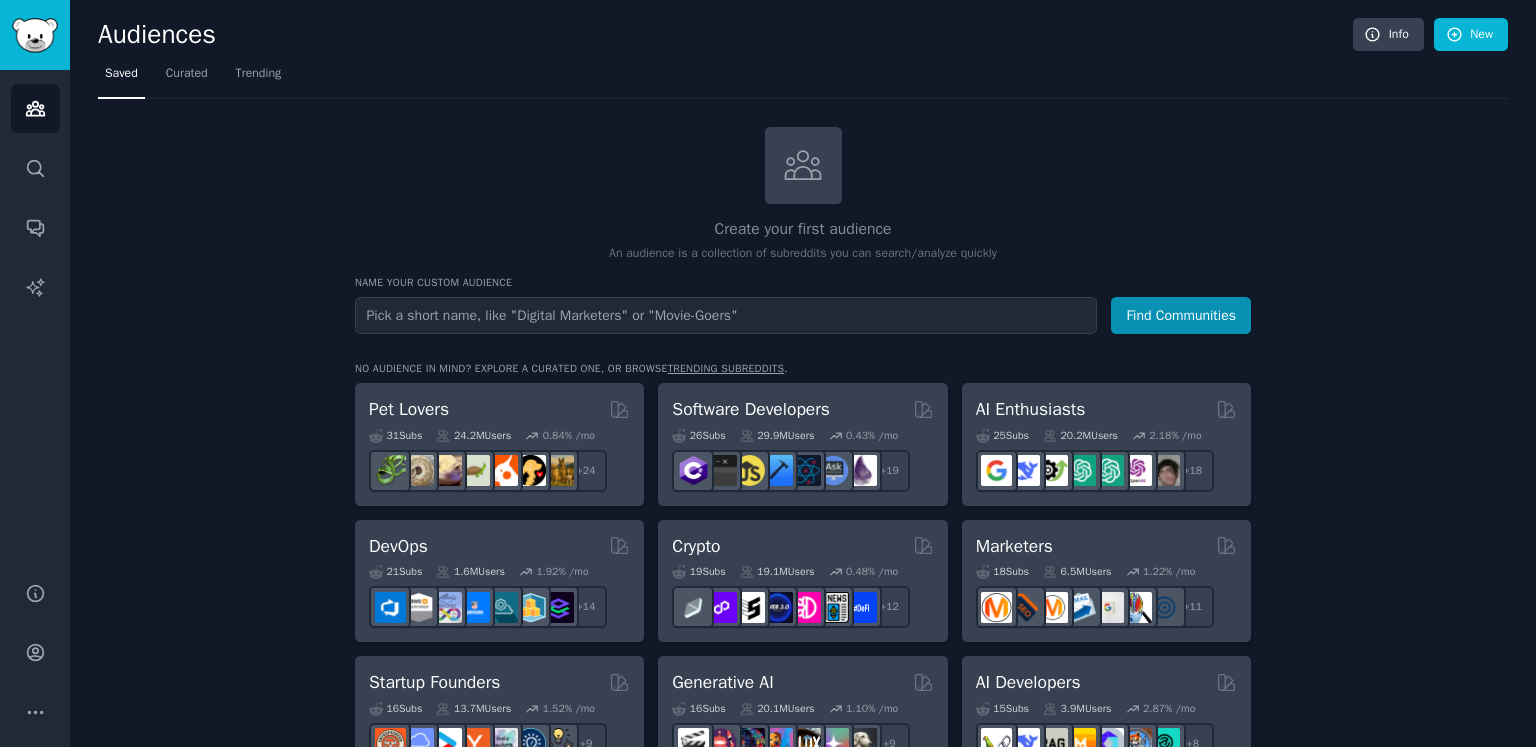 click at bounding box center [726, 315] 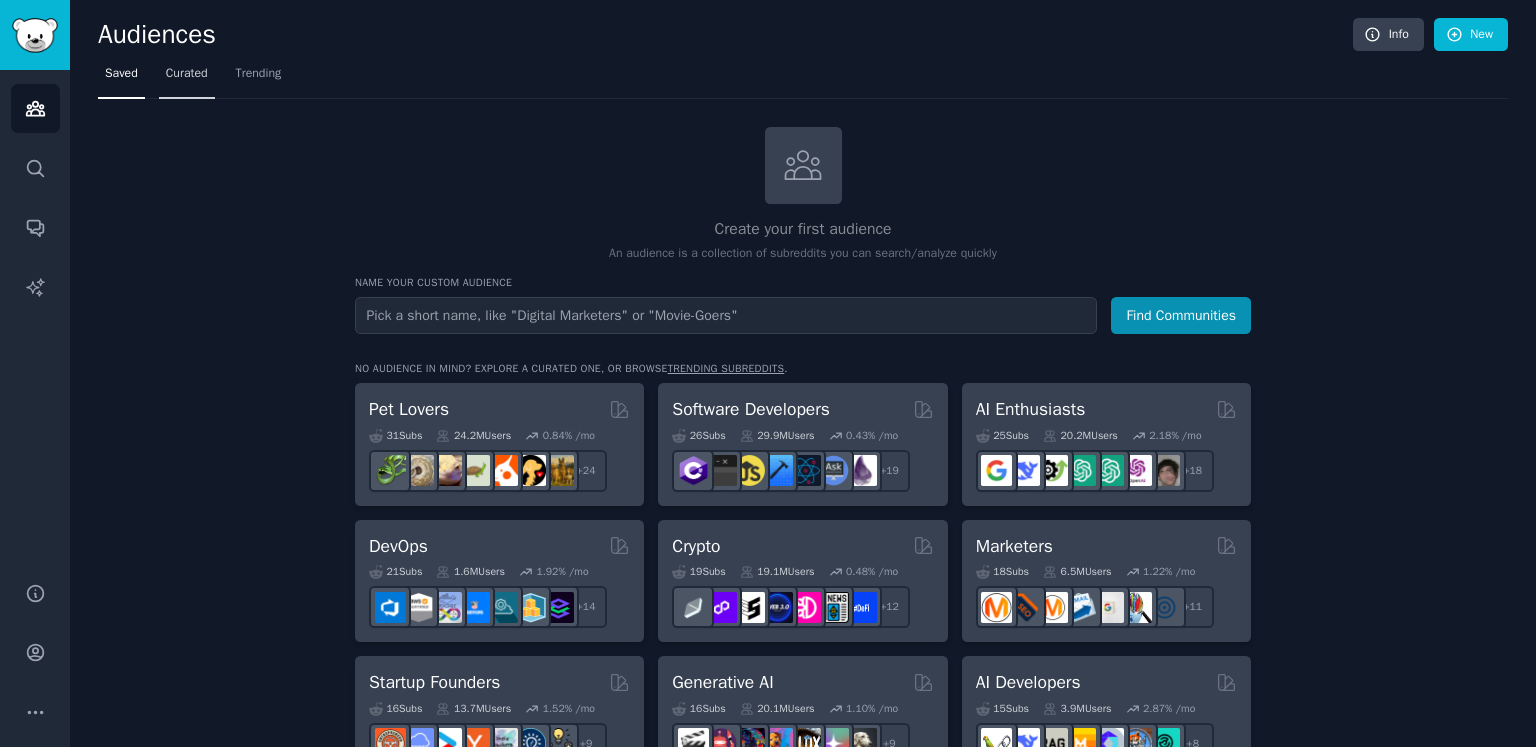 click on "Curated" at bounding box center (187, 74) 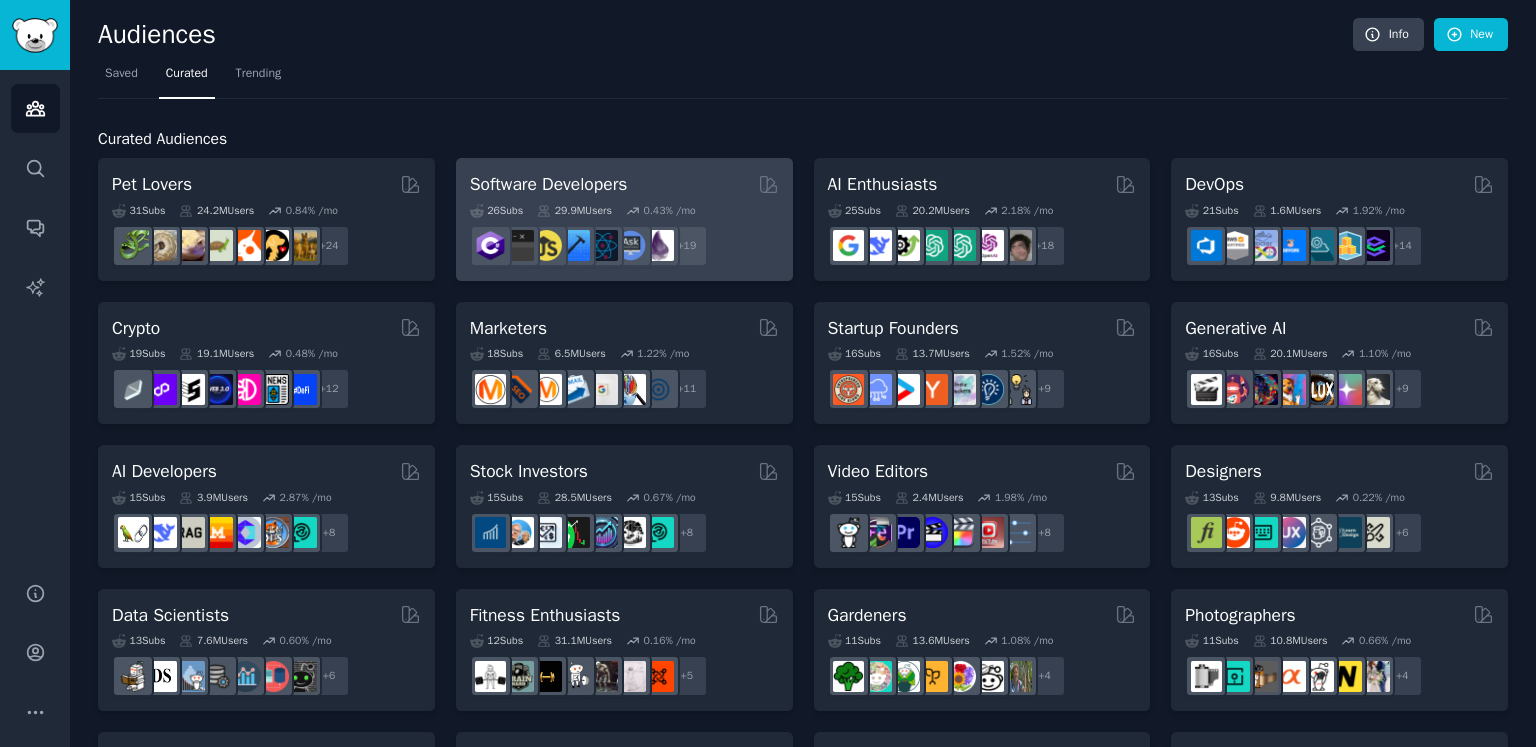 click on "Software Developers" at bounding box center [624, 184] 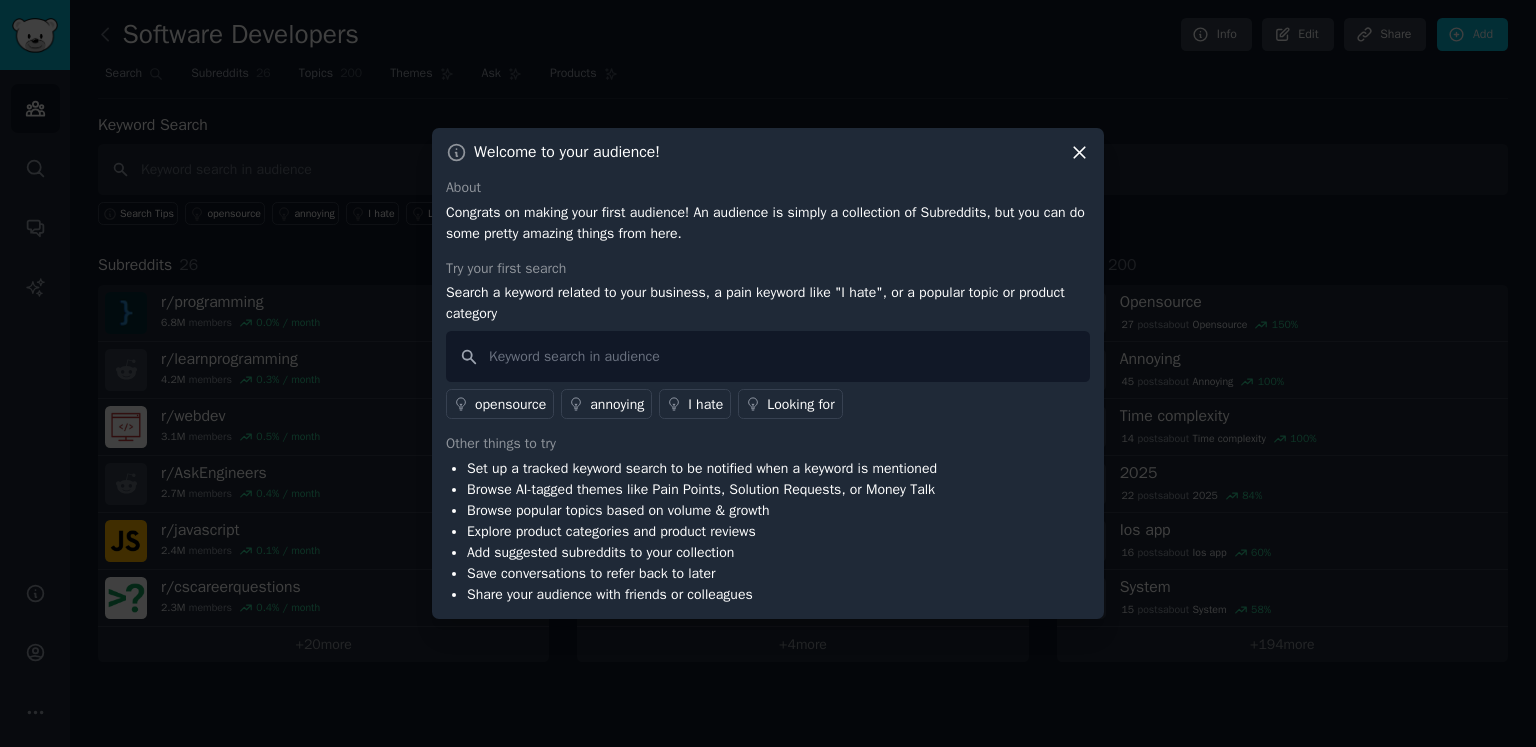 click 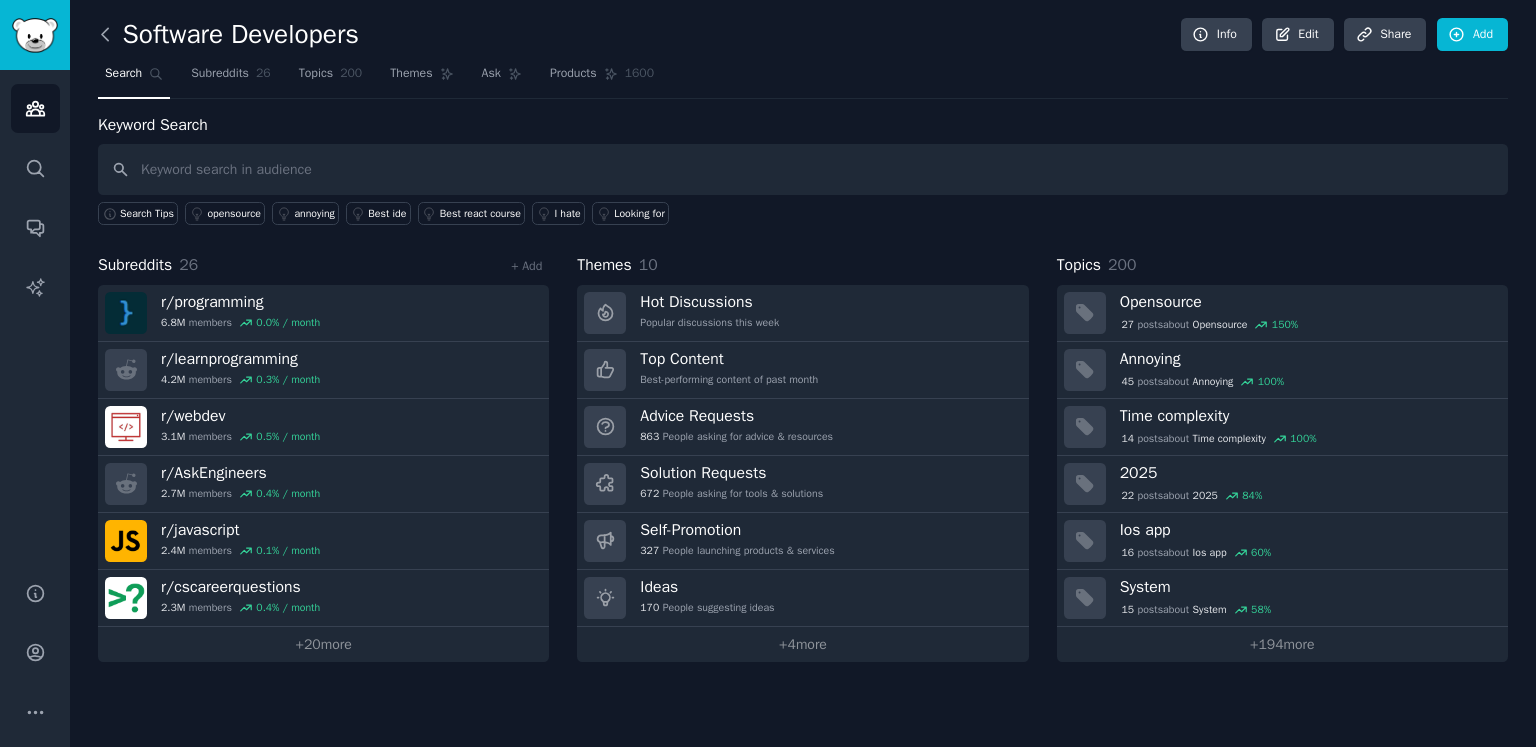 click 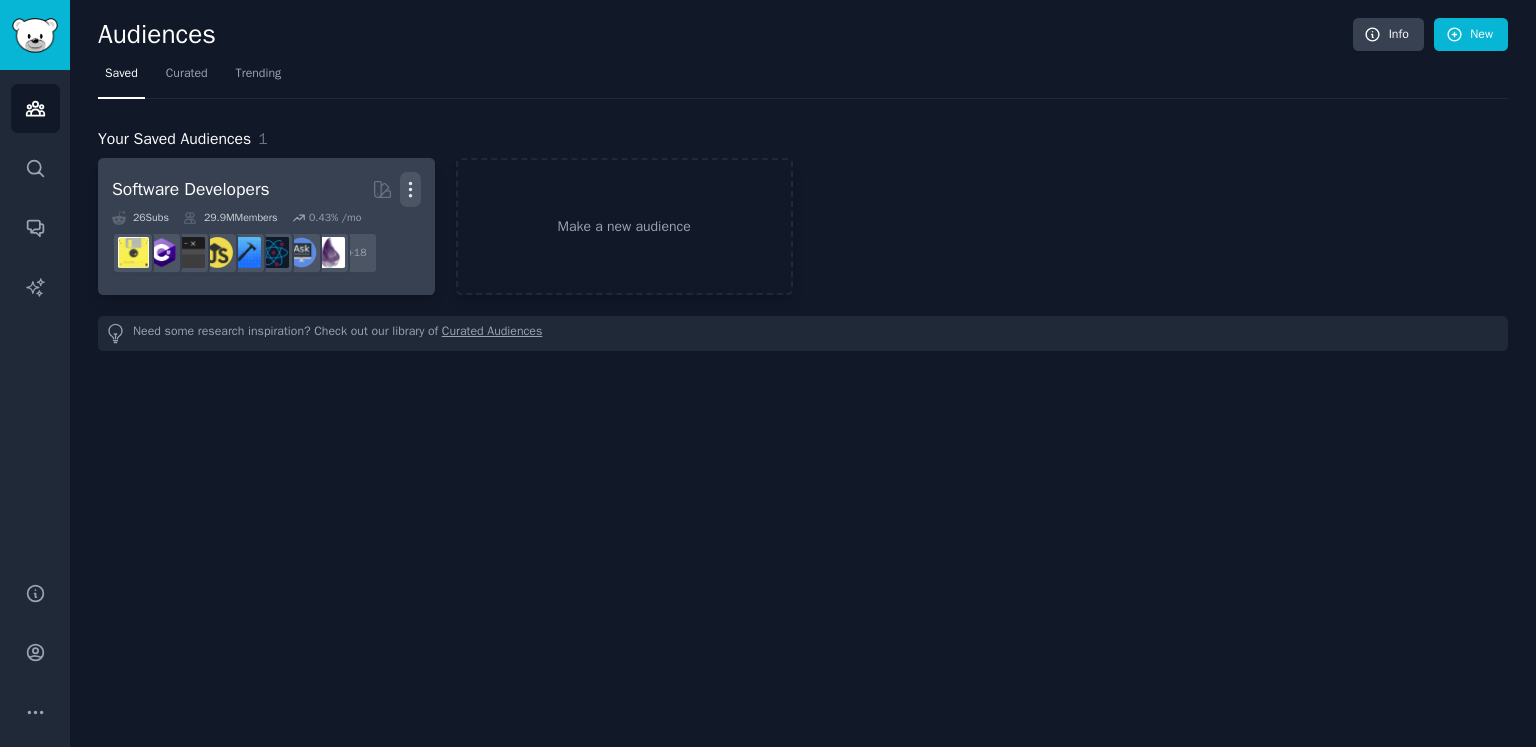 click 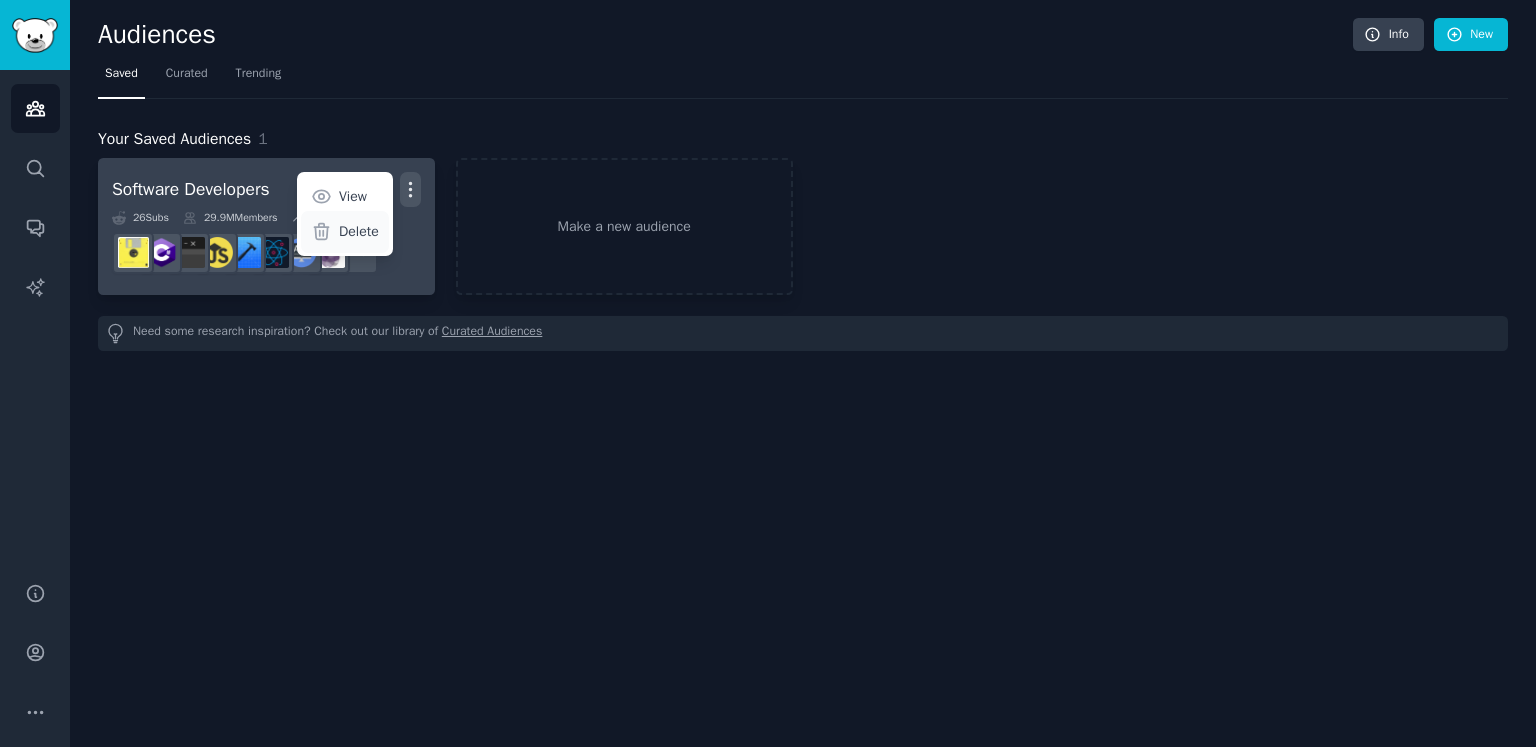 click on "Delete" at bounding box center [359, 231] 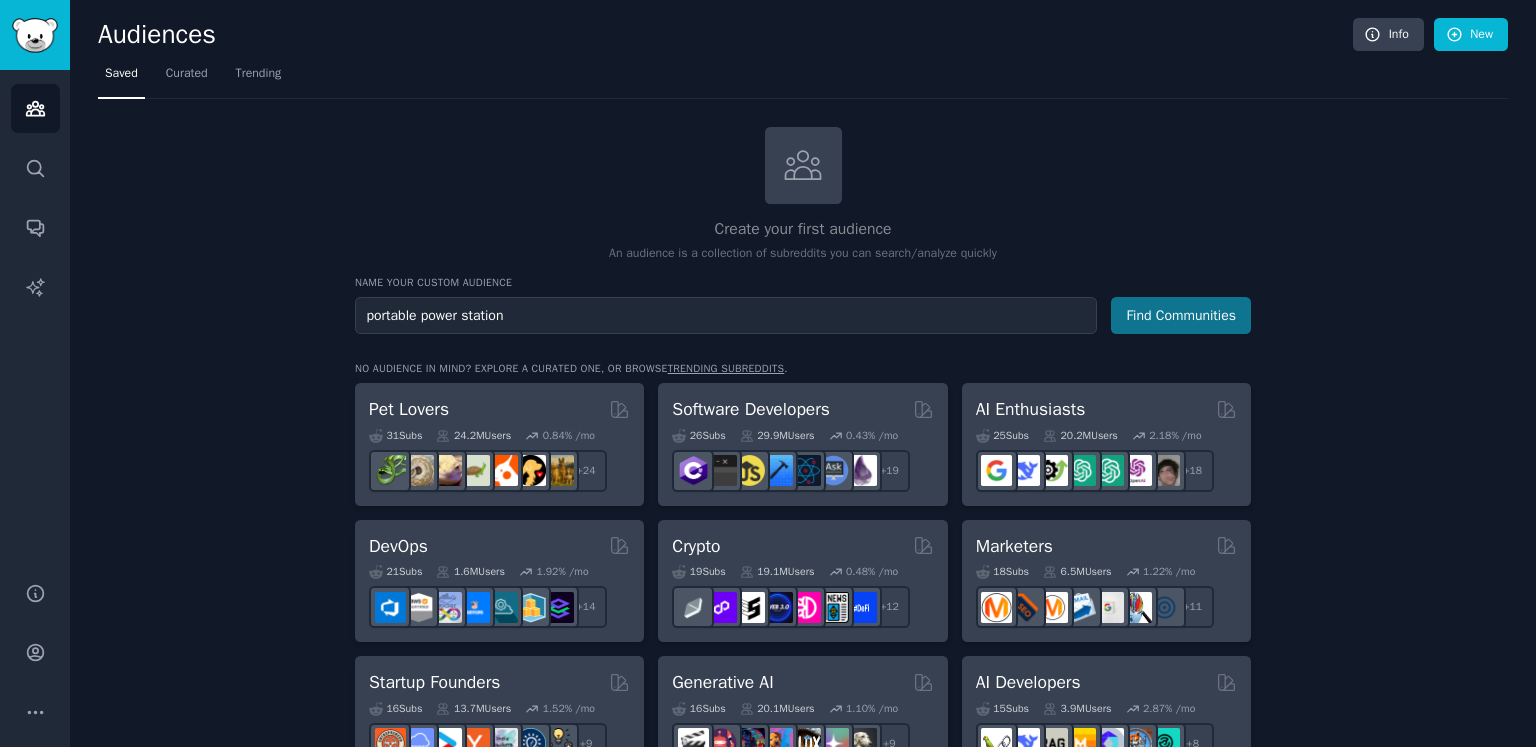 type on "portable power station" 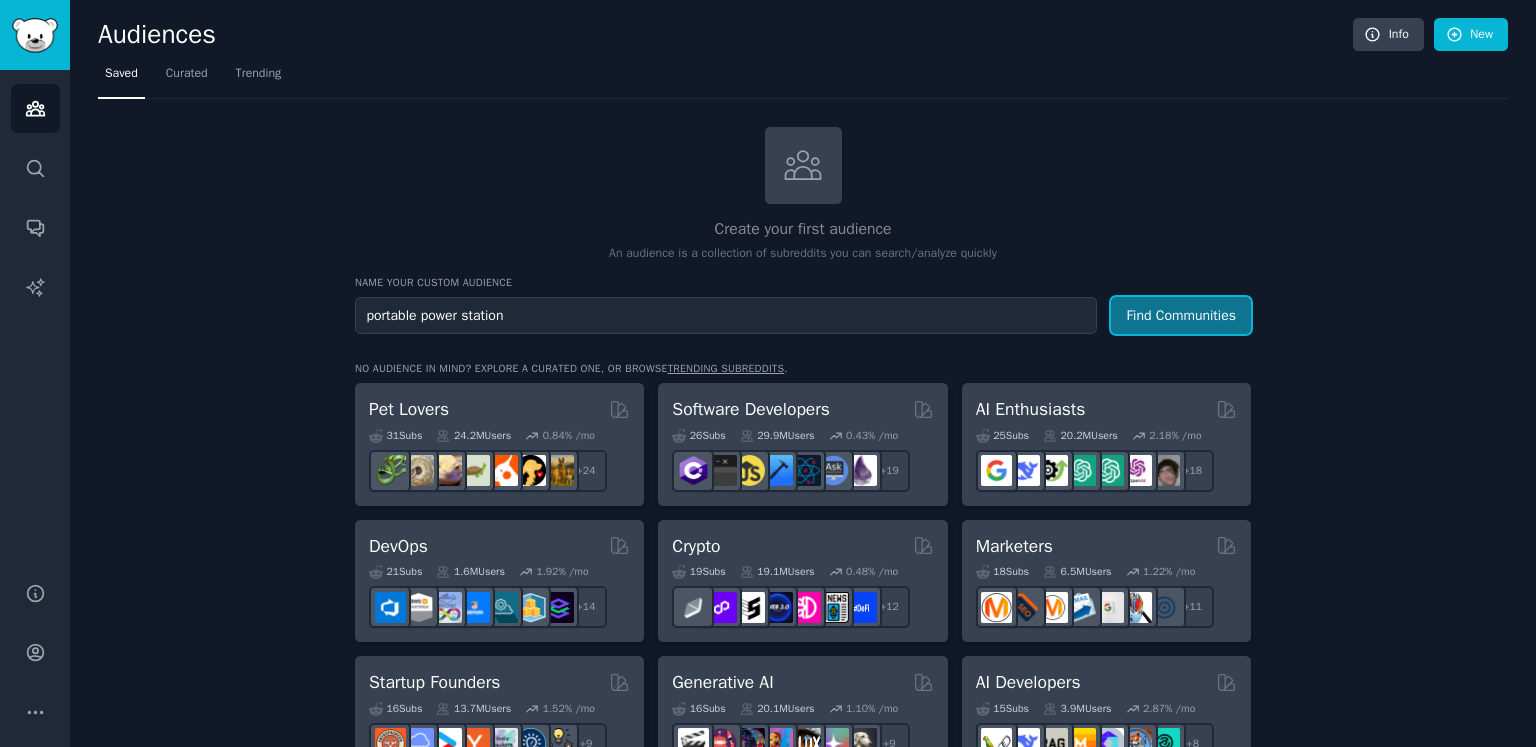 click on "Find Communities" at bounding box center [1181, 315] 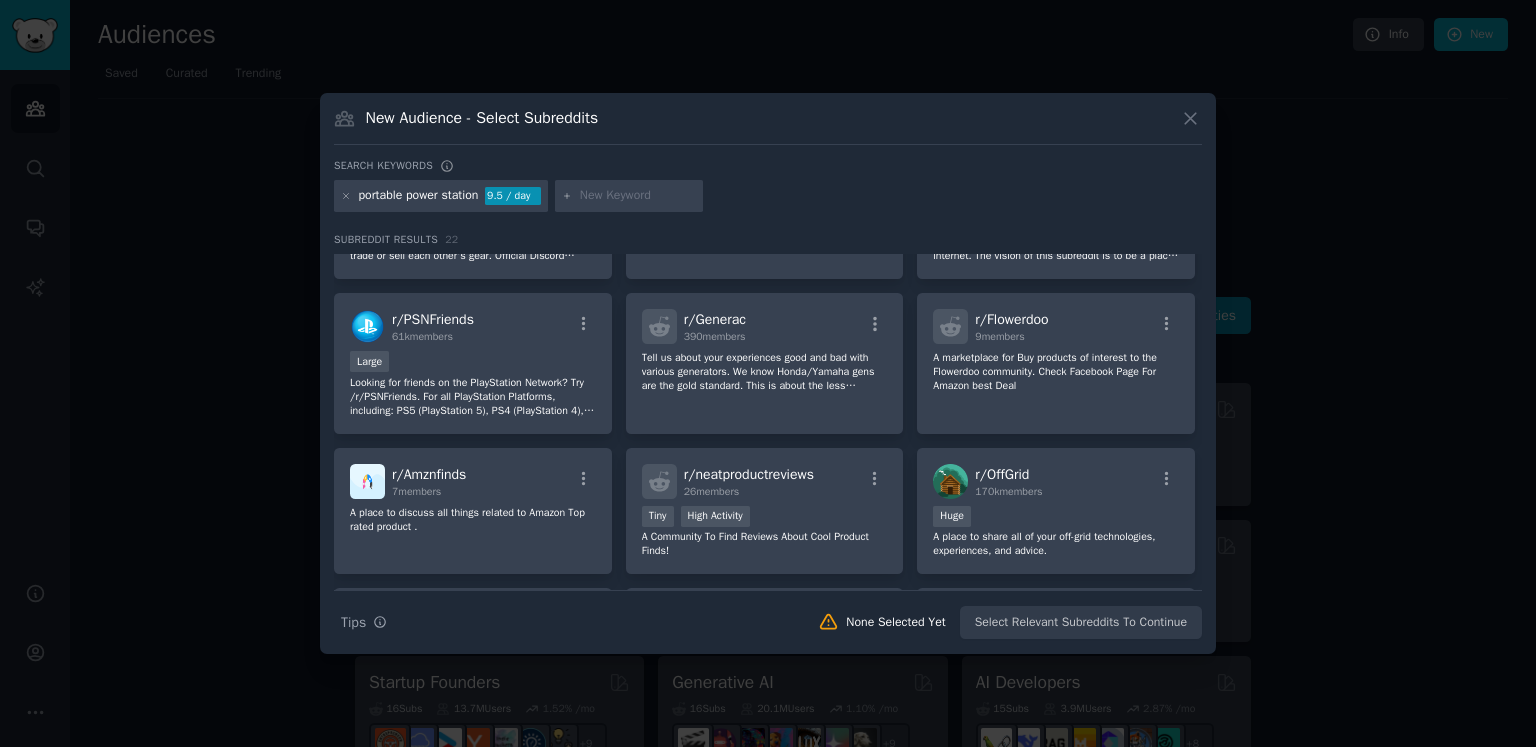 scroll, scrollTop: 407, scrollLeft: 0, axis: vertical 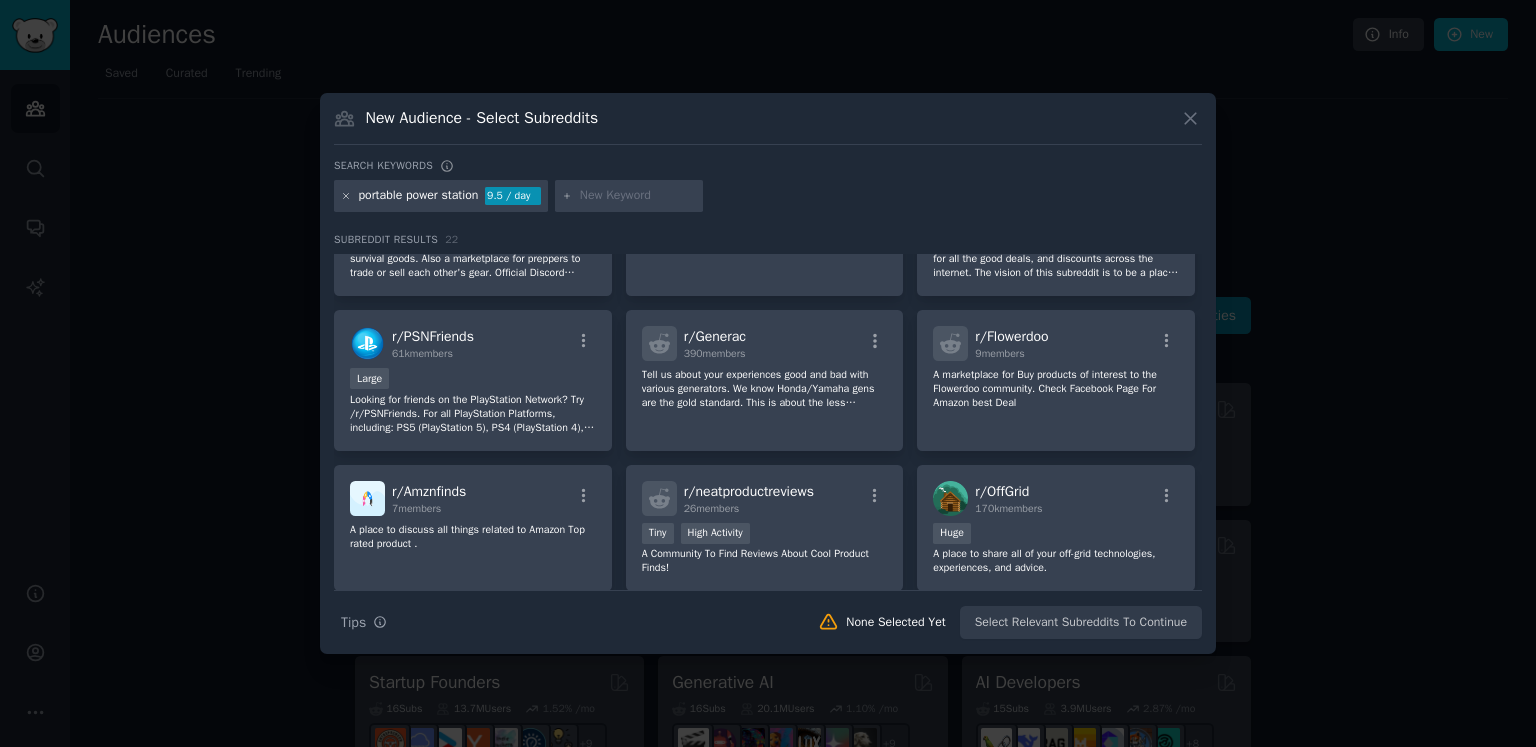 click 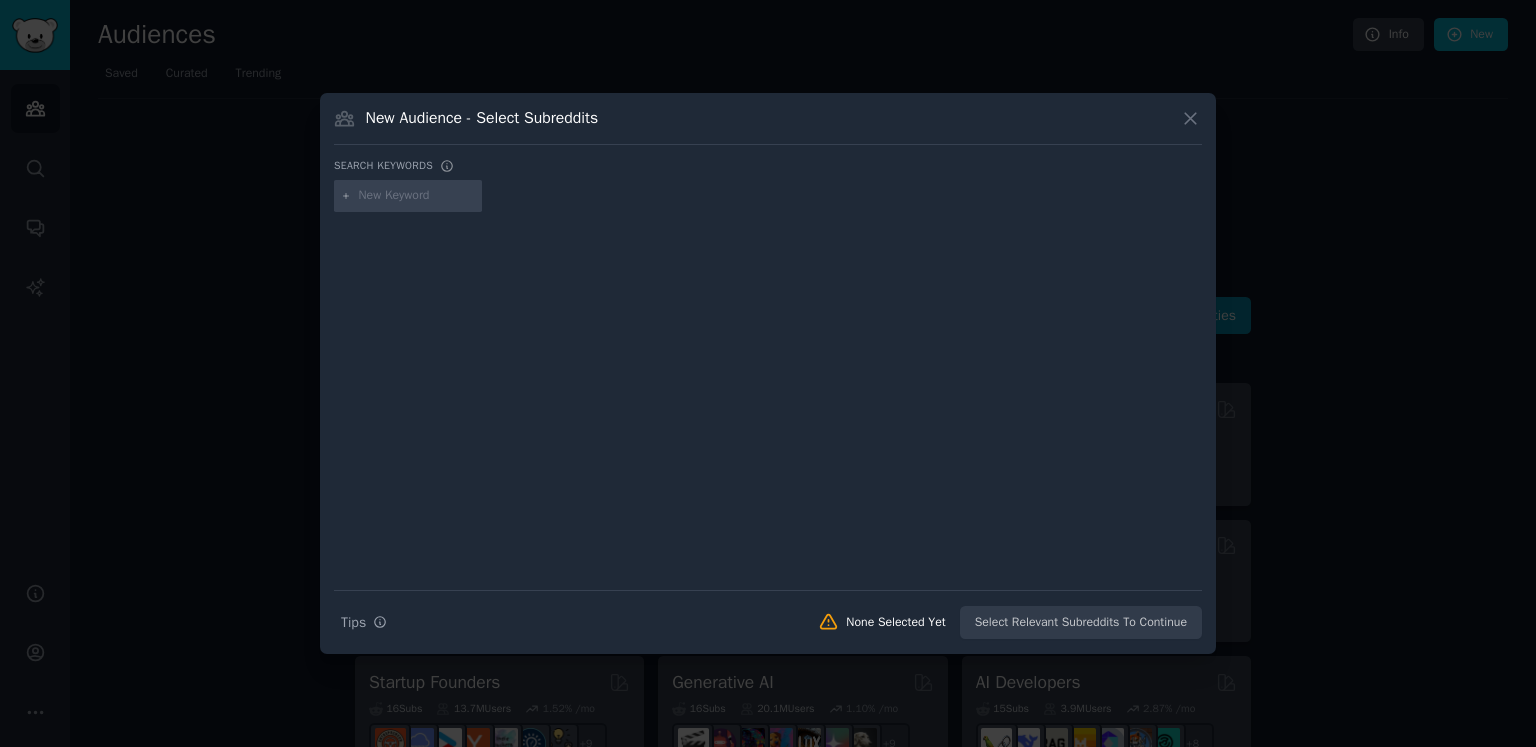 click at bounding box center [417, 196] 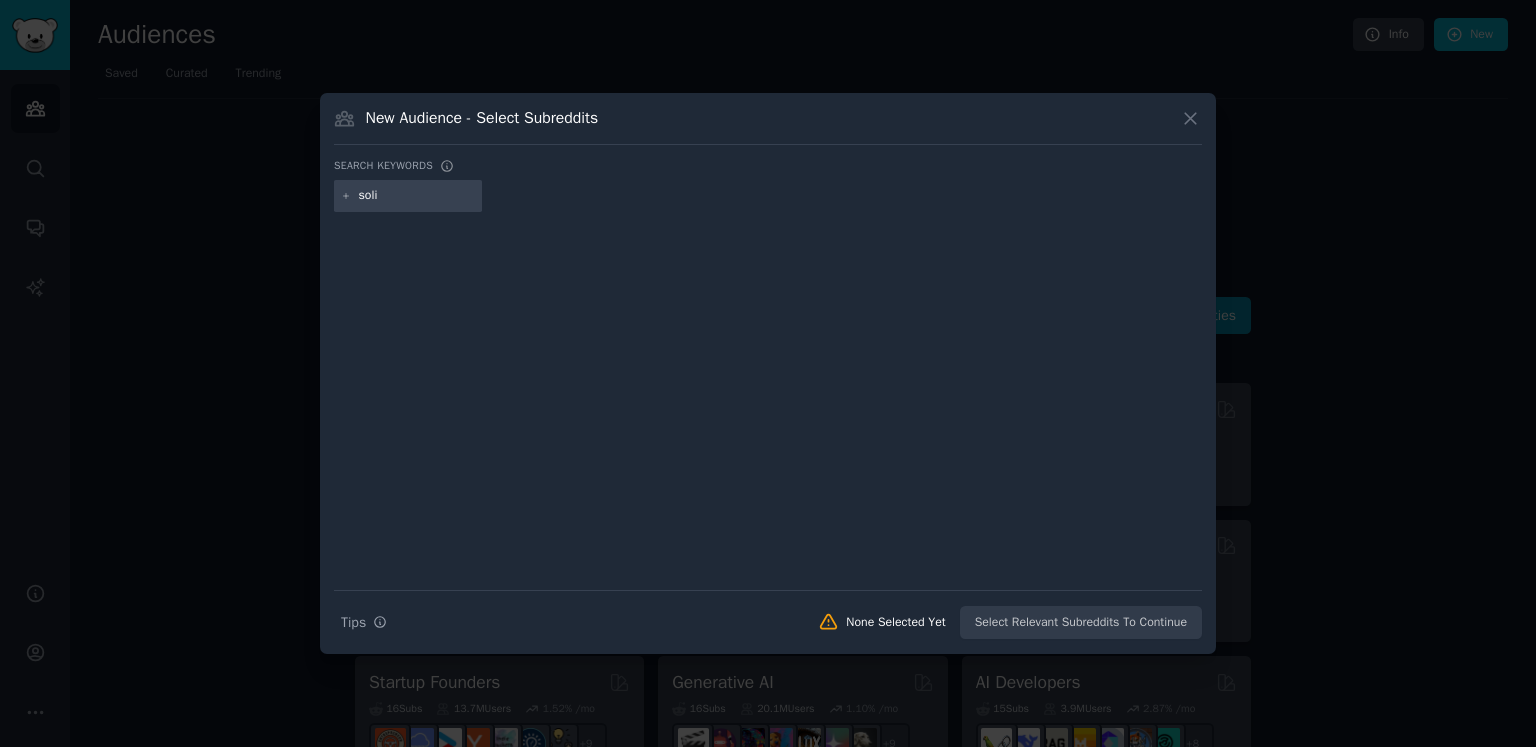 type on "solix" 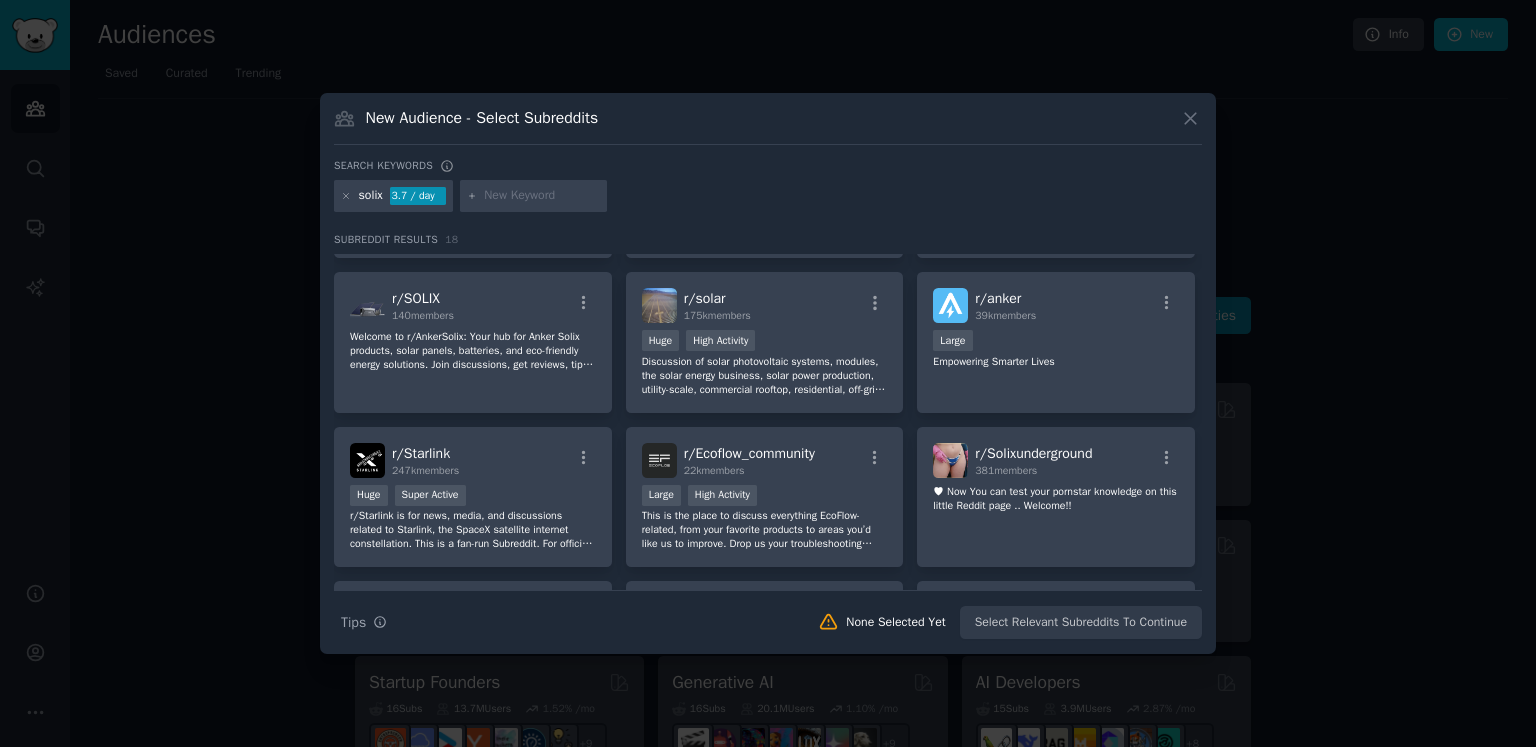 scroll, scrollTop: 0, scrollLeft: 0, axis: both 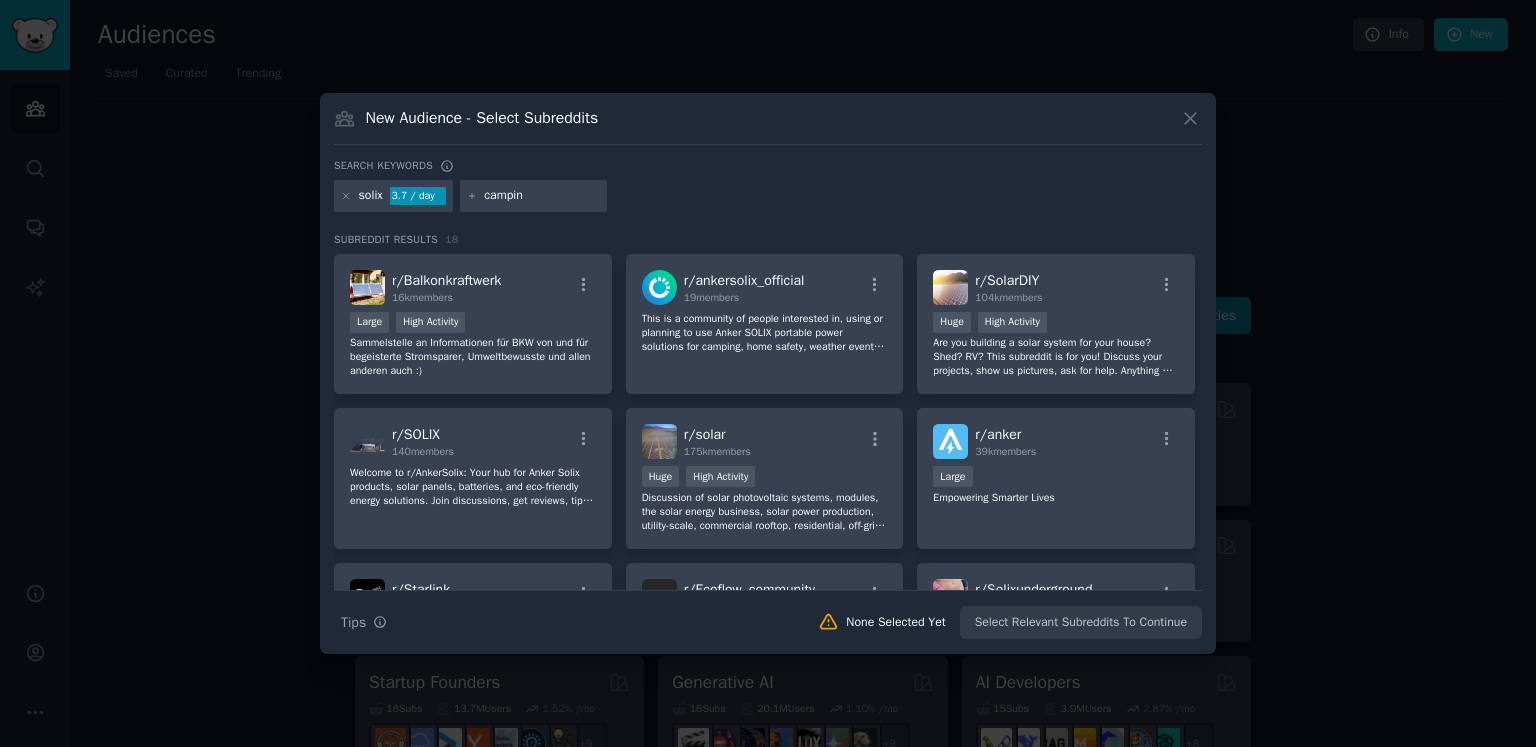 type on "camping" 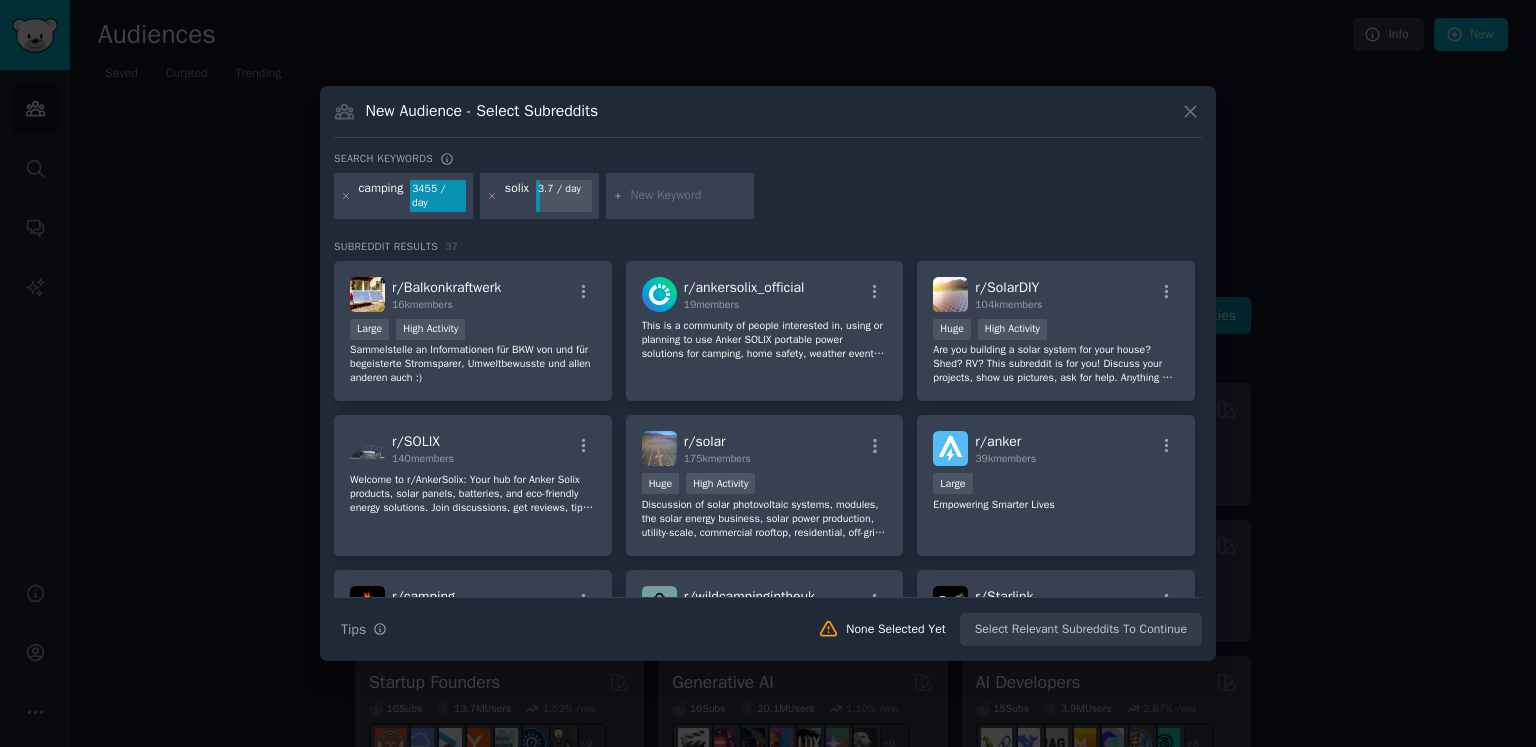 click at bounding box center [689, 196] 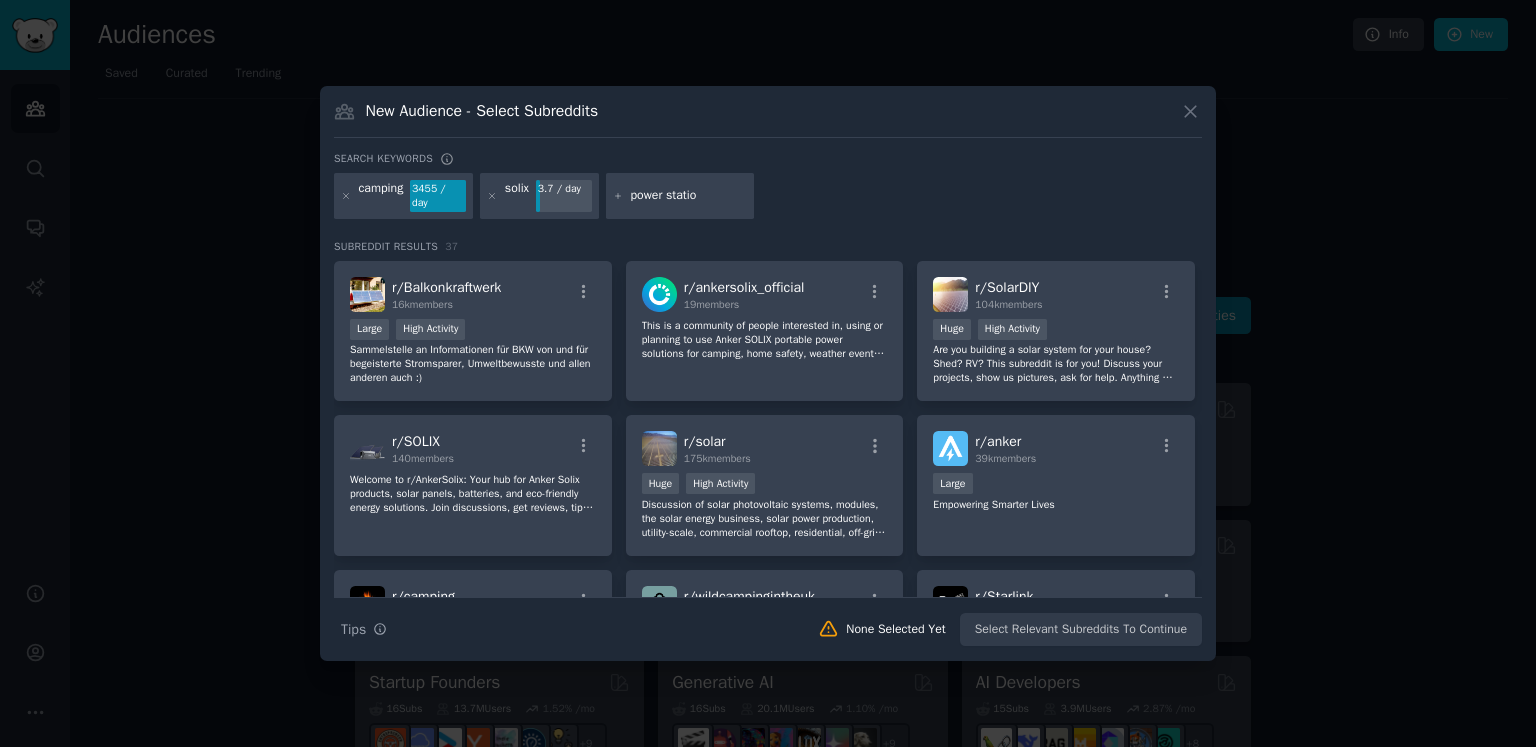 type on "power station" 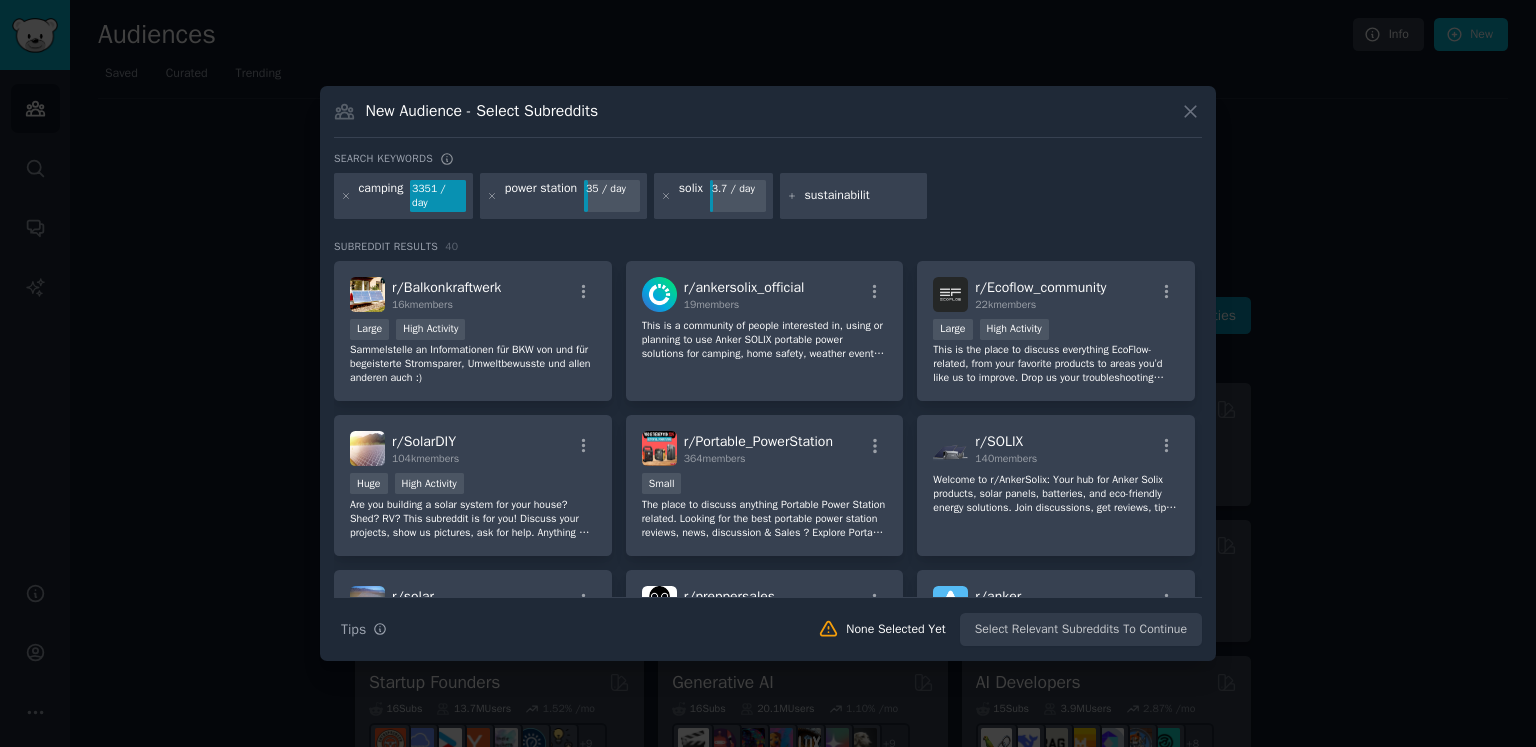 type on "sustainability" 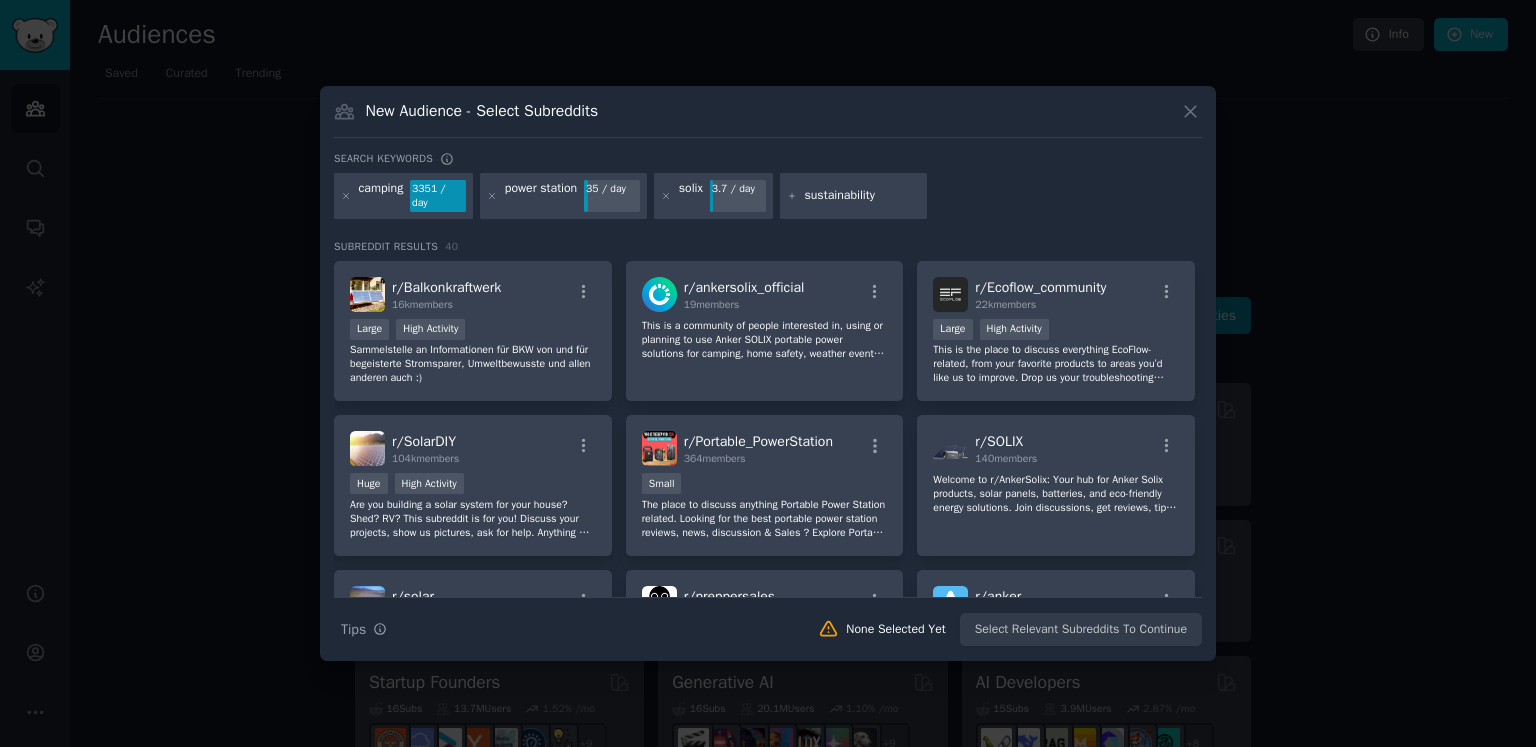 type 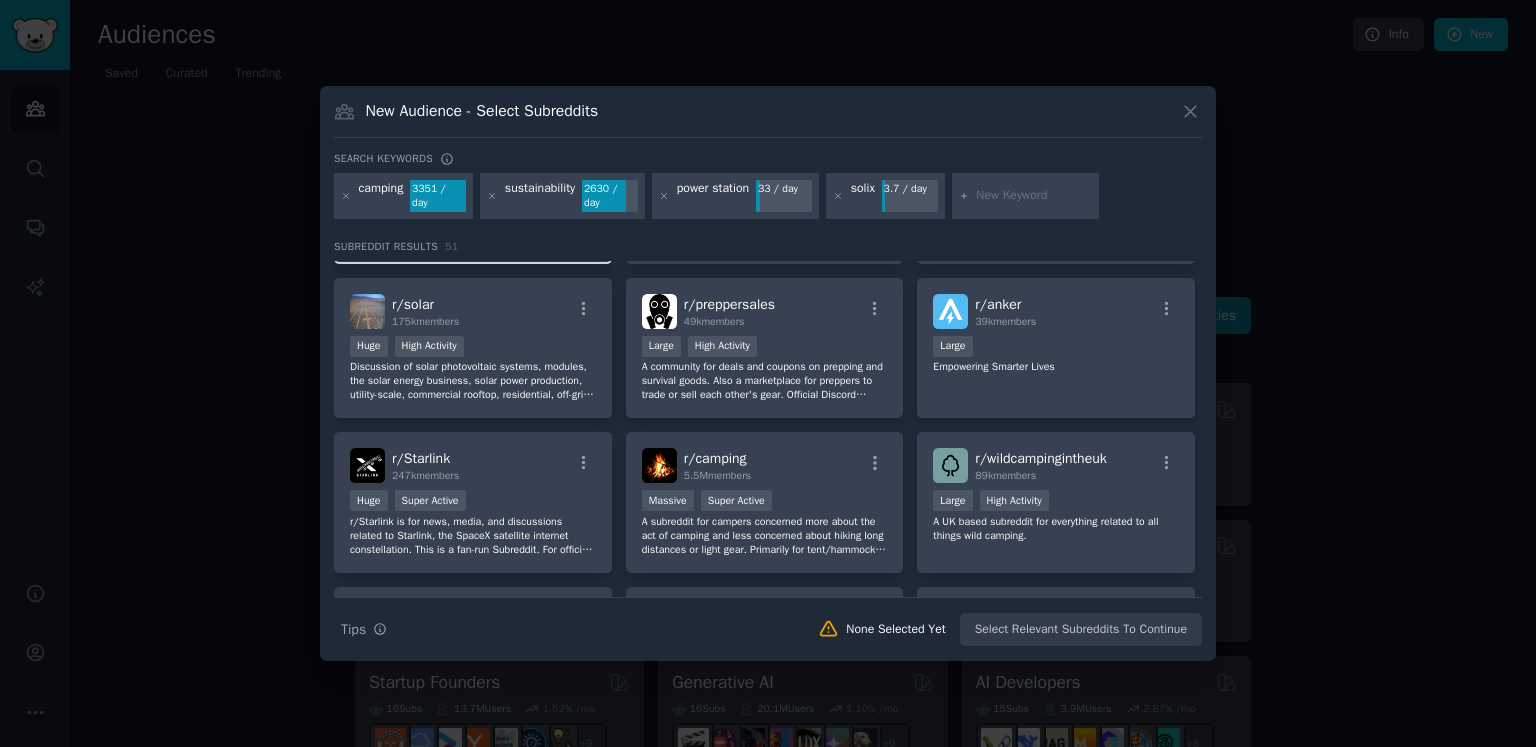 scroll, scrollTop: 300, scrollLeft: 0, axis: vertical 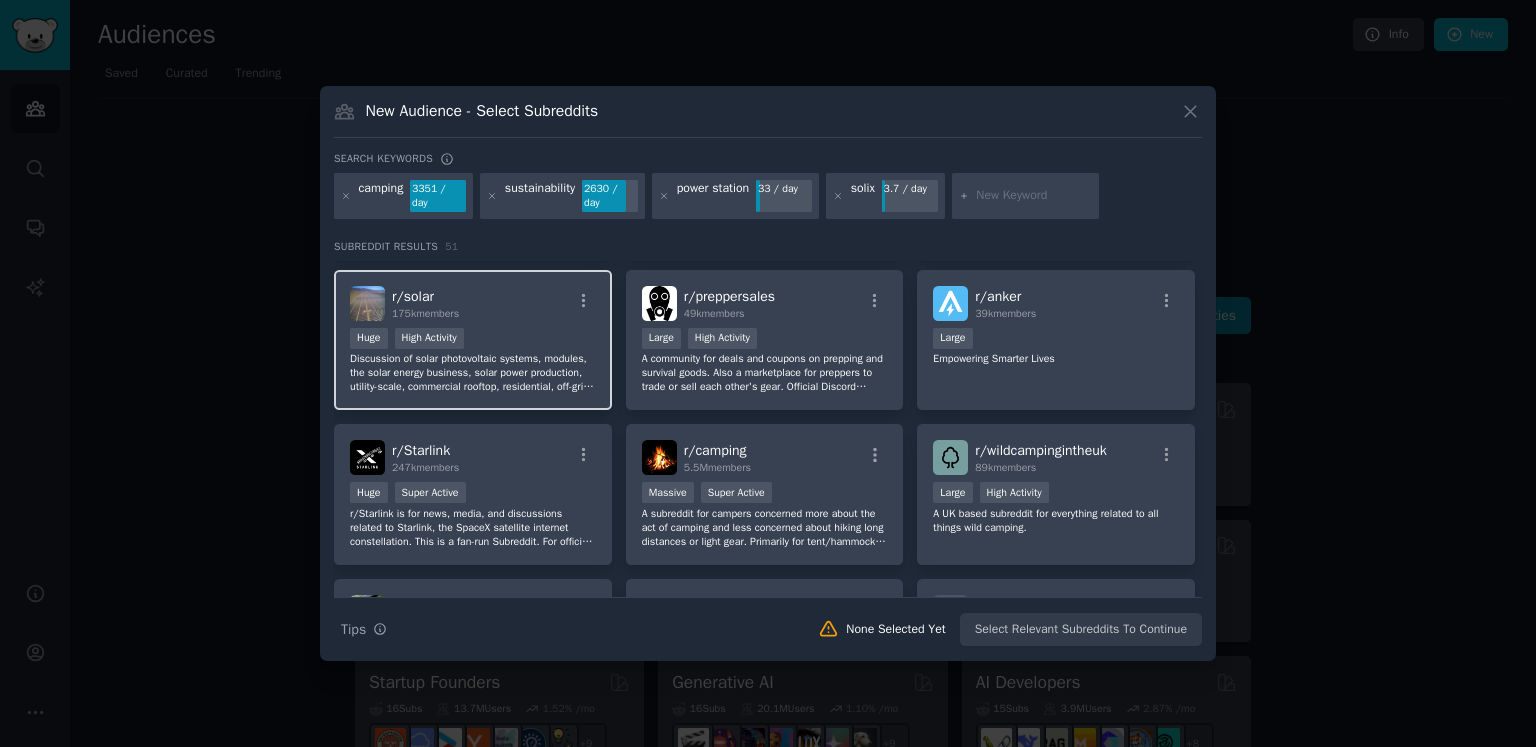 click on "Huge High Activity" at bounding box center (473, 340) 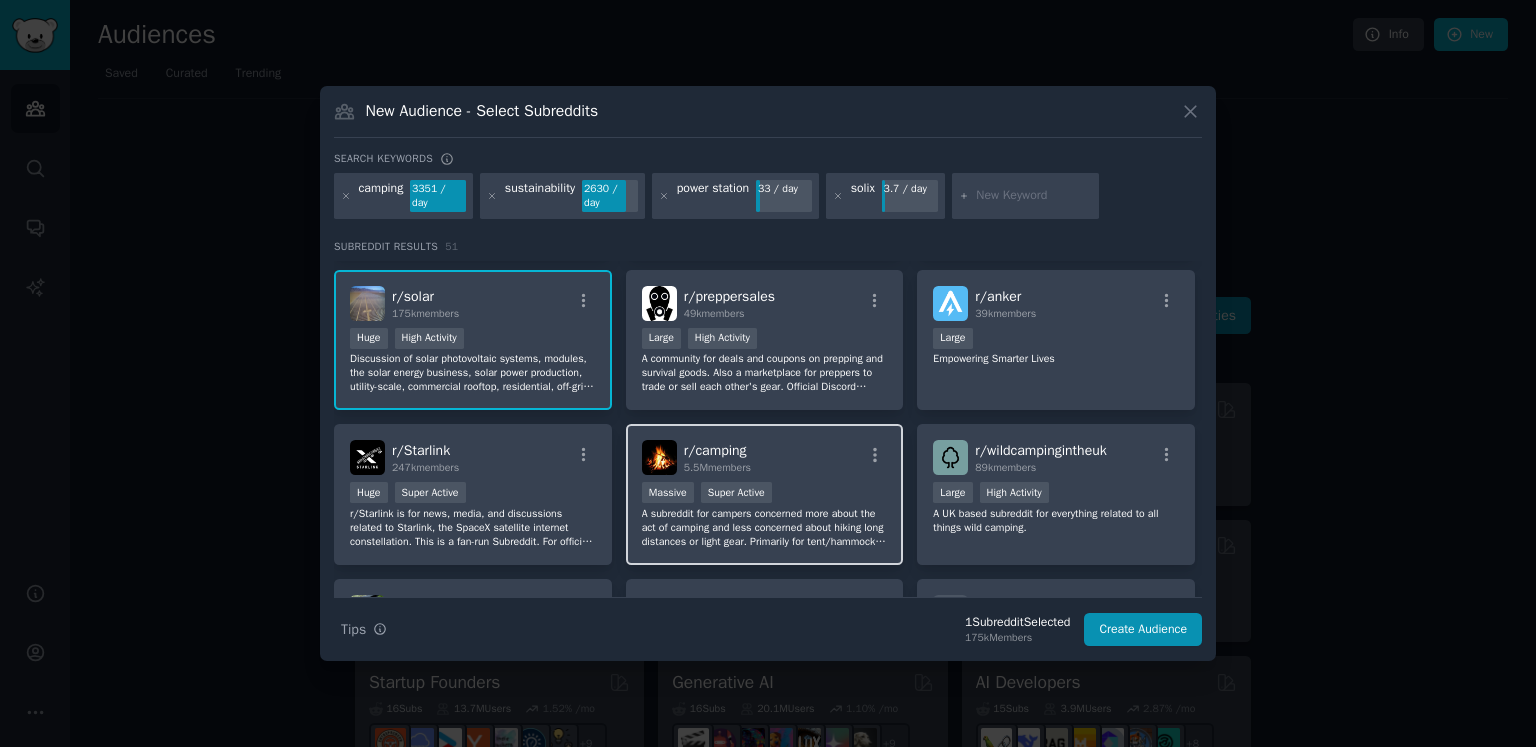 click on "r/ camping 5.5M  members" at bounding box center [765, 457] 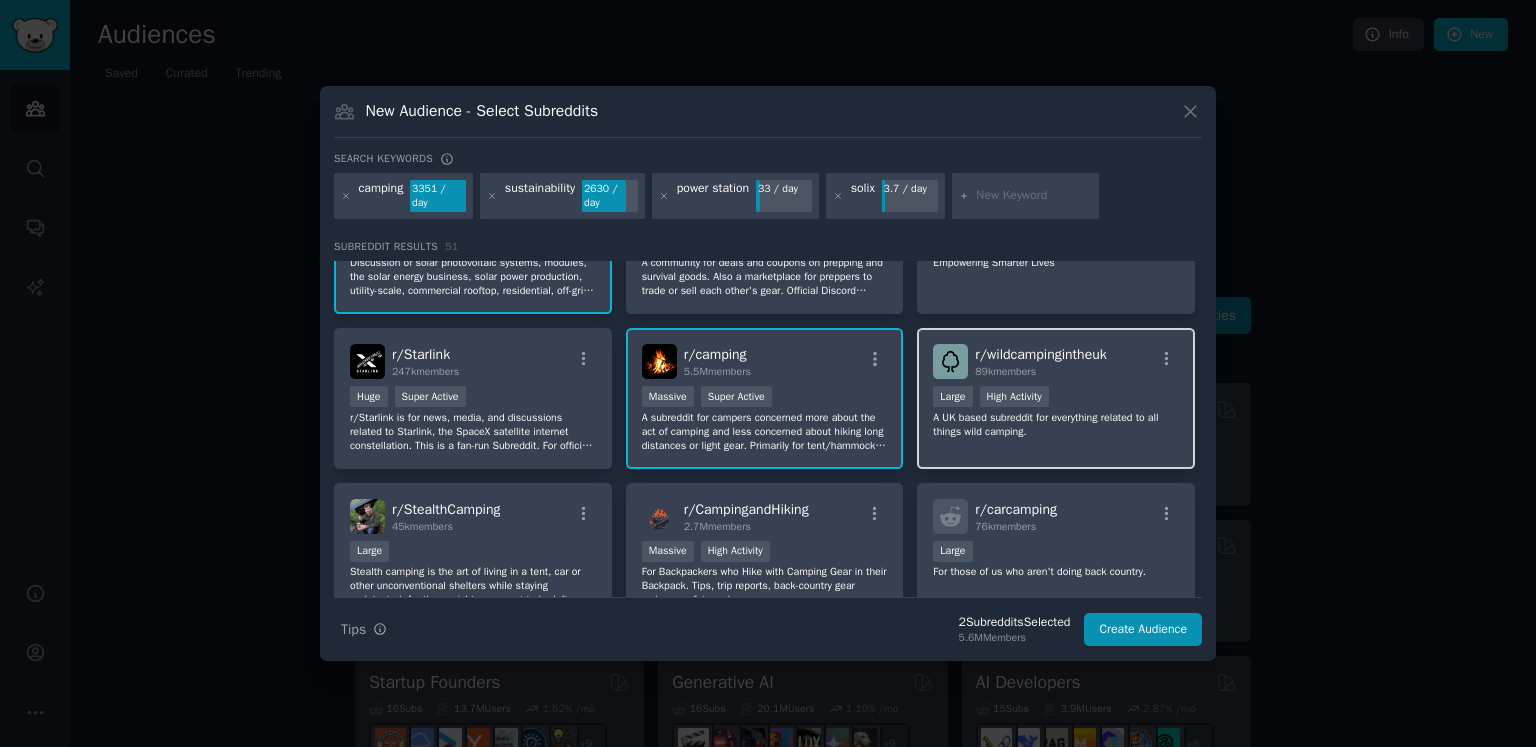 scroll, scrollTop: 400, scrollLeft: 0, axis: vertical 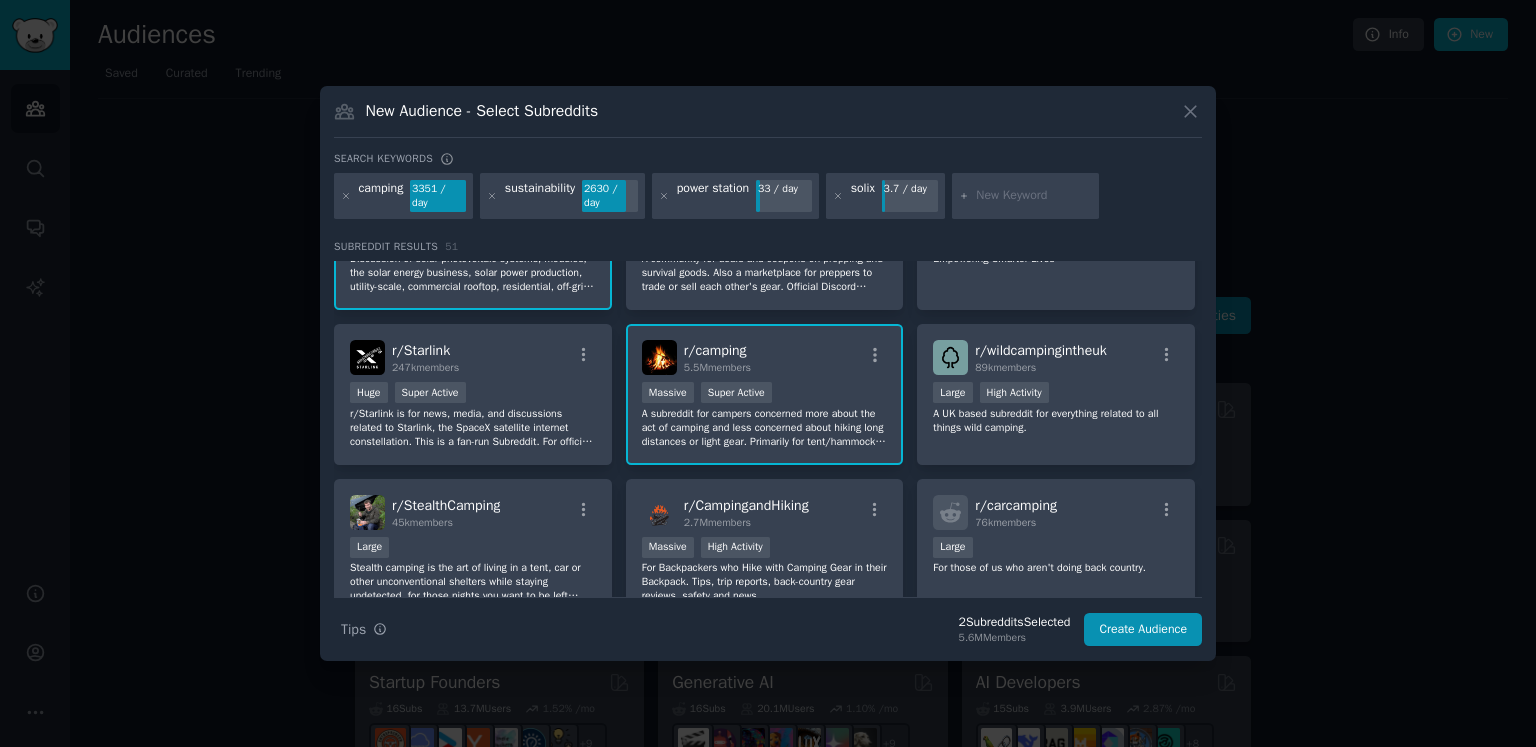 click on "r/ camping 5.5M  members" at bounding box center [765, 357] 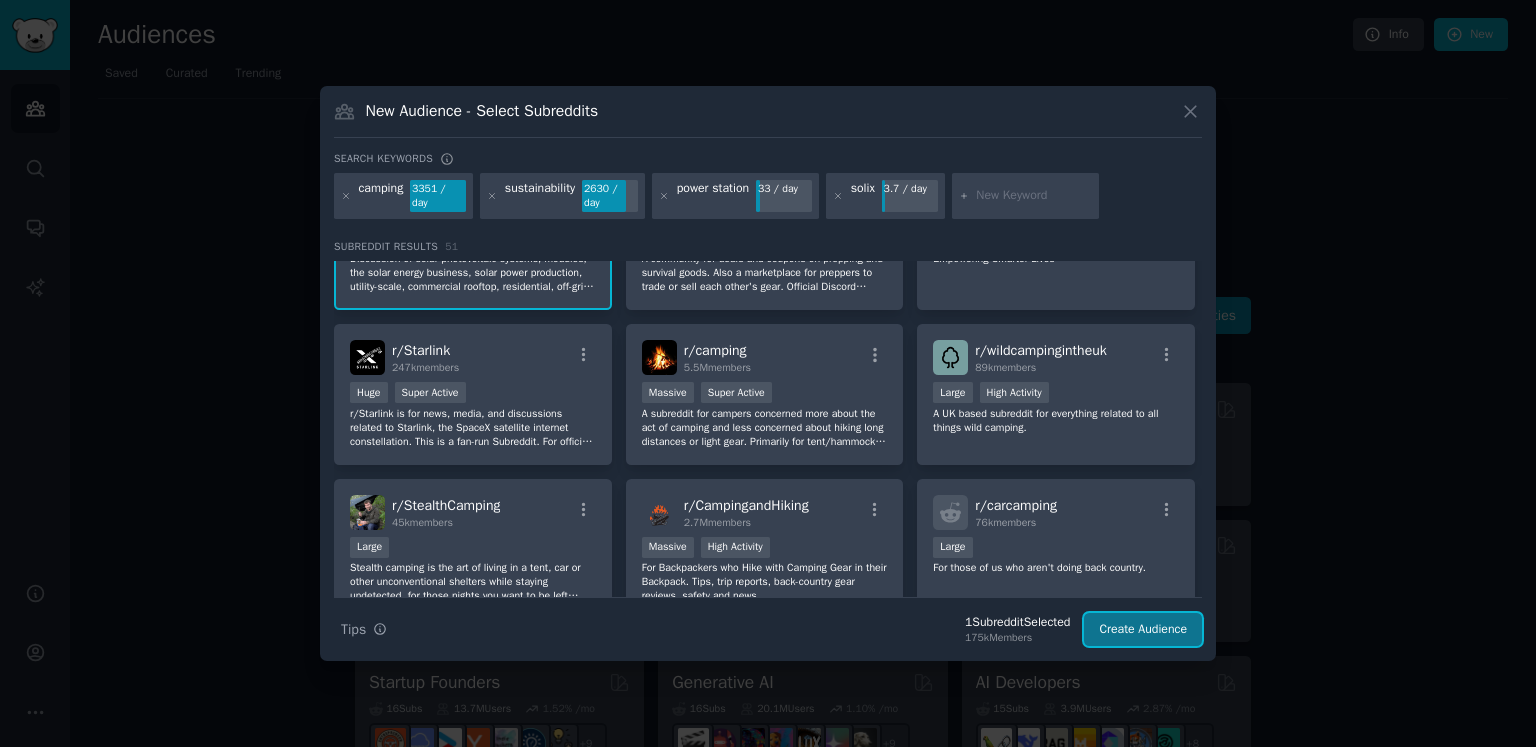 click on "Create Audience" at bounding box center (1143, 630) 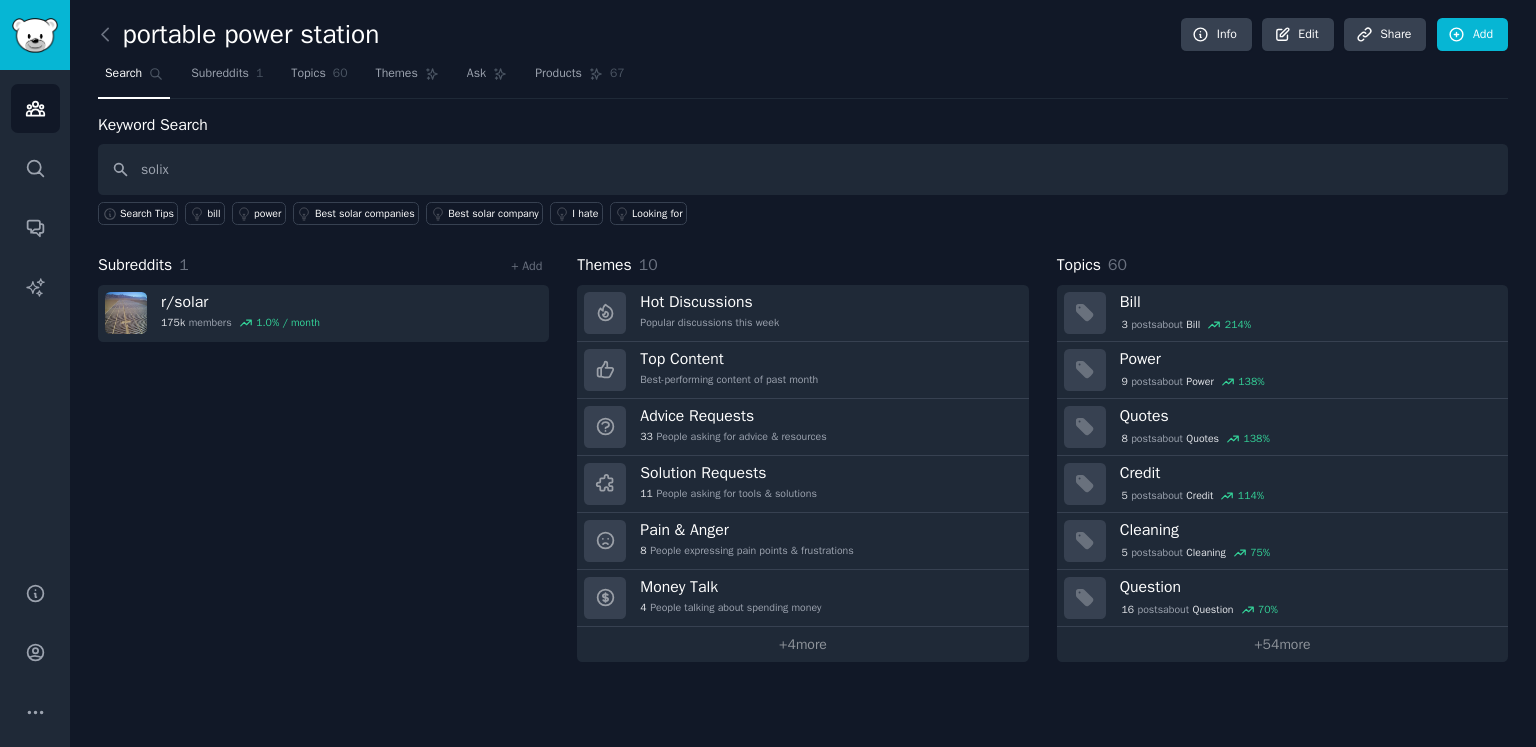 type on "solix" 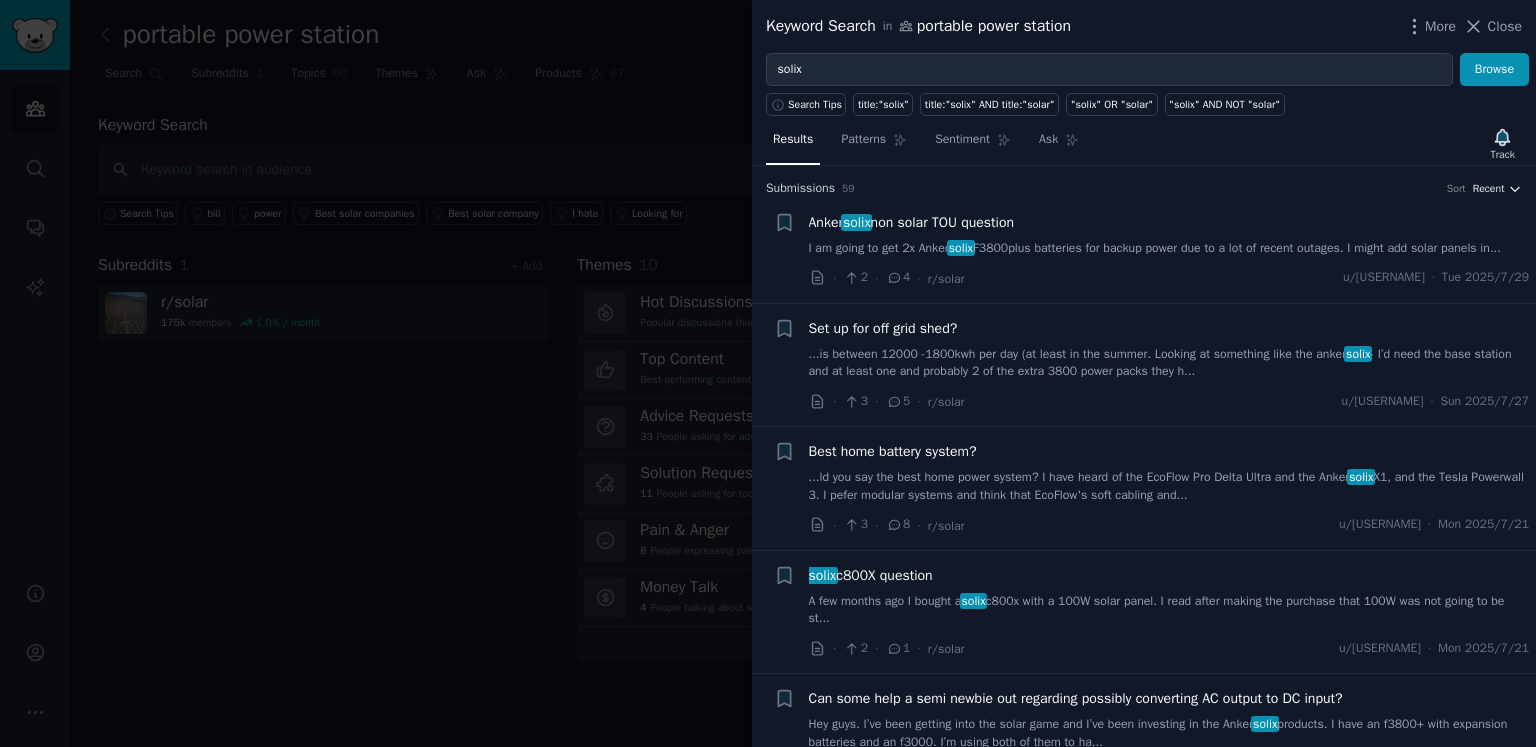 click on "Recent" at bounding box center [1489, 189] 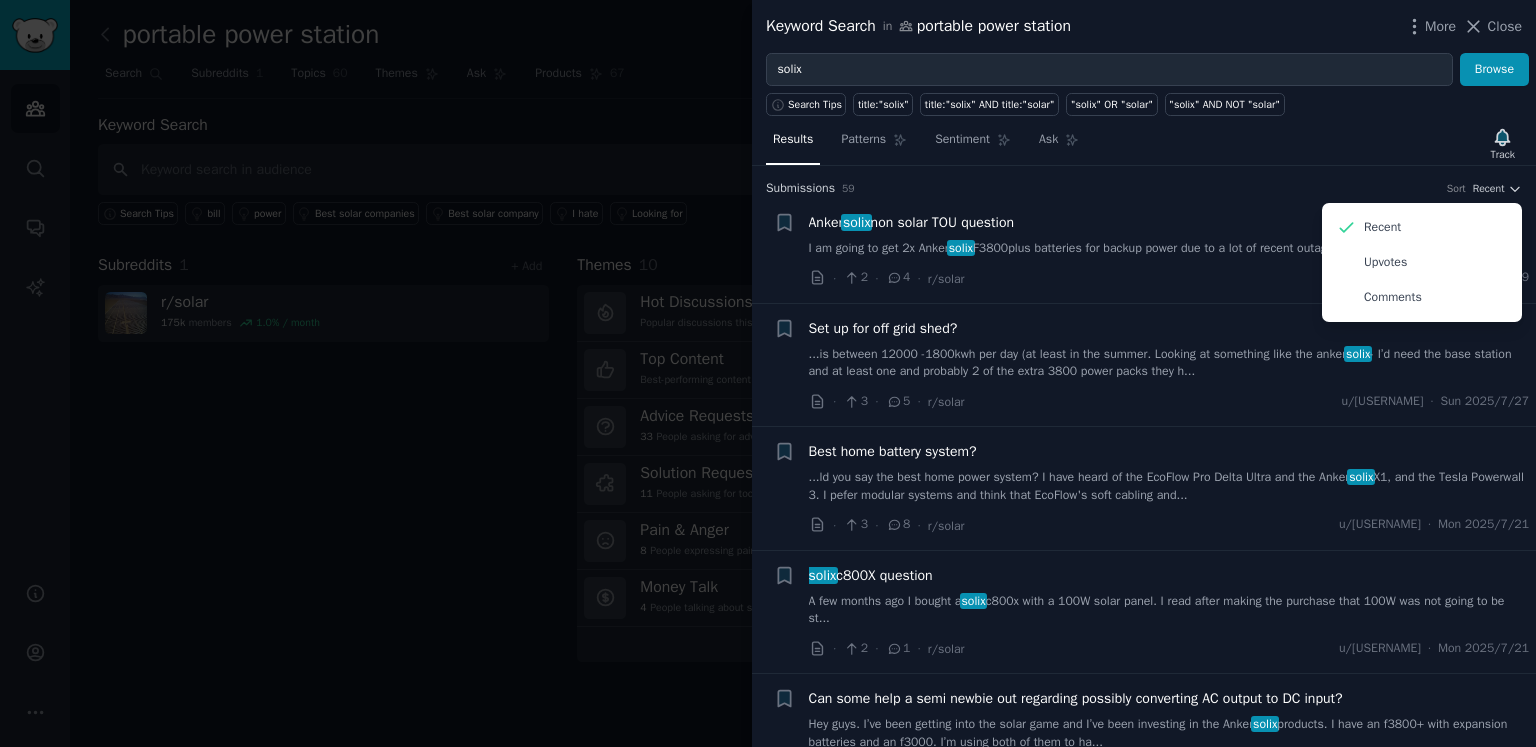 click on "Submission s 59   Sort Recent Recent Upvotes Comments" at bounding box center (1144, 189) 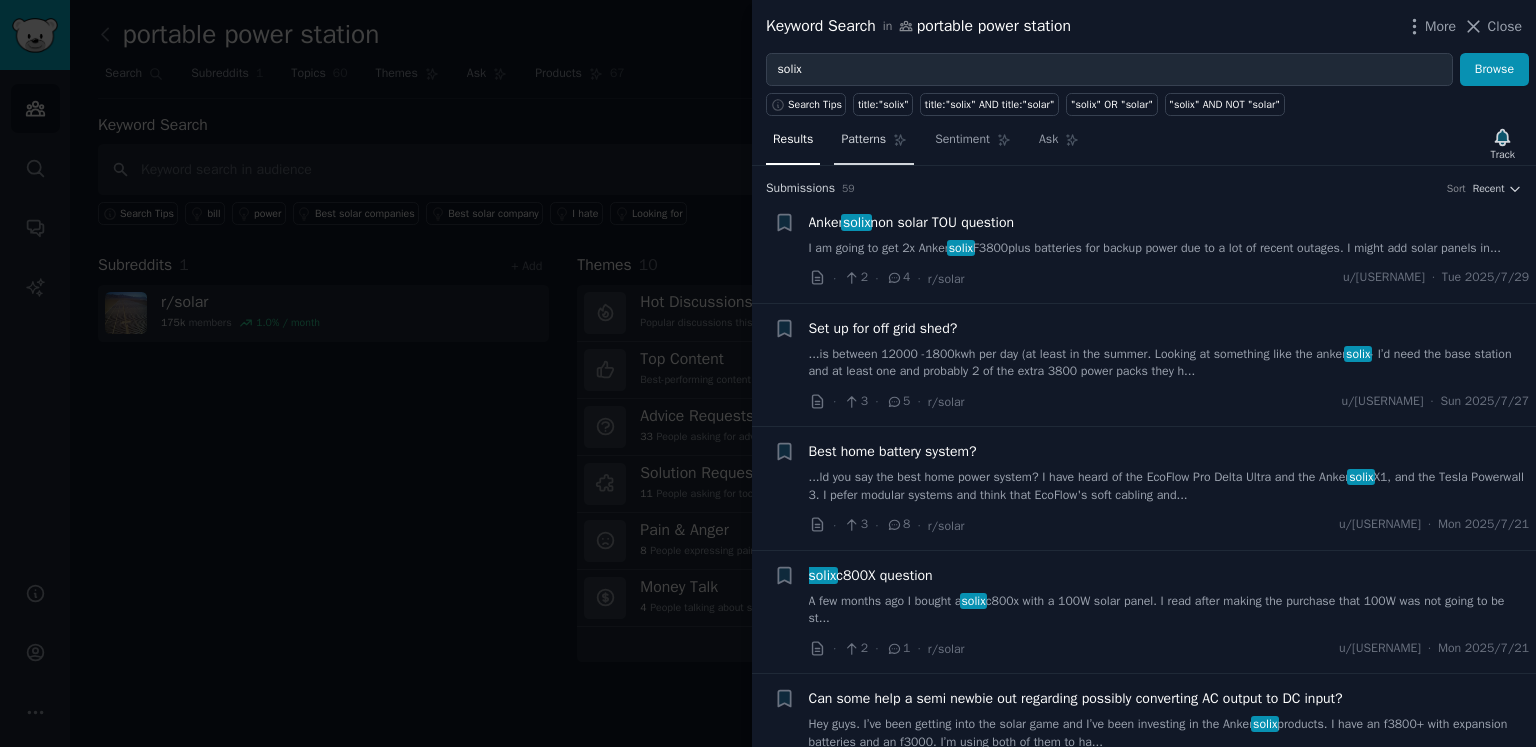 click on "Patterns" at bounding box center [863, 140] 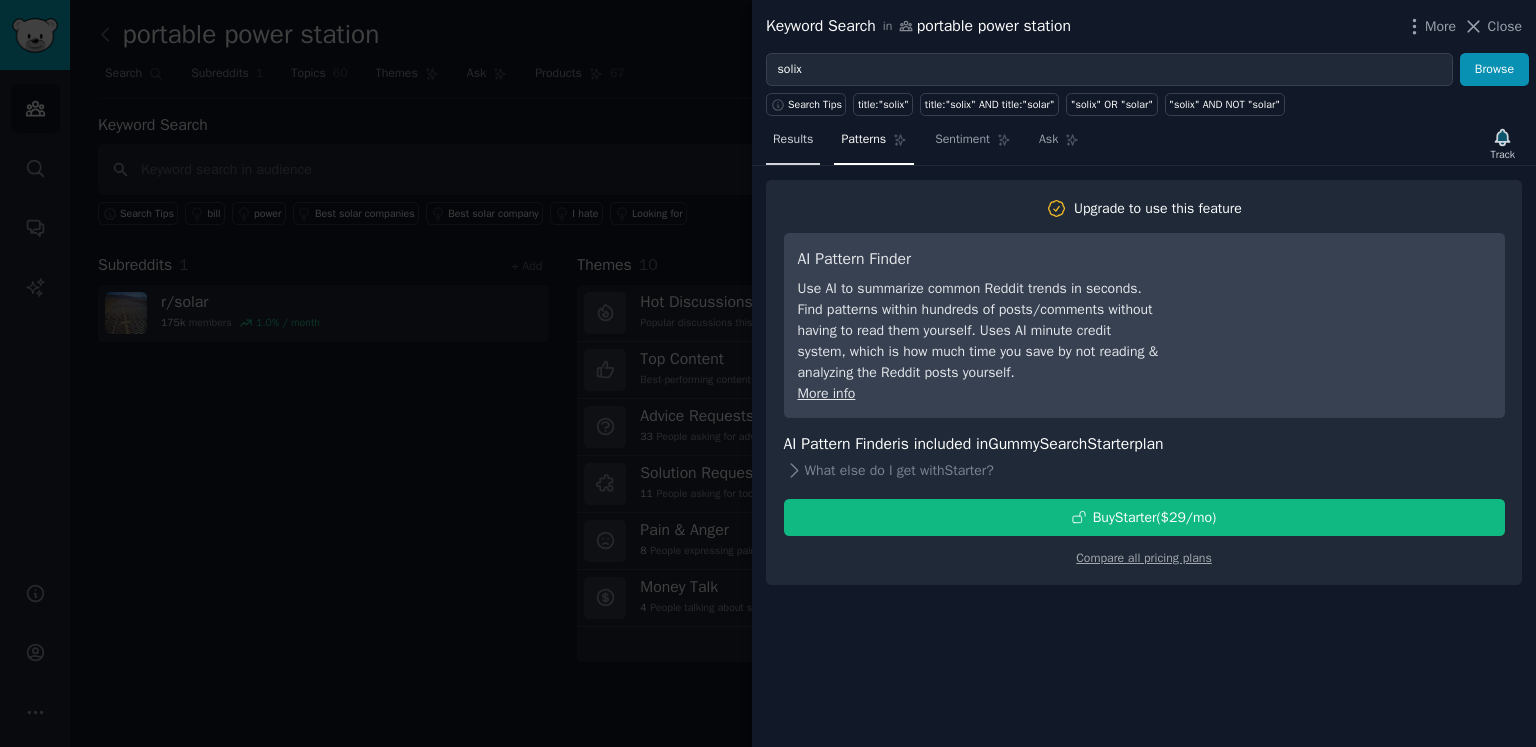 click on "Results" at bounding box center (793, 140) 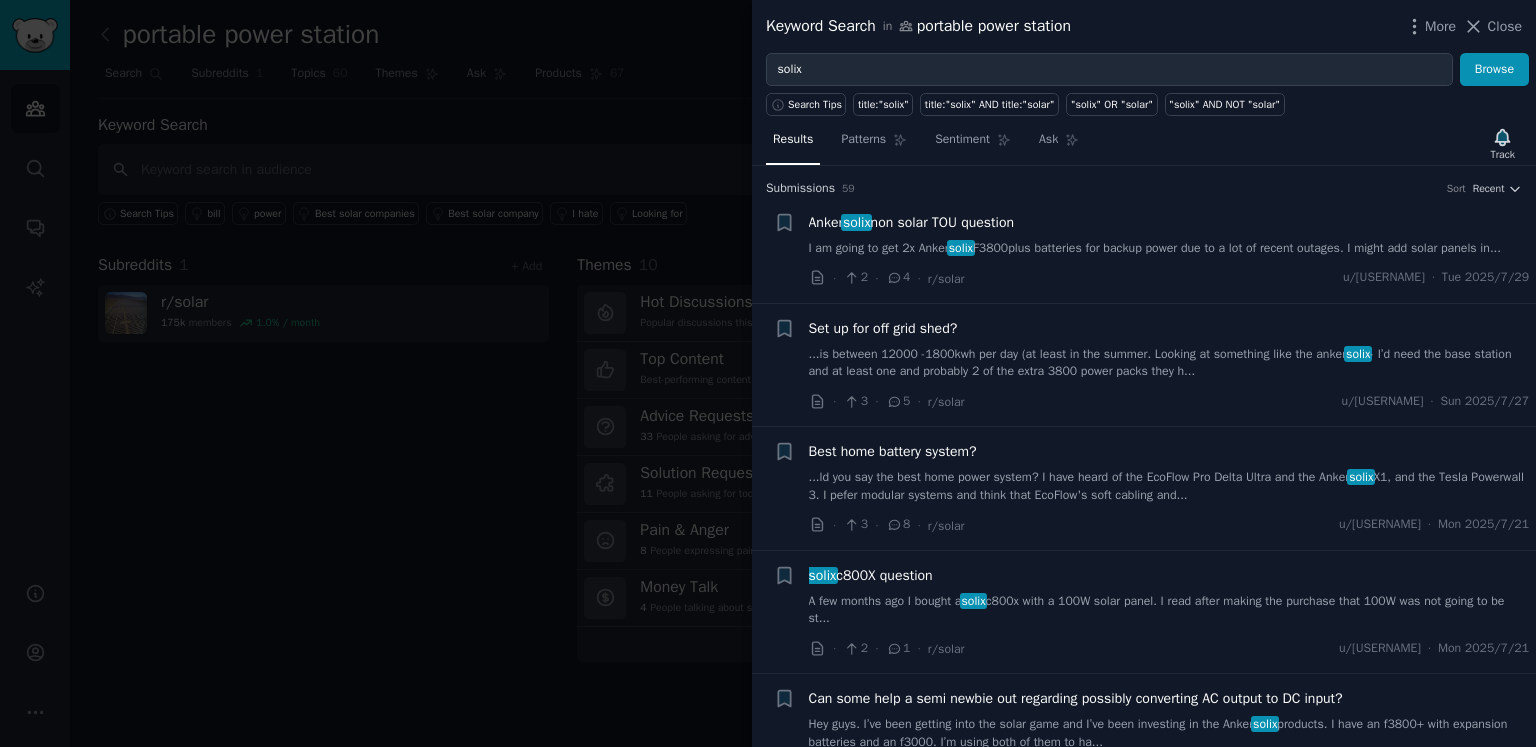 scroll, scrollTop: 100, scrollLeft: 0, axis: vertical 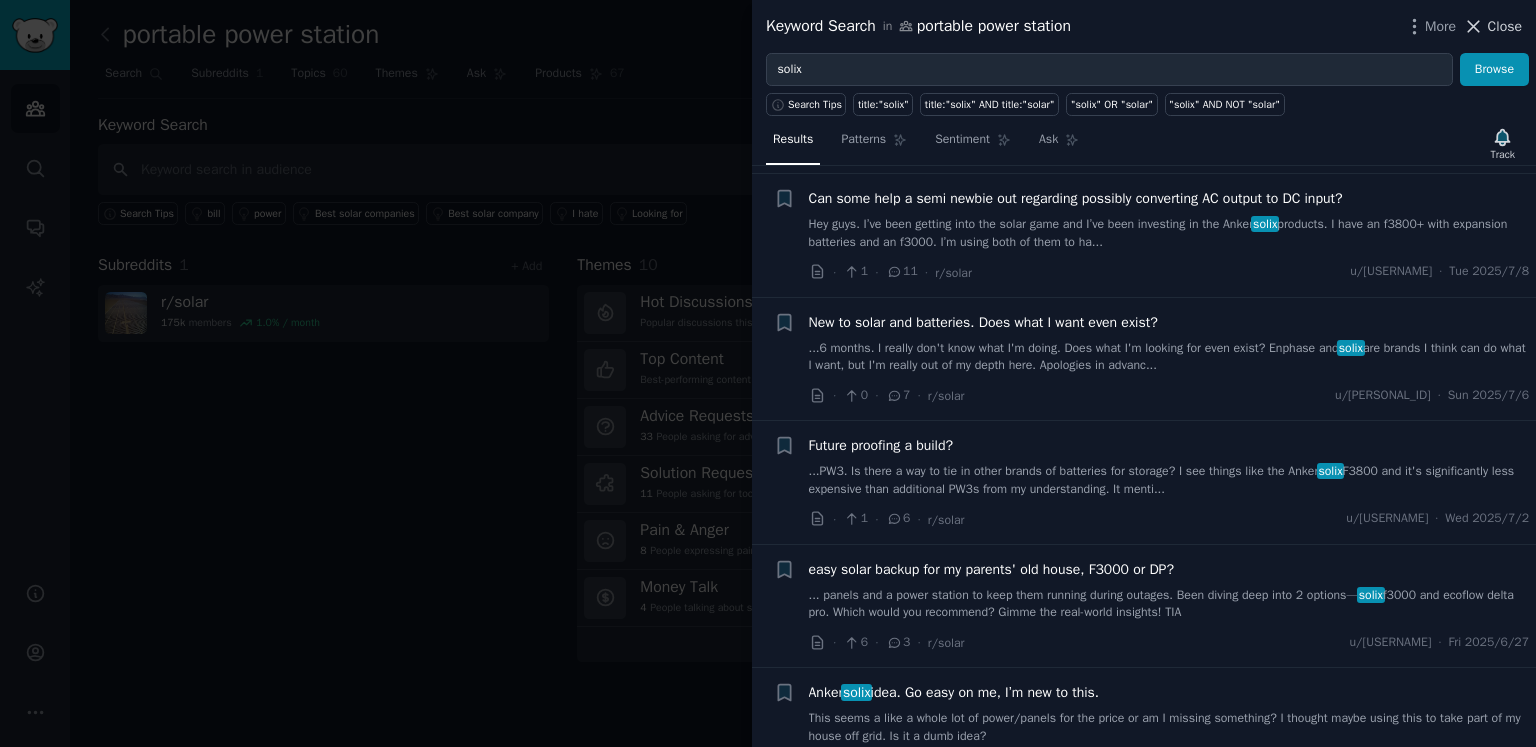 click on "Close" at bounding box center [1505, 26] 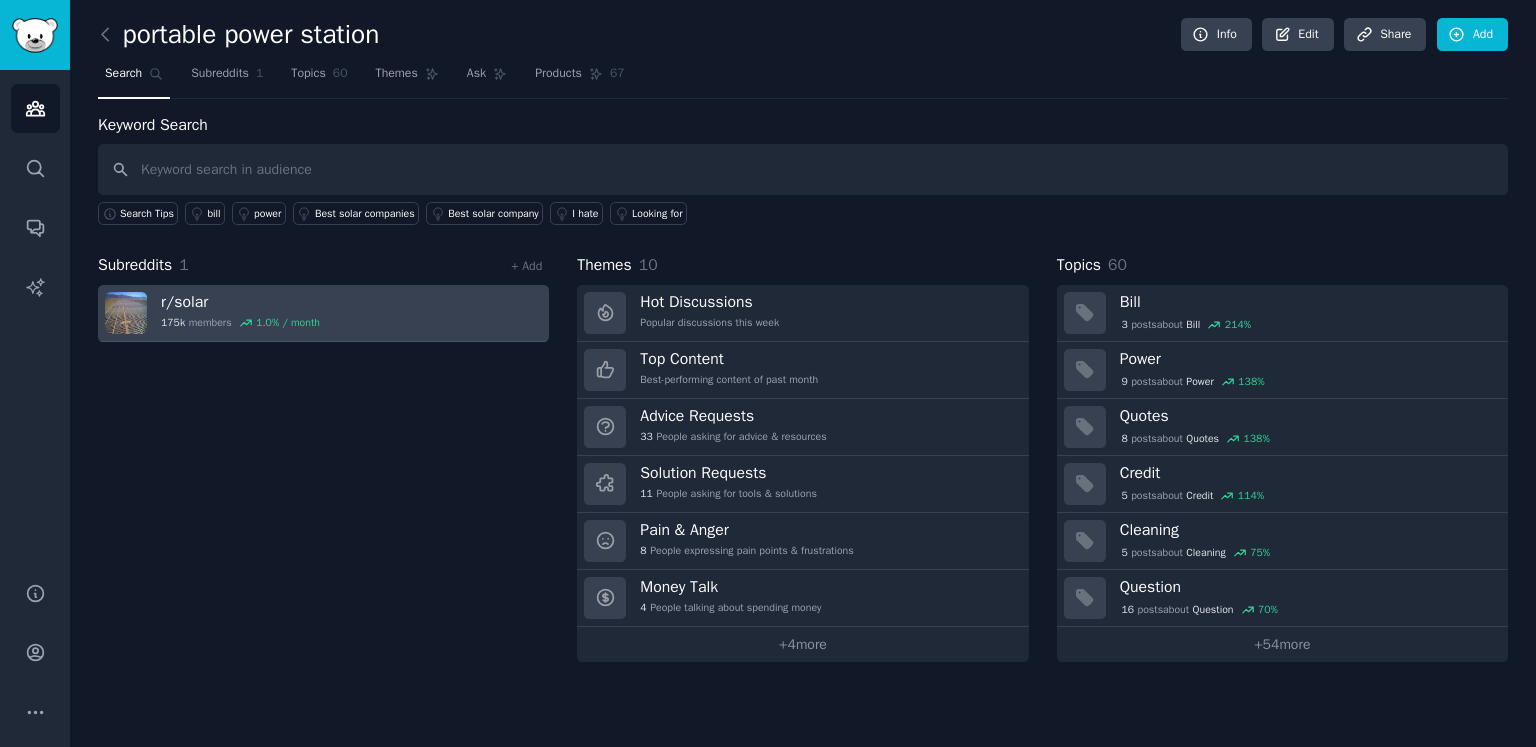 click on "r/ solar 175k  members 1.0 % / month" at bounding box center (323, 313) 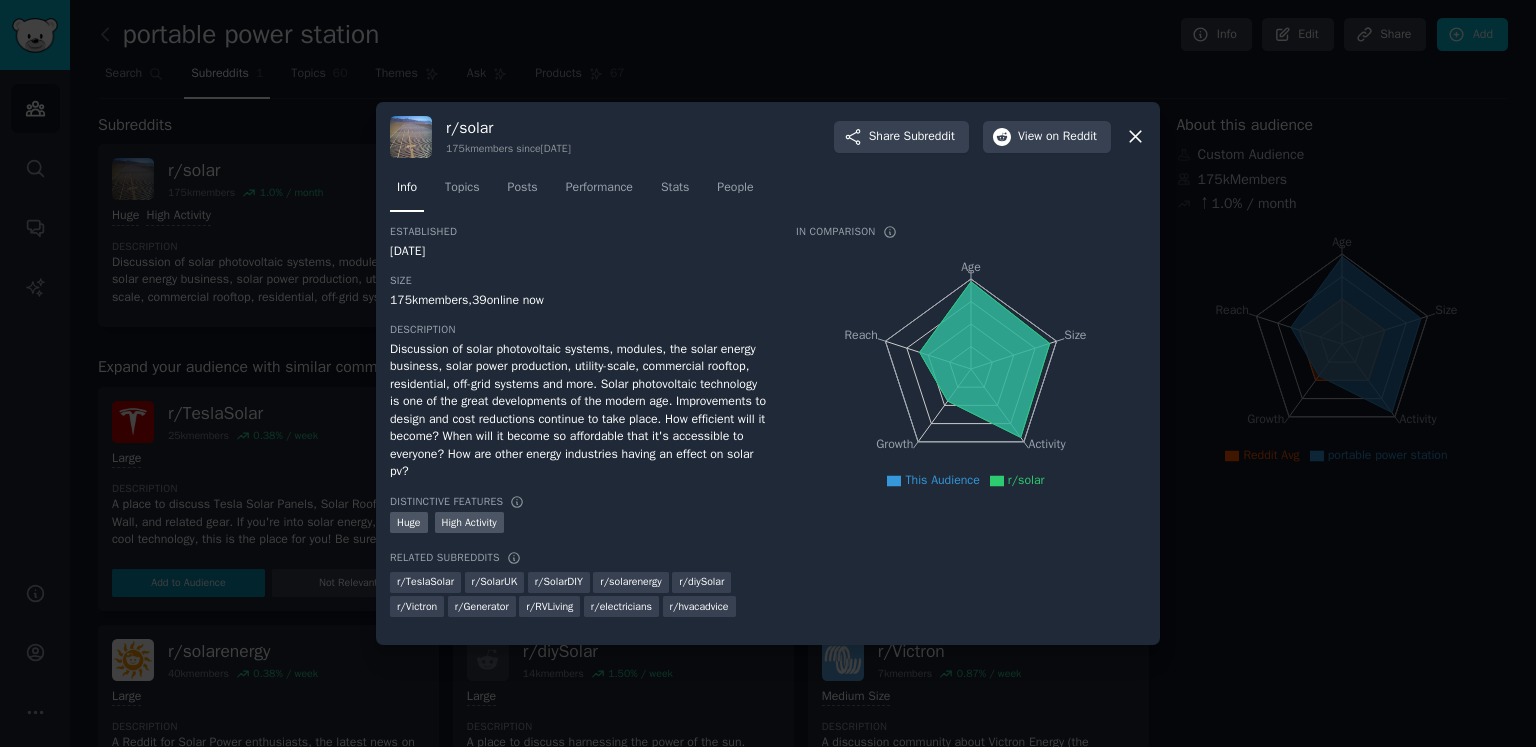 click 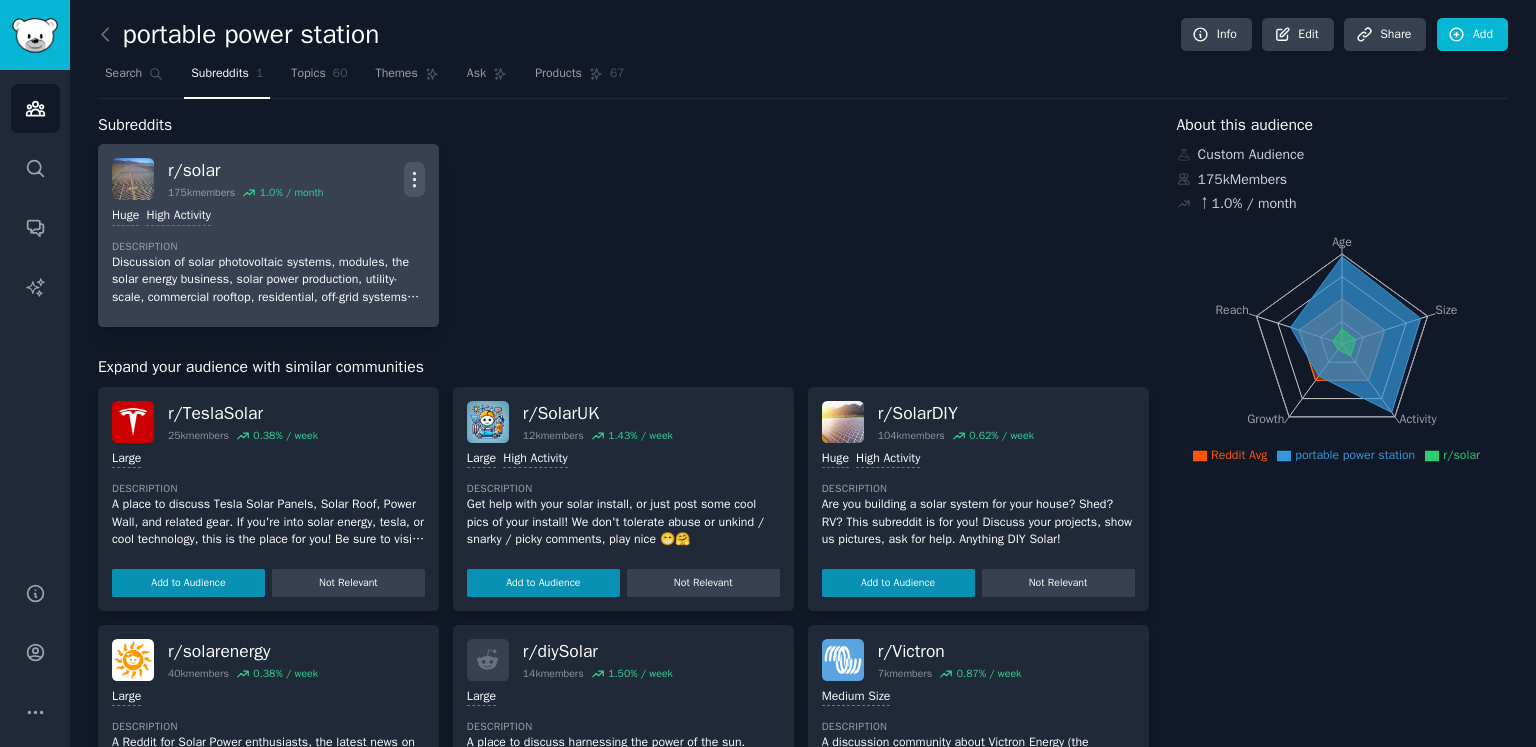 click 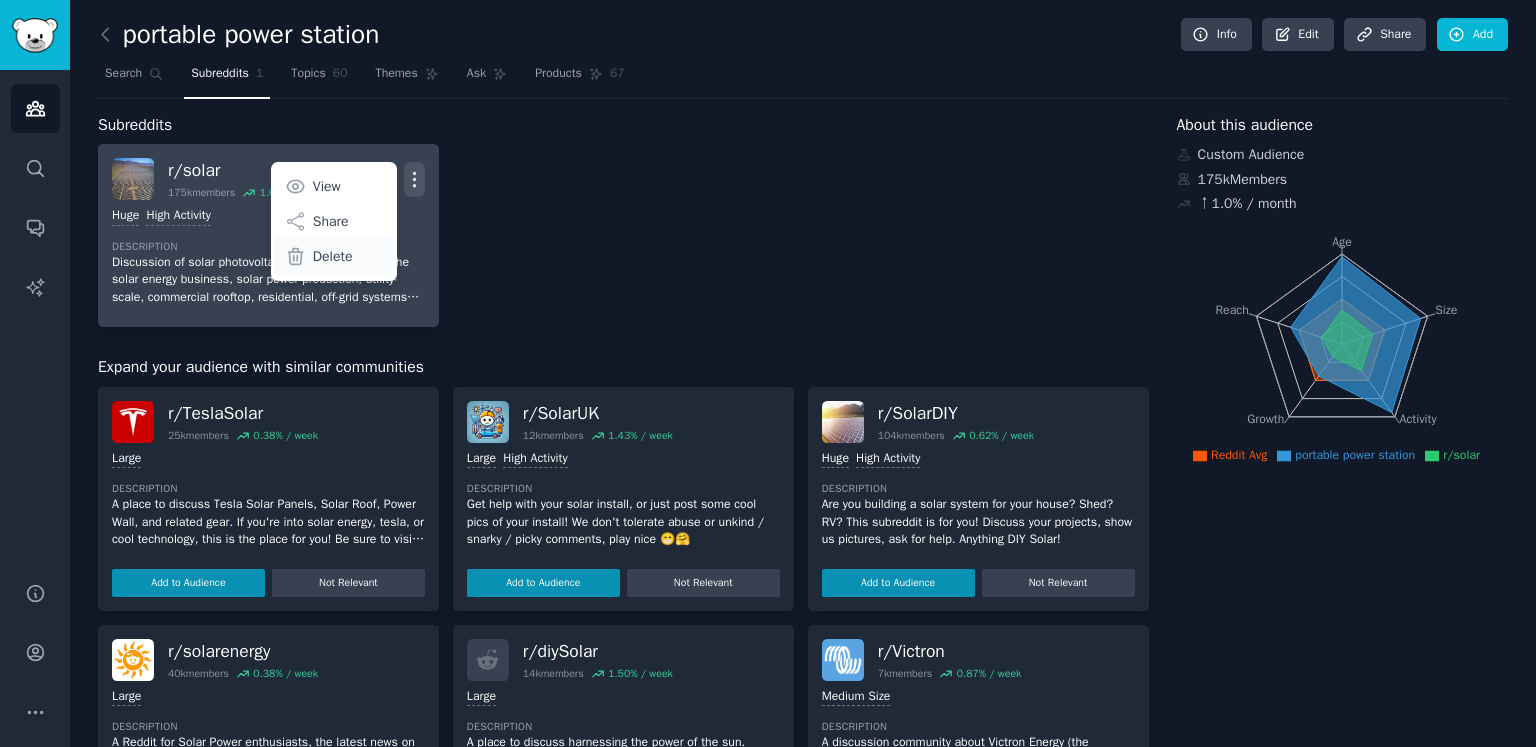 click on "Delete" at bounding box center (333, 256) 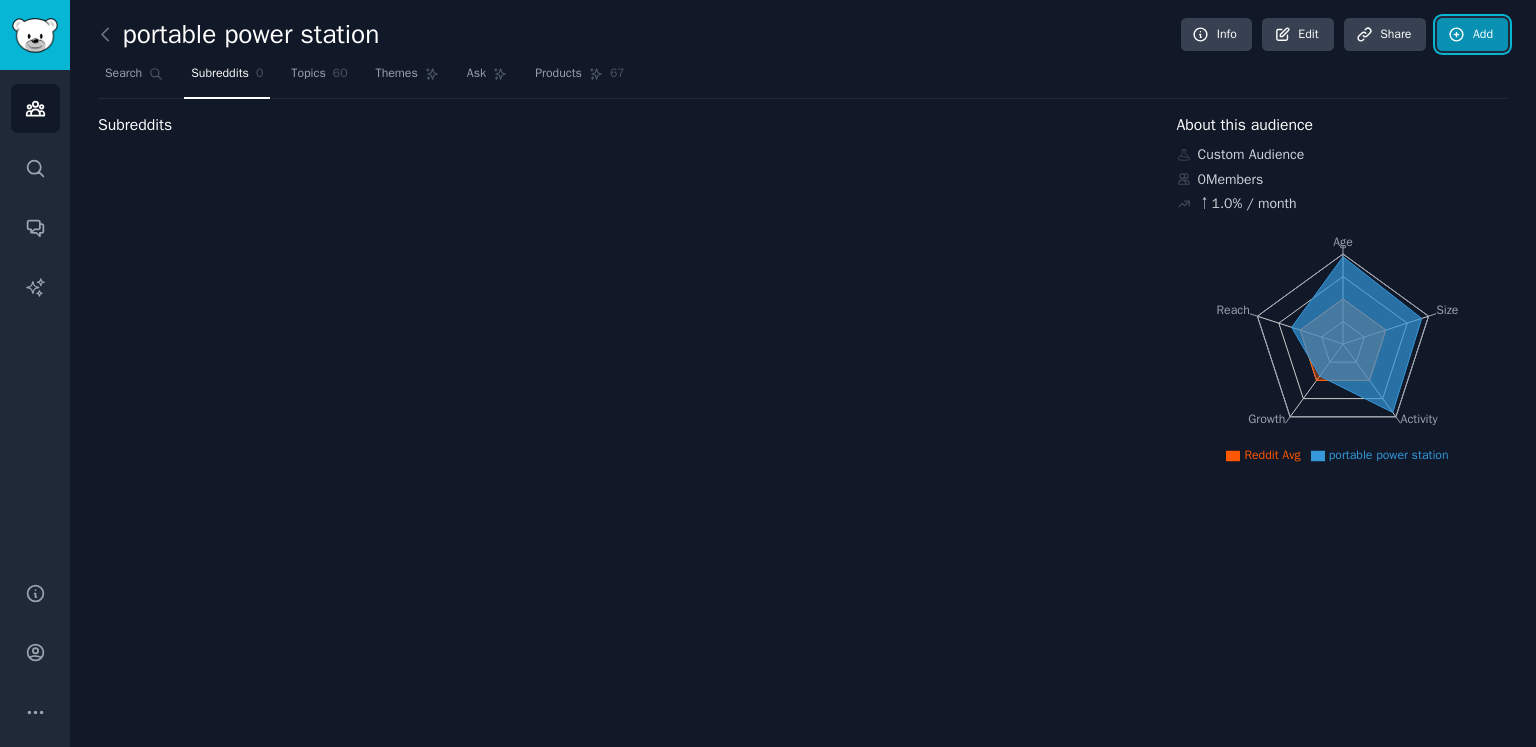 click on "Add" at bounding box center (1472, 35) 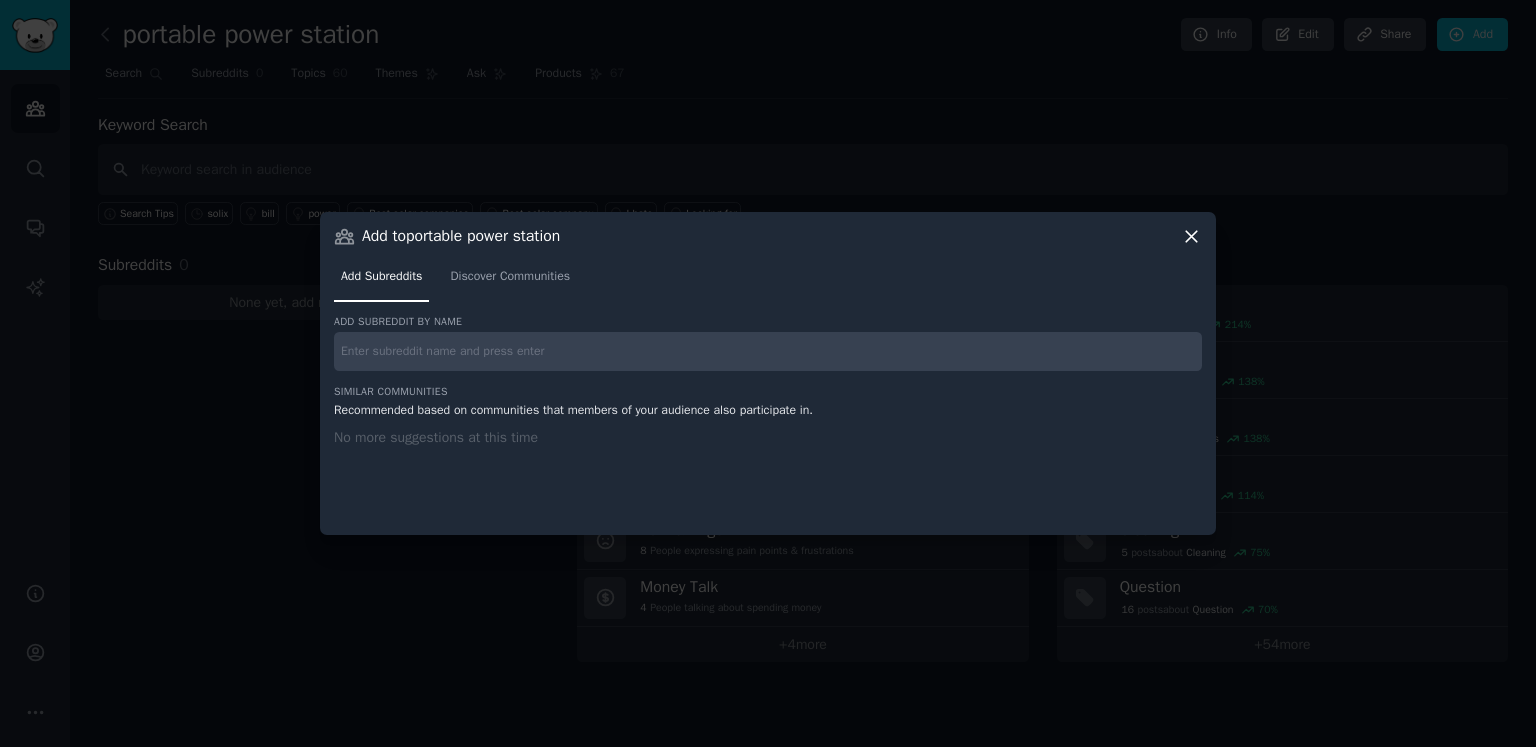 click at bounding box center (768, 351) 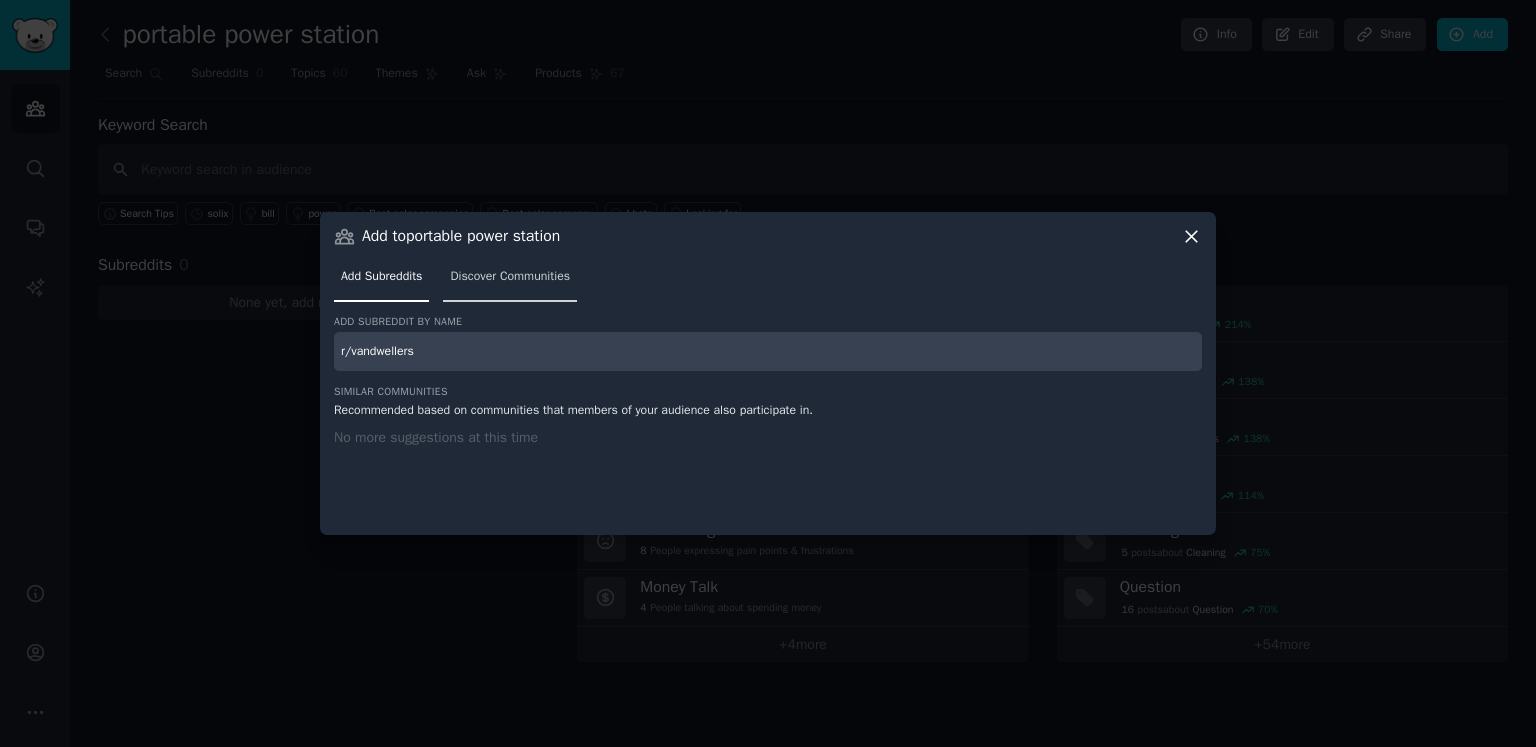 type on "r/vandwellers" 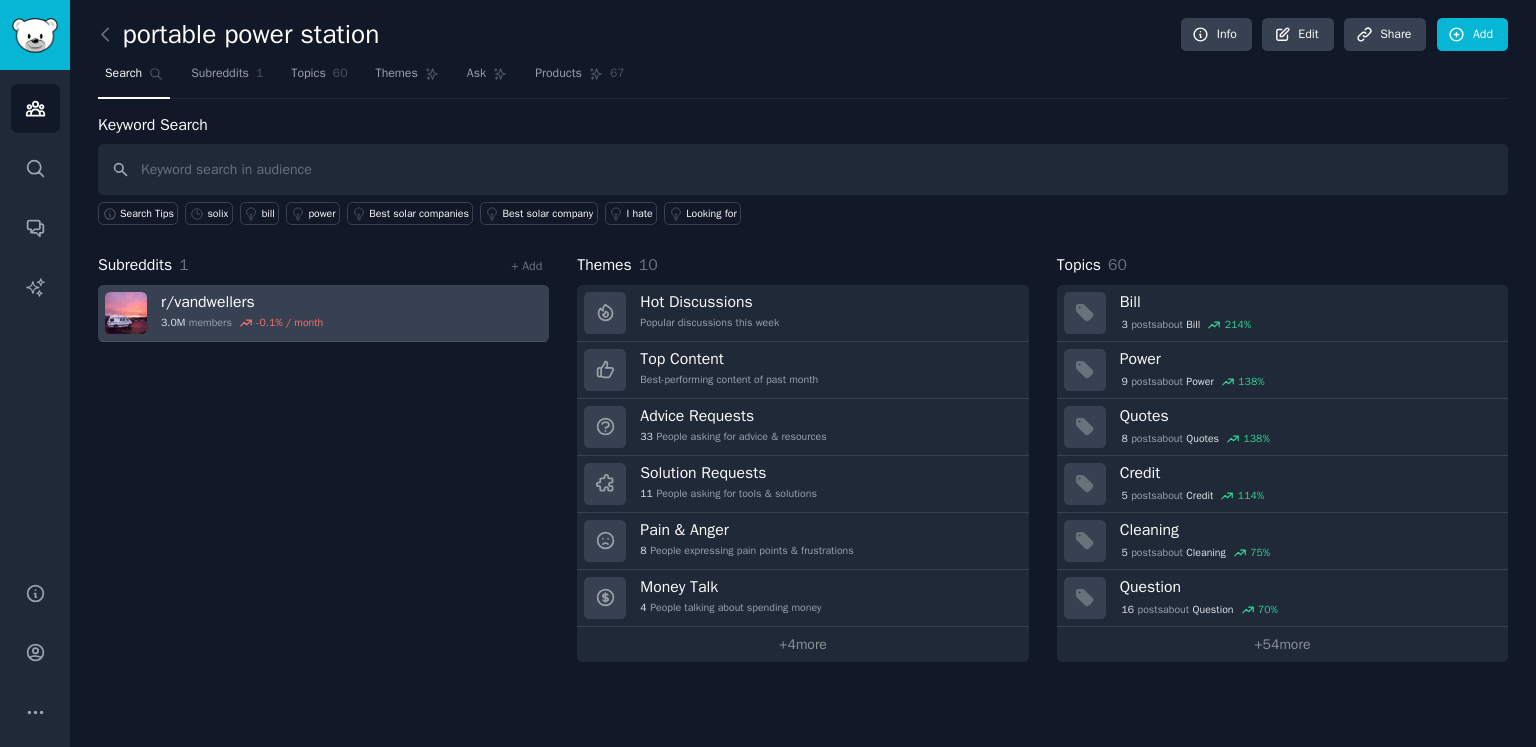 click on "r/ vandwellers 3.0M  members -0.1 % / month" at bounding box center [323, 313] 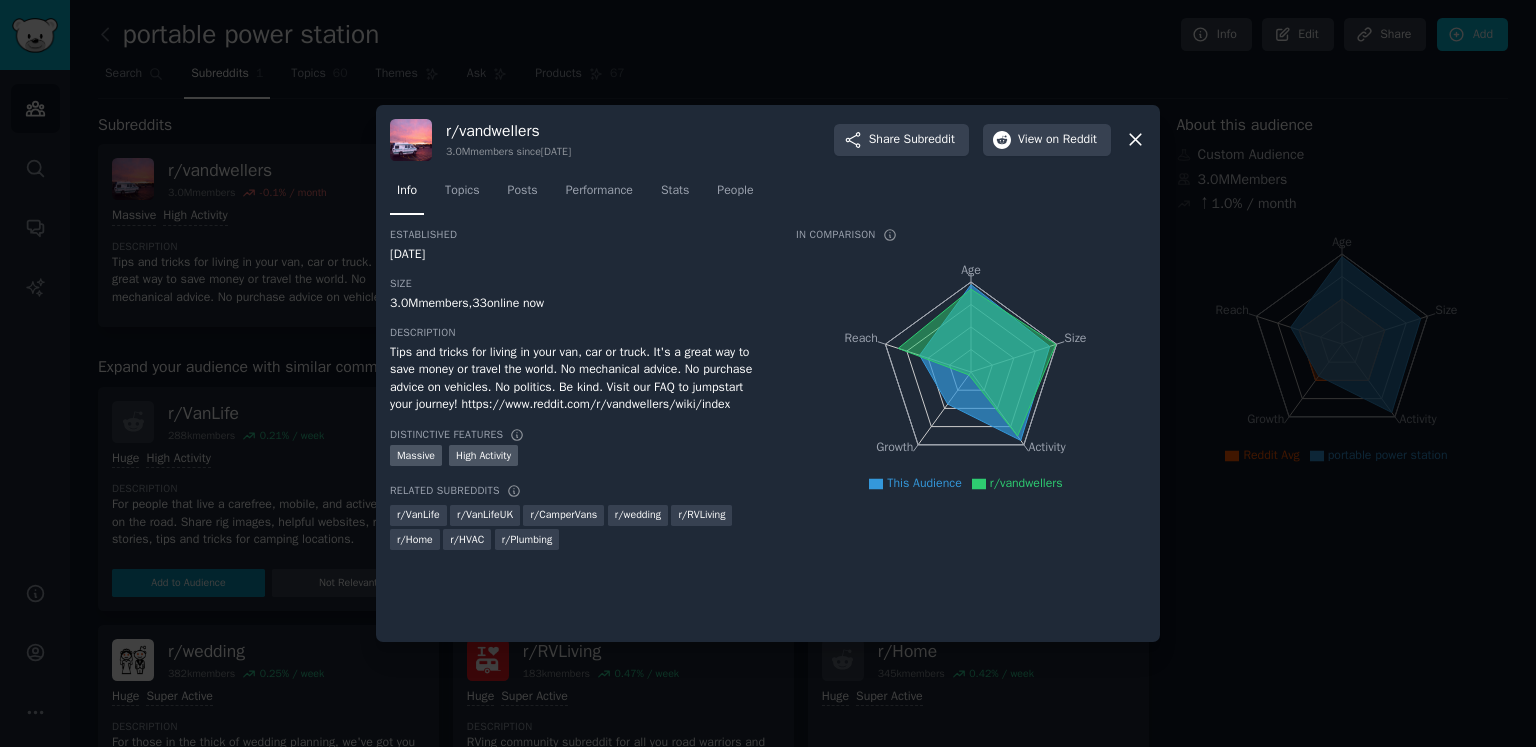 click 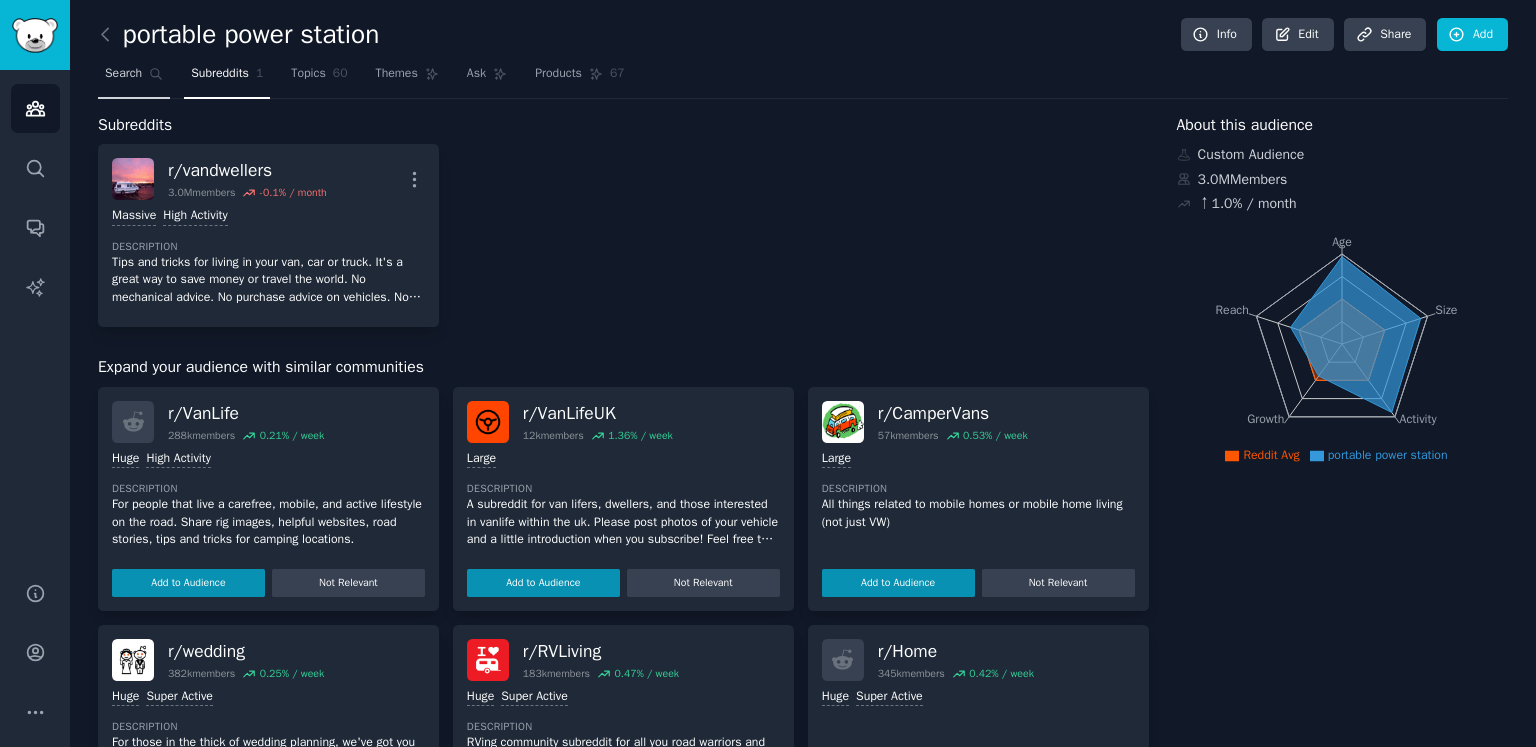 click on "Search" at bounding box center [123, 74] 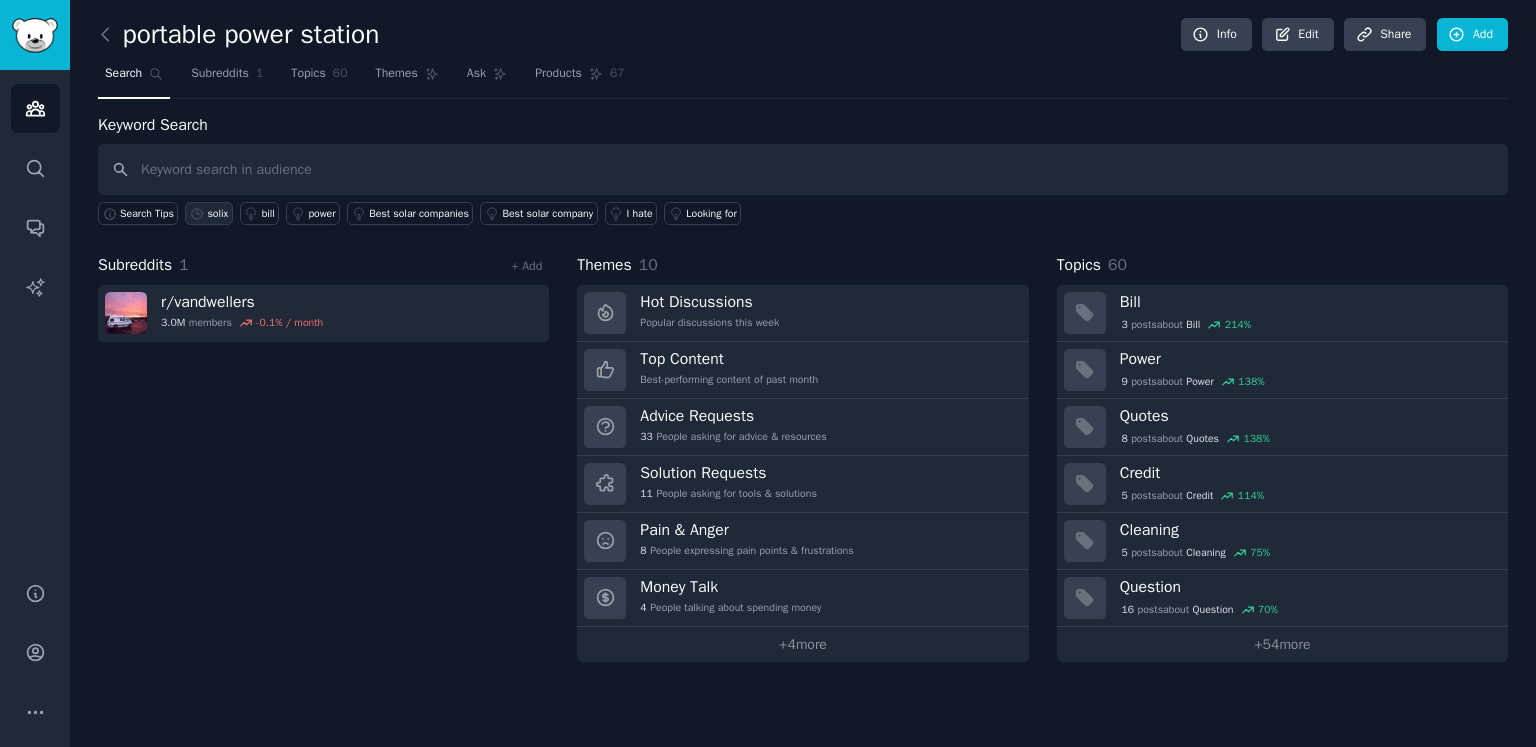 click on "solix" at bounding box center (217, 214) 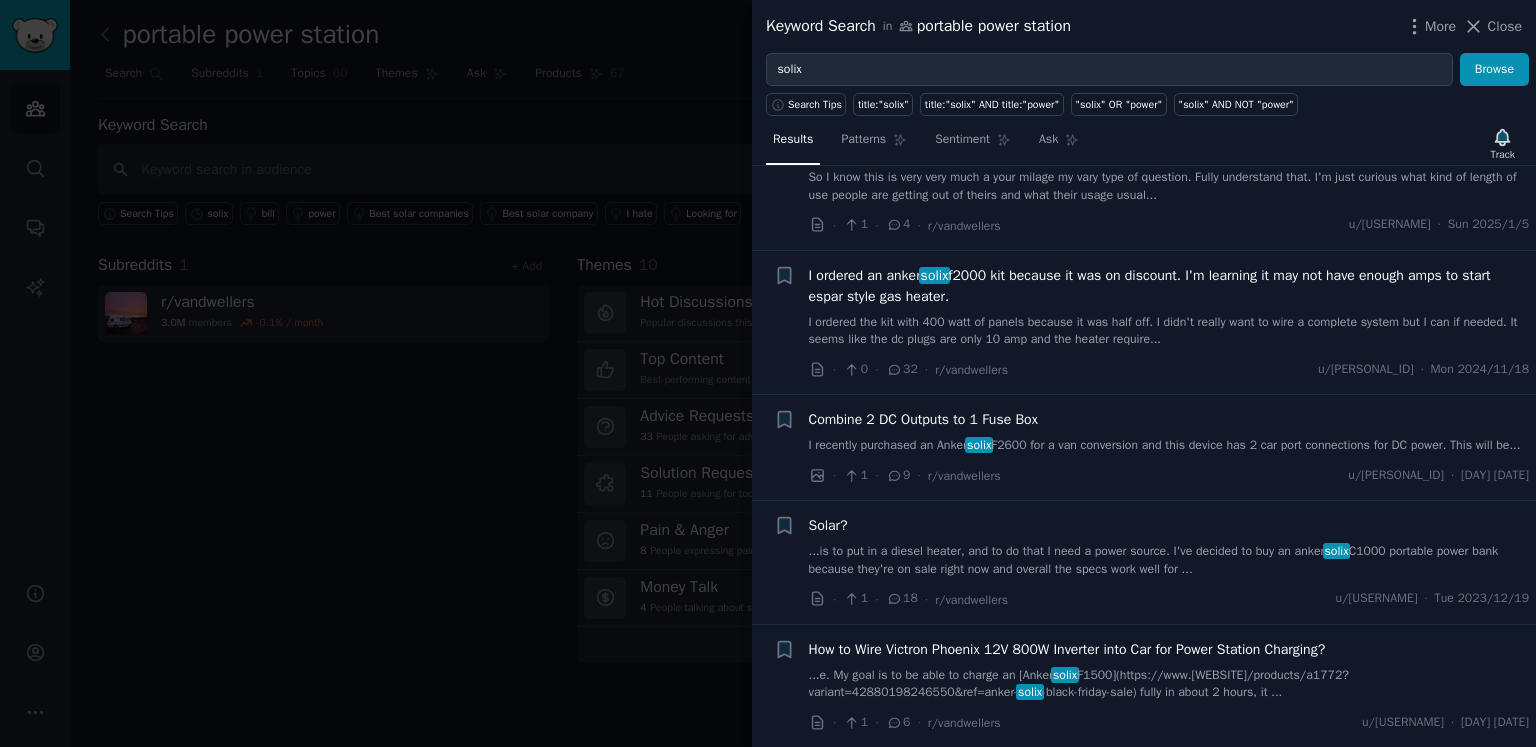 scroll, scrollTop: 333, scrollLeft: 0, axis: vertical 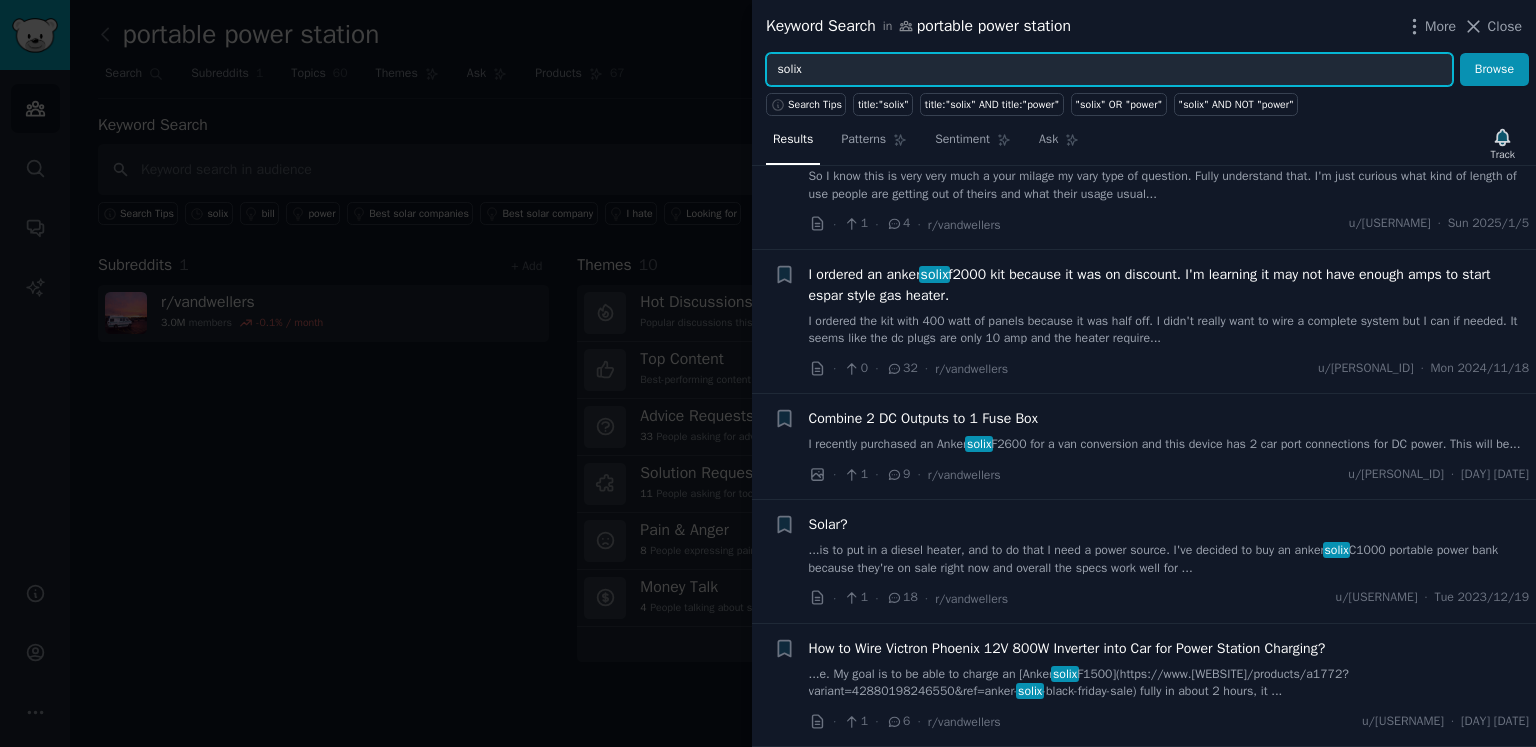drag, startPoint x: 1024, startPoint y: 65, endPoint x: 664, endPoint y: 50, distance: 360.31238 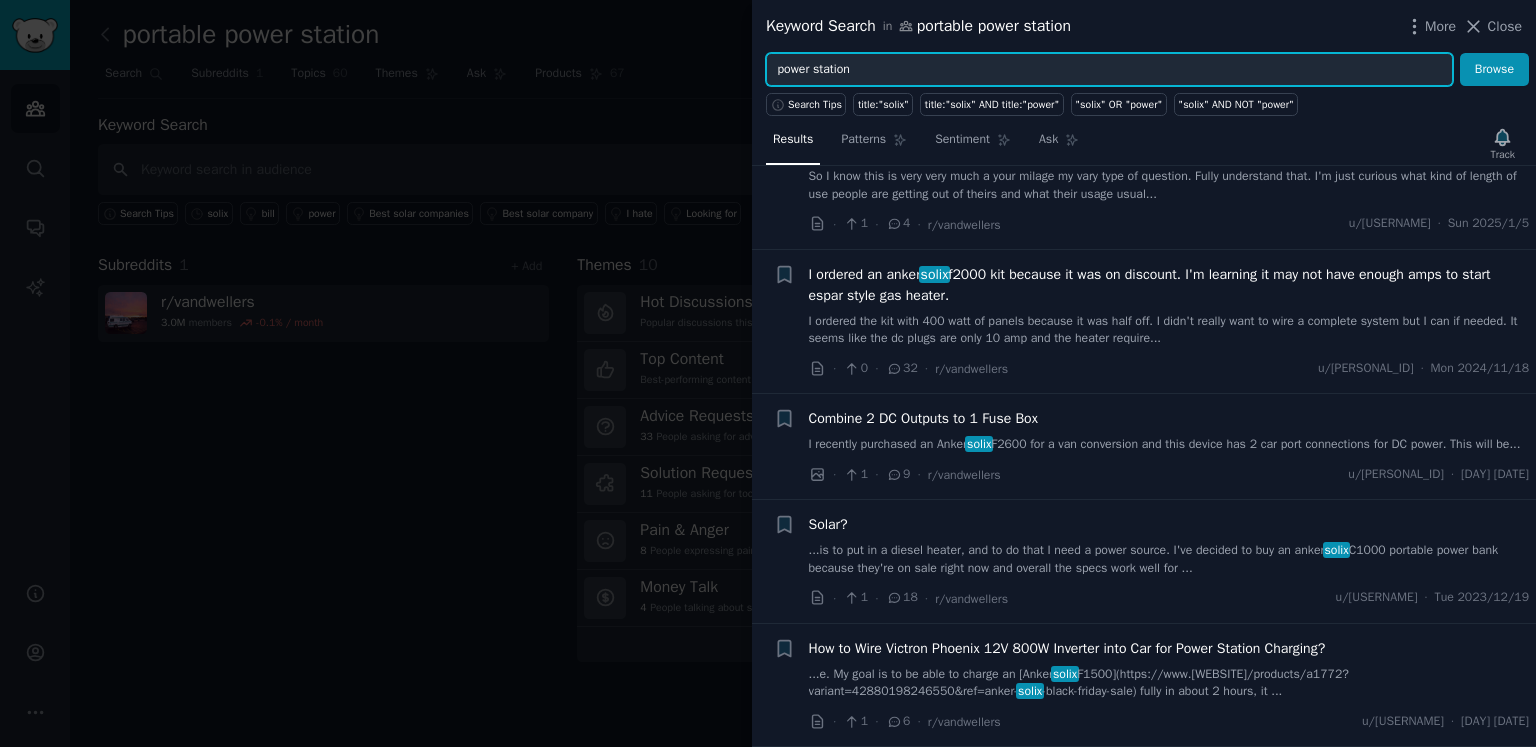 type on "power station" 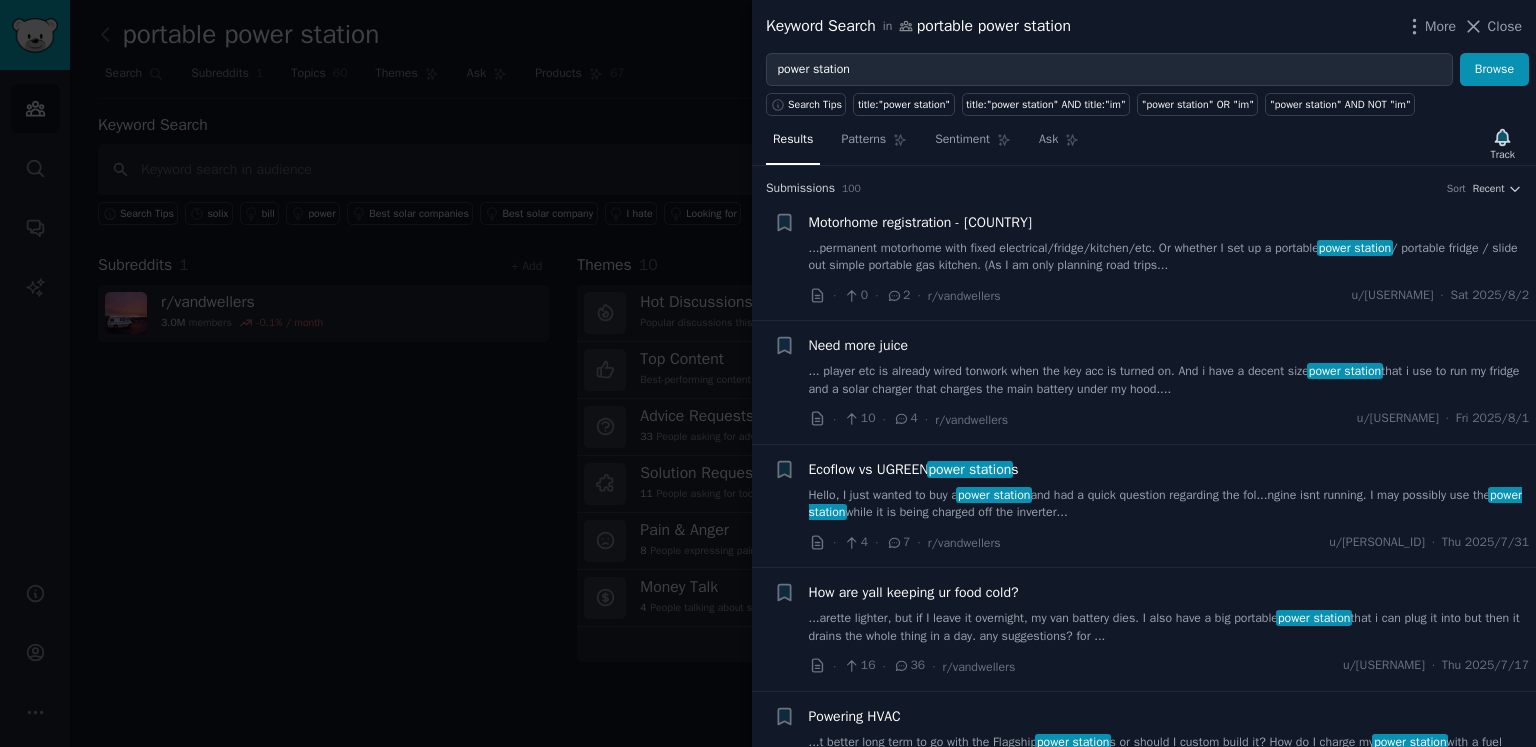 click at bounding box center [768, 373] 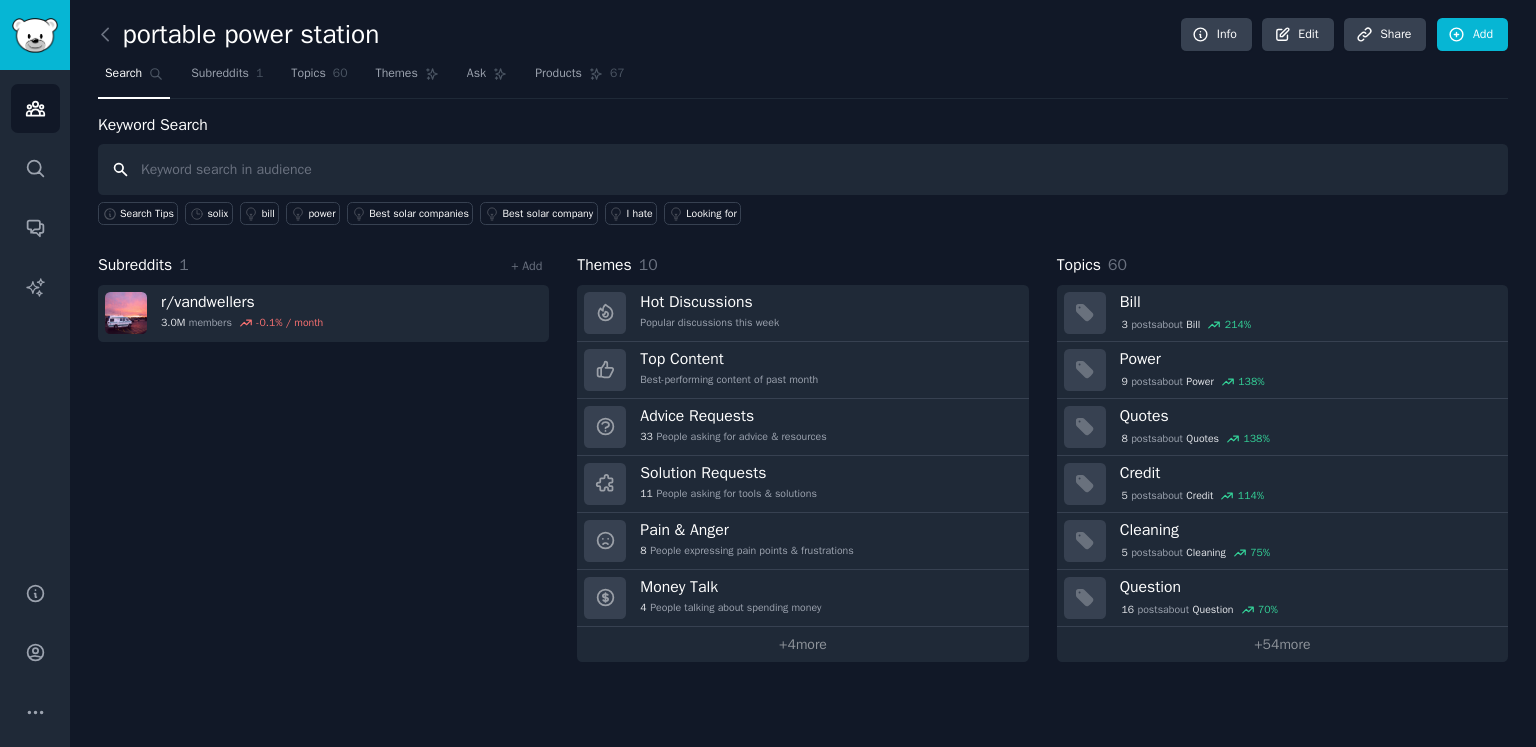 click at bounding box center (803, 169) 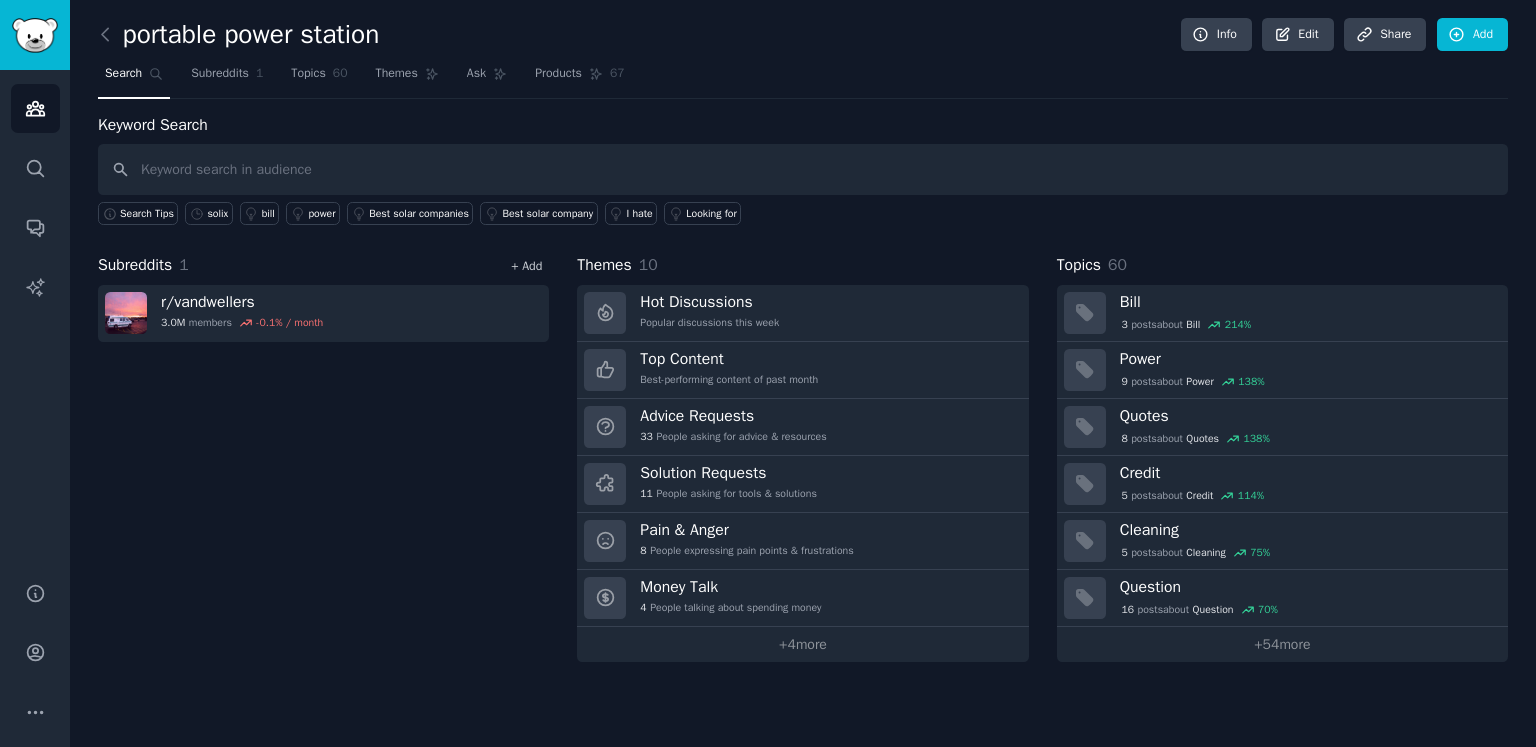 click on "+ Add" at bounding box center [526, 266] 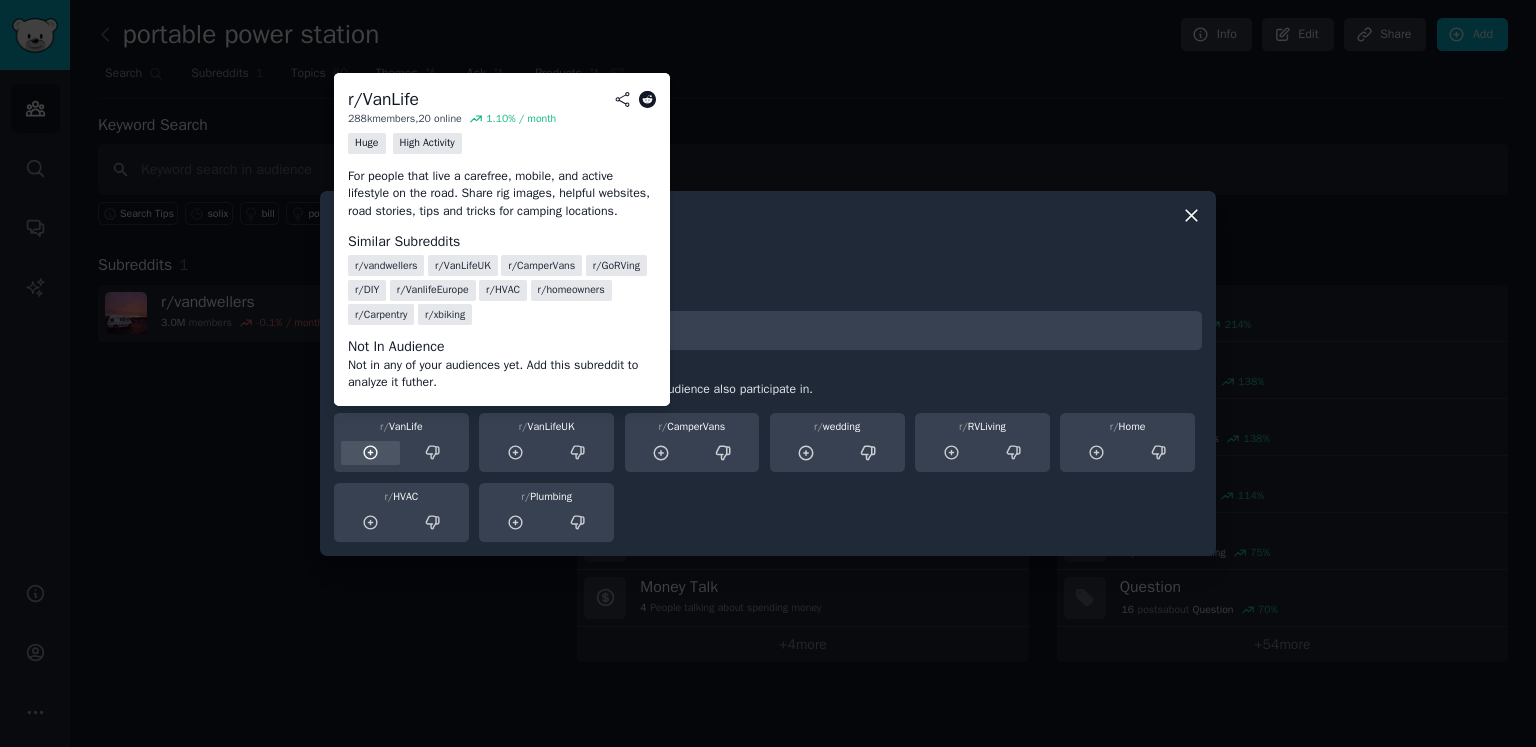 click 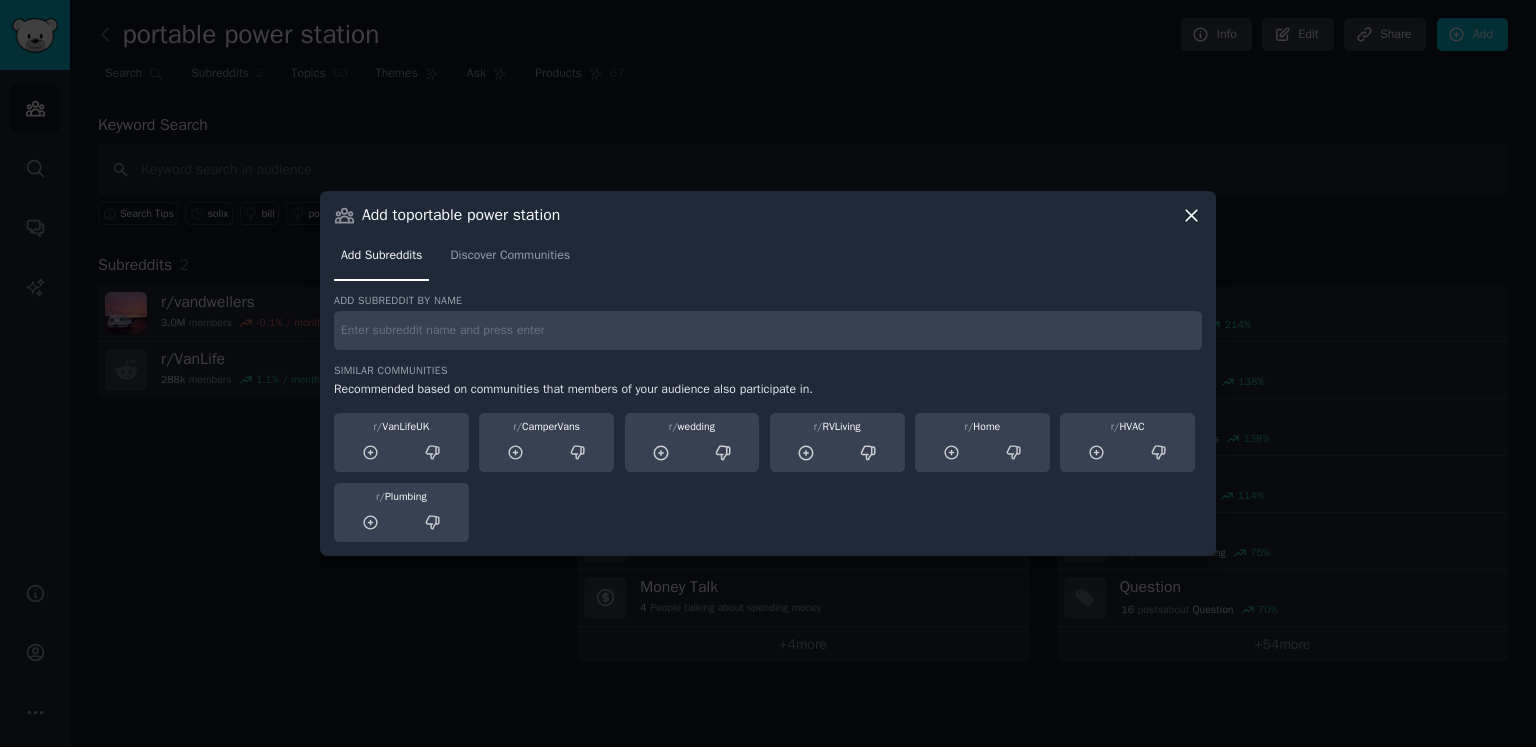 click 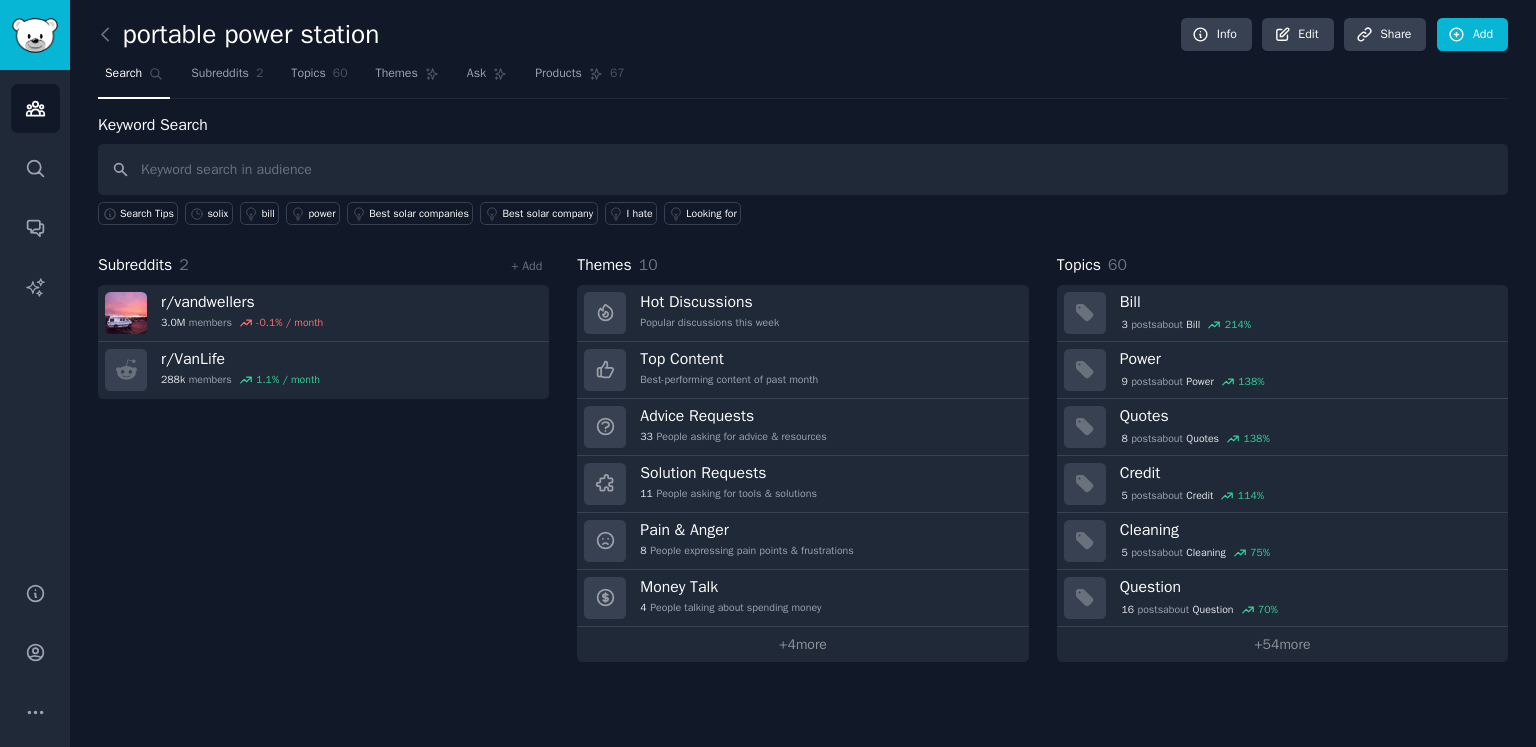 drag, startPoint x: 516, startPoint y: 311, endPoint x: 444, endPoint y: 437, distance: 145.12064 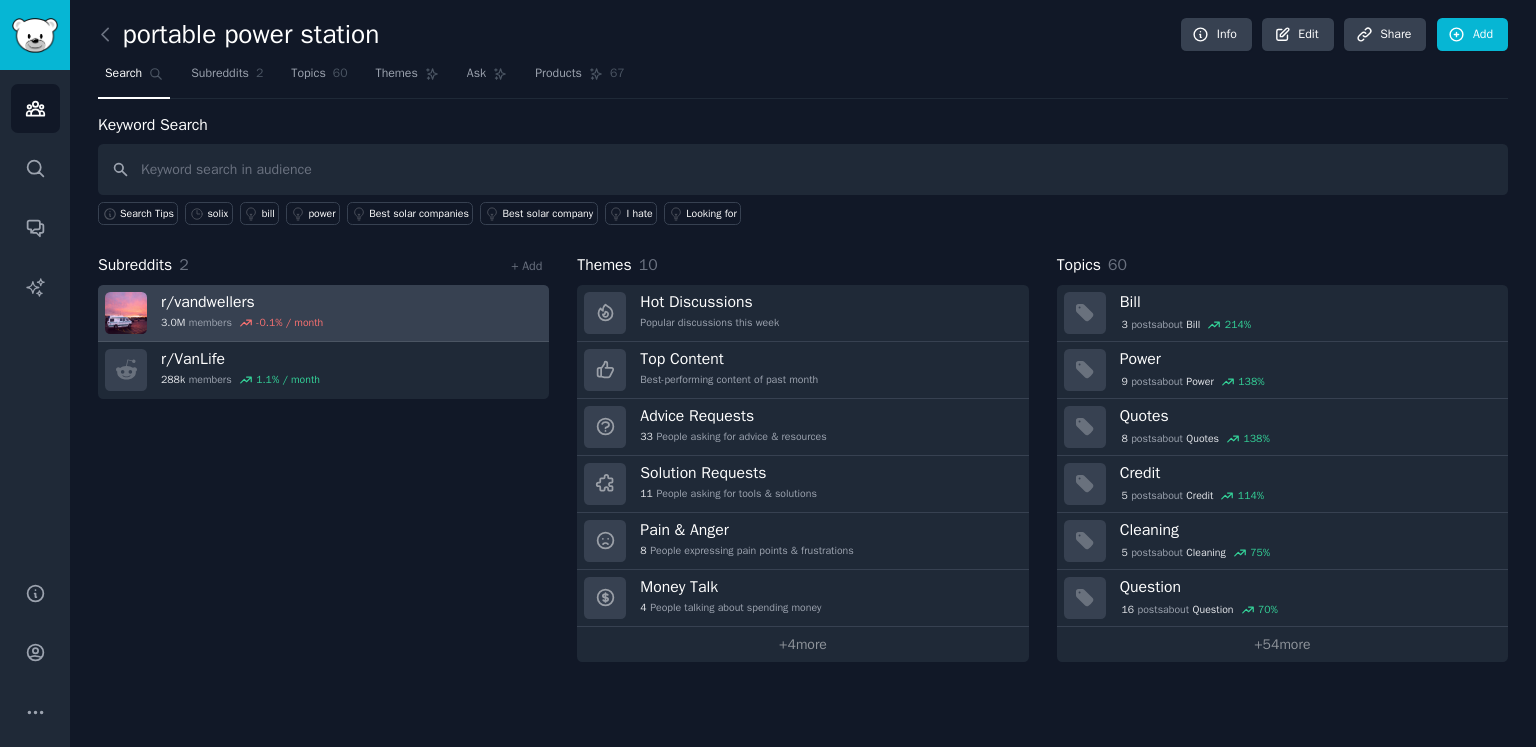 click on "r/ vandwellers" at bounding box center [242, 302] 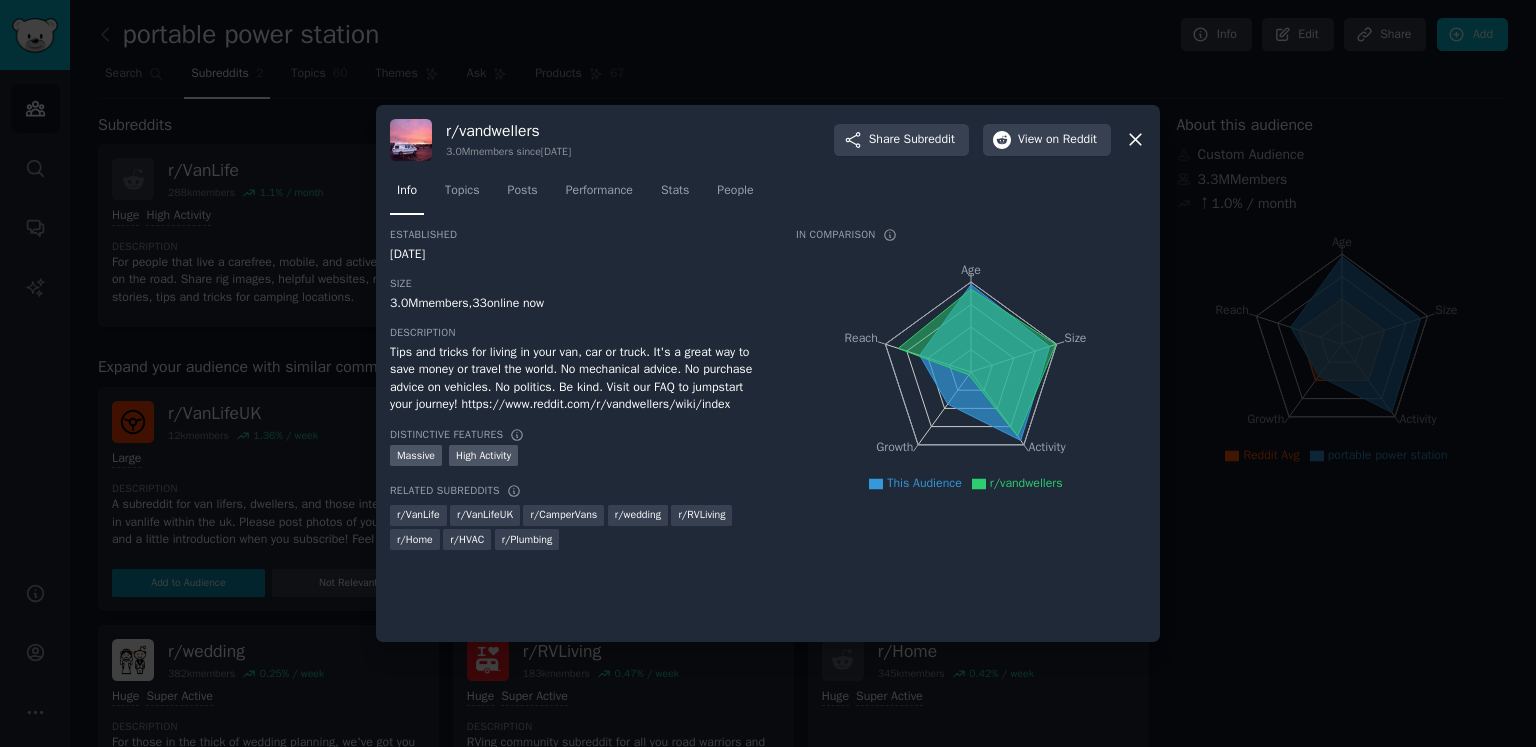 click 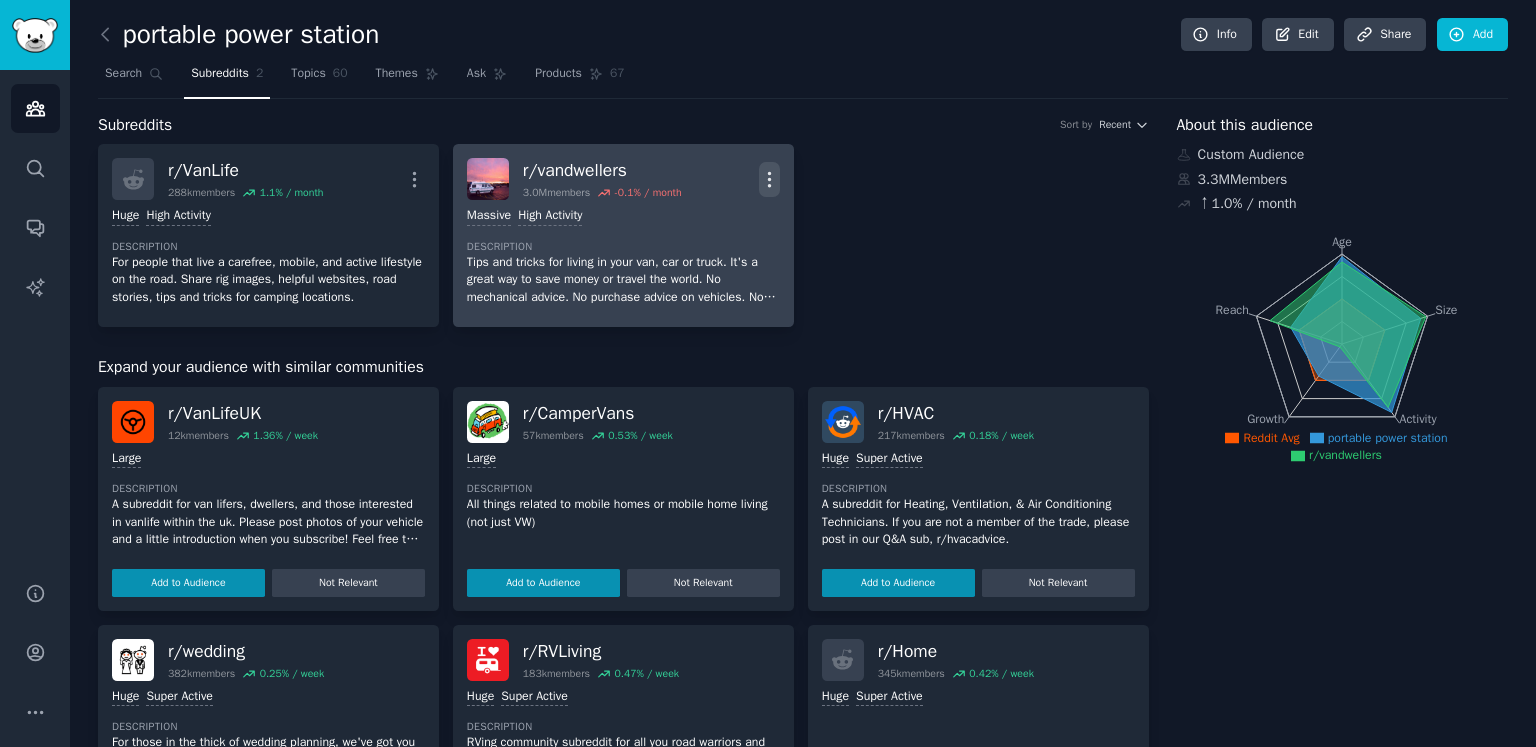 click 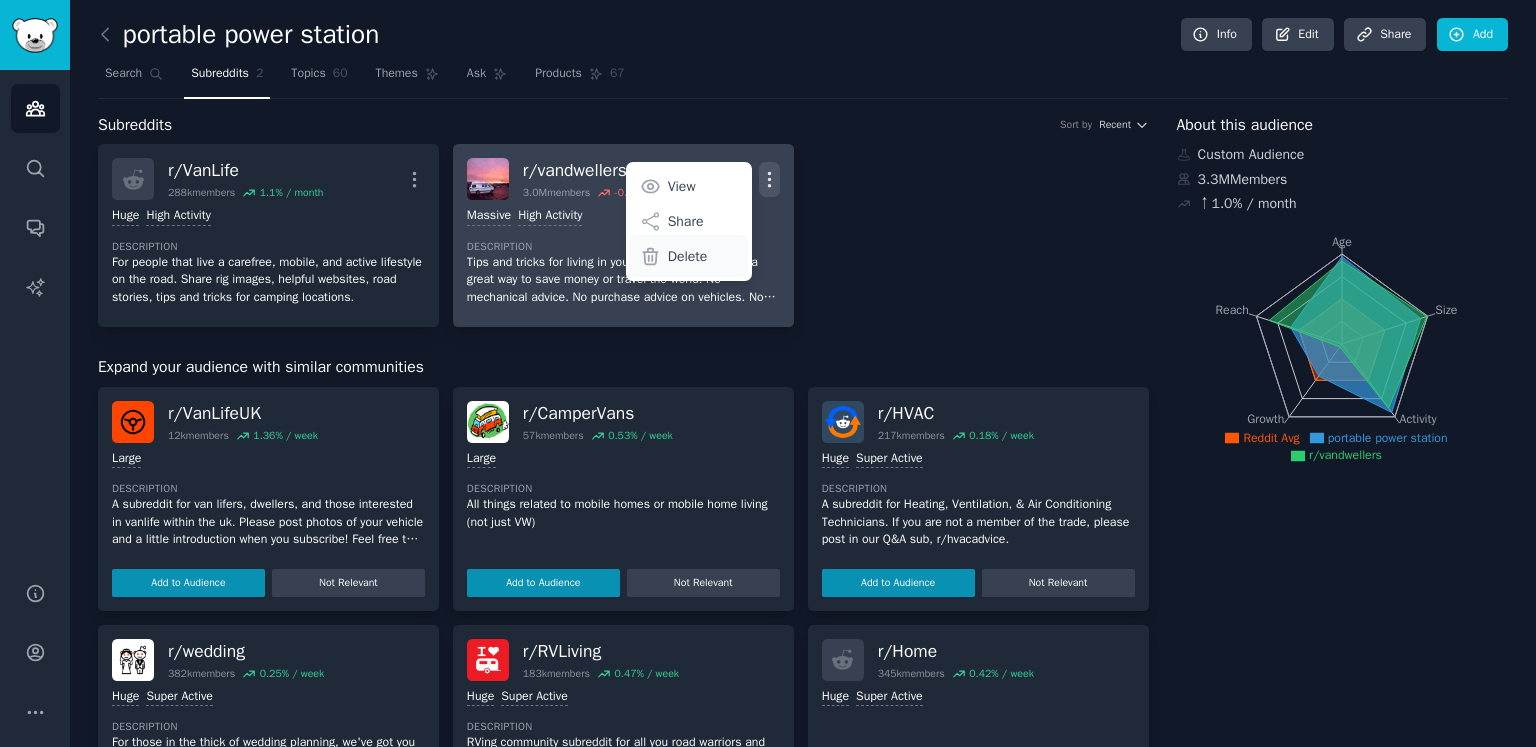 click on "Delete" at bounding box center (688, 256) 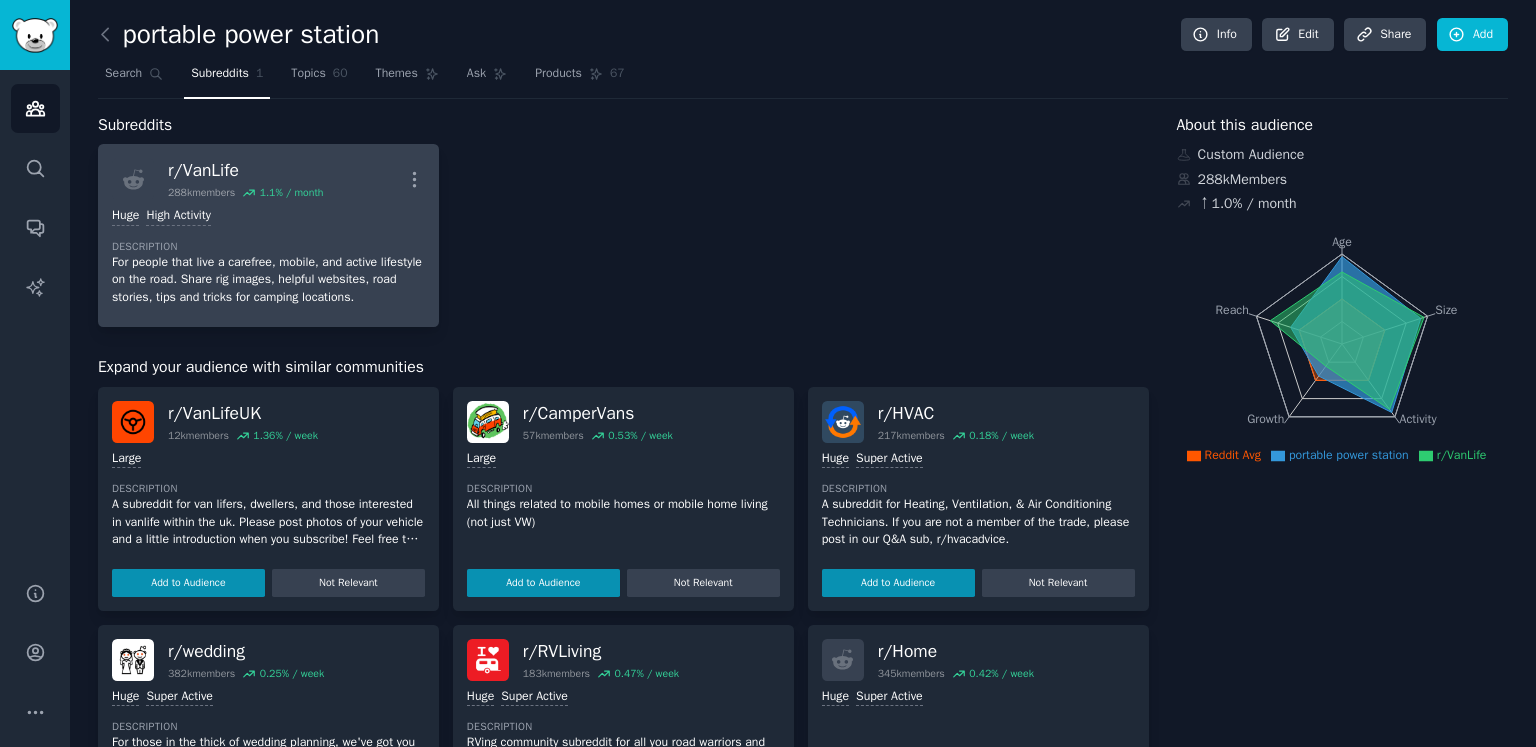 click on "r/ VanLife" at bounding box center [245, 170] 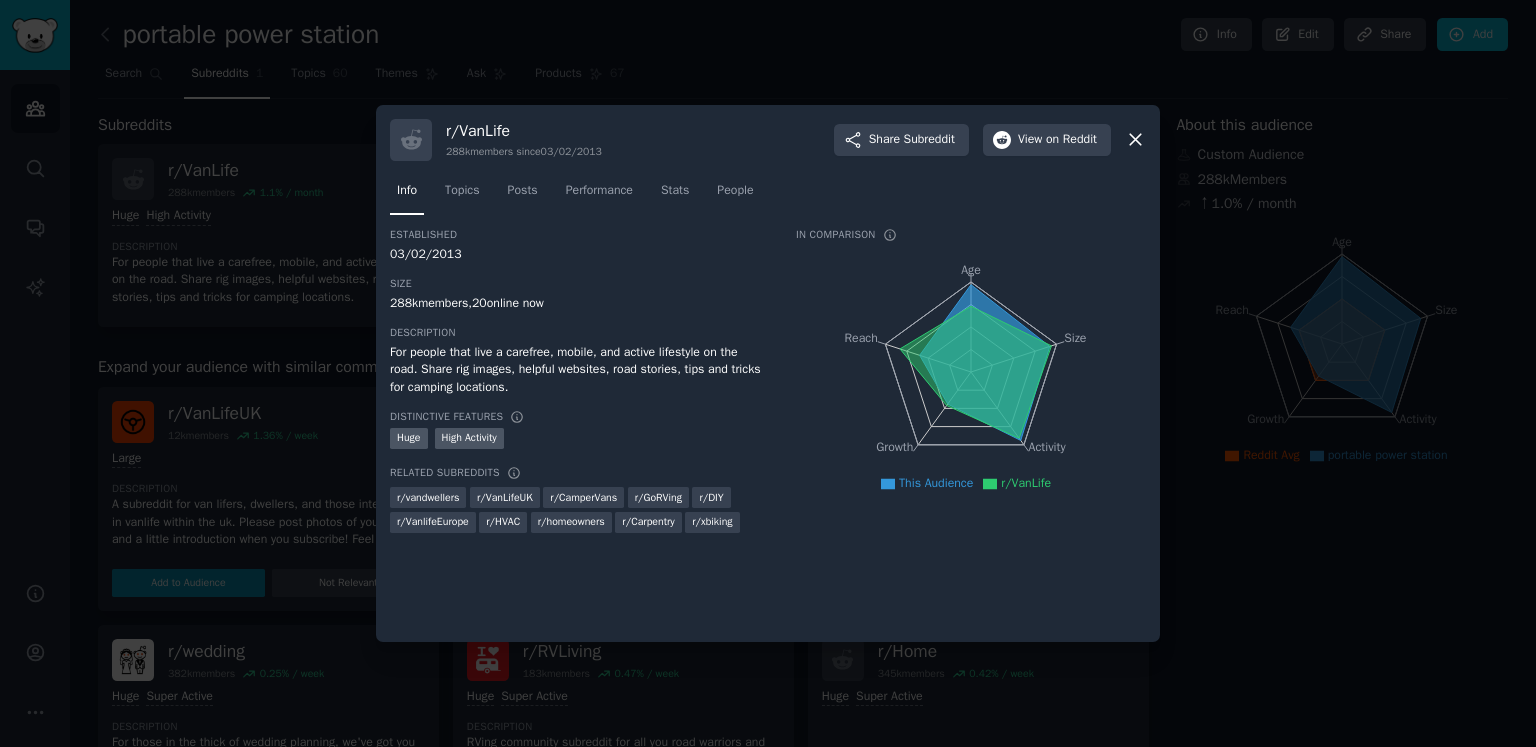 click 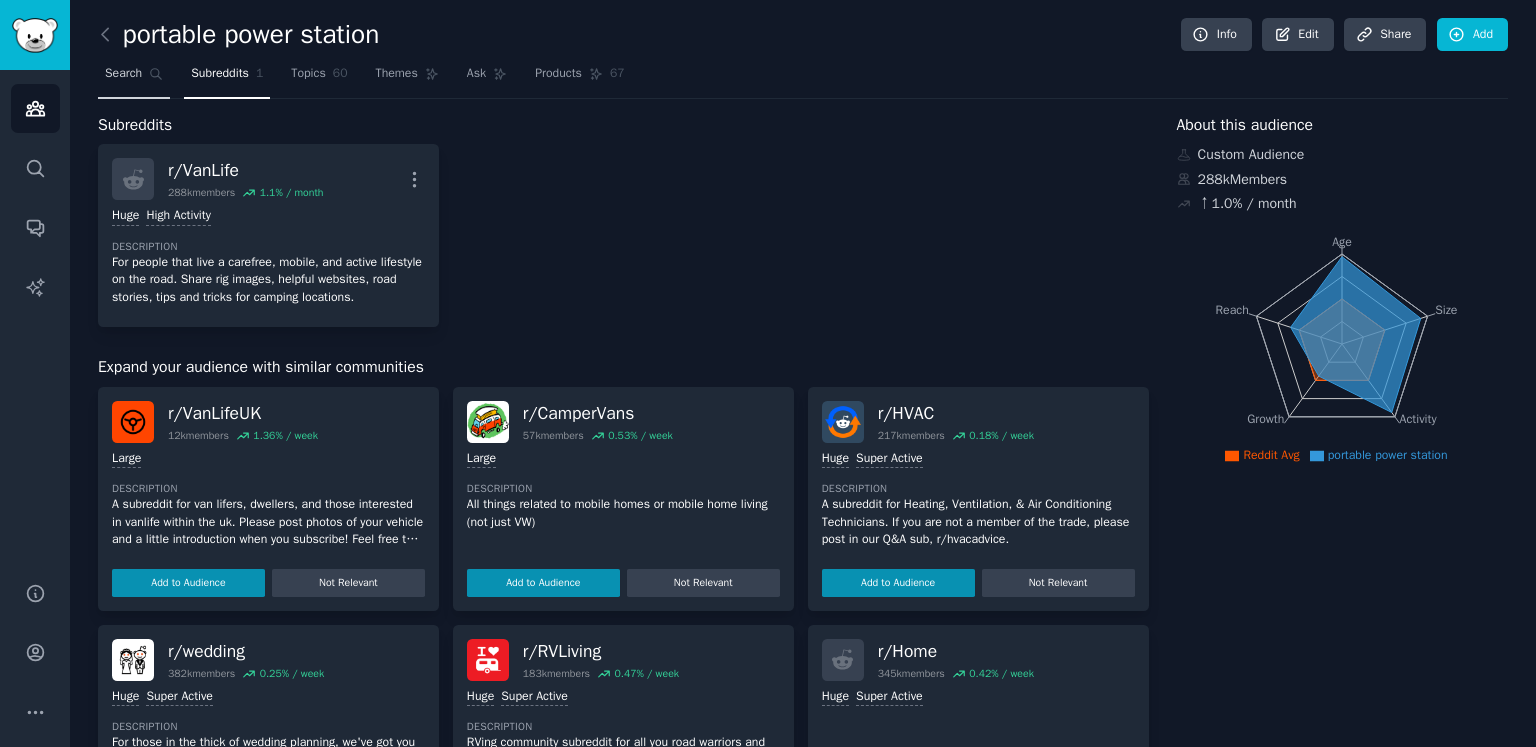 click on "Search" at bounding box center (134, 78) 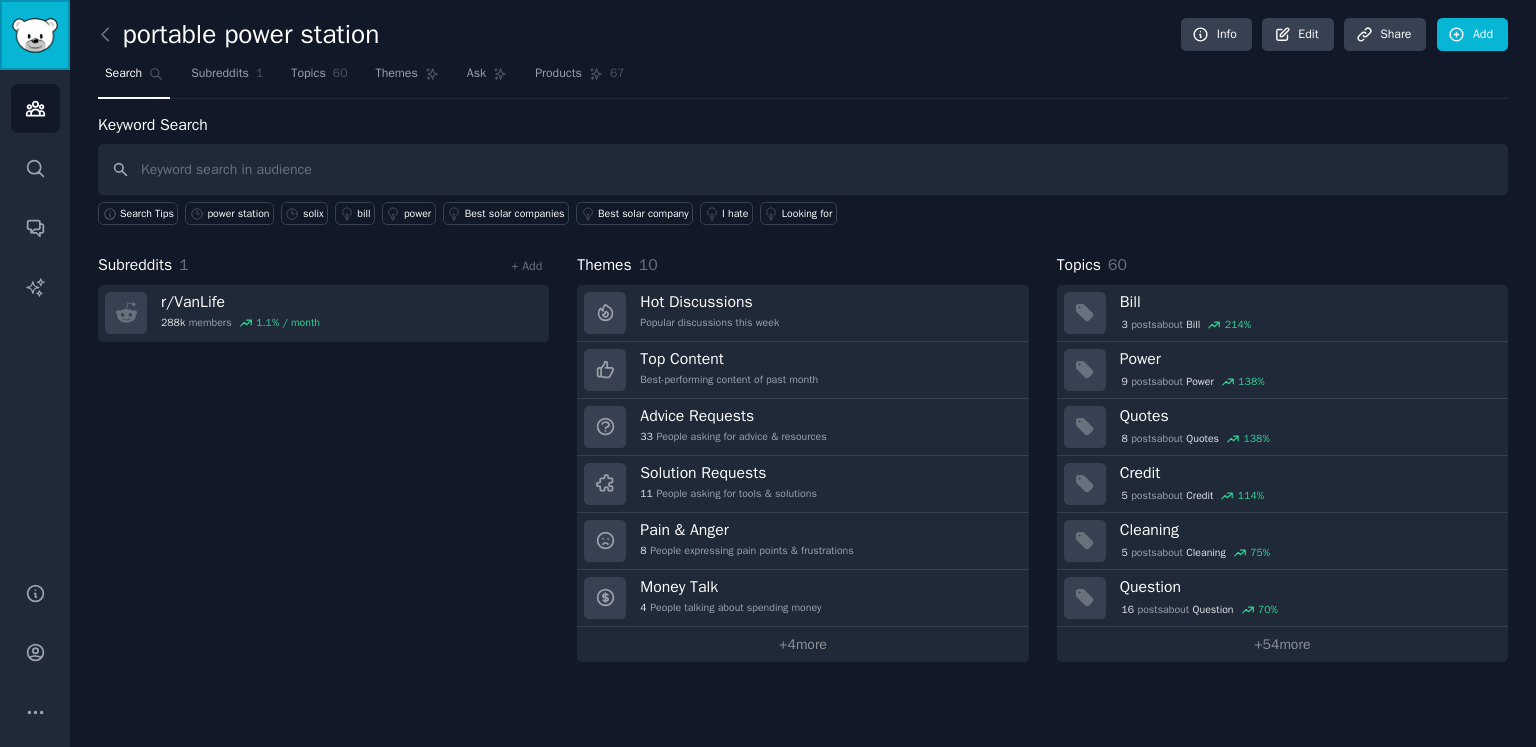 click at bounding box center [35, 35] 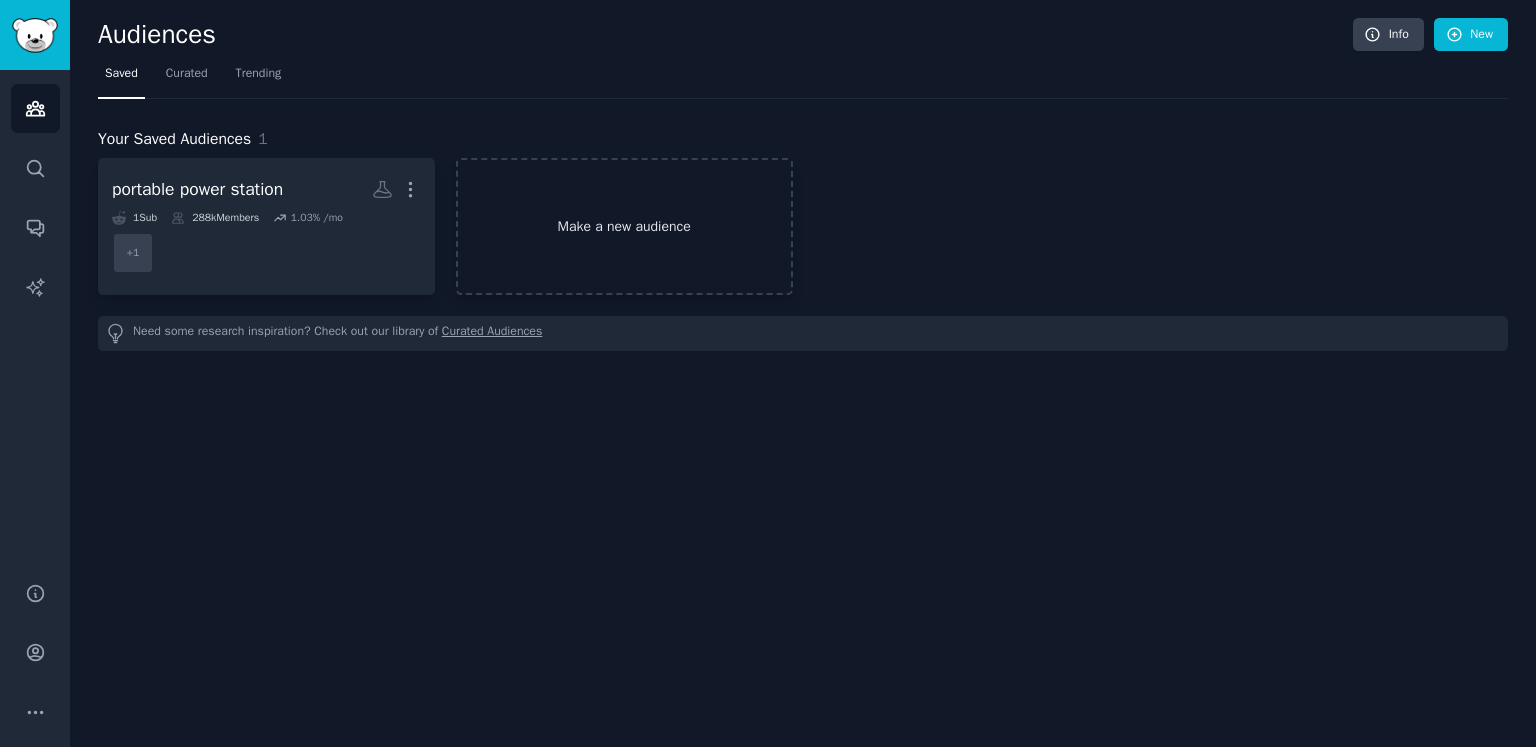 click on "Make a new audience" at bounding box center [624, 226] 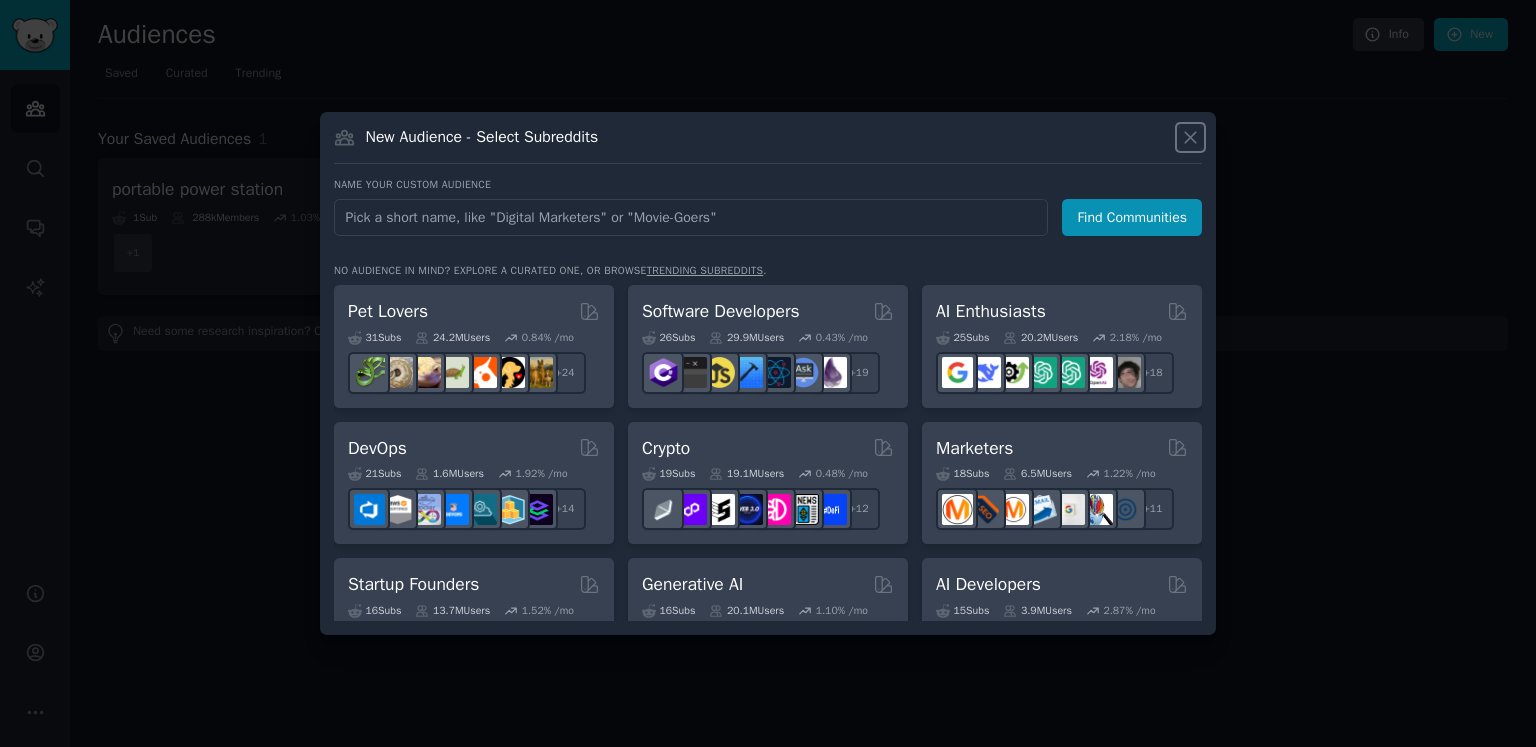 click 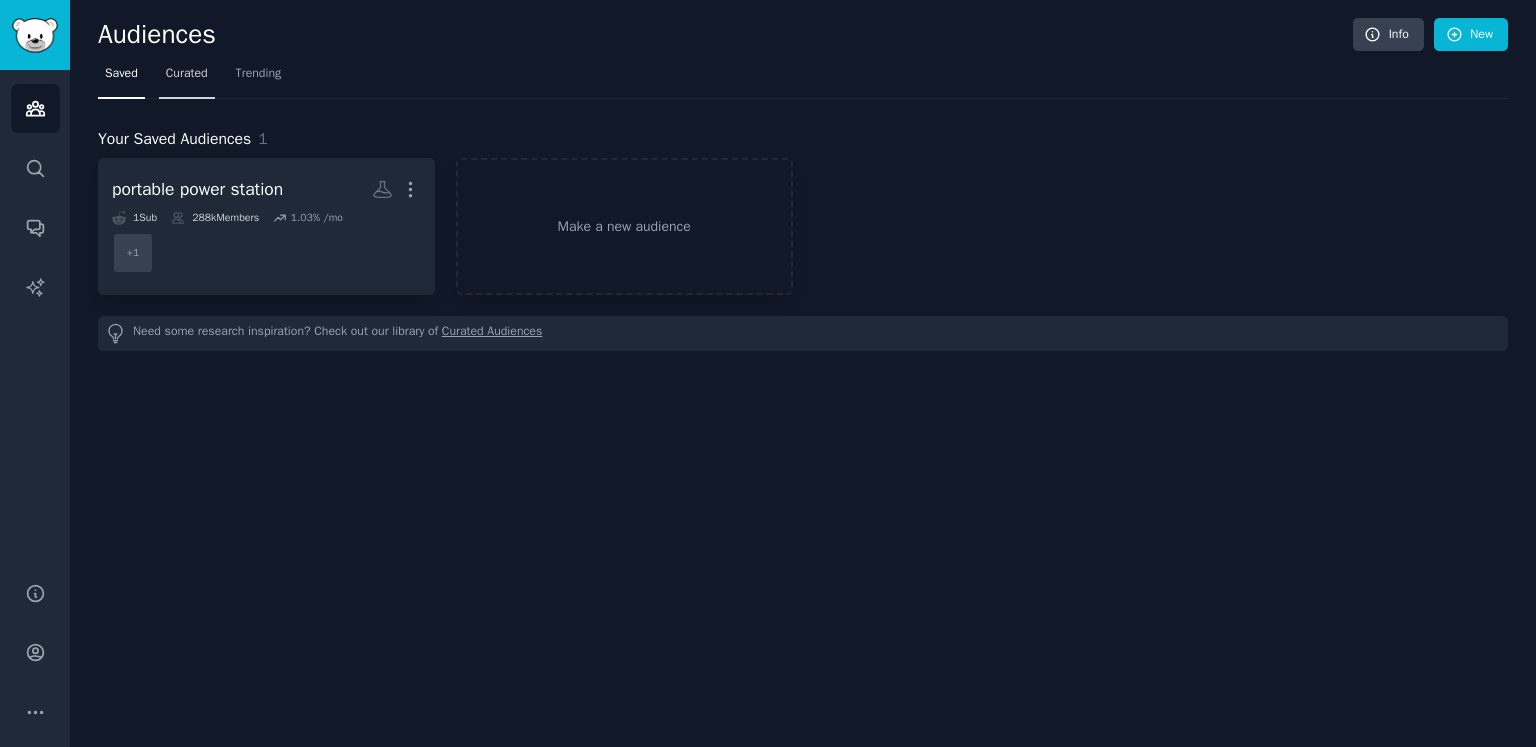 click on "Curated" at bounding box center (187, 74) 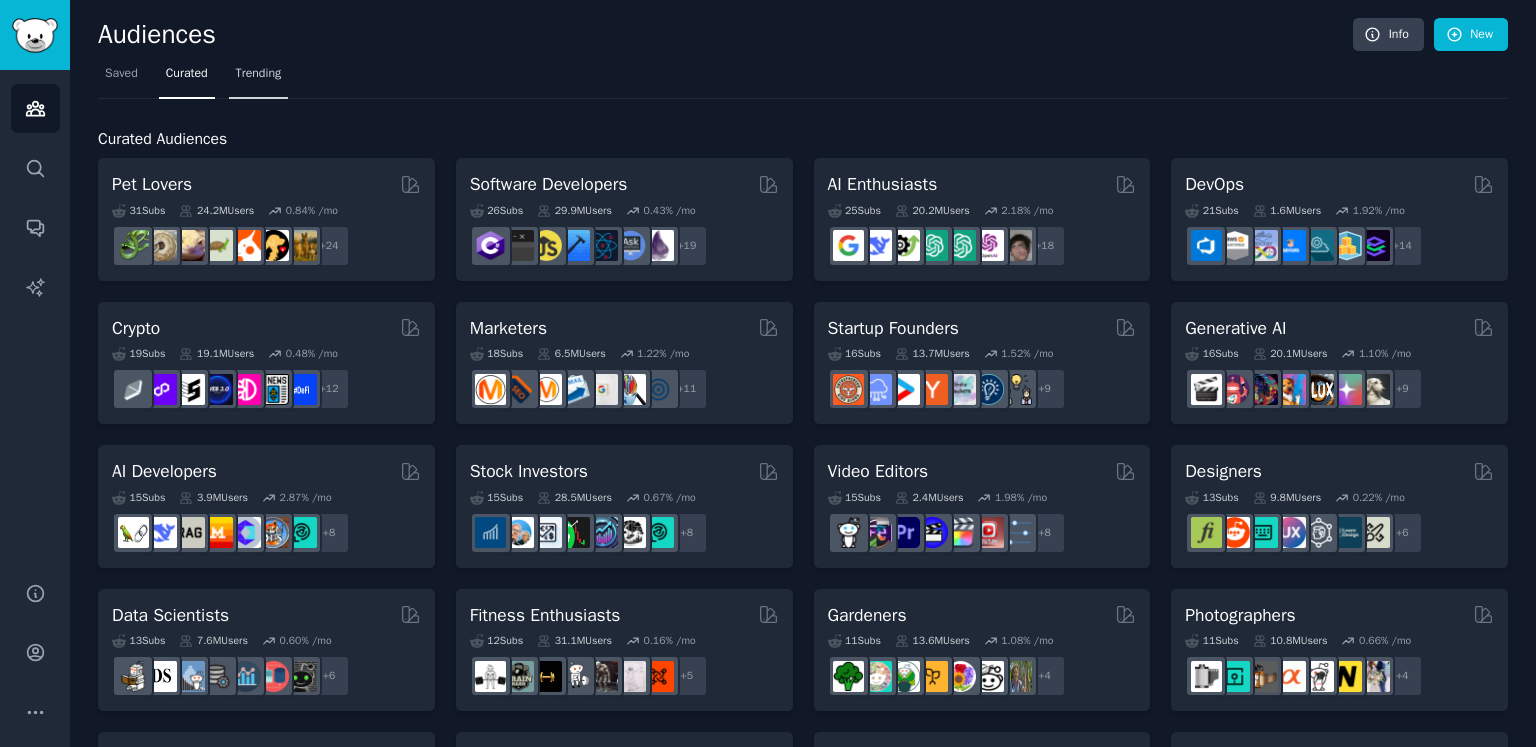 click on "Trending" at bounding box center (259, 74) 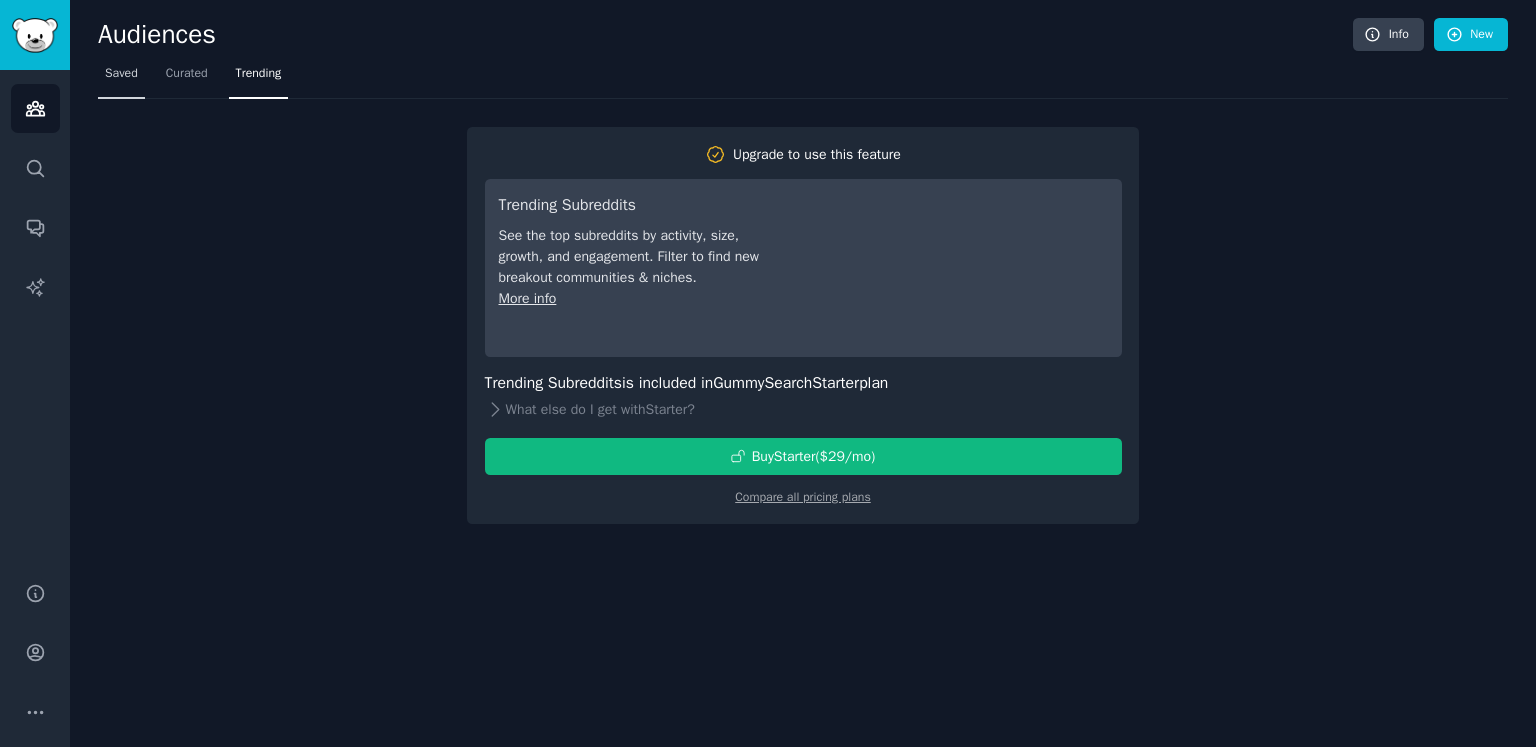 click on "Saved" at bounding box center [121, 74] 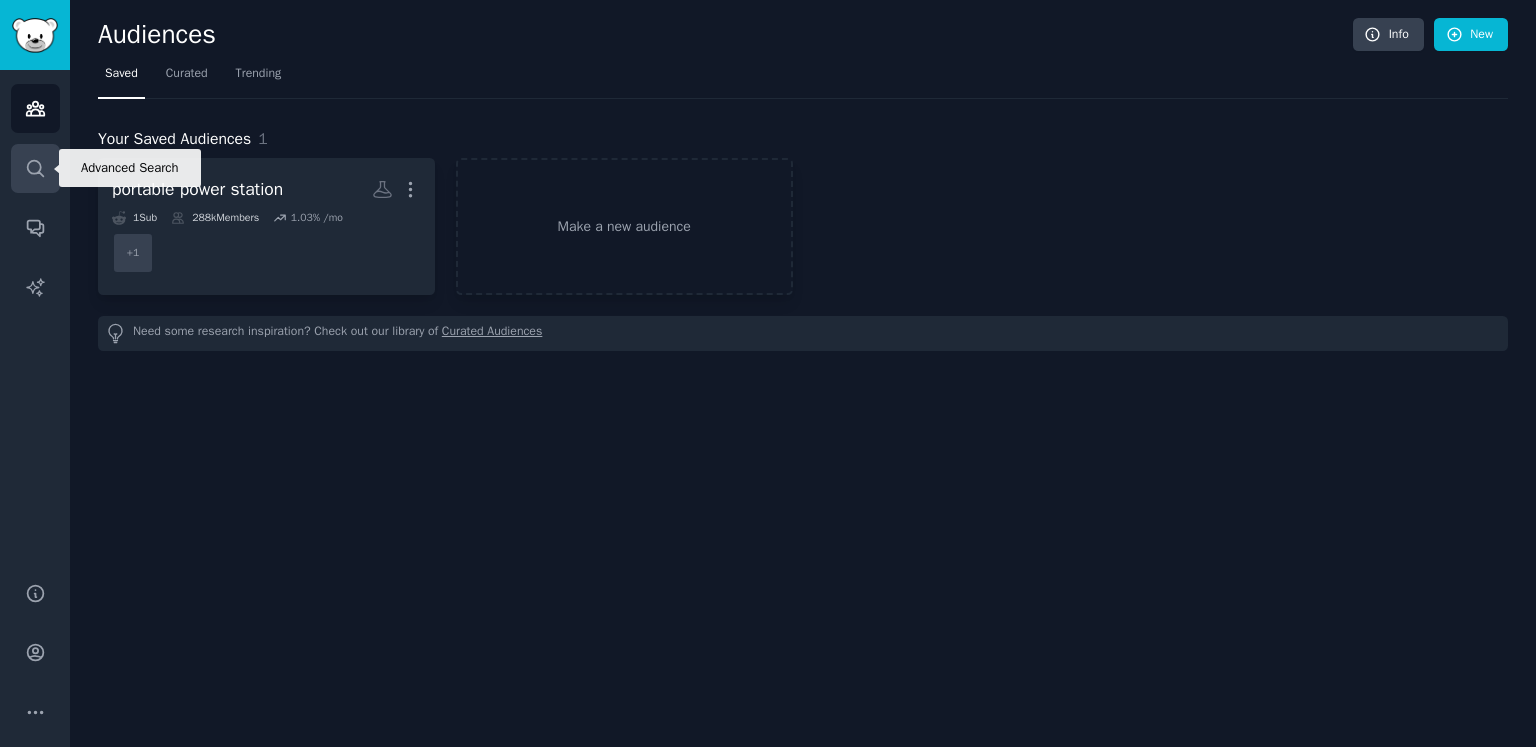 click on "Search" at bounding box center [35, 168] 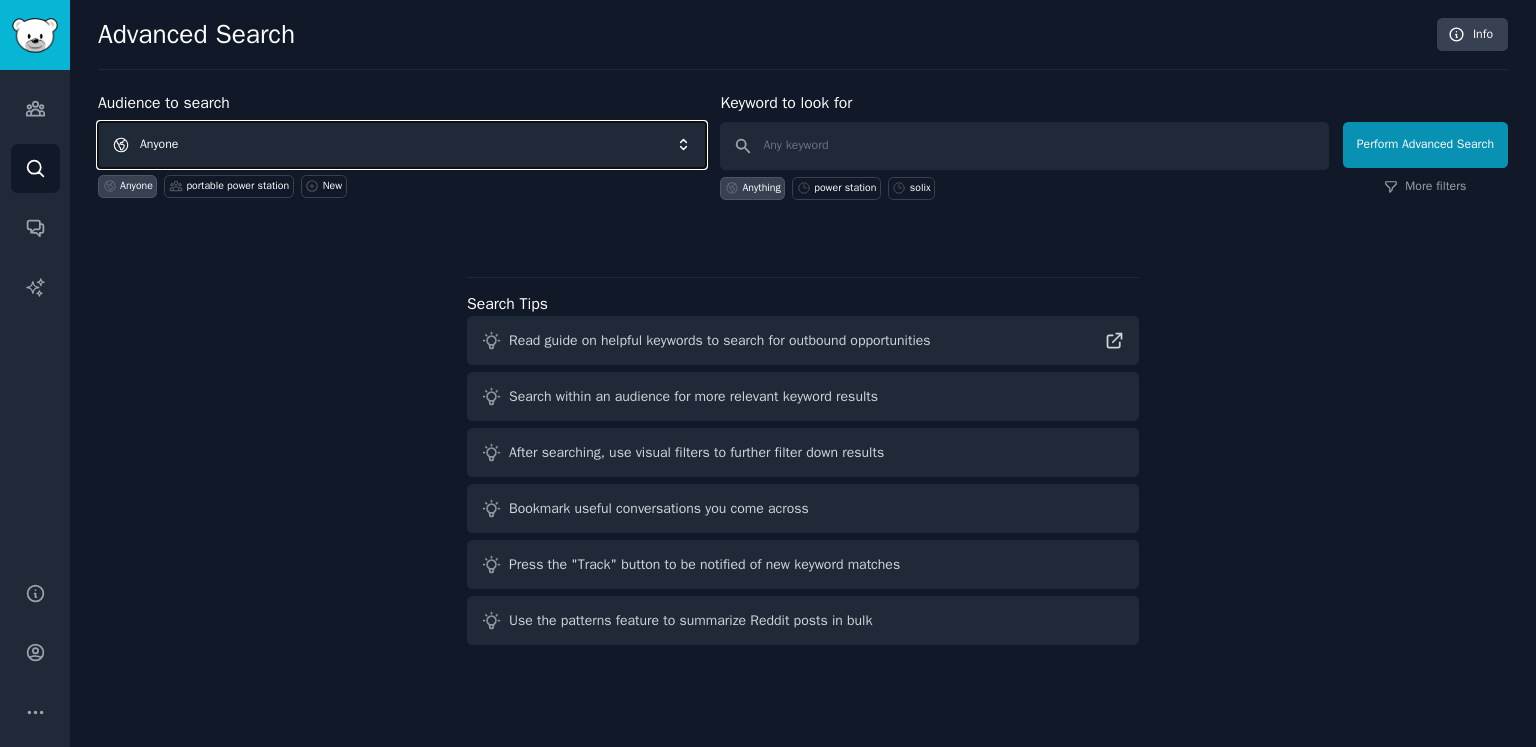 click on "Anyone" at bounding box center (402, 145) 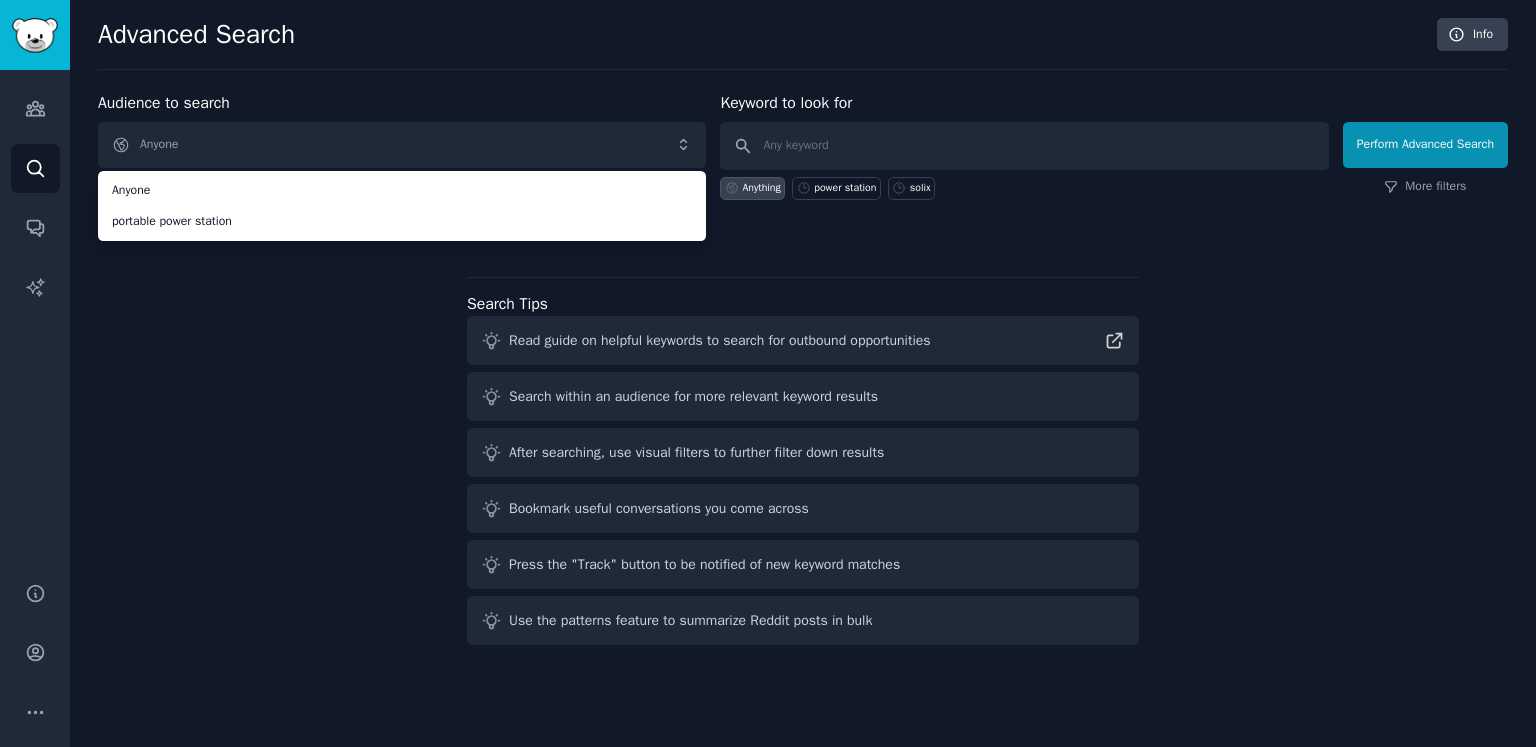 click on "Audience to search Anyone Anyone portable power station Anyone portable power station New Keyword to look for Anything power station solix   Perform Advanced Search More filters Search Tips Read guide on helpful keywords to search for outbound opportunities Search within an audience for more relevant keyword results After searching, use visual filters to further filter down results Bookmark useful conversations you come across Press the "Track" button to be notified of new keyword matches Use the patterns feature to summarize Reddit posts in bulk" at bounding box center (803, 372) 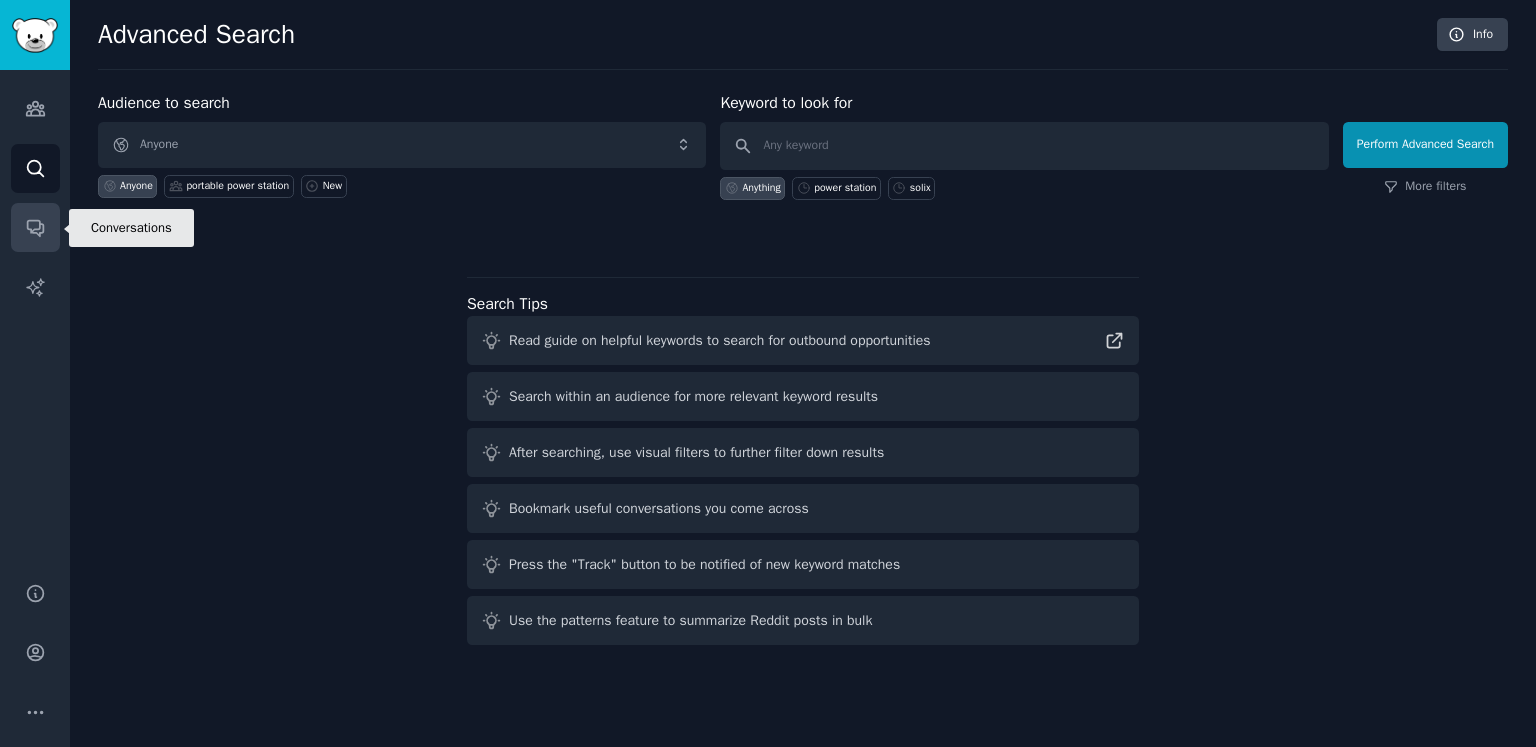 click 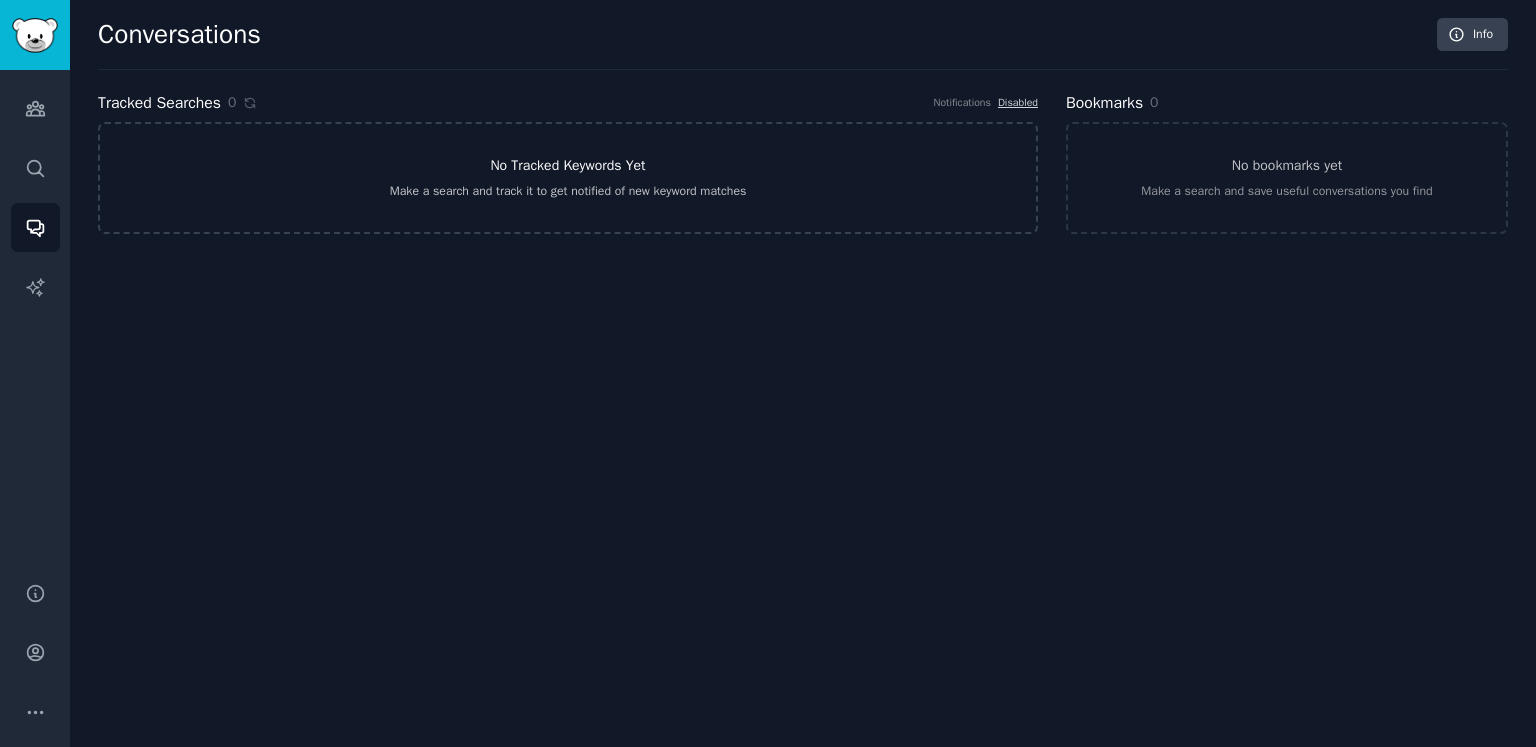 click on "Make a search and track it to get notified of new keyword matches" at bounding box center (568, 192) 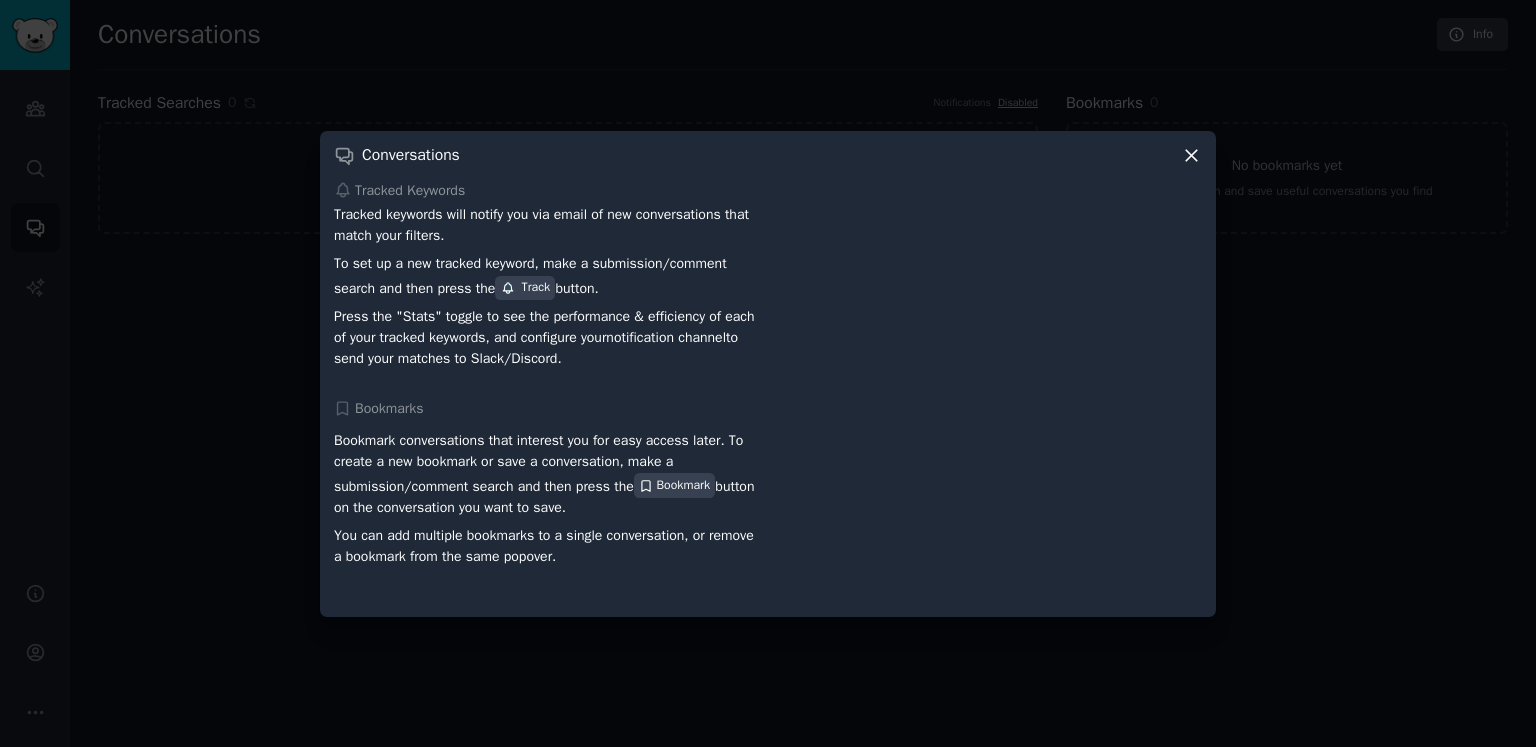 click 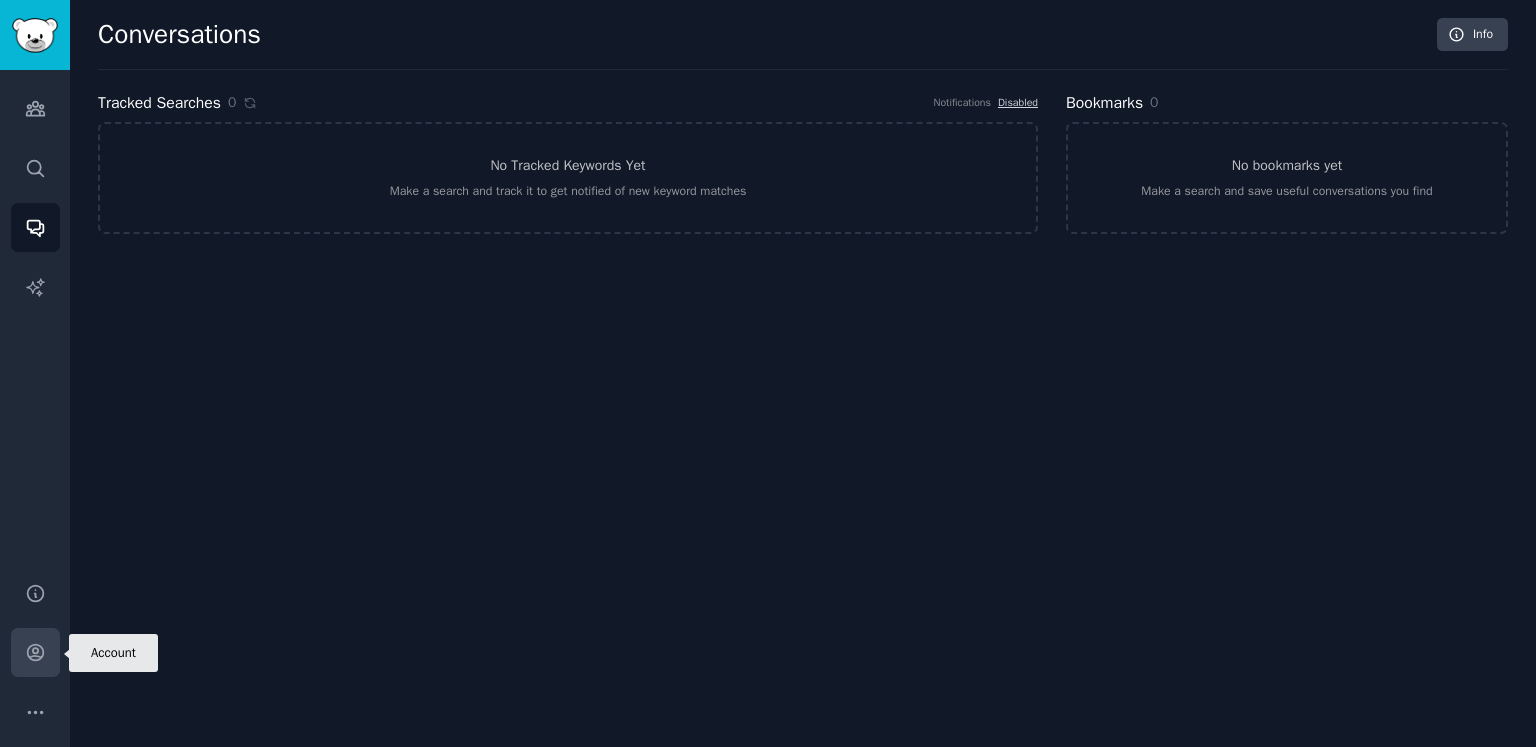 click on "Account" at bounding box center [35, 652] 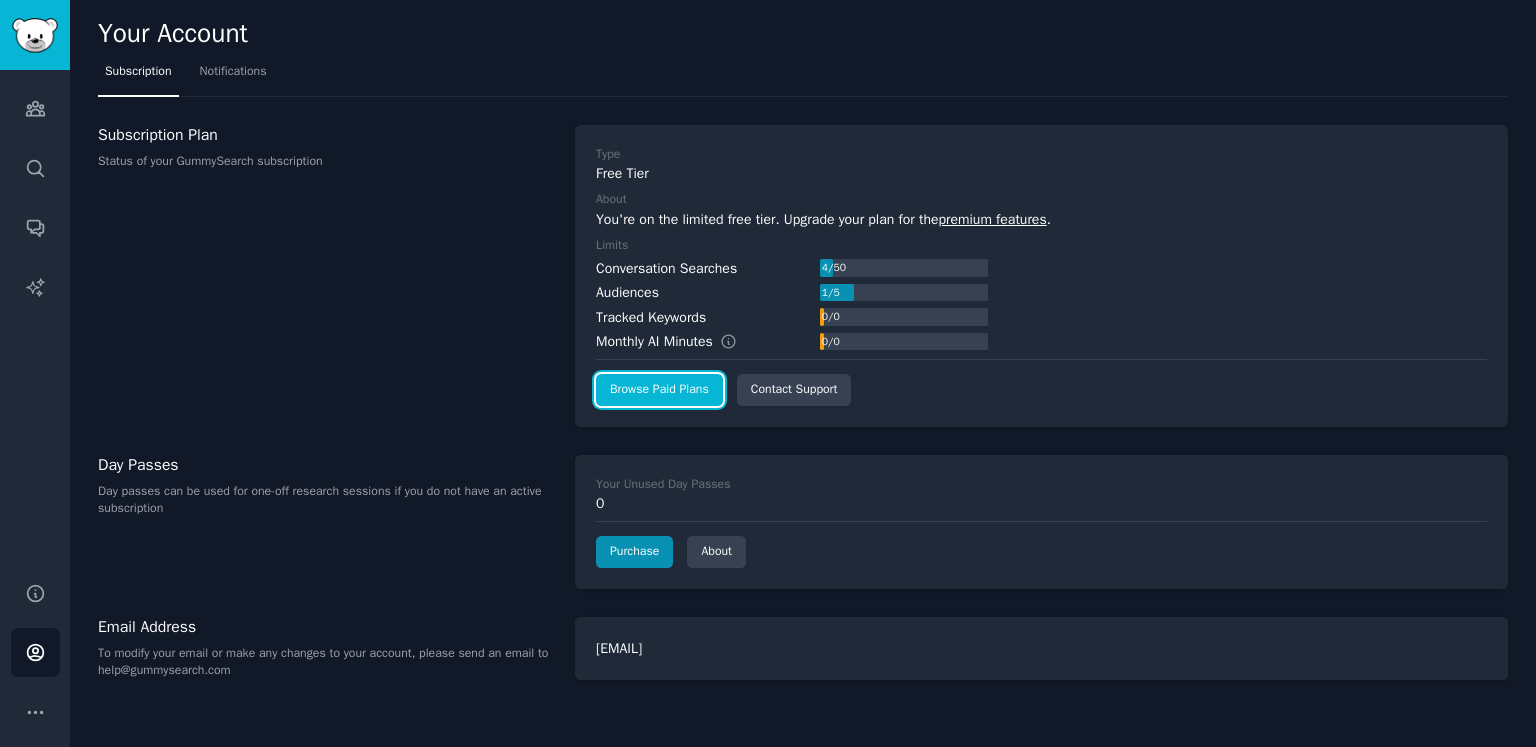 click on "Browse Paid Plans" at bounding box center [659, 390] 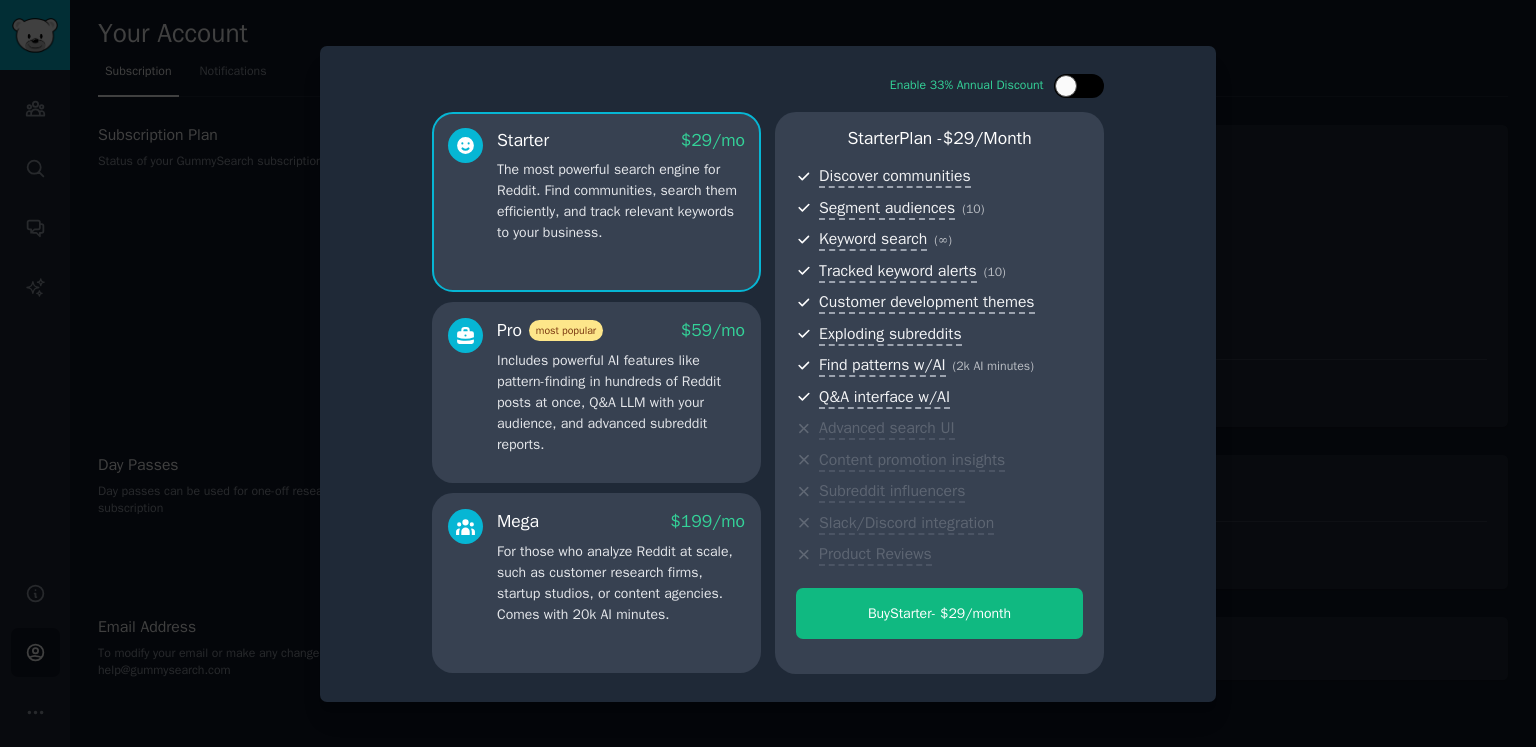 click at bounding box center (1079, 86) 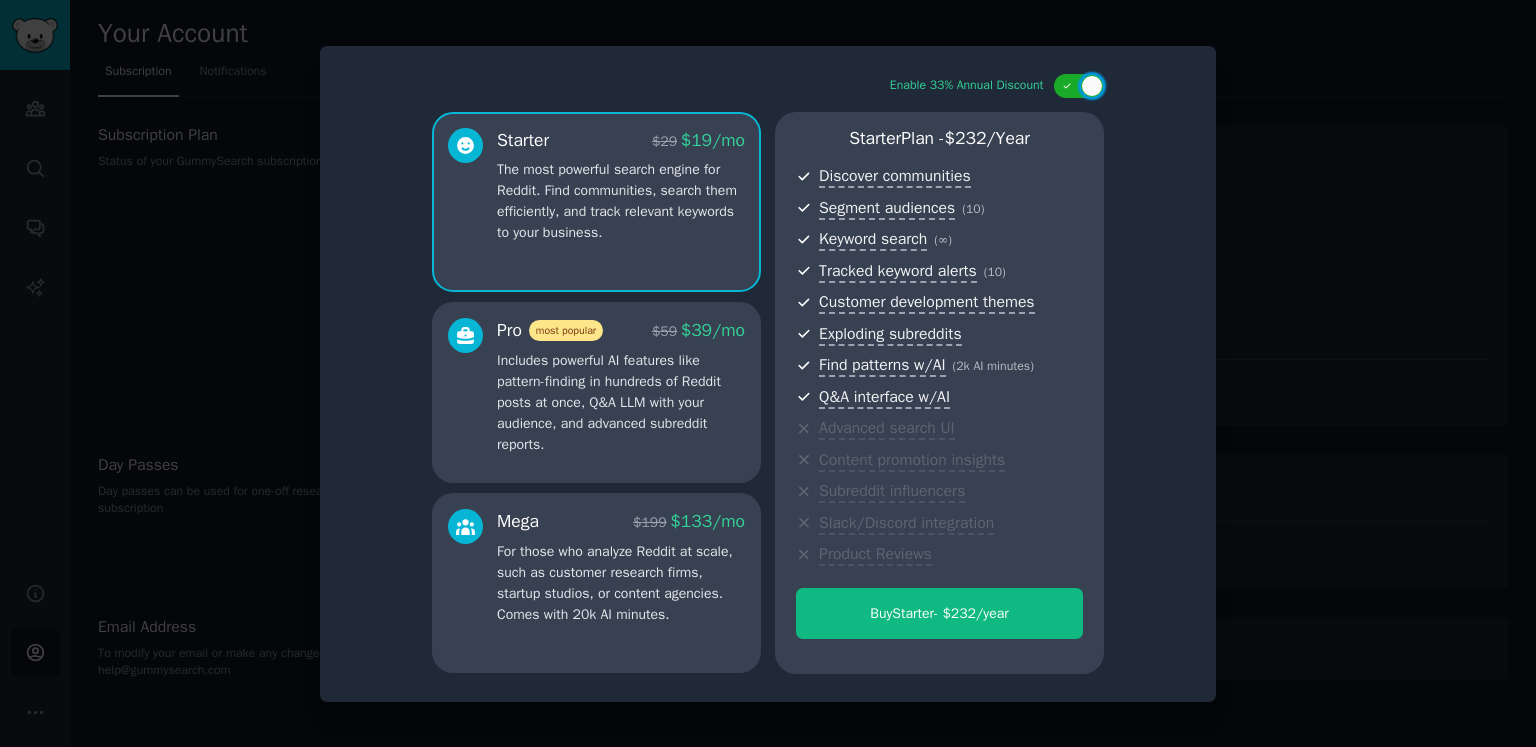 click on "Includes powerful AI features like pattern-finding in hundreds of Reddit posts at once, Q&A LLM with your audience, and advanced subreddit reports." at bounding box center (621, 402) 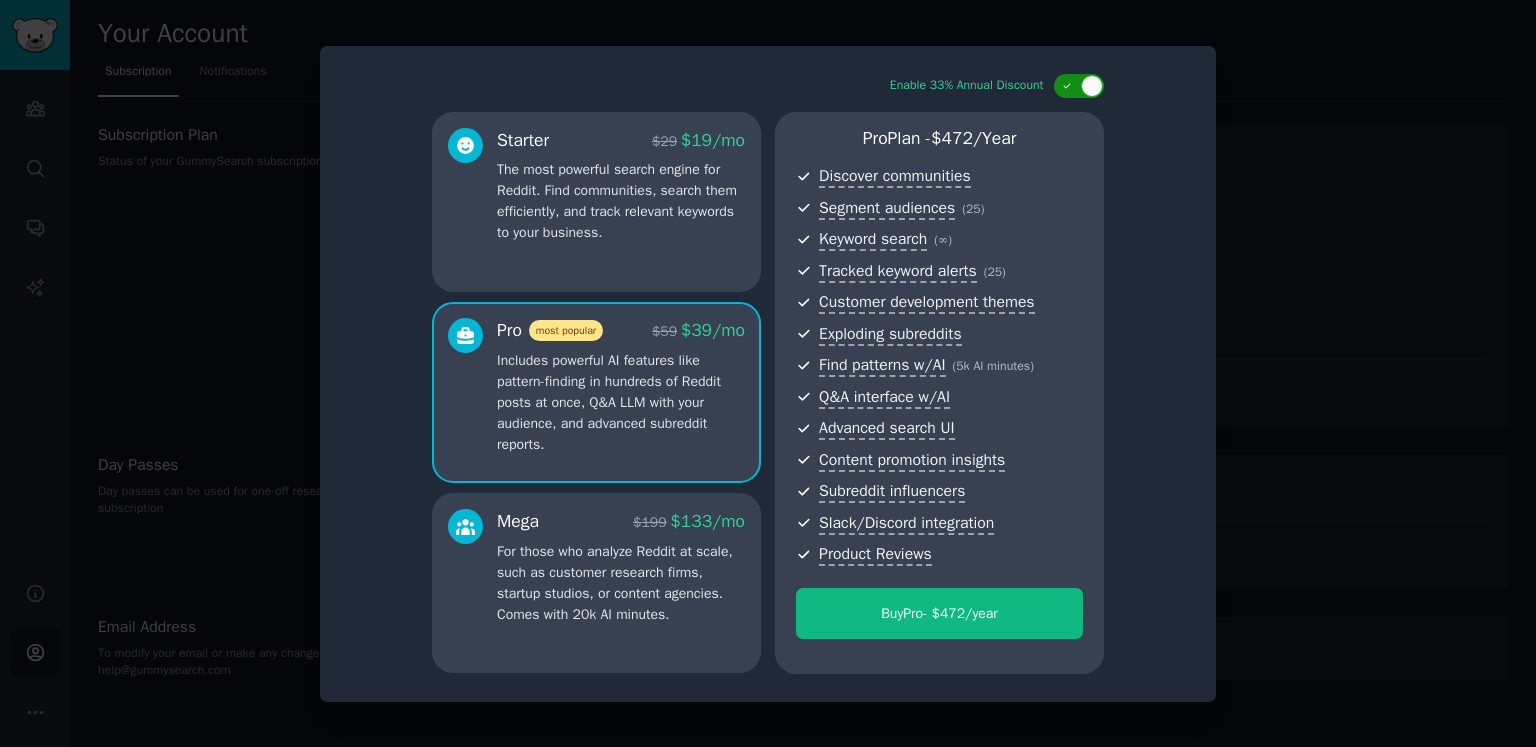 click at bounding box center [1079, 86] 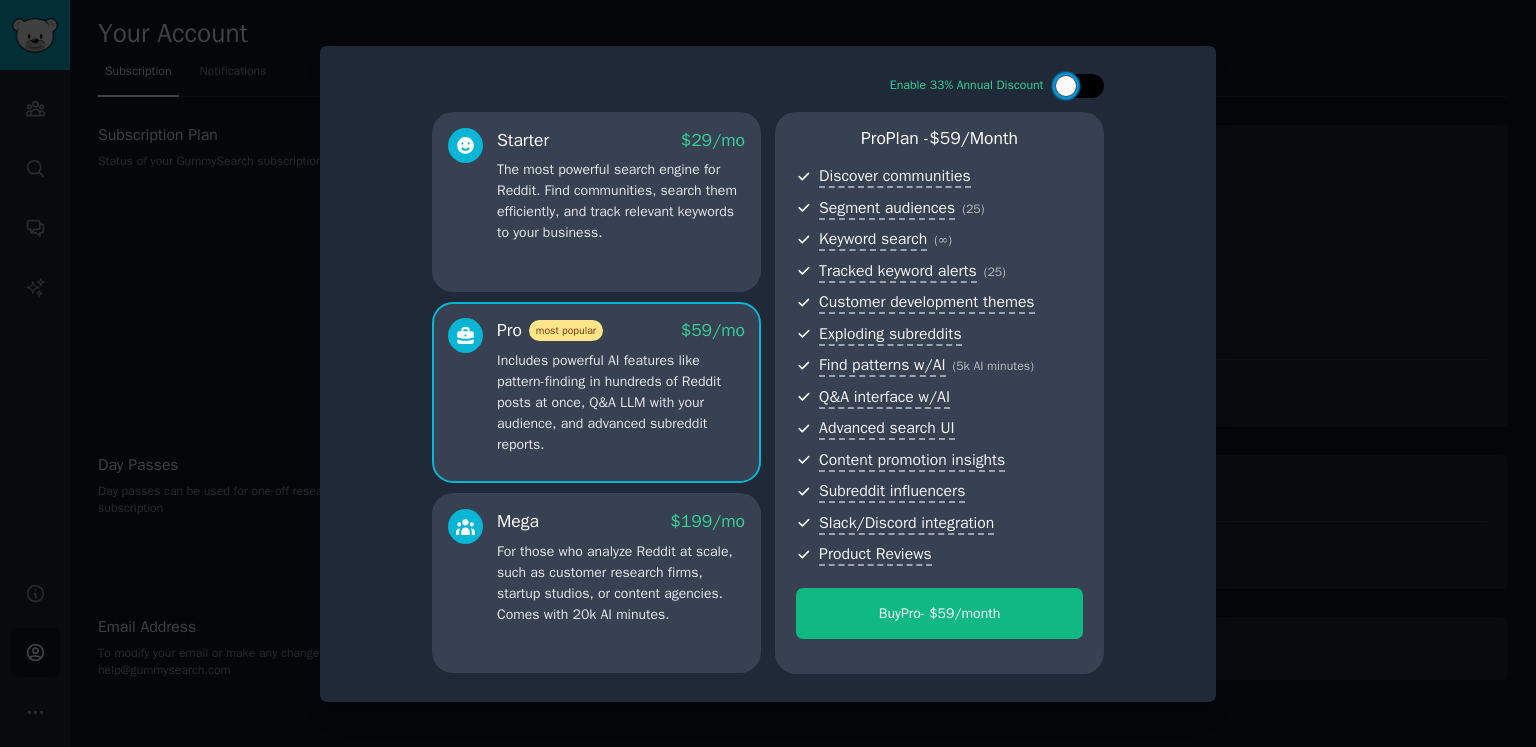 click at bounding box center (1079, 86) 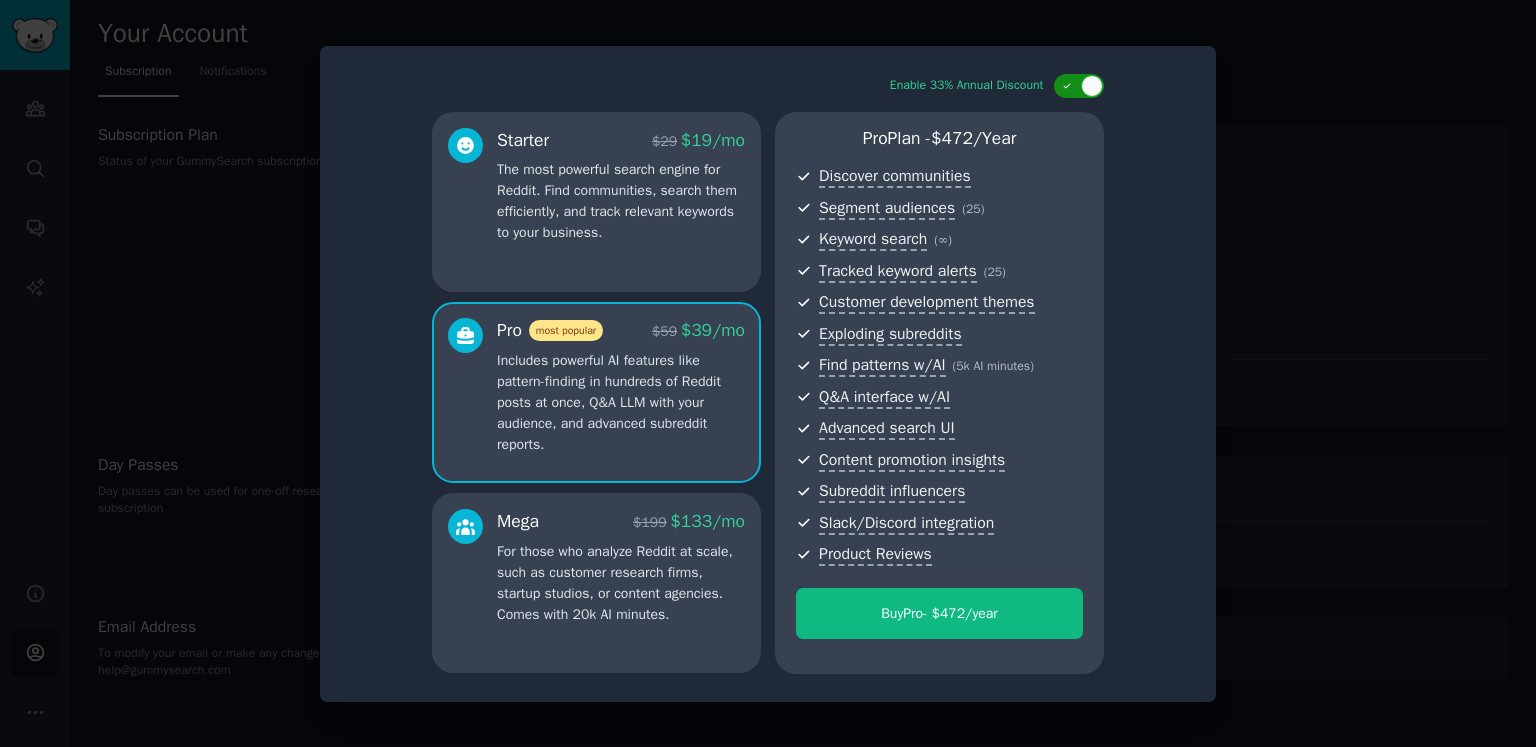 click at bounding box center [1079, 86] 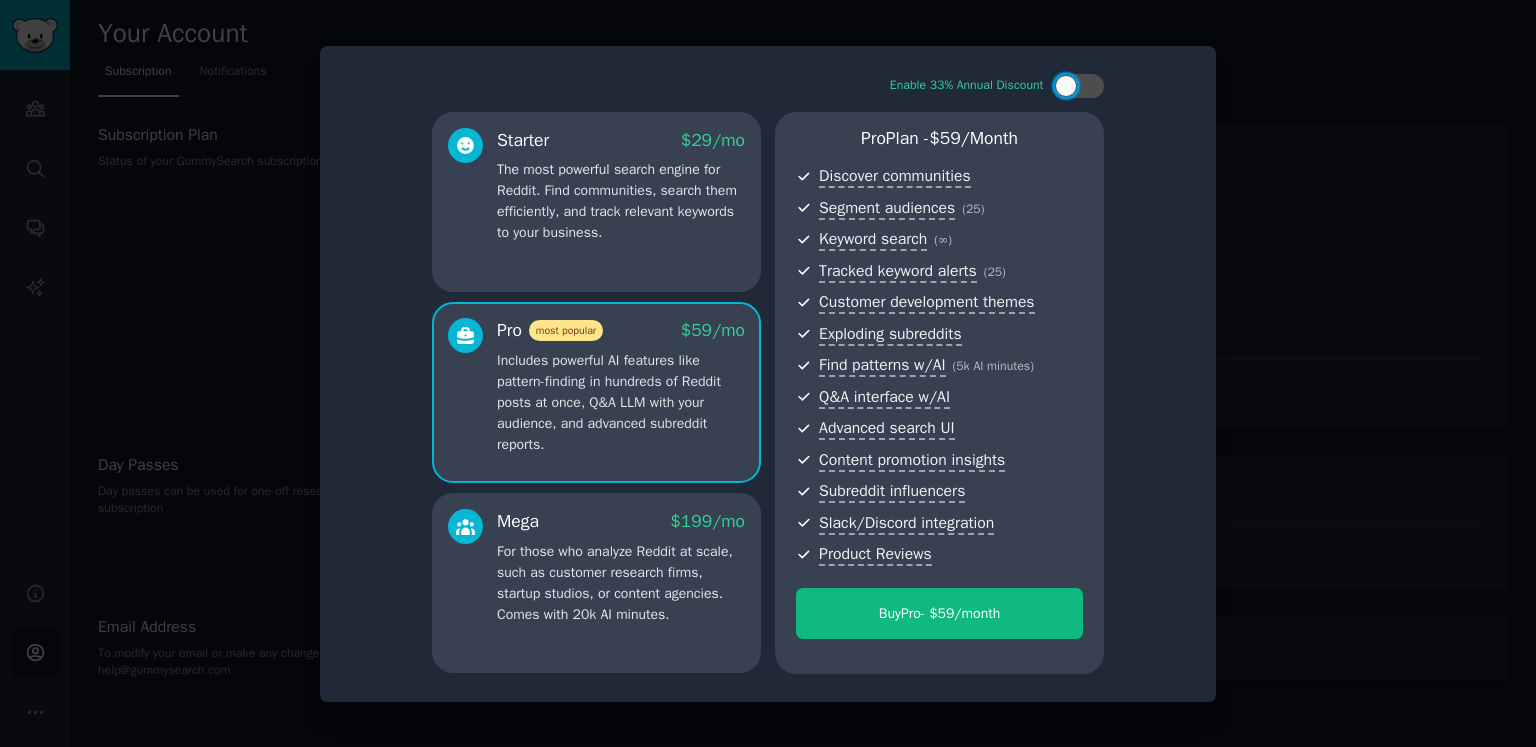 click at bounding box center [768, 373] 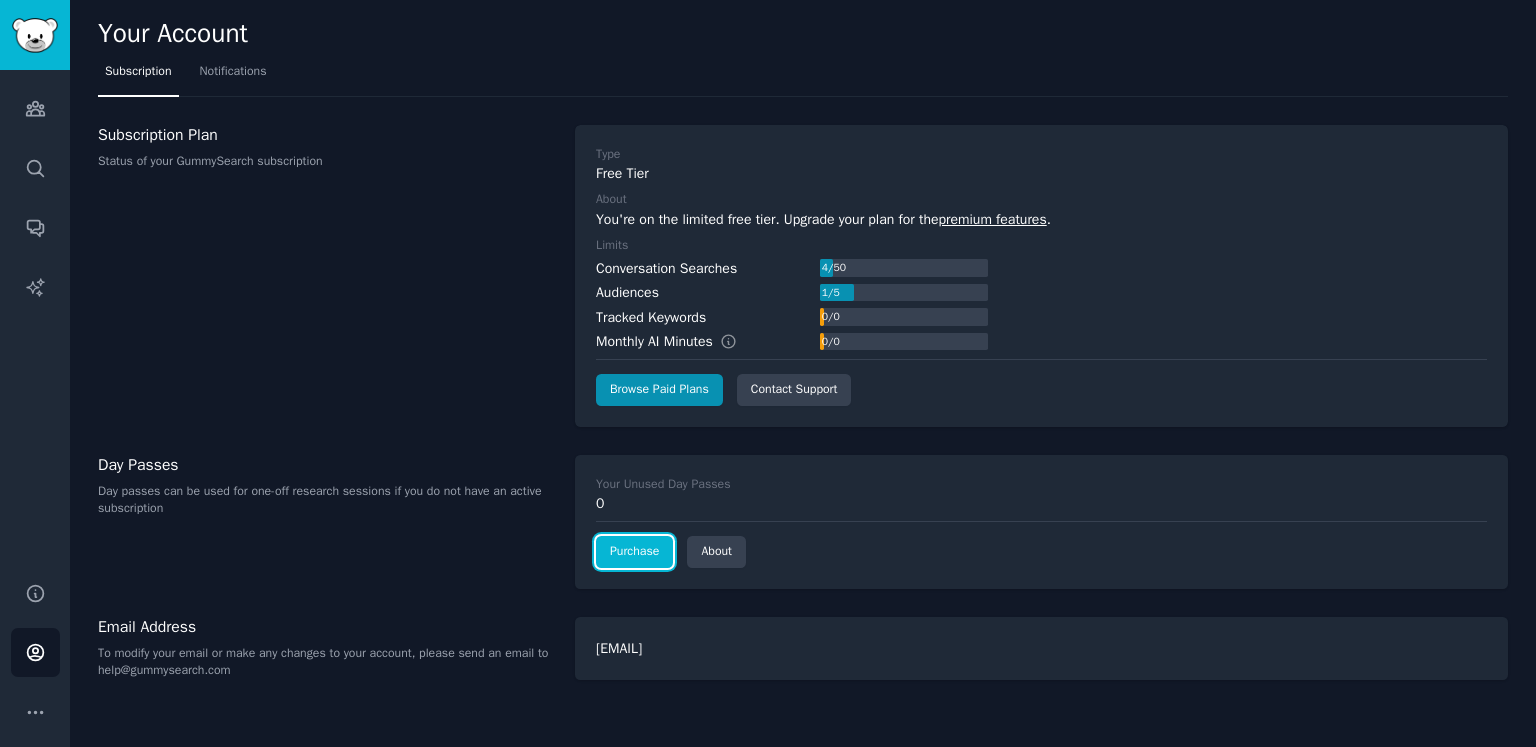 click on "Purchase" 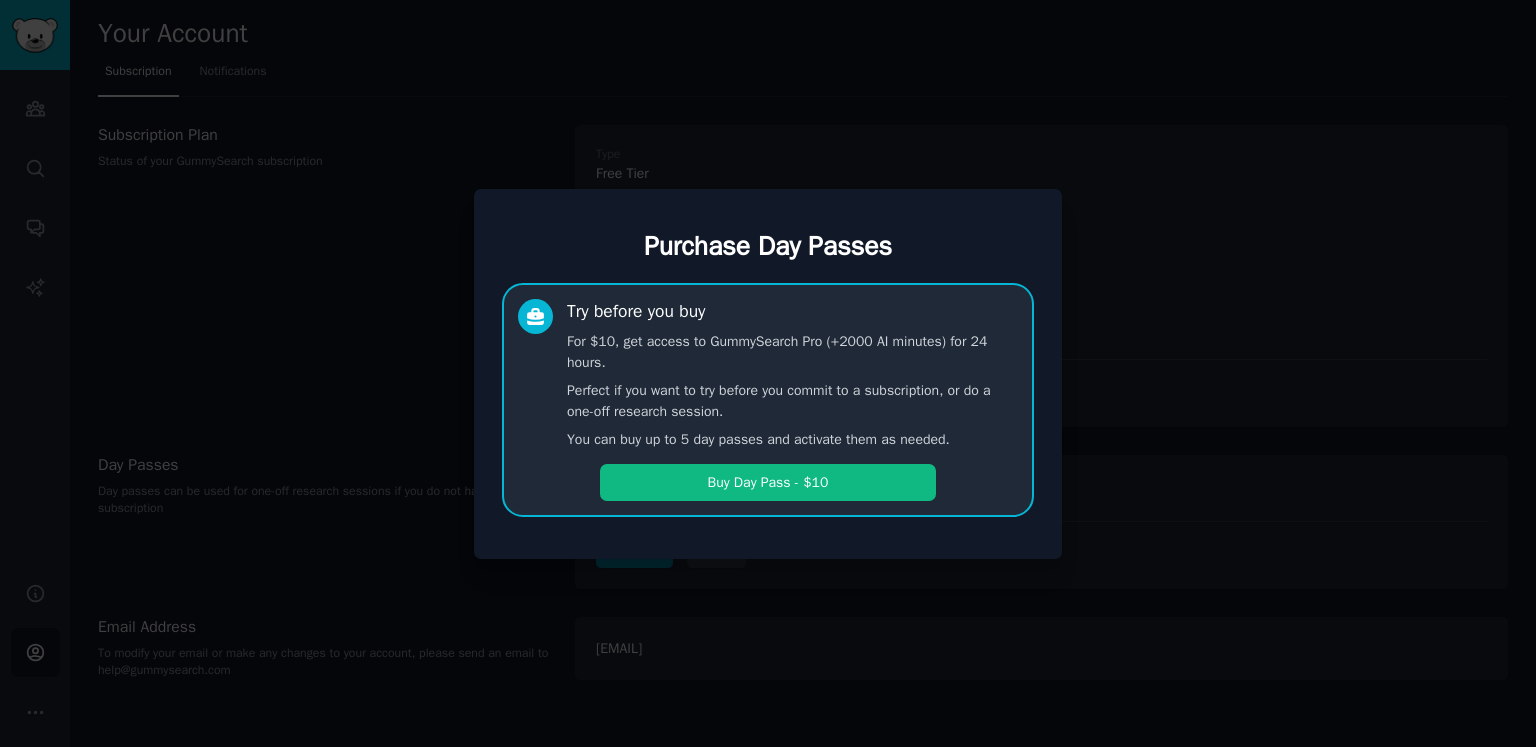 click at bounding box center (768, 373) 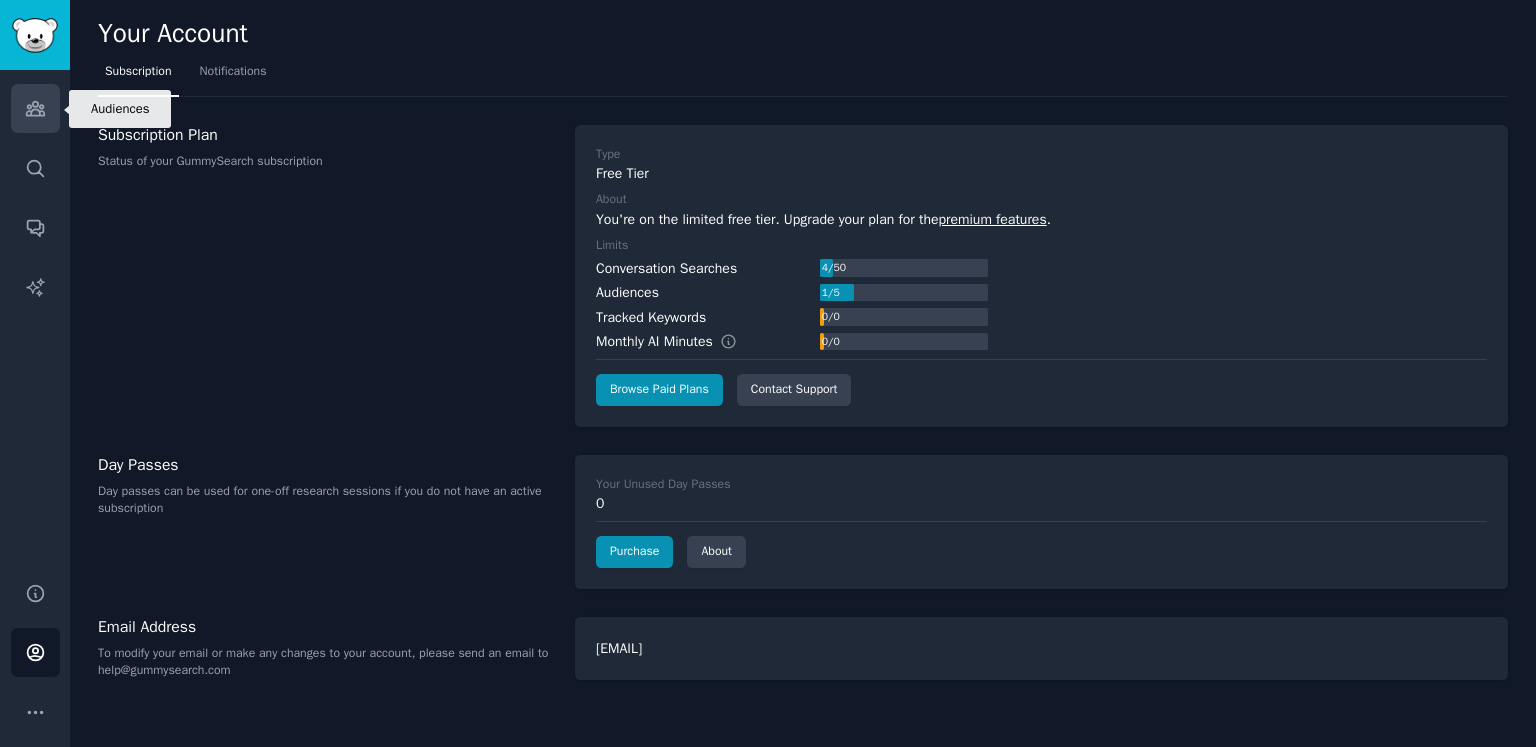 click 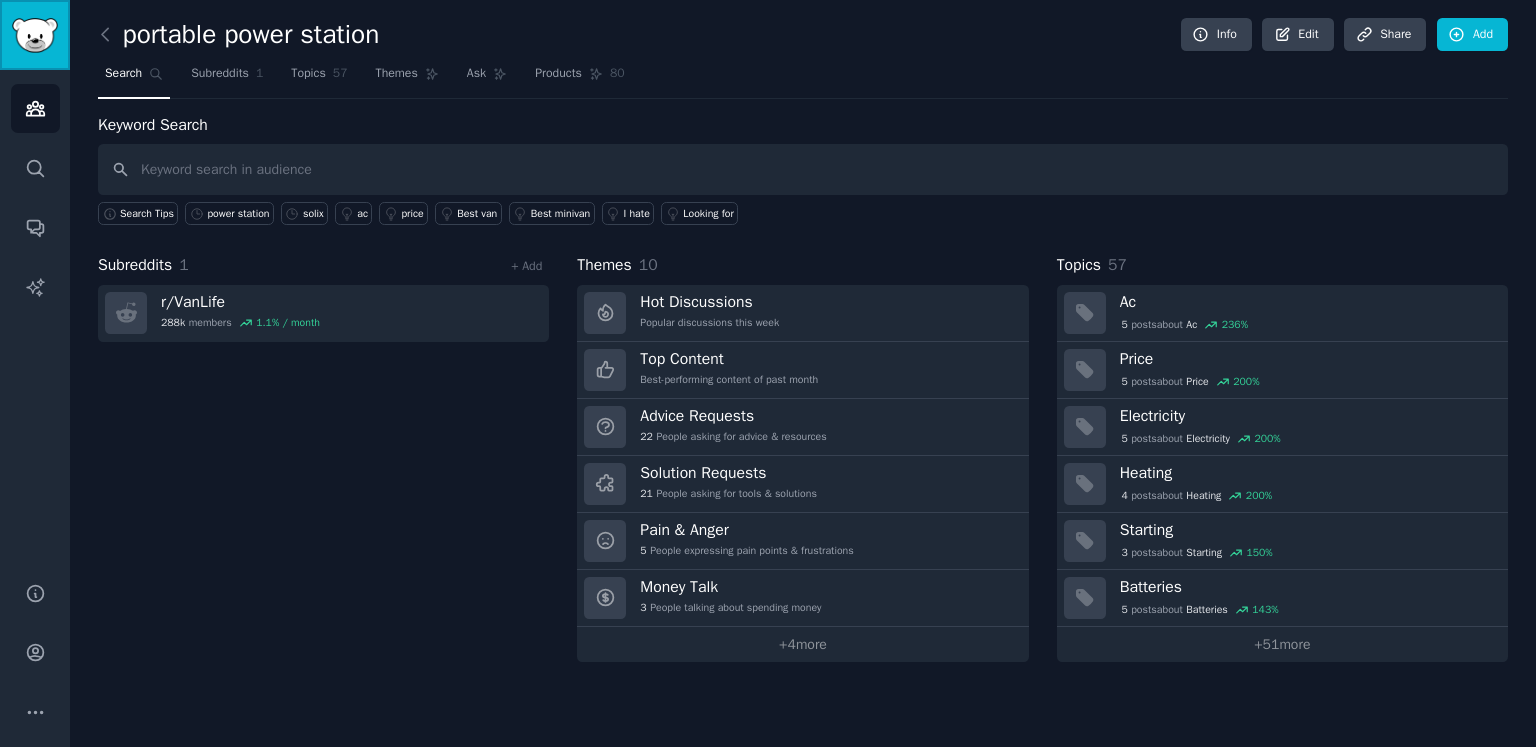 click at bounding box center (35, 35) 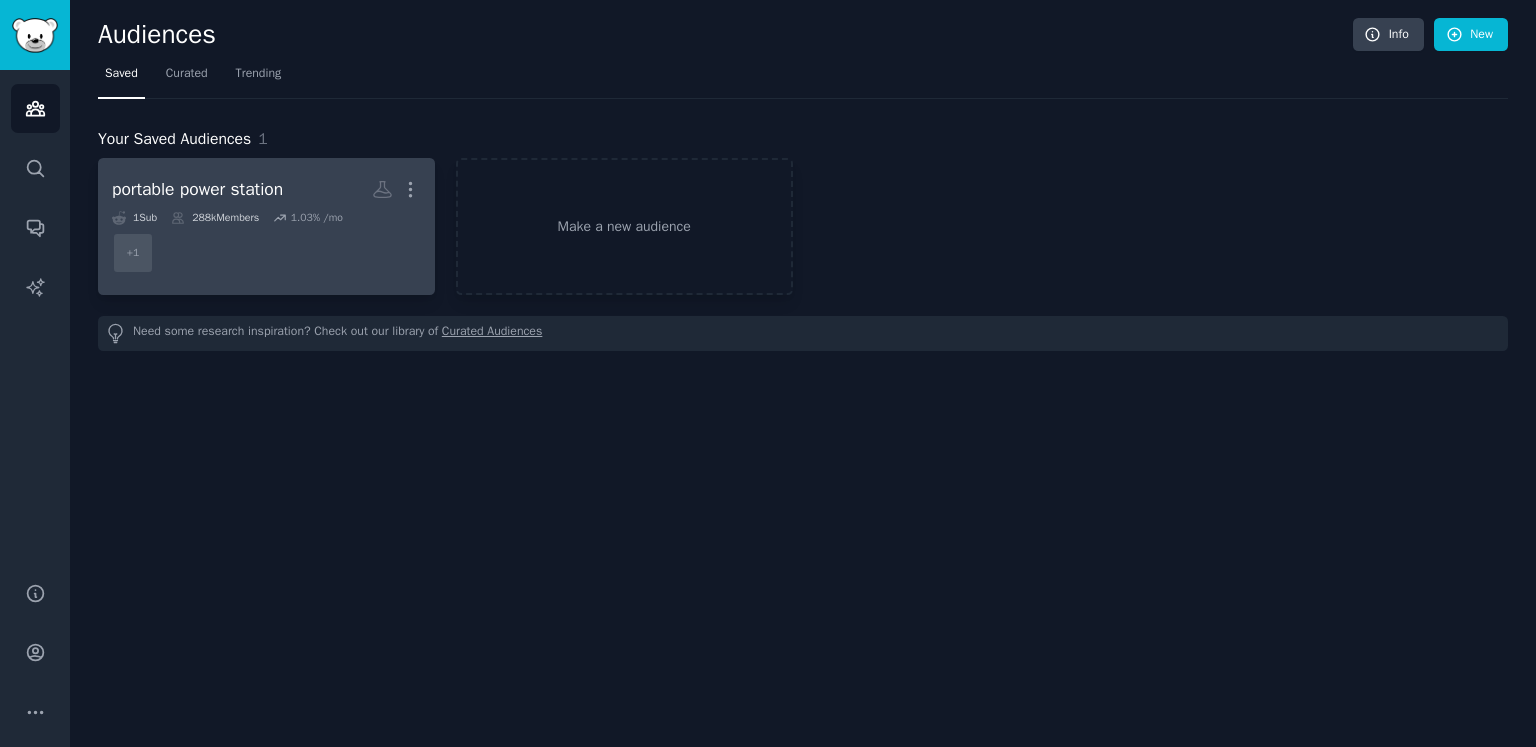 click on "+ 1" at bounding box center (266, 253) 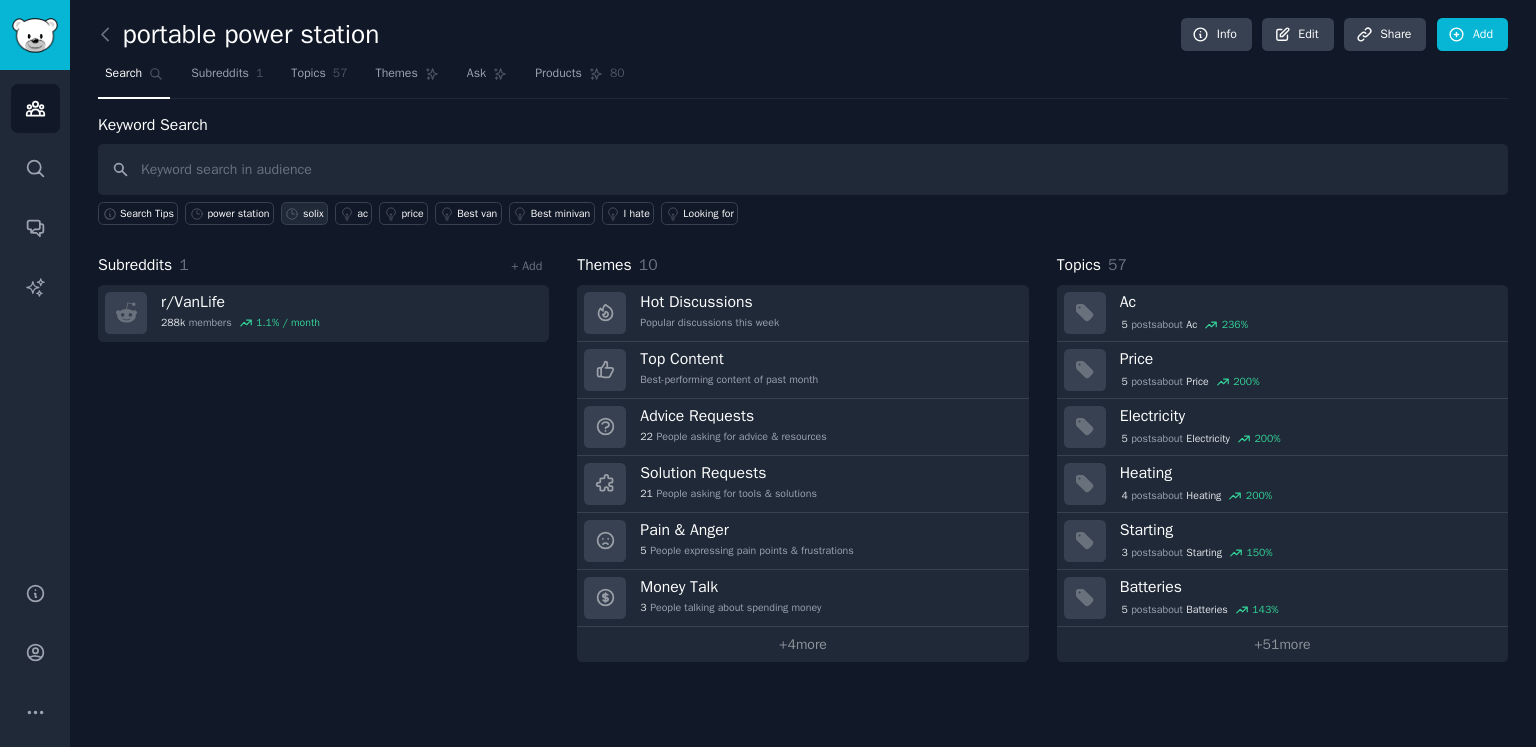 click on "solix" at bounding box center (313, 214) 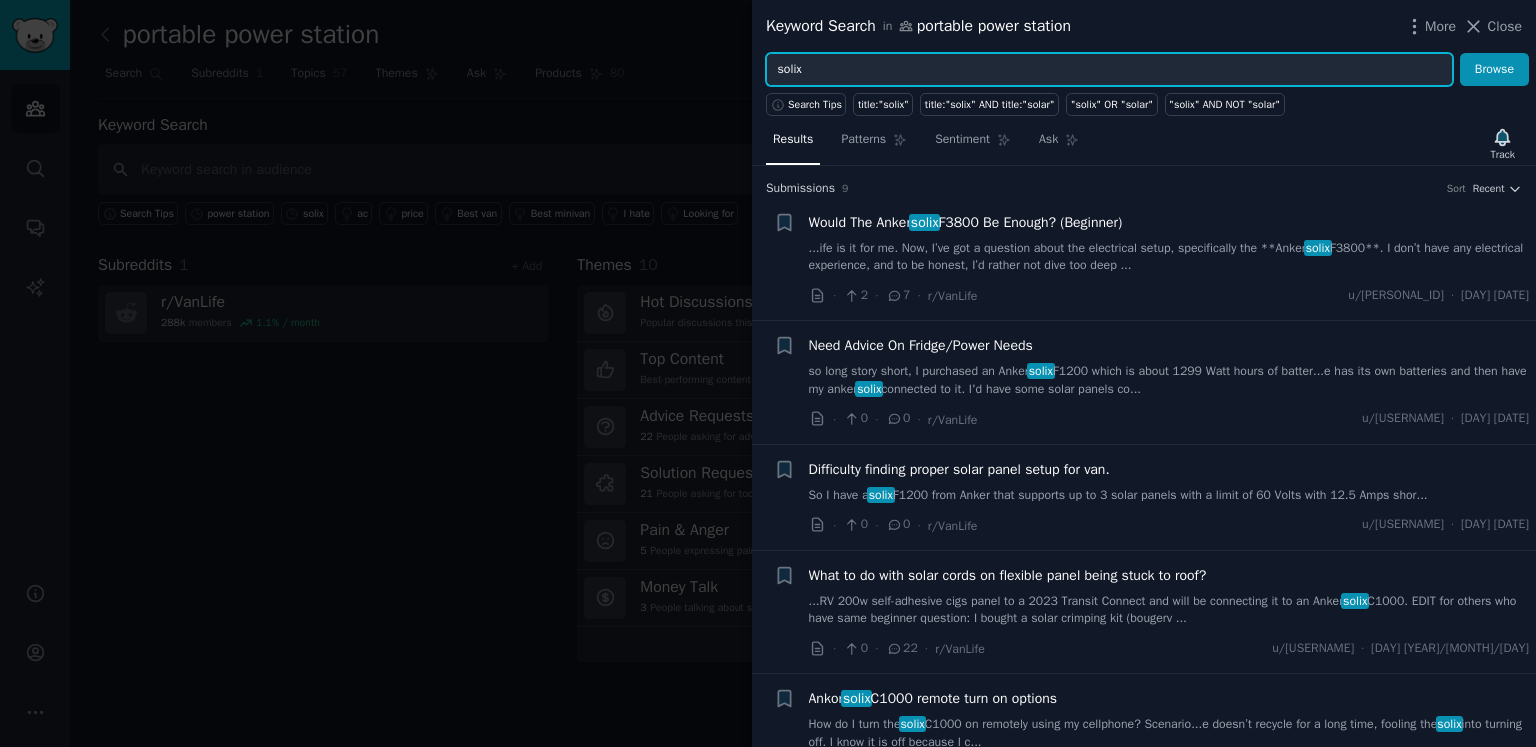 drag, startPoint x: 844, startPoint y: 65, endPoint x: 748, endPoint y: 64, distance: 96.00521 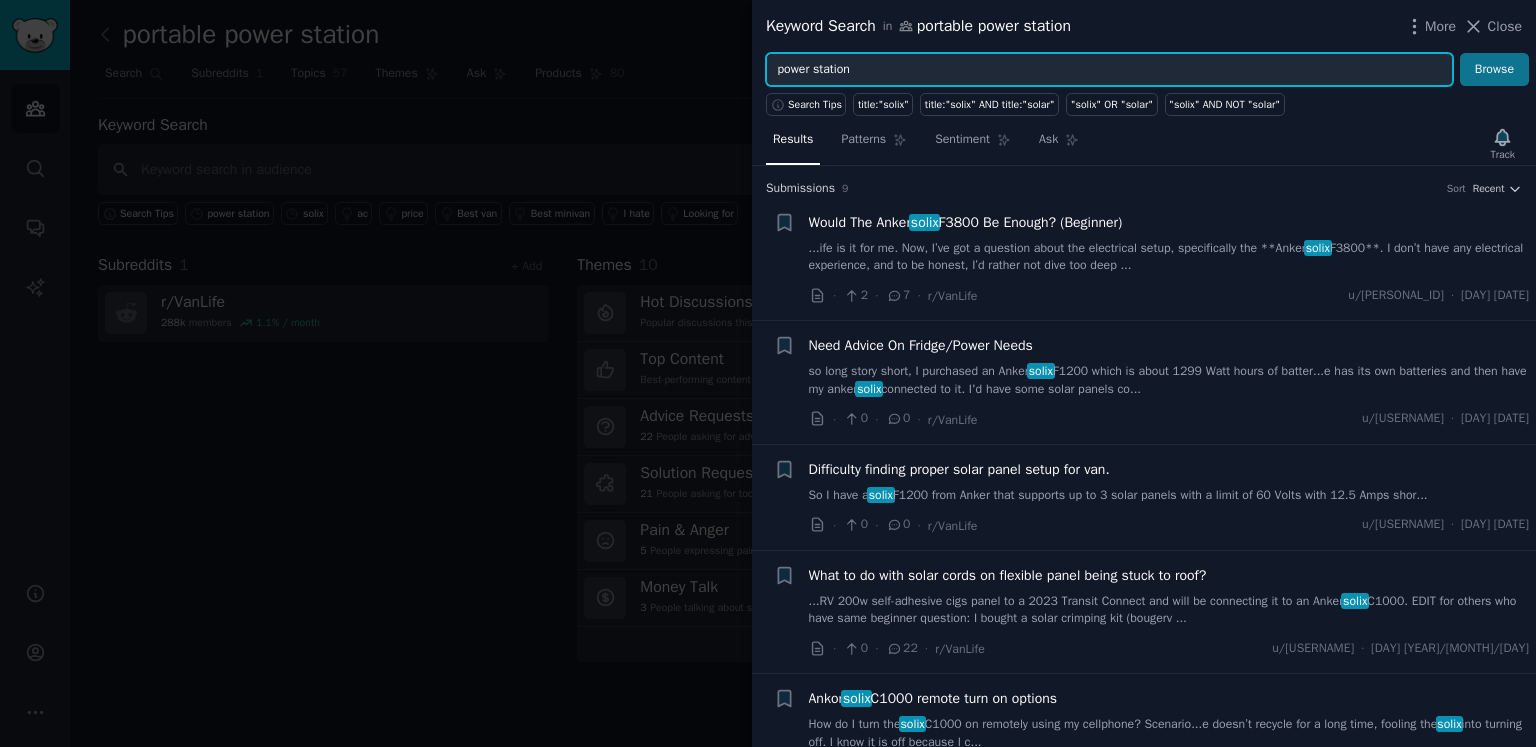type on "power station" 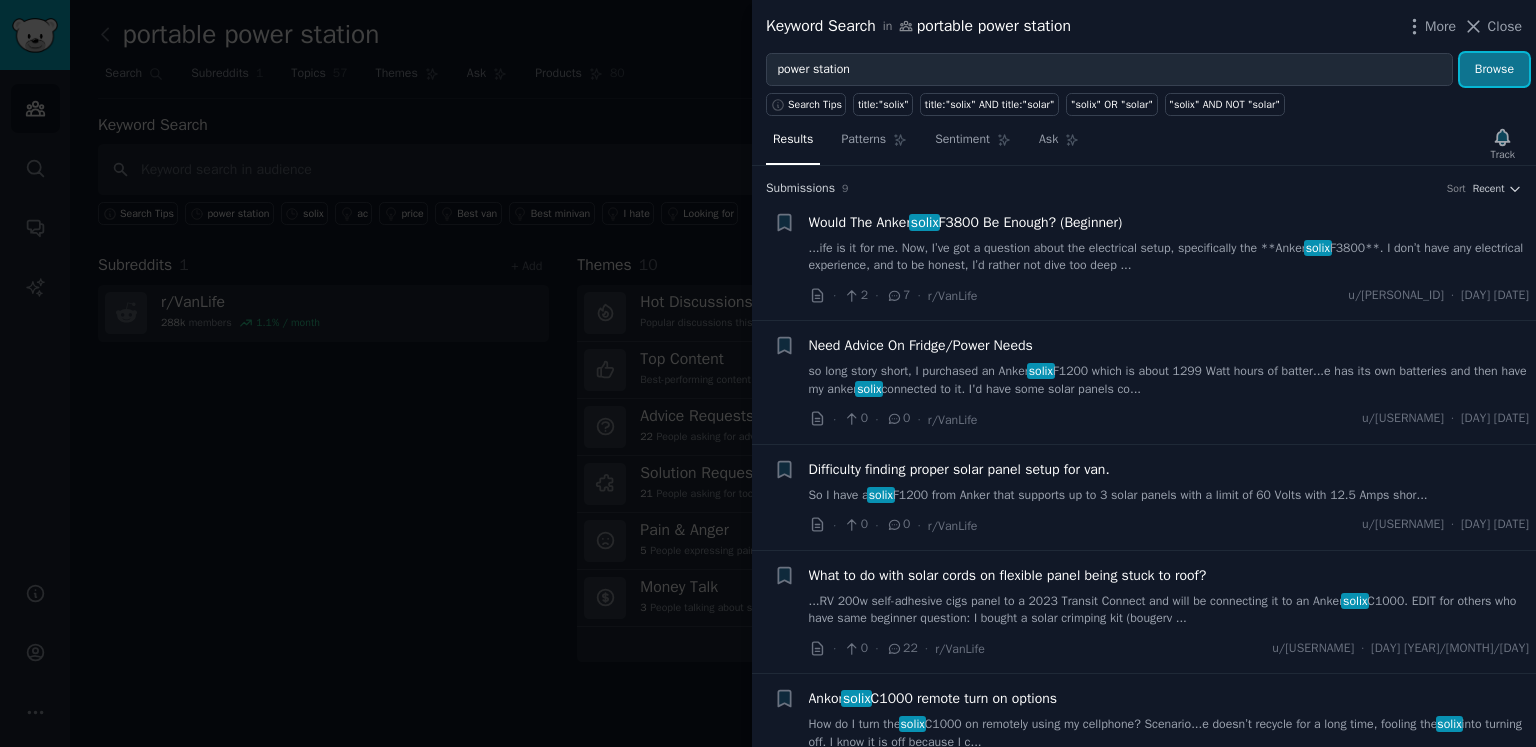 click on "Browse" at bounding box center (1494, 70) 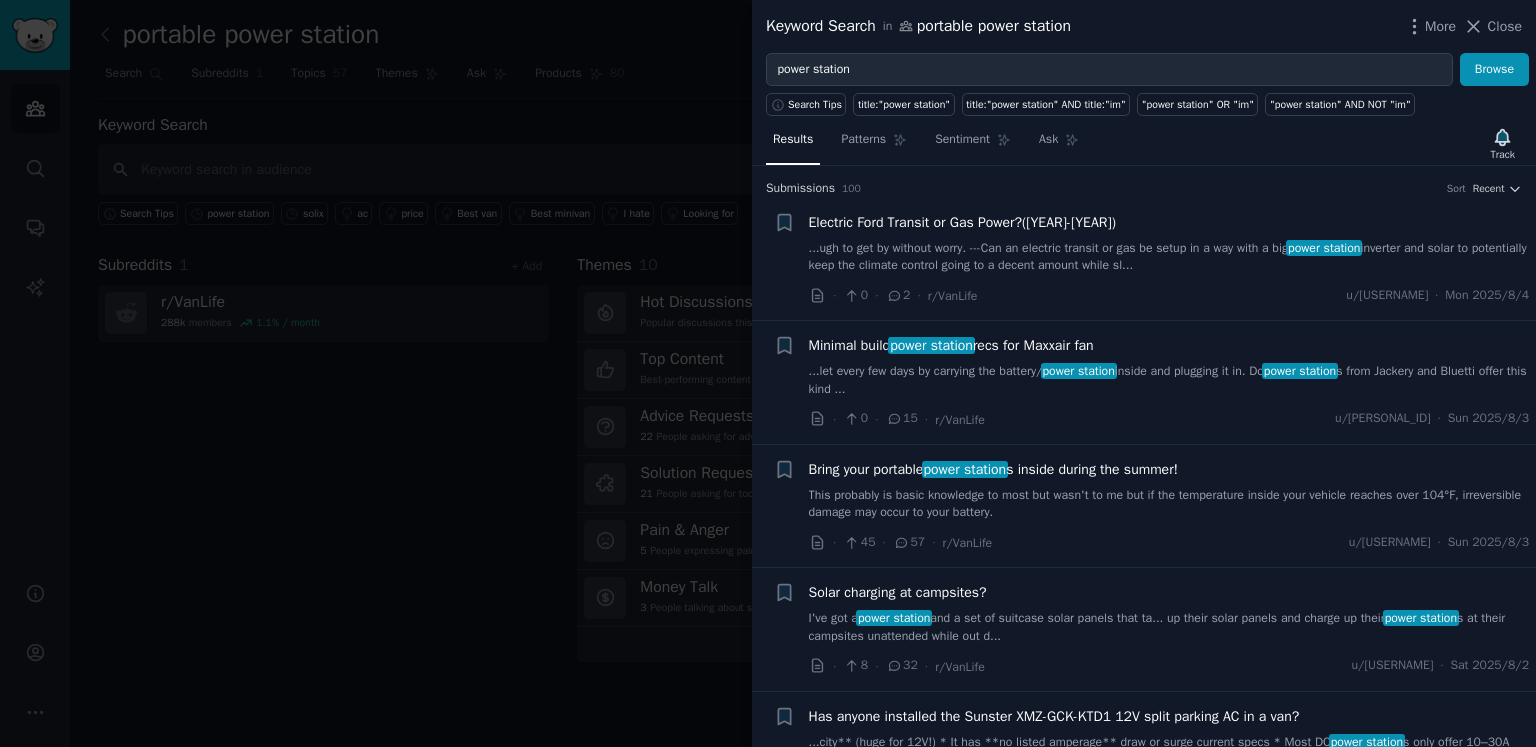 click at bounding box center [768, 373] 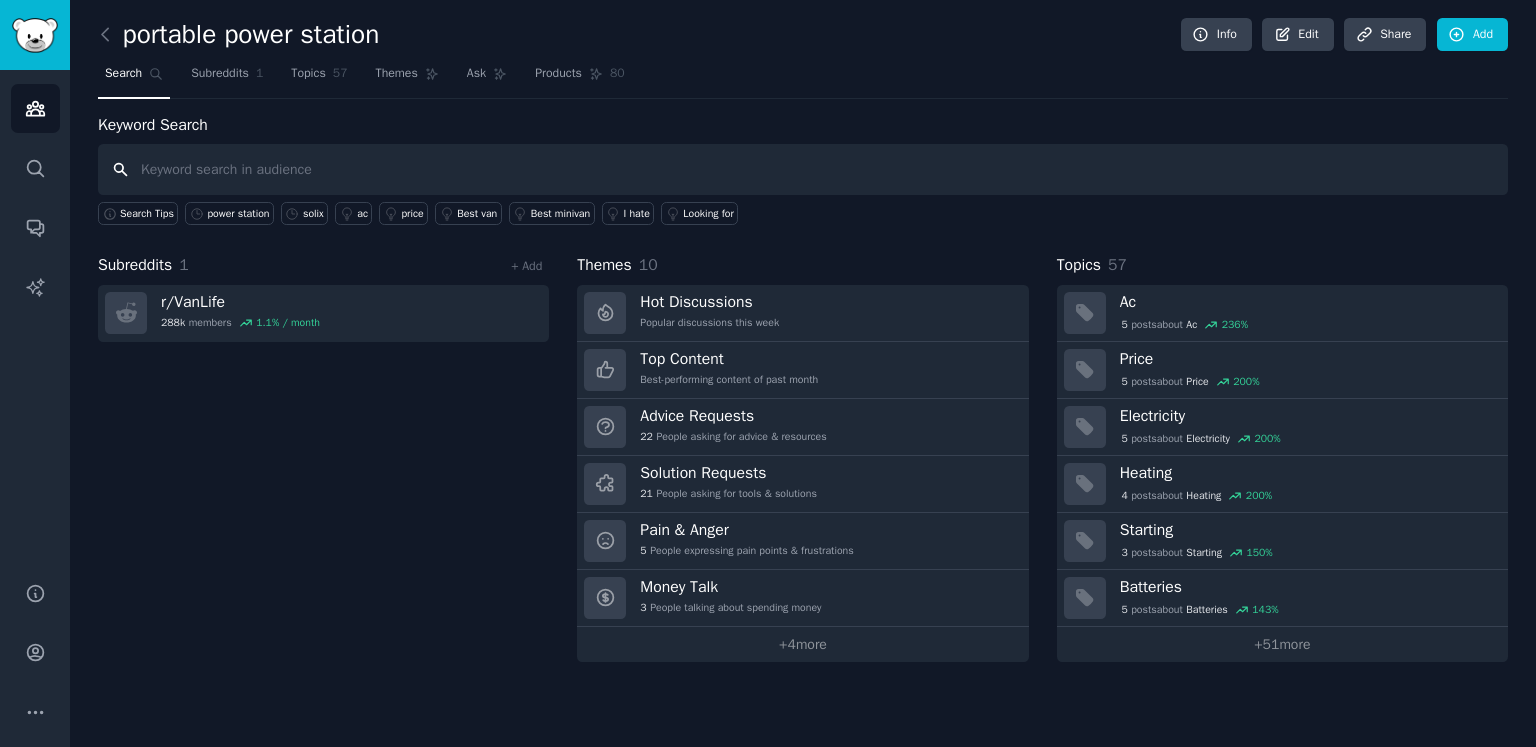 click at bounding box center [803, 169] 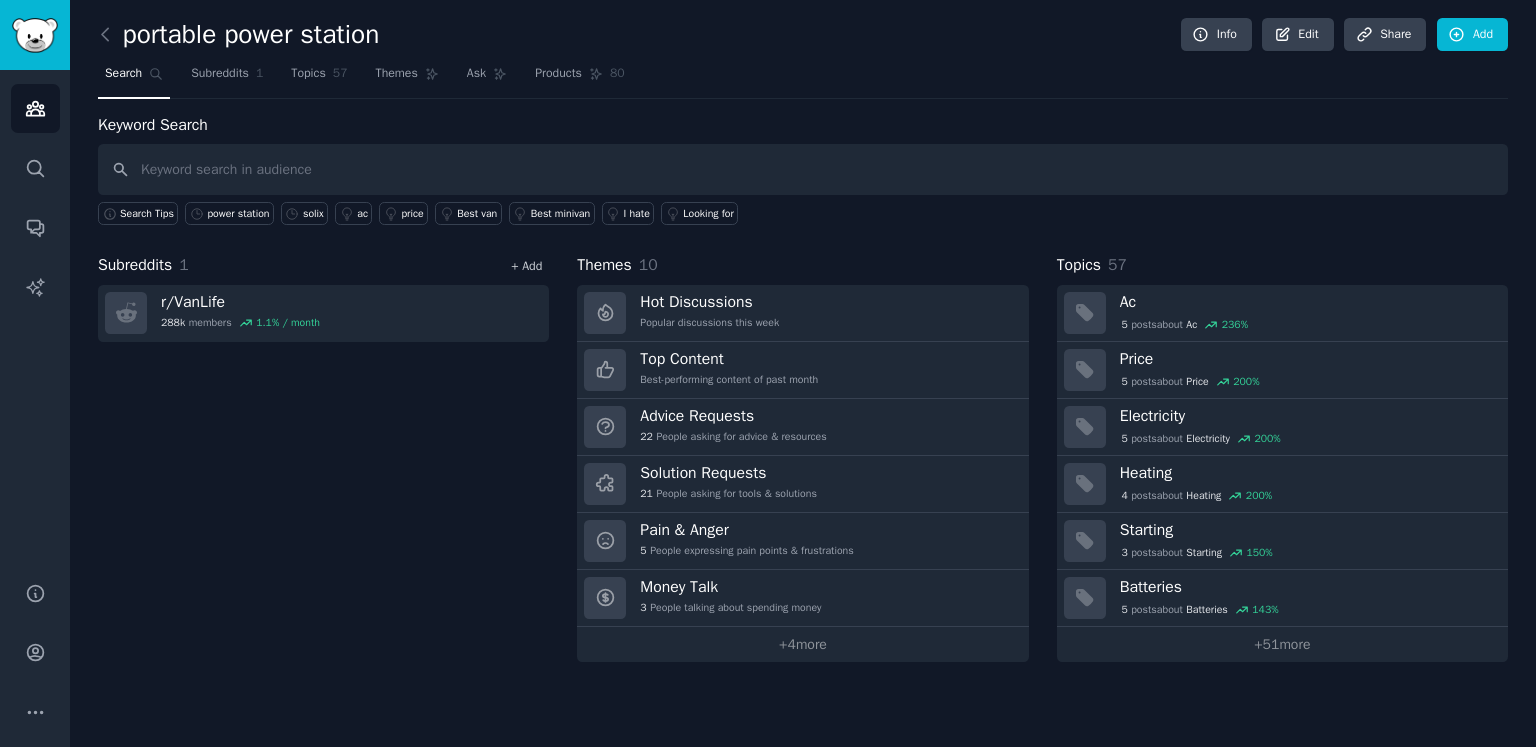 click on "+ Add" at bounding box center [526, 266] 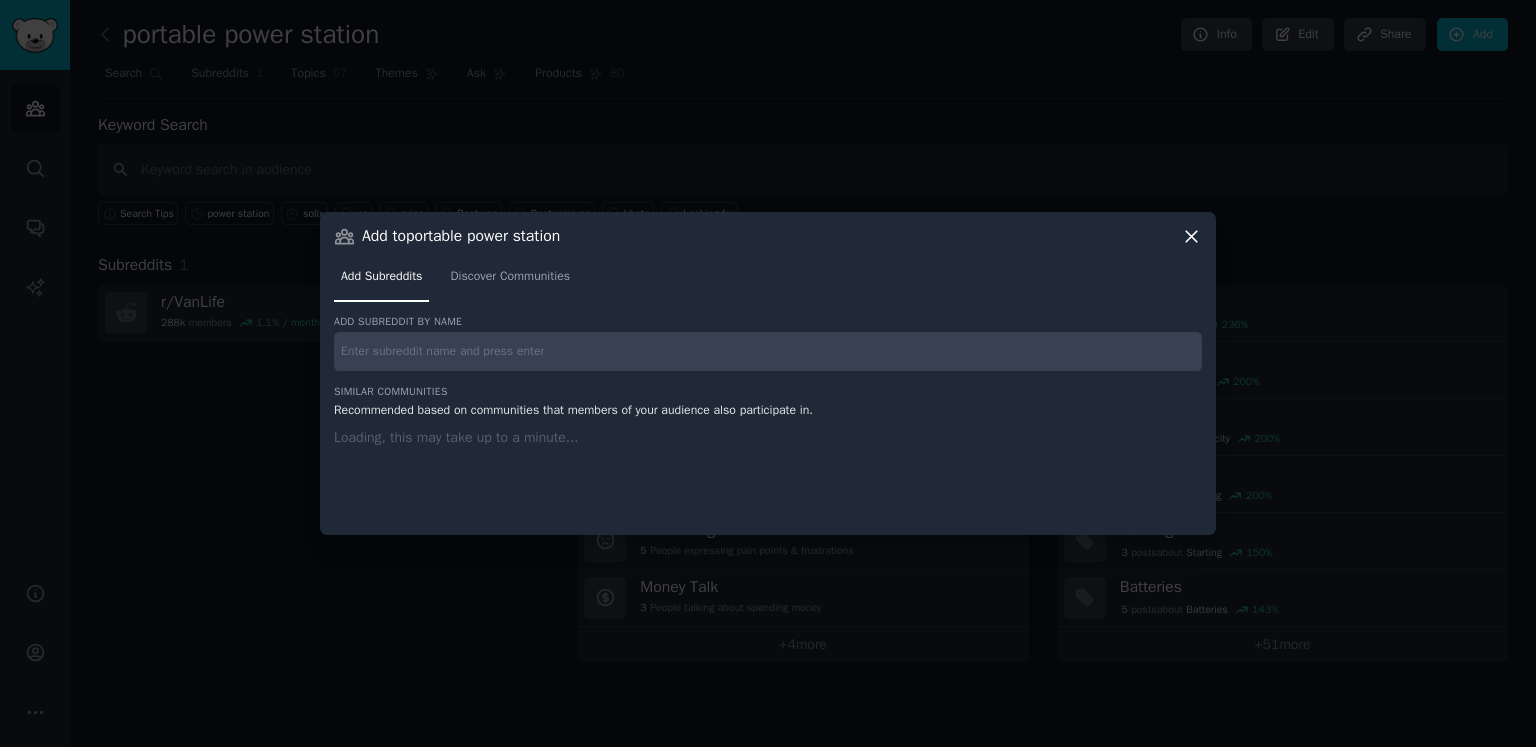 click at bounding box center (768, 351) 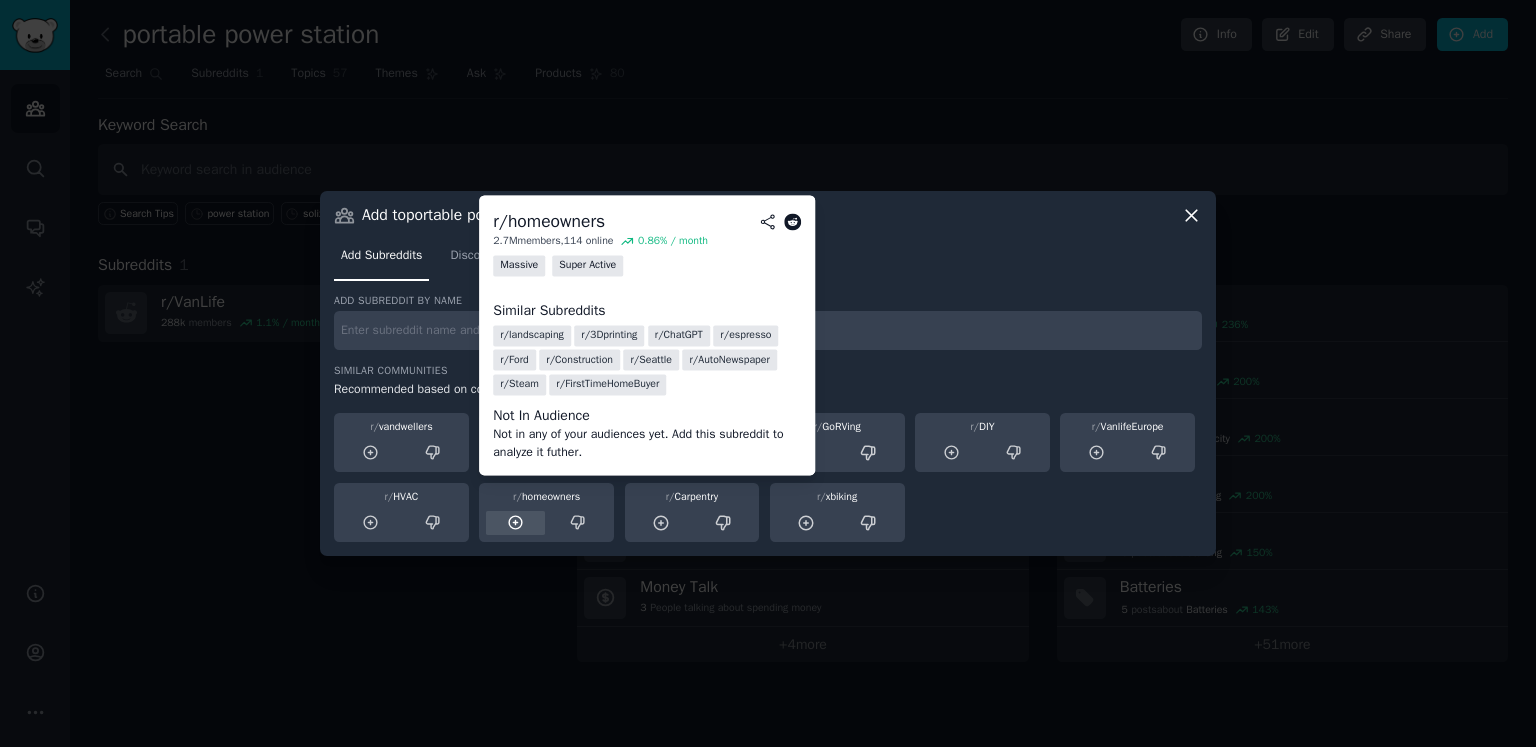 click at bounding box center [515, 523] 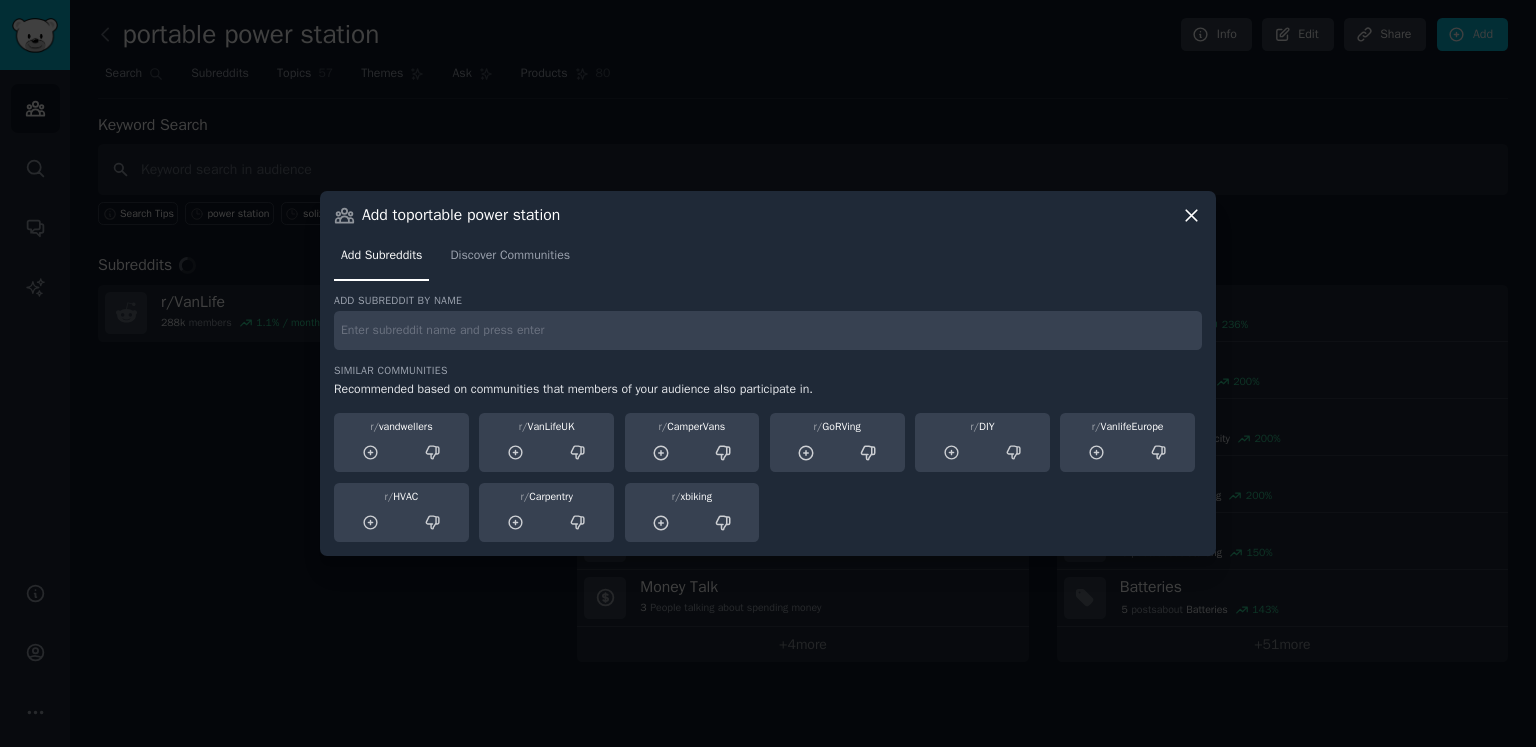 click 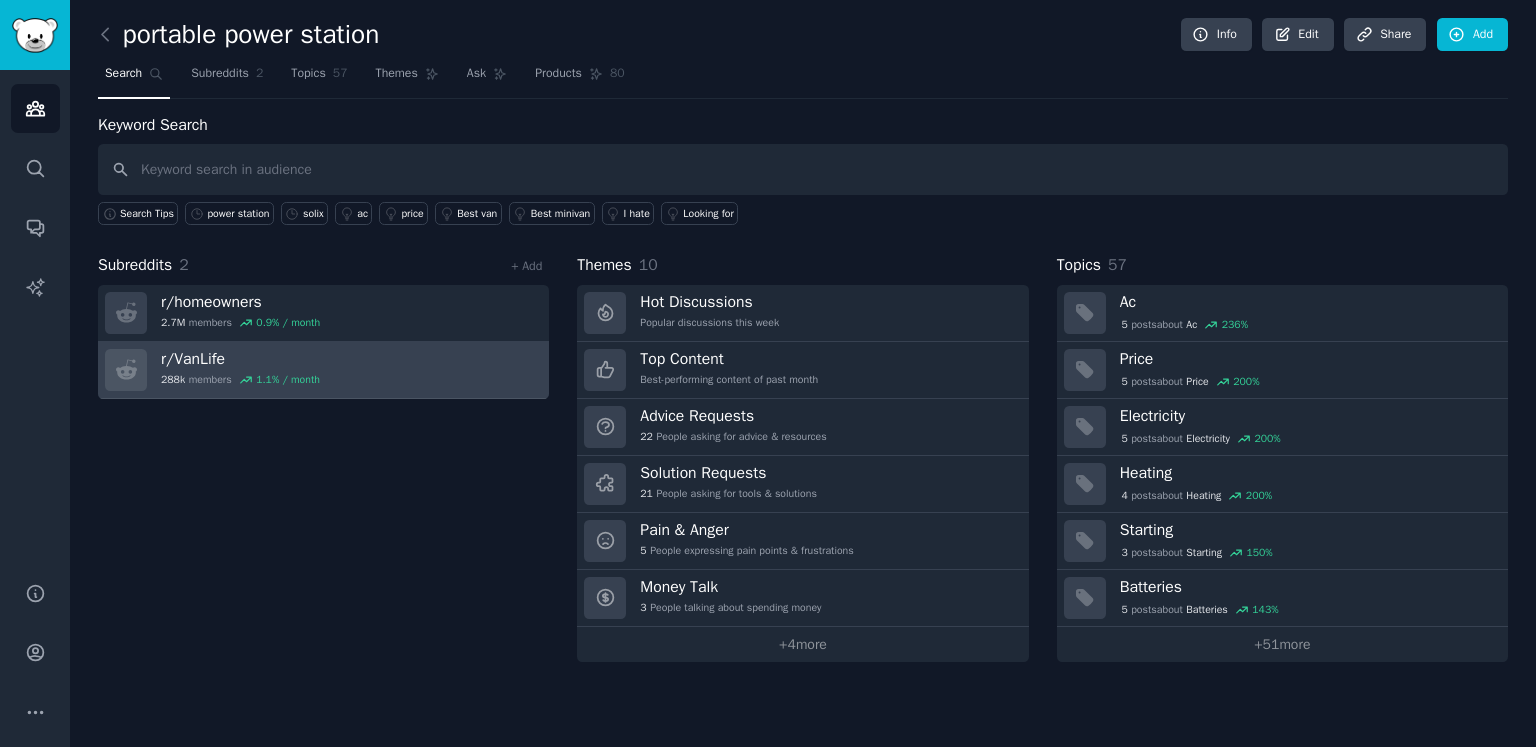 click on "r/ VanLife 288k  members 1.1 % / month" at bounding box center (240, 370) 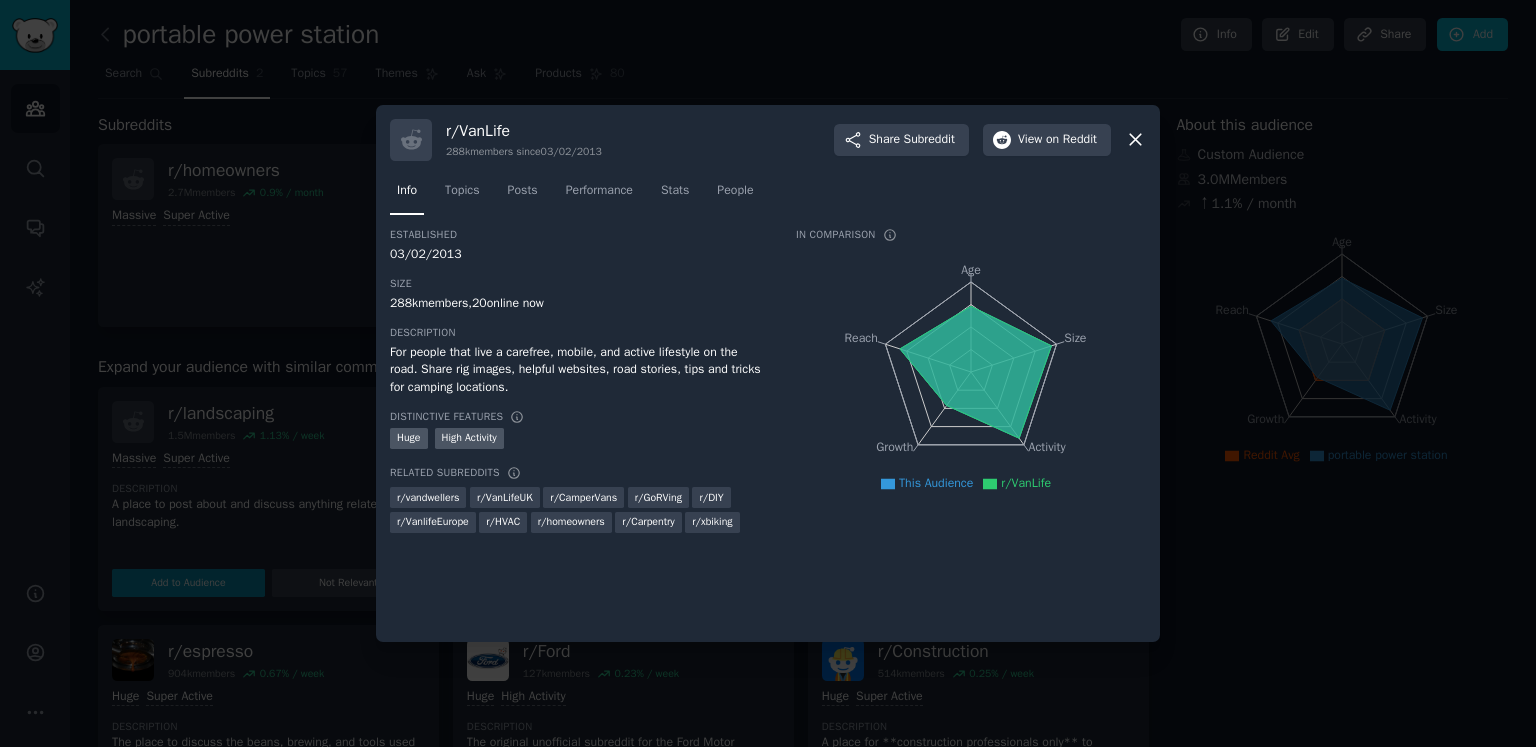 click 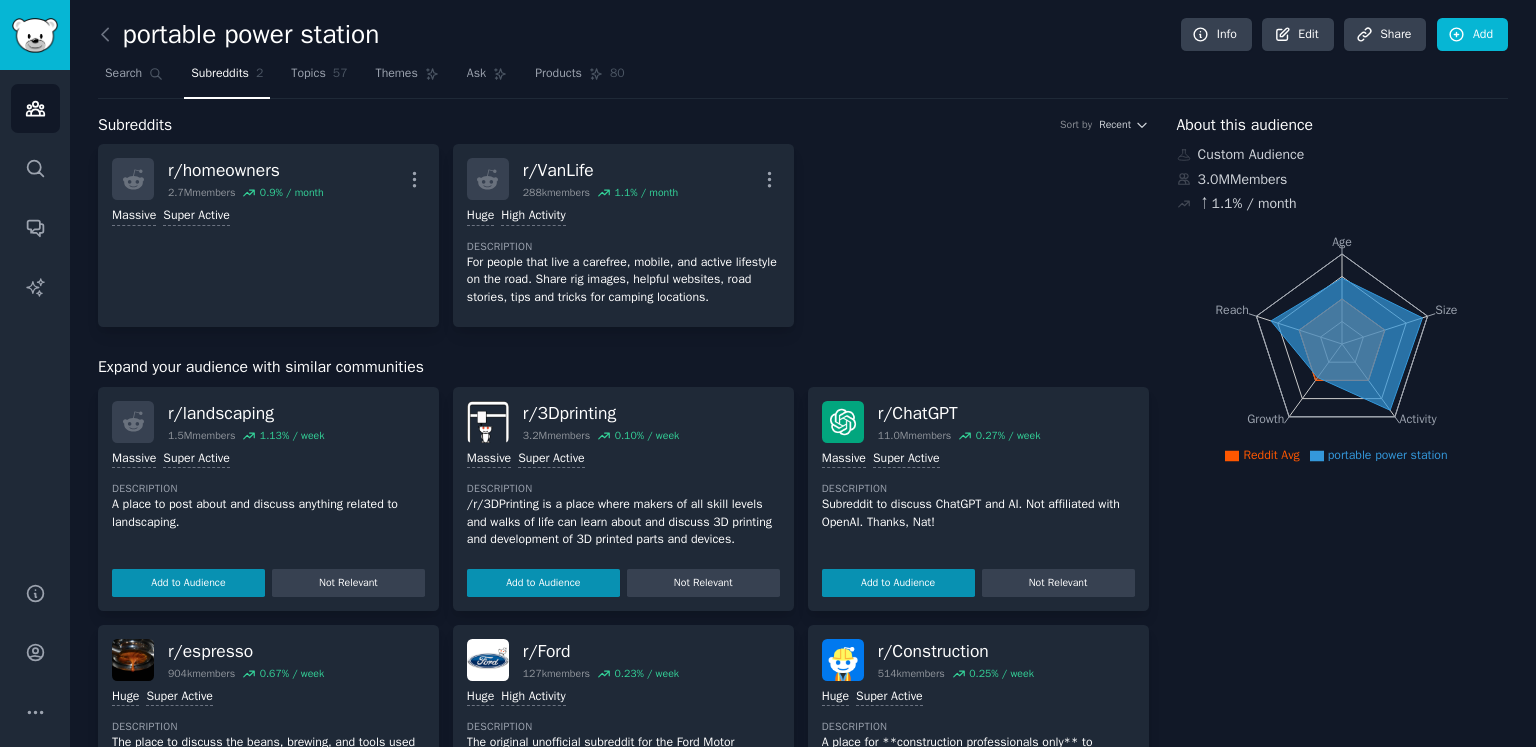 click on "Subreddits Sort by Recent r/ homeowners 2.7M  members 0.9 % / month More Massive Super Active r/ VanLife 288k  members 1.1 % / month More Huge High Activity Description For people that live a carefree, mobile, and active lifestyle on the road. Share rig images, helpful websites, road stories, tips and tricks for camping locations. Expand your audience with similar communities r/ landscaping 1.5M  members 1.13 % / week Massive Super Active Description A place to post about and discuss anything related to landscaping. Add to Audience Not Relevant r/ 3Dprinting 3.2M  members 0.10 % / week Massive Super Active Description /r/3DPrinting is a place where makers of all skill levels and walks of life can learn about and discuss 3D printing and development of 3D printed parts and devices. Add to Audience Not Relevant r/ ChatGPT 11.0M  members 0.27 % / week Massive Super Active Description Subreddit to discuss ChatGPT and AI. Not affiliated with OpenAI. Thanks, Nat! Add to Audience Not Relevant r/ espresso 904k 0.67 r/" at bounding box center [623, 719] 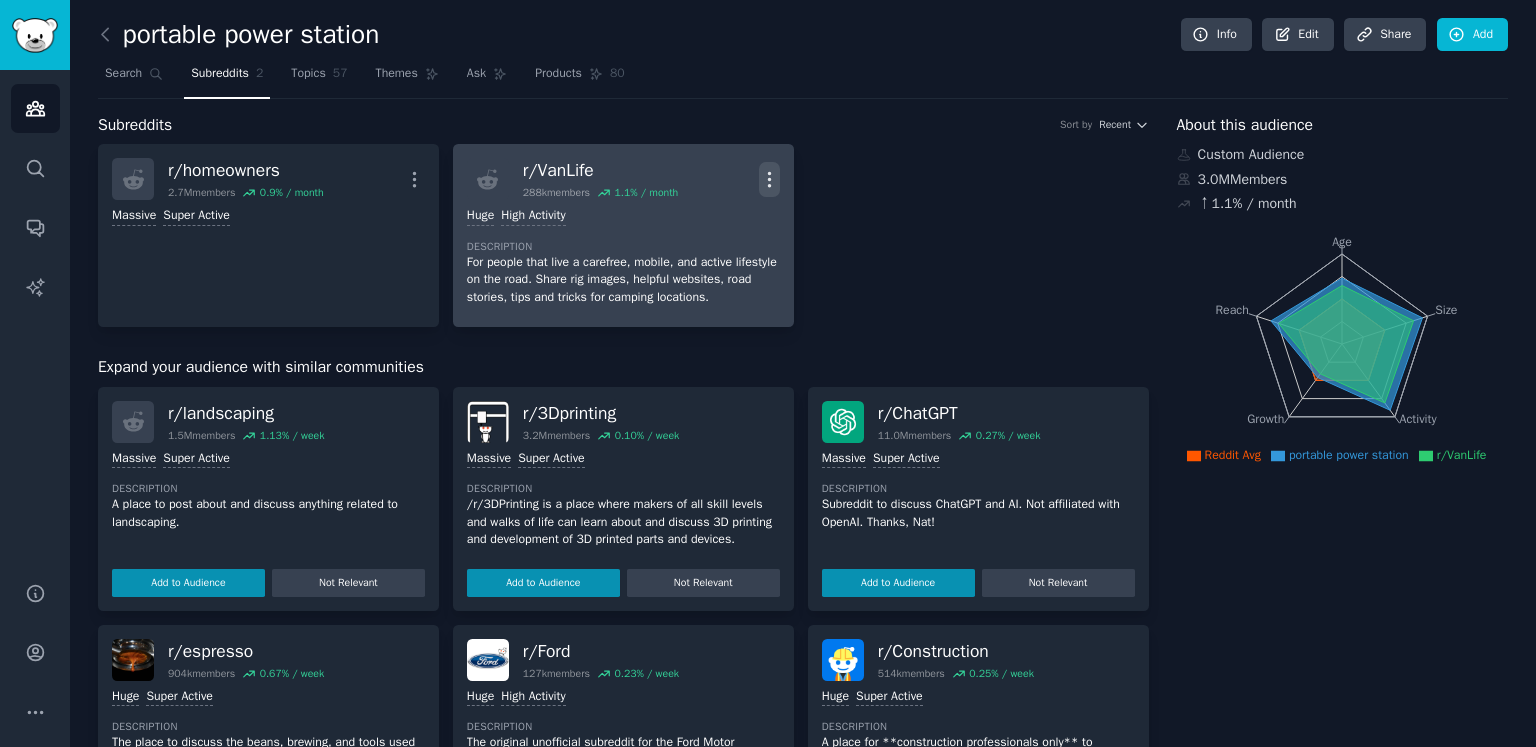click 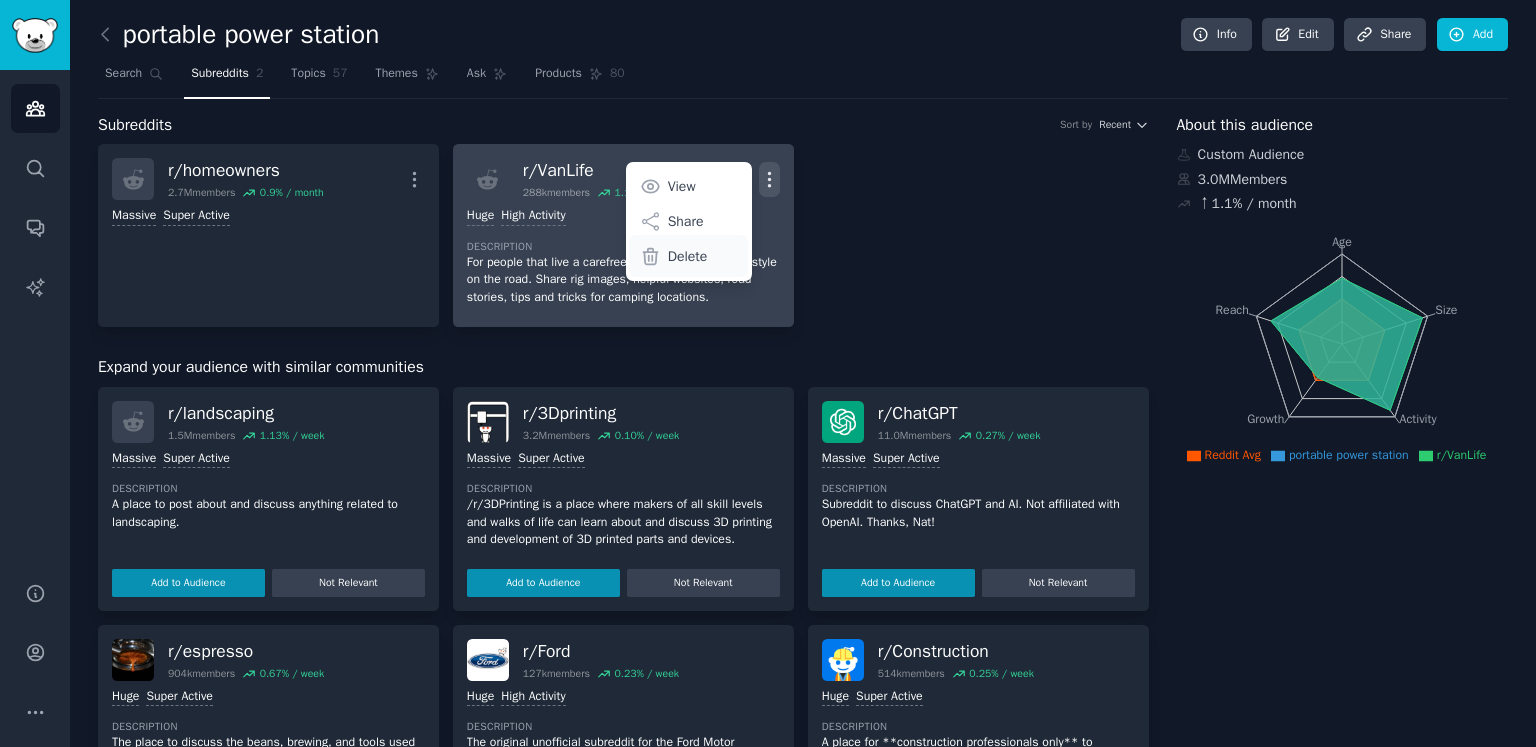click on "Delete" at bounding box center [688, 256] 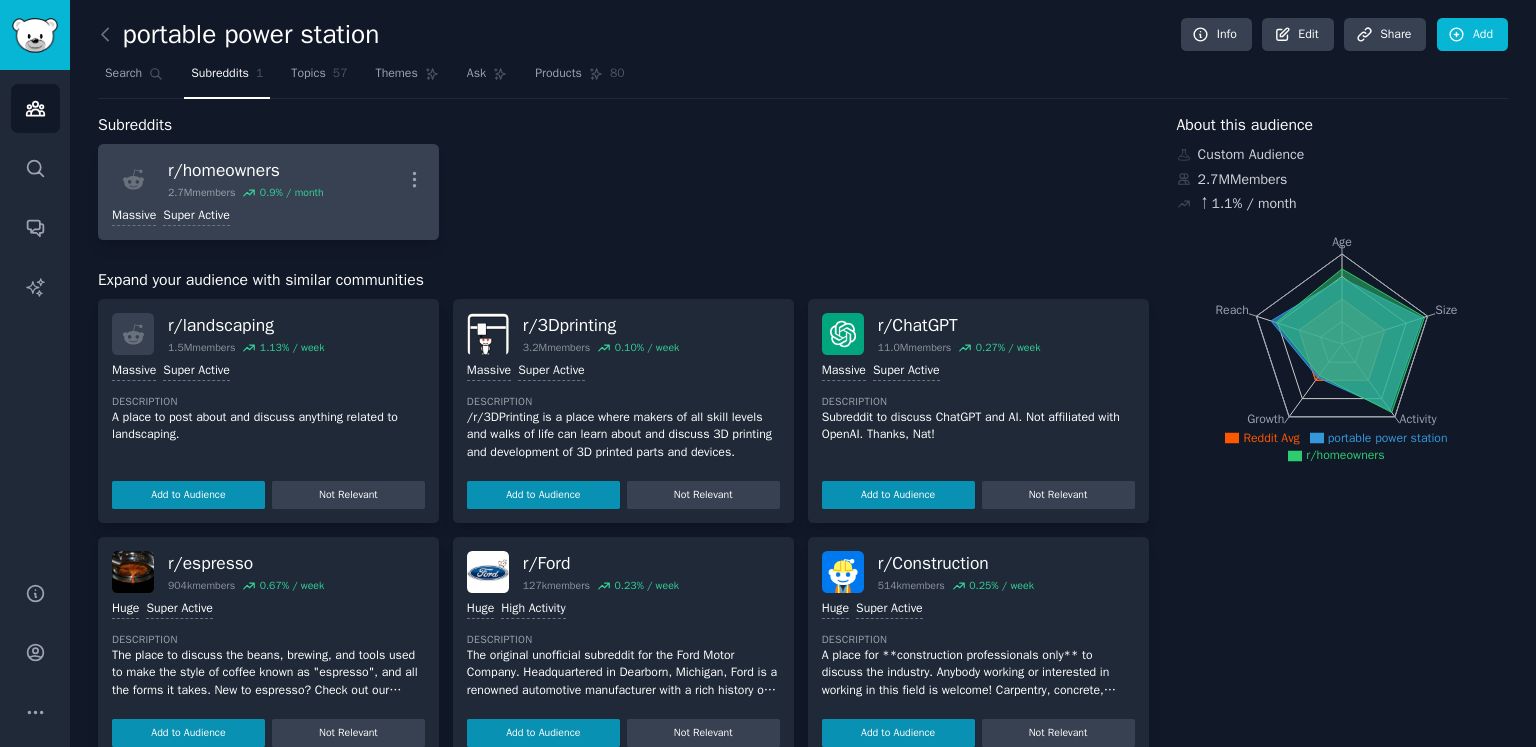click on "r/ homeowners" at bounding box center [246, 170] 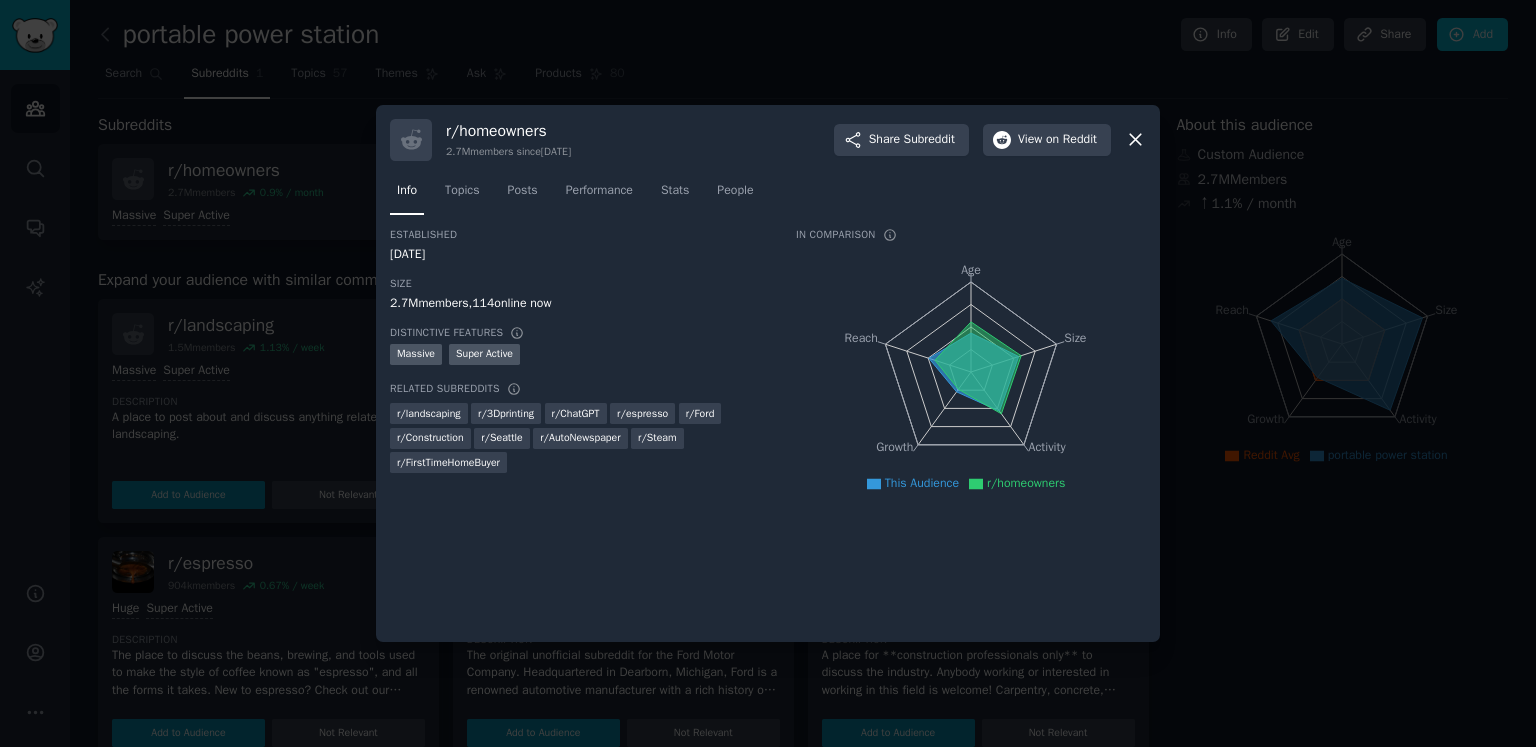 click at bounding box center [768, 373] 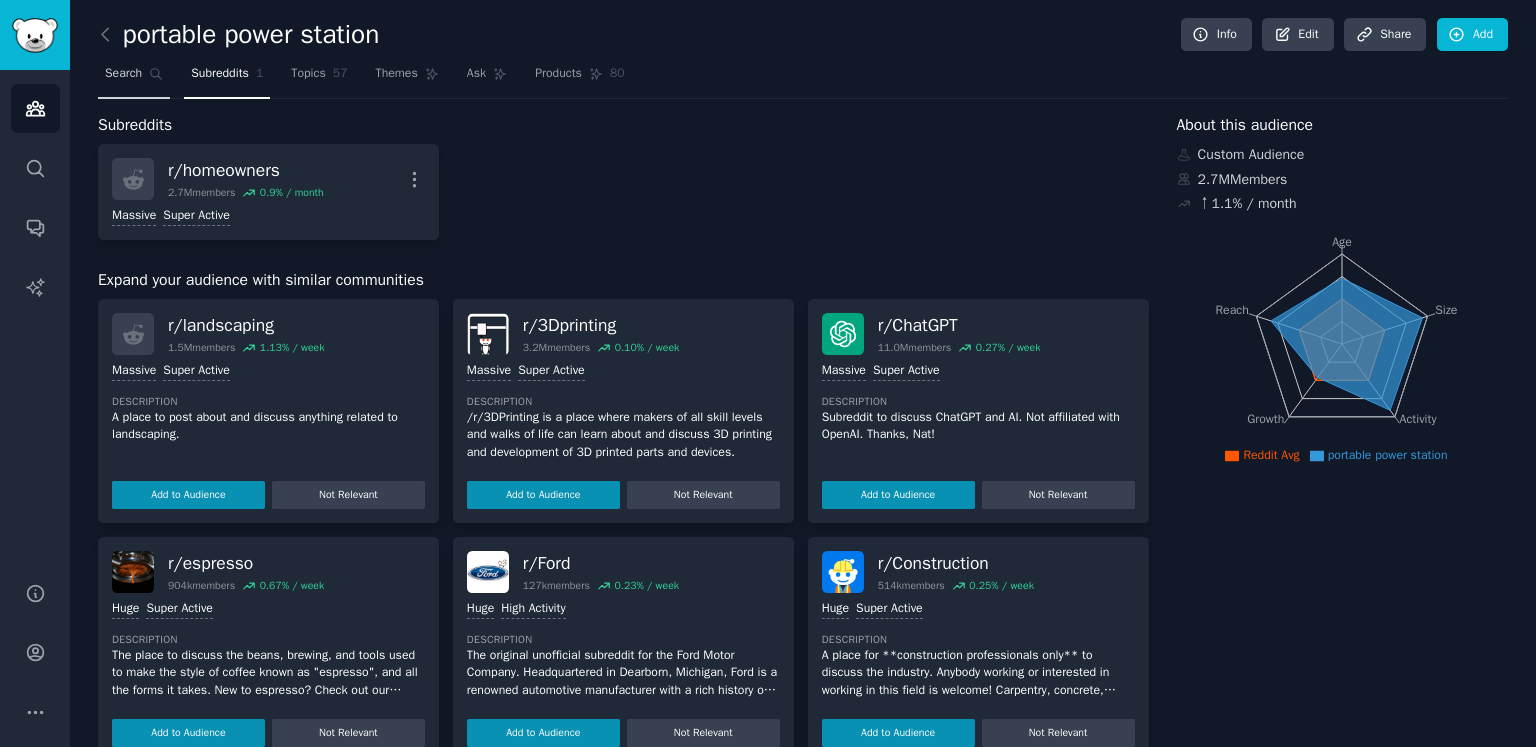 click 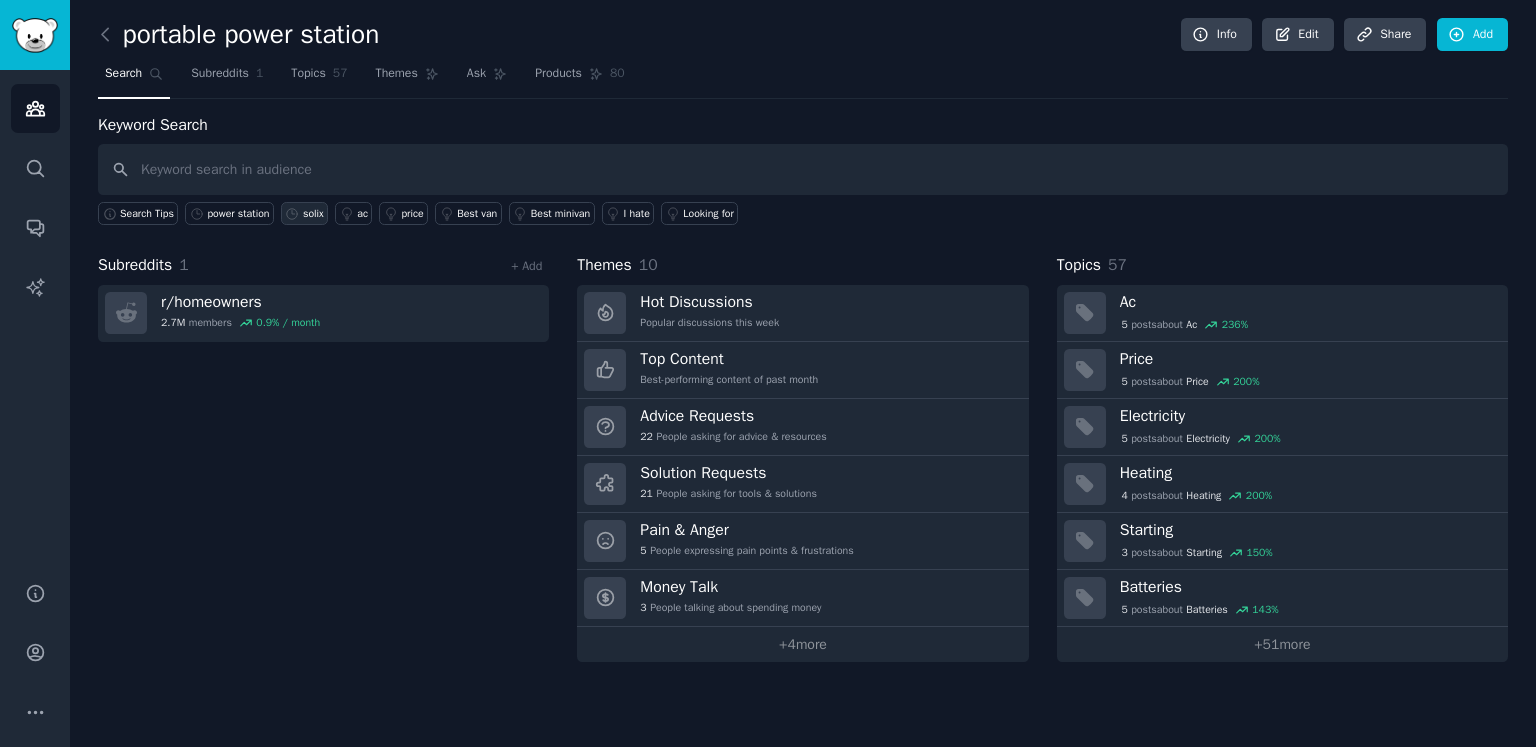 click on "solix" at bounding box center (313, 214) 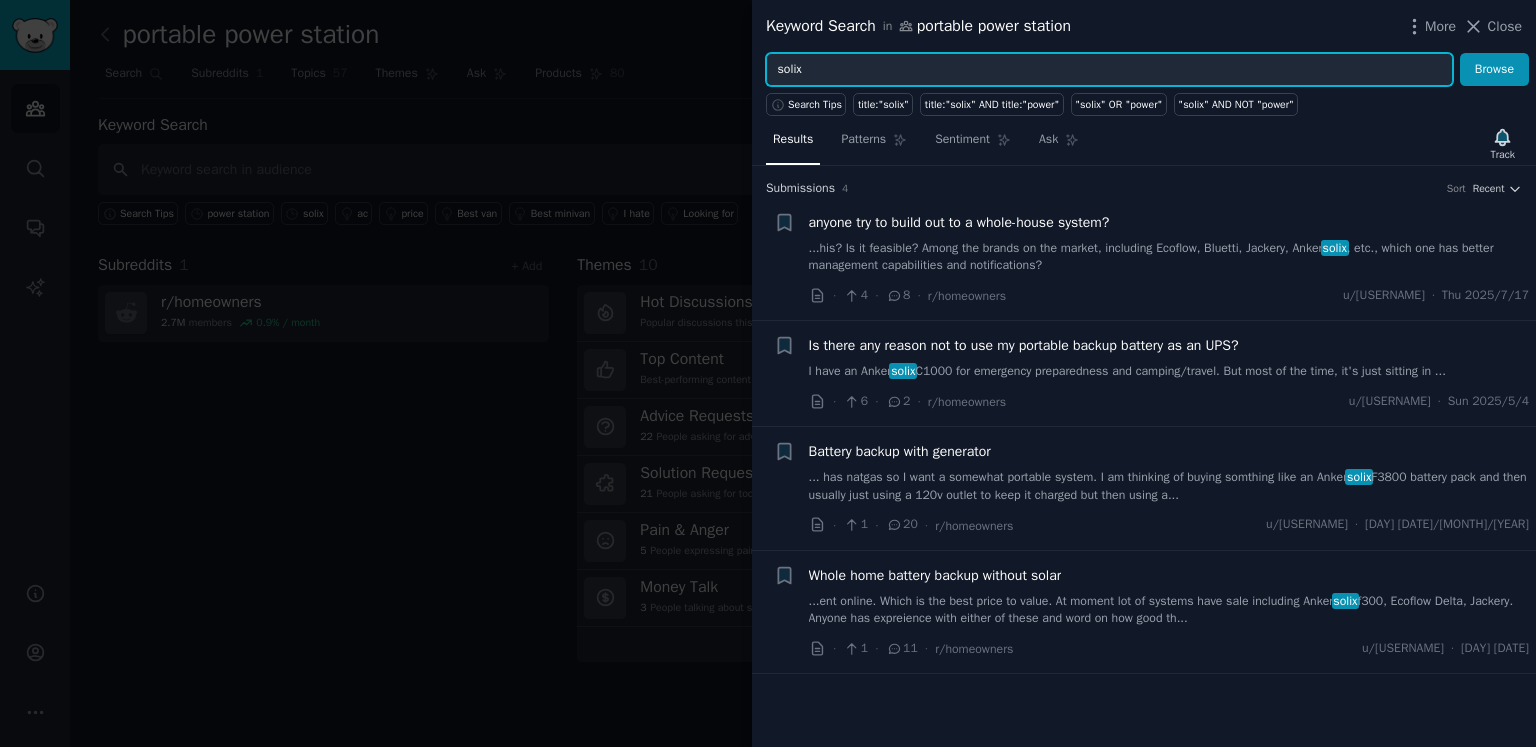drag, startPoint x: 864, startPoint y: 70, endPoint x: 724, endPoint y: 55, distance: 140.80128 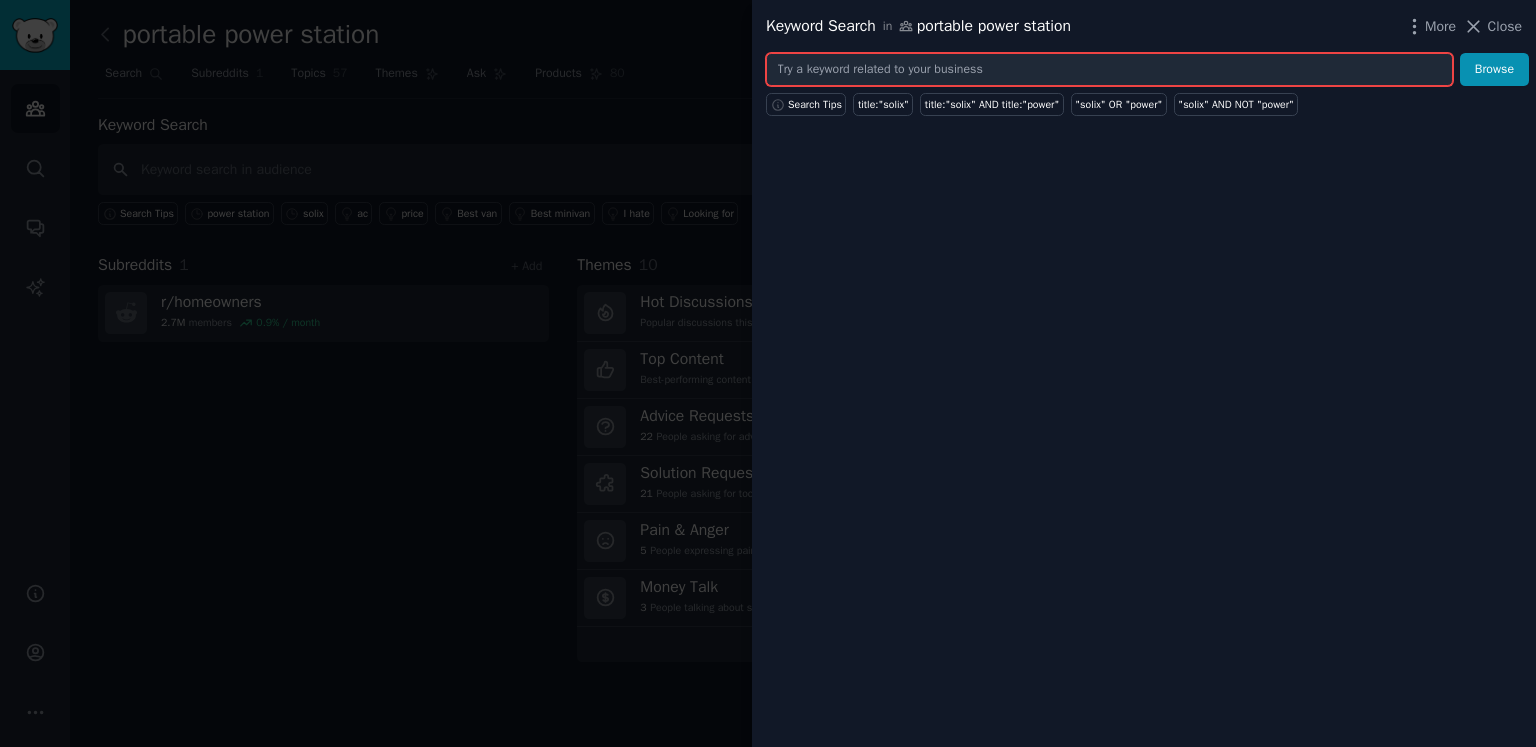 click at bounding box center (1109, 70) 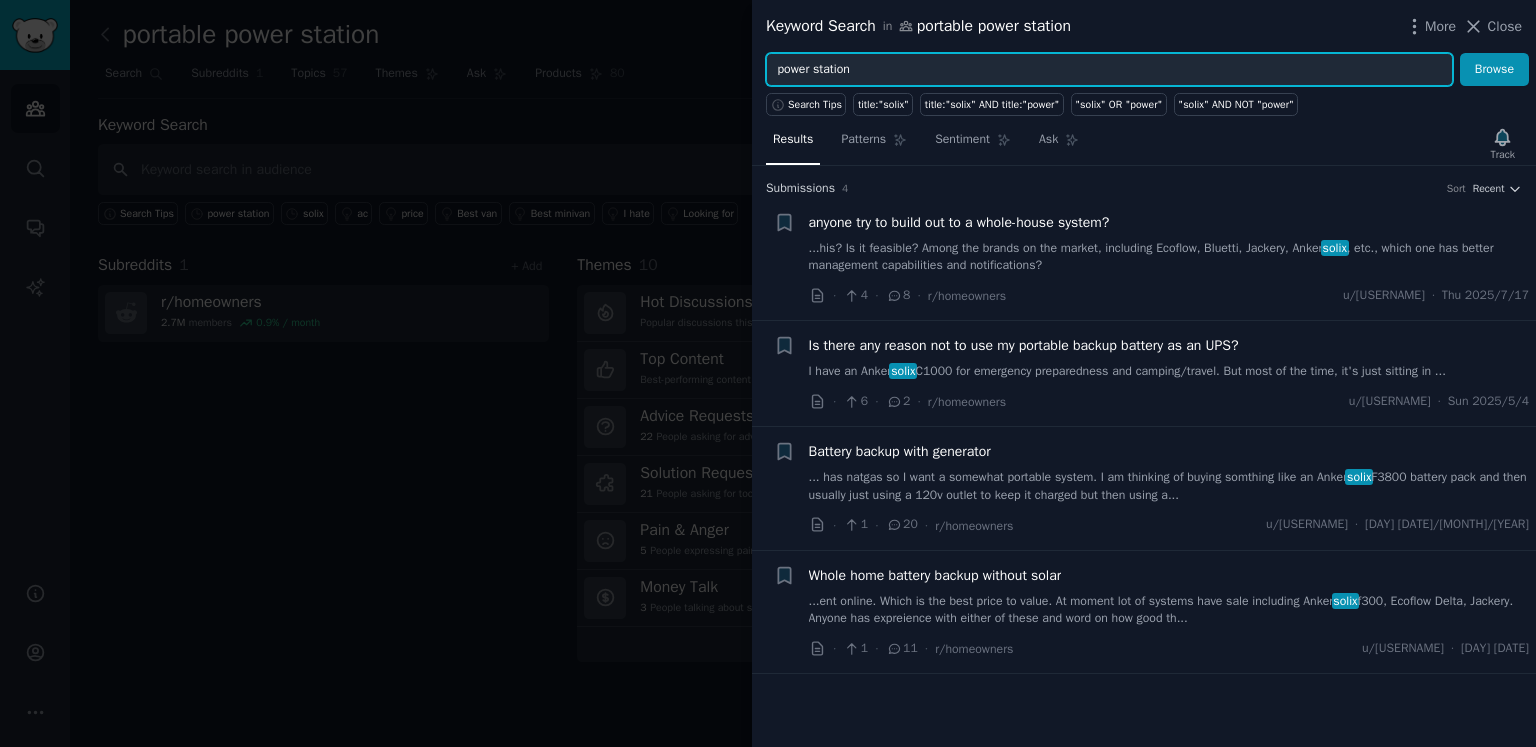 type on "power station" 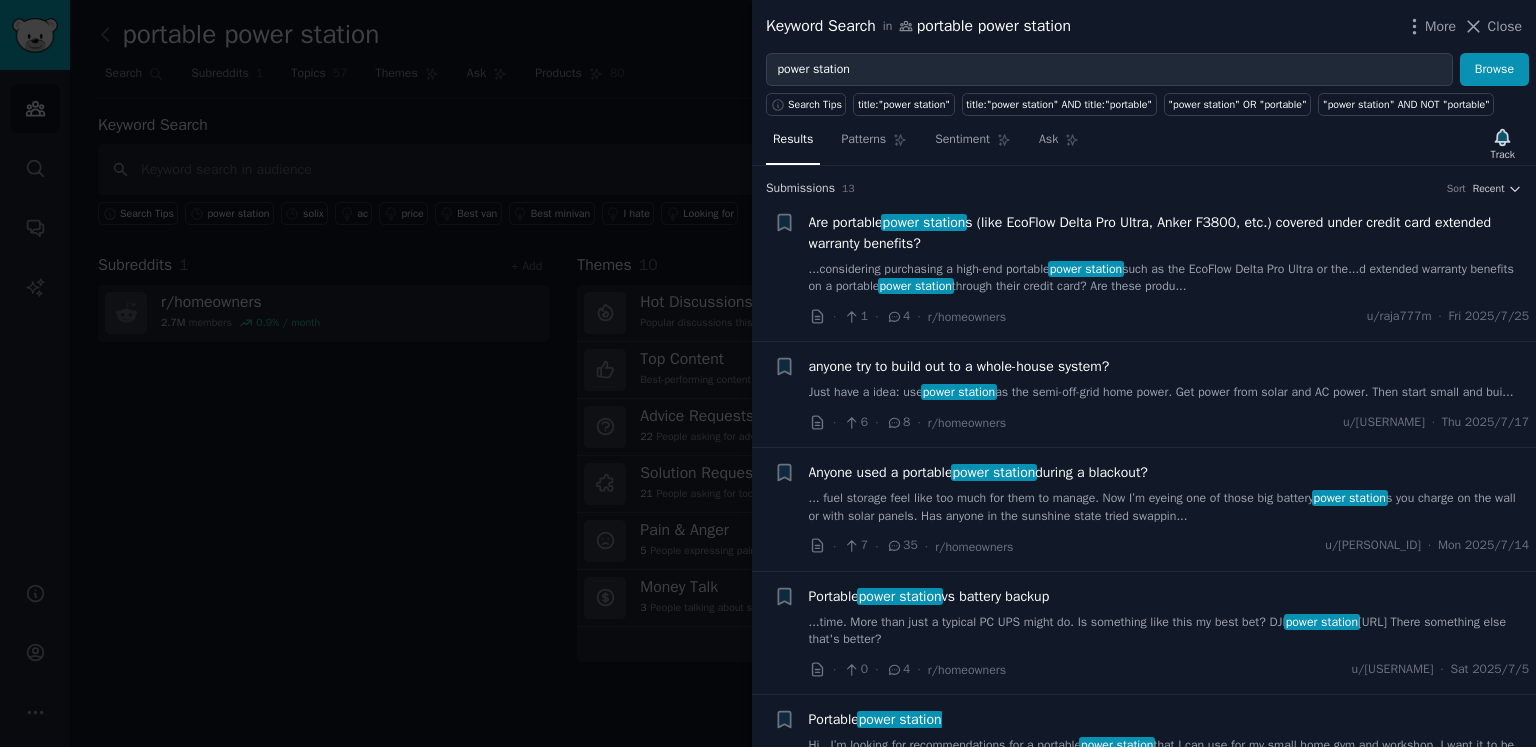 click at bounding box center [768, 373] 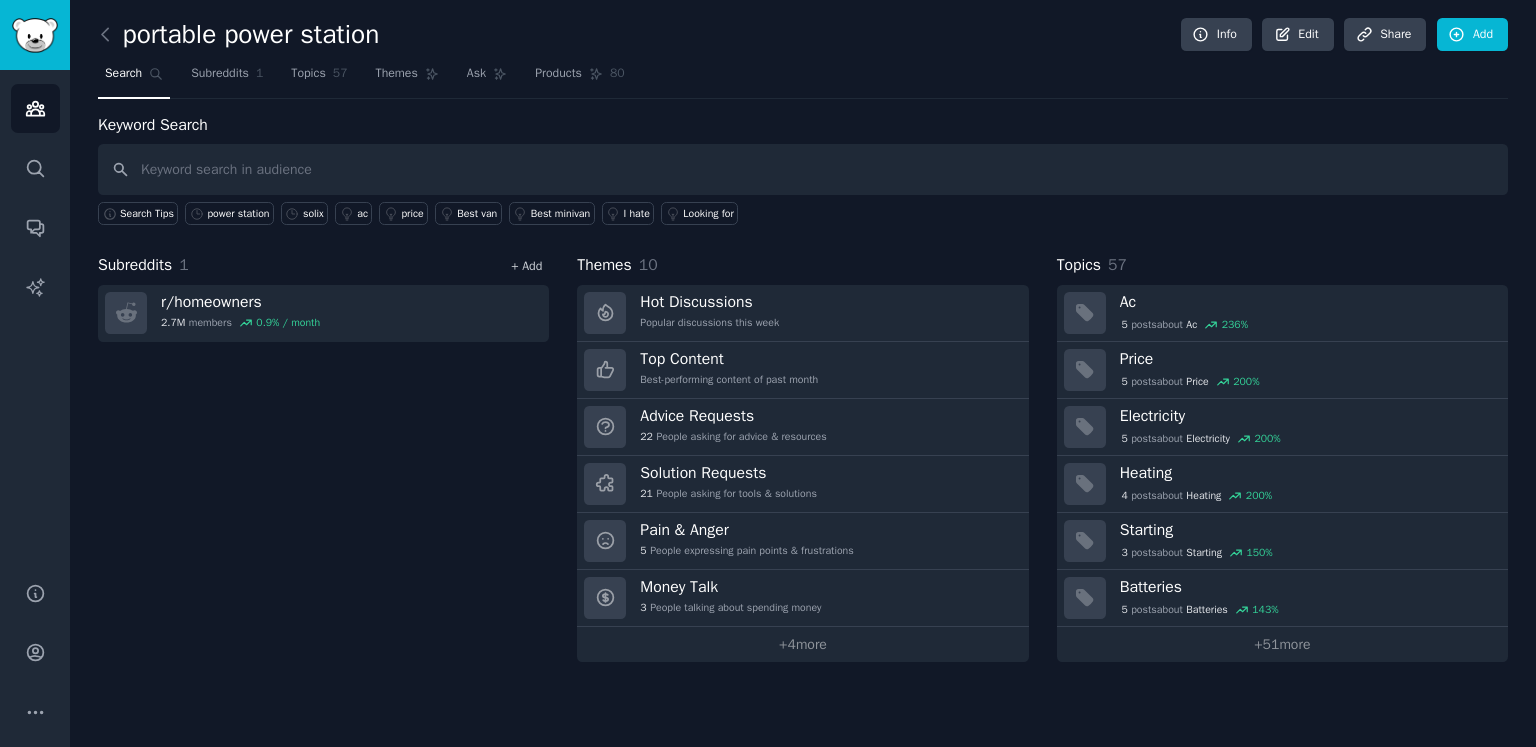 click on "+ Add" at bounding box center [526, 266] 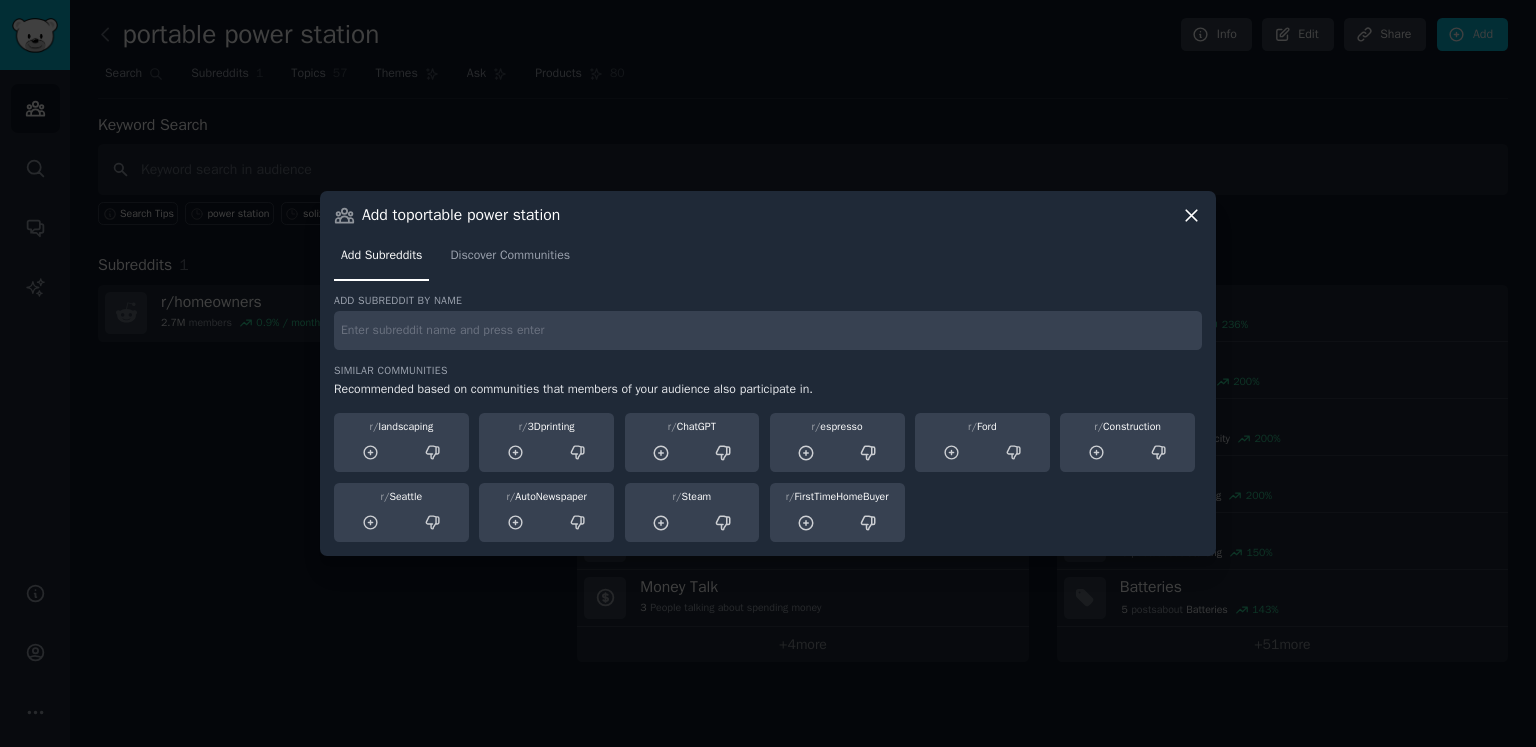 click on "Add subreddit by name Similar Communities Recommended based on communities that members of your audience also participate in. r/ landscaping r/ 3Dprinting r/ ChatGPT r/ espresso r/ Ford r/ Construction r/ Seattle r/ AutoNewspaper r/ Steam r/ FirstTimeHomeBuyer" at bounding box center (768, 418) 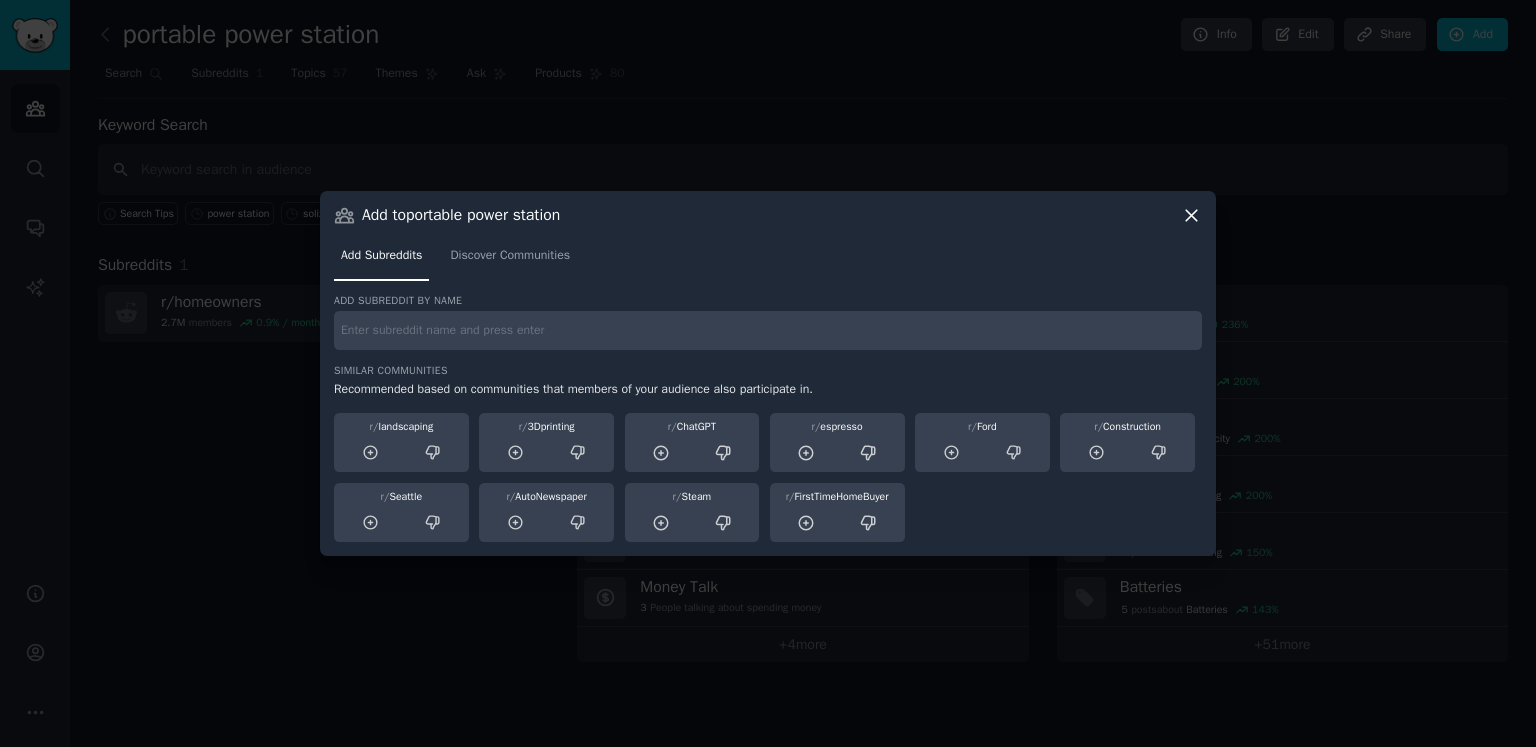 click at bounding box center [768, 330] 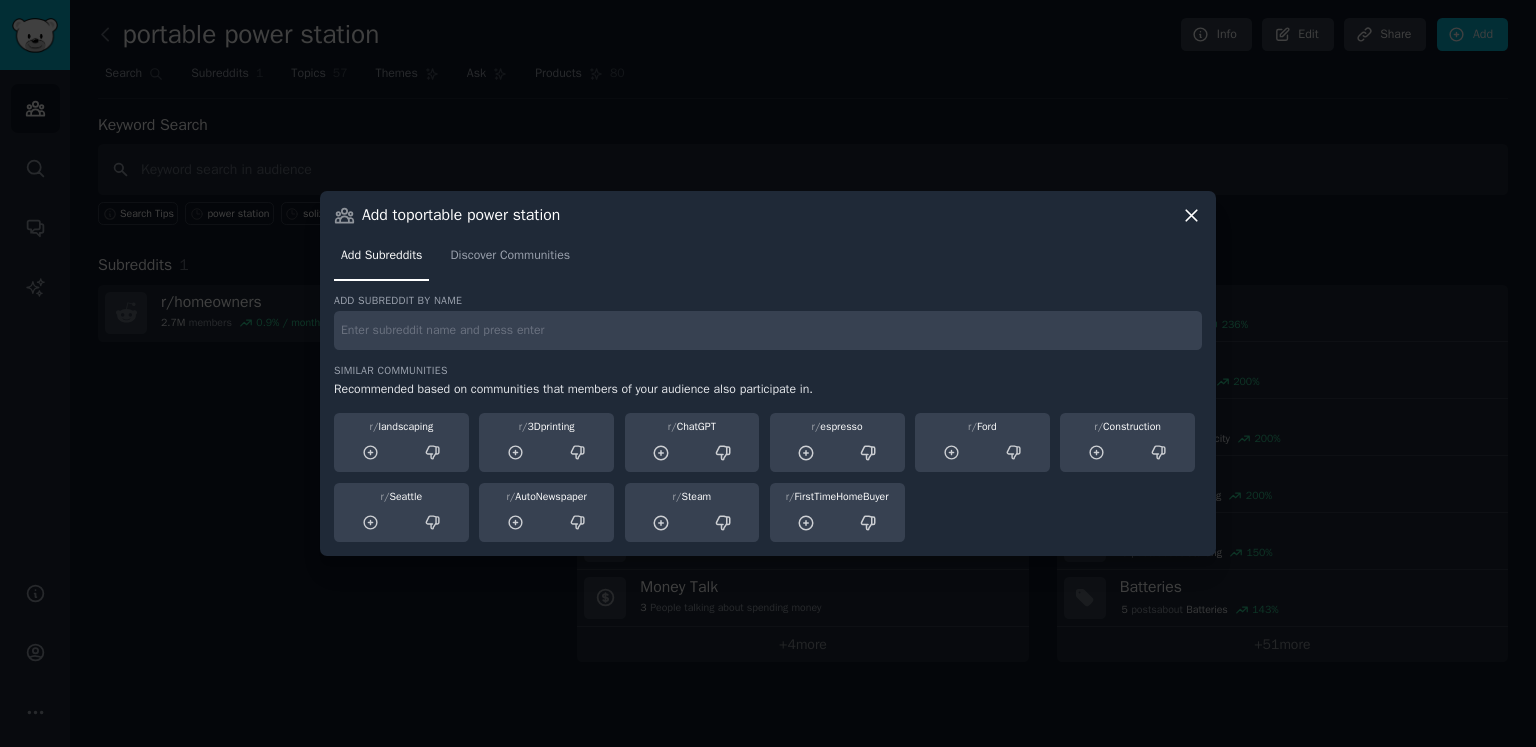 paste on "r/RVLiving" 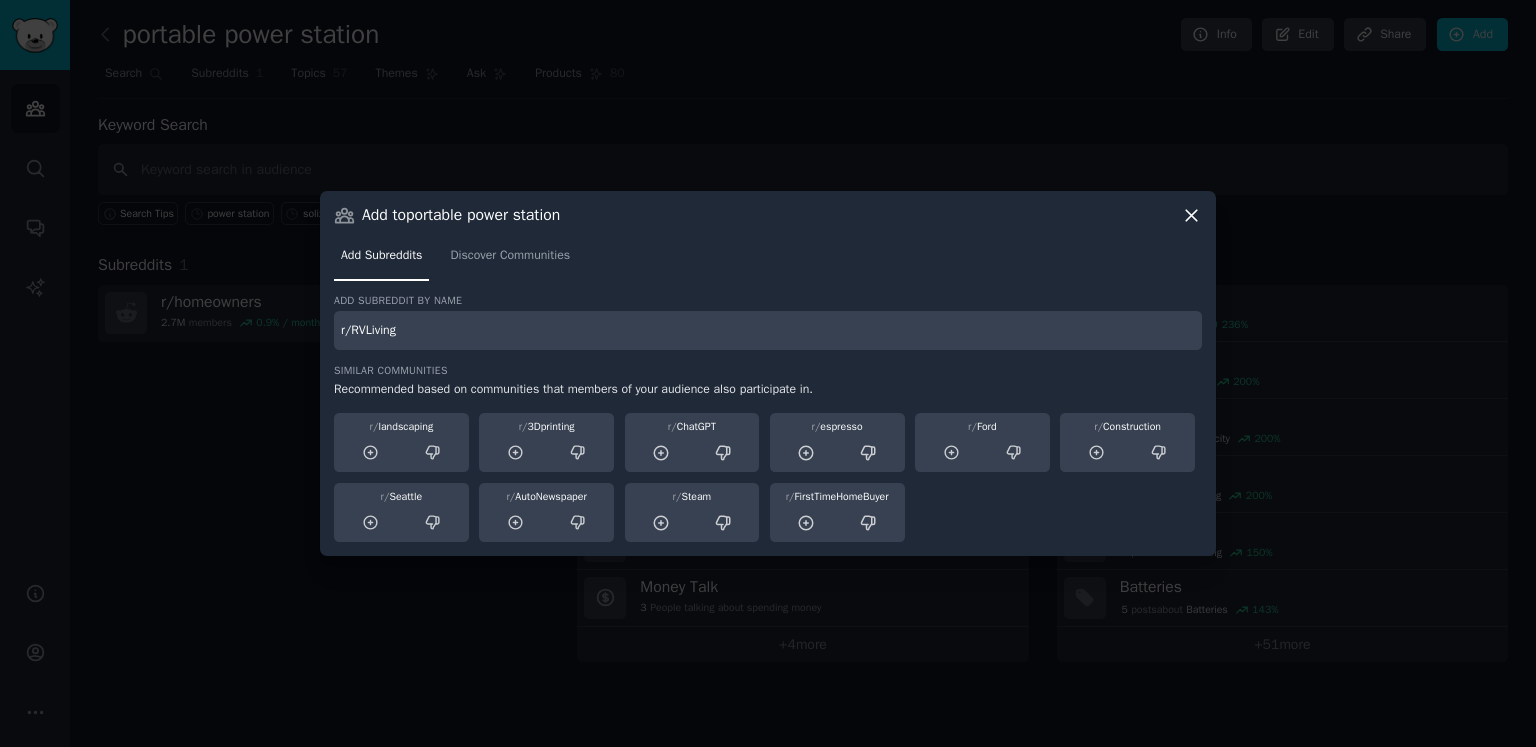 type on "r/RVLiving" 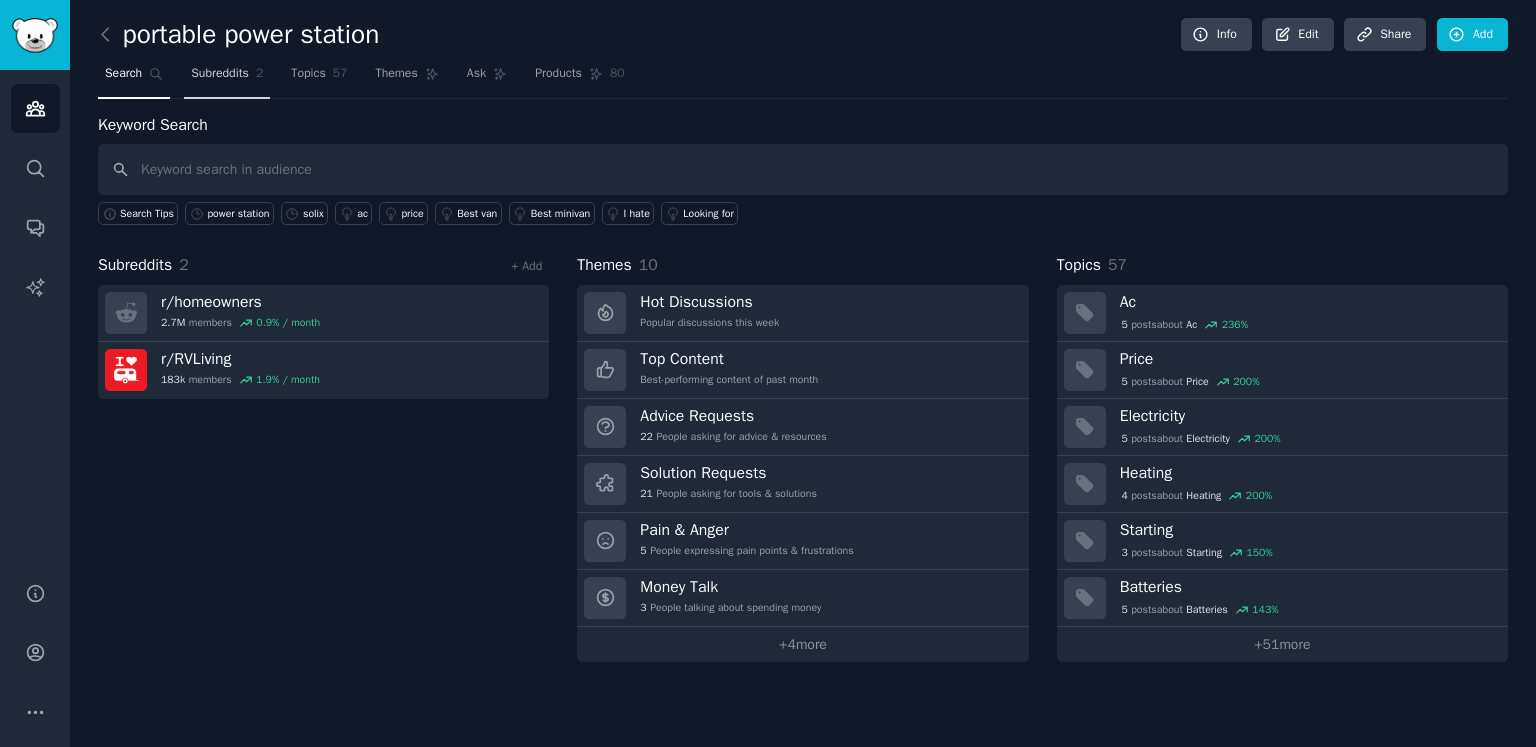 click on "Subreddits" at bounding box center (220, 74) 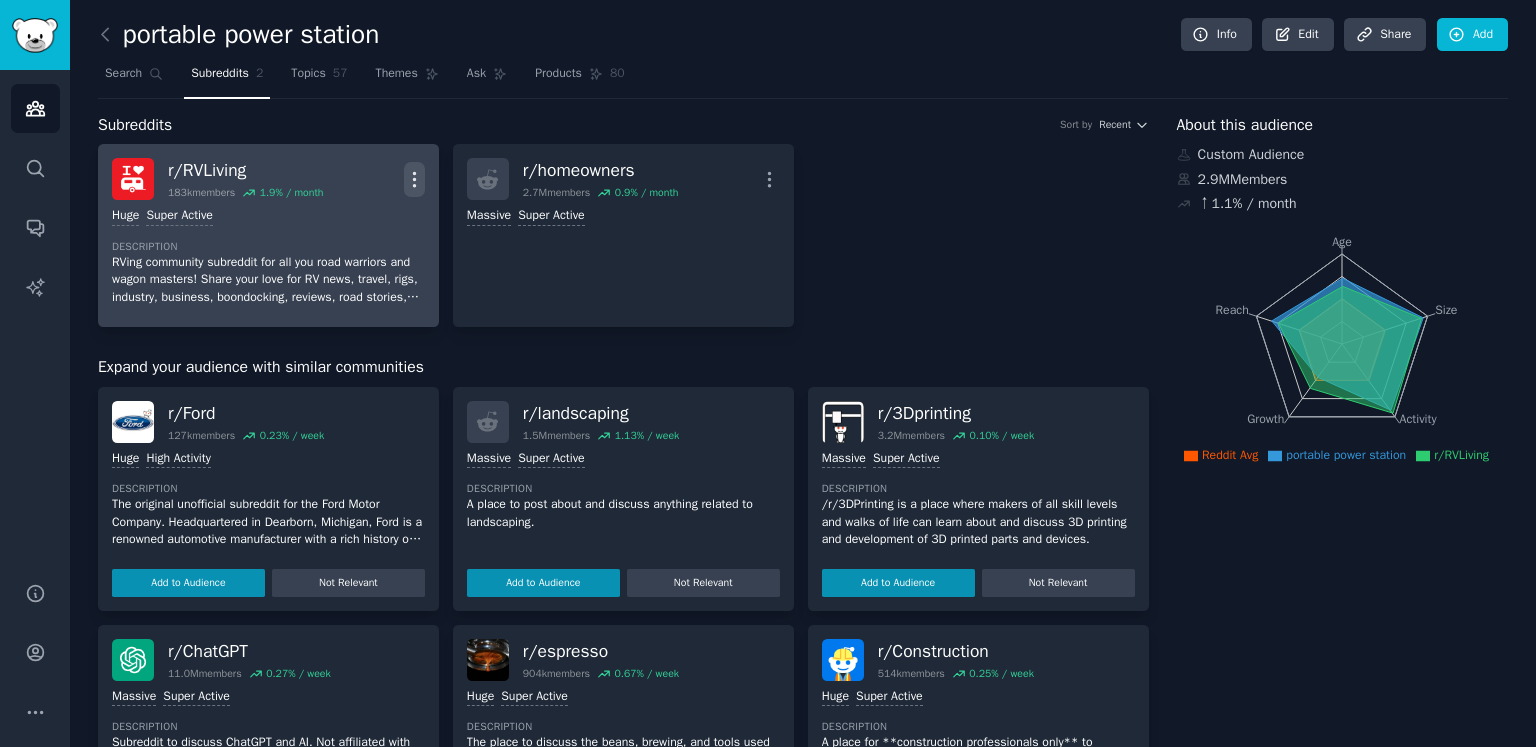 click 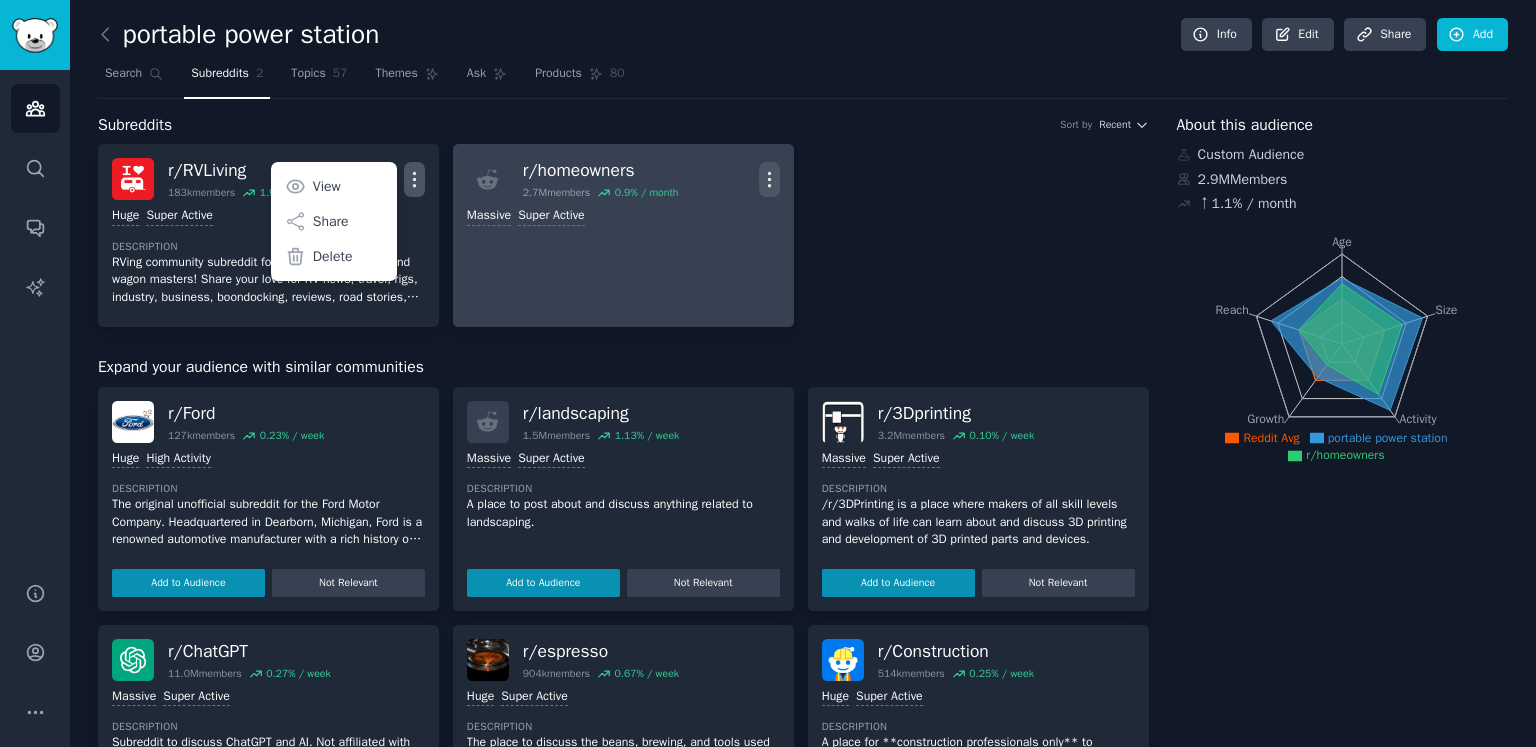click 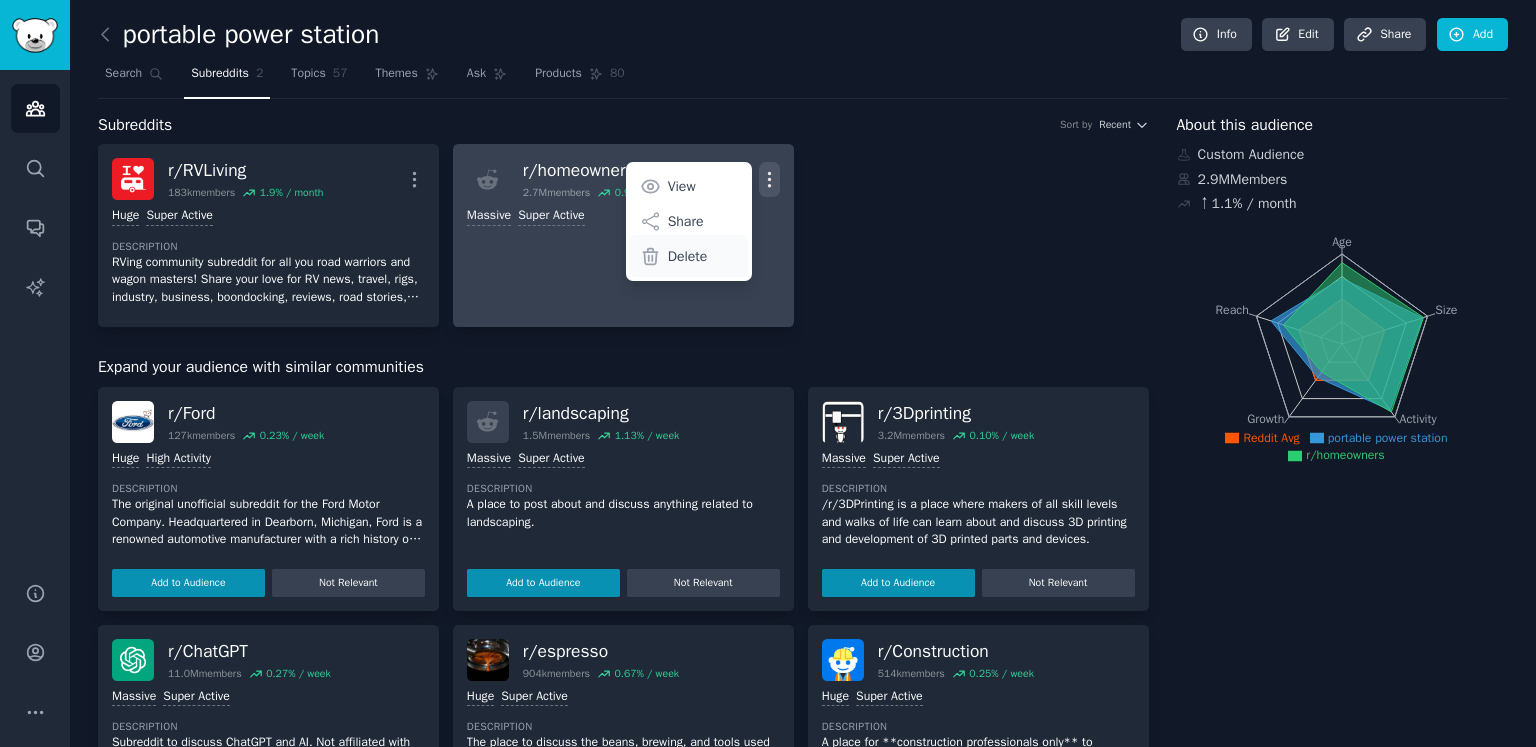 click on "Delete" at bounding box center (688, 256) 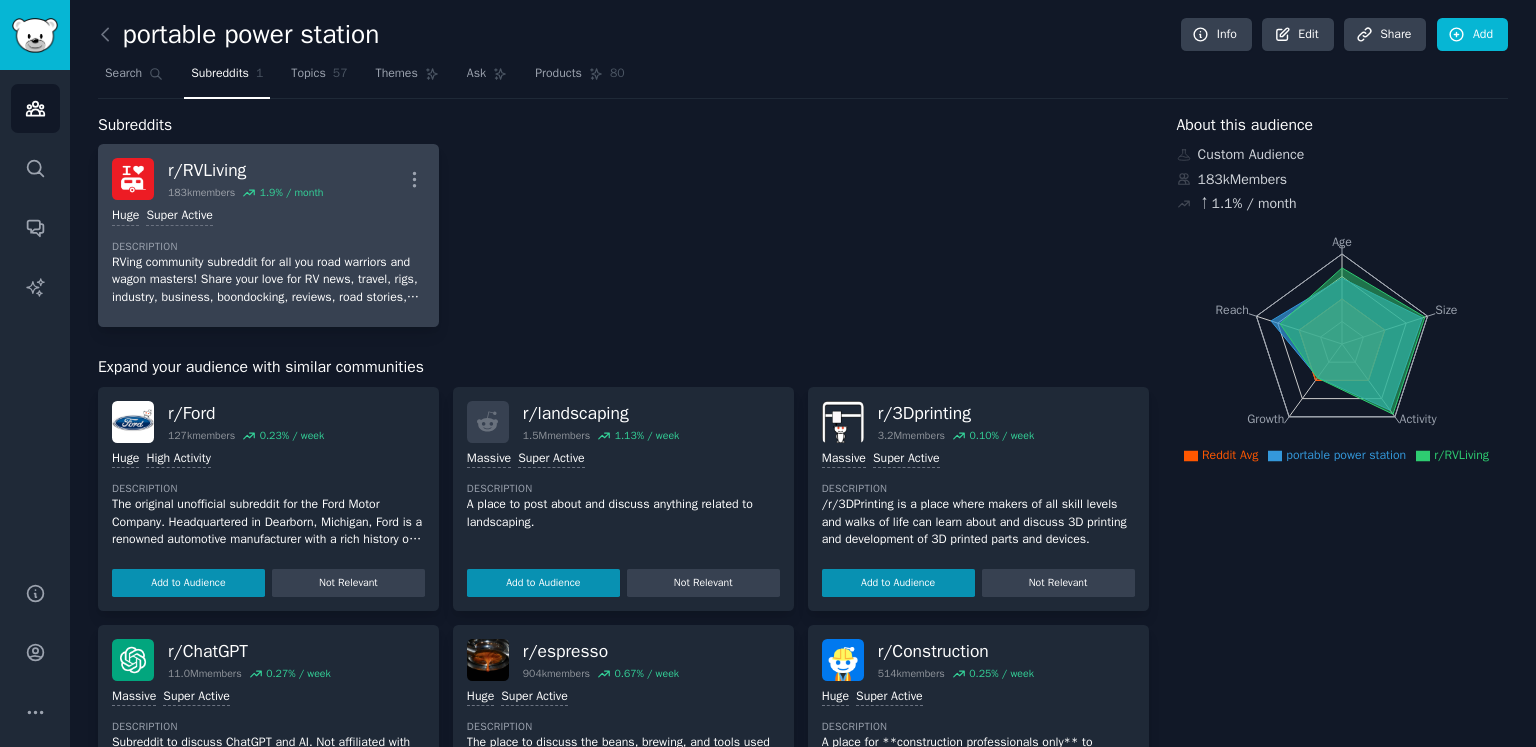 click on "Huge Super Active Description RVing community subreddit for all you road warriors and wagon masters! Share your love for RV news, travel, rigs, industry, business, boondocking, reviews, road stories, mods, tips & tricks, and more!" at bounding box center (268, 256) 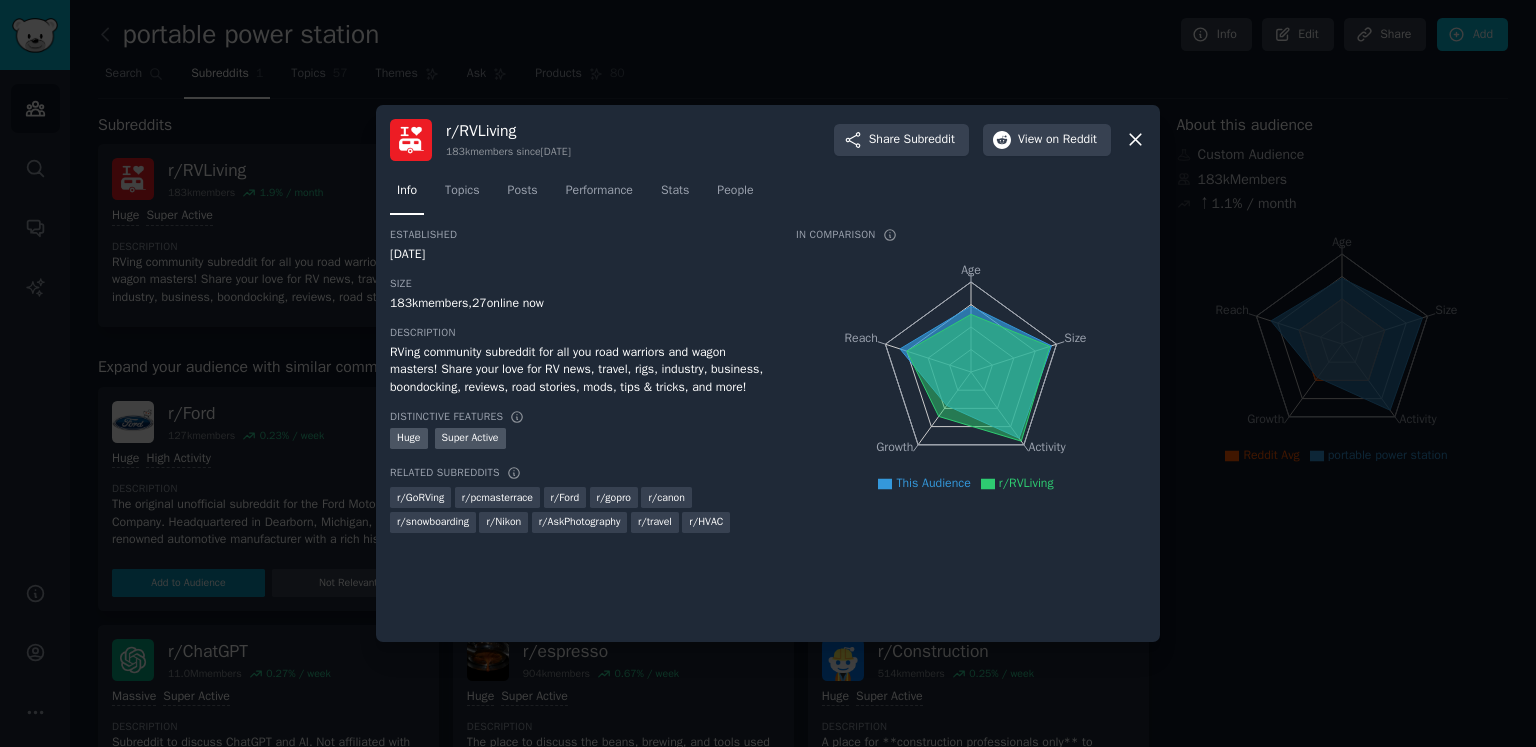 click at bounding box center (768, 373) 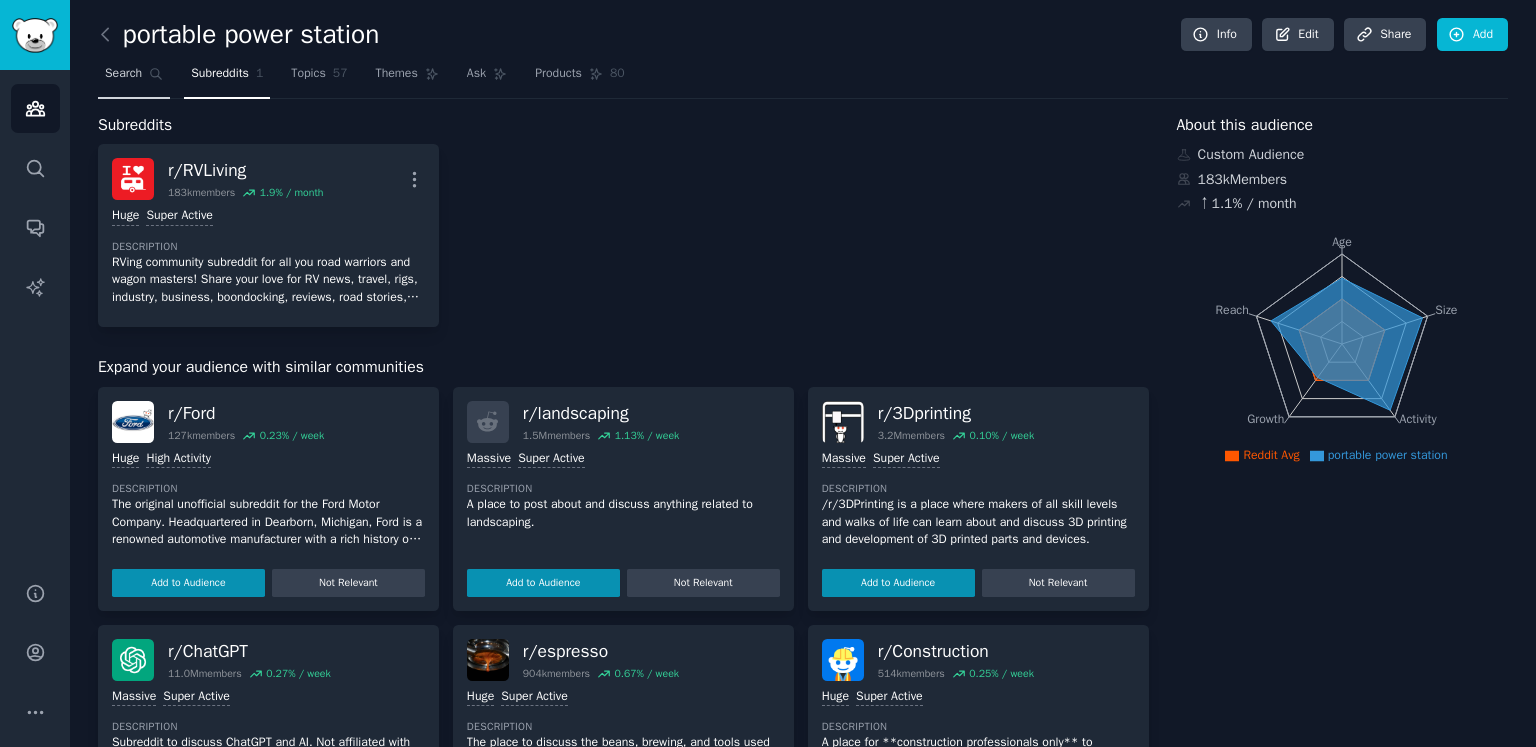 click on "Search" at bounding box center [123, 74] 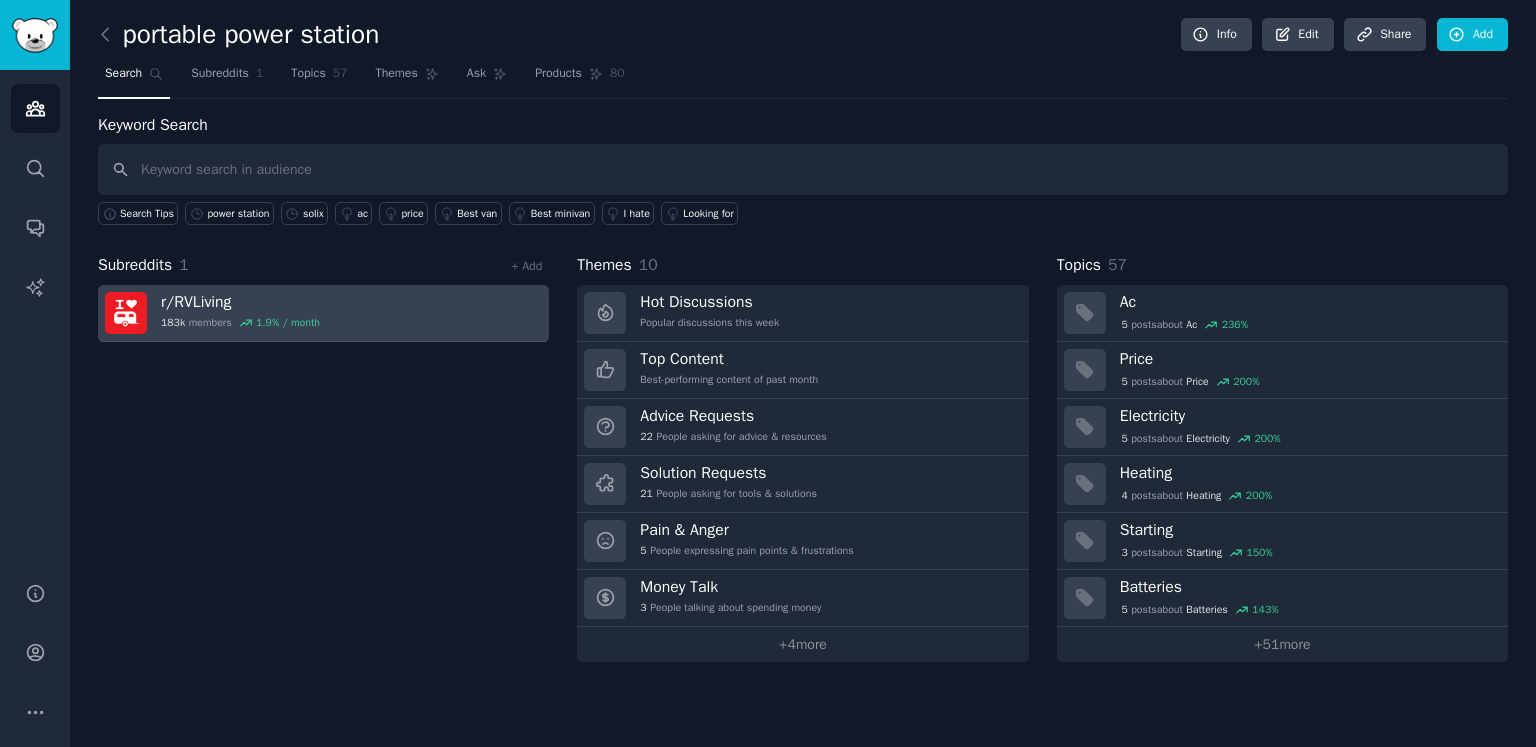 click on "r/ RVLiving" at bounding box center (240, 302) 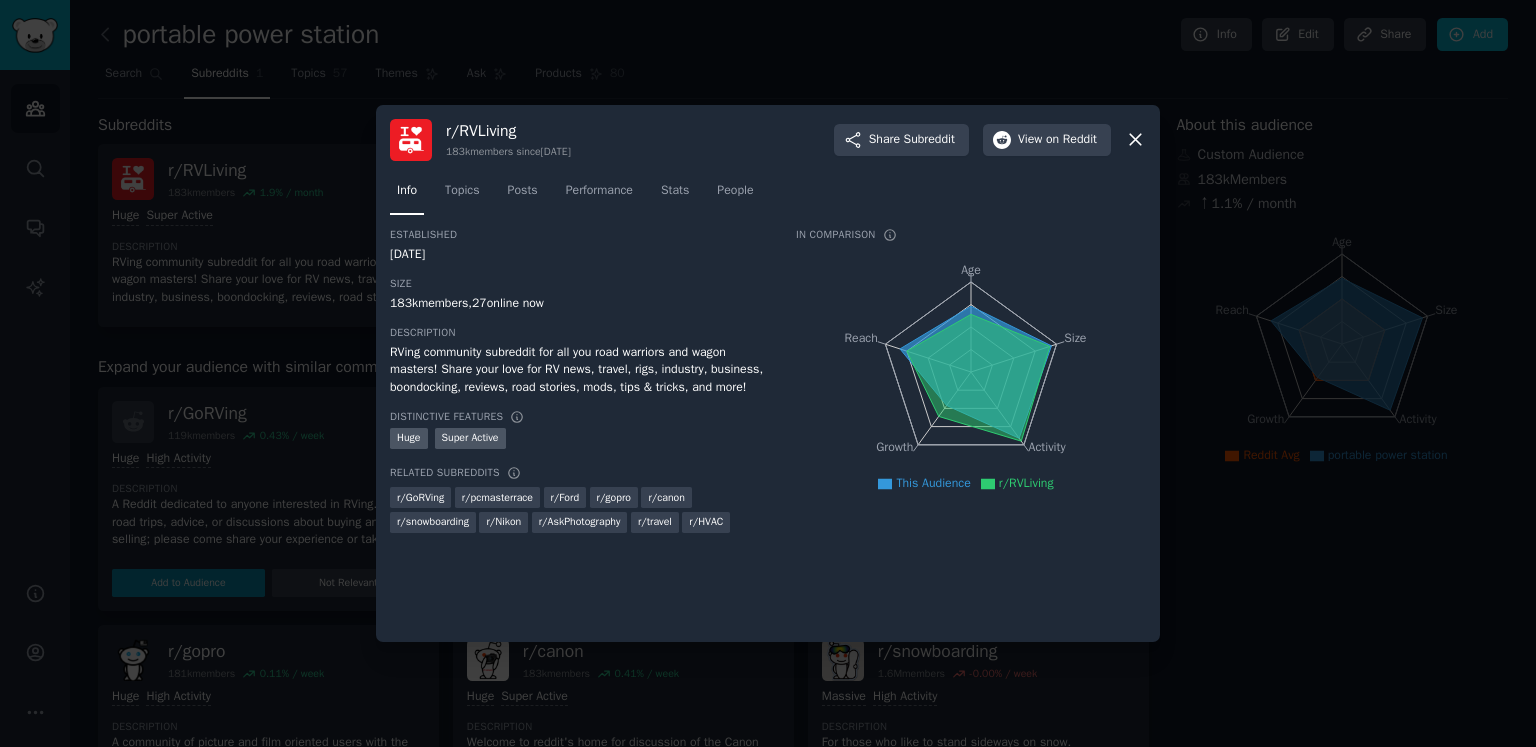 click 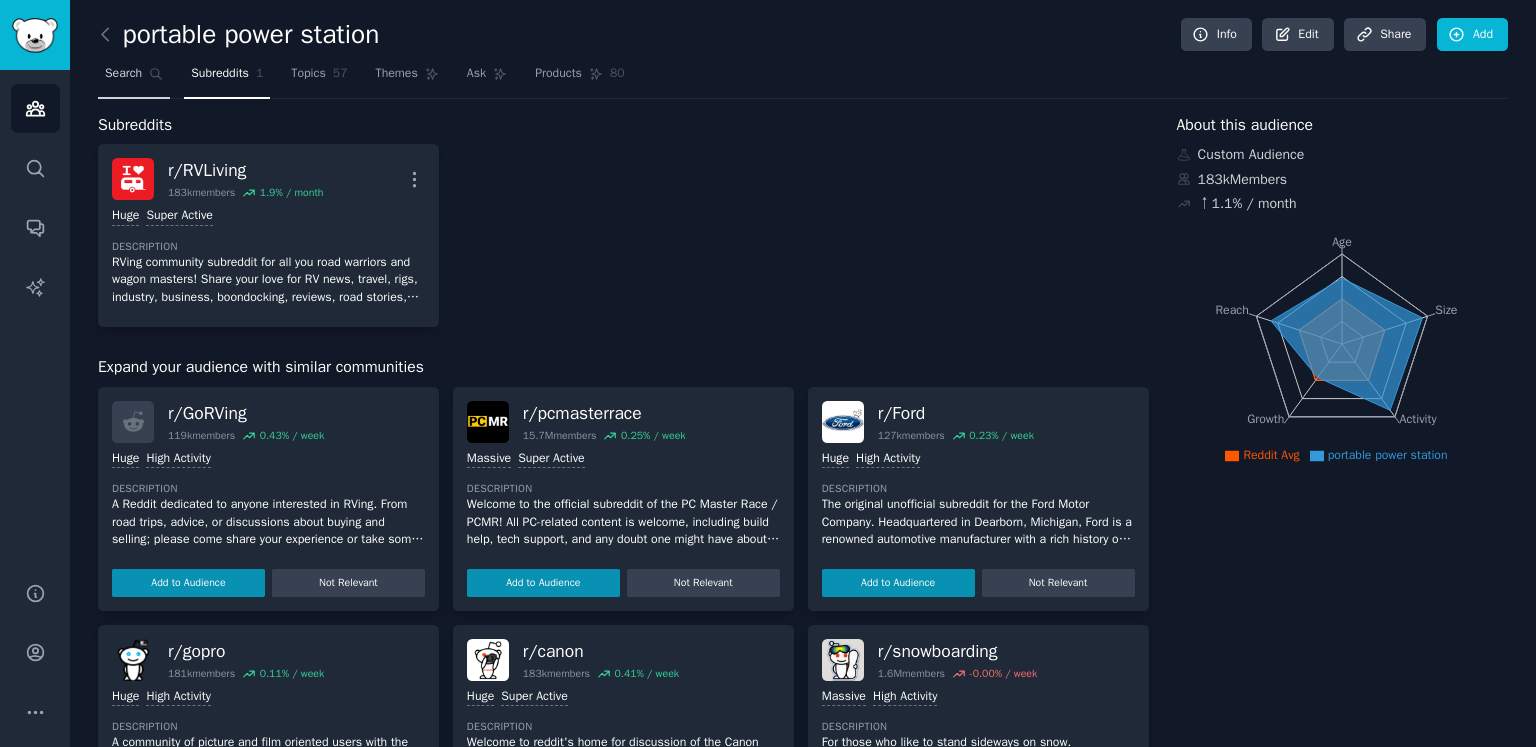 click on "Search" at bounding box center [123, 74] 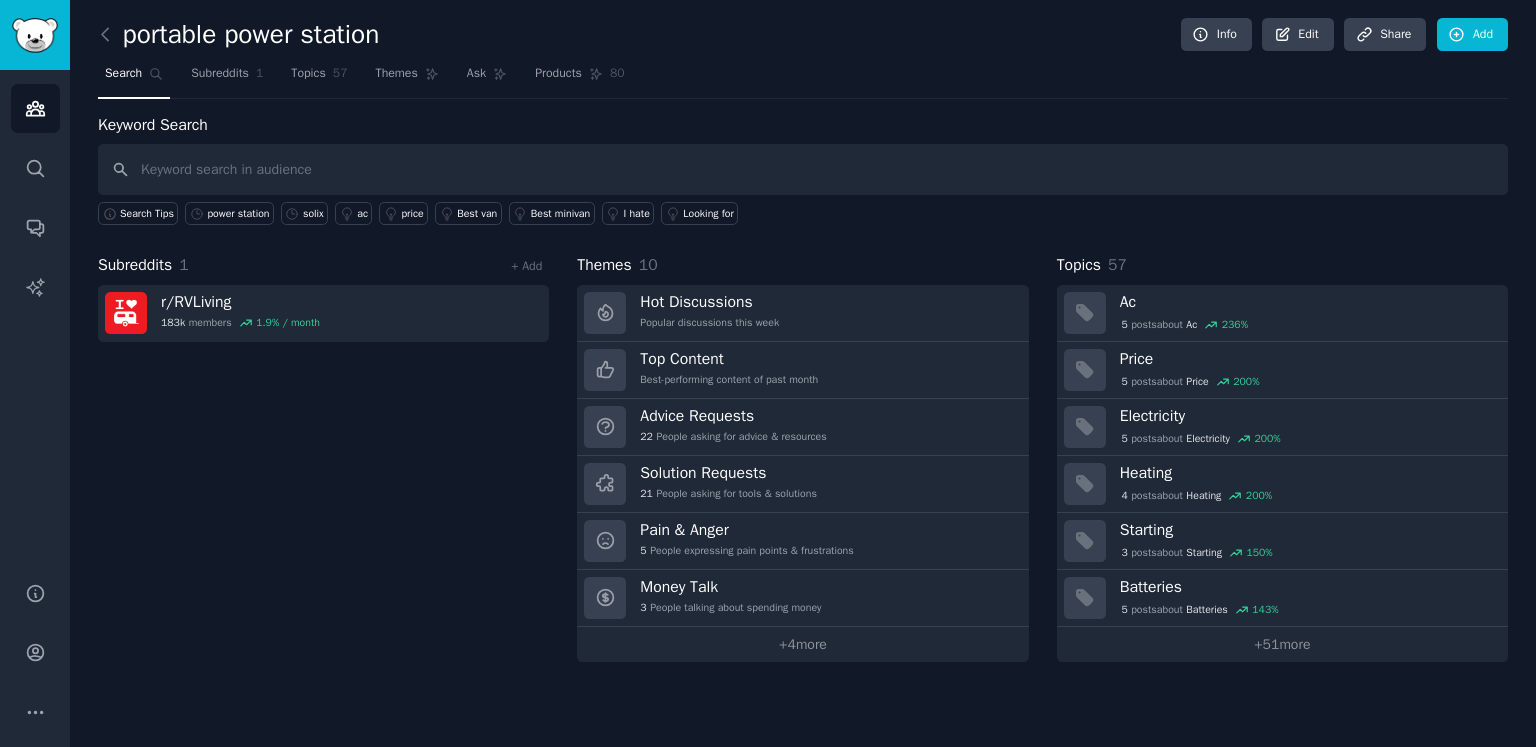 click at bounding box center (803, 169) 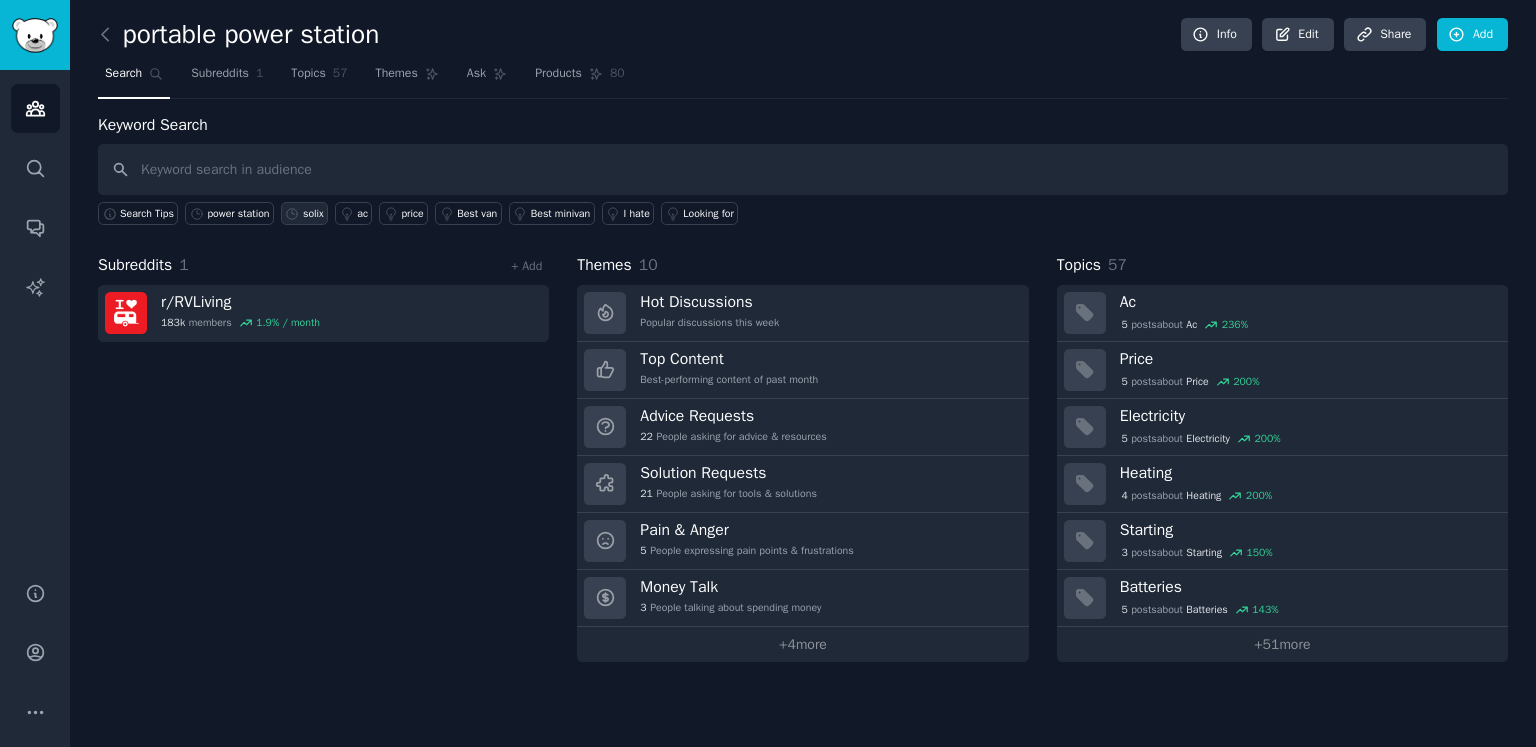 click on "solix" at bounding box center (313, 214) 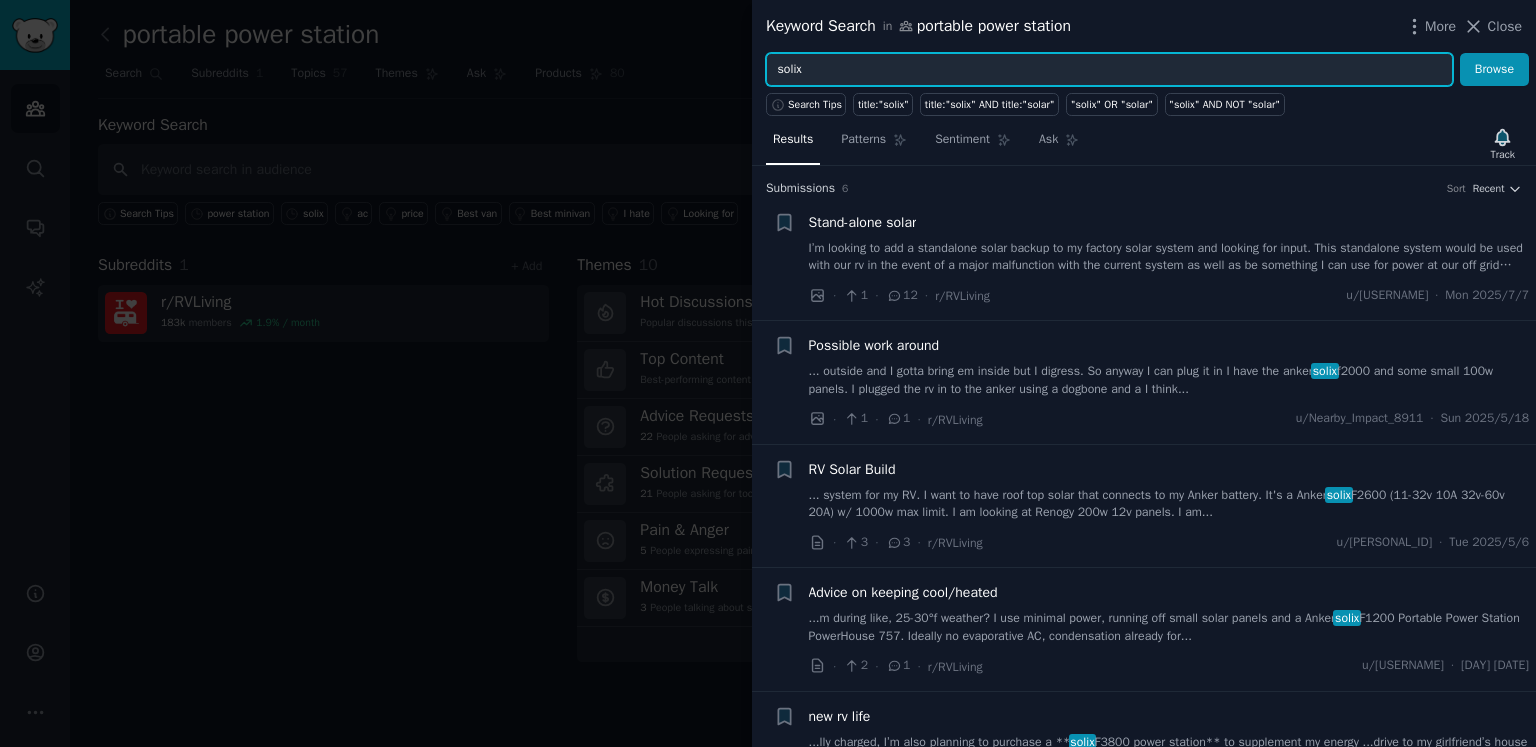 drag, startPoint x: 868, startPoint y: 65, endPoint x: 668, endPoint y: 65, distance: 200 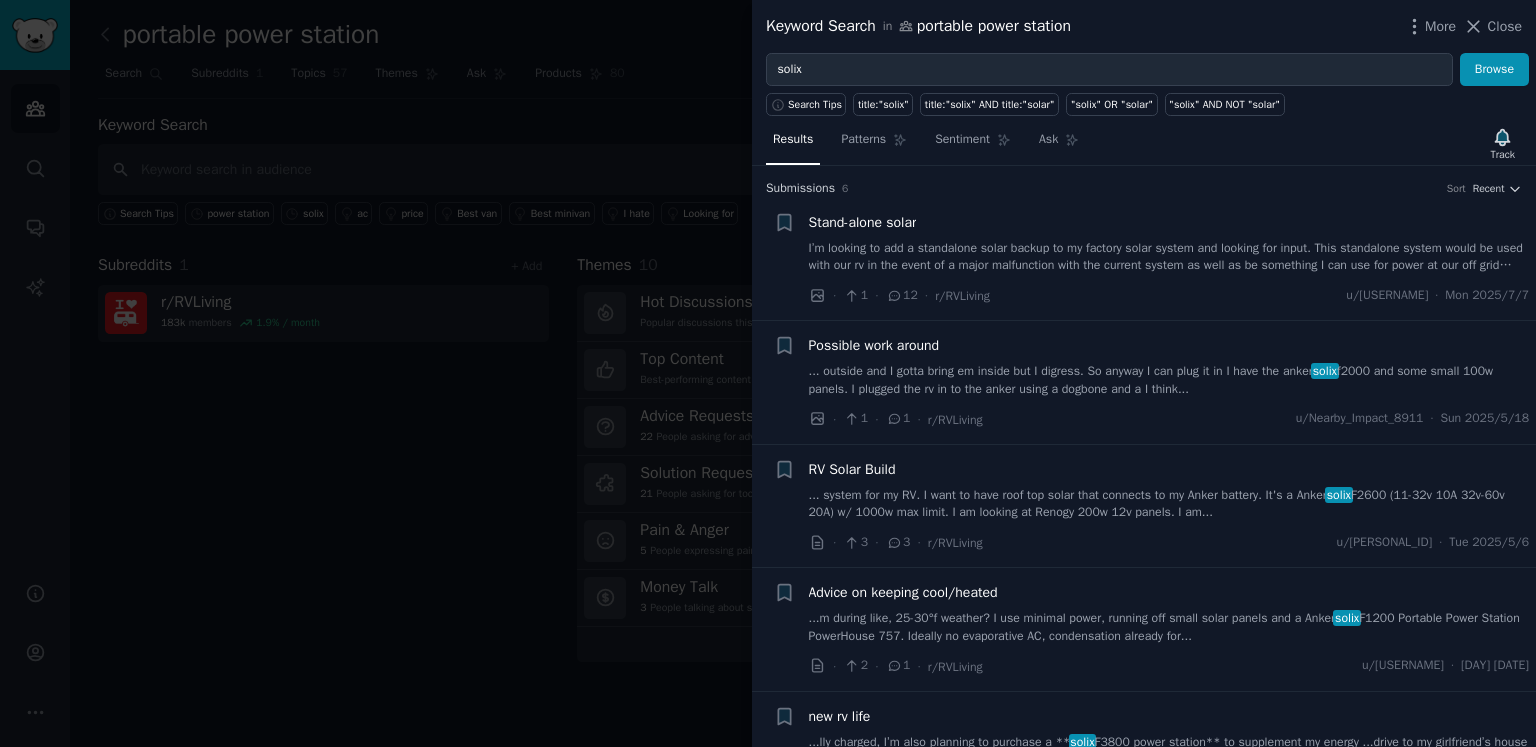 click at bounding box center (768, 373) 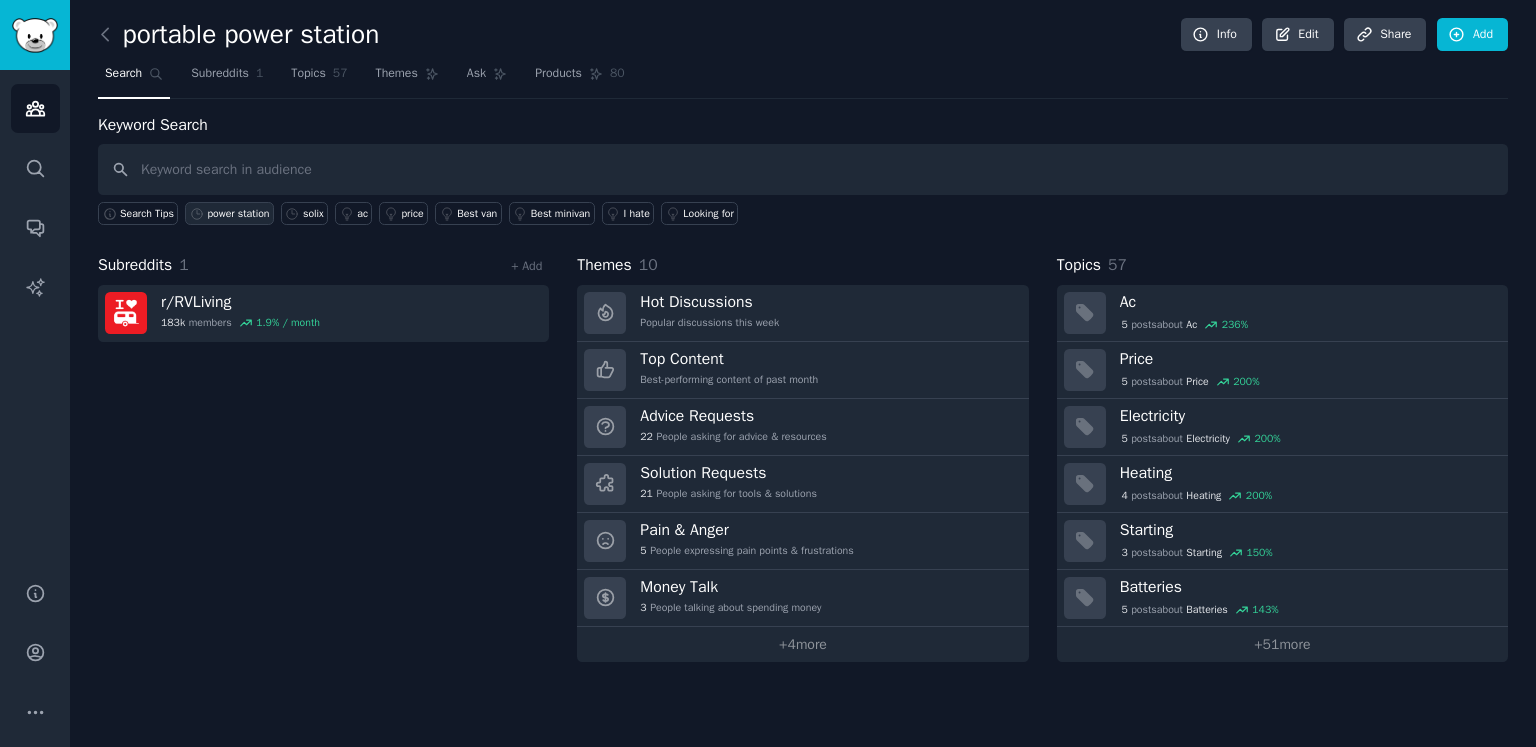 click on "power station" at bounding box center [238, 214] 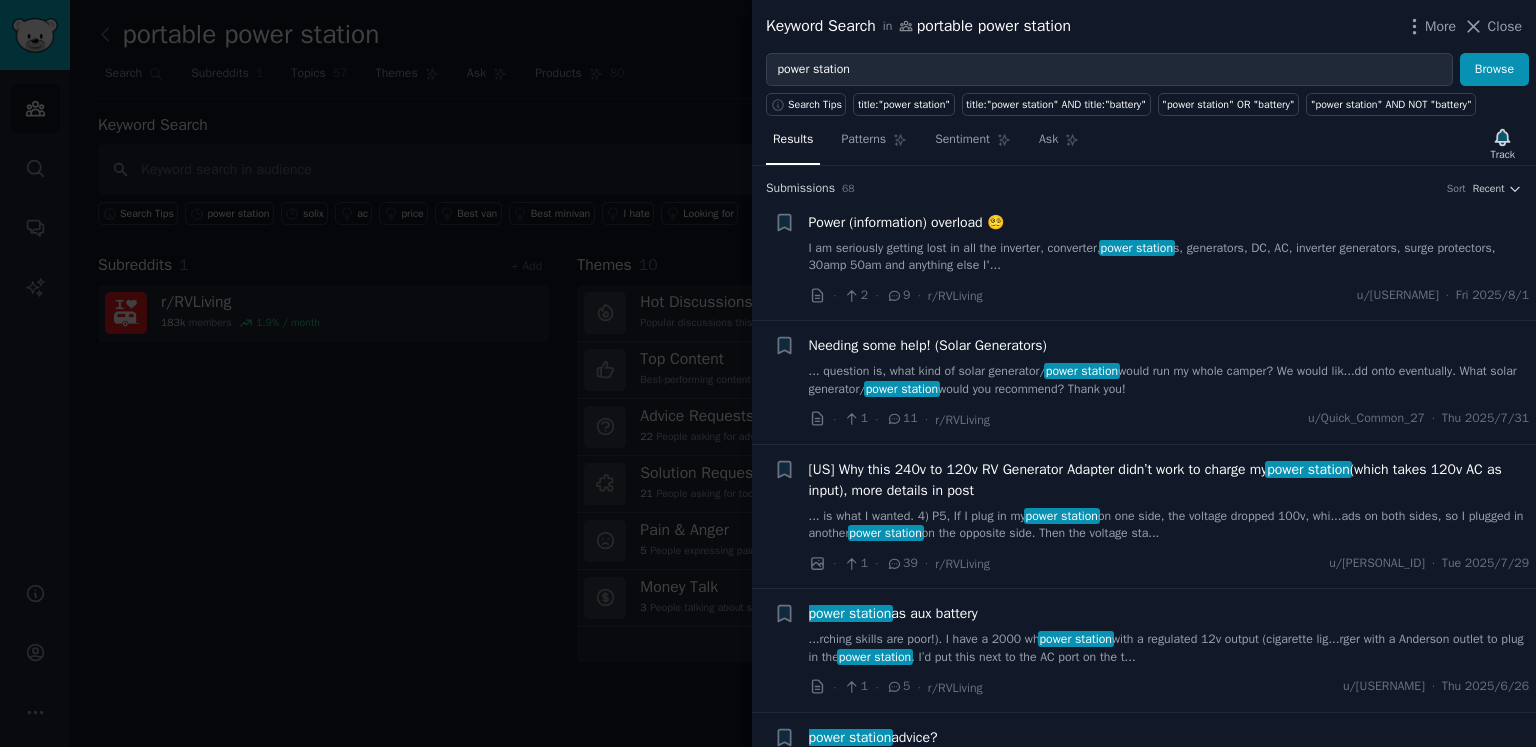 click at bounding box center [768, 373] 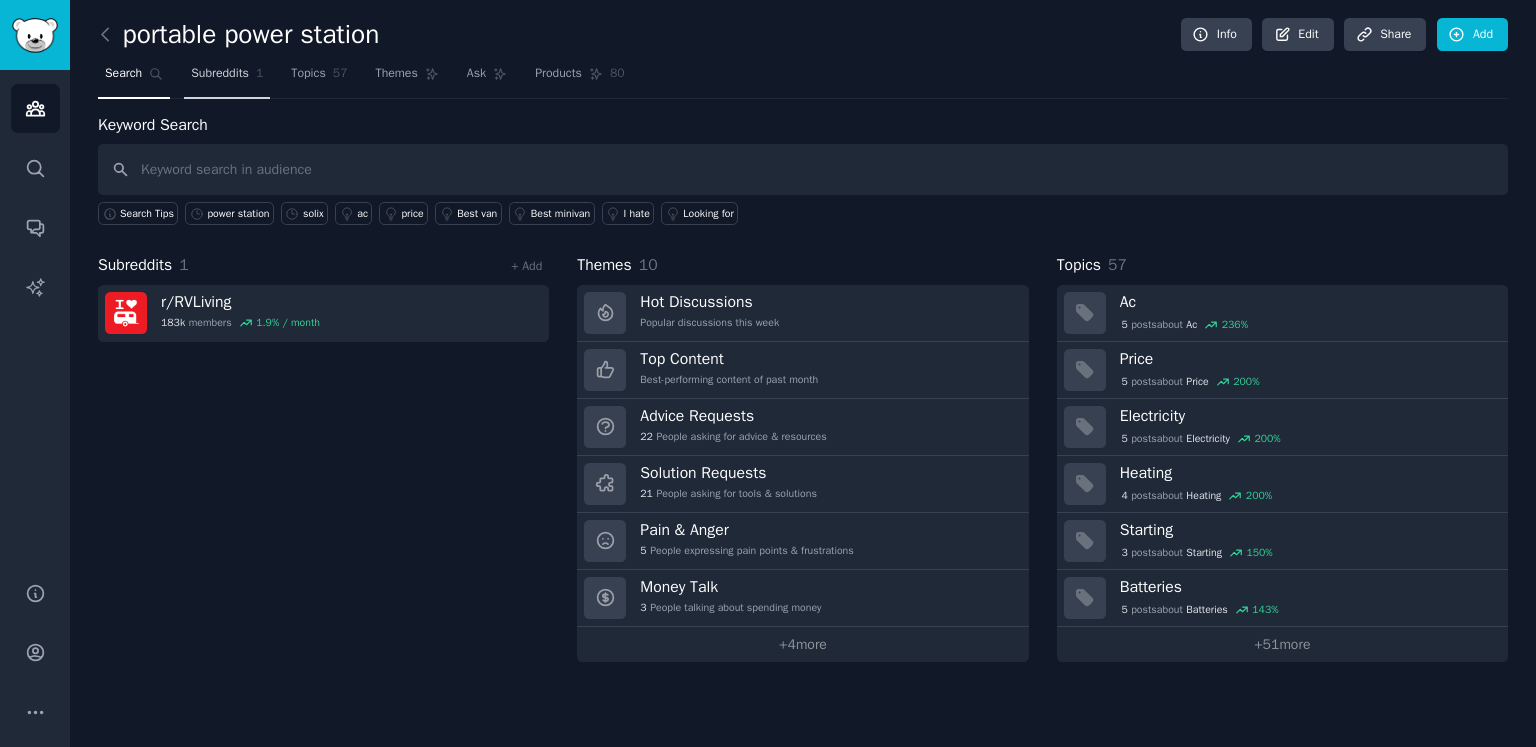 click on "Subreddits" at bounding box center (220, 74) 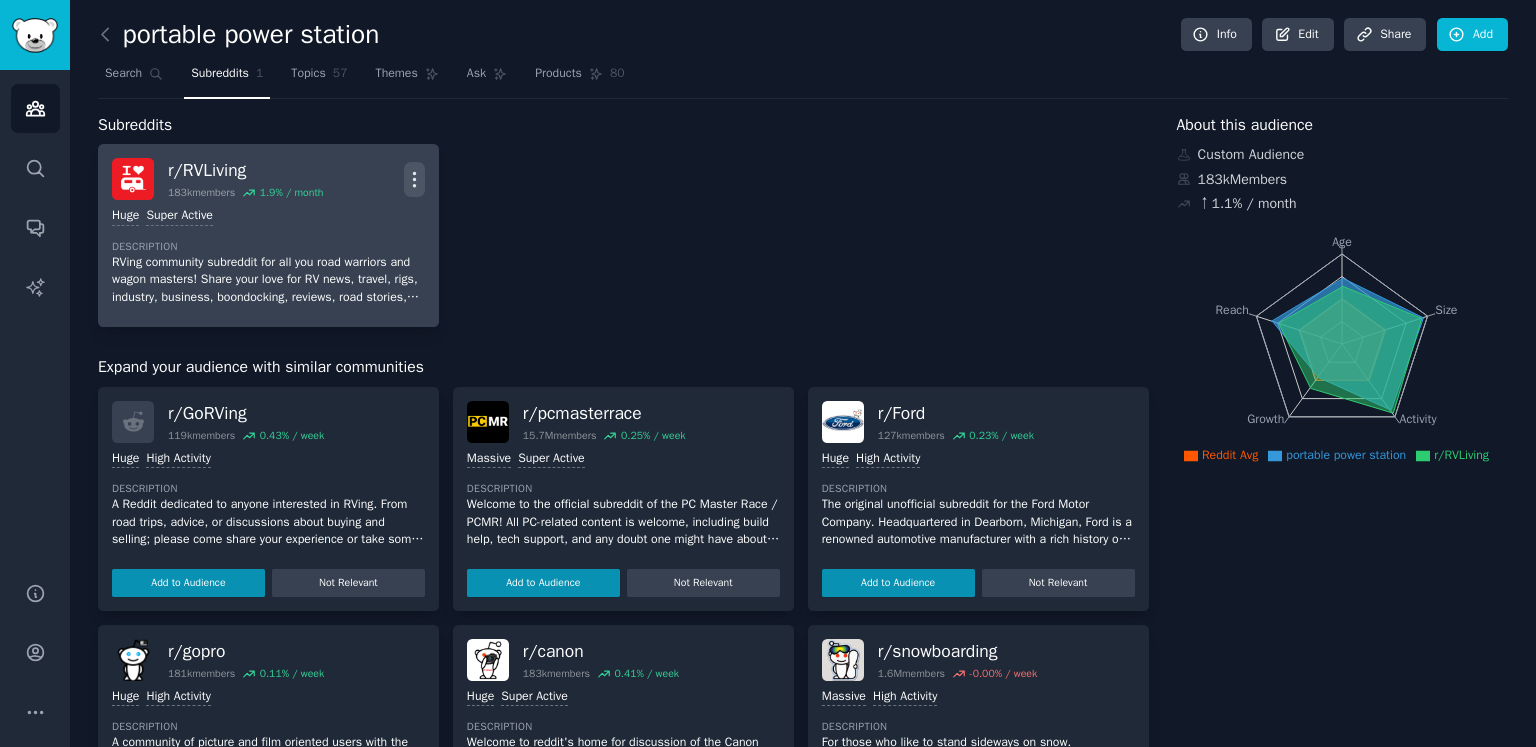 click 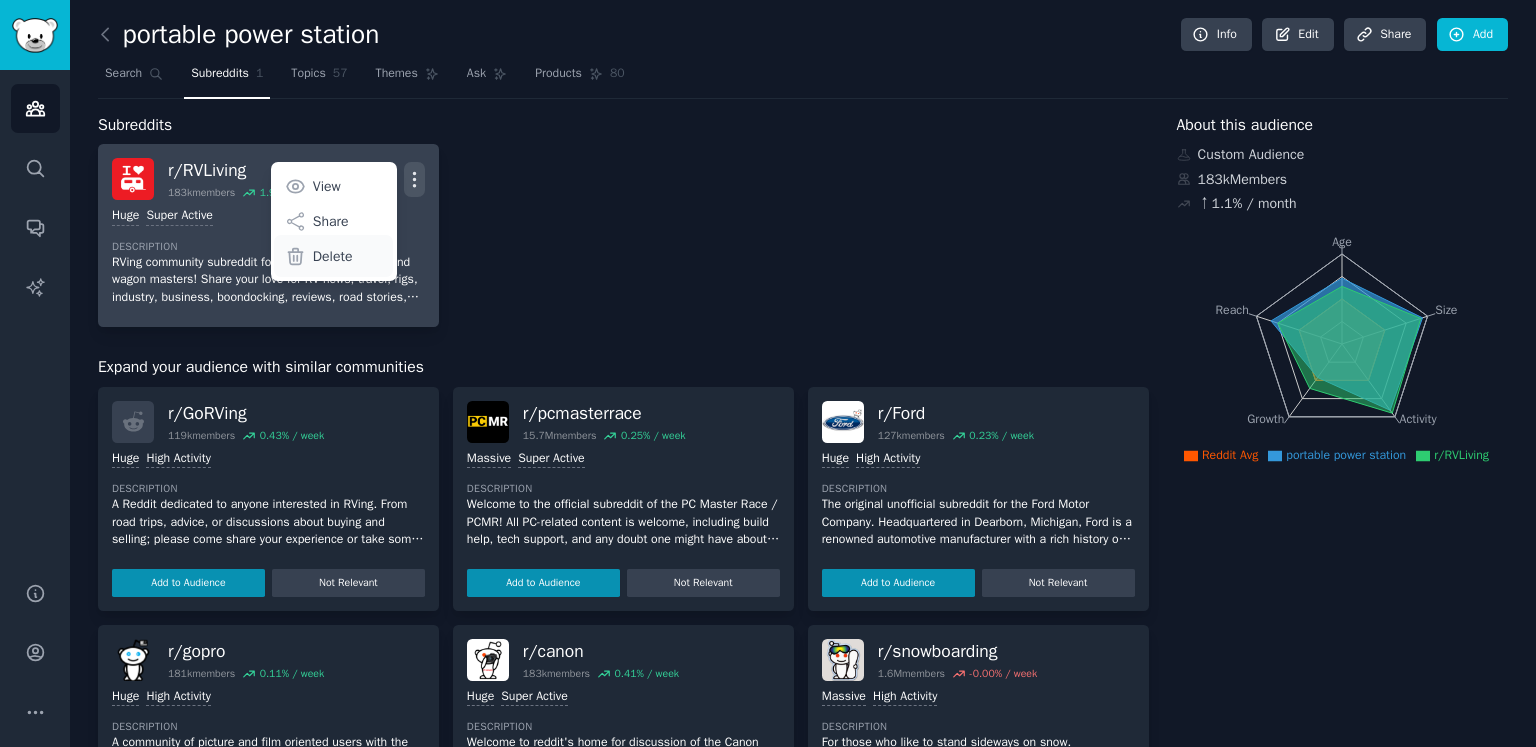 click on "Delete" at bounding box center [333, 256] 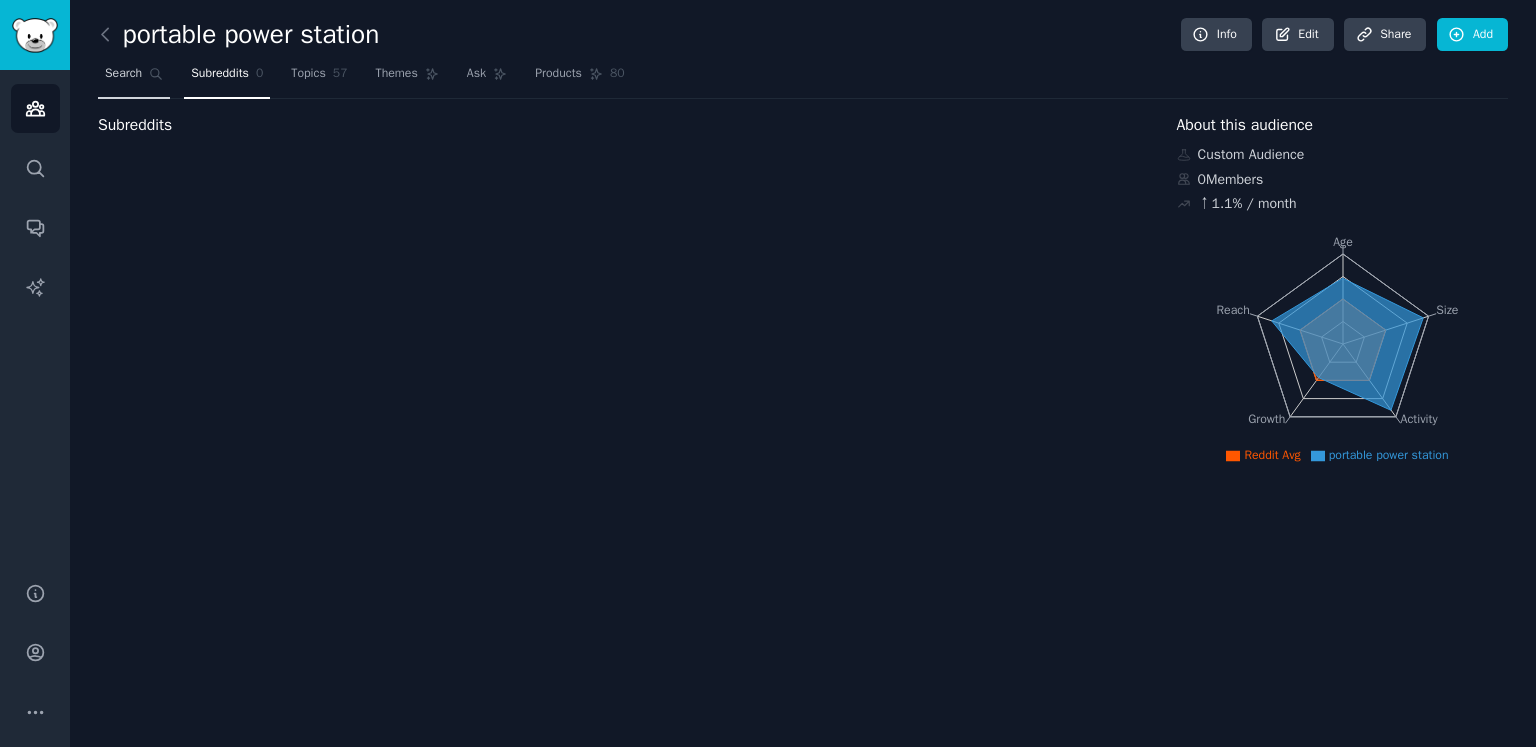 click on "Search" at bounding box center (123, 74) 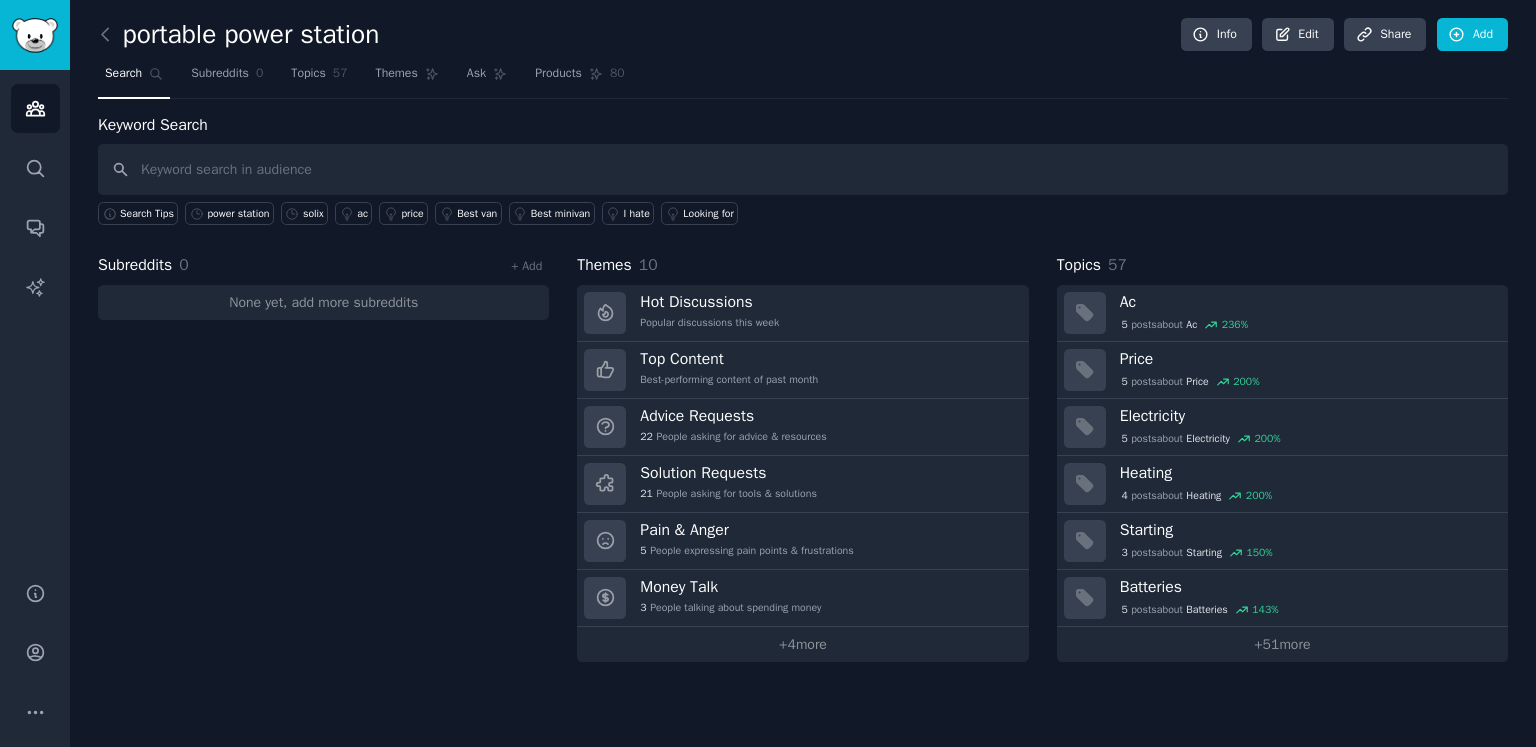 click at bounding box center (803, 169) 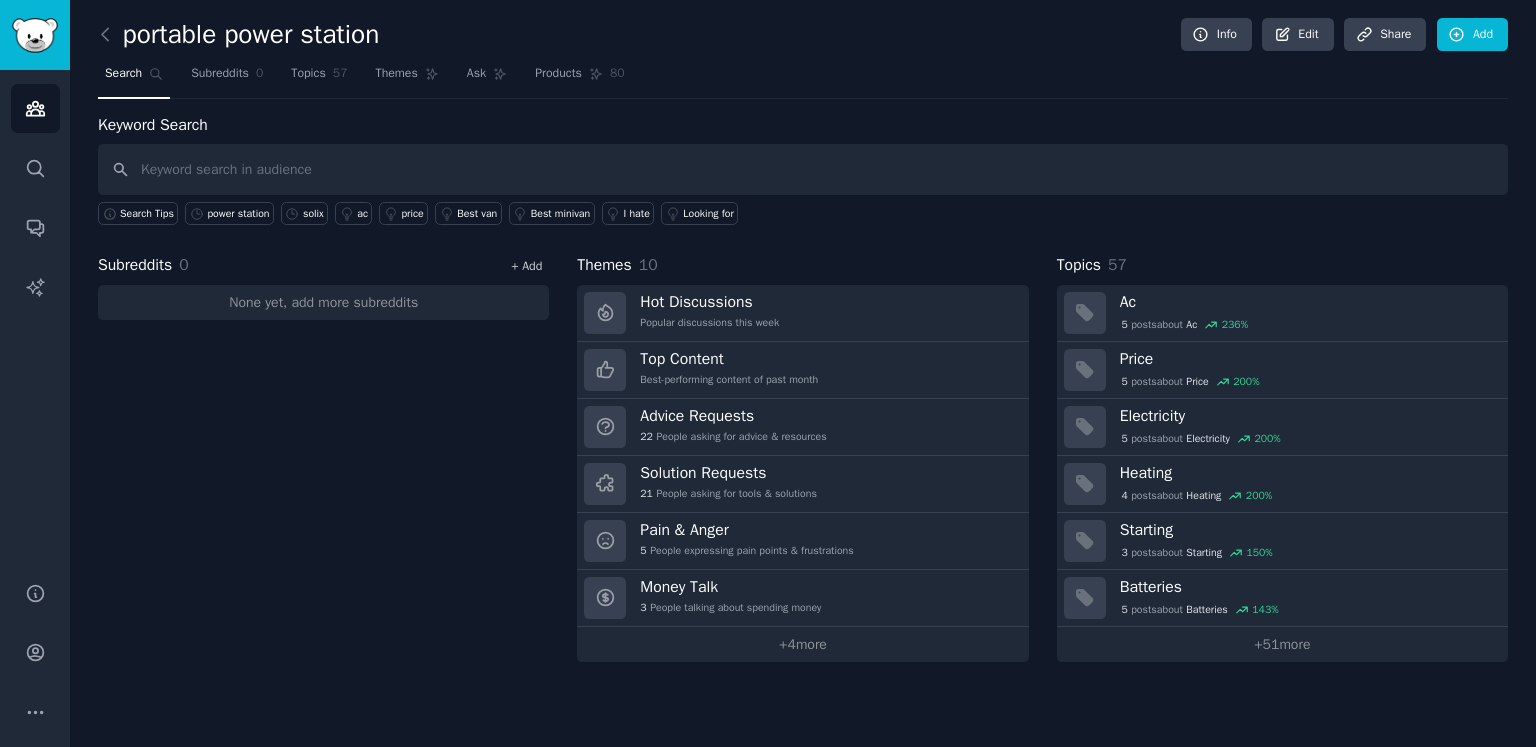 click on "+ Add" at bounding box center [526, 266] 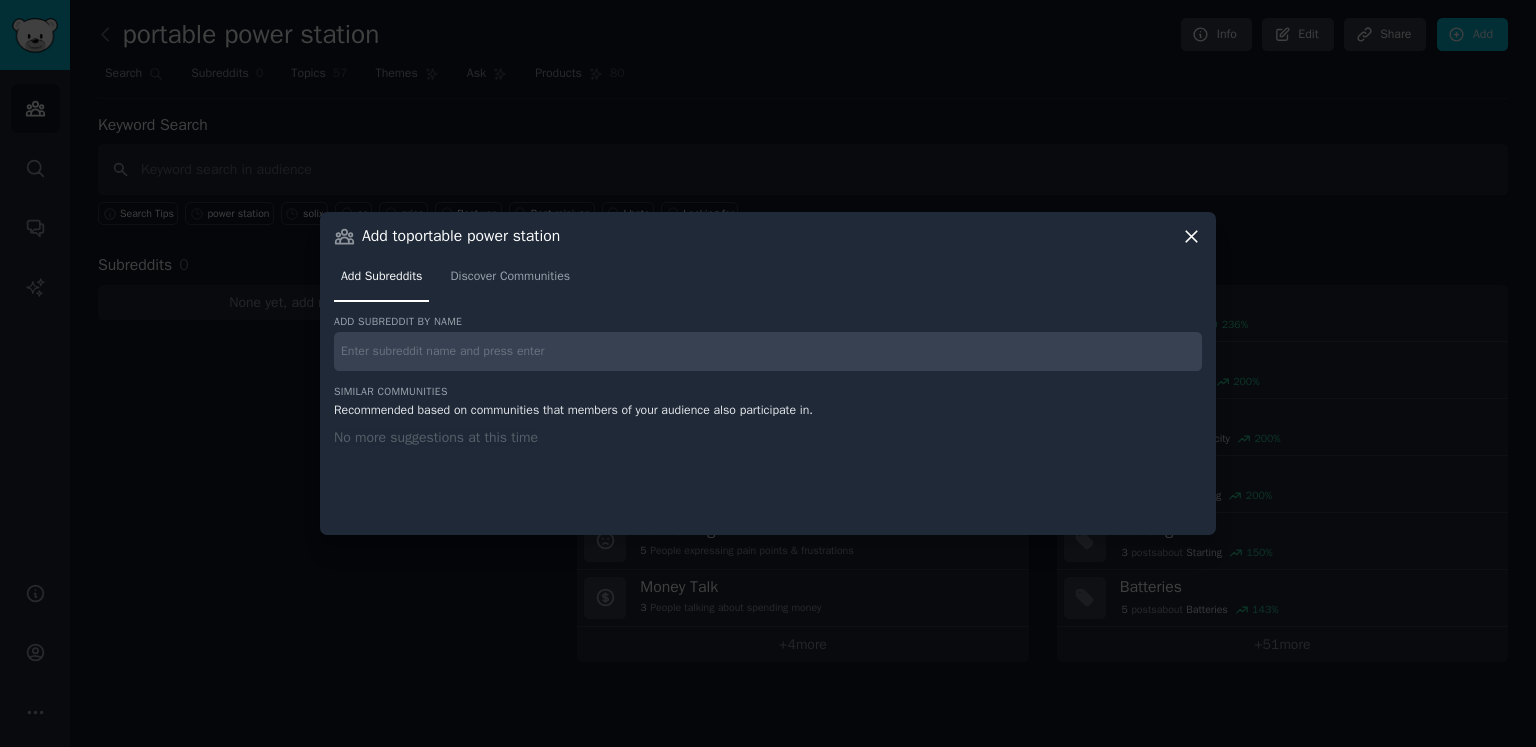 click at bounding box center (768, 351) 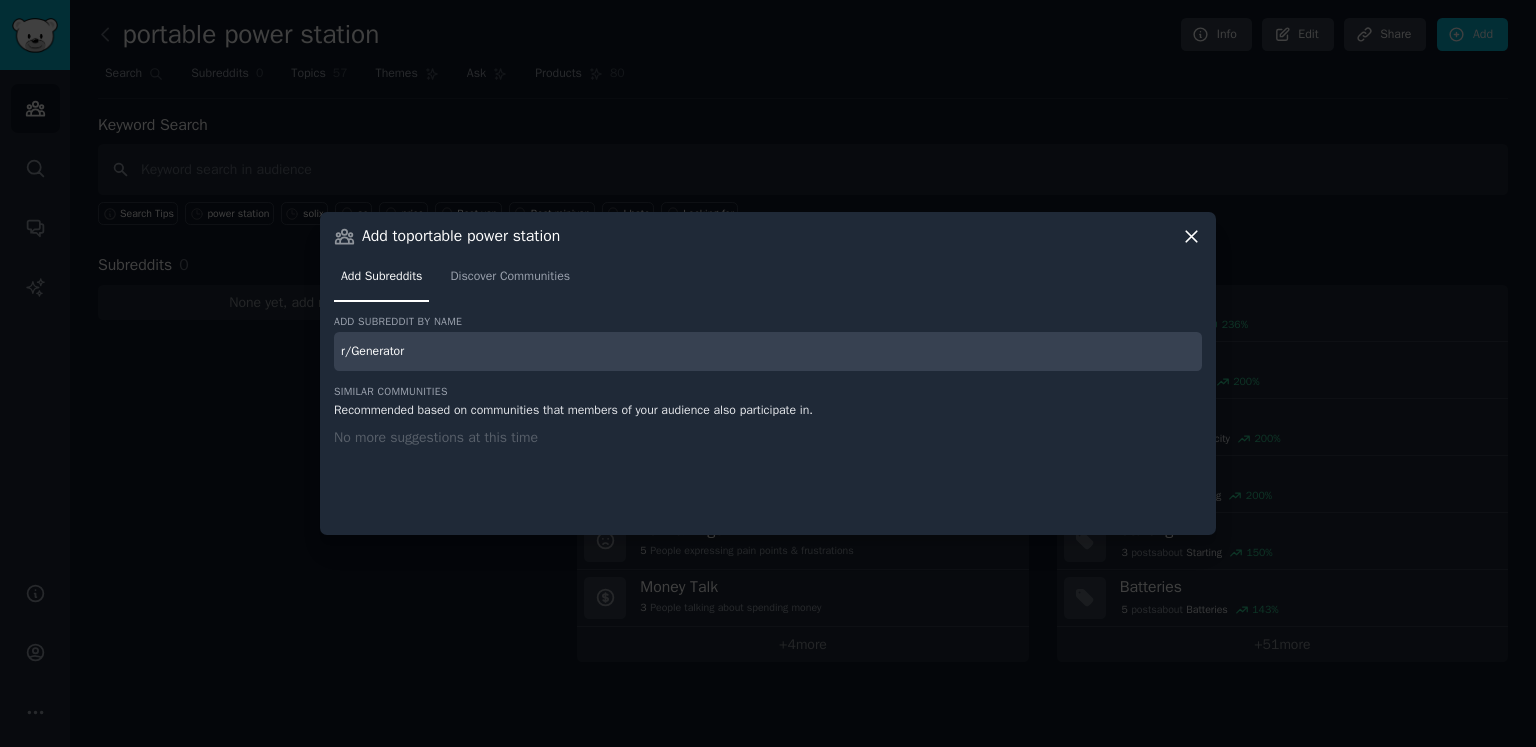 type on "r/Generator" 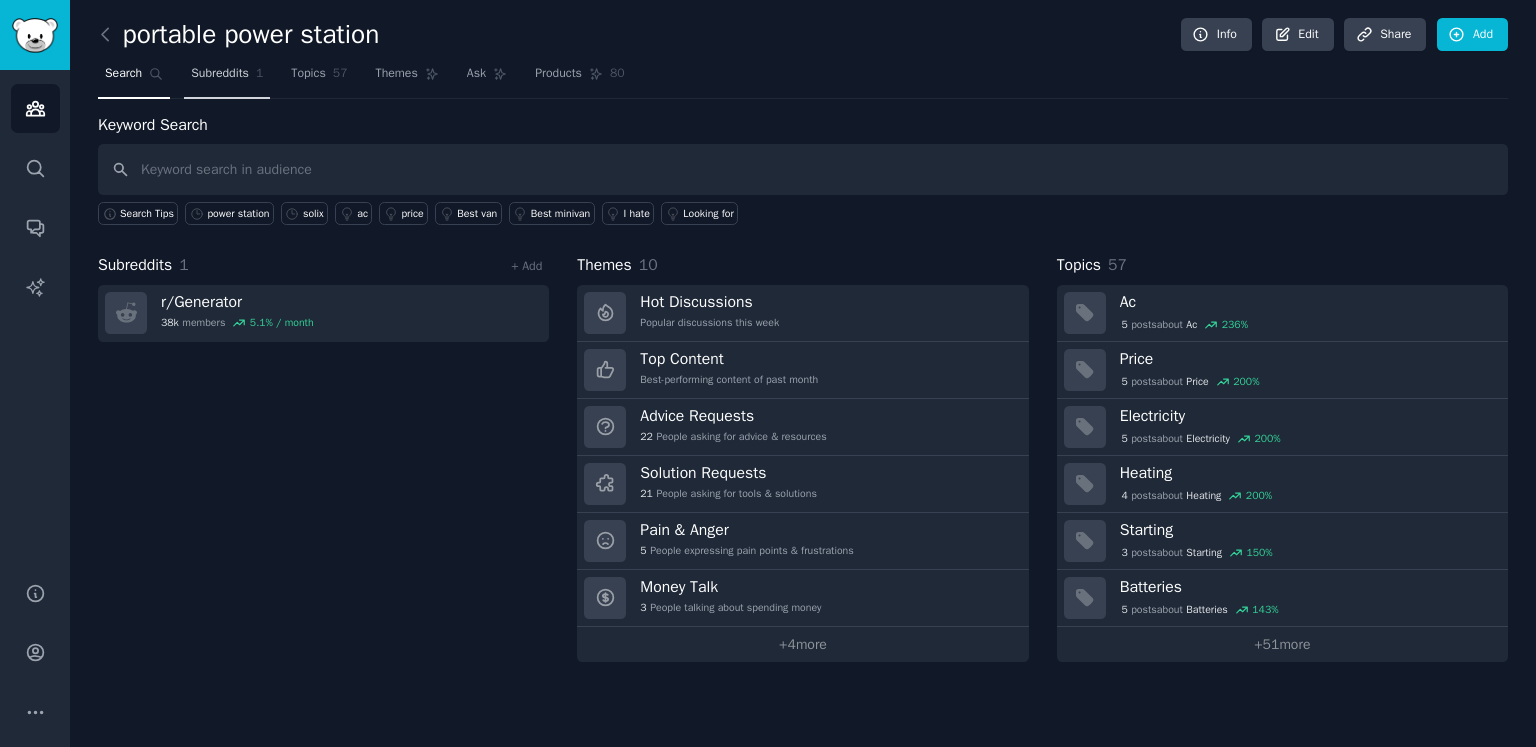 click on "Subreddits" at bounding box center (220, 74) 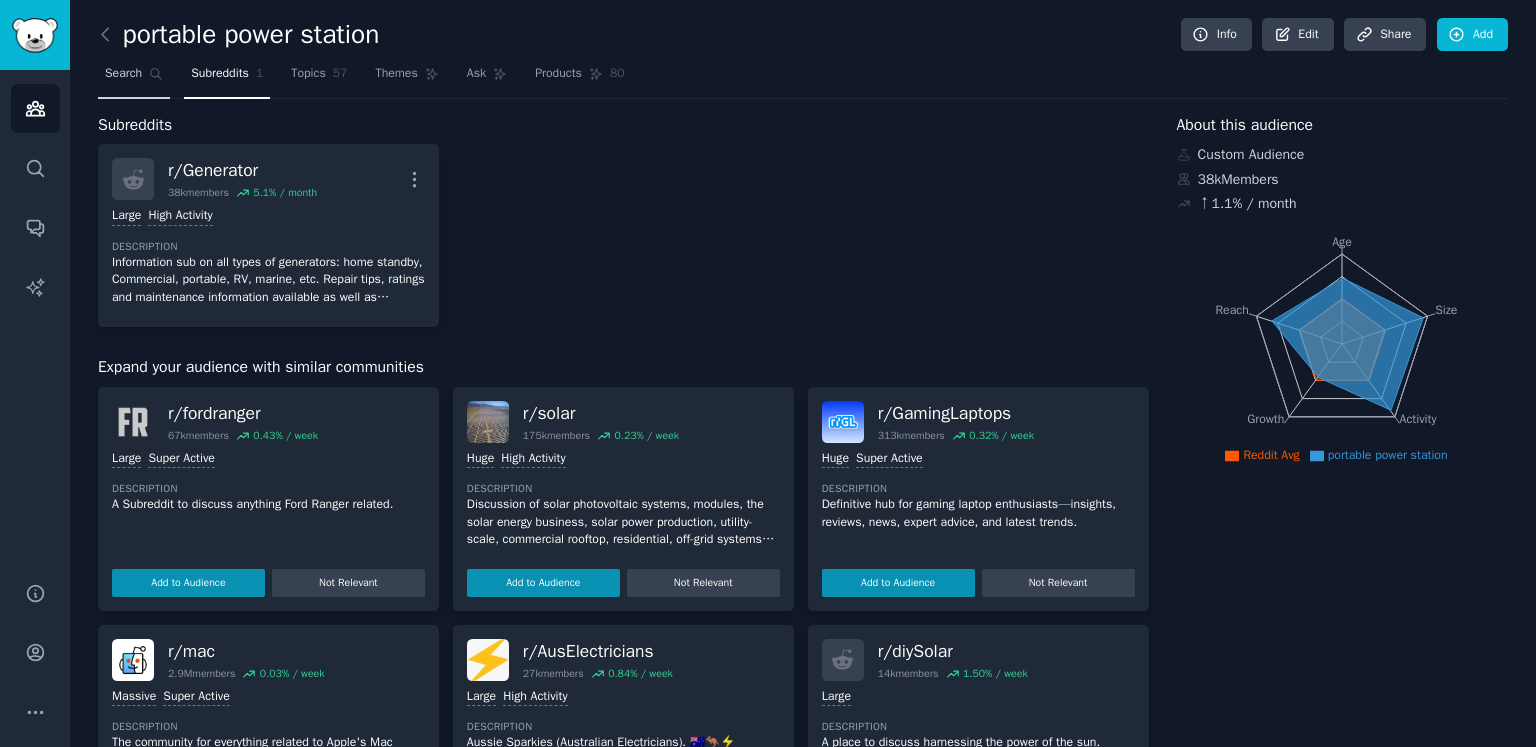 click on "Search" at bounding box center (134, 78) 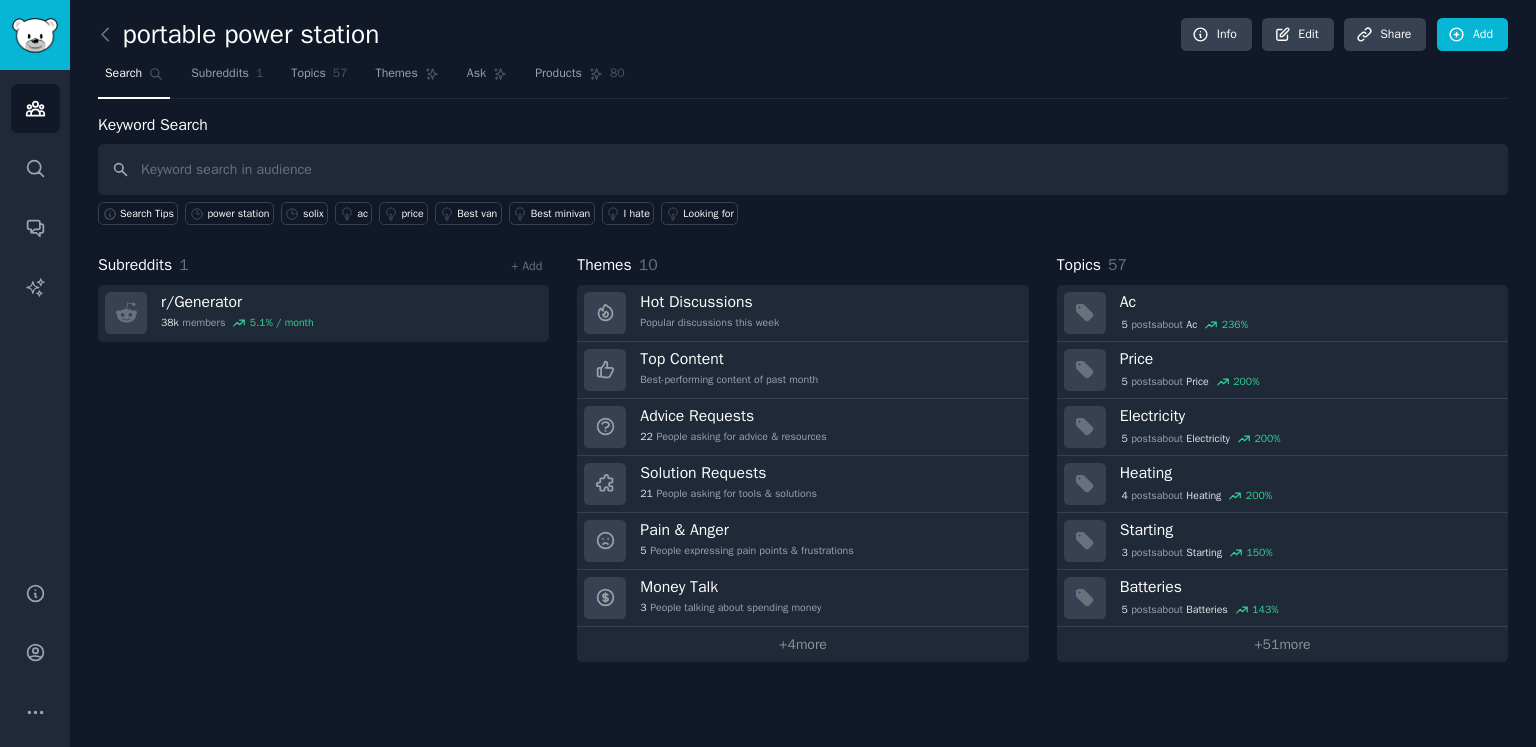 click at bounding box center (803, 169) 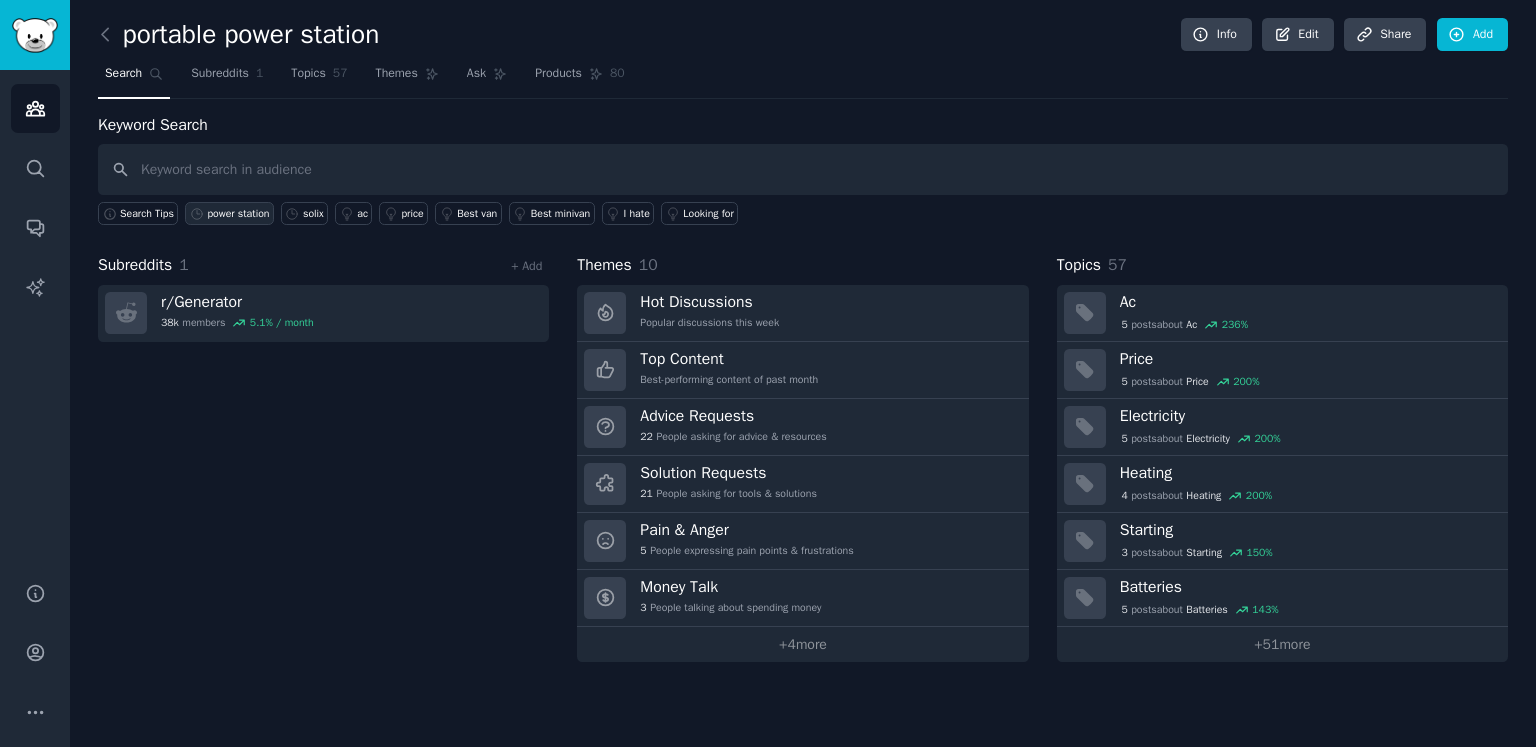 click on "power station" at bounding box center [238, 214] 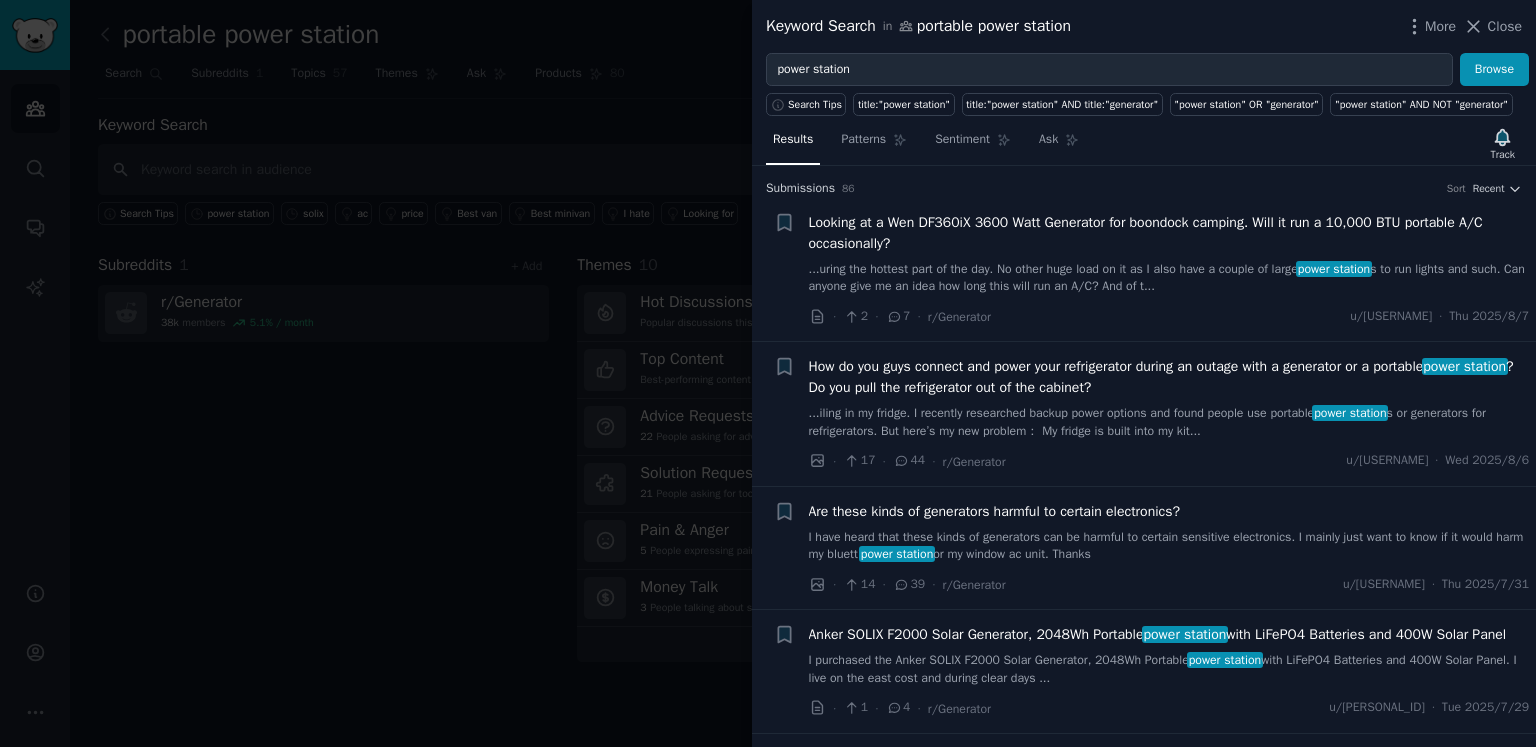 click at bounding box center [768, 373] 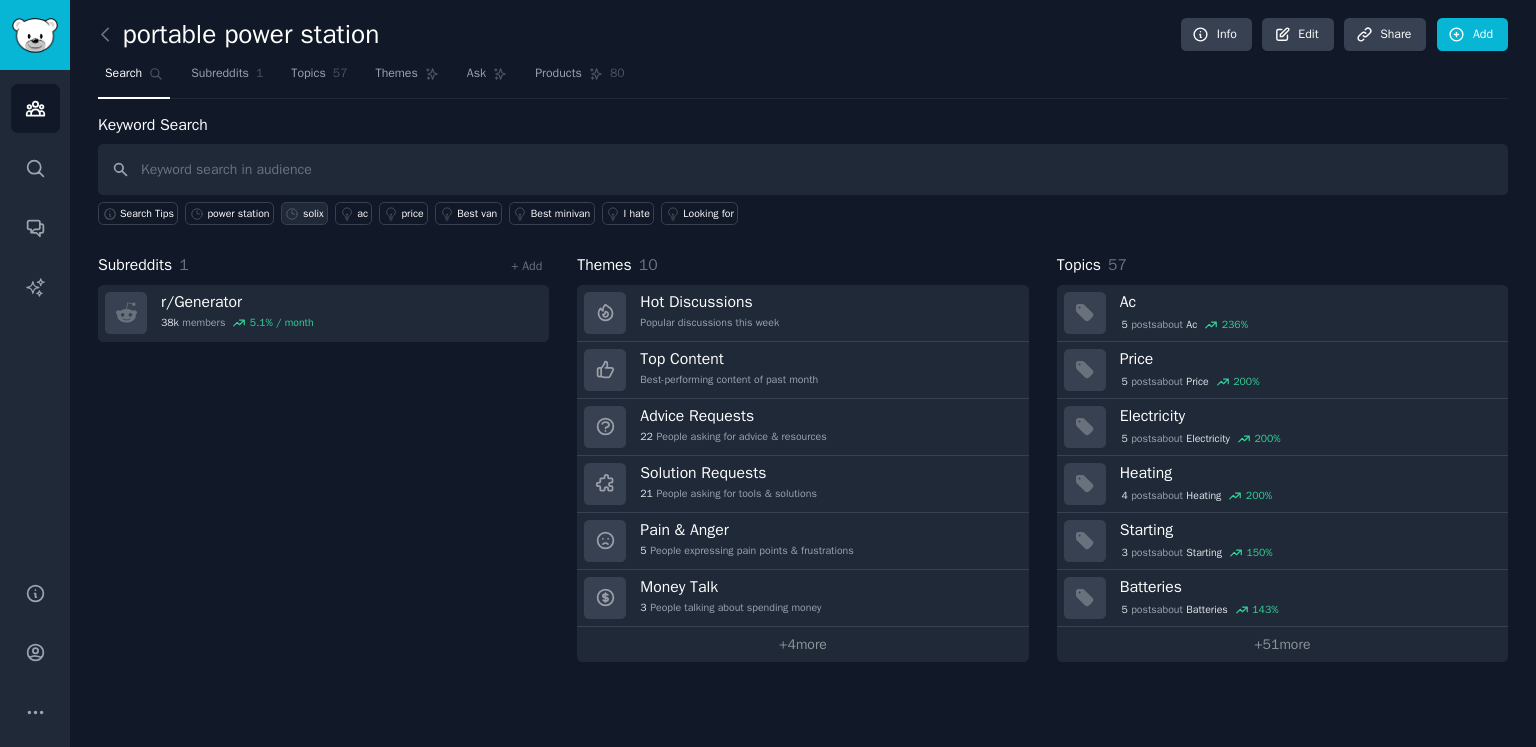 click on "solix" at bounding box center (313, 214) 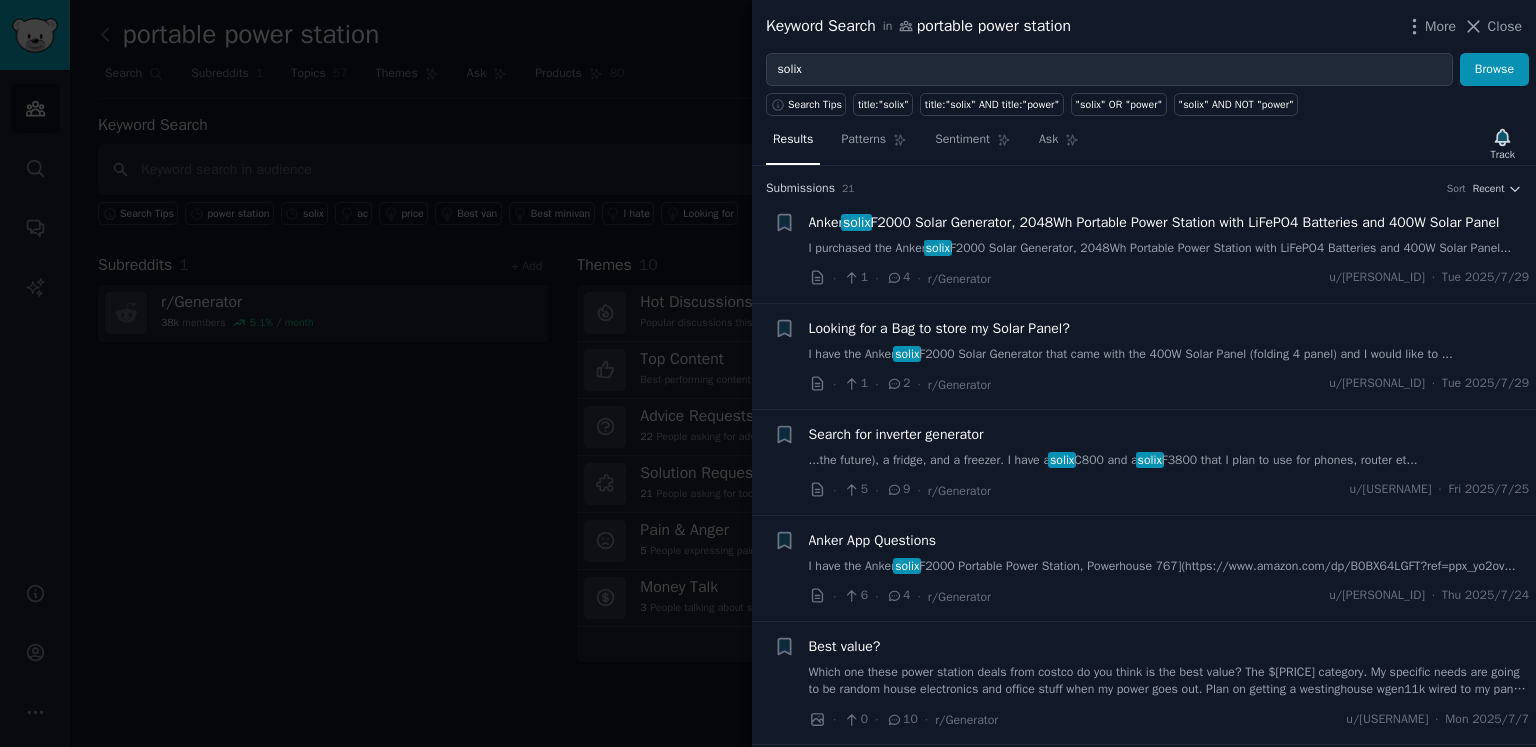 click at bounding box center [768, 373] 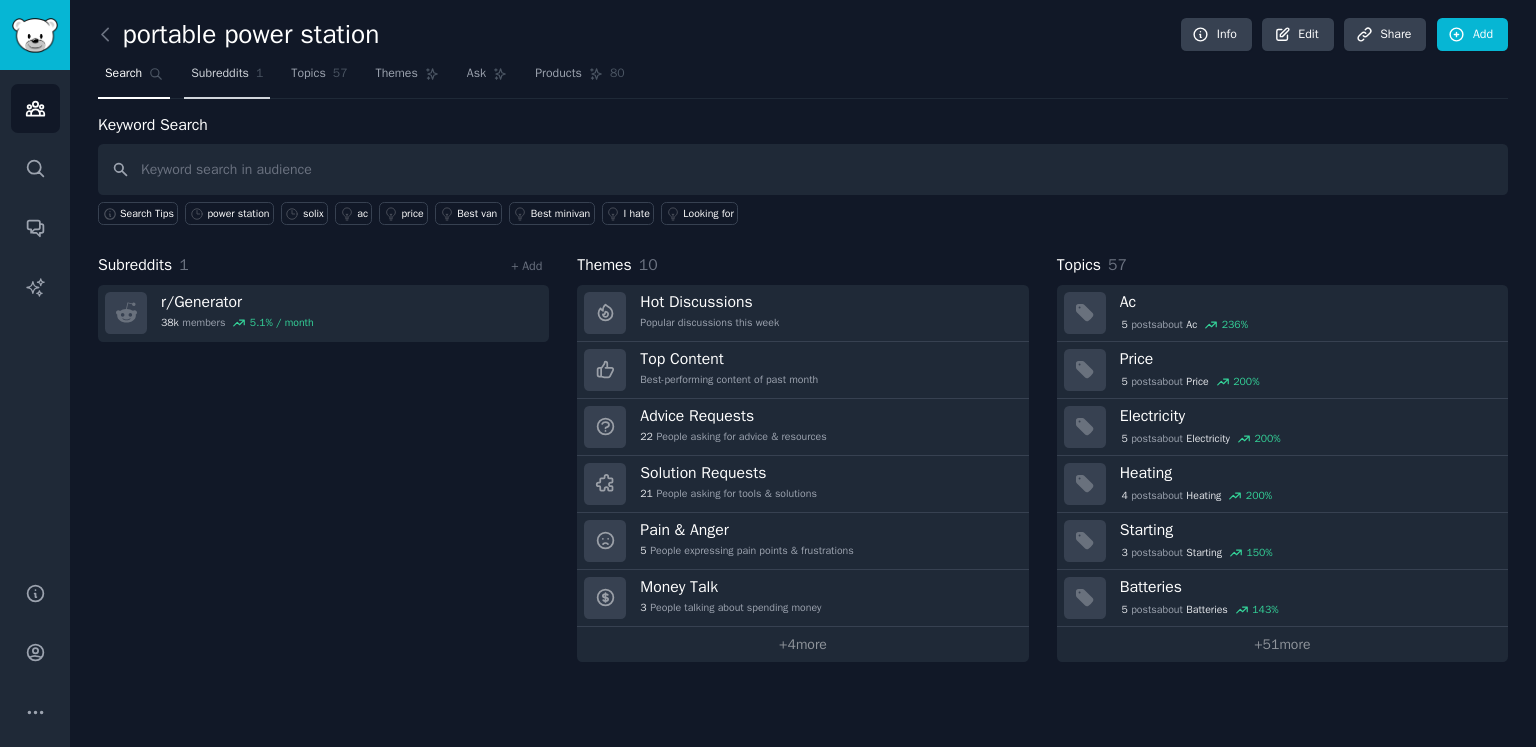 click on "Subreddits" at bounding box center [220, 74] 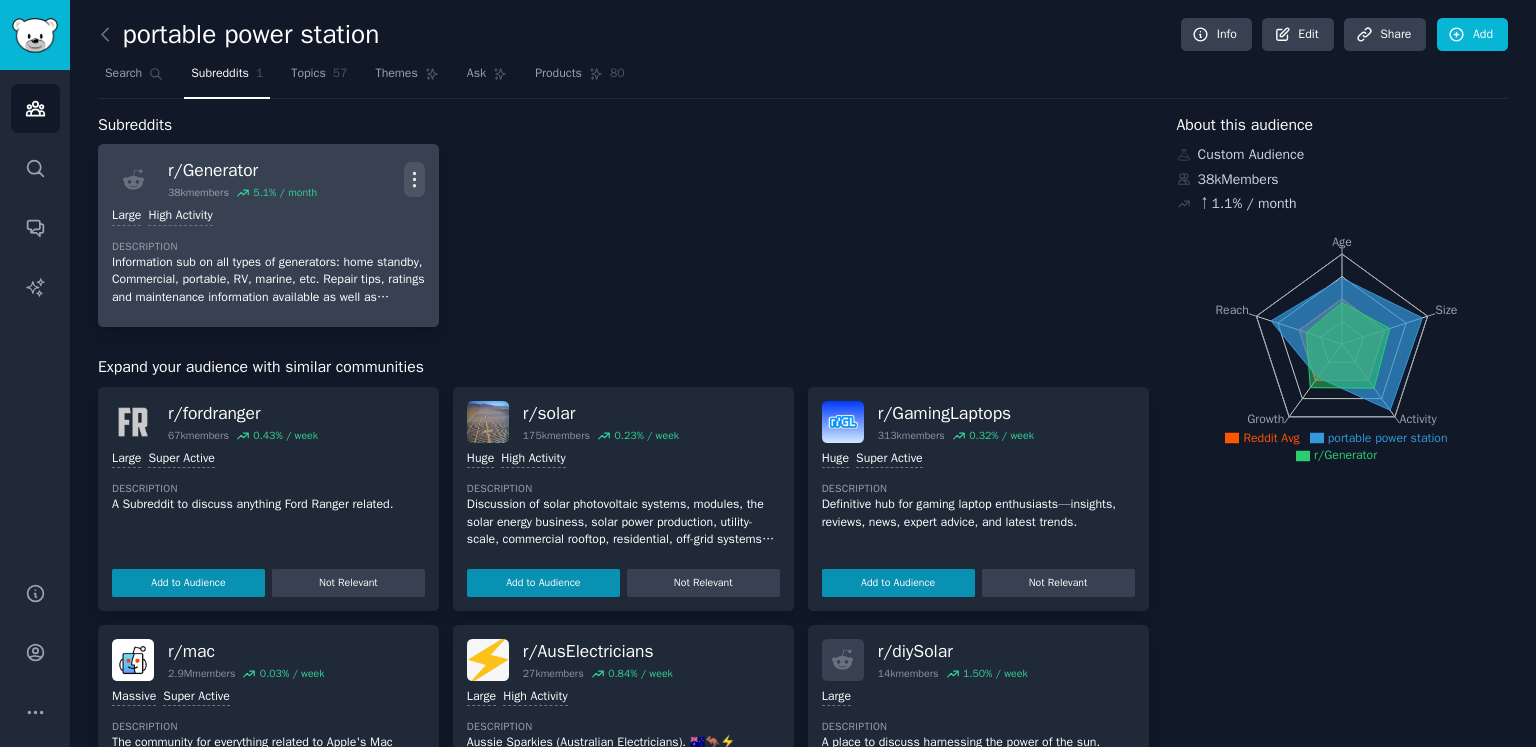 click 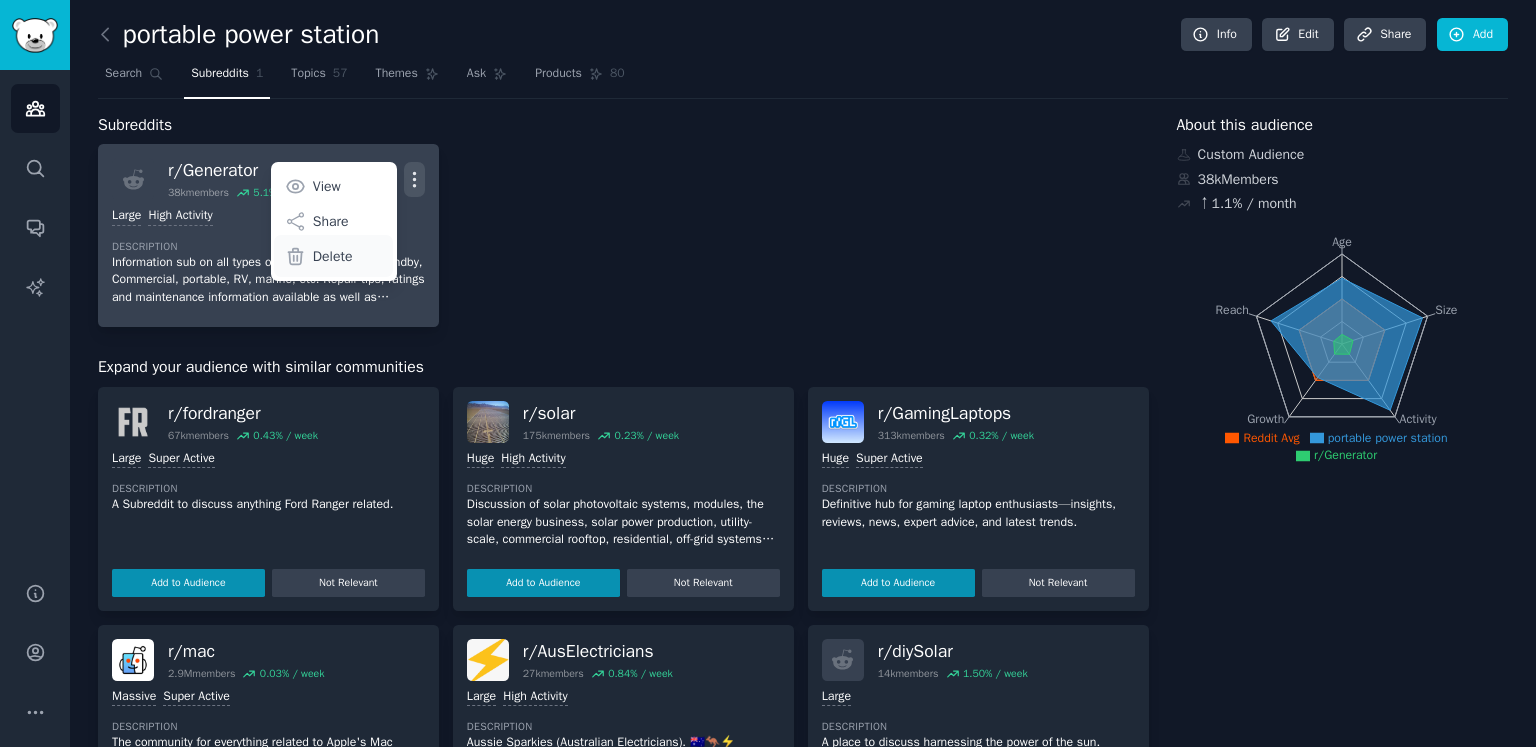 click on "Delete" at bounding box center [333, 256] 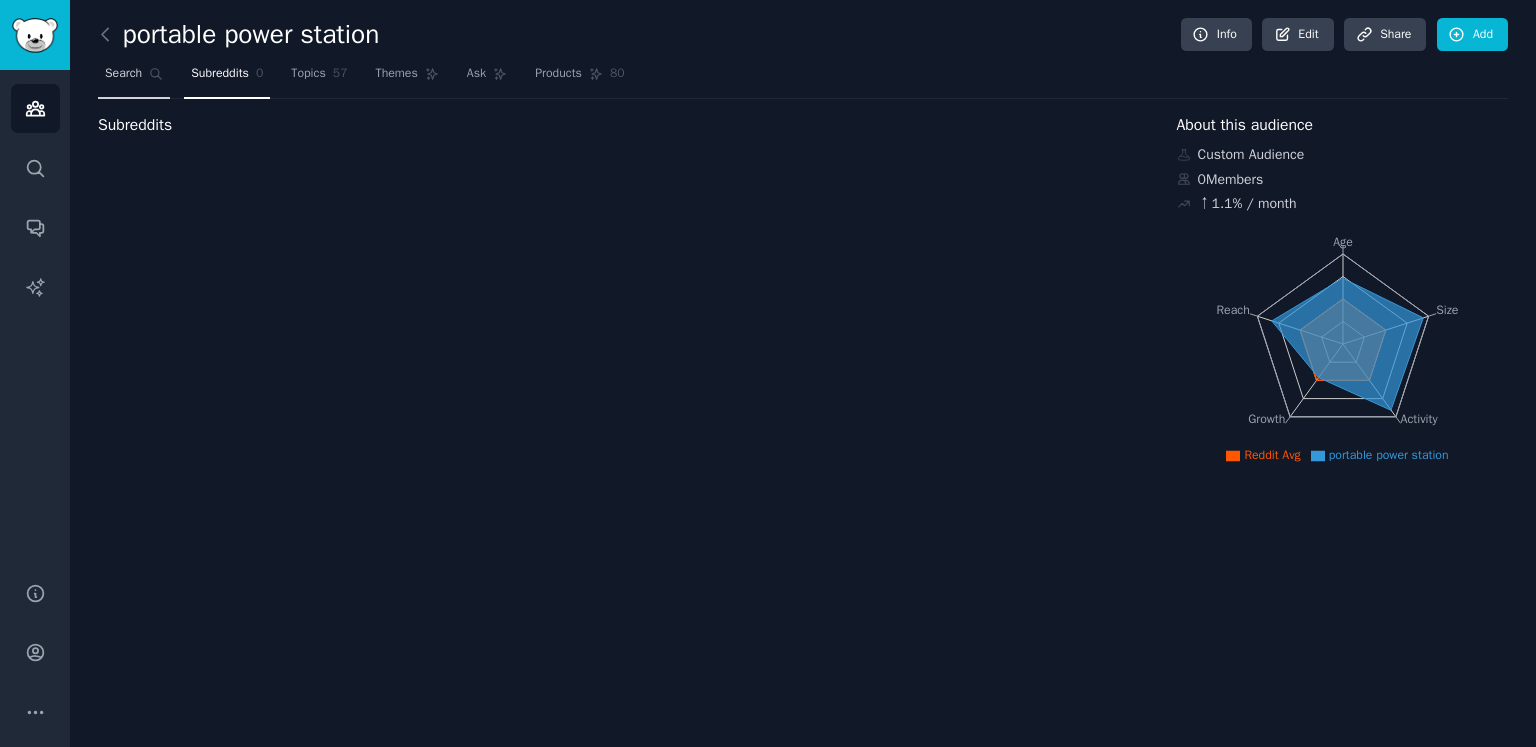 click on "Search" at bounding box center [123, 74] 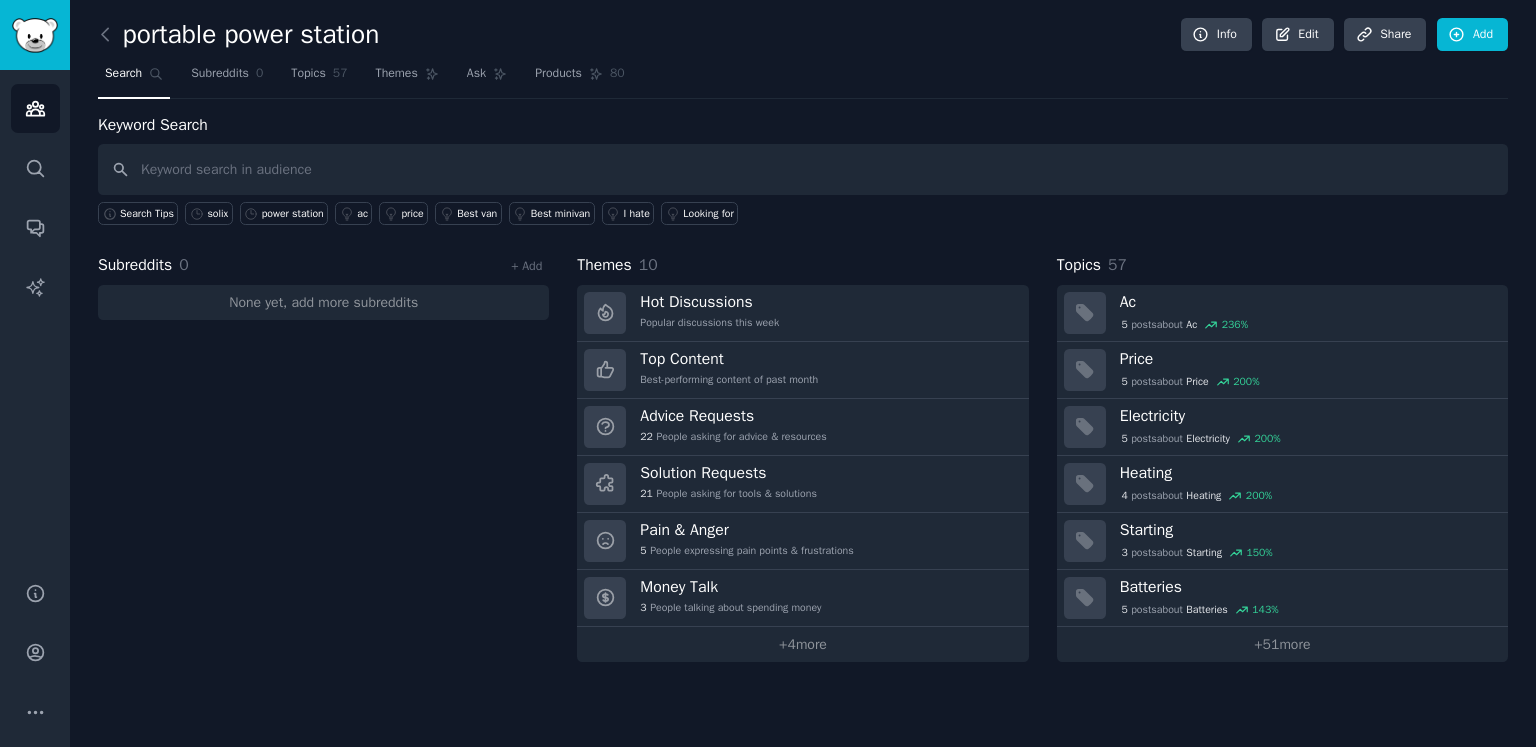 type on "r/urbancarliving" 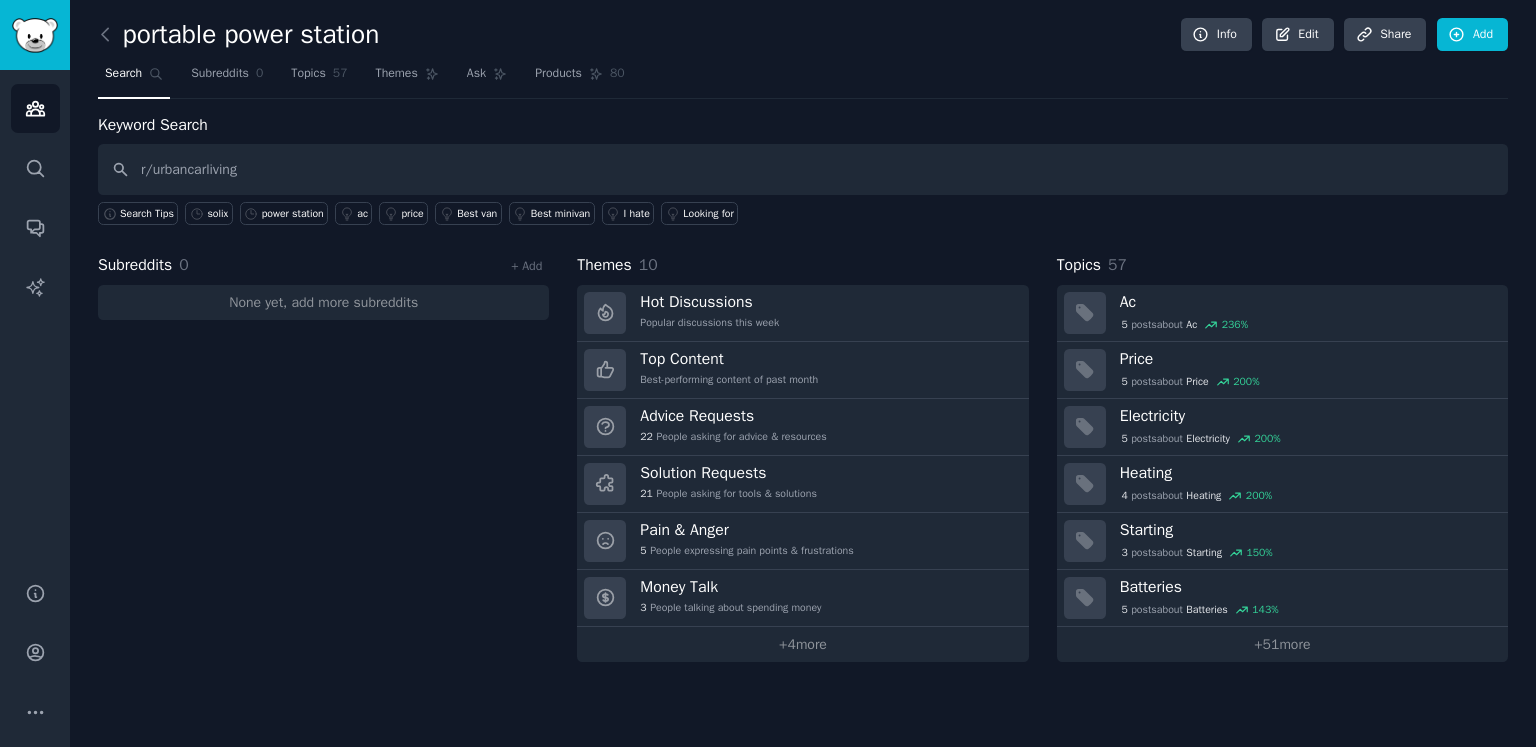 drag, startPoint x: 336, startPoint y: 169, endPoint x: 92, endPoint y: 143, distance: 245.38133 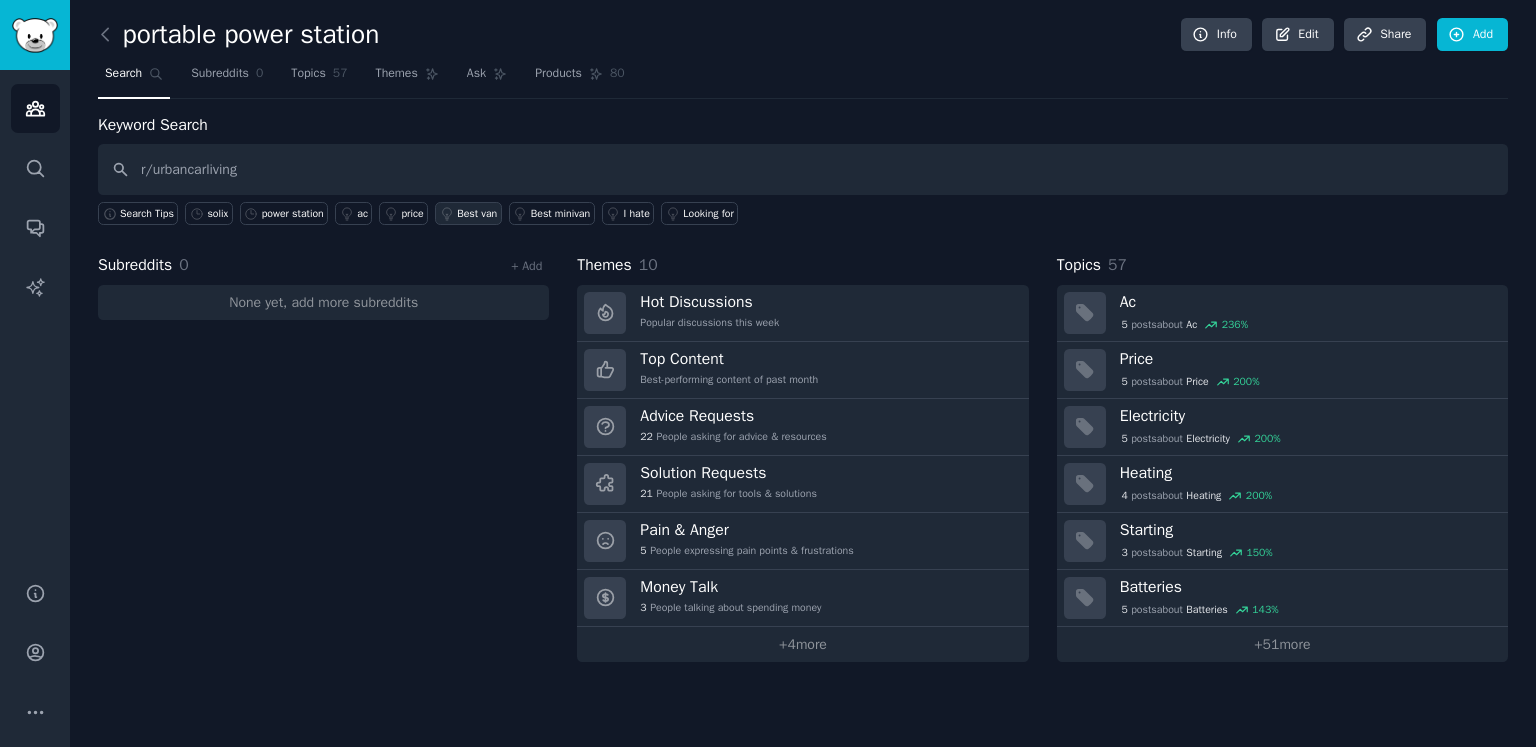 type 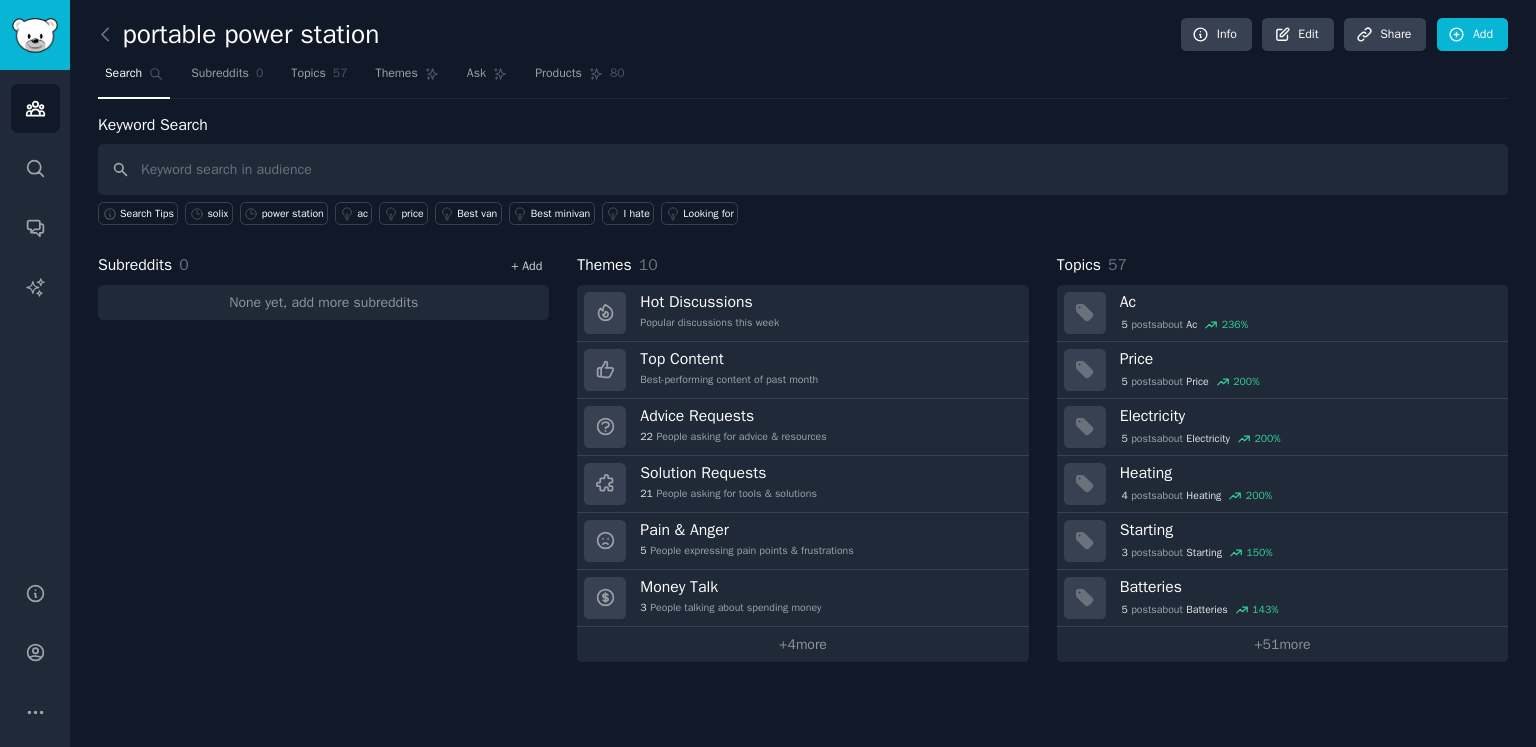 click on "+ Add" at bounding box center (526, 266) 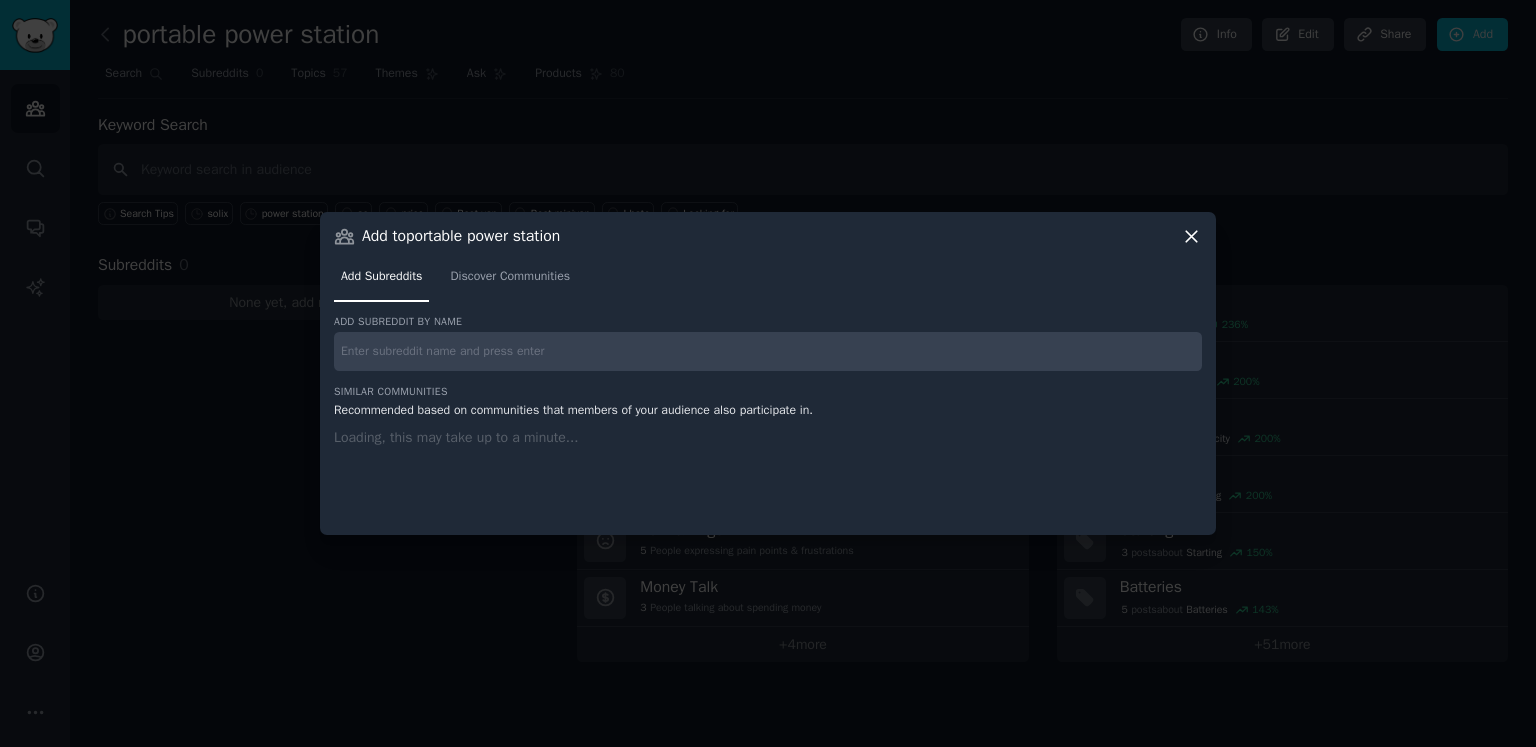 click at bounding box center [768, 351] 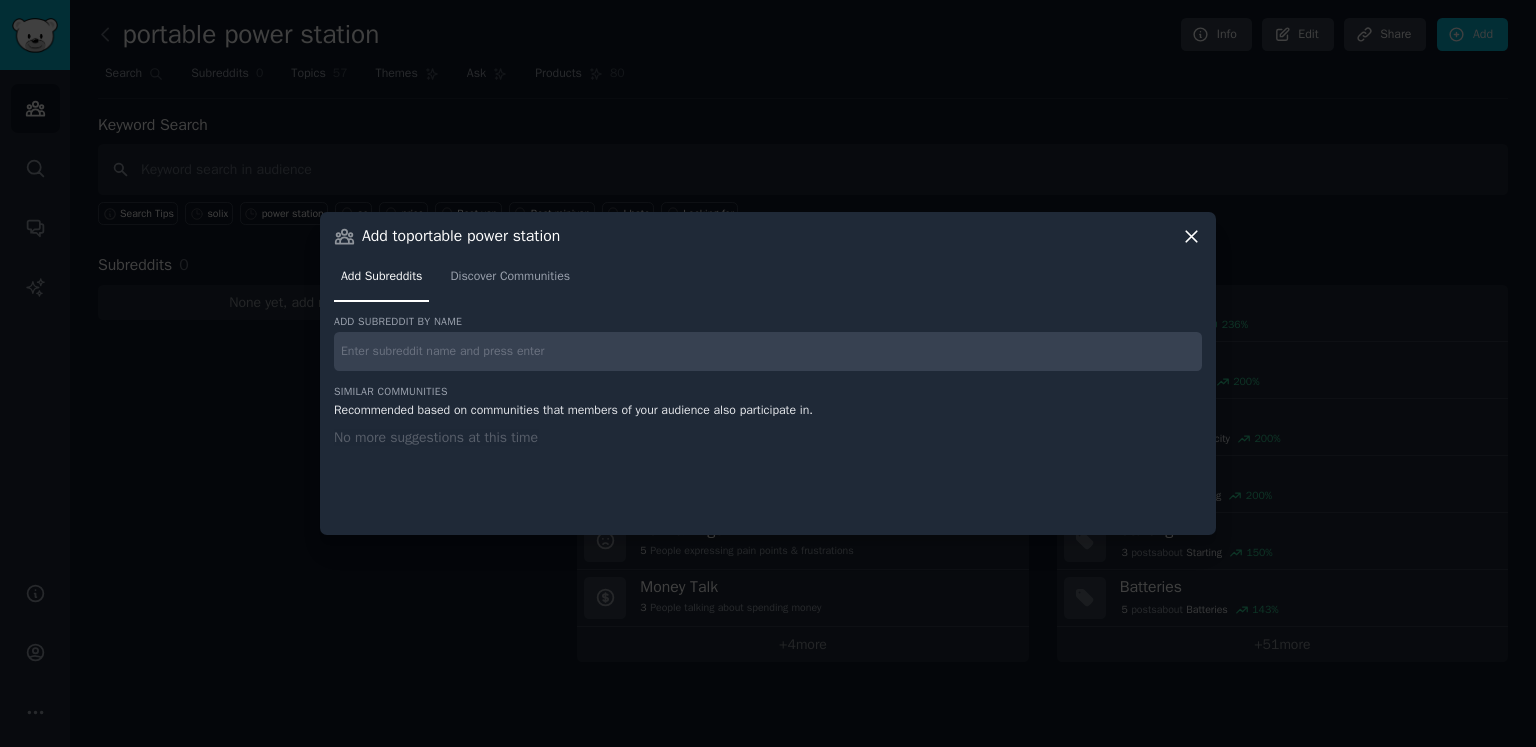 paste on "r/urbancarliving" 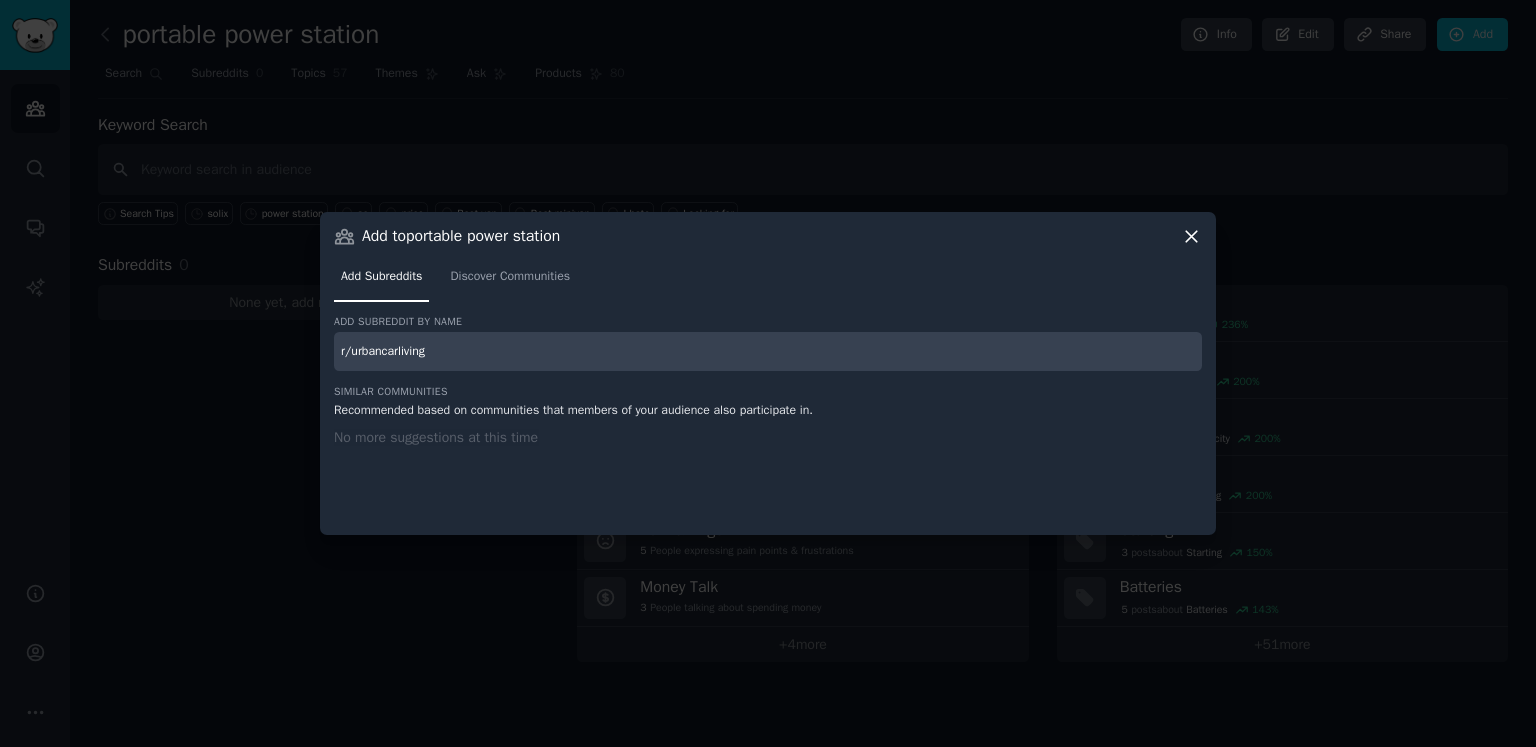 type on "r/urbancarliving" 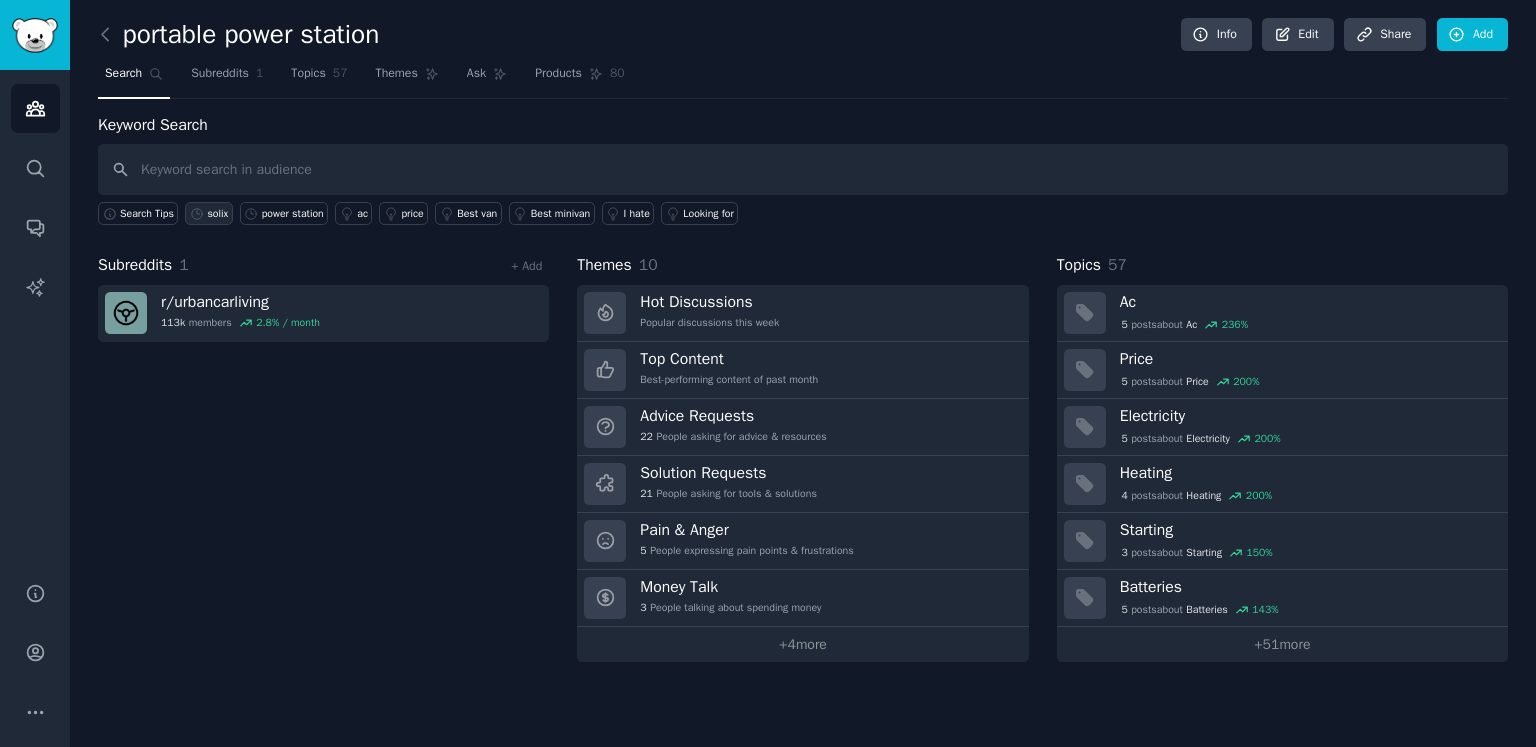 click on "solix" at bounding box center (217, 214) 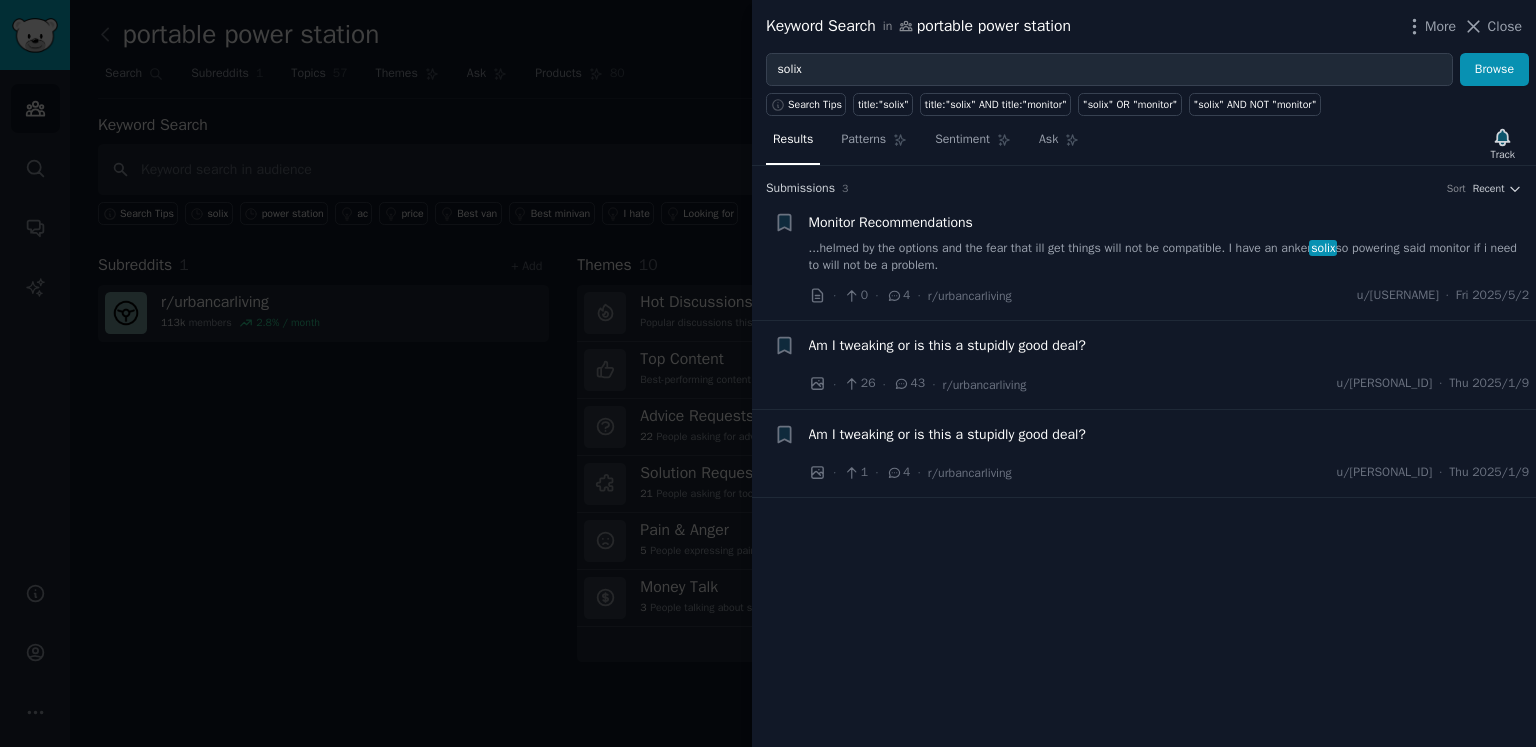 click at bounding box center (768, 373) 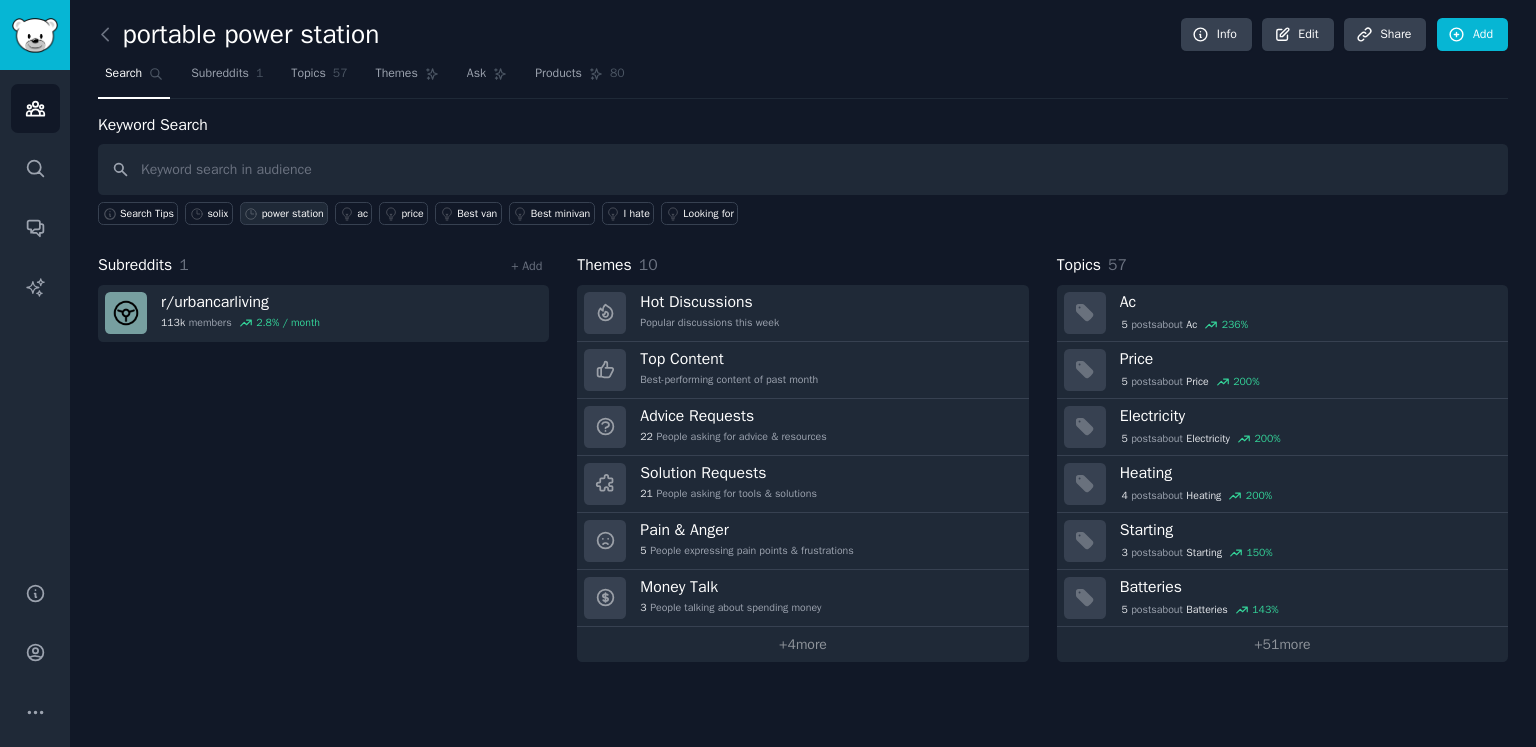 click on "power station" at bounding box center [293, 214] 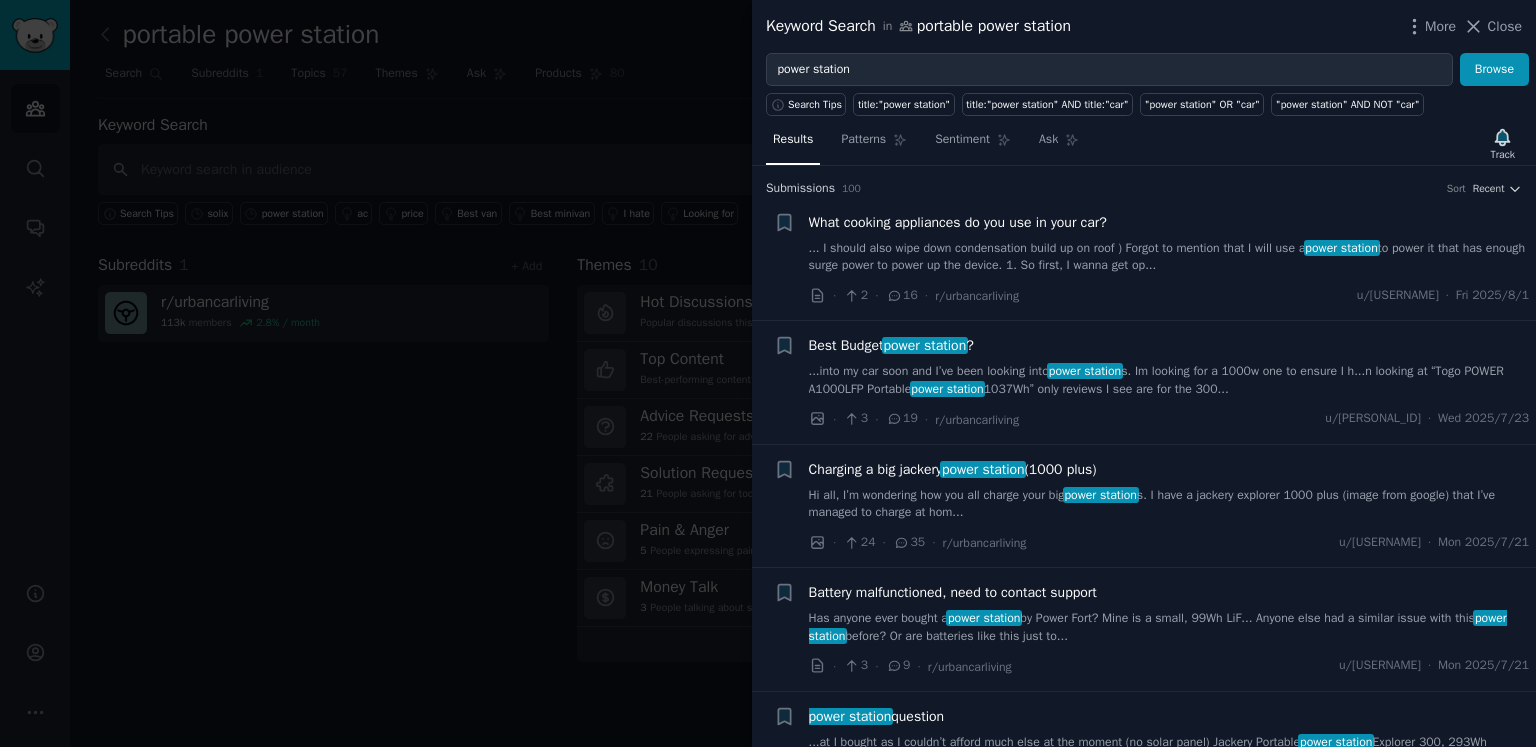 click at bounding box center (768, 373) 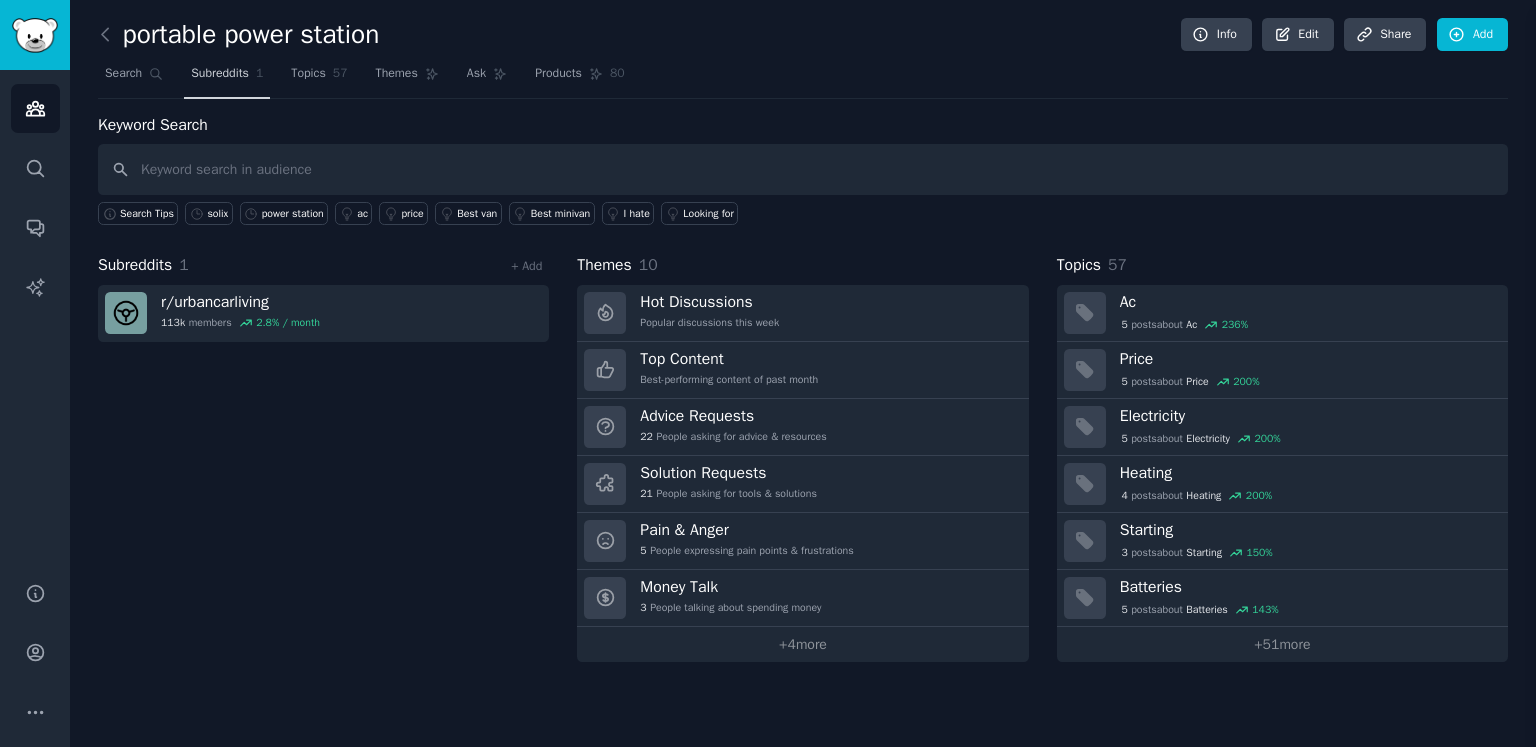 click on "Subreddits" at bounding box center (220, 74) 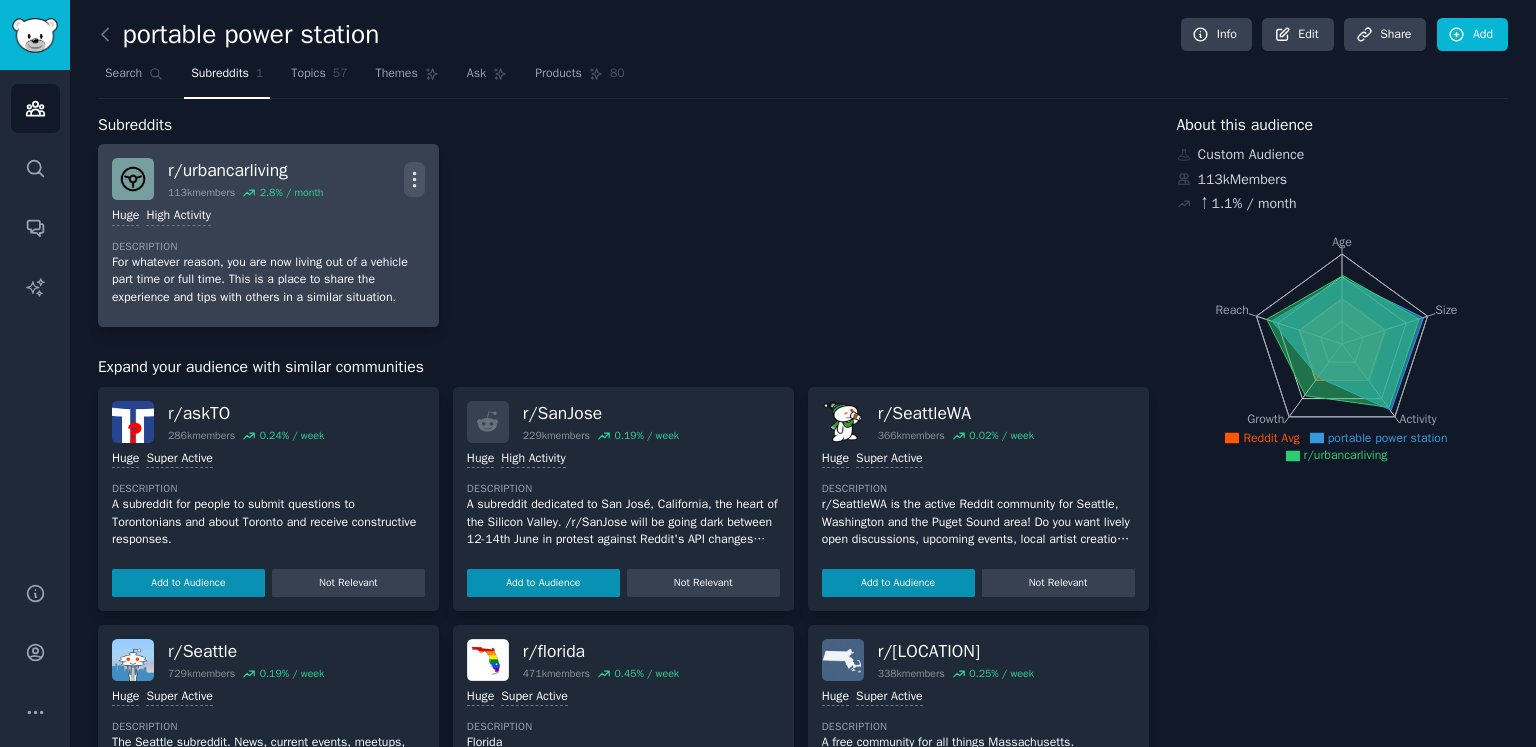 click 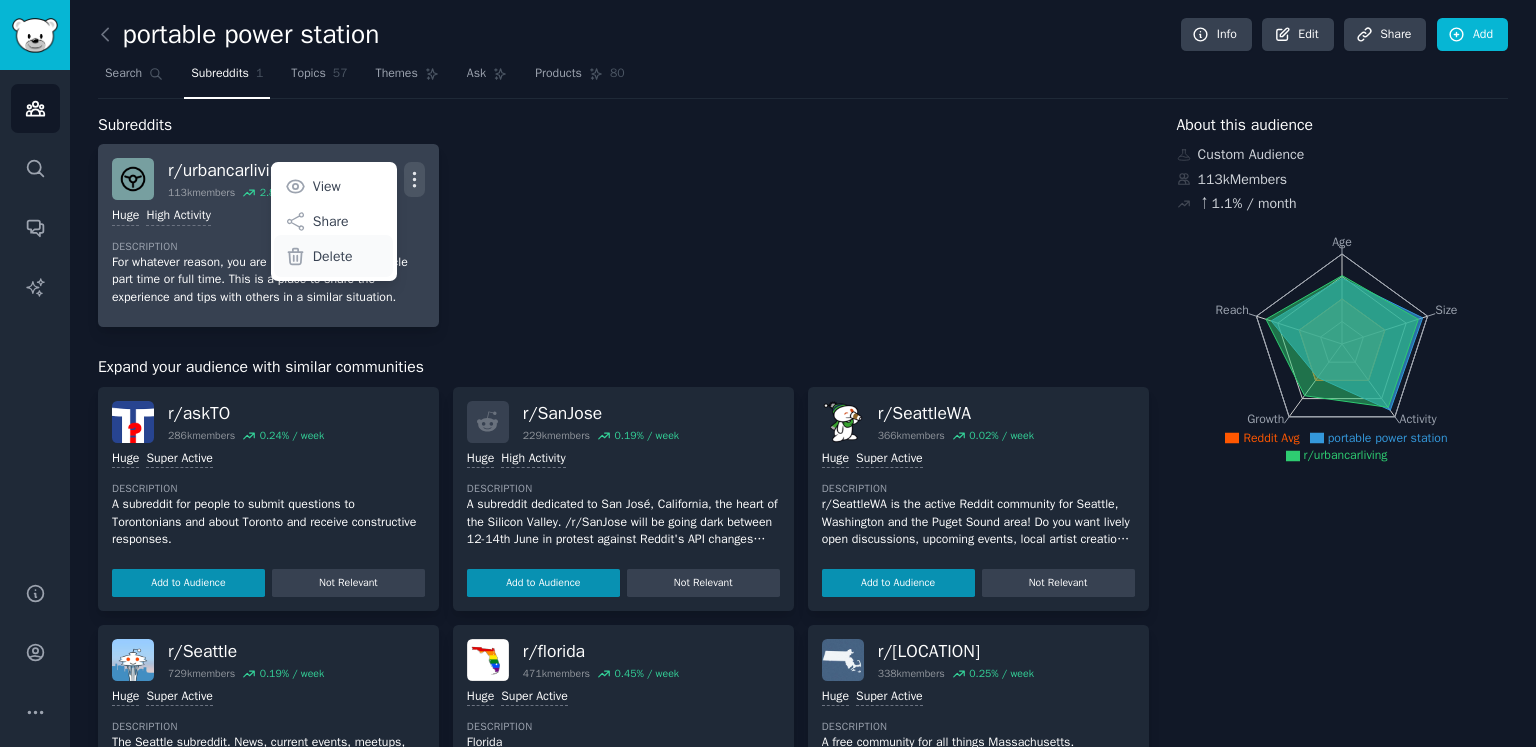 click on "Delete" at bounding box center (333, 256) 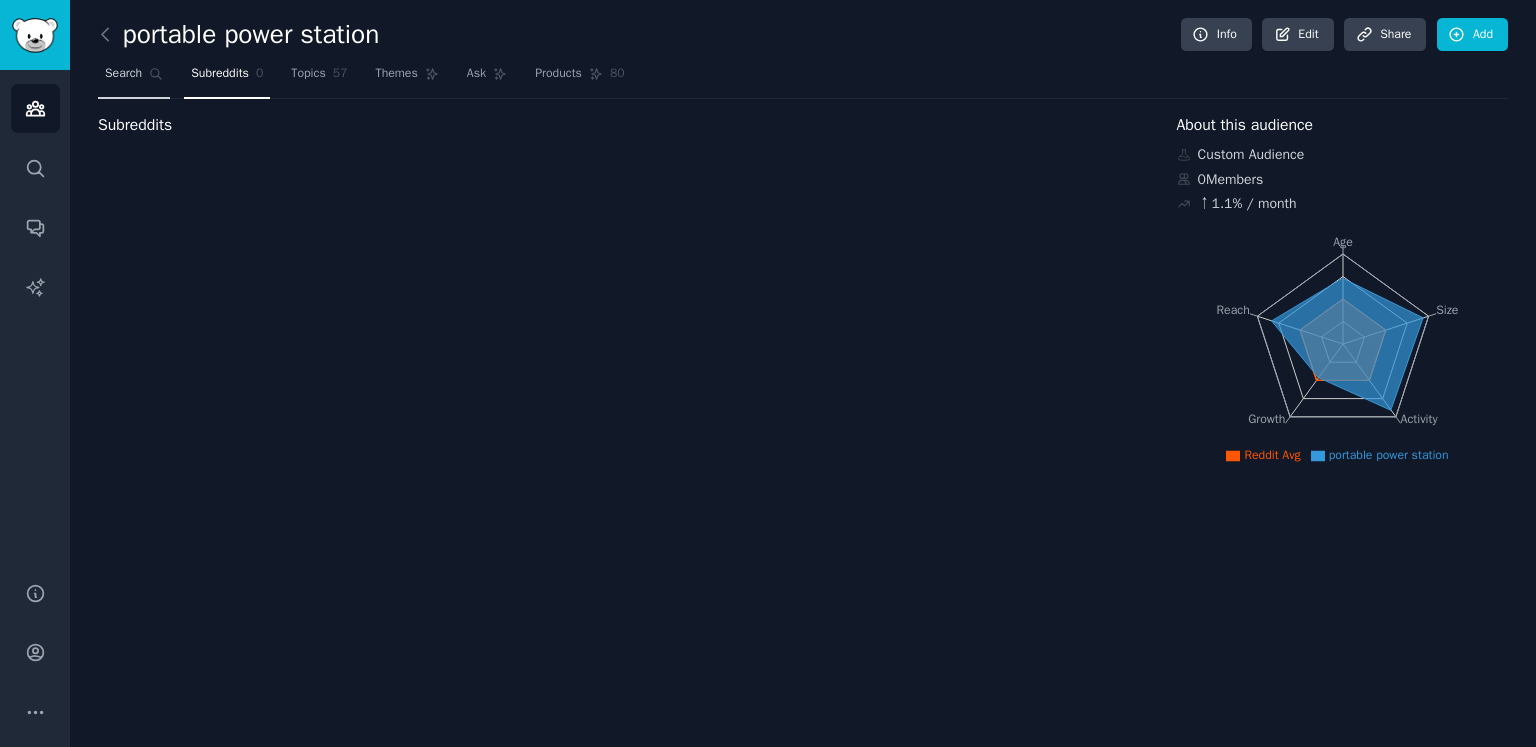 click on "Search" at bounding box center (123, 74) 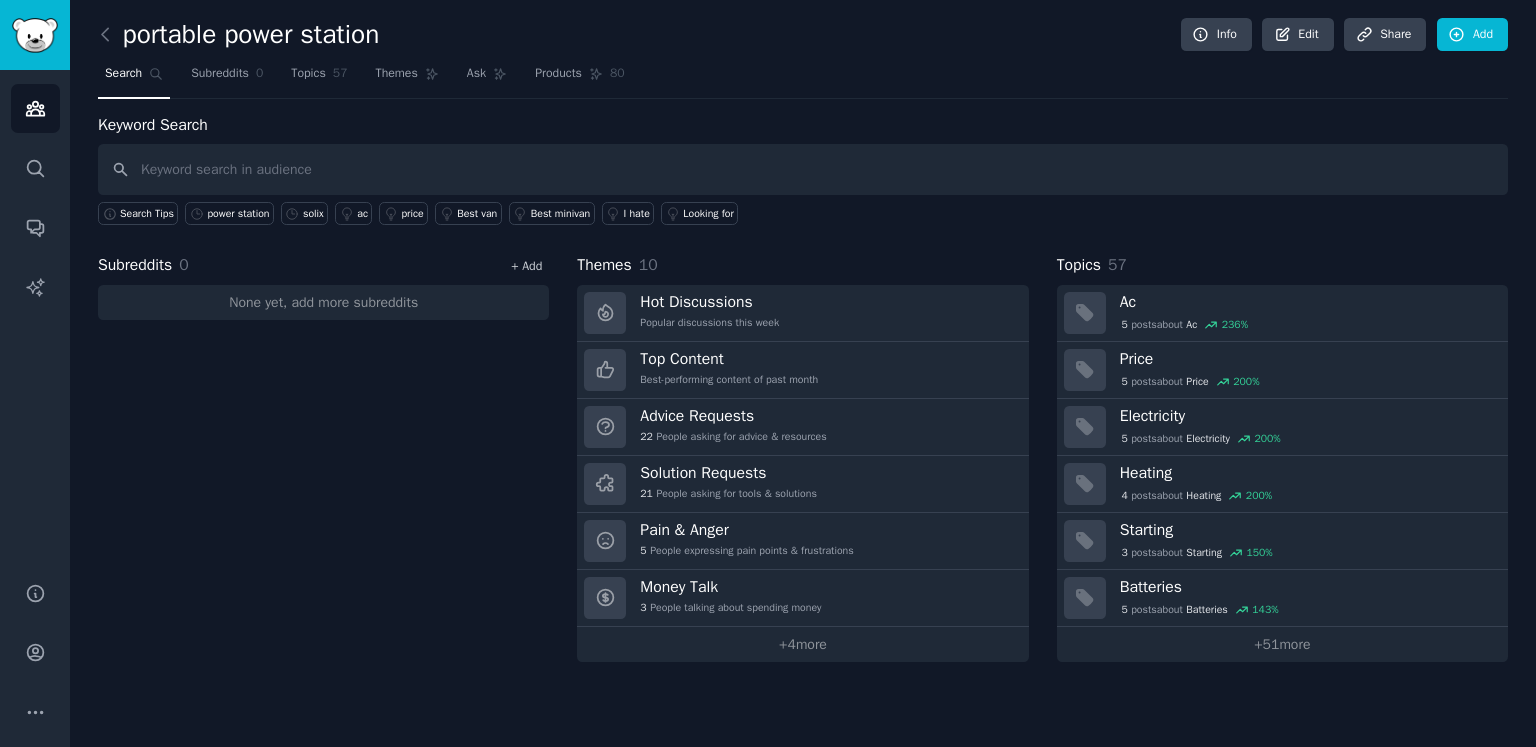 click on "+ Add" at bounding box center [526, 266] 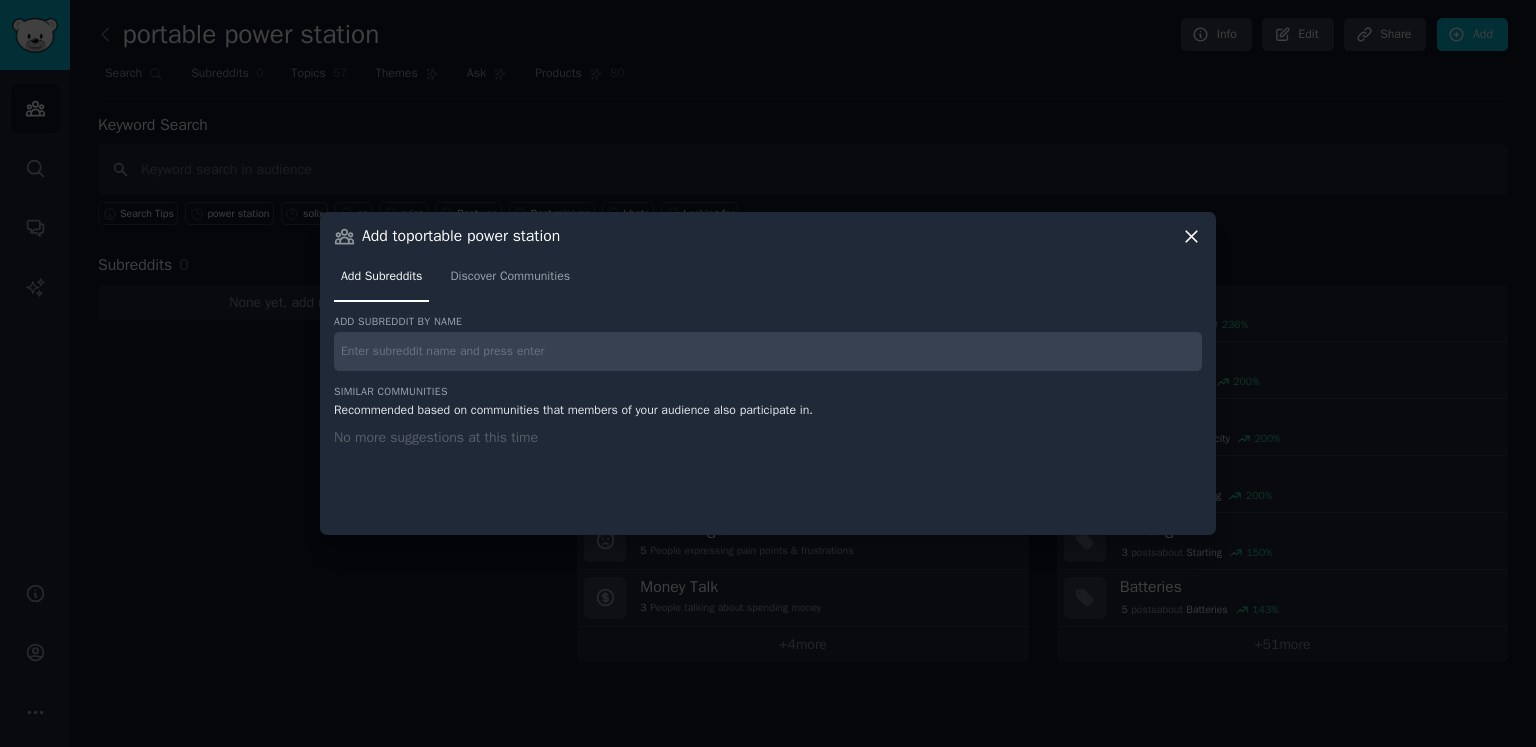 click at bounding box center (768, 351) 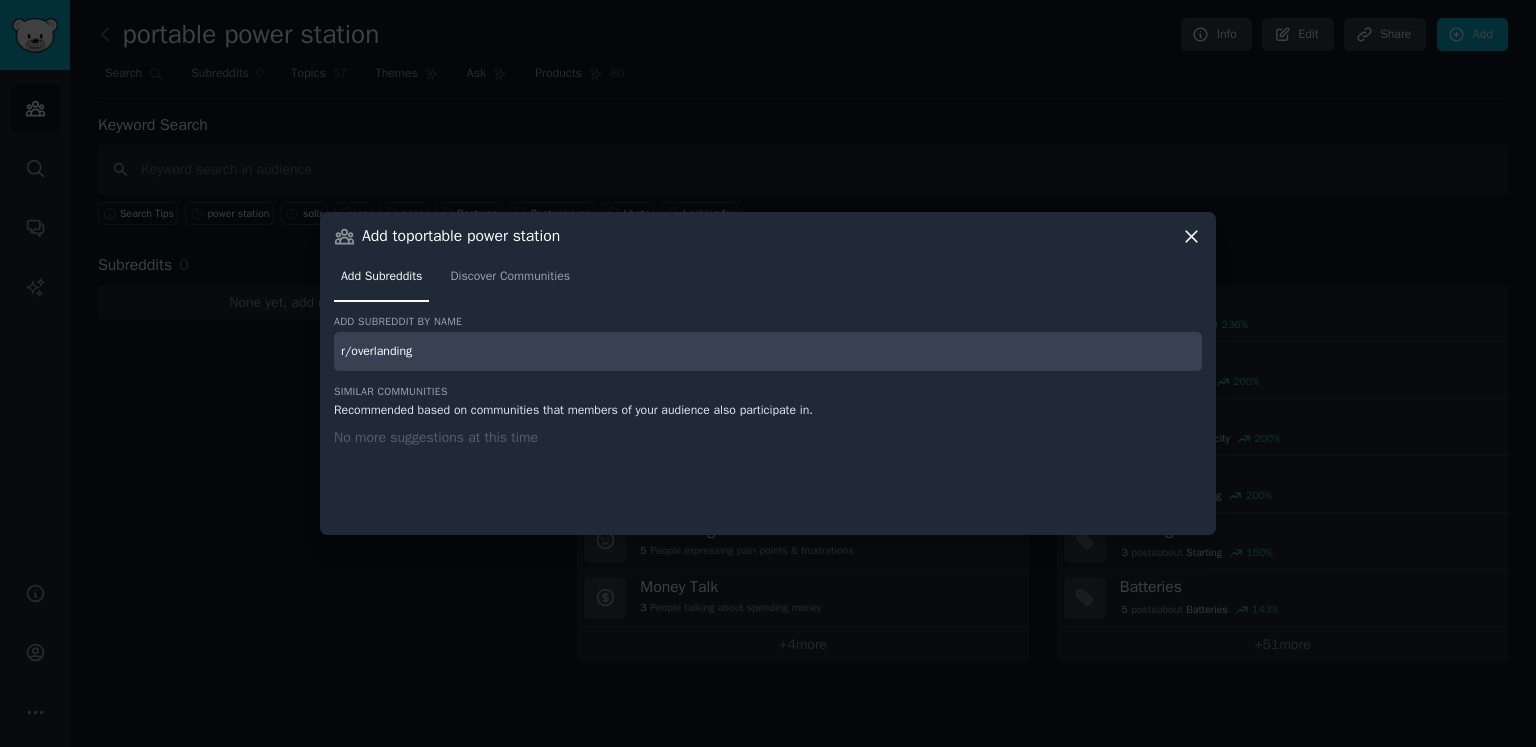 type on "r/overlanding" 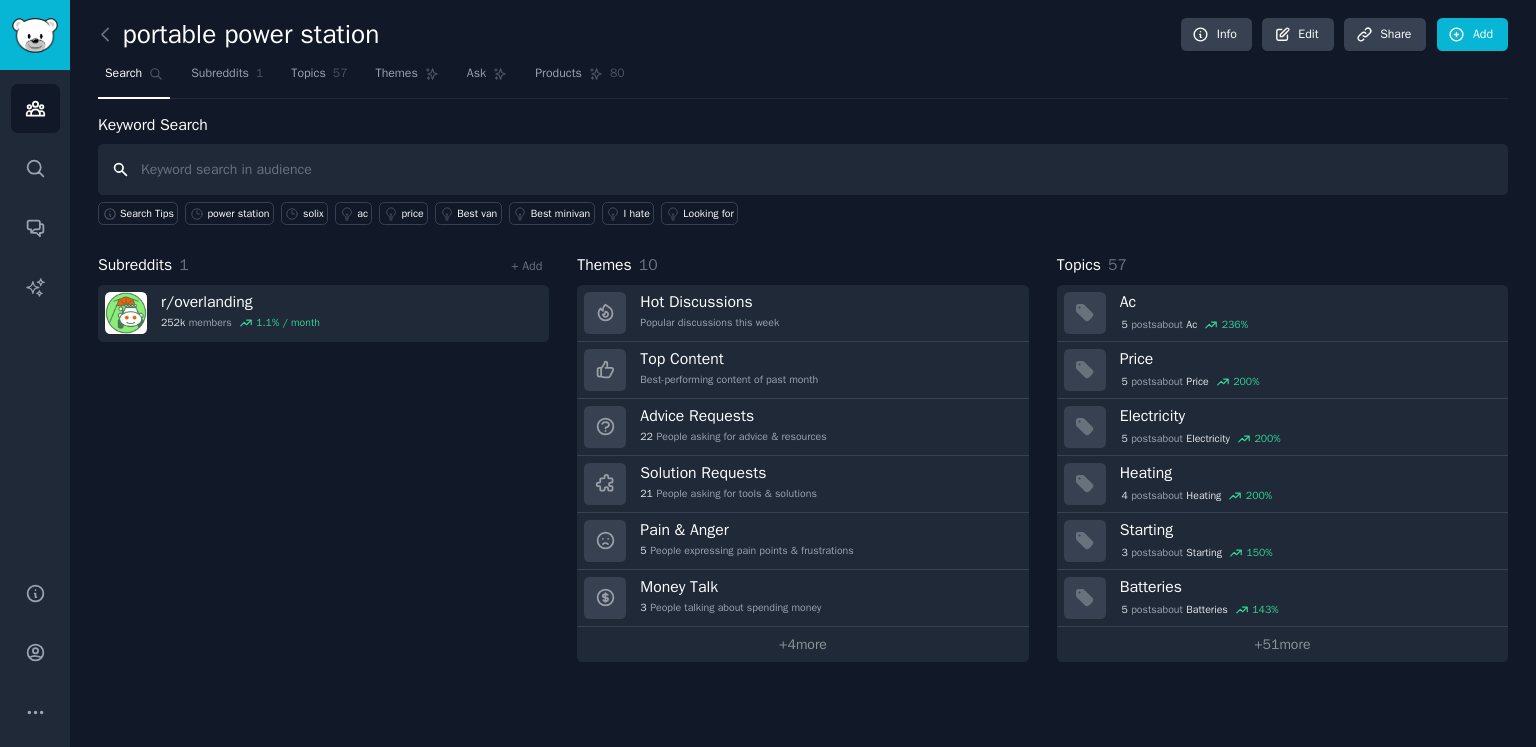 click at bounding box center (803, 169) 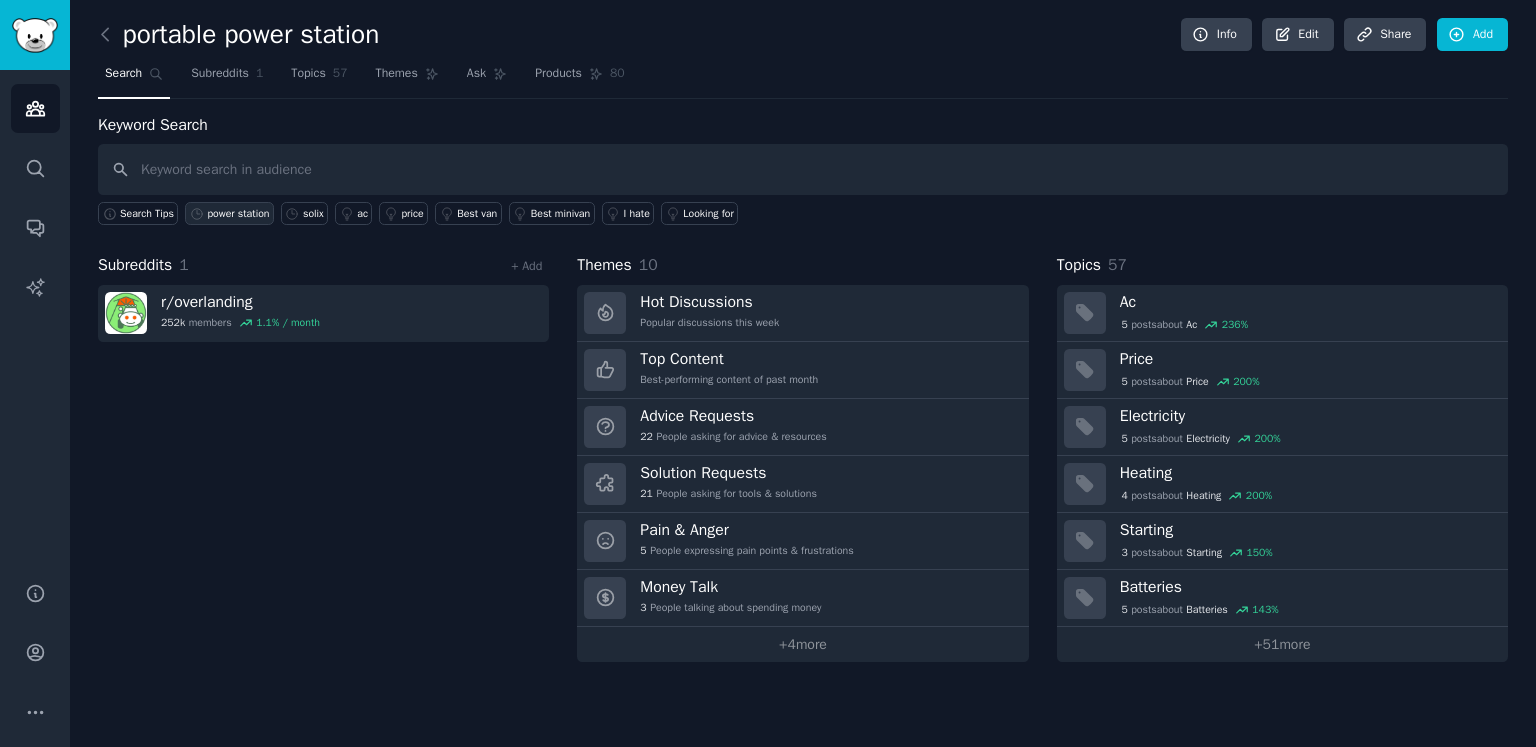 click on "power station" at bounding box center (238, 214) 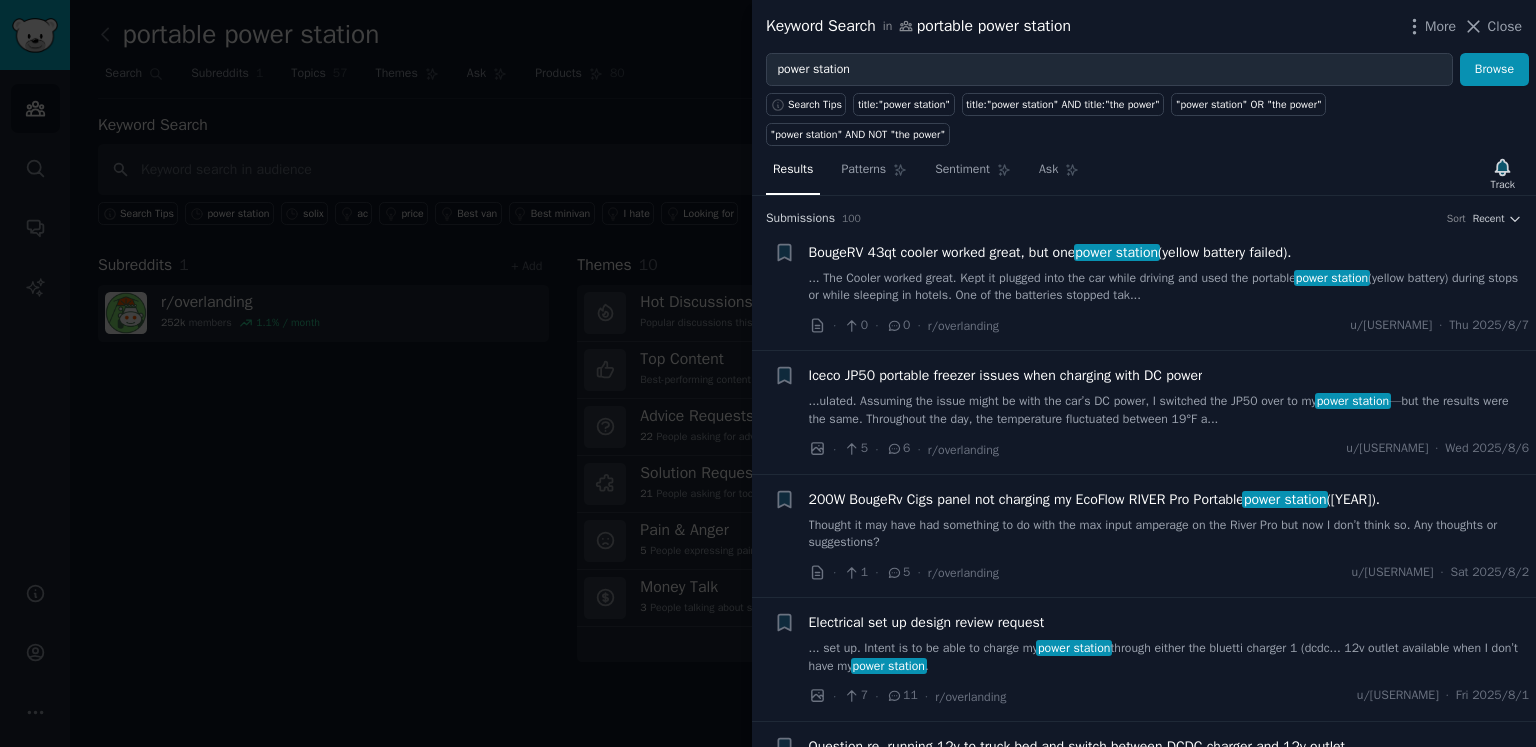 click at bounding box center (768, 373) 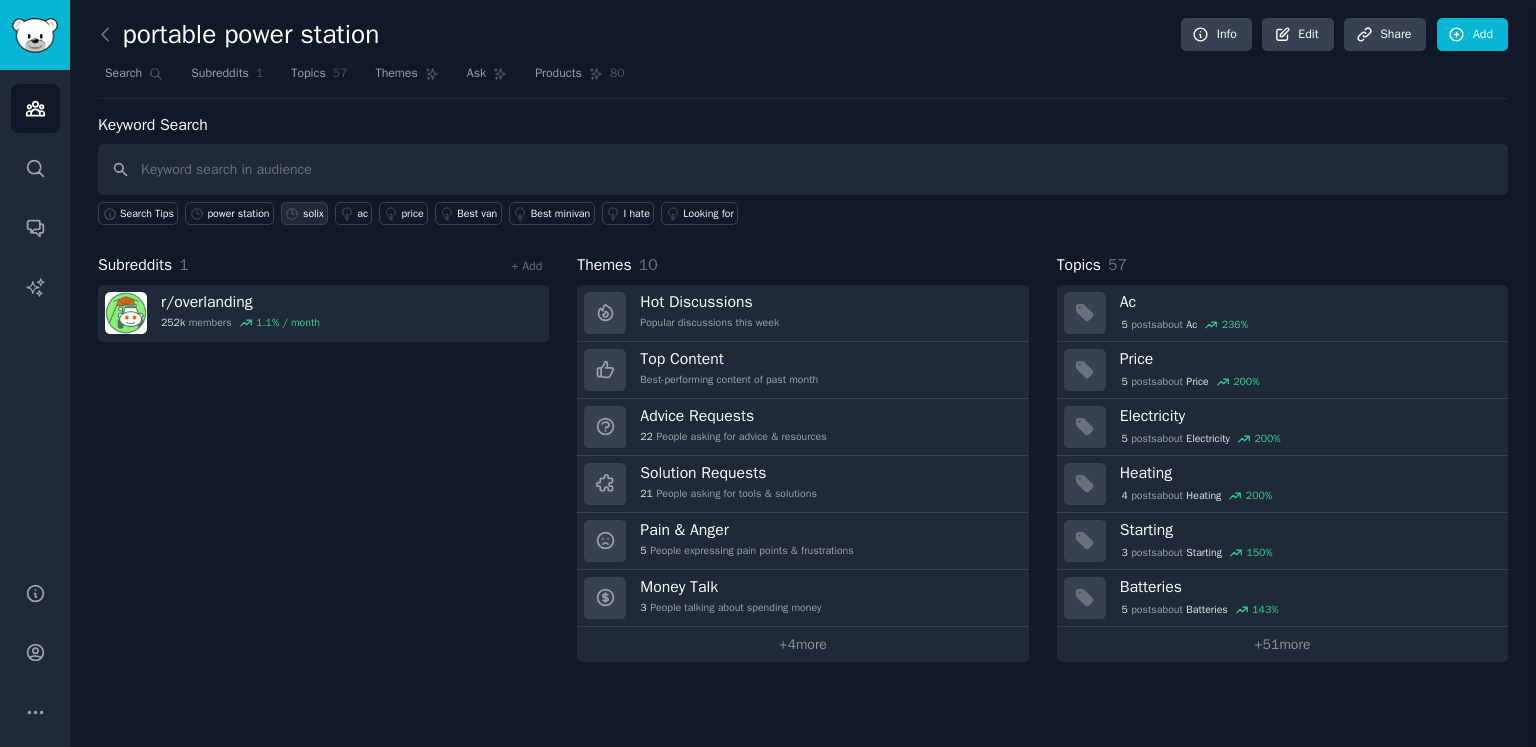 click on "solix" at bounding box center (313, 214) 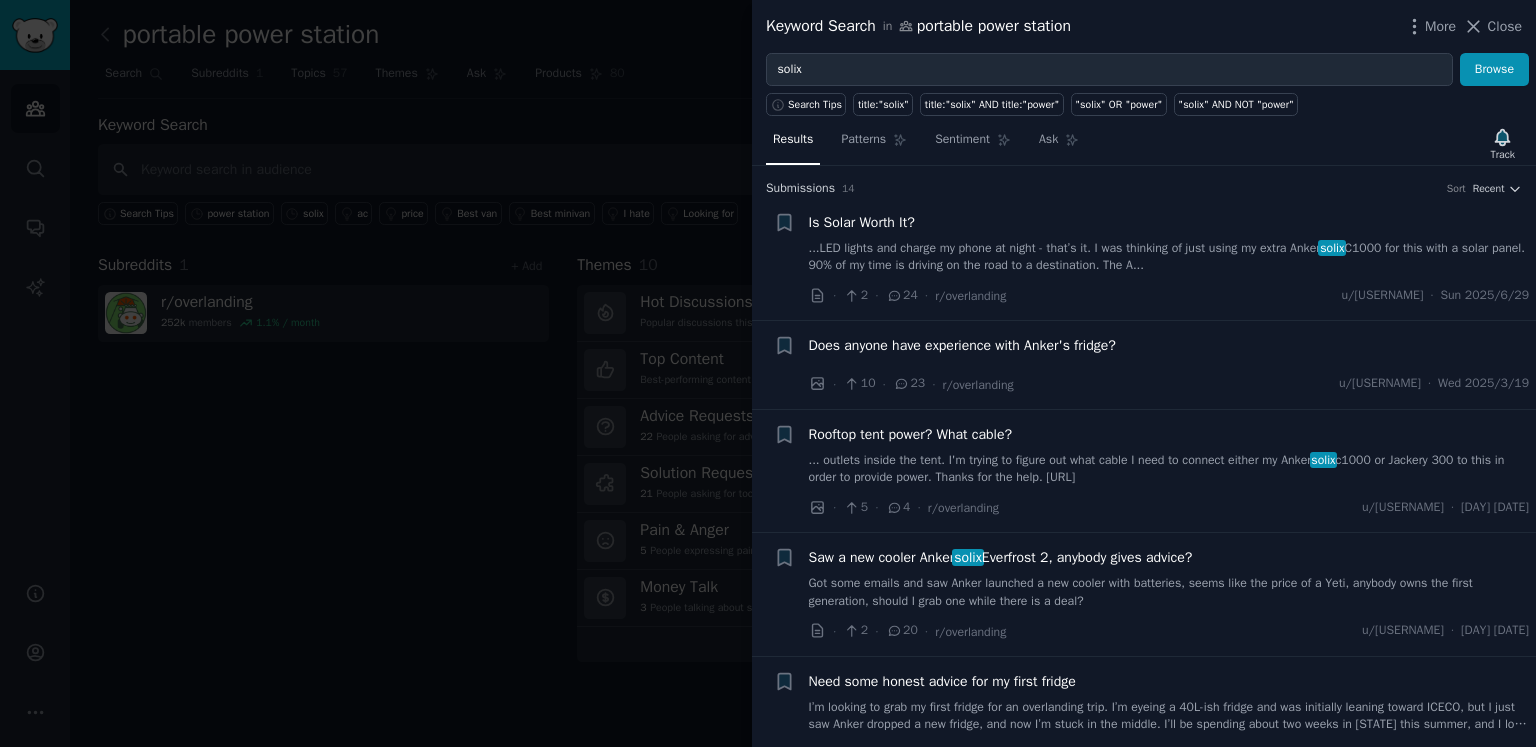 click at bounding box center [768, 373] 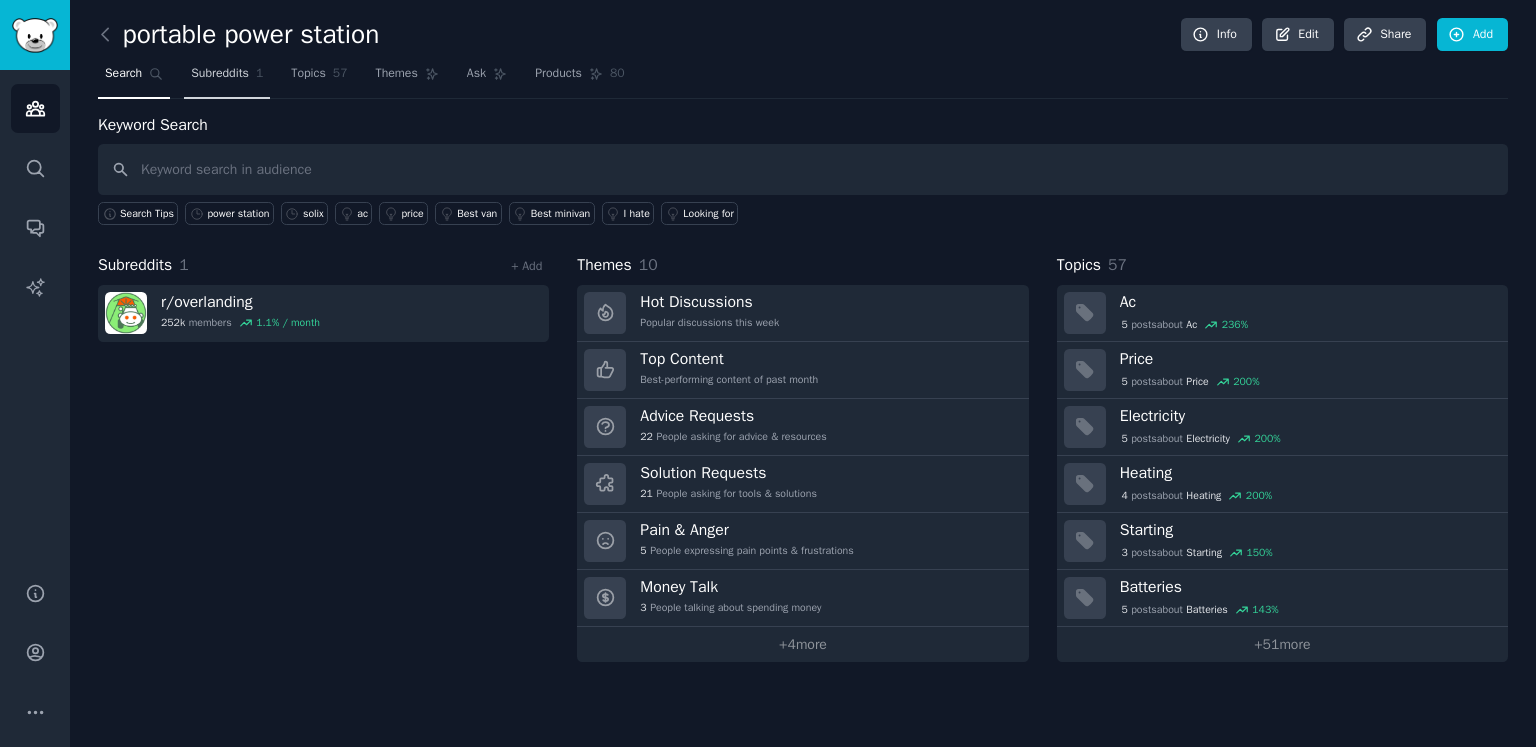click on "Subreddits" at bounding box center (220, 74) 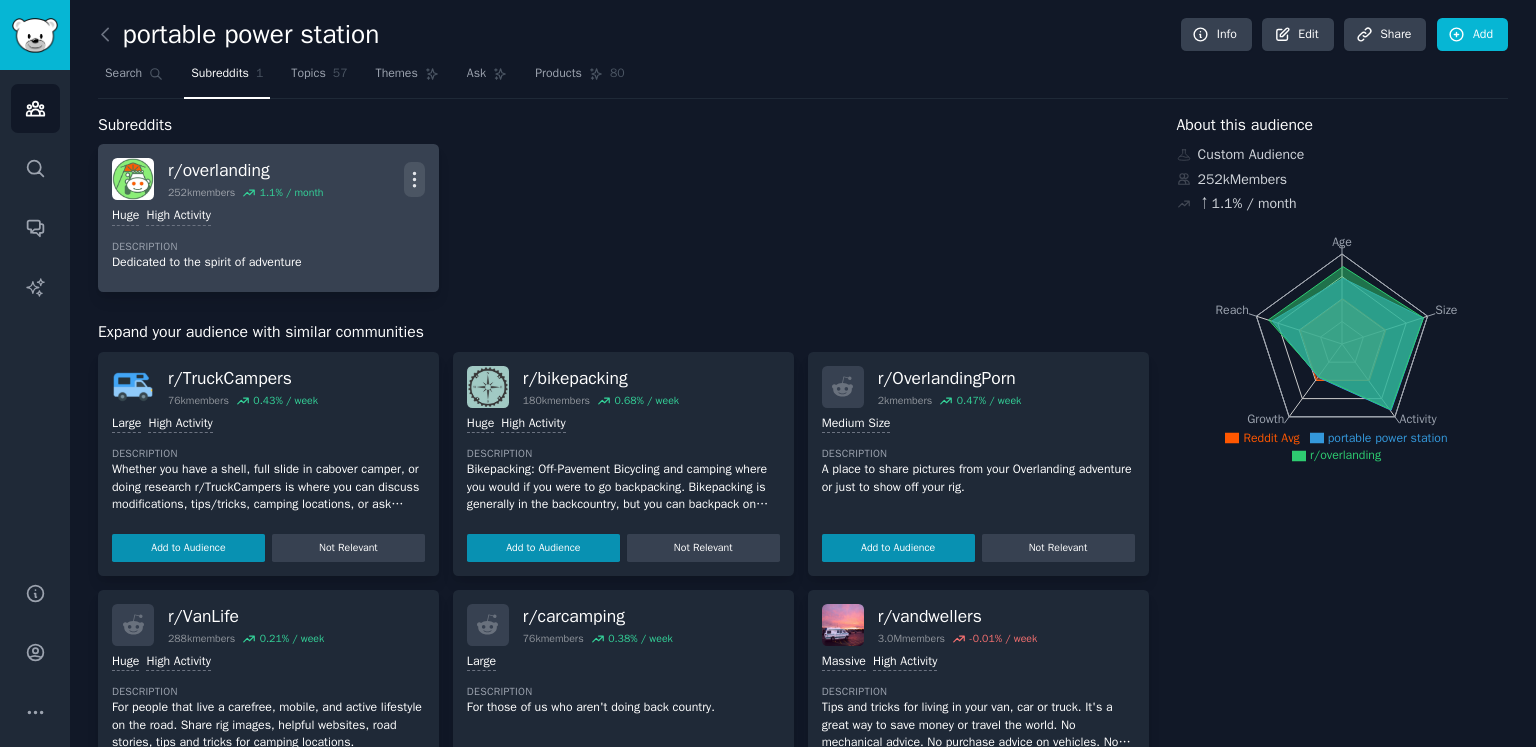 click 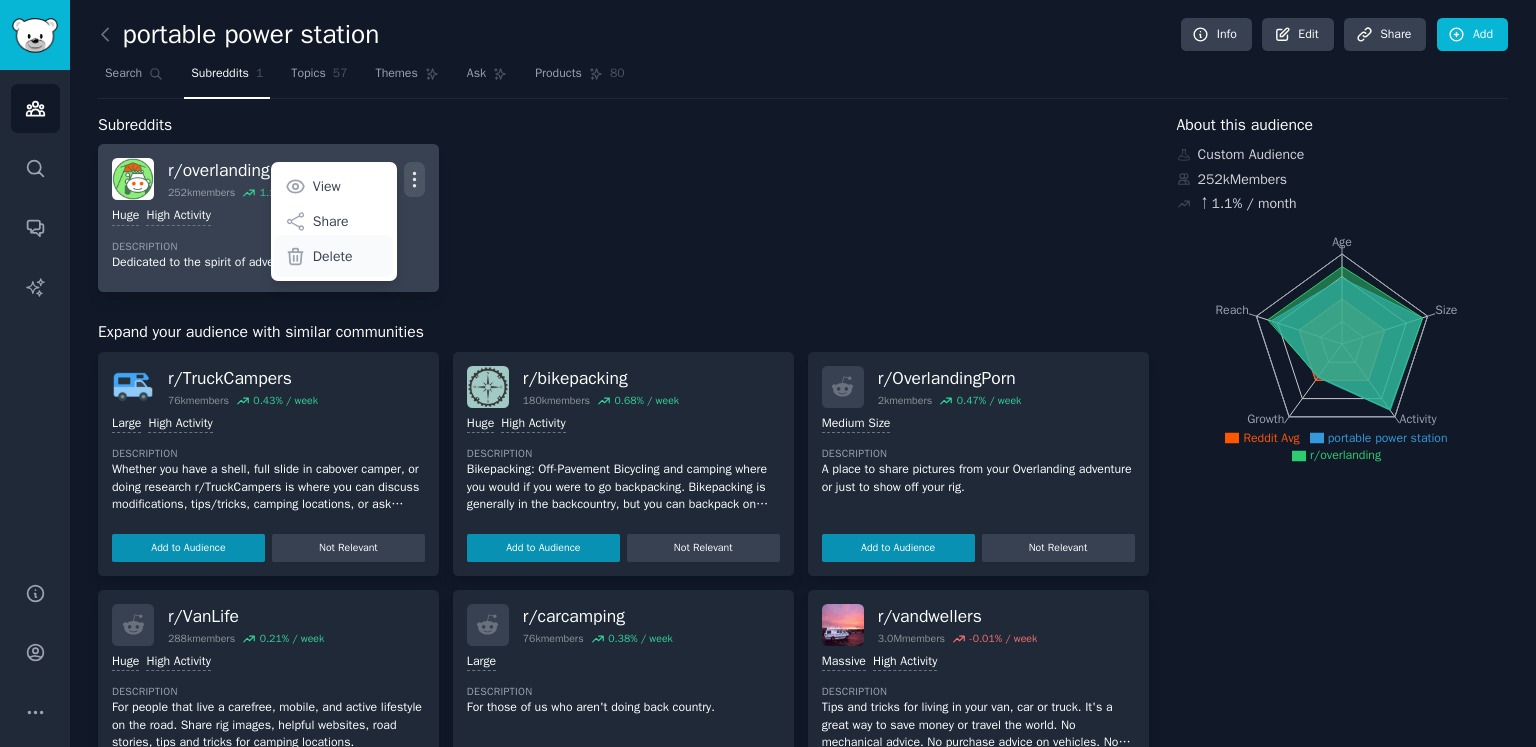 click on "Delete" at bounding box center [333, 256] 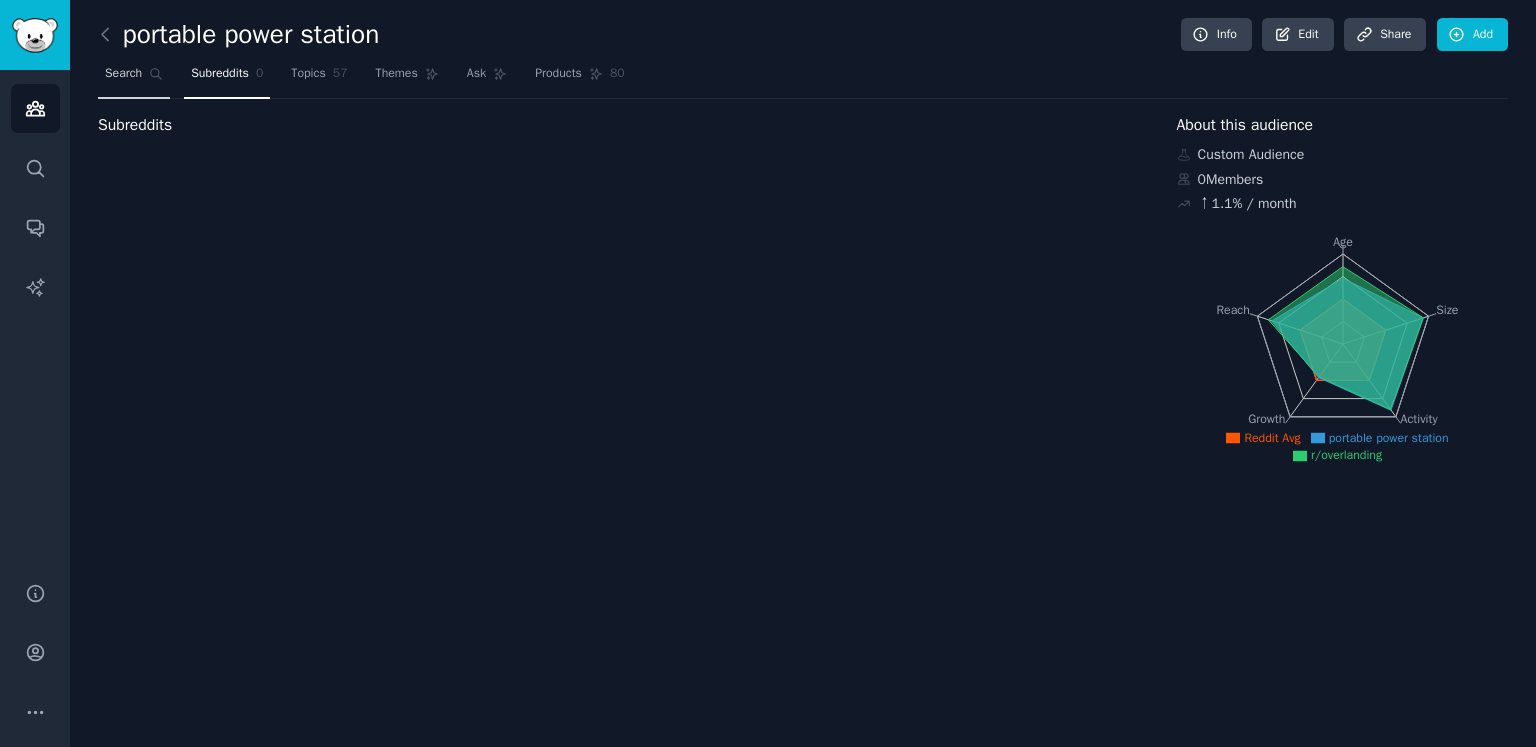 click on "Search" at bounding box center [123, 74] 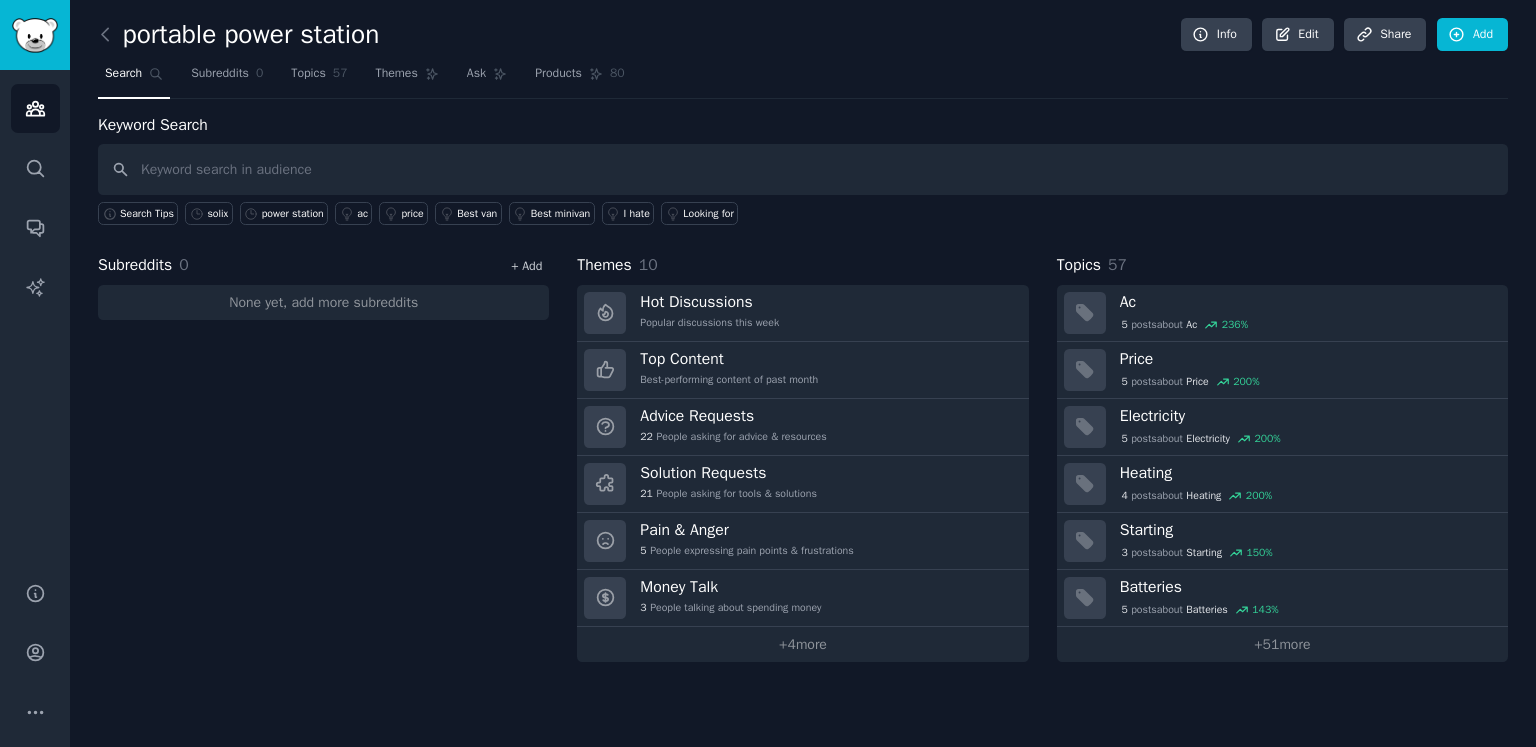 click on "+ Add" at bounding box center [526, 266] 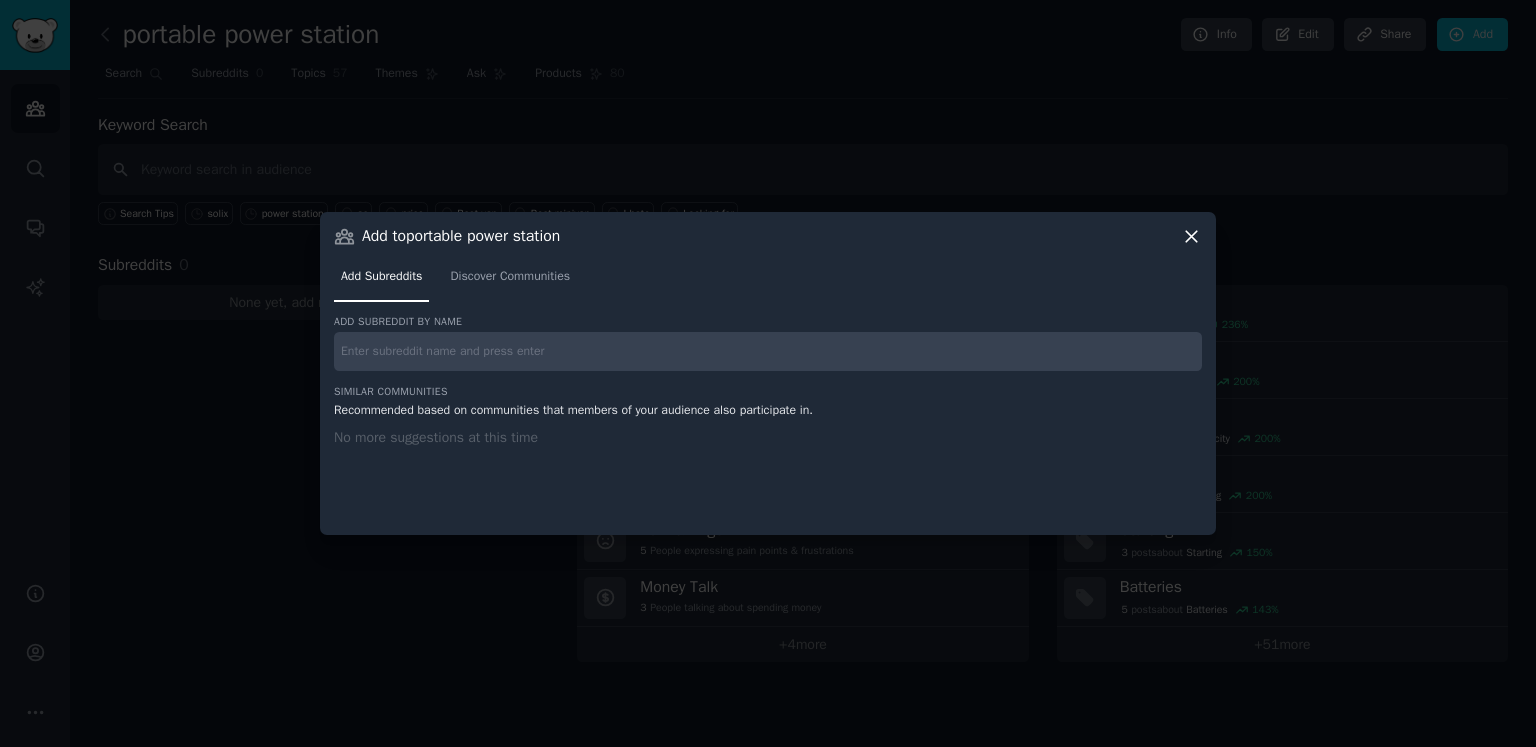 click at bounding box center [768, 351] 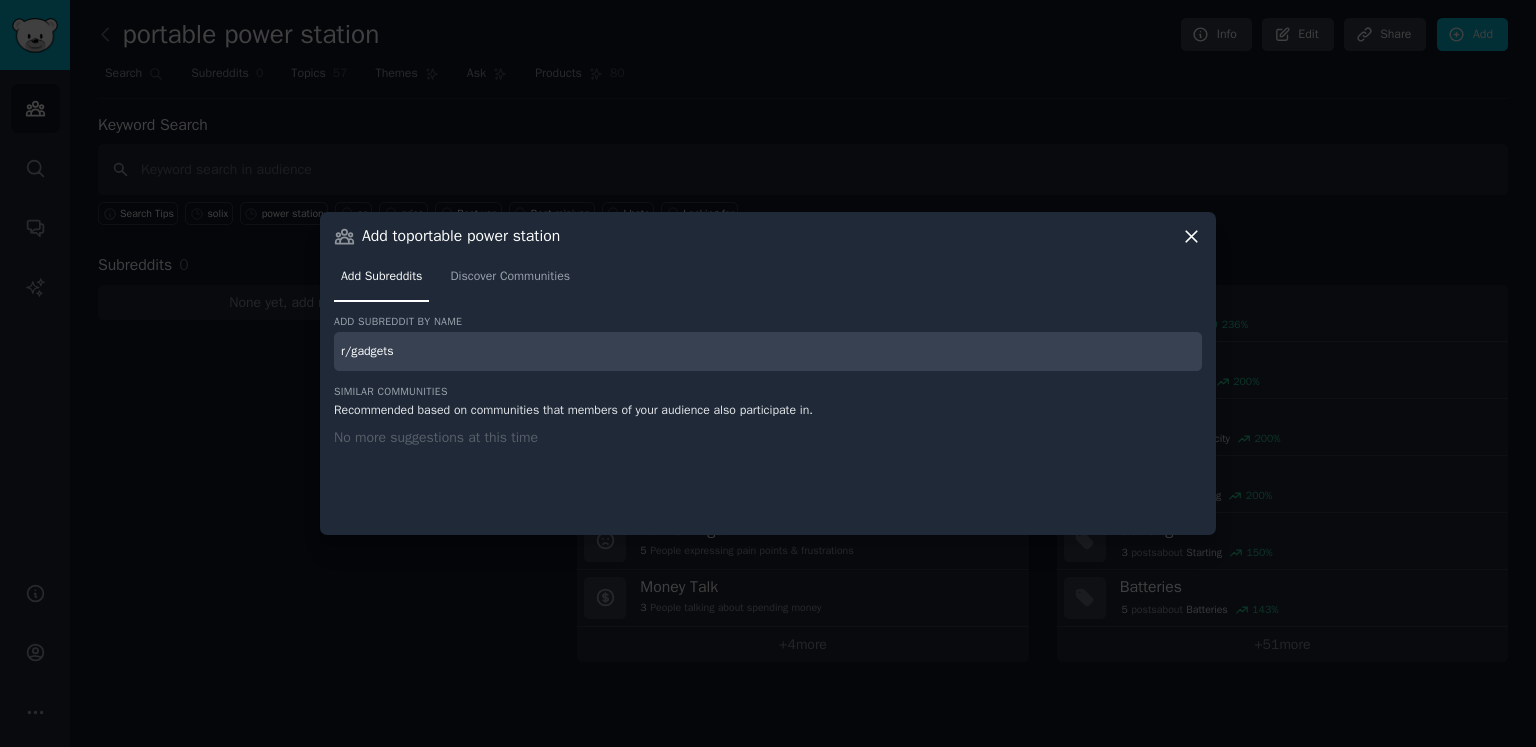 type on "r/gadgets" 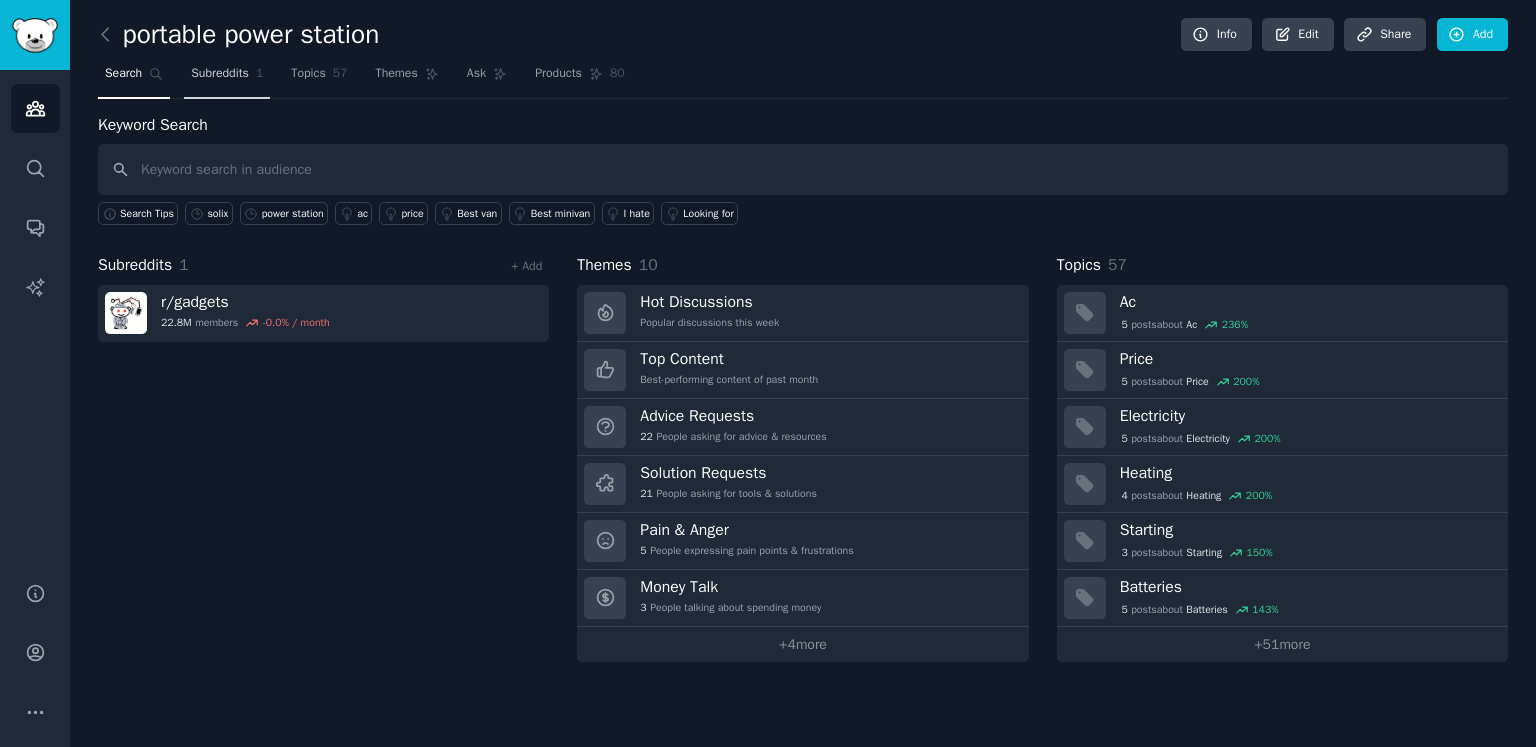 click on "Subreddits" at bounding box center (220, 74) 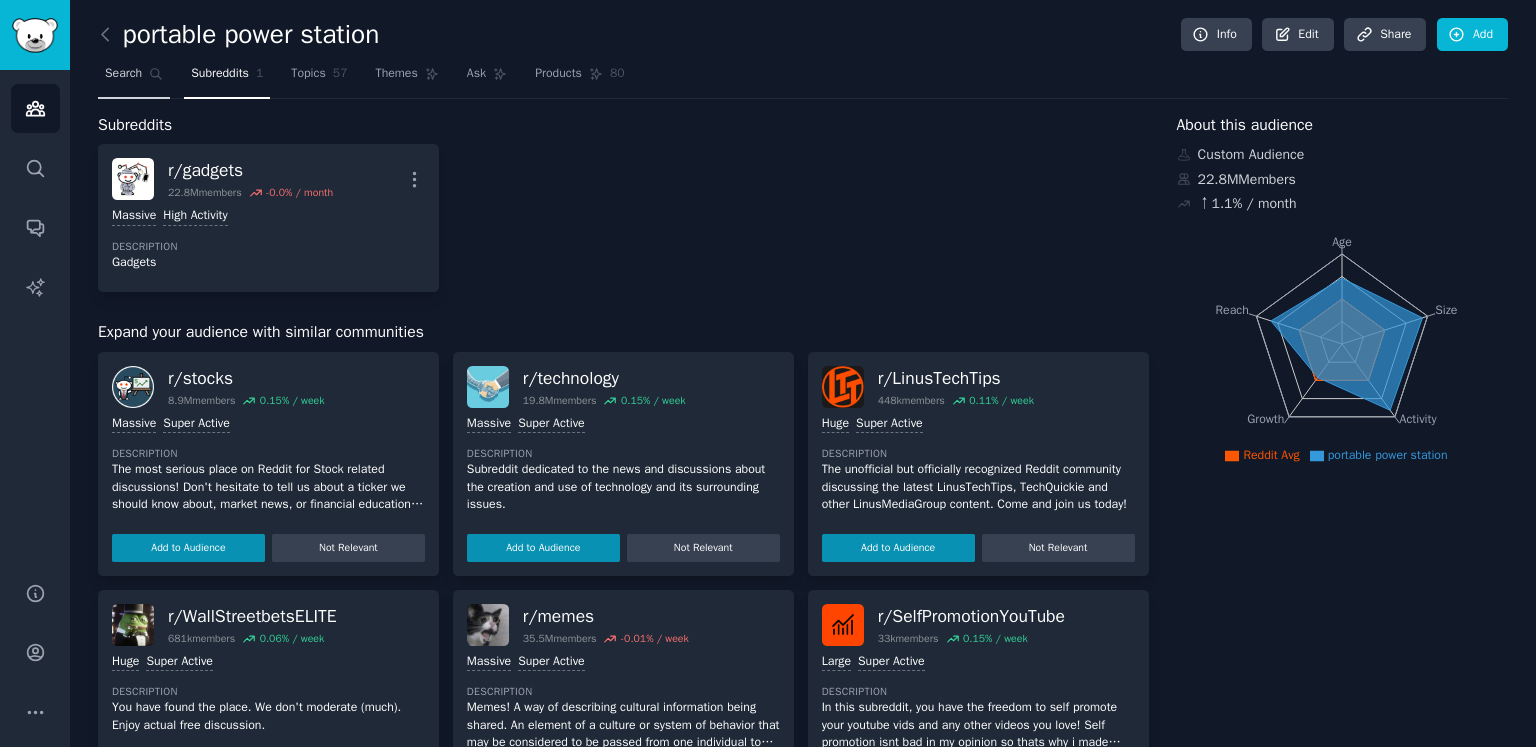 click on "Search" at bounding box center [134, 78] 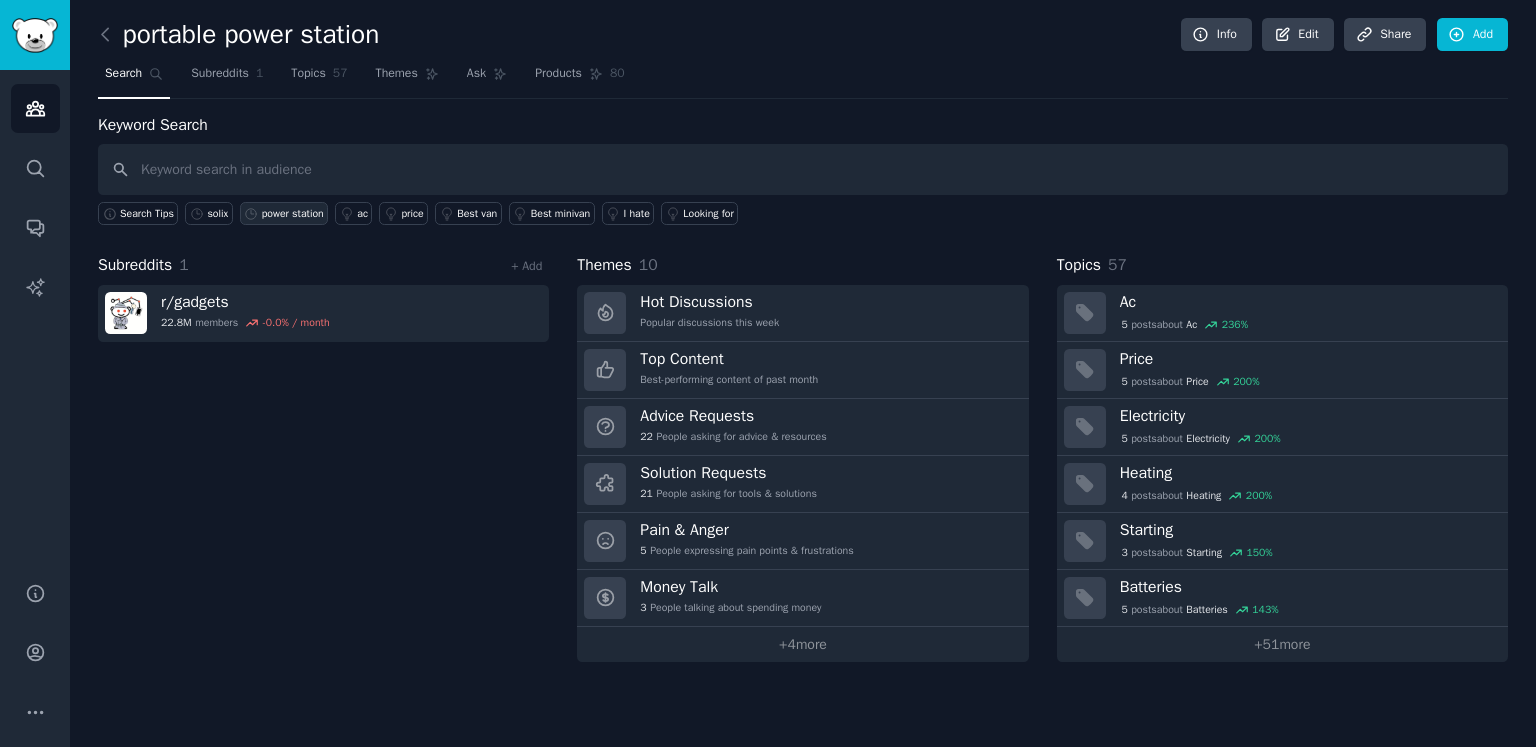 click on "power station" at bounding box center (293, 214) 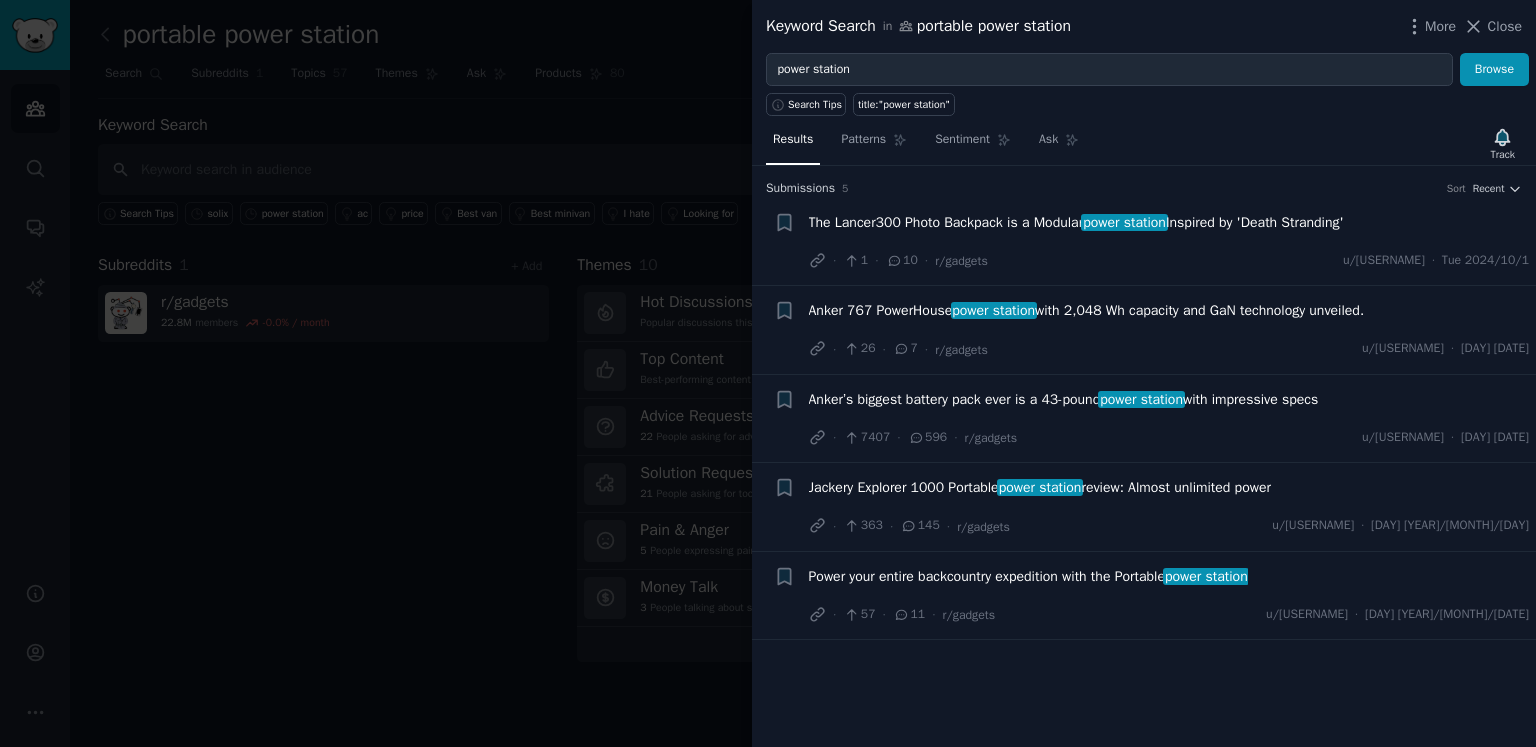 click at bounding box center [768, 373] 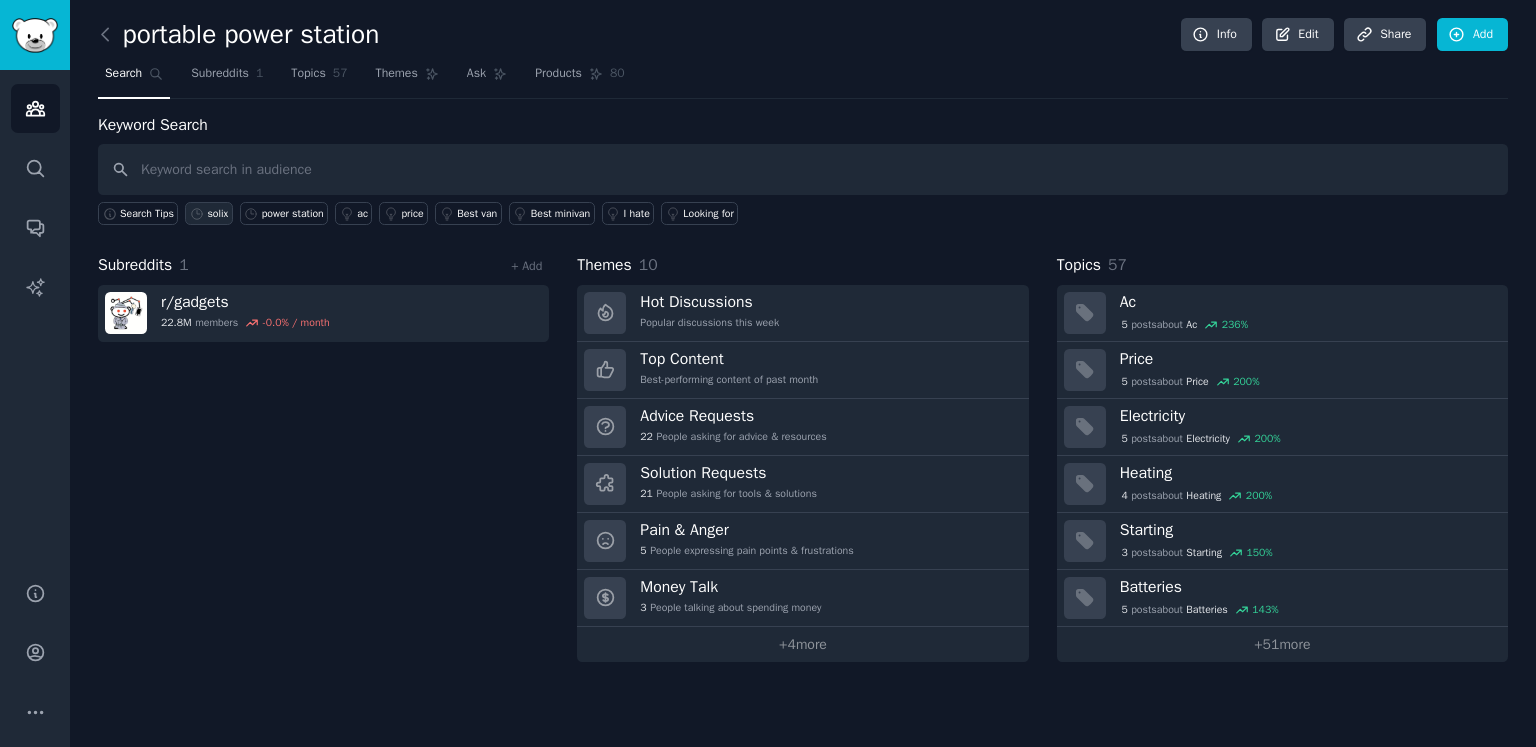 click on "solix" at bounding box center (217, 214) 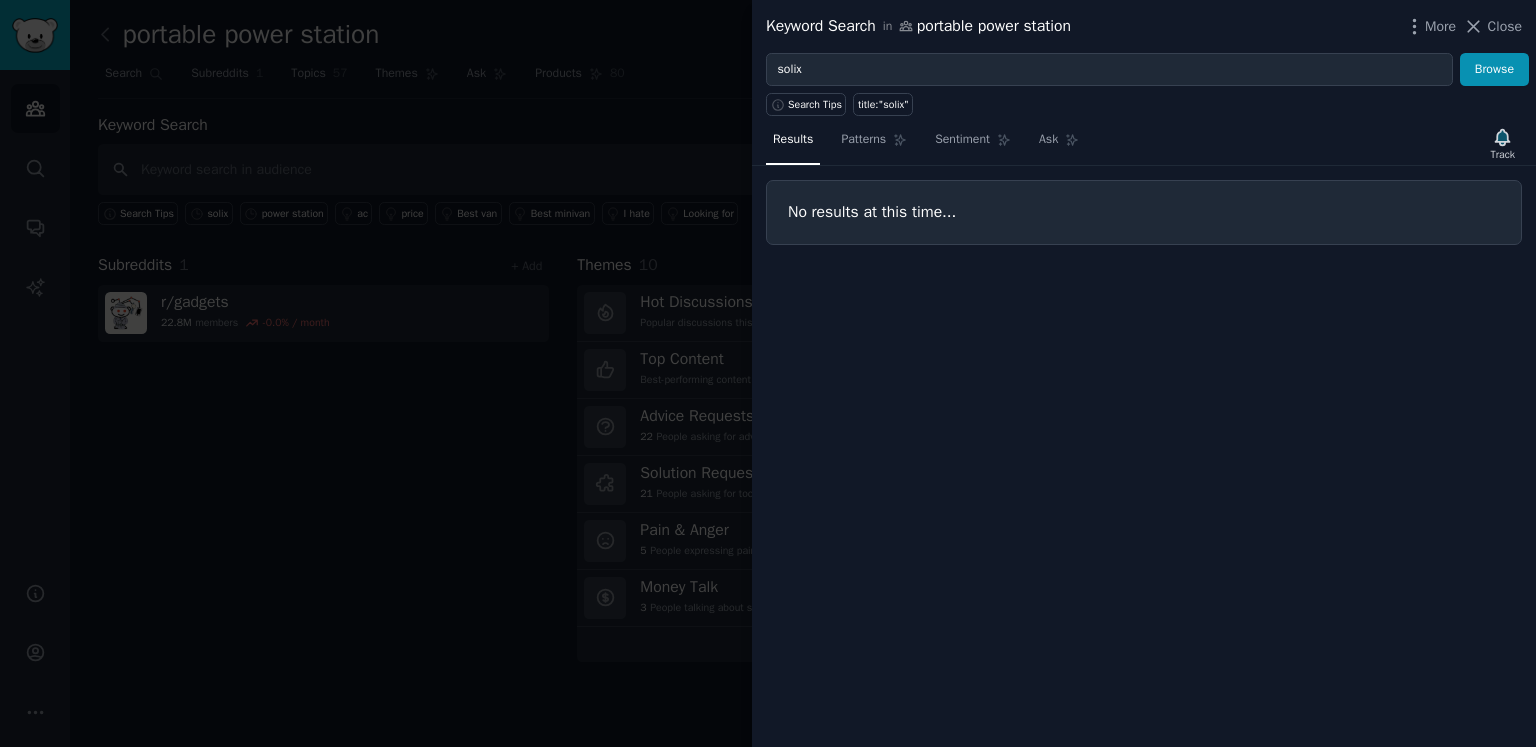click at bounding box center (768, 373) 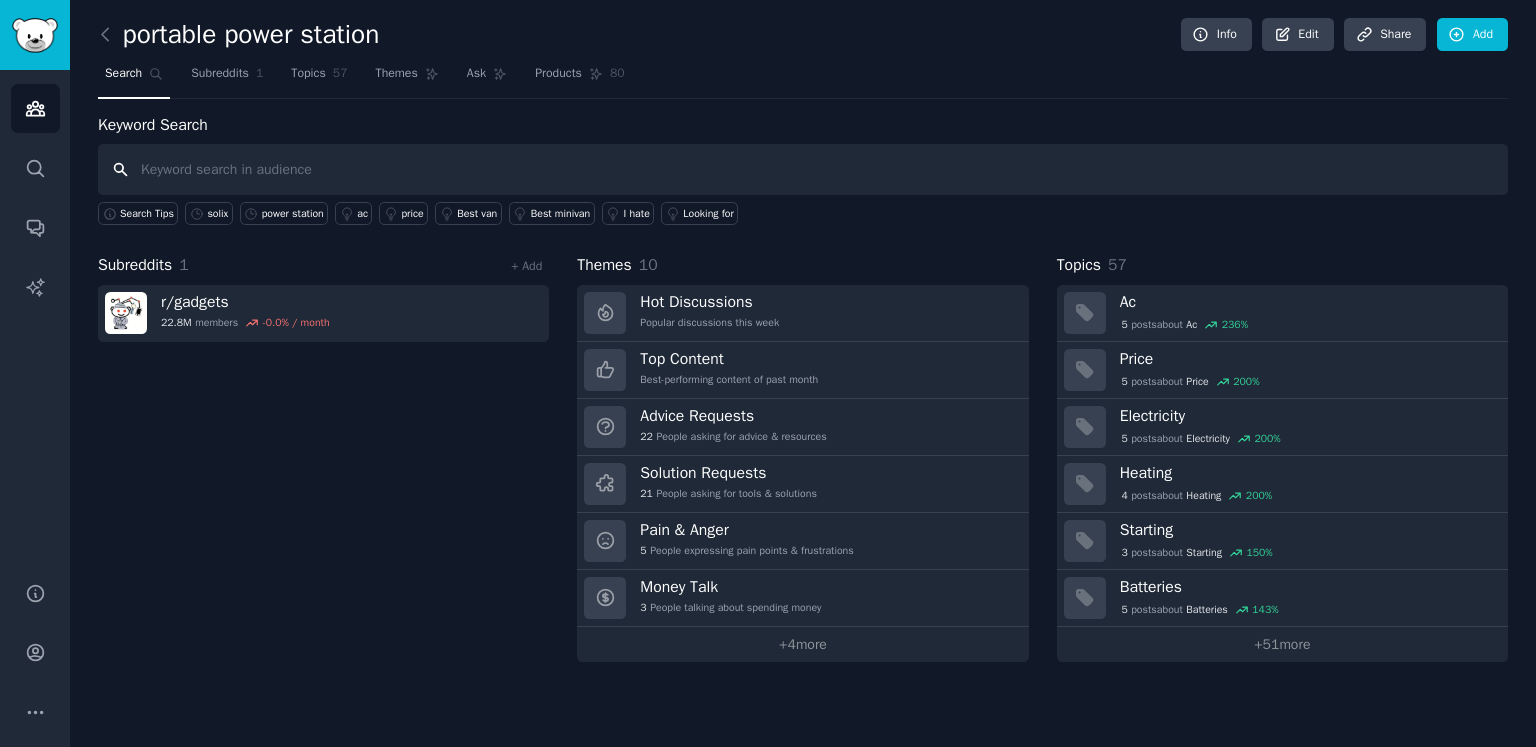 click at bounding box center (803, 169) 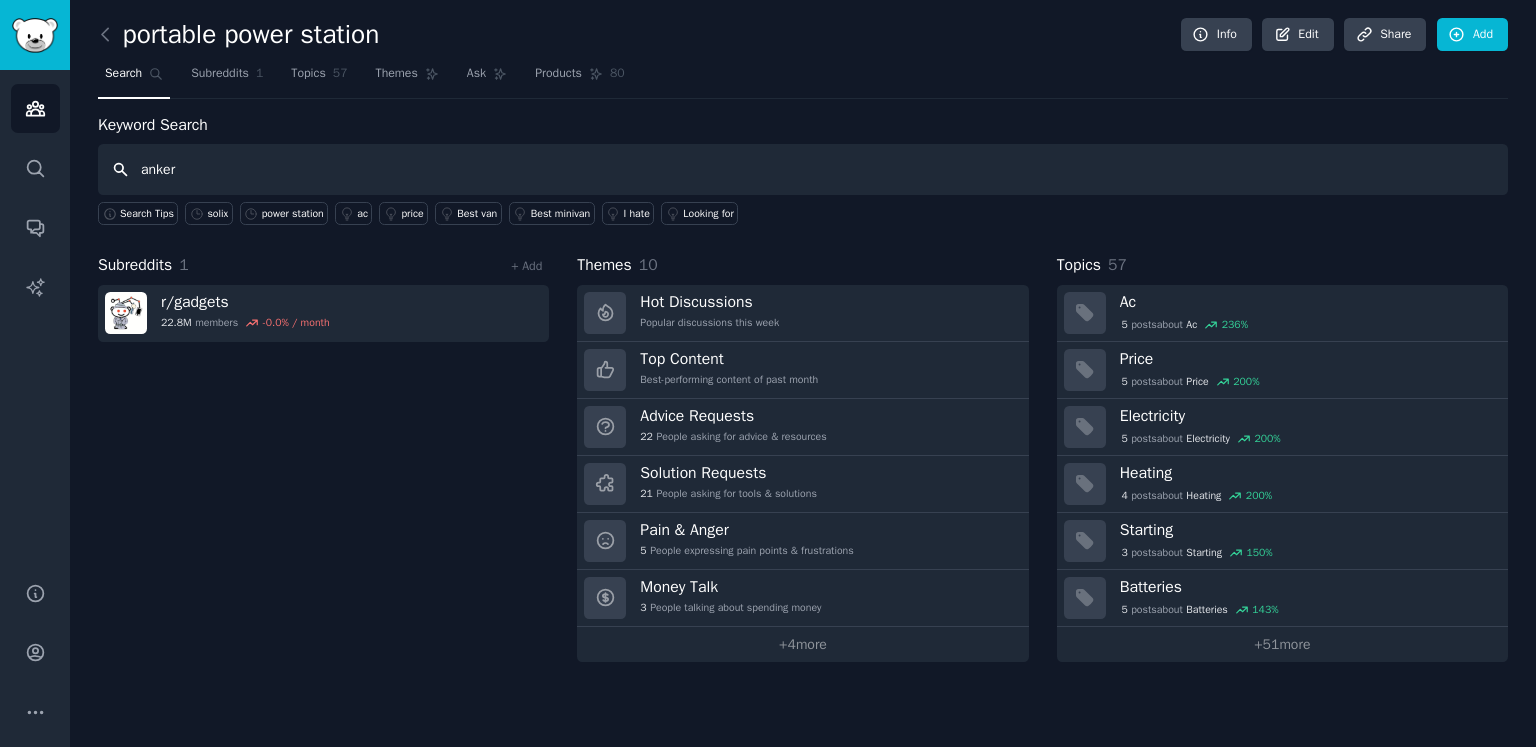 type on "anker" 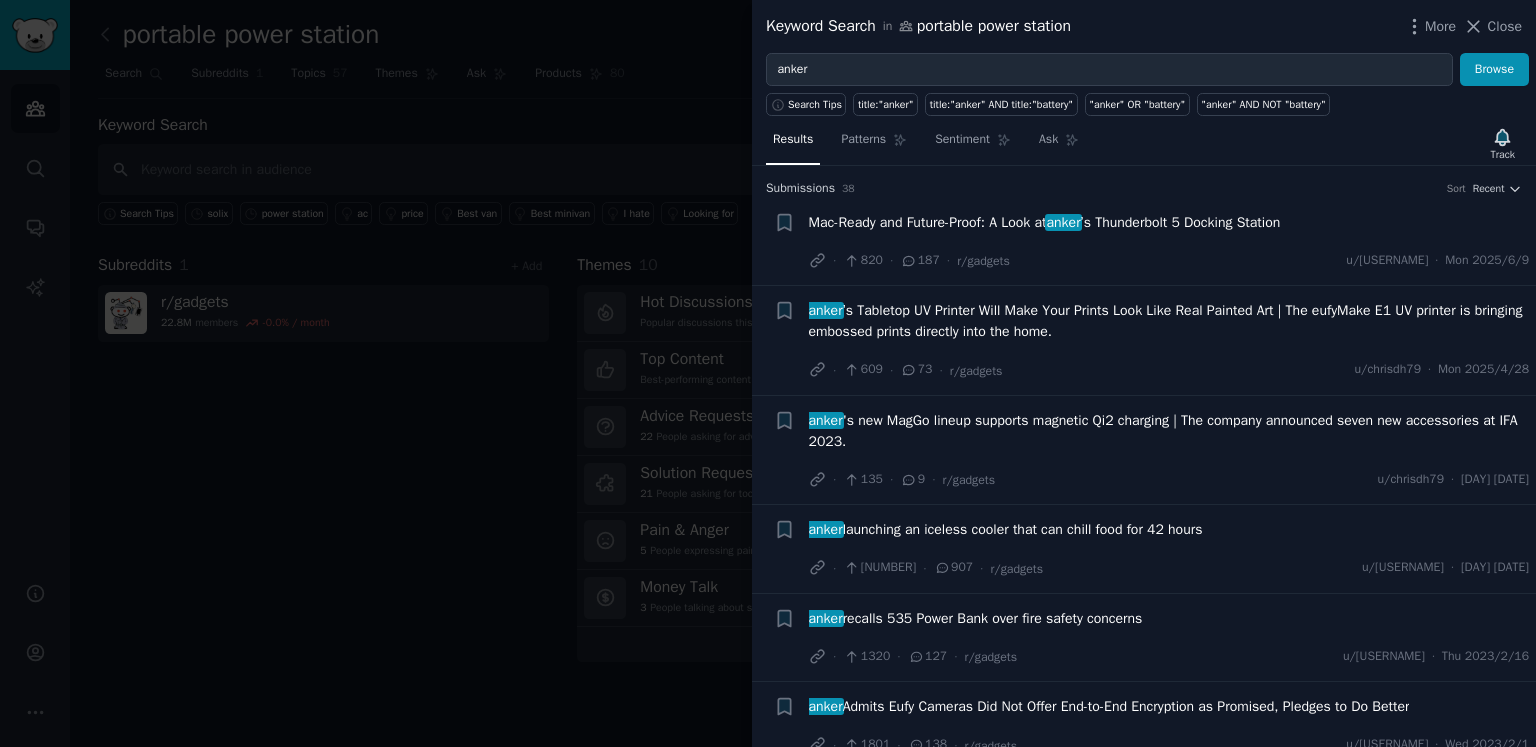 click at bounding box center [768, 373] 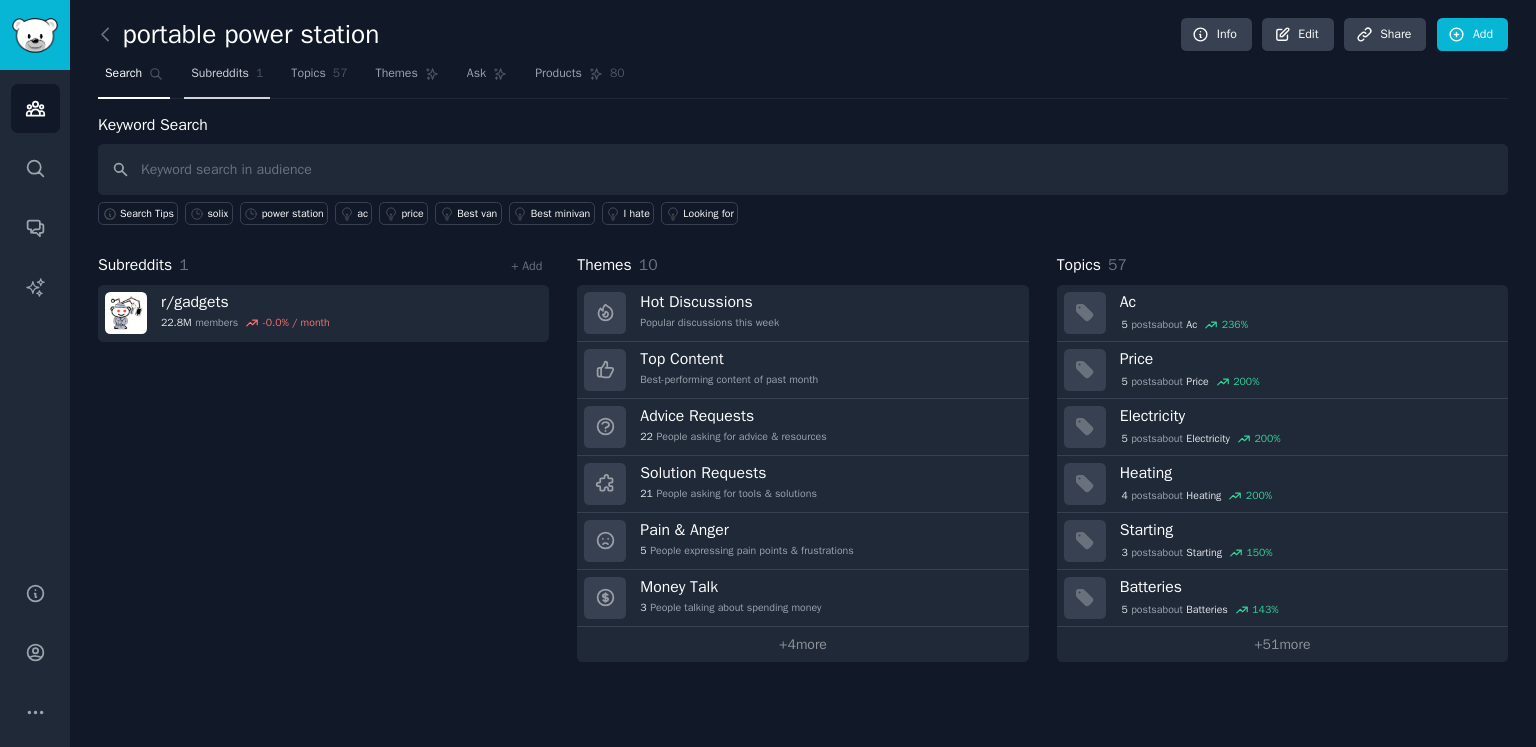 click on "Subreddits" at bounding box center (220, 74) 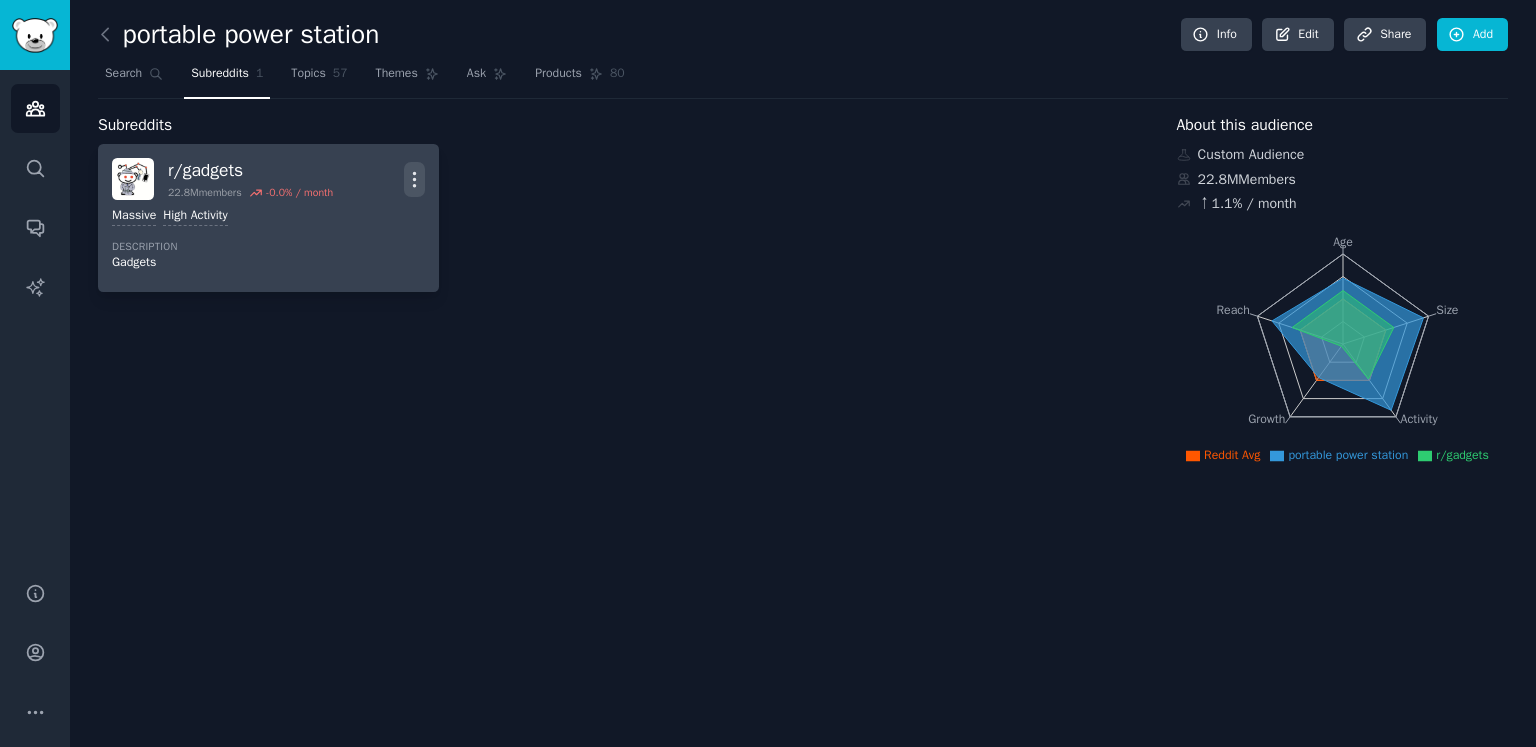 click 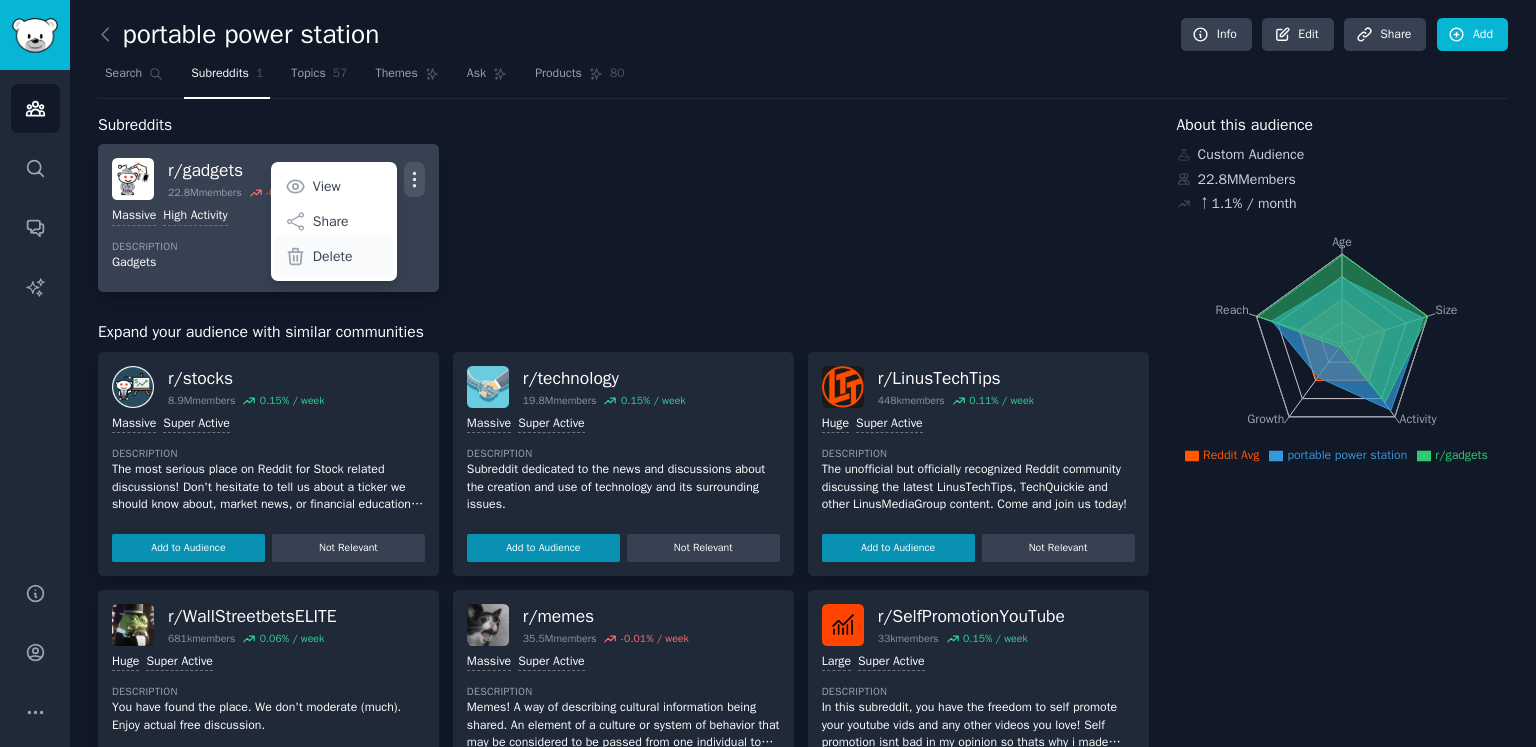 click on "Delete" at bounding box center (333, 256) 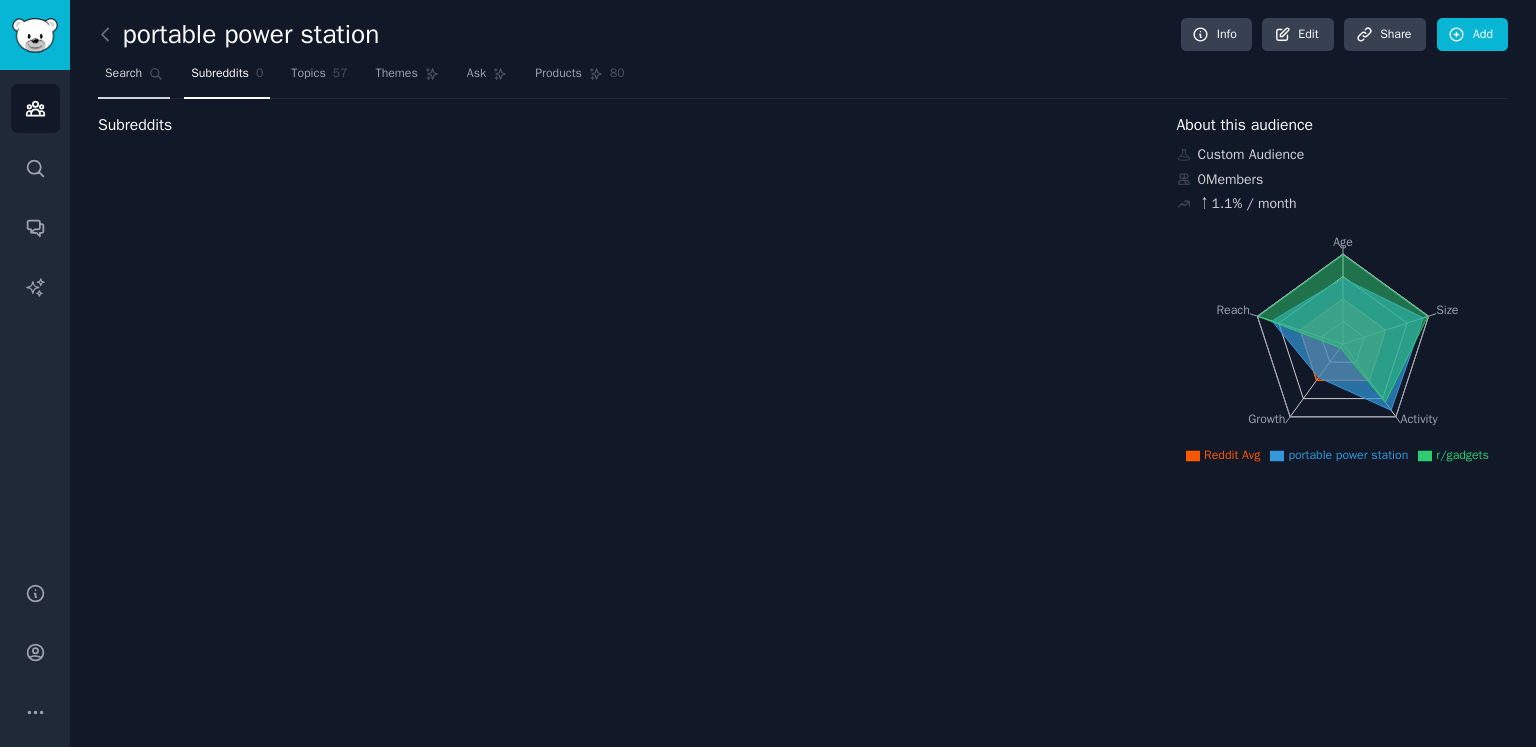 click on "Search" at bounding box center [134, 78] 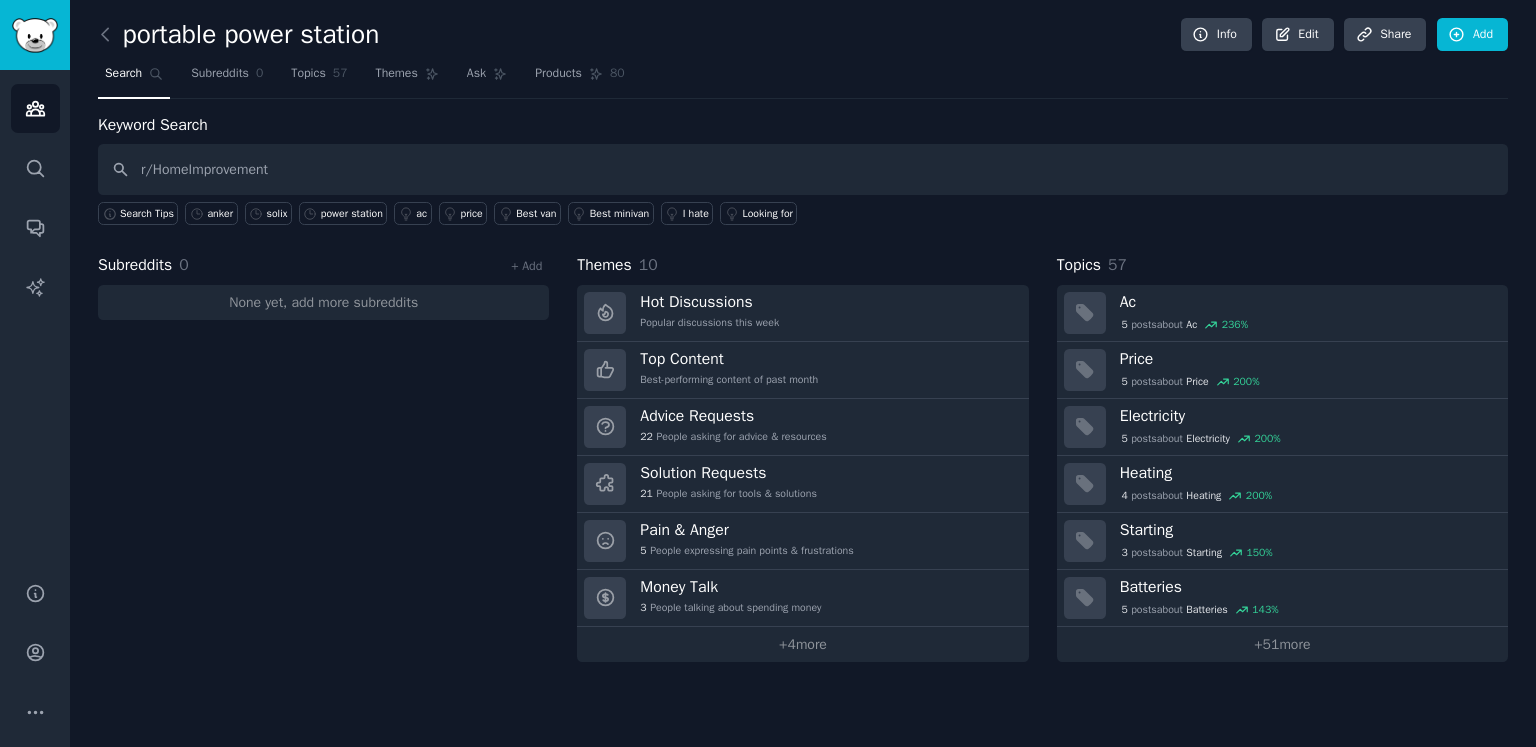 type on "r/HomeImprovement" 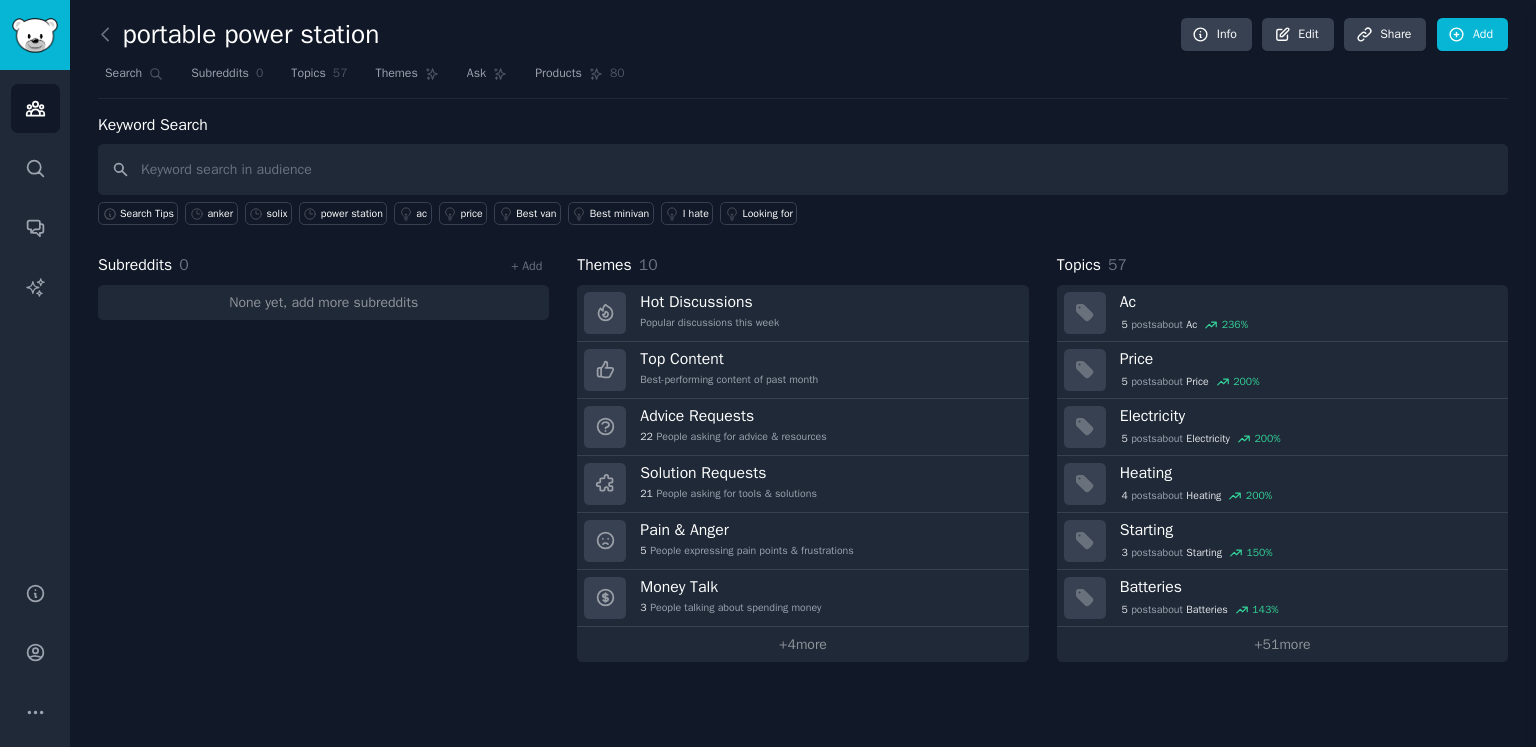 type 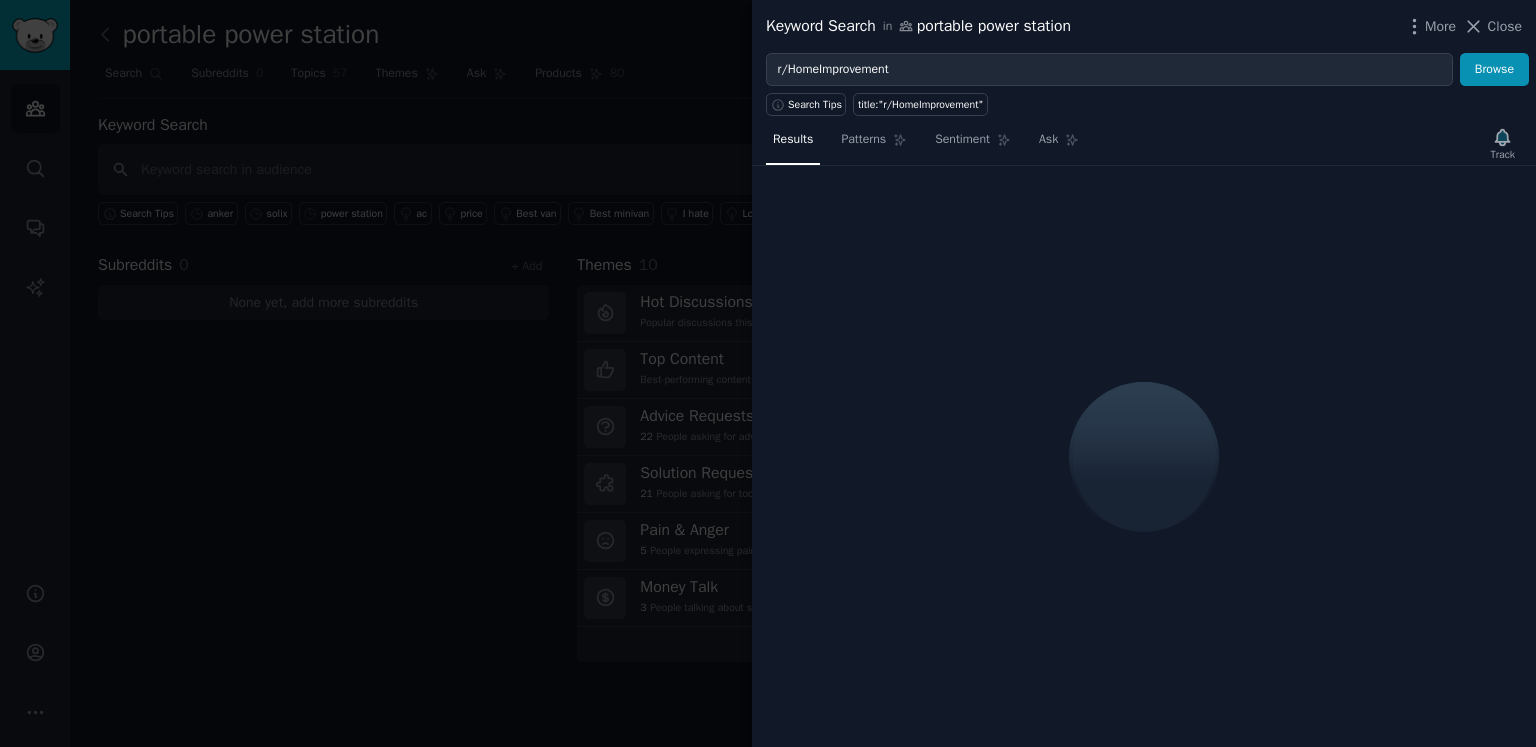 click at bounding box center (768, 373) 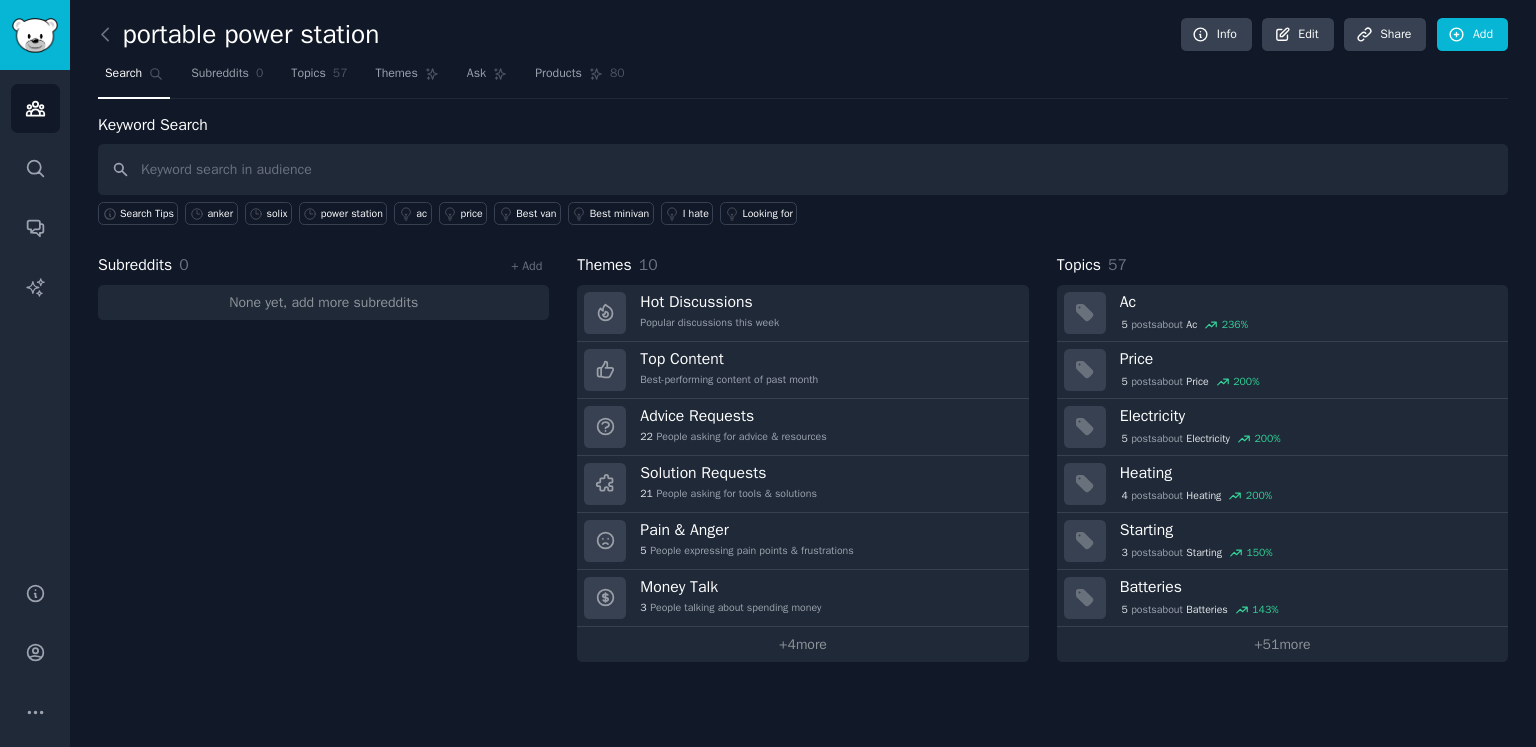 click on "+ Add" at bounding box center [526, 265] 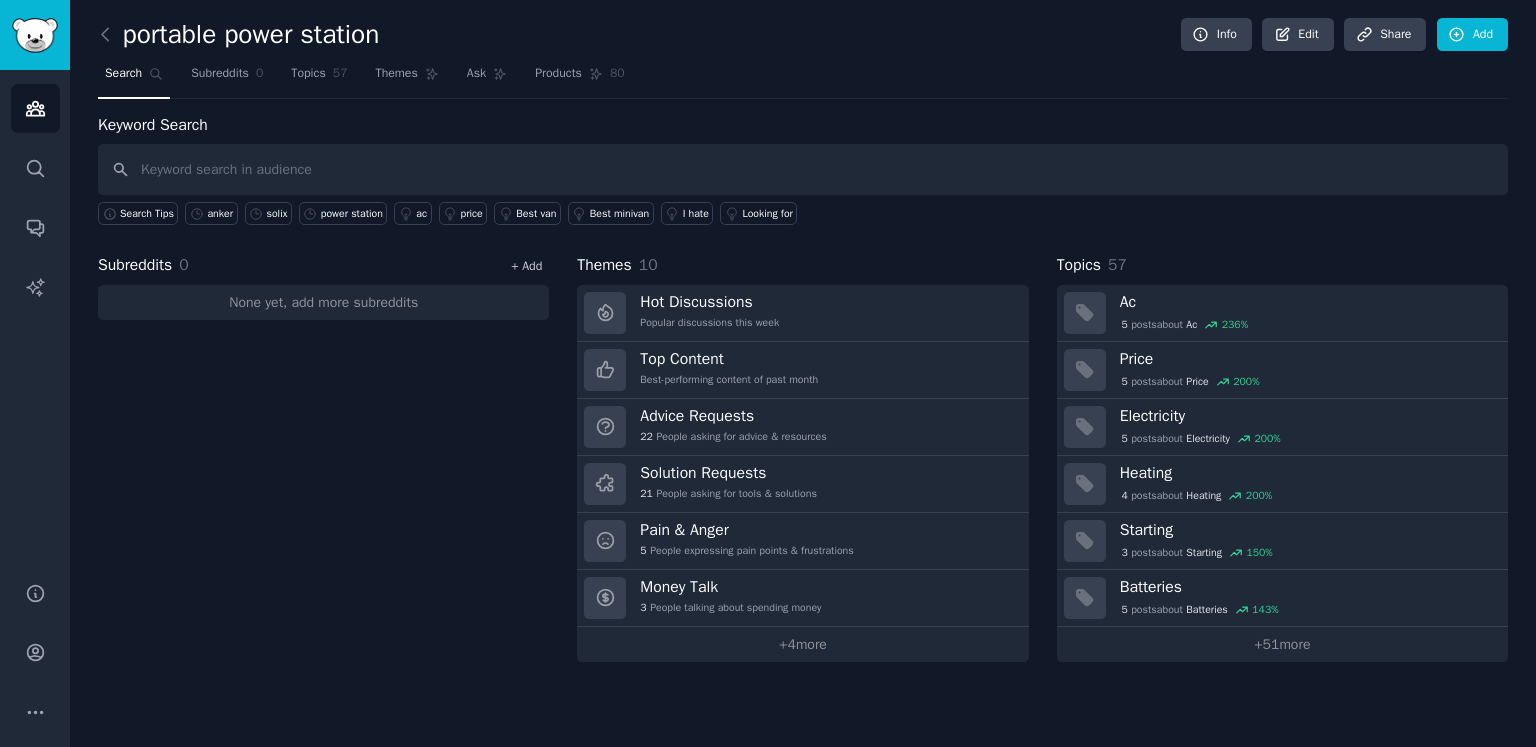 click on "+ Add" at bounding box center (526, 266) 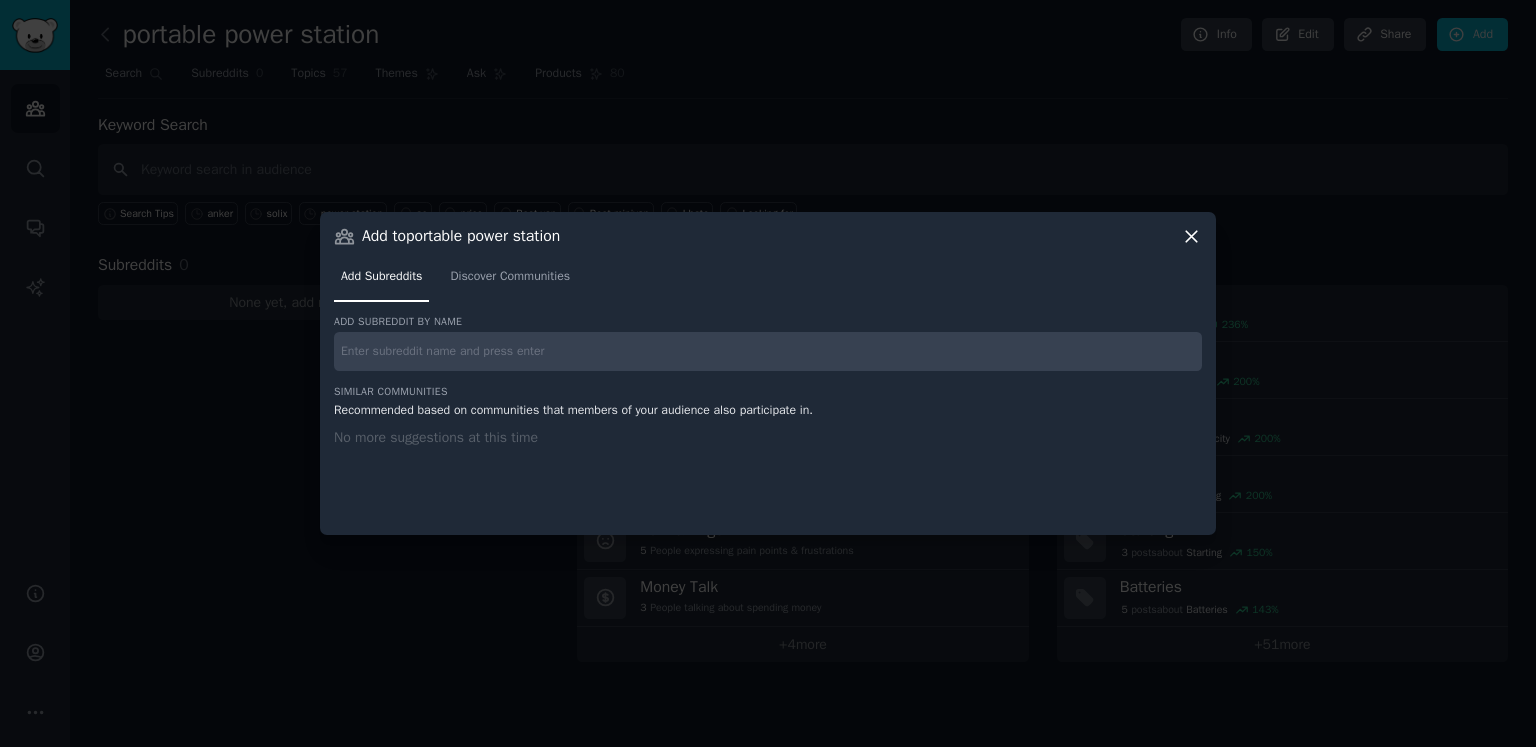 click at bounding box center (768, 351) 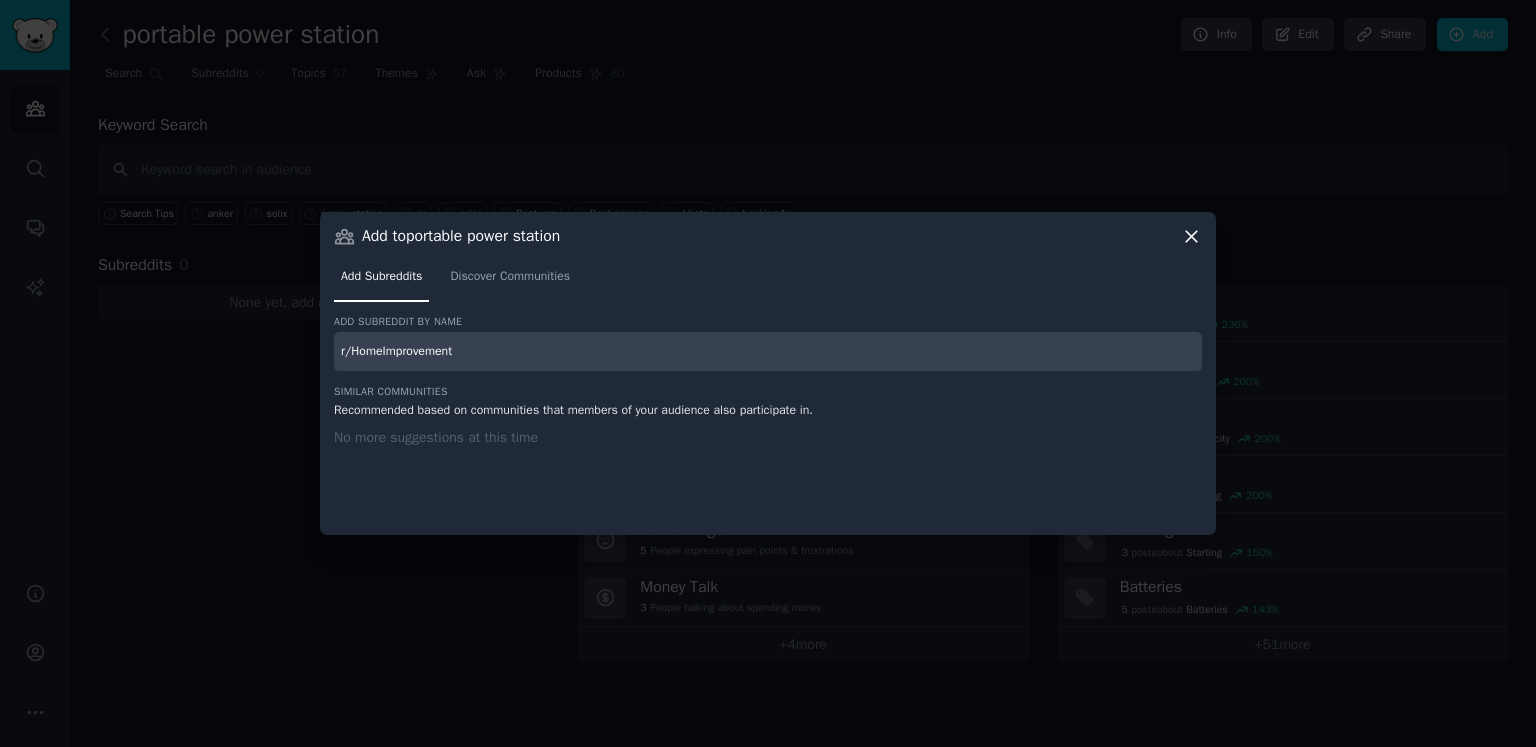 type on "r/HomeImprovement" 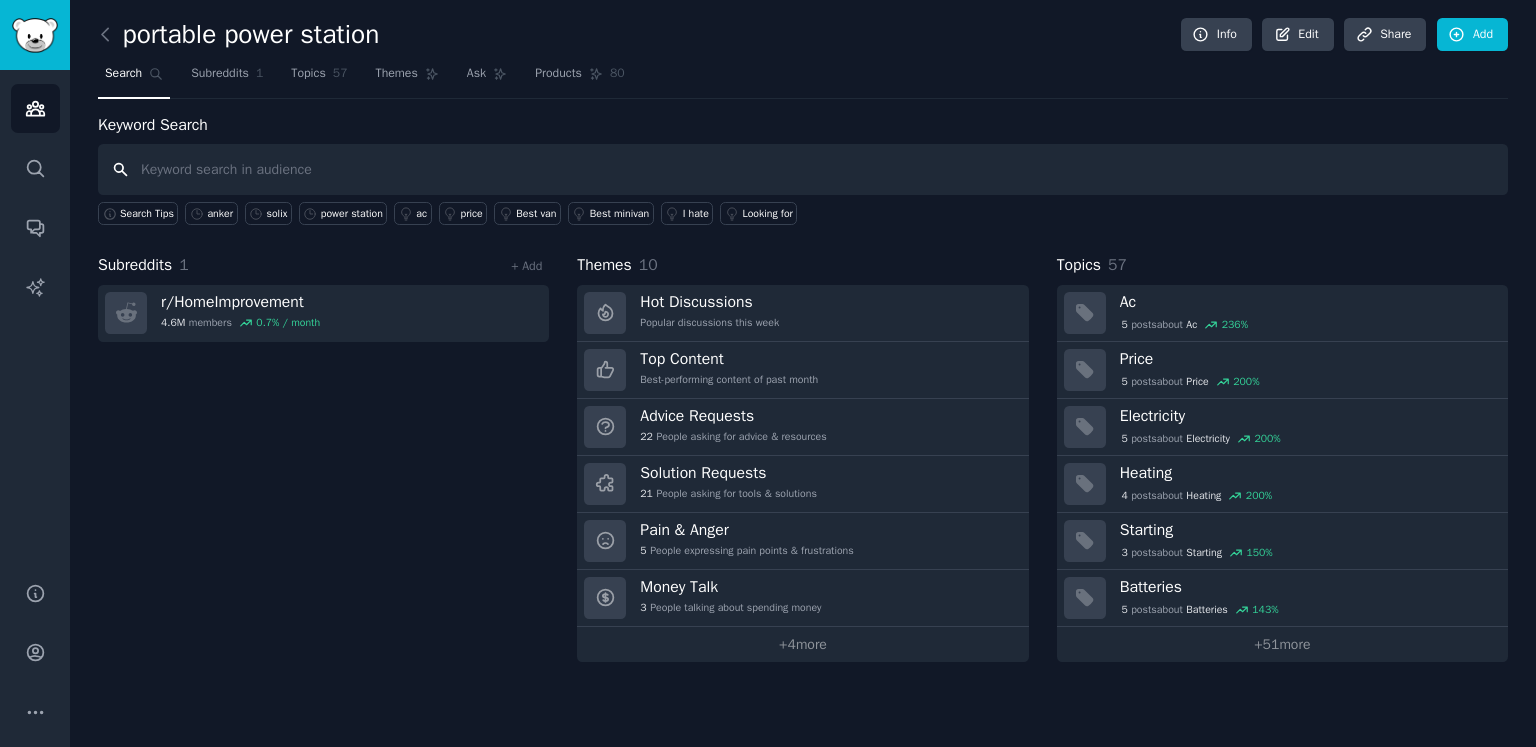 click at bounding box center (803, 169) 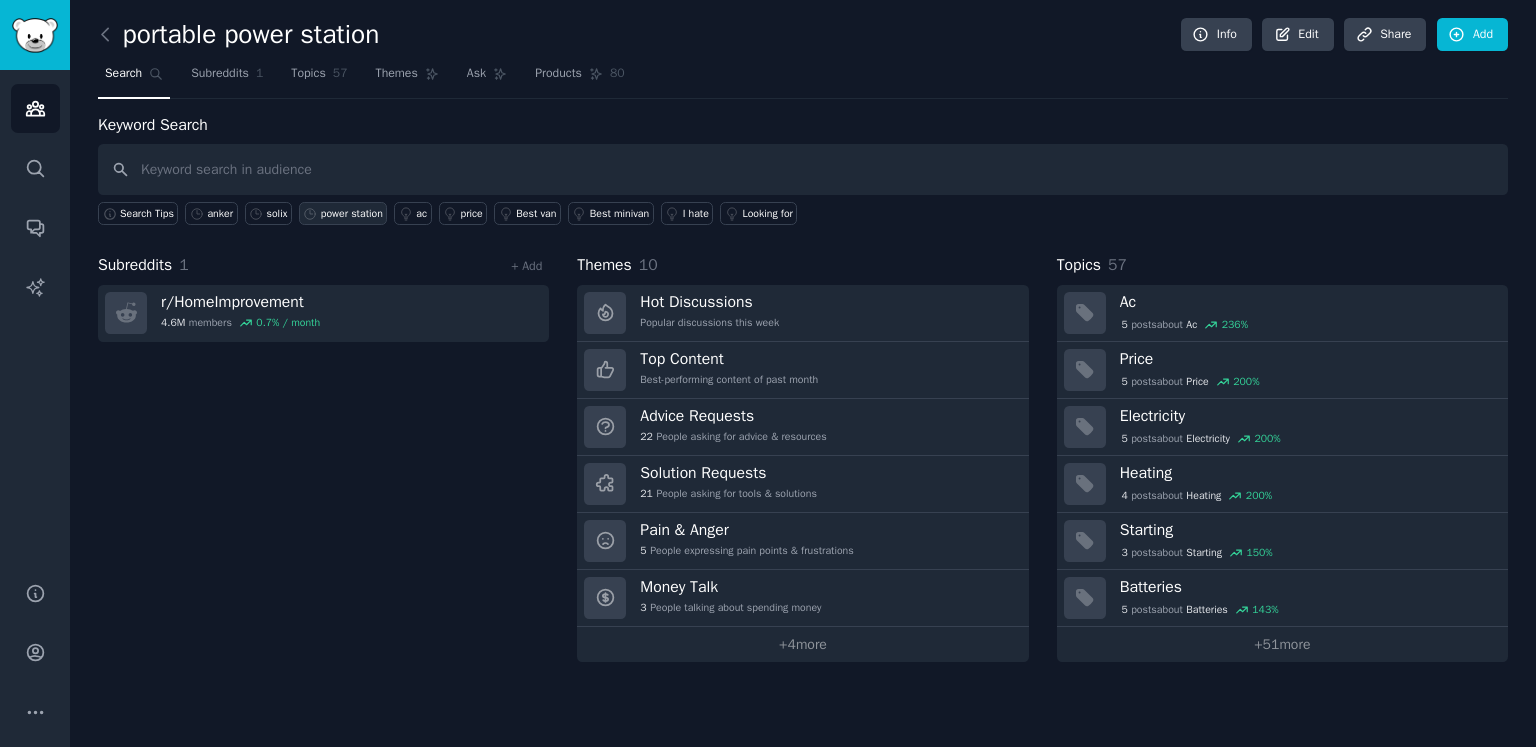 click on "power station" at bounding box center (352, 214) 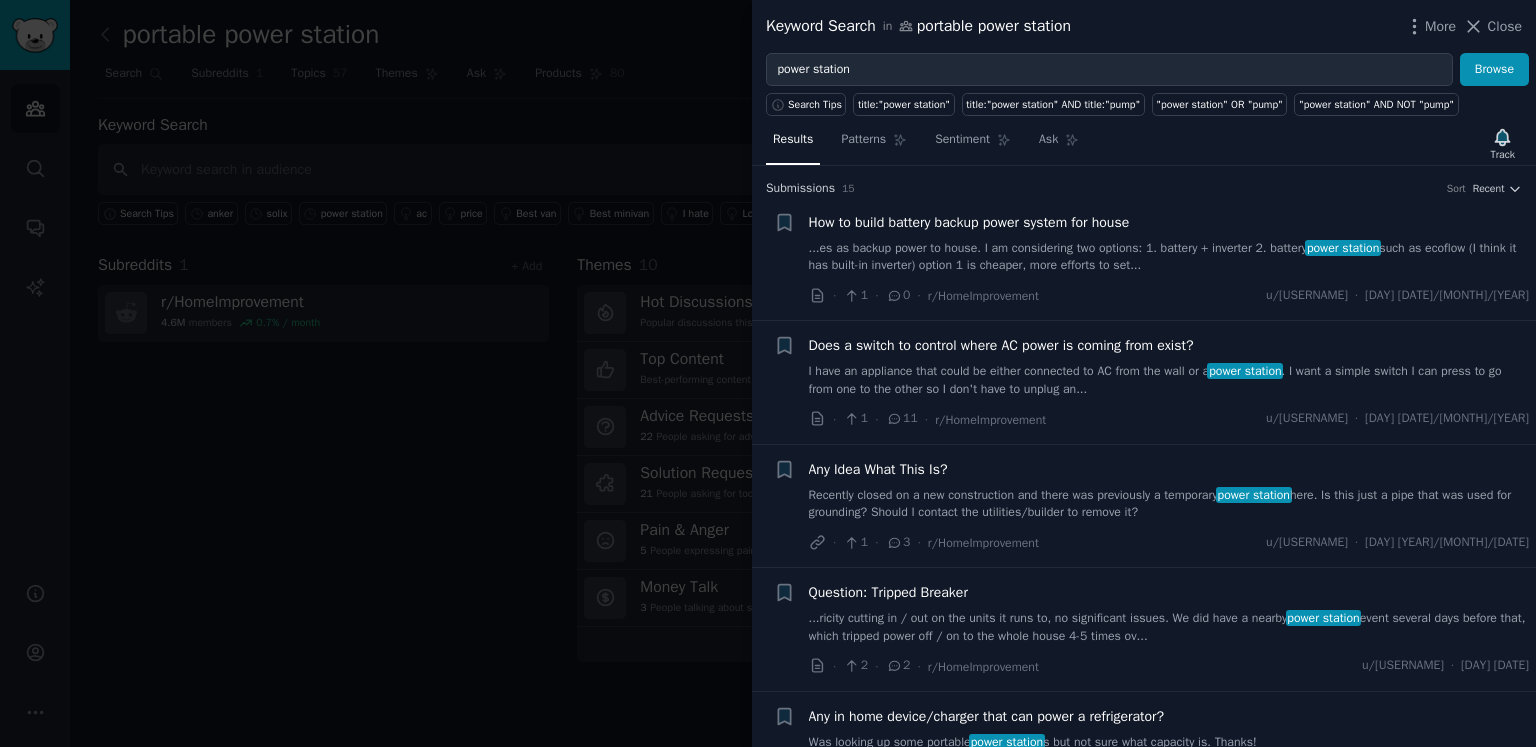 click at bounding box center [768, 373] 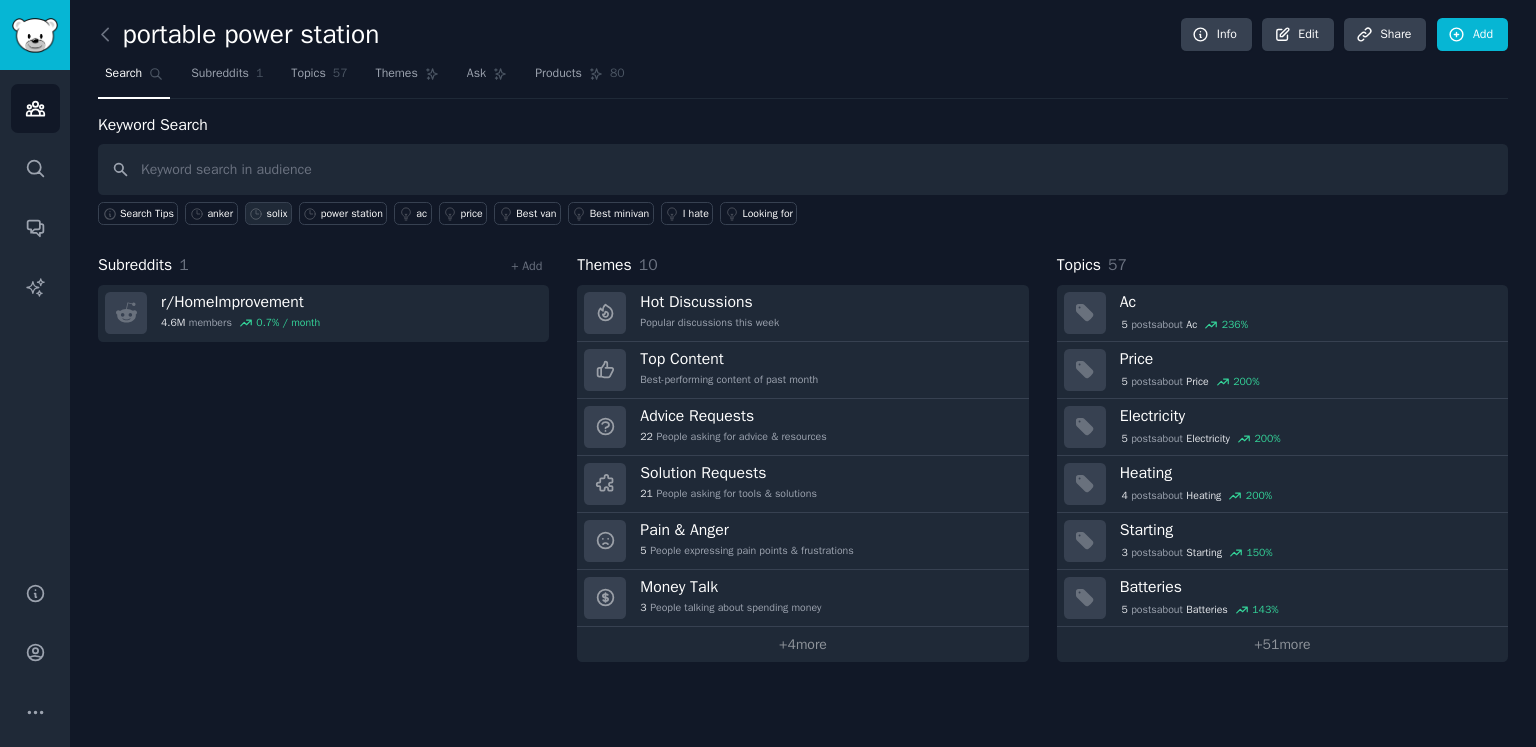 click on "solix" at bounding box center [277, 214] 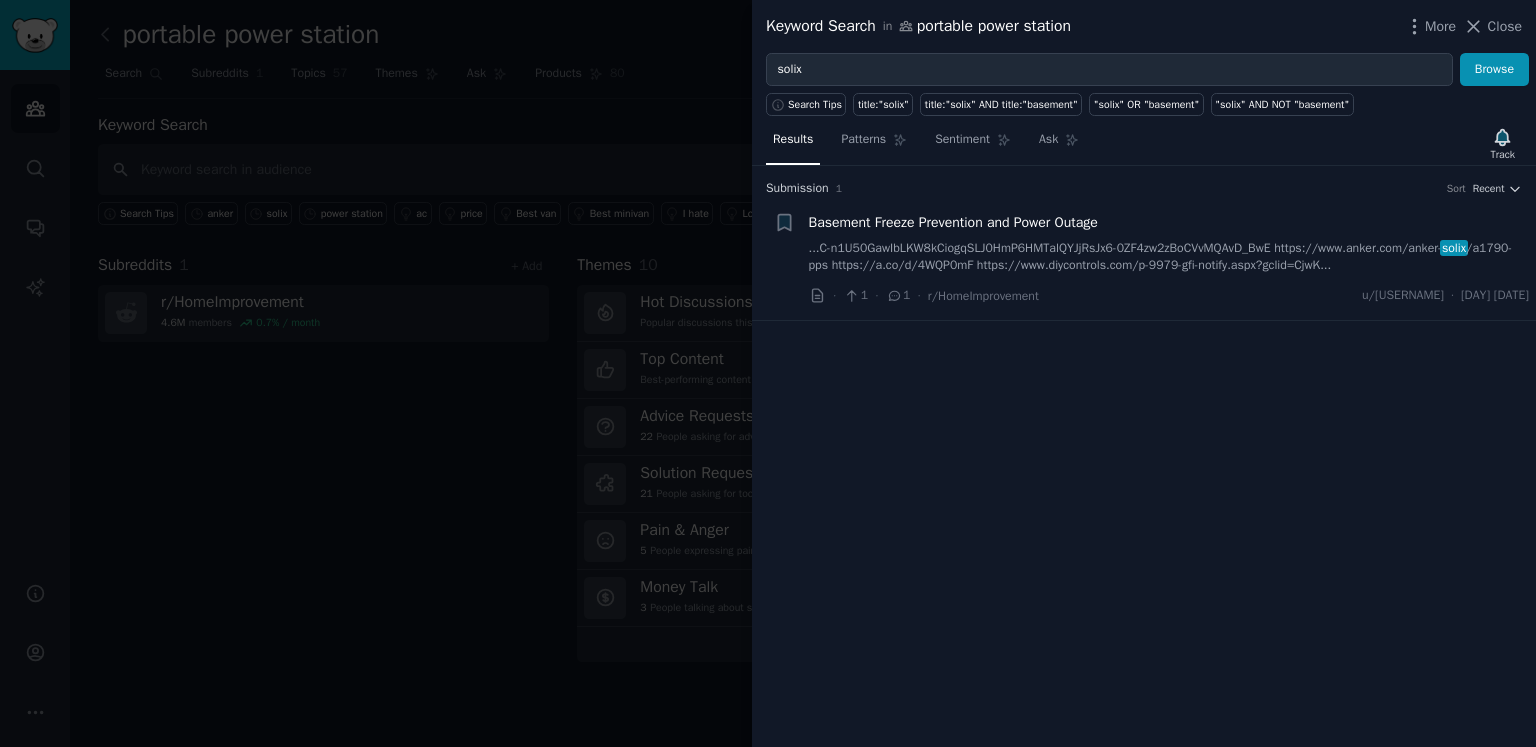 click at bounding box center [768, 373] 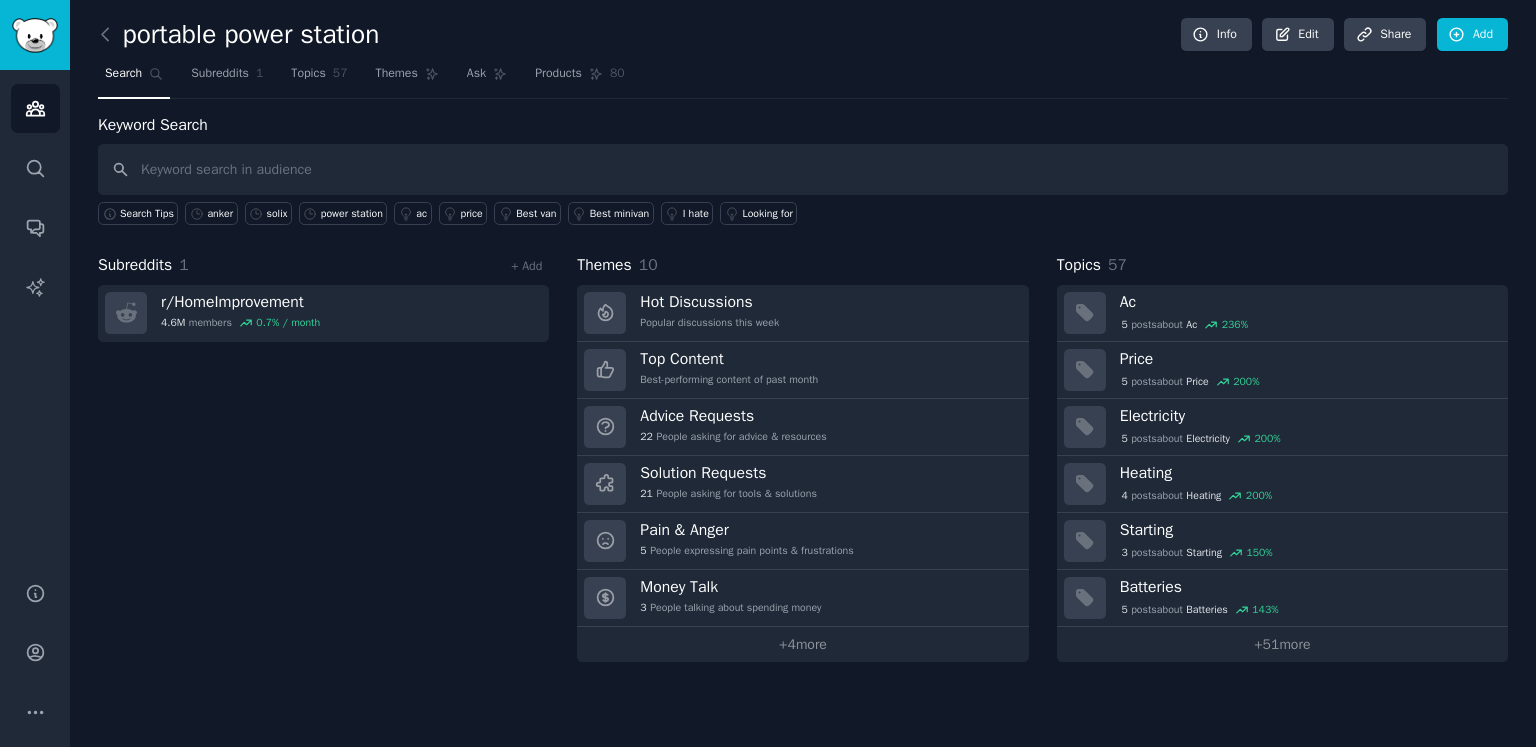 scroll, scrollTop: 0, scrollLeft: 0, axis: both 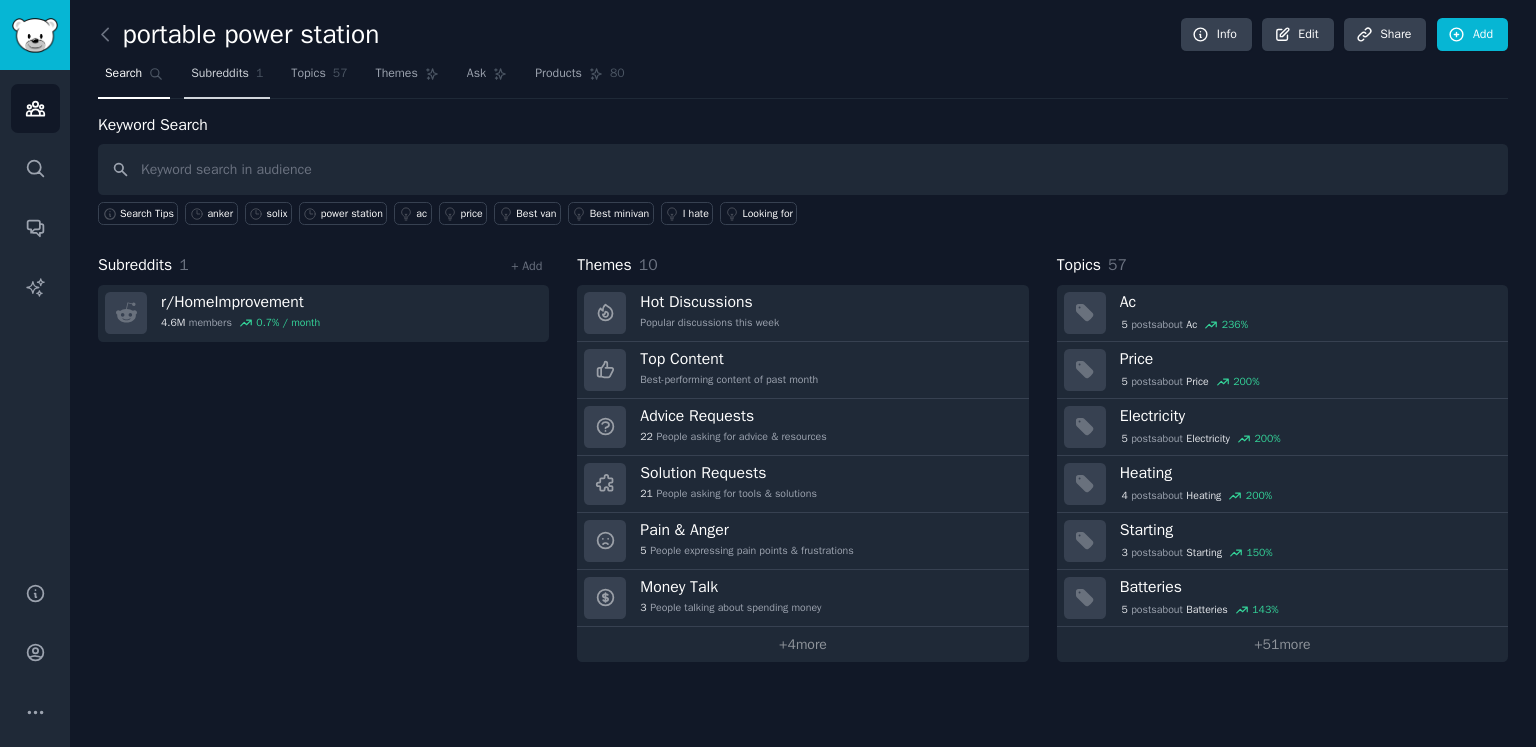 click on "Subreddits 1" at bounding box center (227, 78) 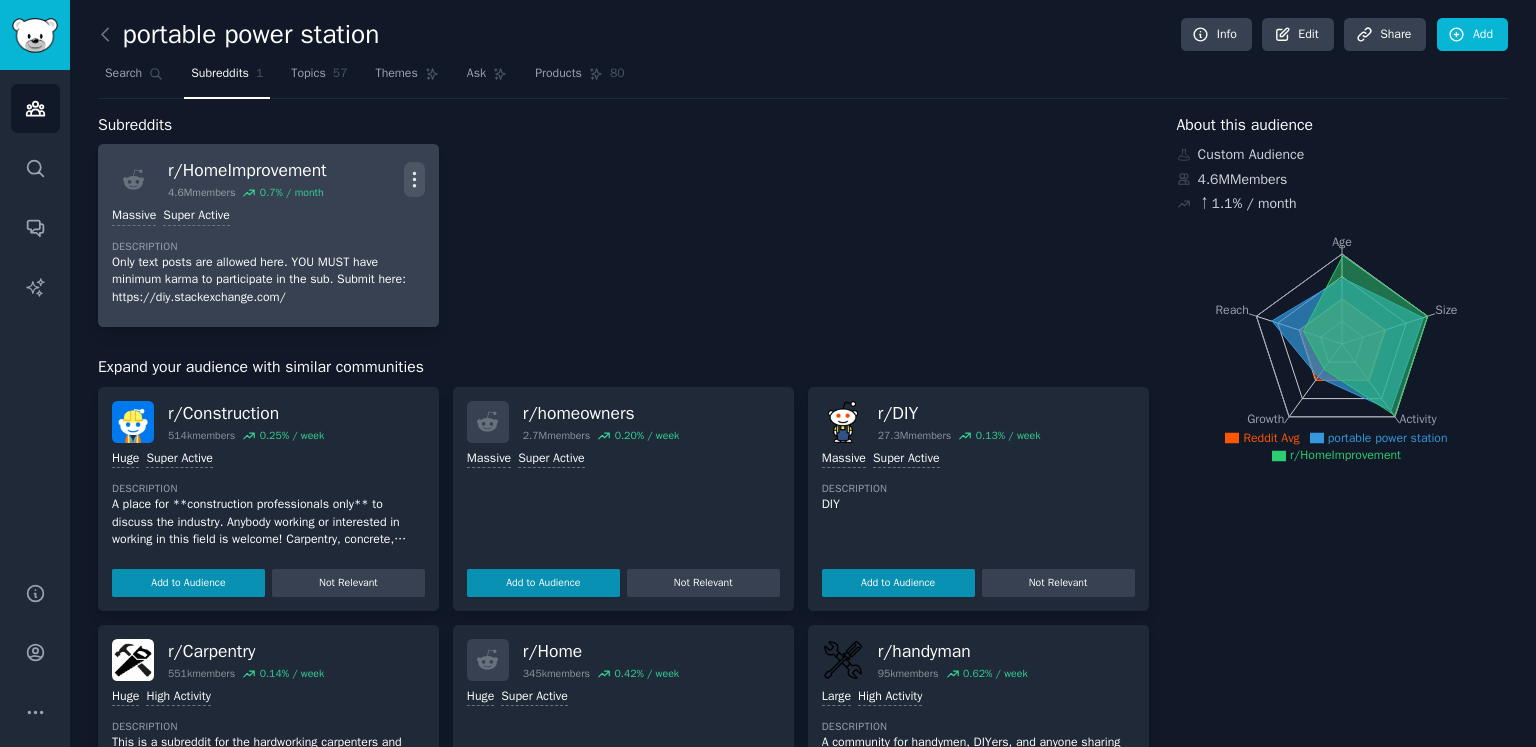click 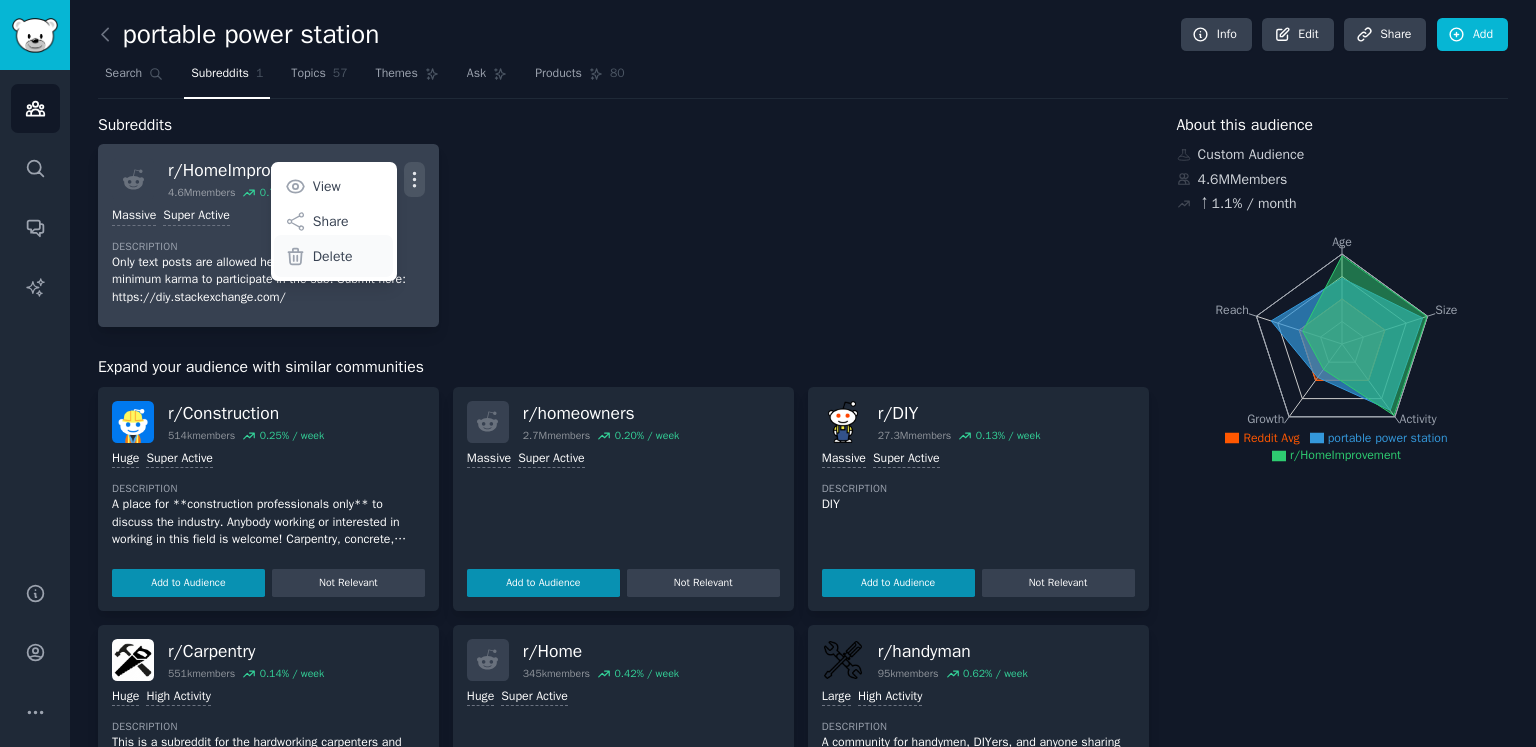 click on "Delete" at bounding box center (333, 256) 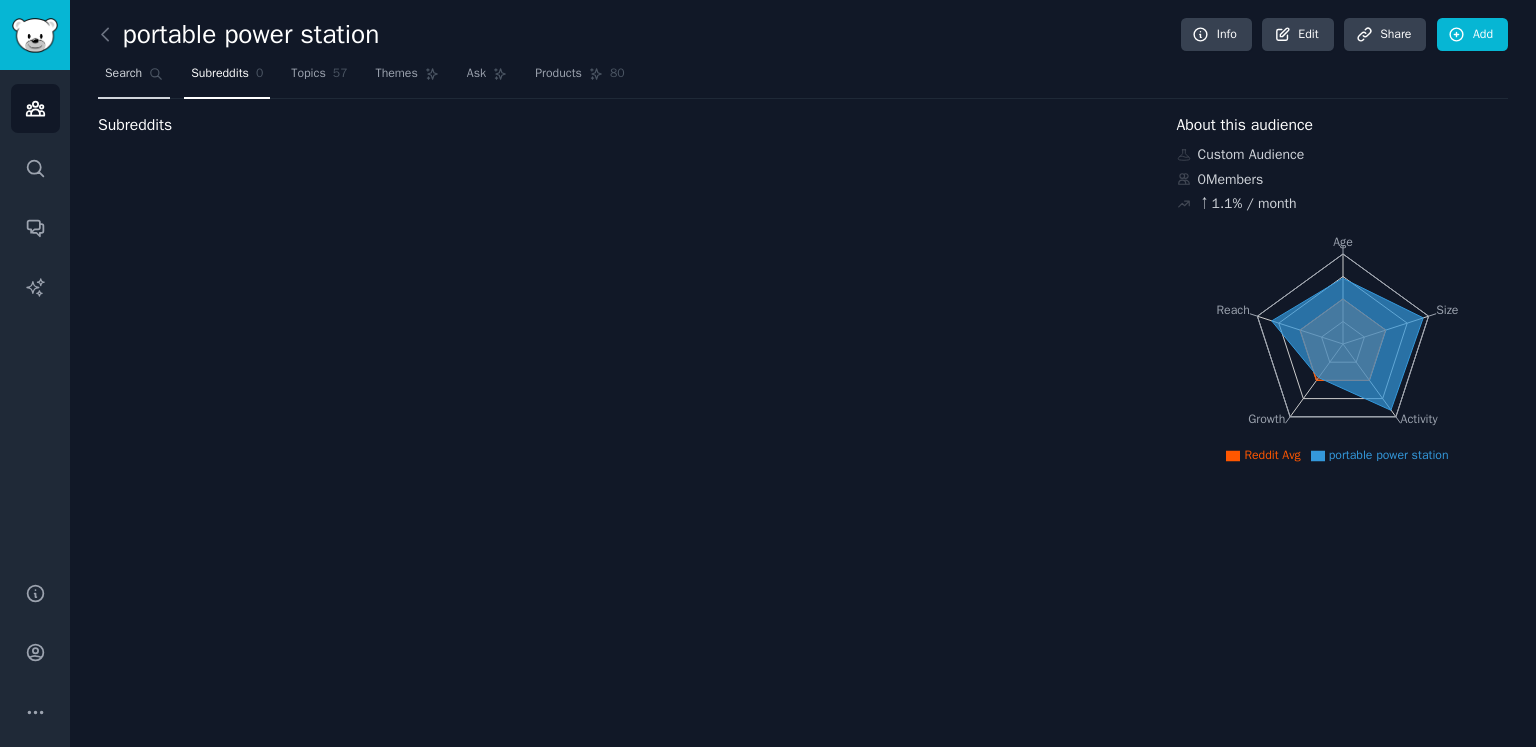 click on "Search" at bounding box center (123, 74) 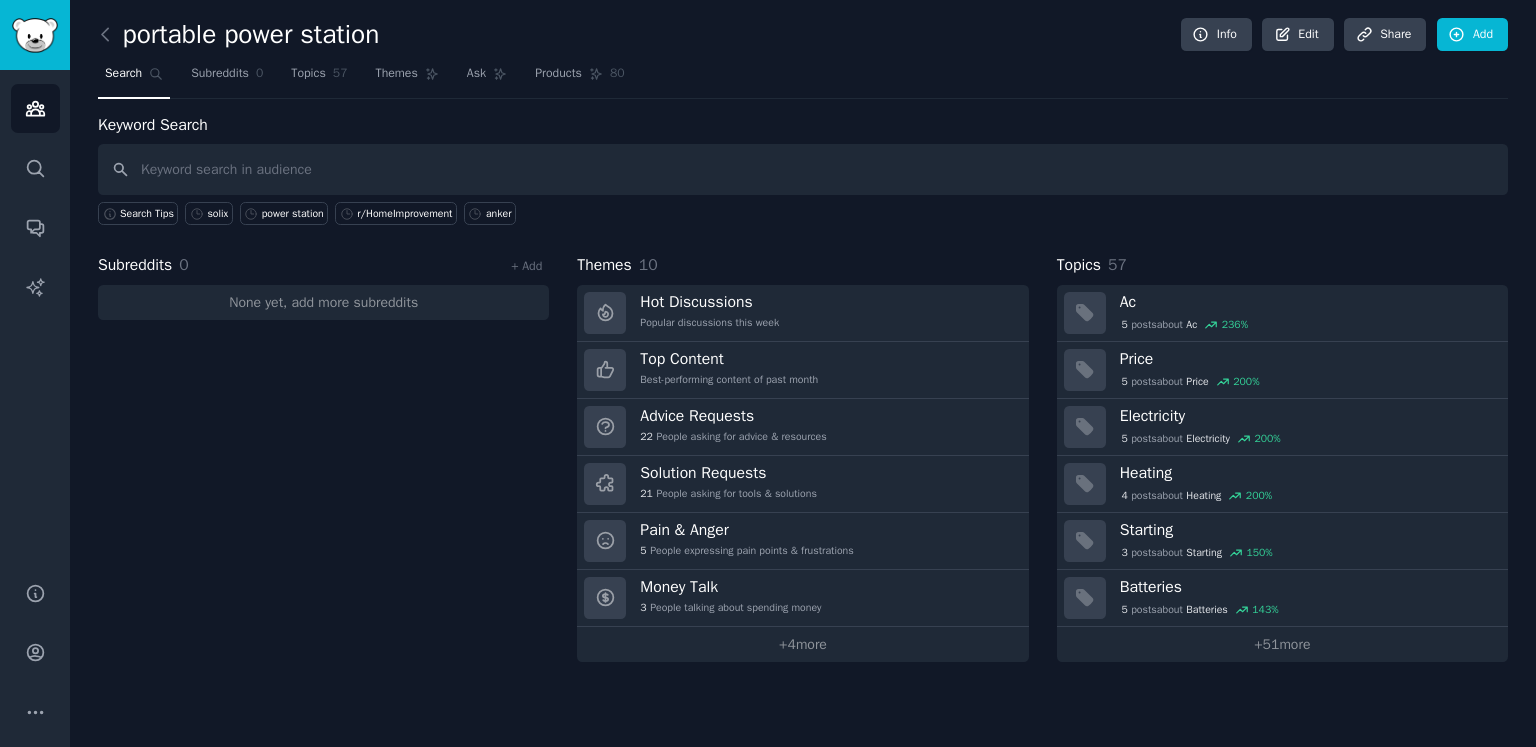 click at bounding box center [803, 169] 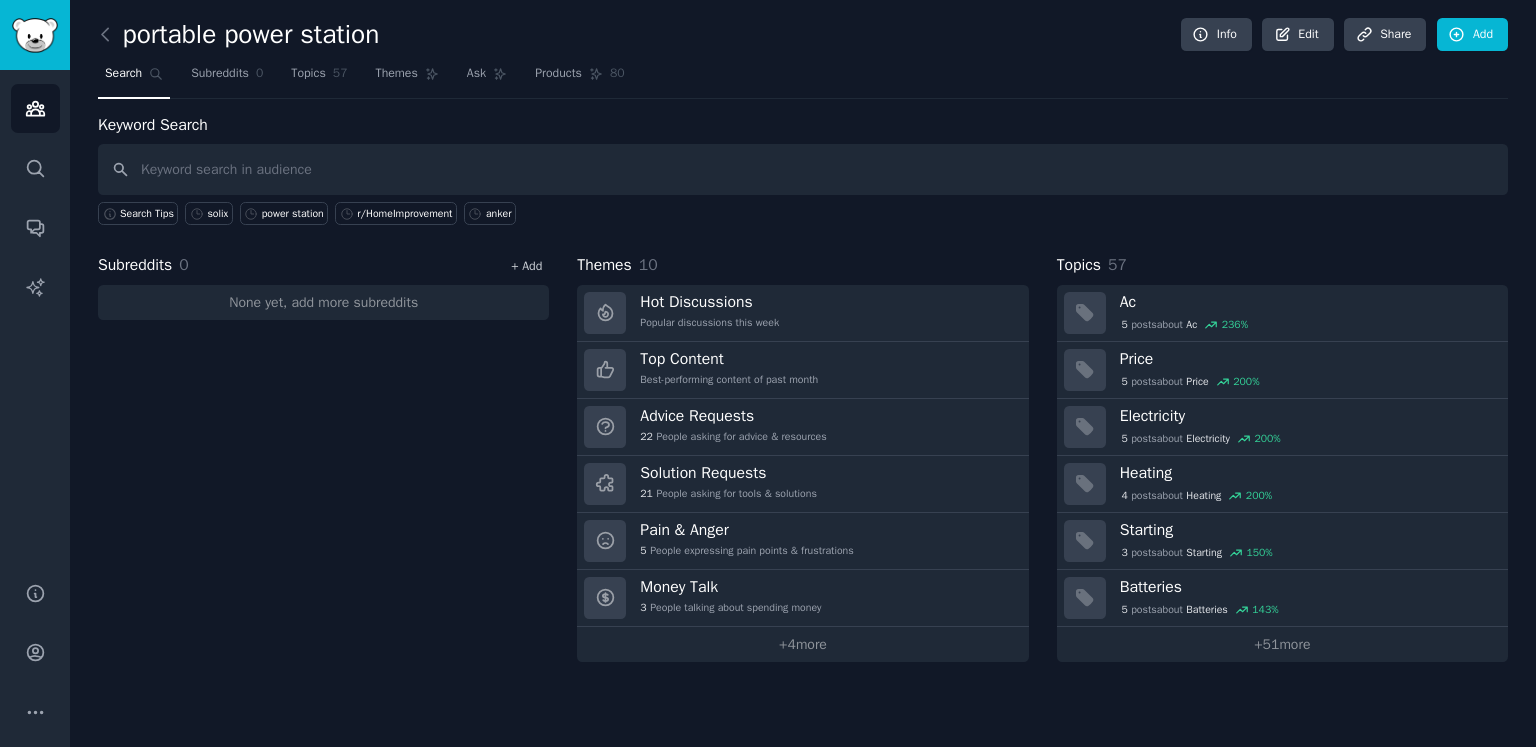 click on "+ Add" at bounding box center [526, 266] 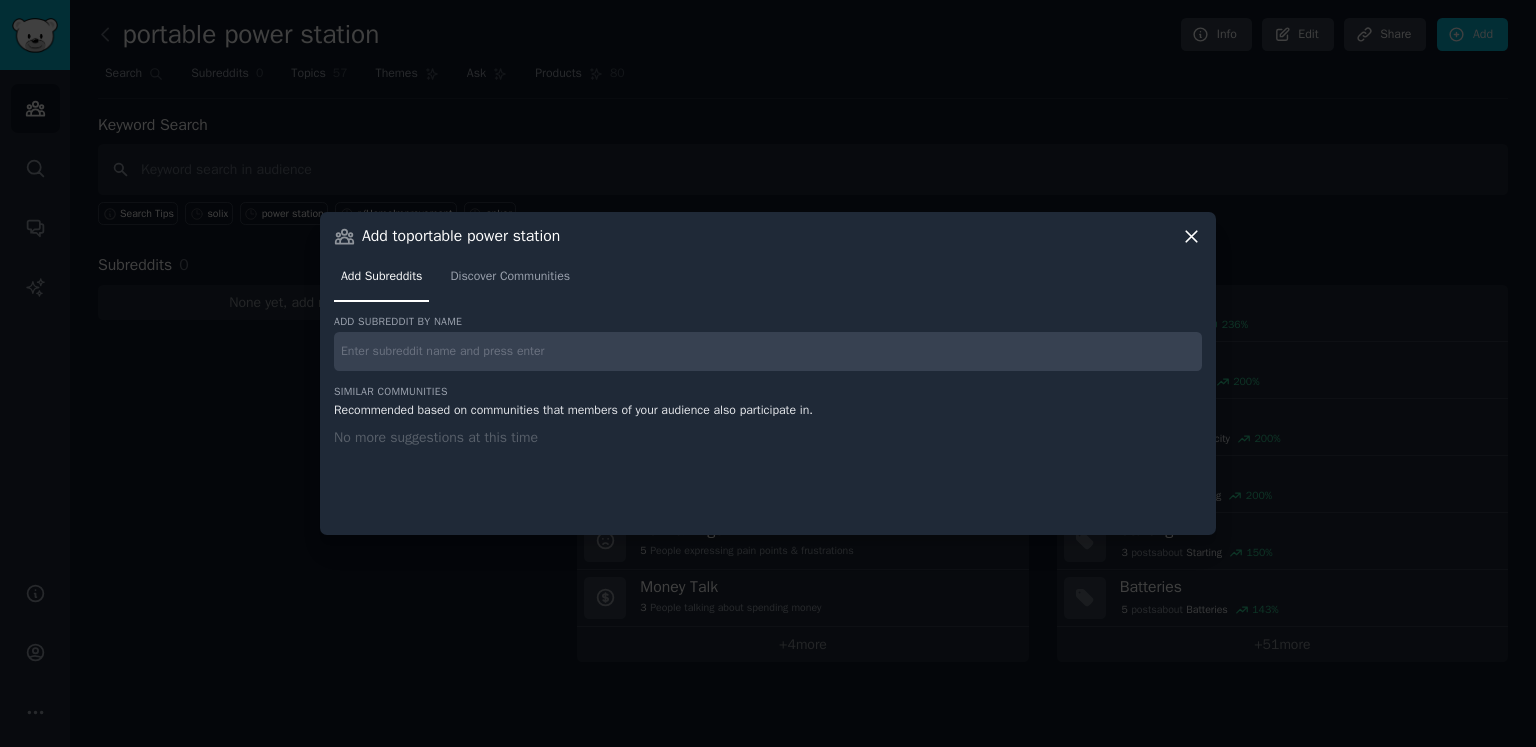 click at bounding box center (768, 351) 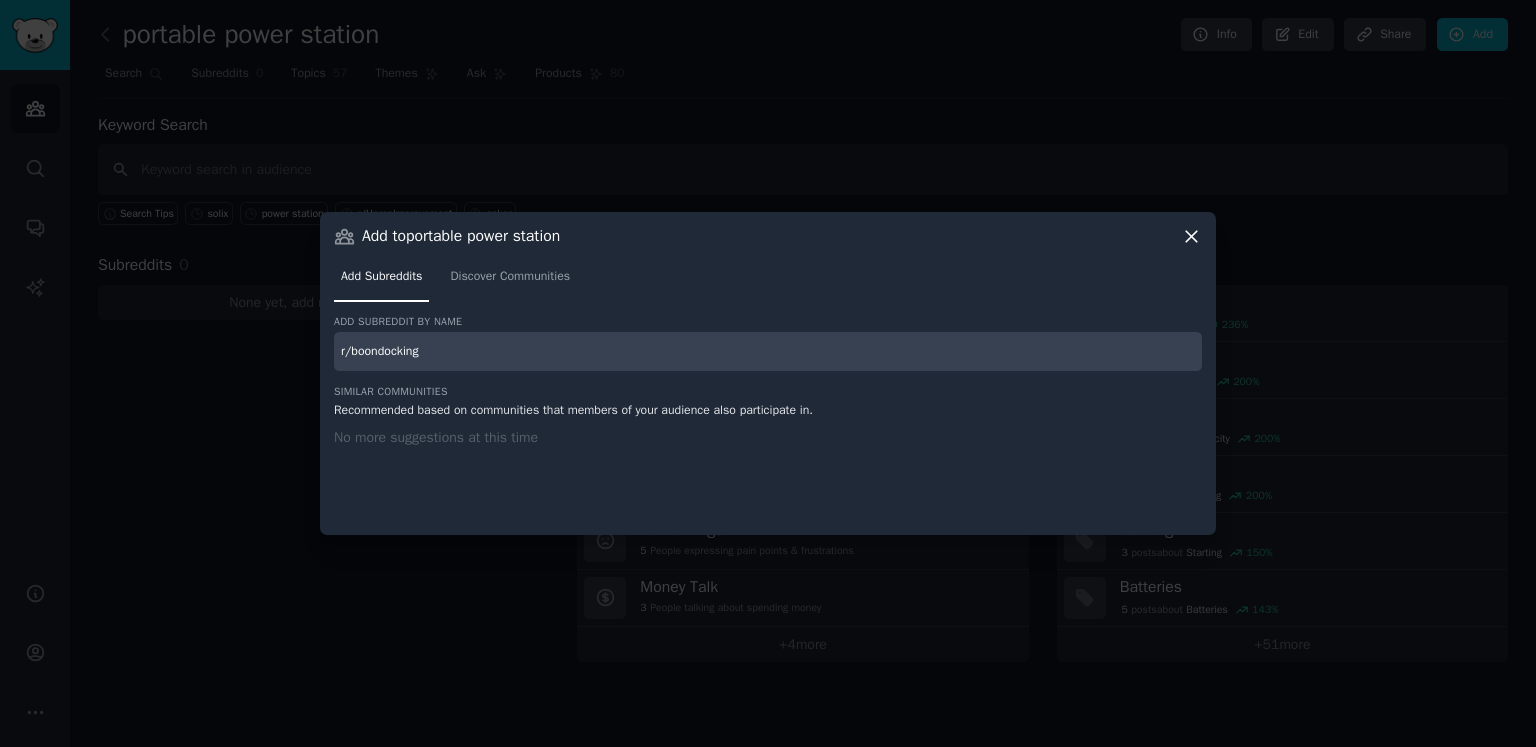 type on "r/boondocking" 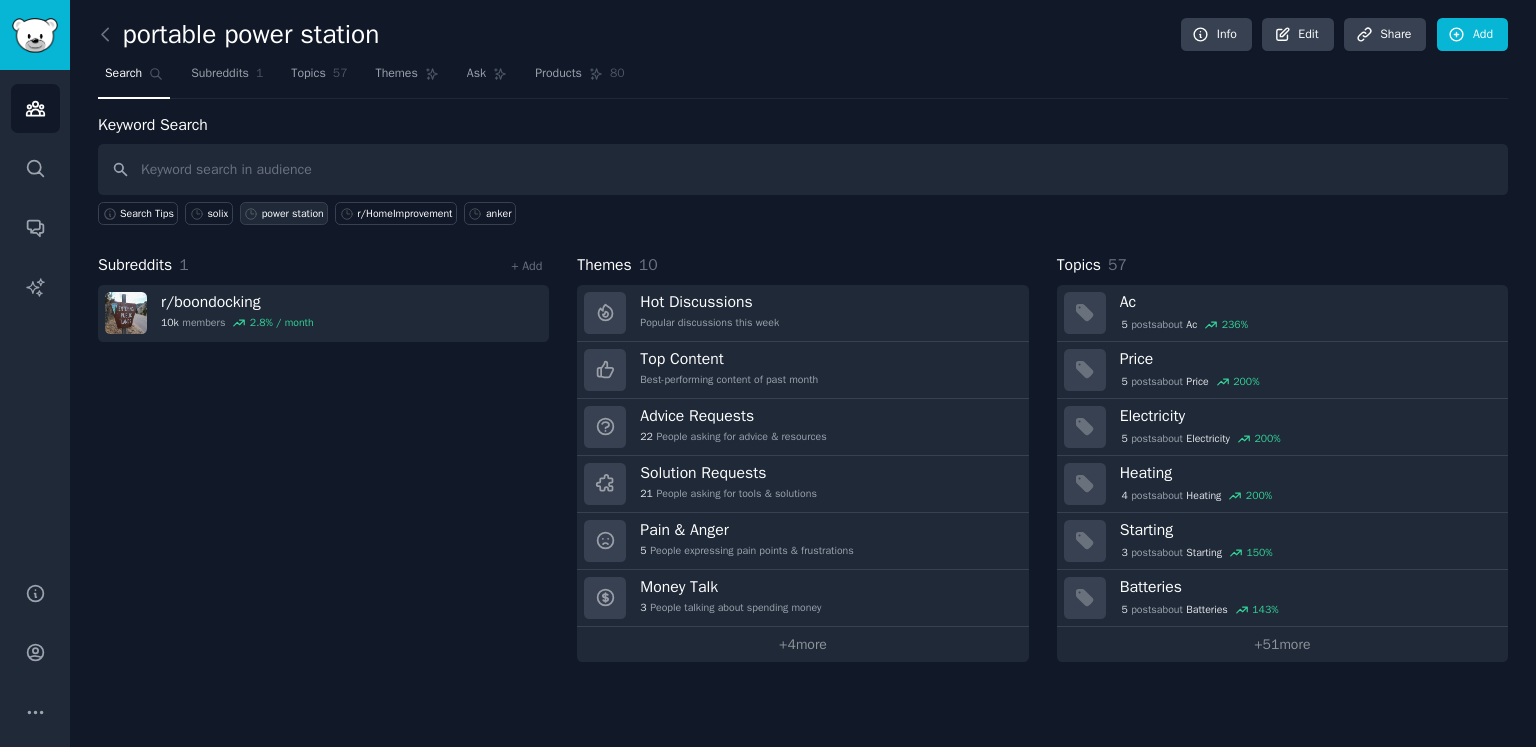 click on "power station" at bounding box center [293, 214] 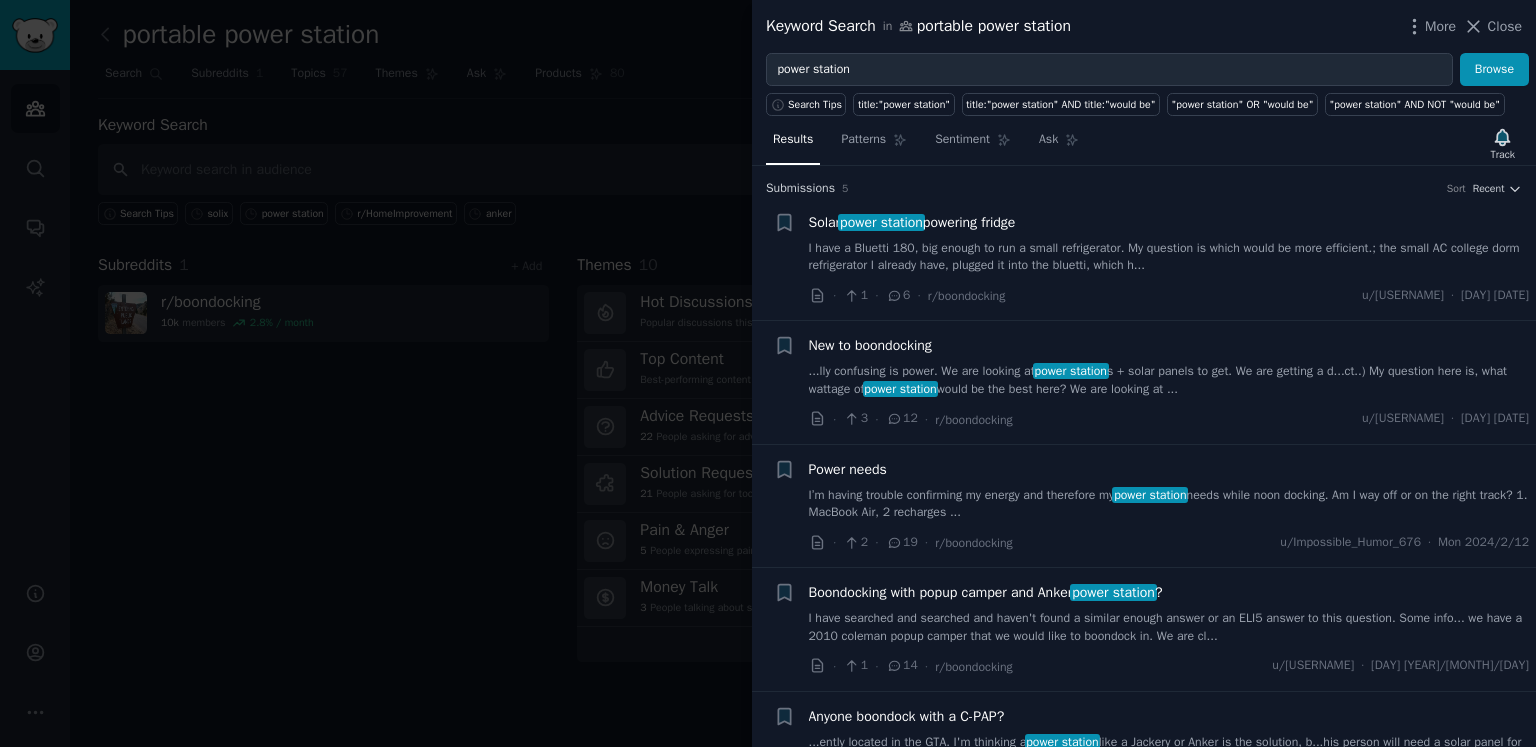 click at bounding box center (768, 373) 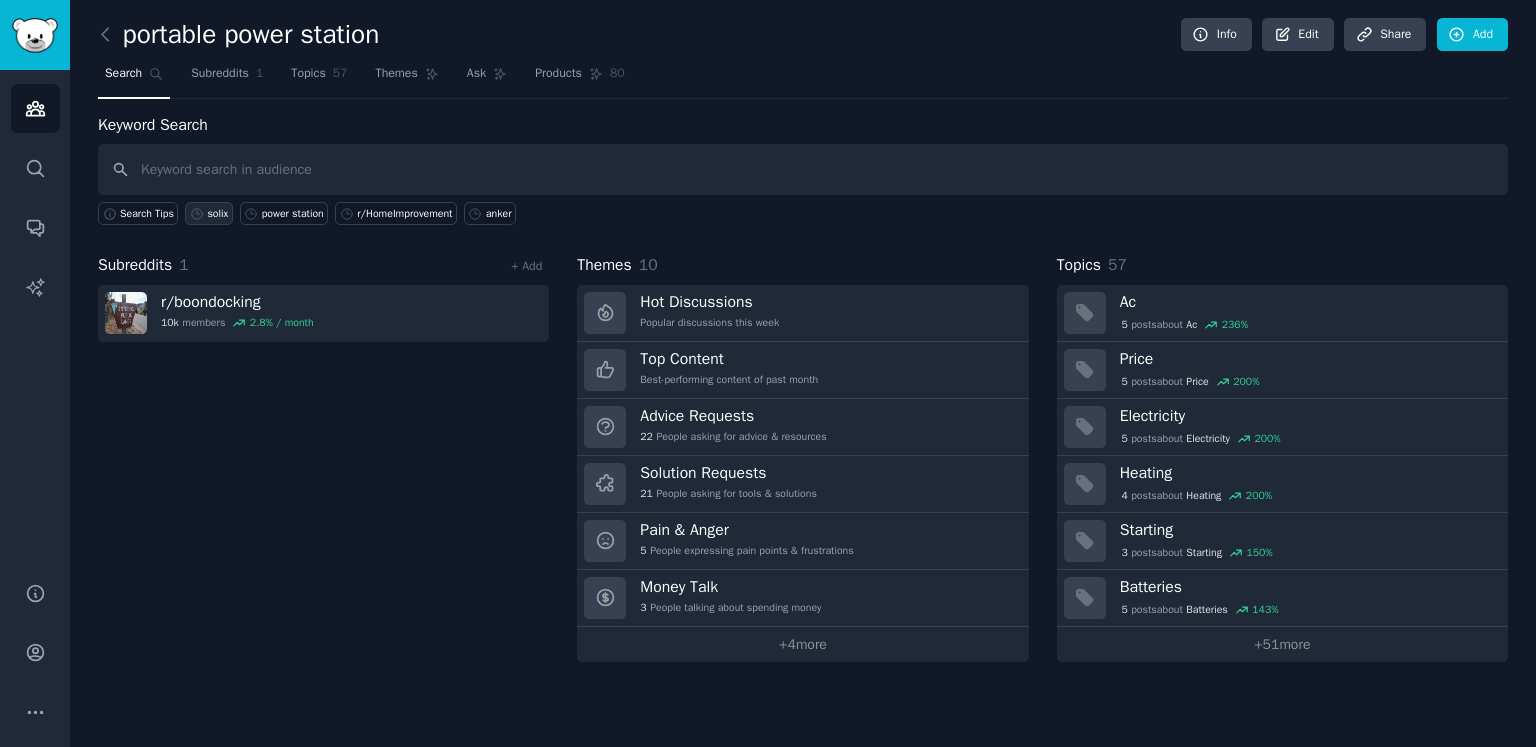 click on "solix" at bounding box center (217, 214) 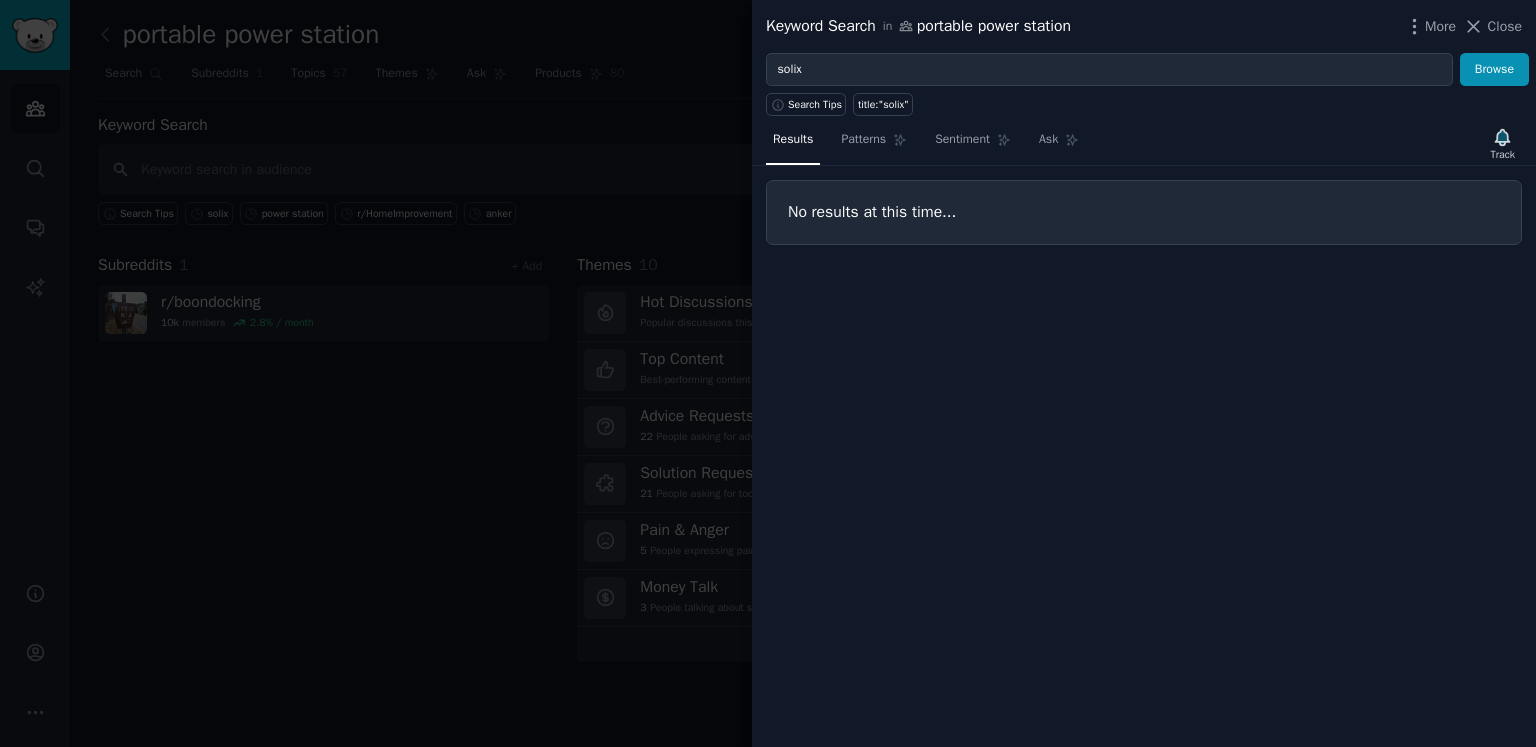 click at bounding box center (768, 373) 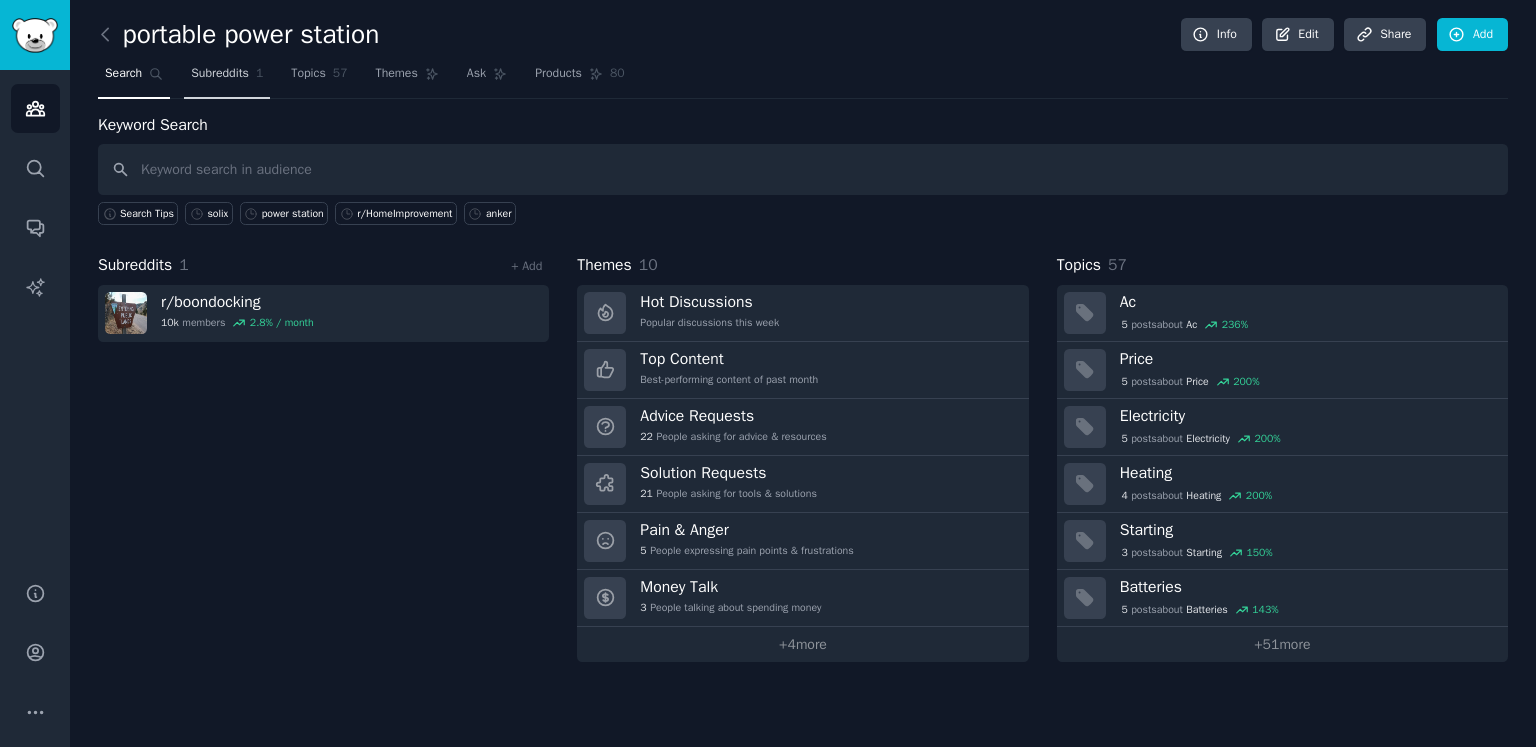 click on "Subreddits" at bounding box center [220, 74] 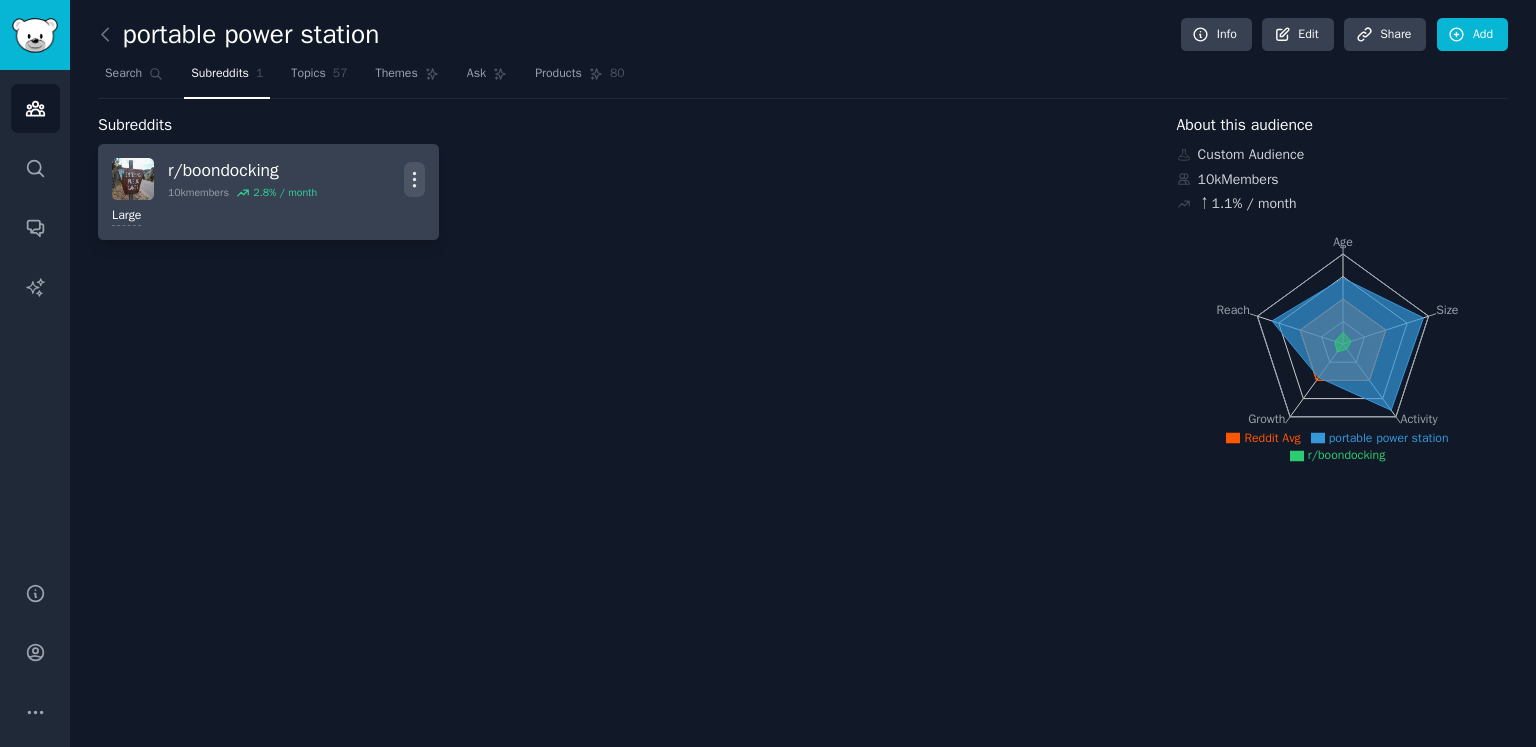 click 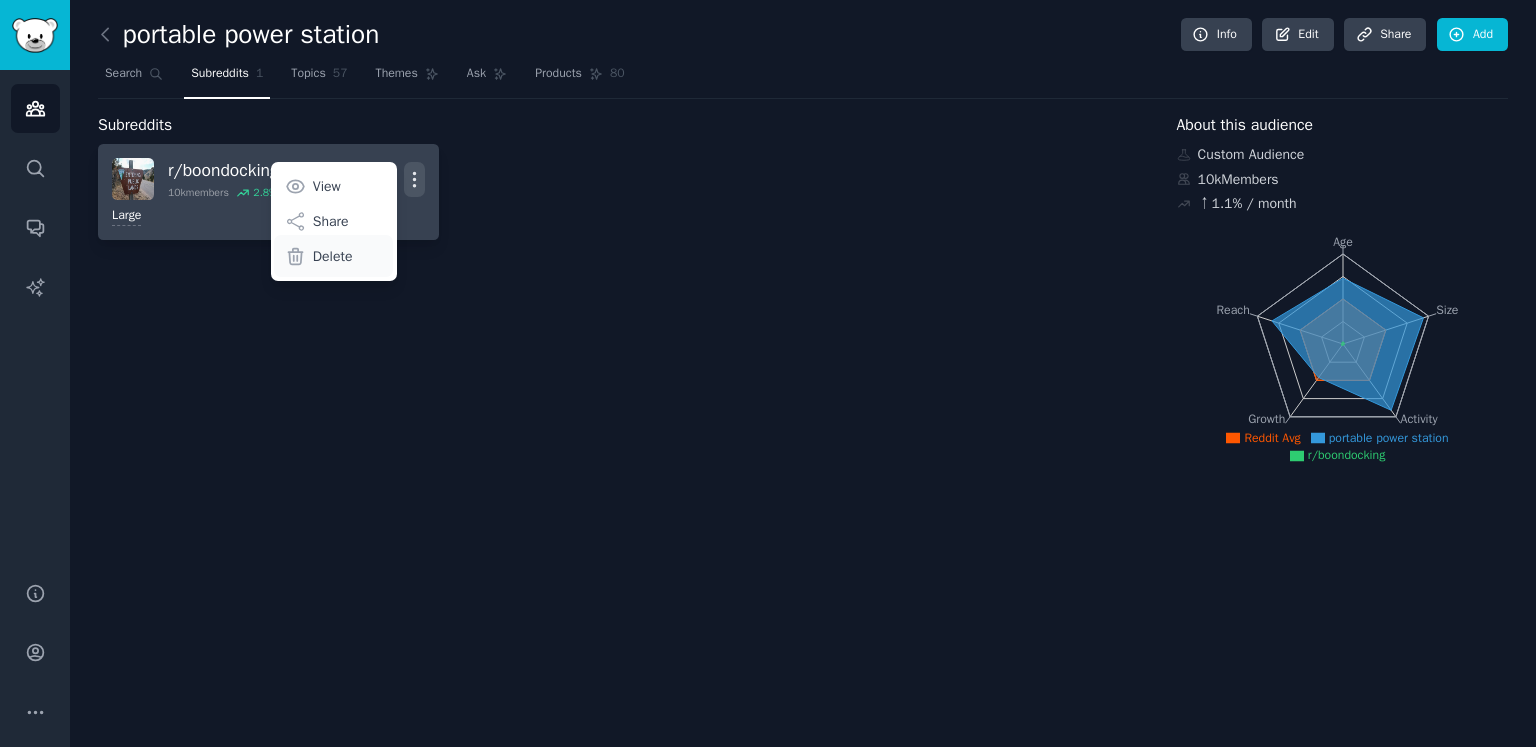 click on "Delete" at bounding box center (333, 256) 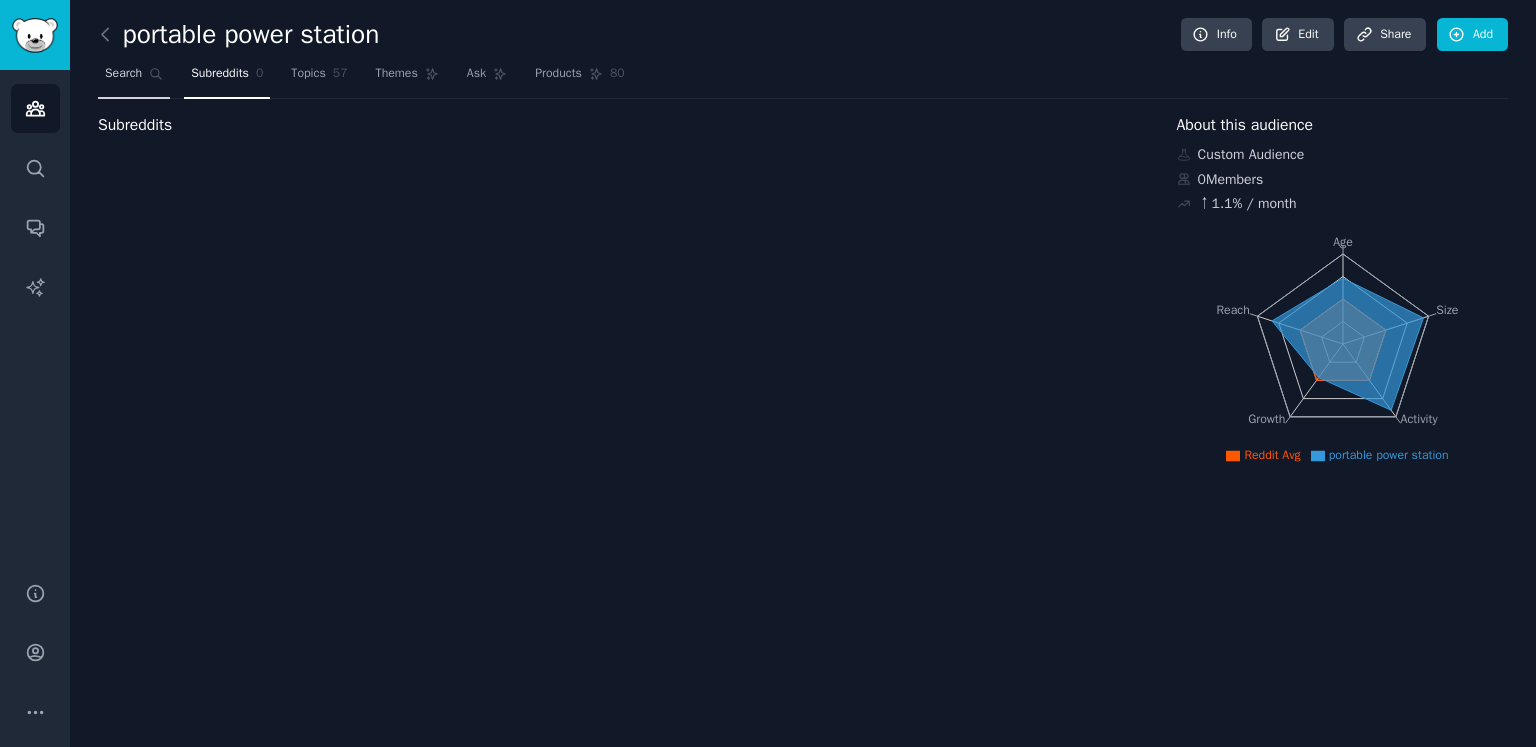 click on "Search" at bounding box center (134, 78) 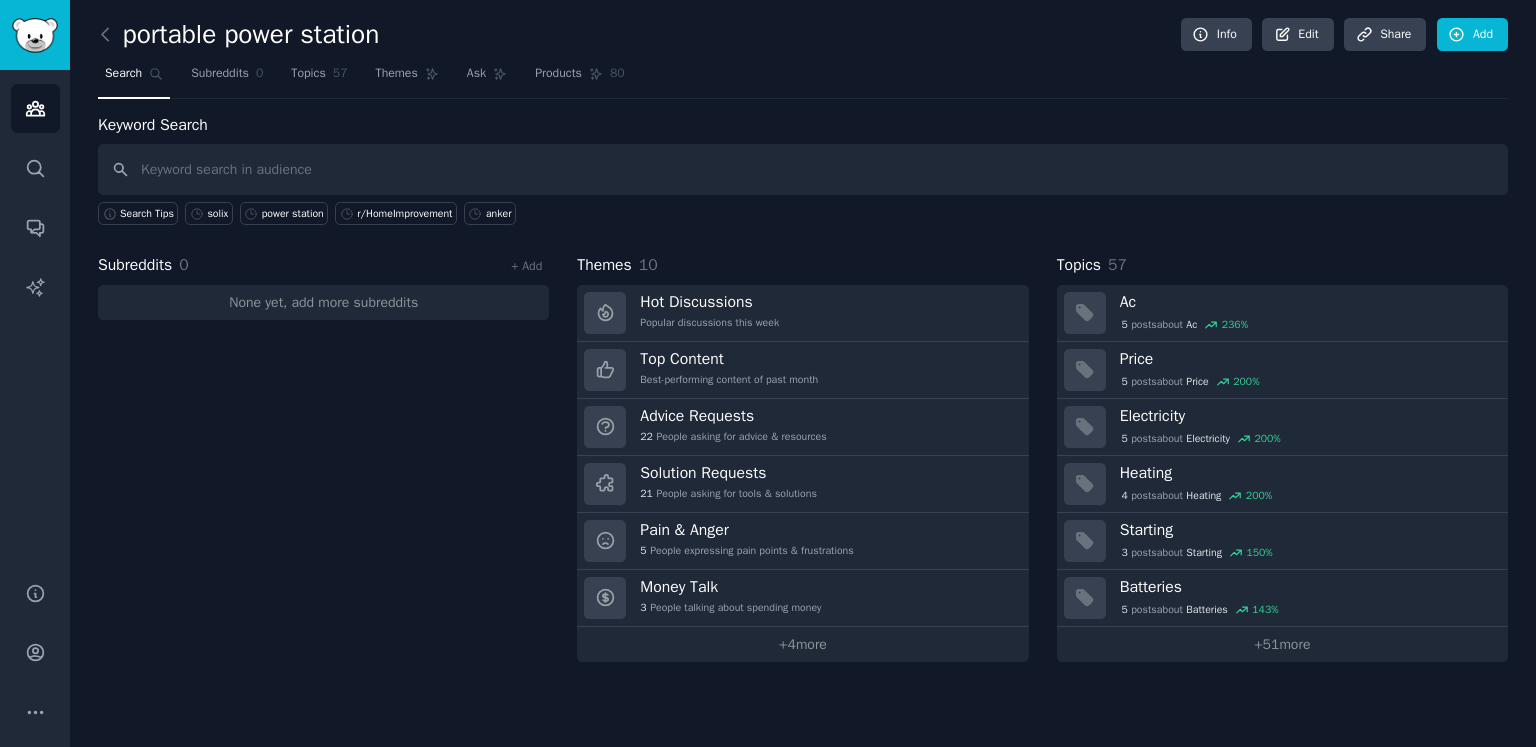 click at bounding box center [803, 169] 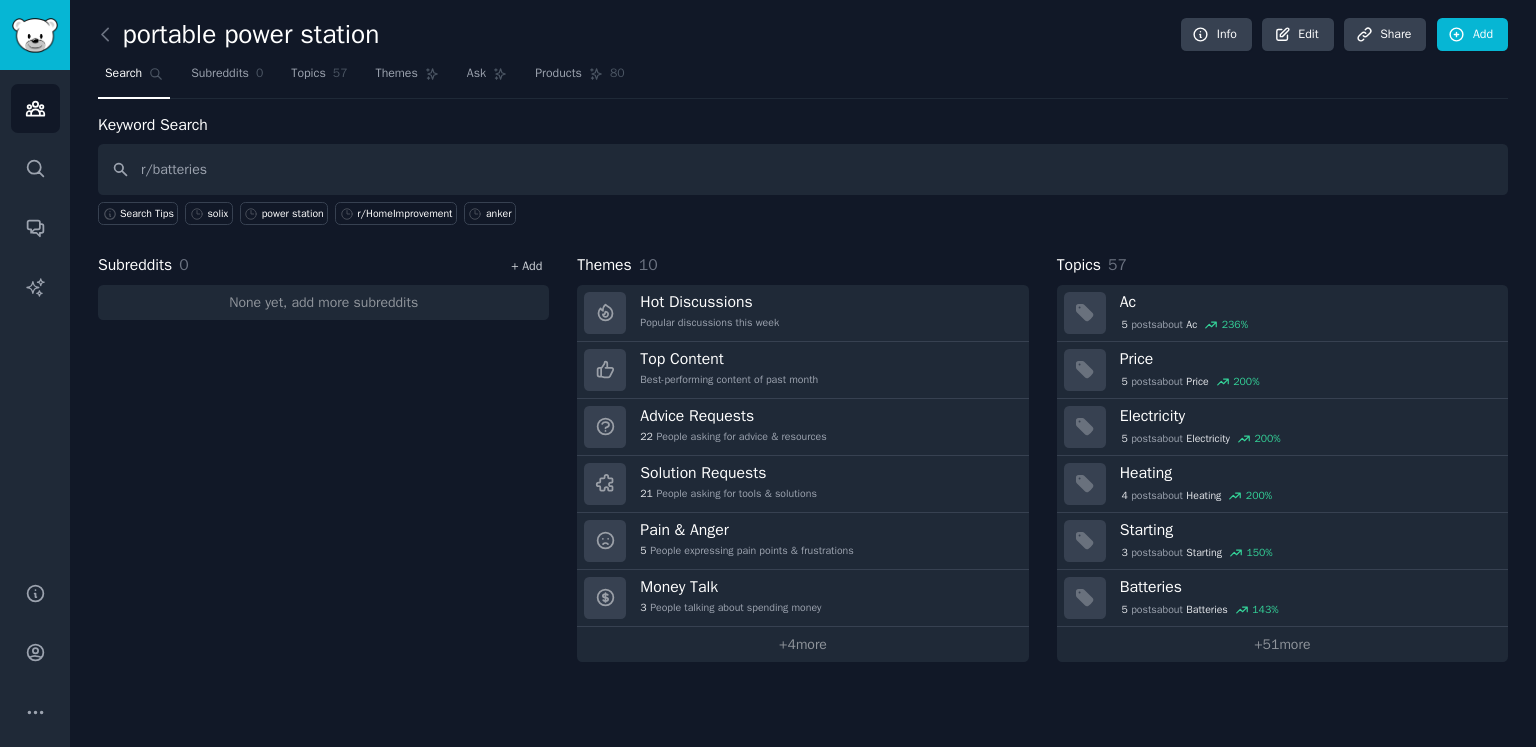 type on "r/batteries" 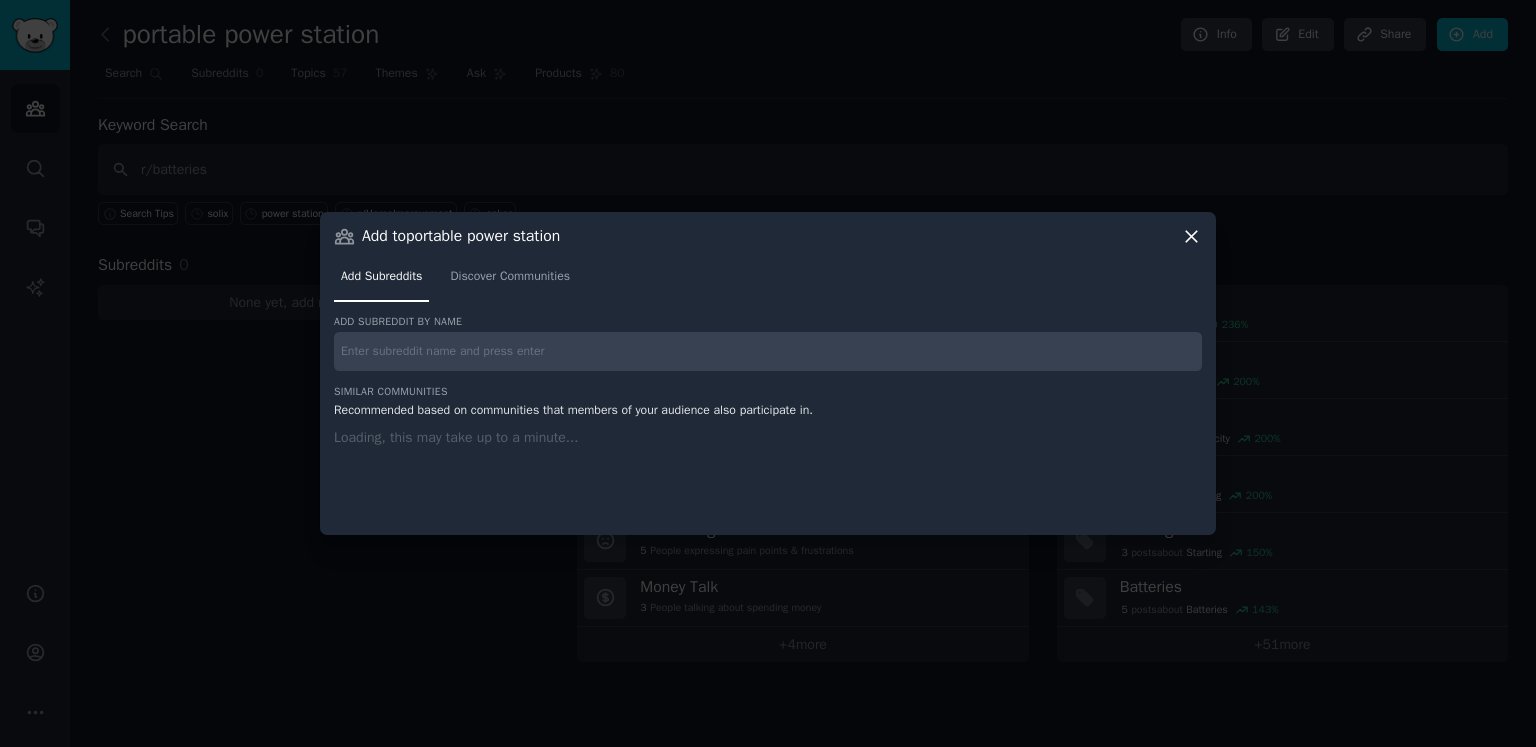 click at bounding box center [768, 351] 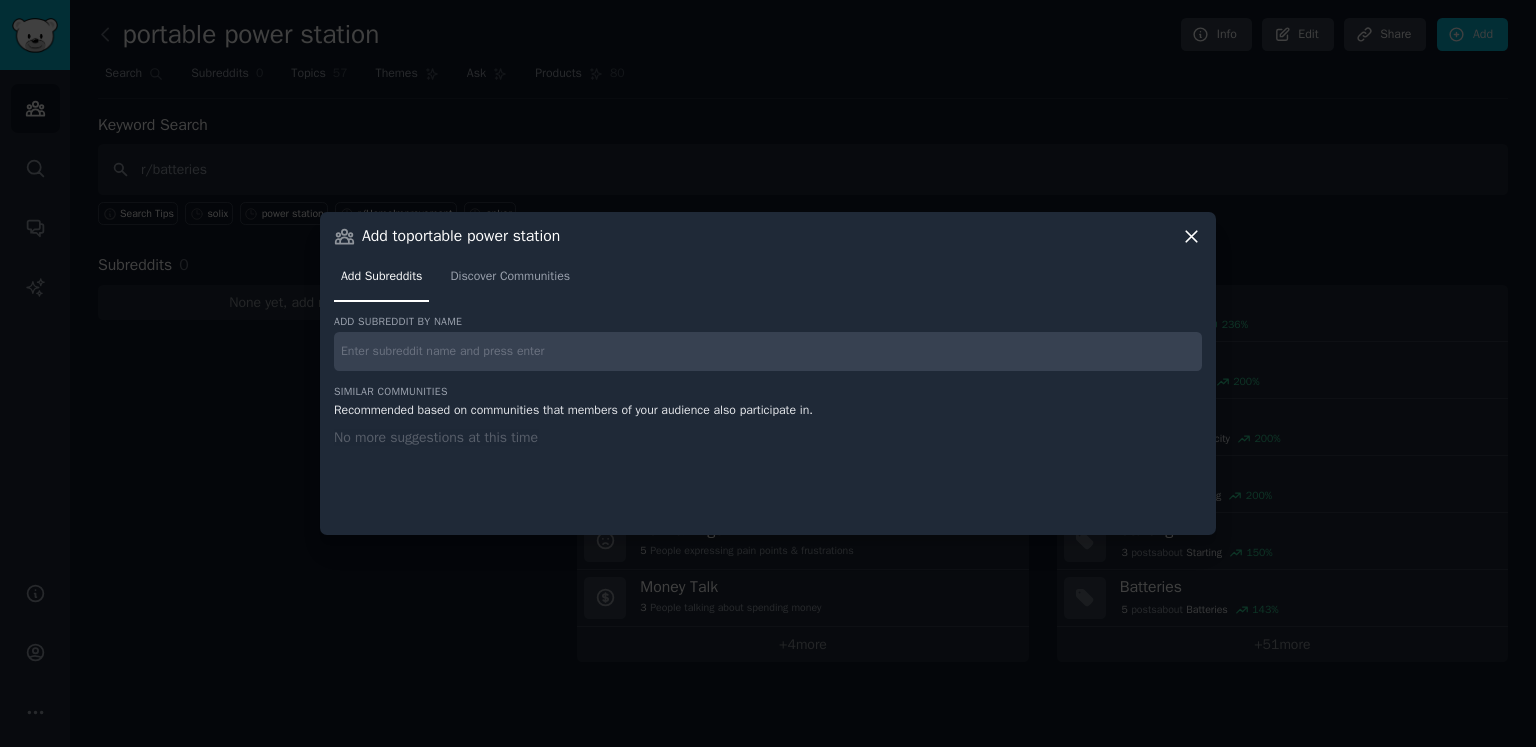 paste on "r/batteries" 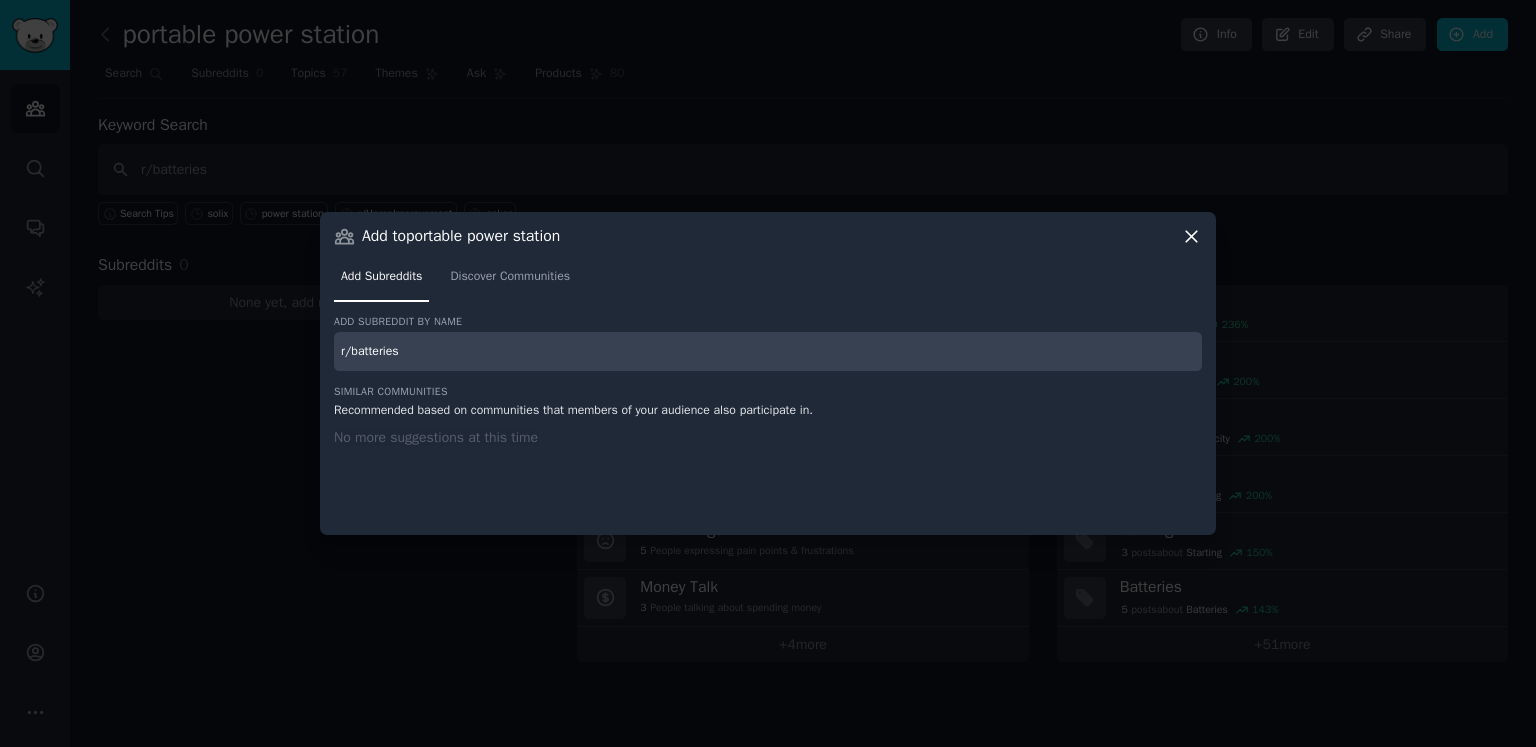 type on "r/batteries" 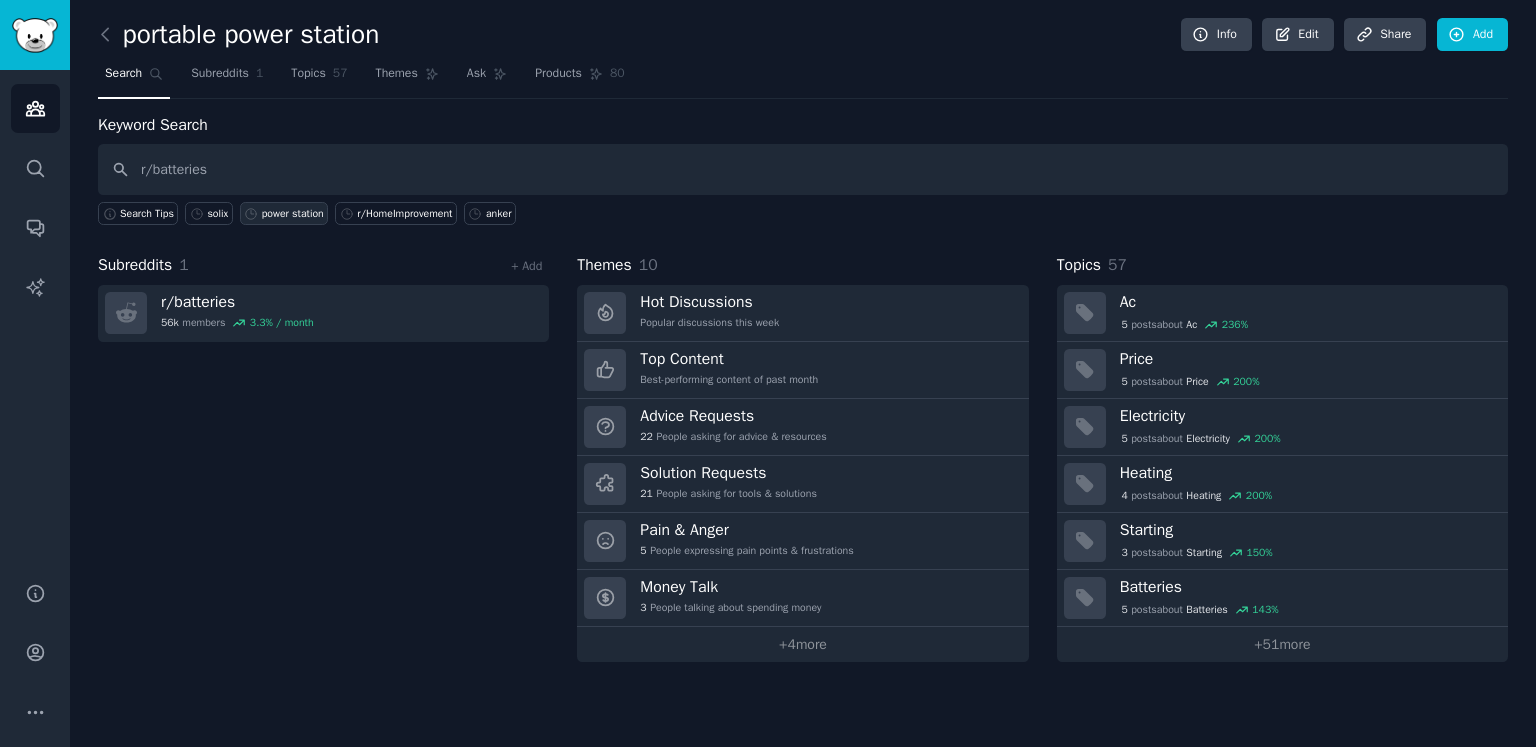 click on "power station" at bounding box center [293, 214] 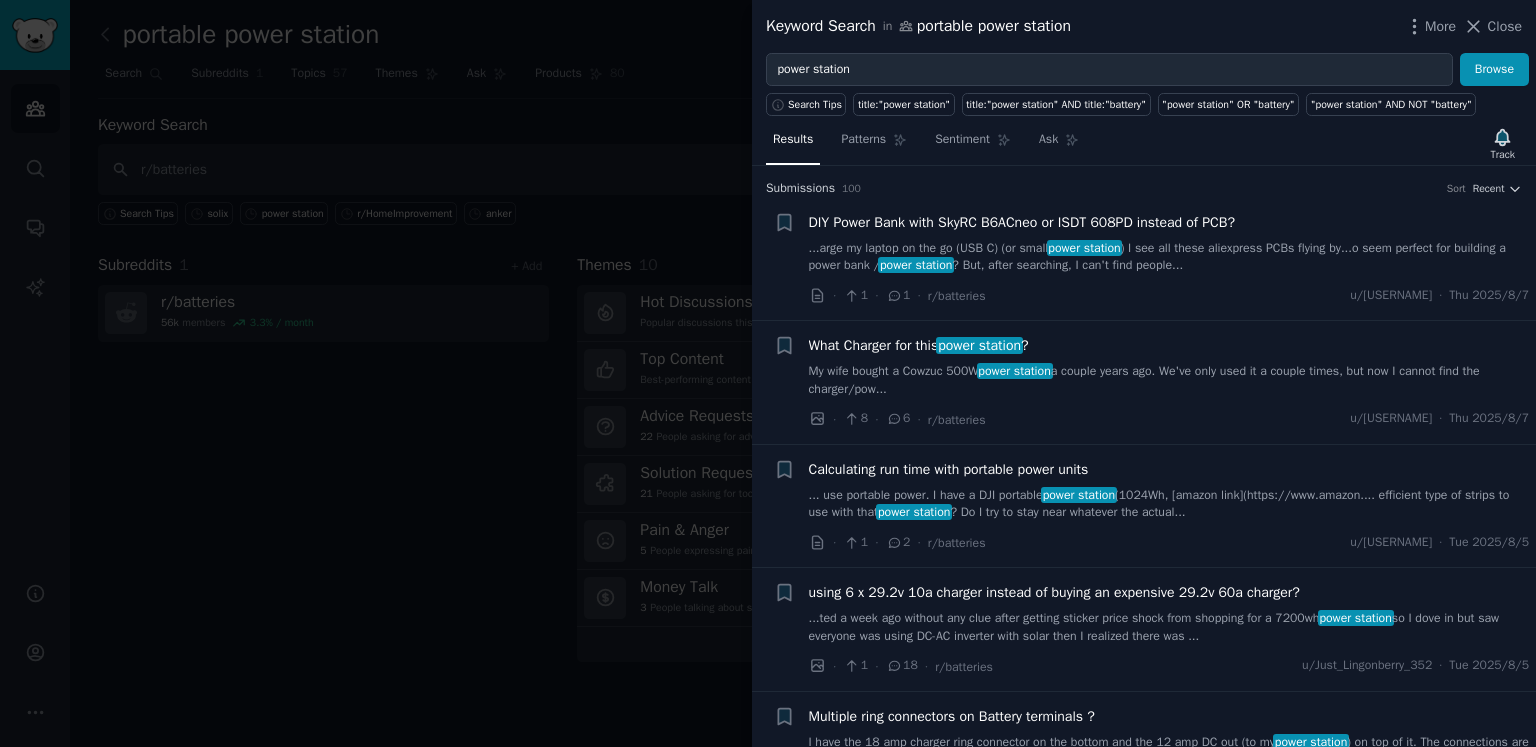 click at bounding box center (768, 373) 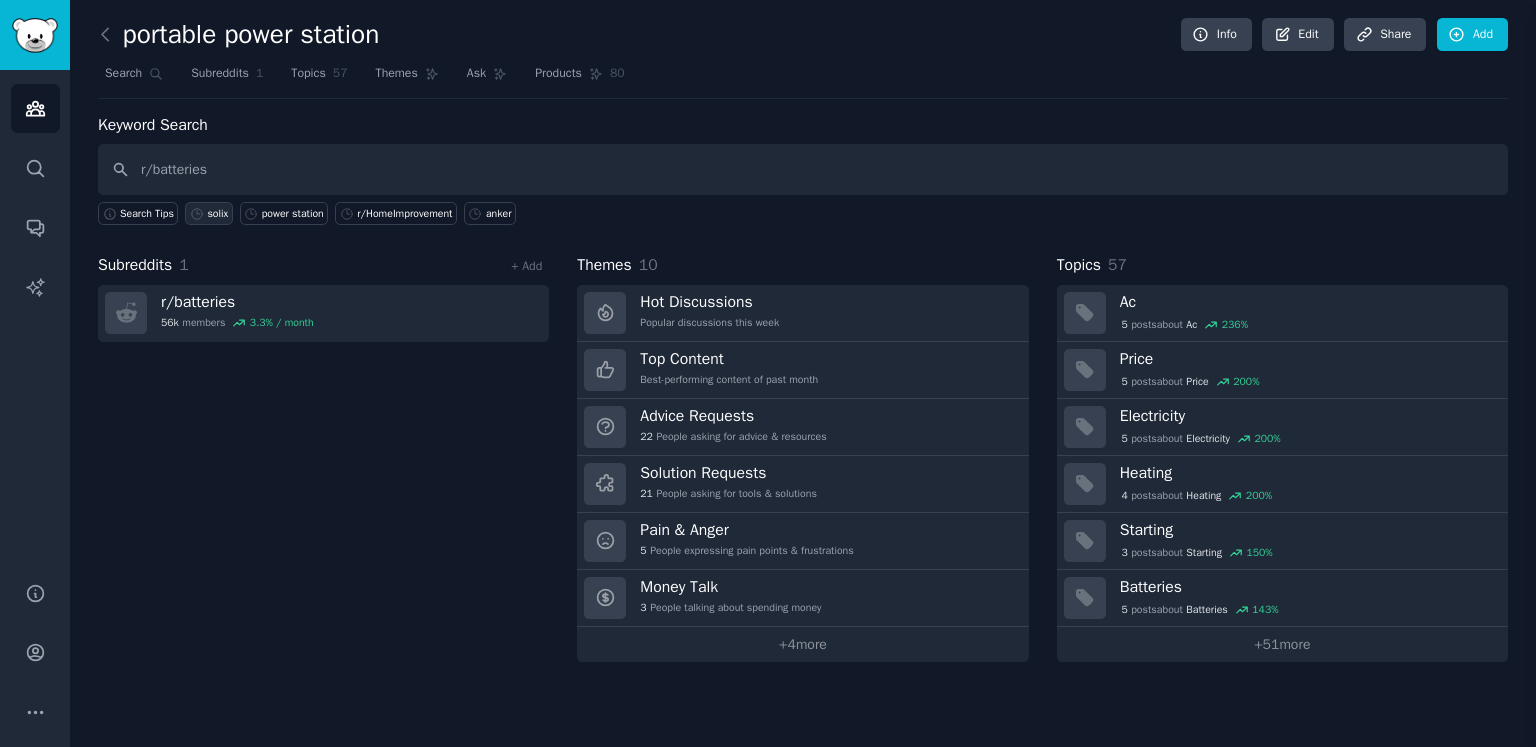 click on "solix" at bounding box center [217, 214] 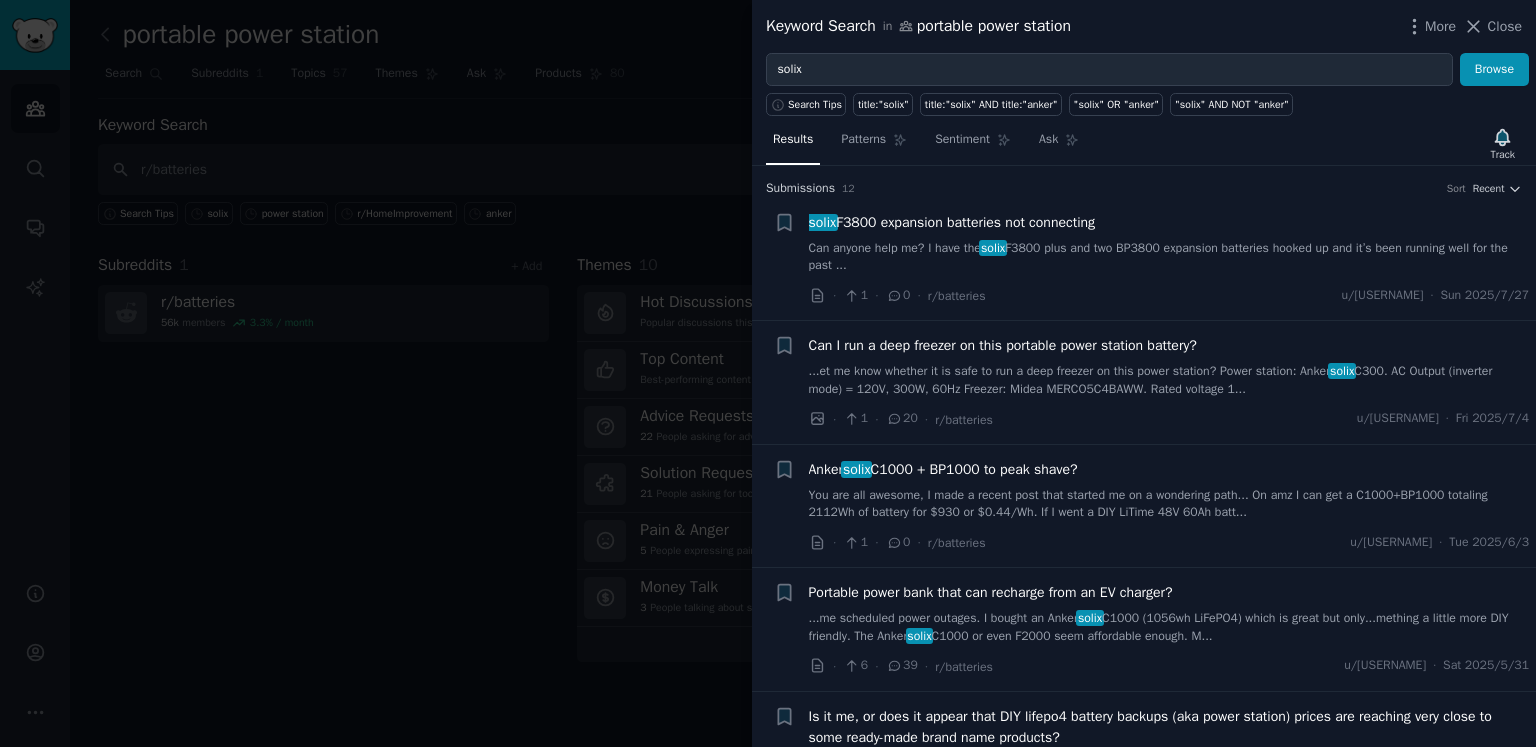 click at bounding box center (768, 373) 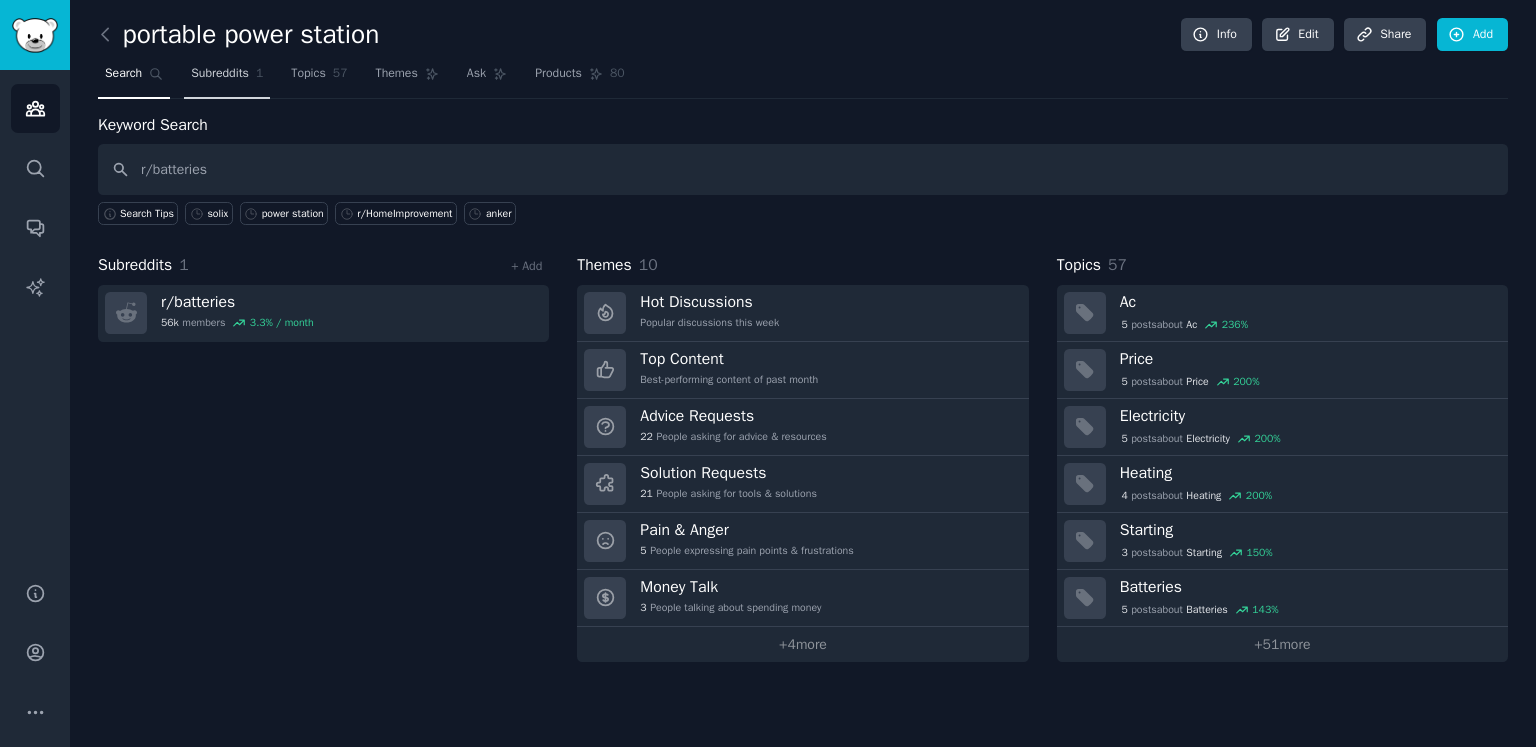 click on "Subreddits" at bounding box center (220, 74) 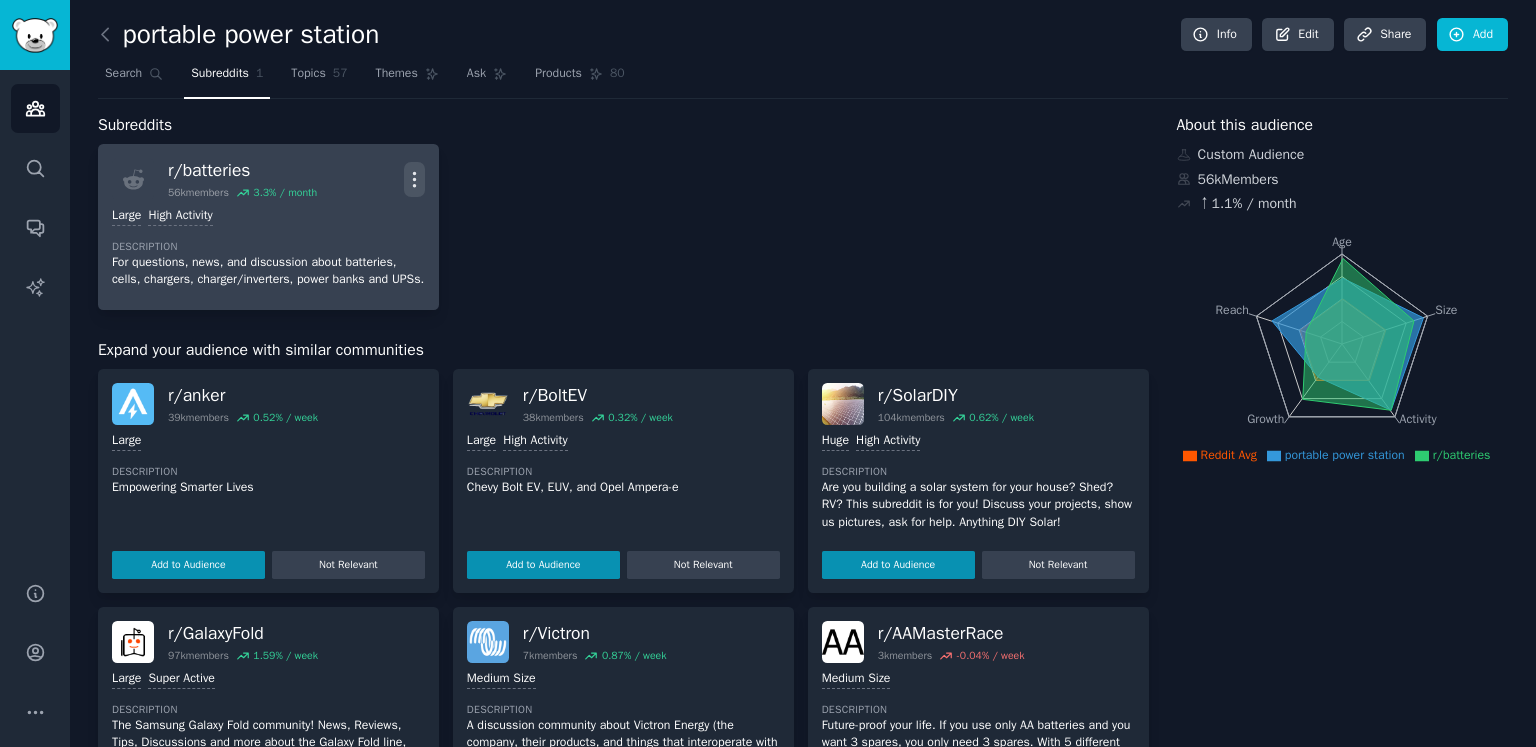 click 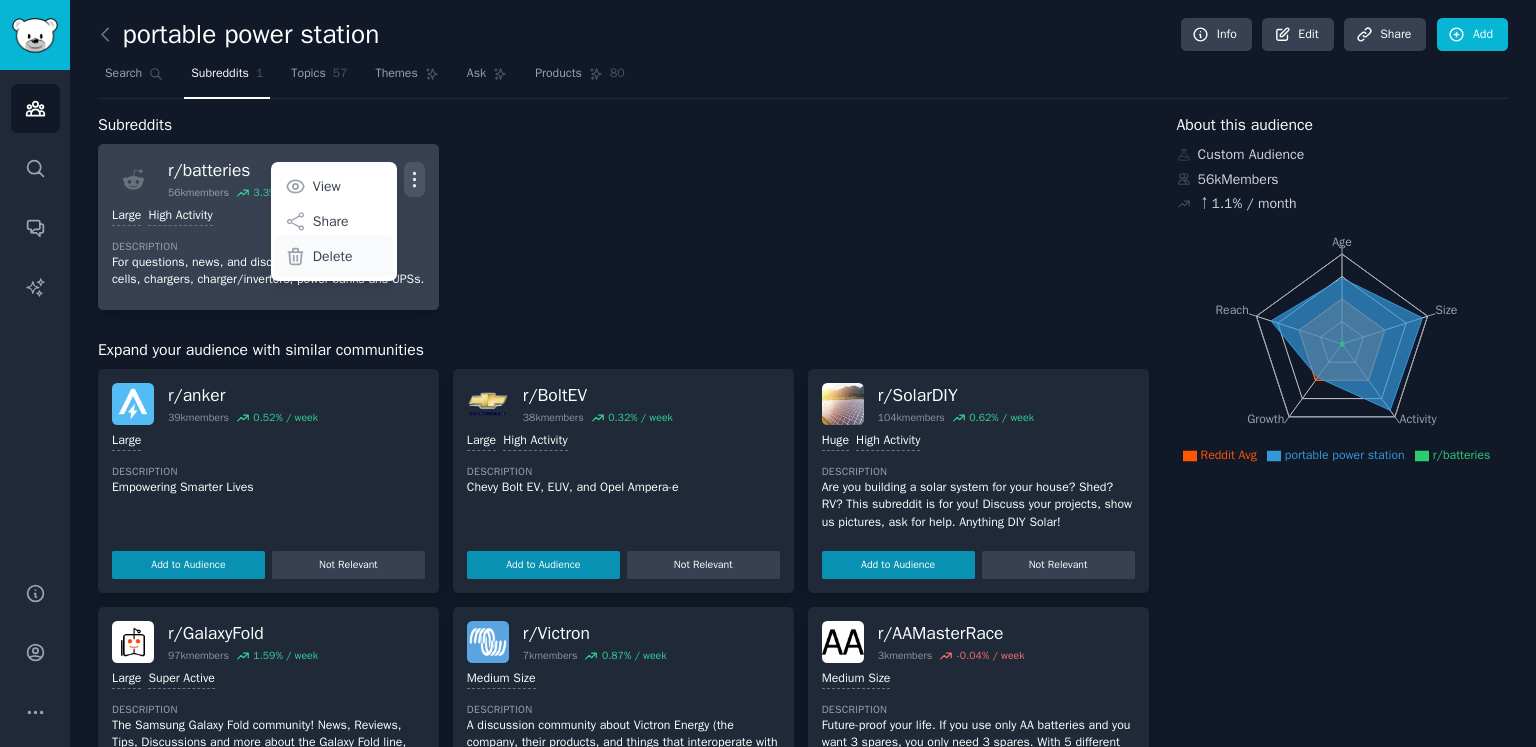 click on "Delete" at bounding box center (333, 256) 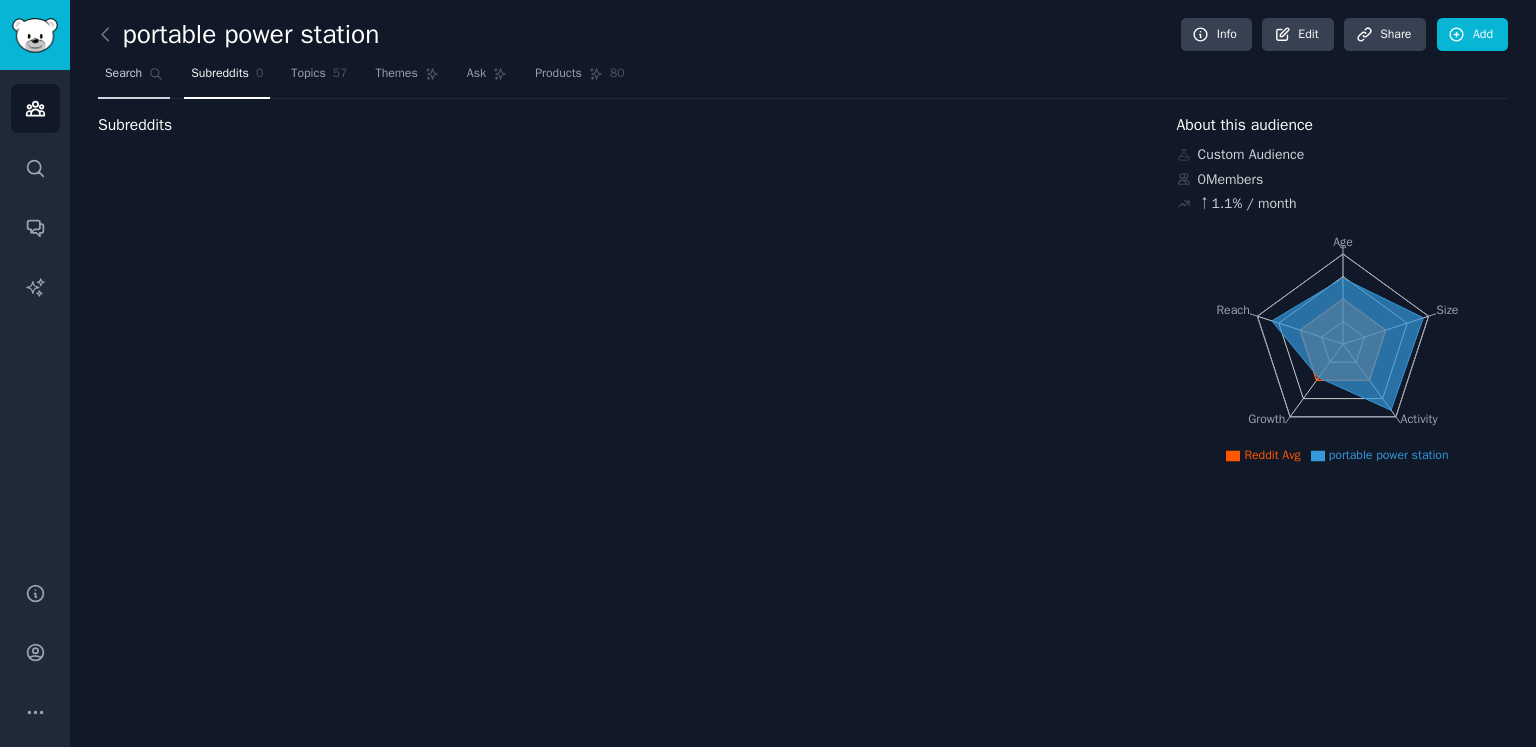 click on "Search" at bounding box center [123, 74] 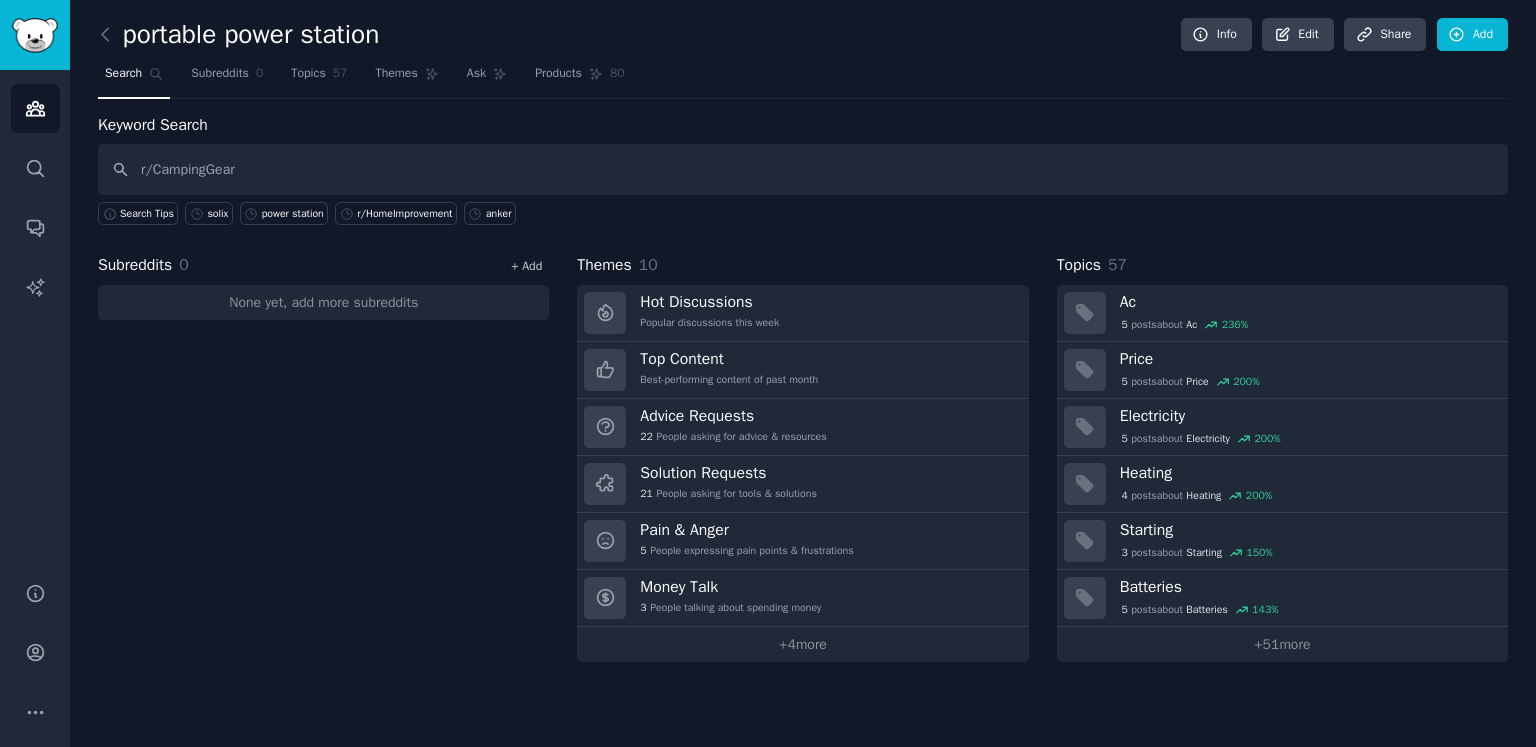 type on "r/CampingGear" 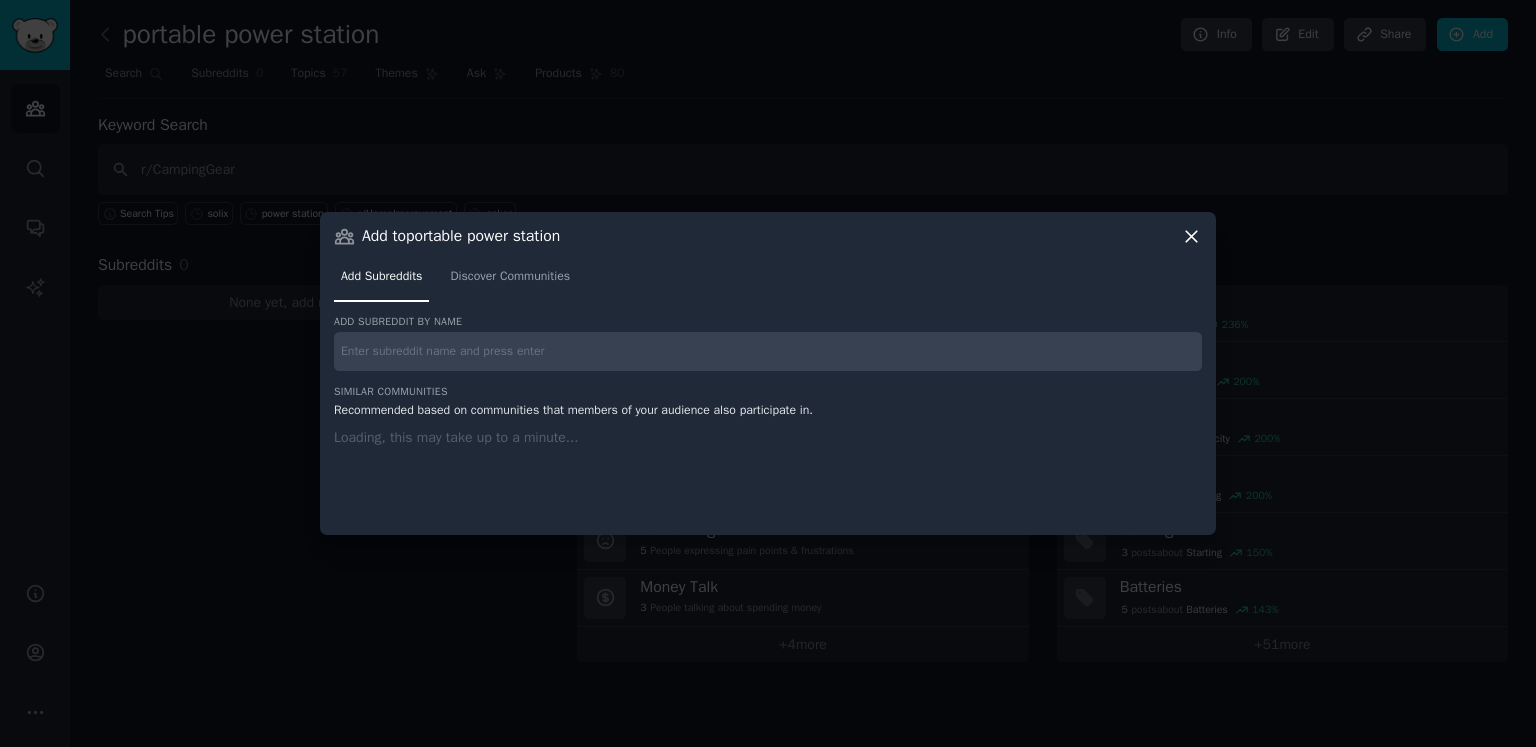 click at bounding box center [768, 351] 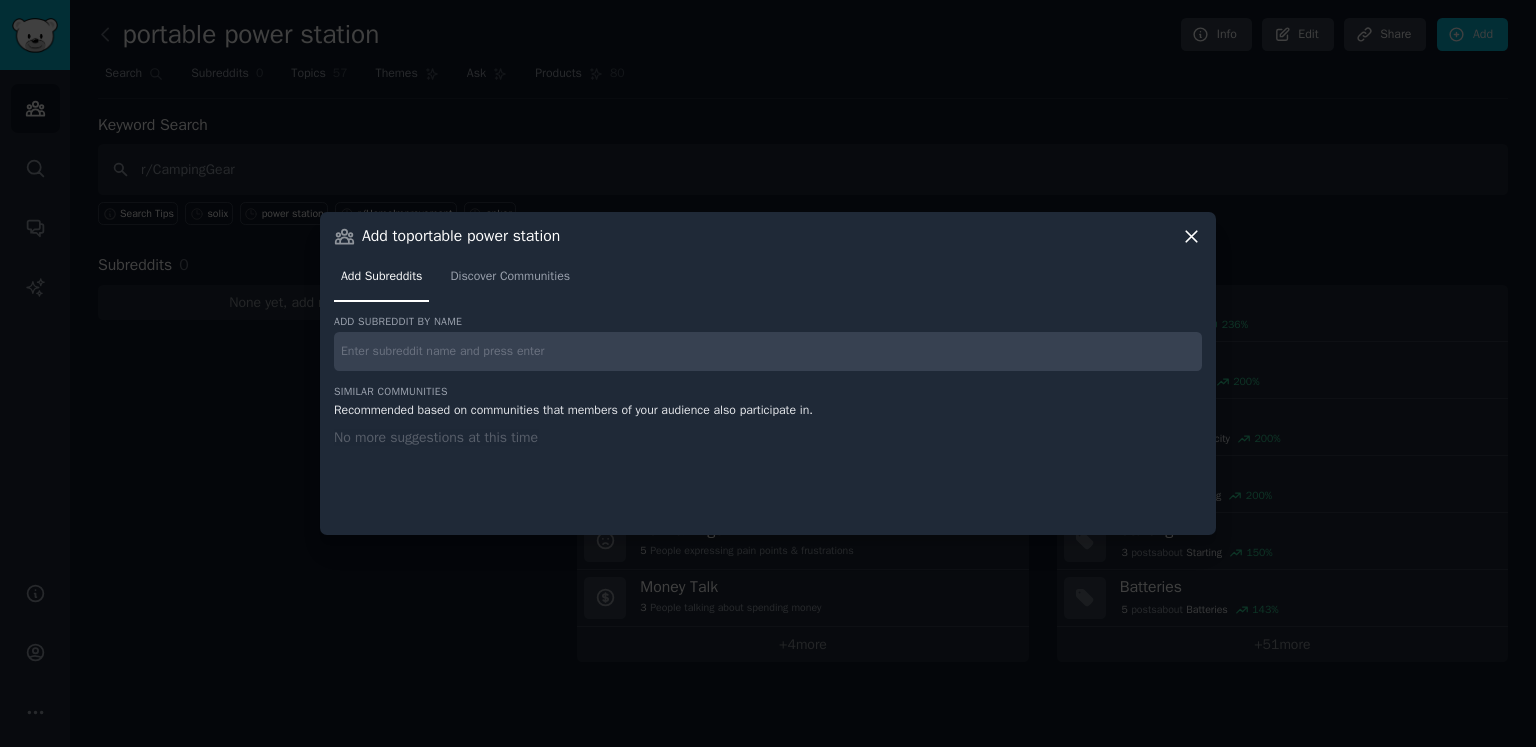 paste on "r/CampingGear" 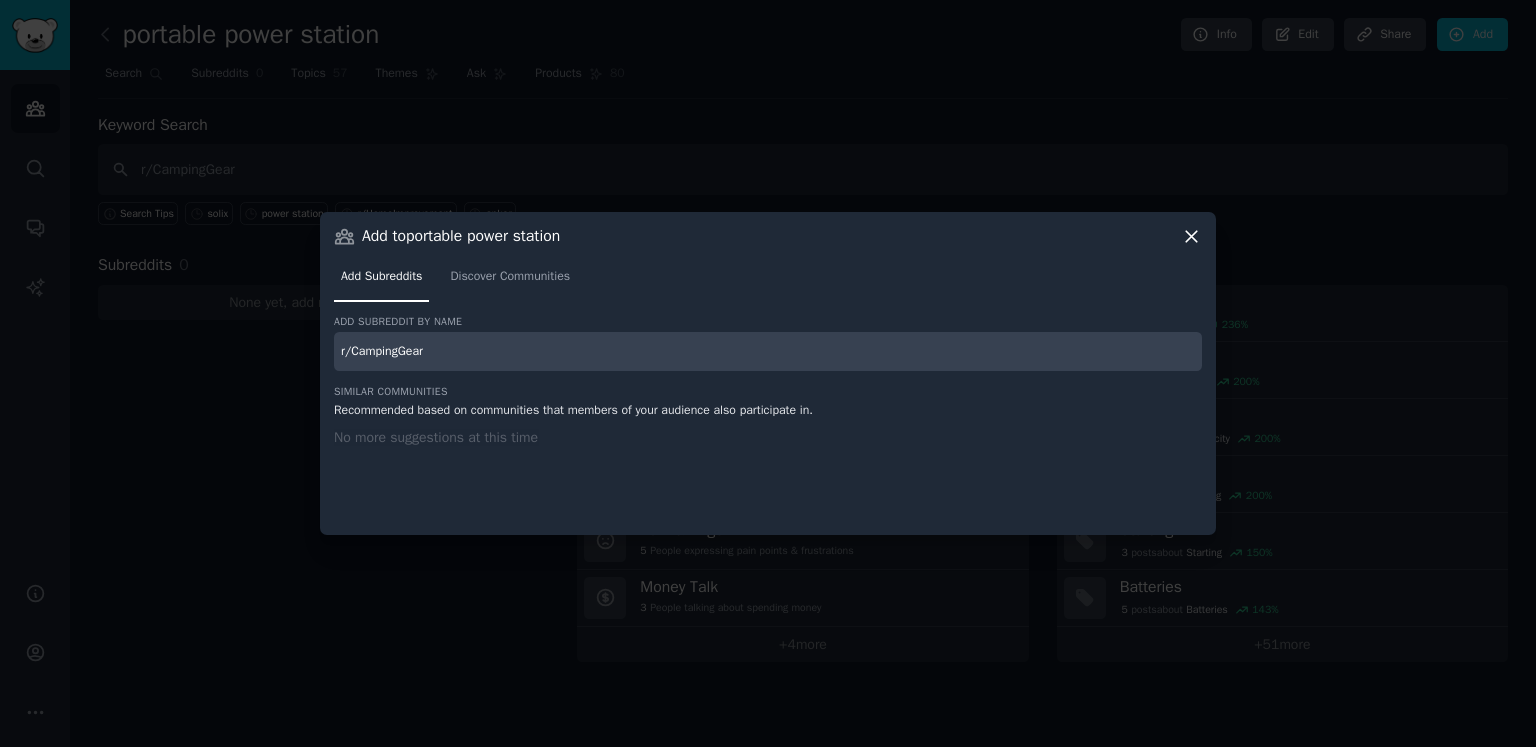 type on "r/CampingGear" 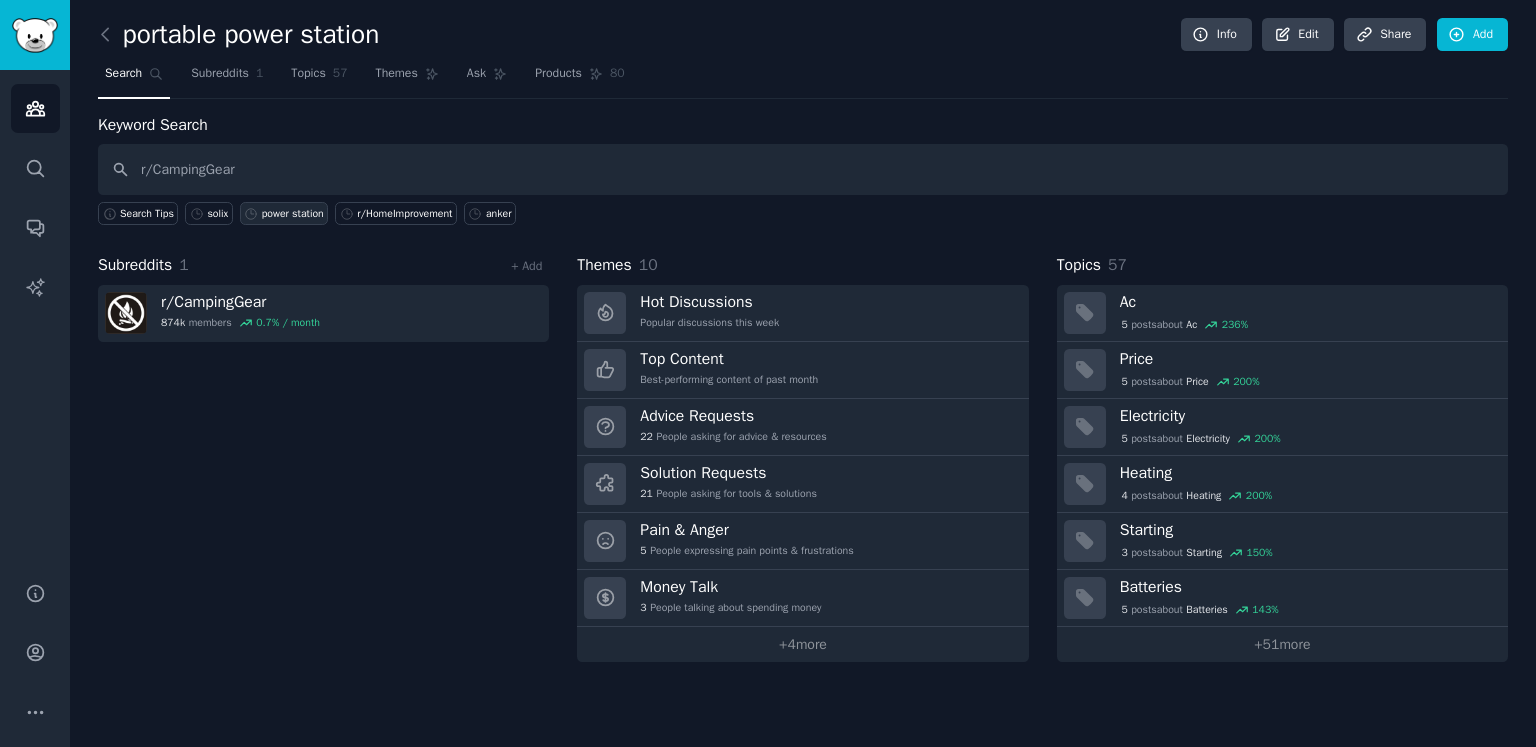 click on "power station" at bounding box center [293, 214] 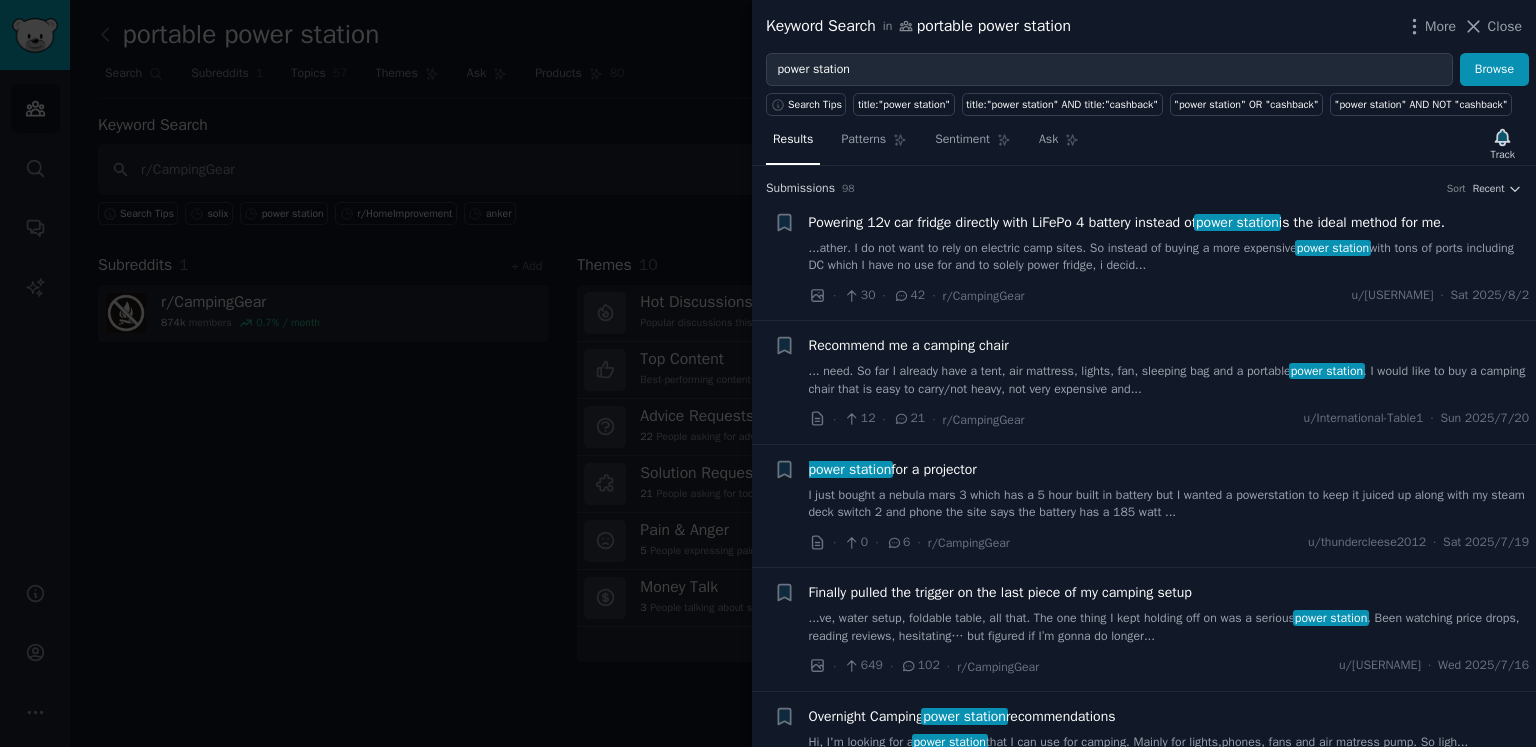 click at bounding box center (768, 373) 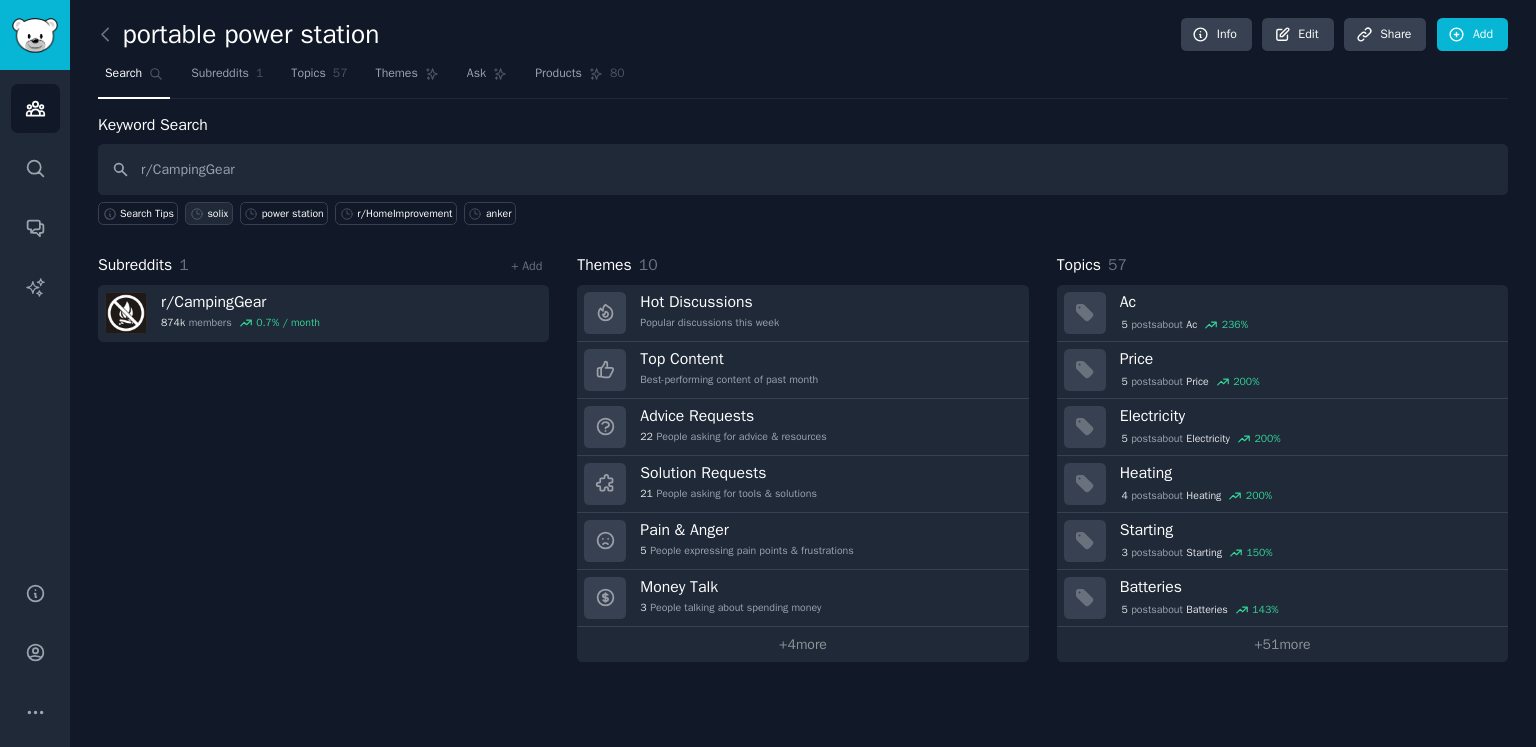 click on "solix" at bounding box center [217, 214] 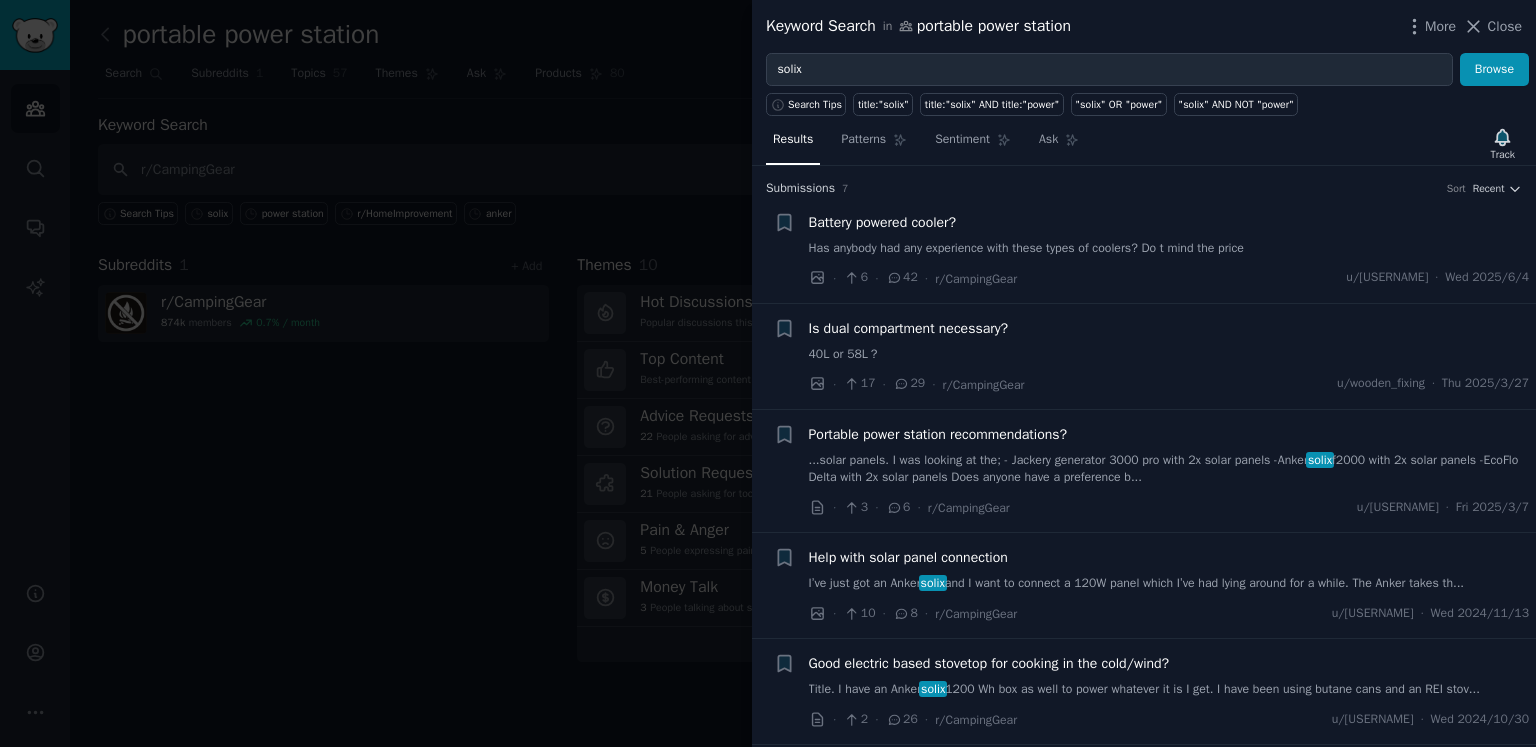 click at bounding box center (768, 373) 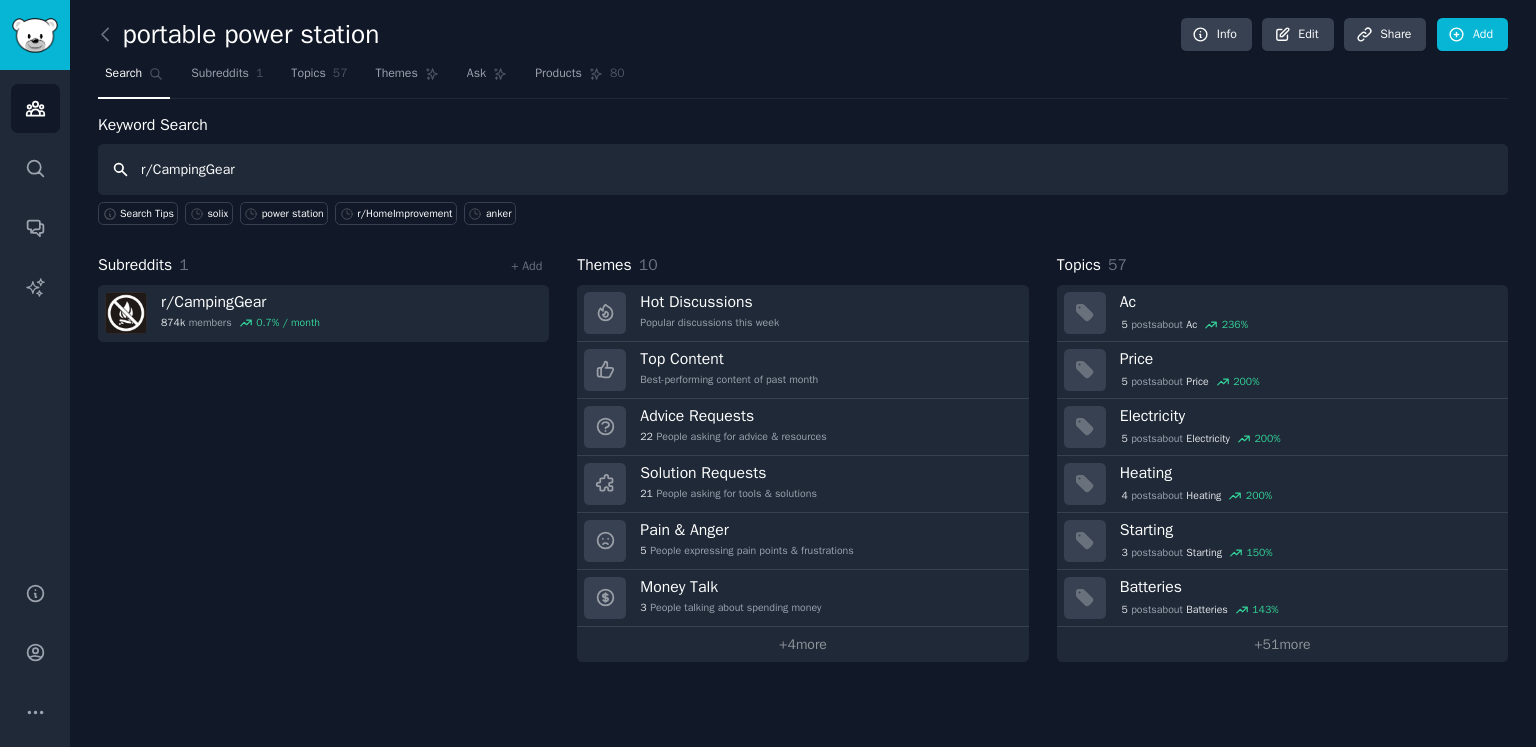 click on "r/CampingGear" at bounding box center (803, 169) 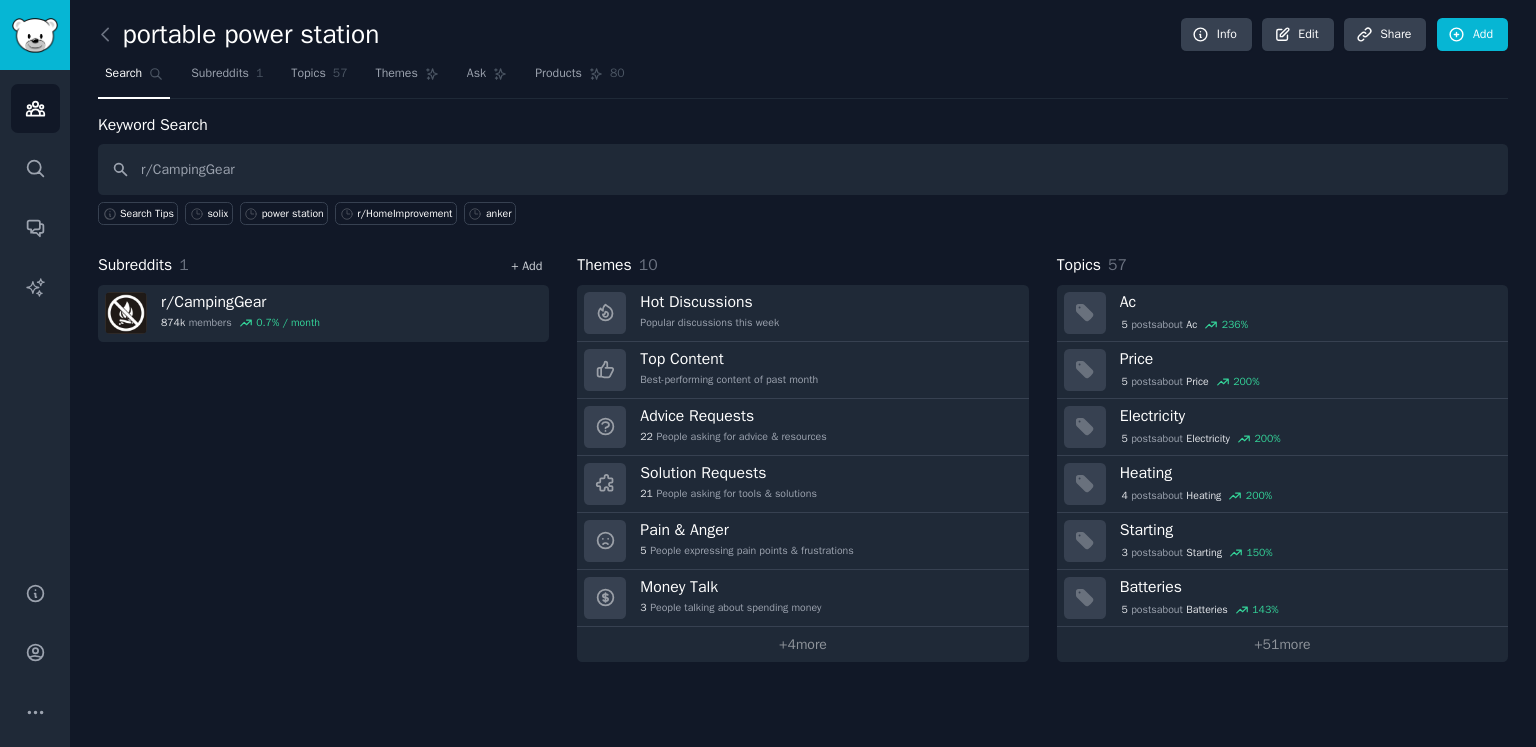 click on "+ Add" at bounding box center (526, 266) 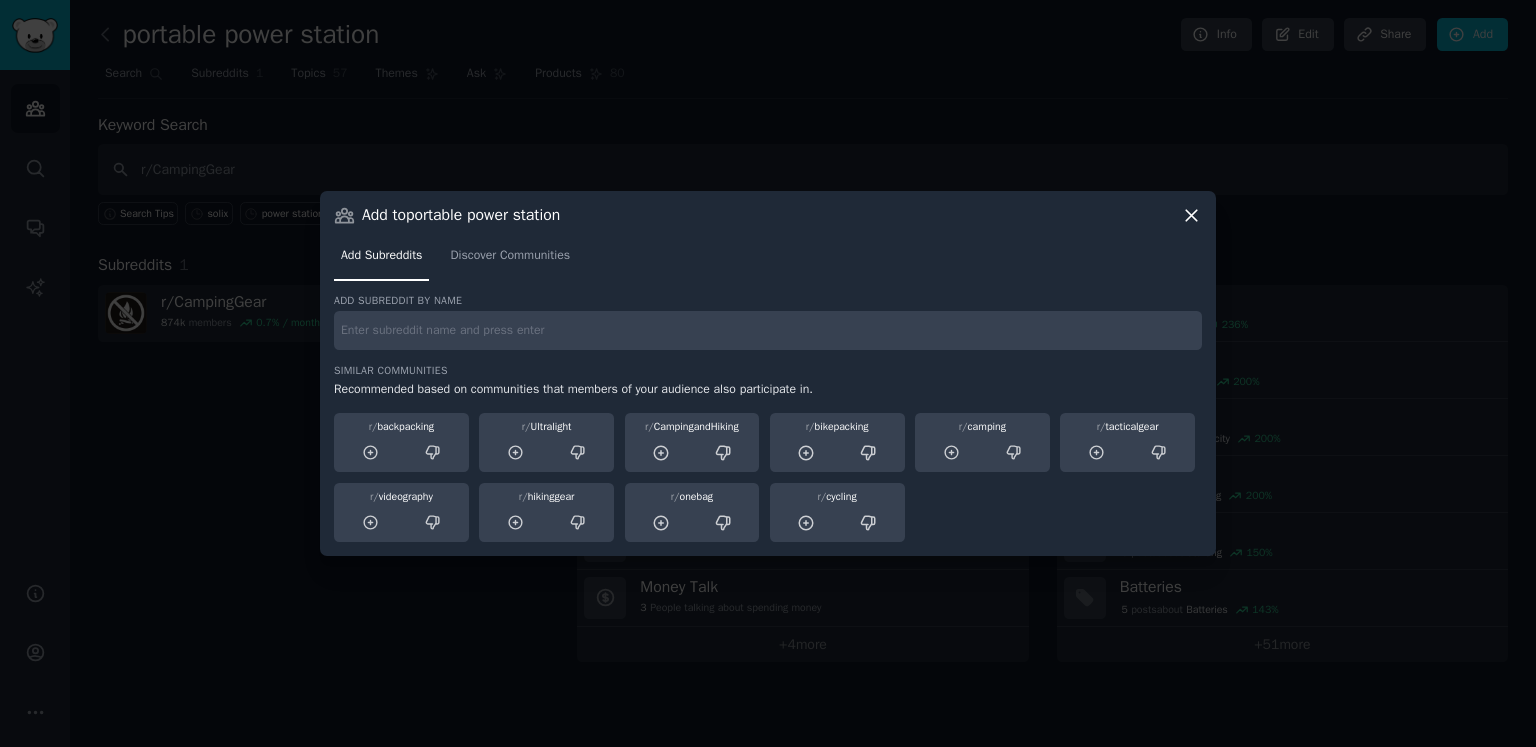 click at bounding box center (768, 330) 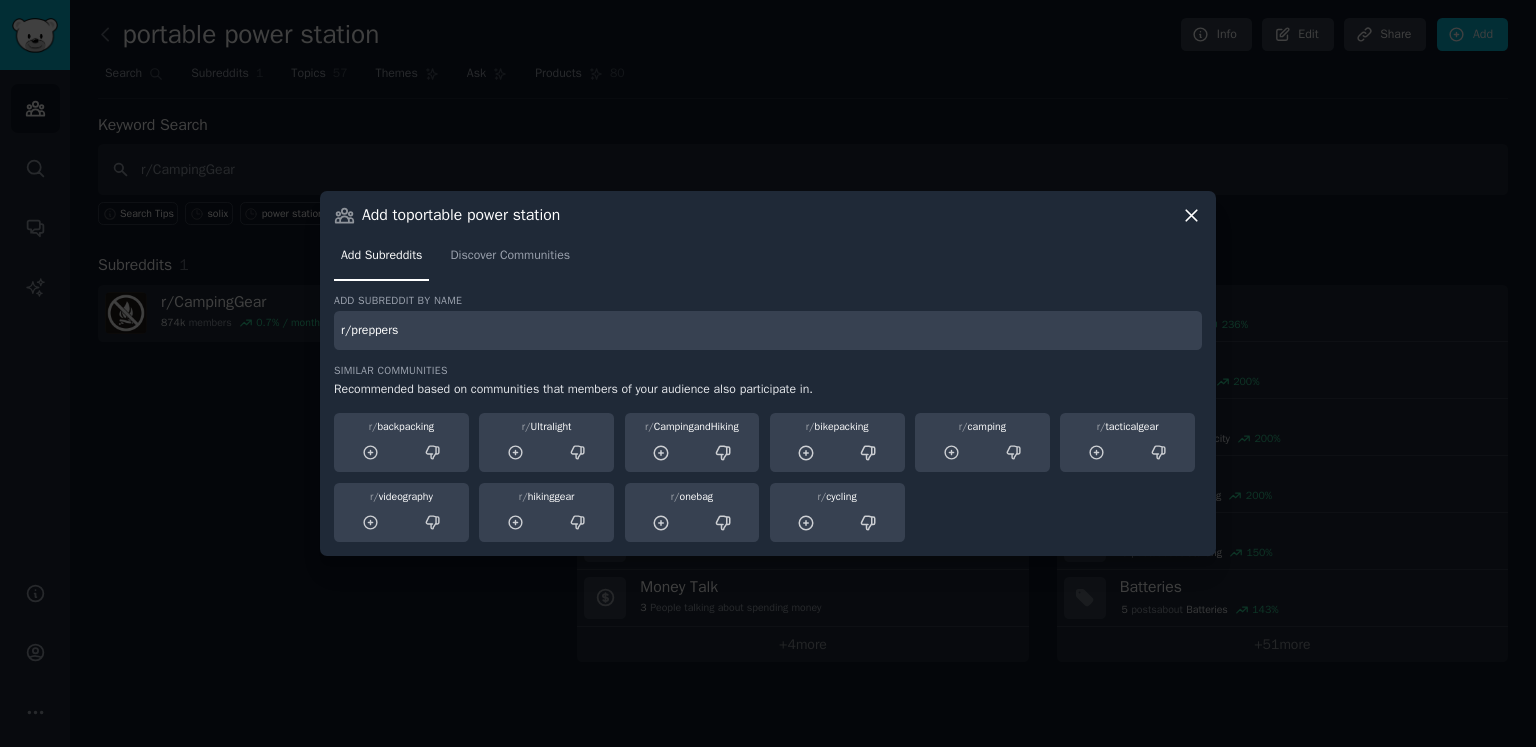 type on "r/preppers" 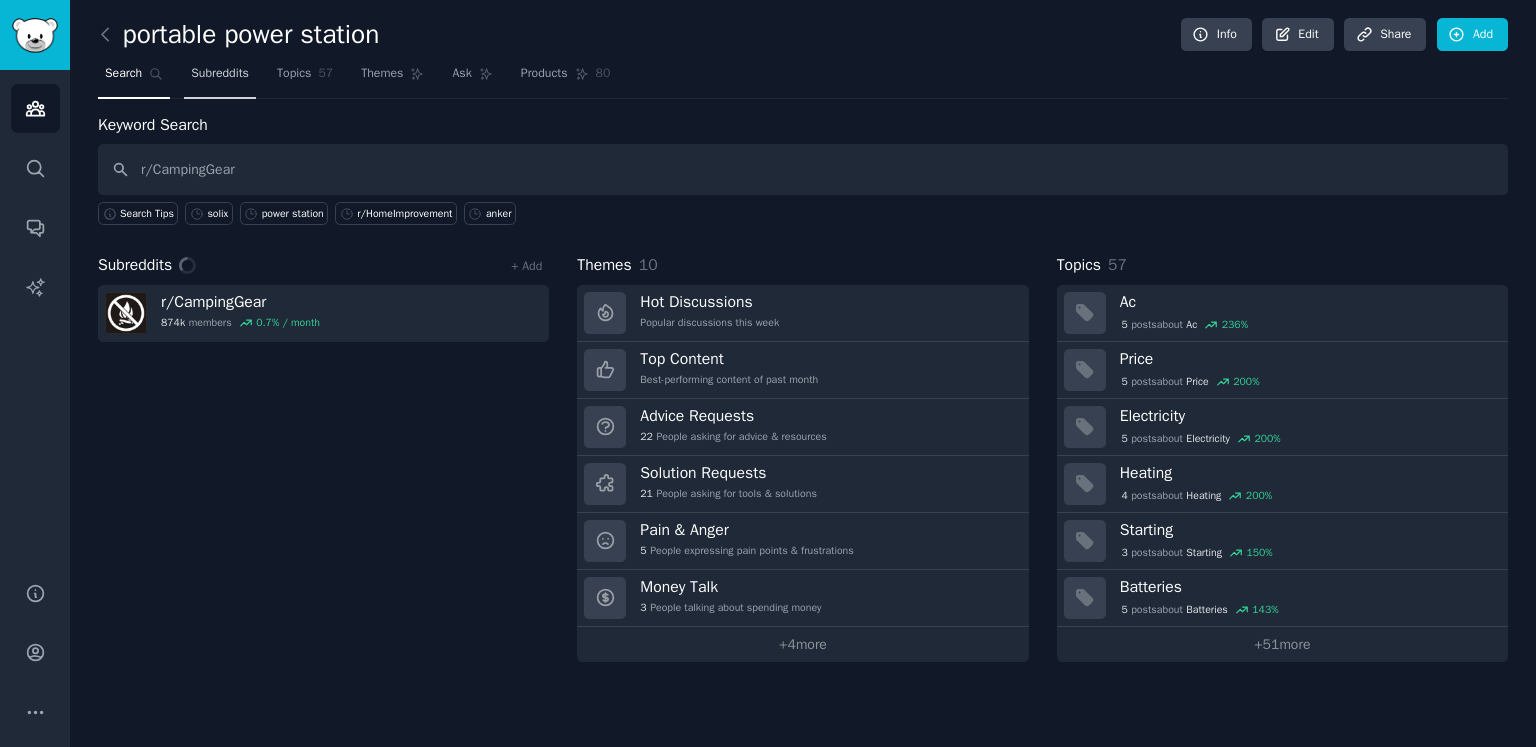 click on "Subreddits" at bounding box center (220, 74) 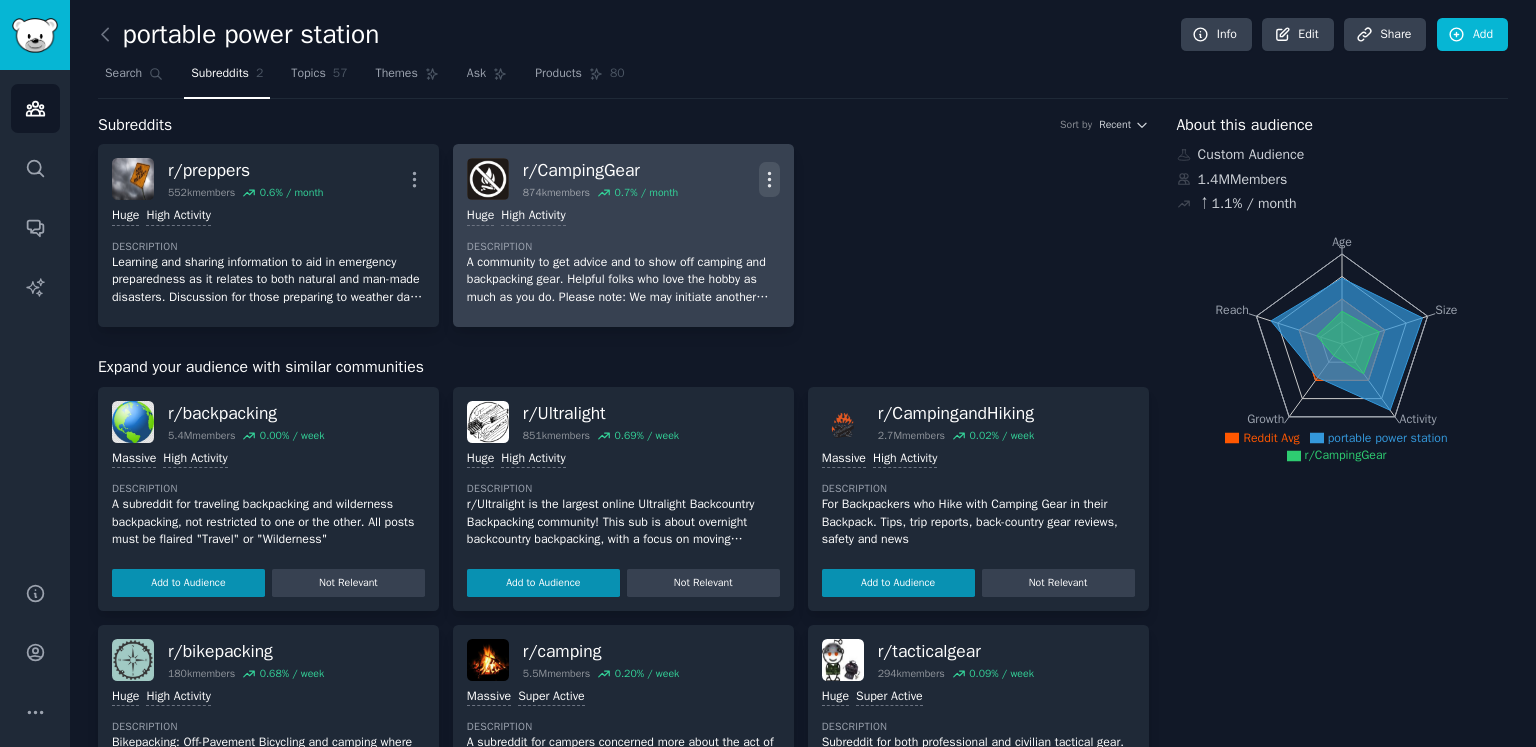 click 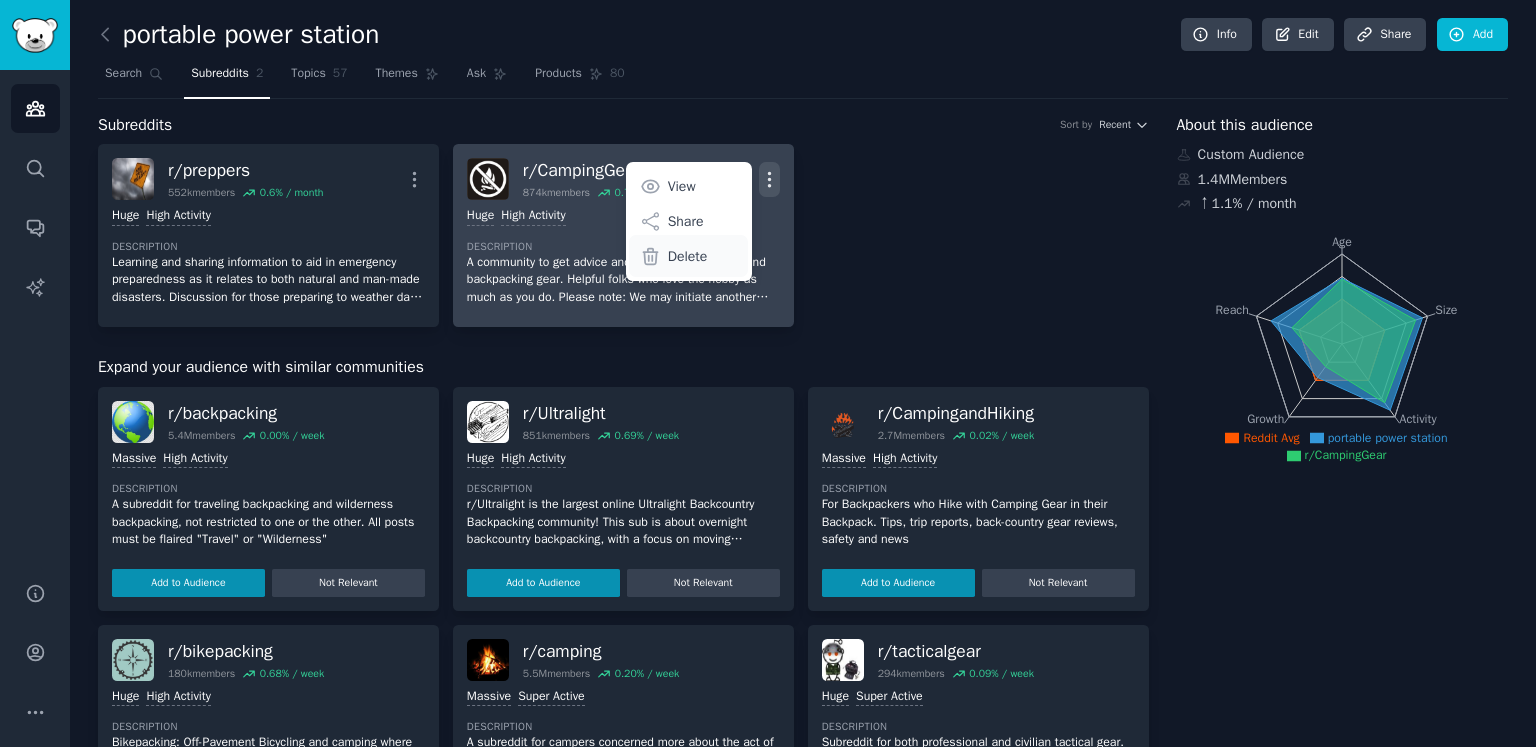 click on "Delete" at bounding box center (688, 256) 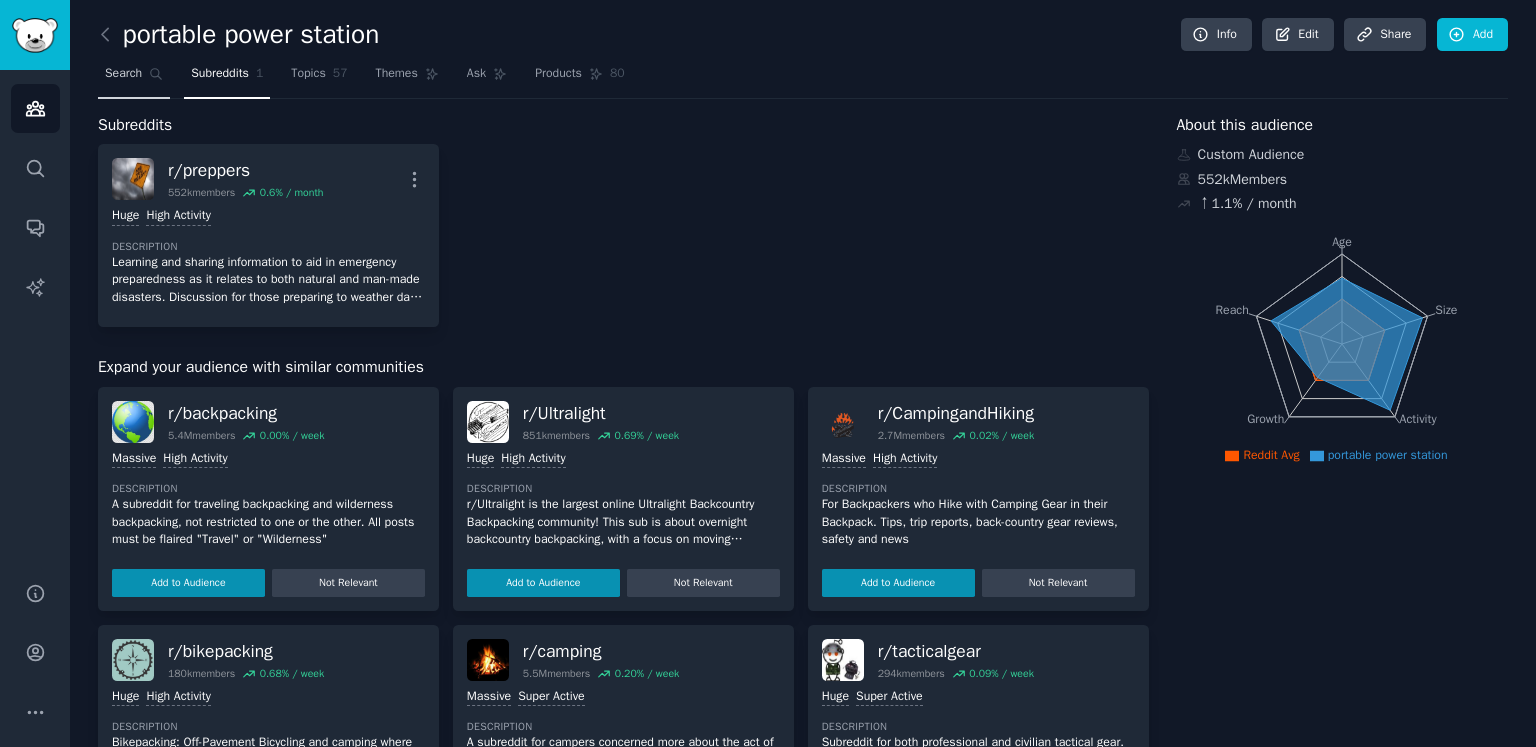 click on "Search" at bounding box center [123, 74] 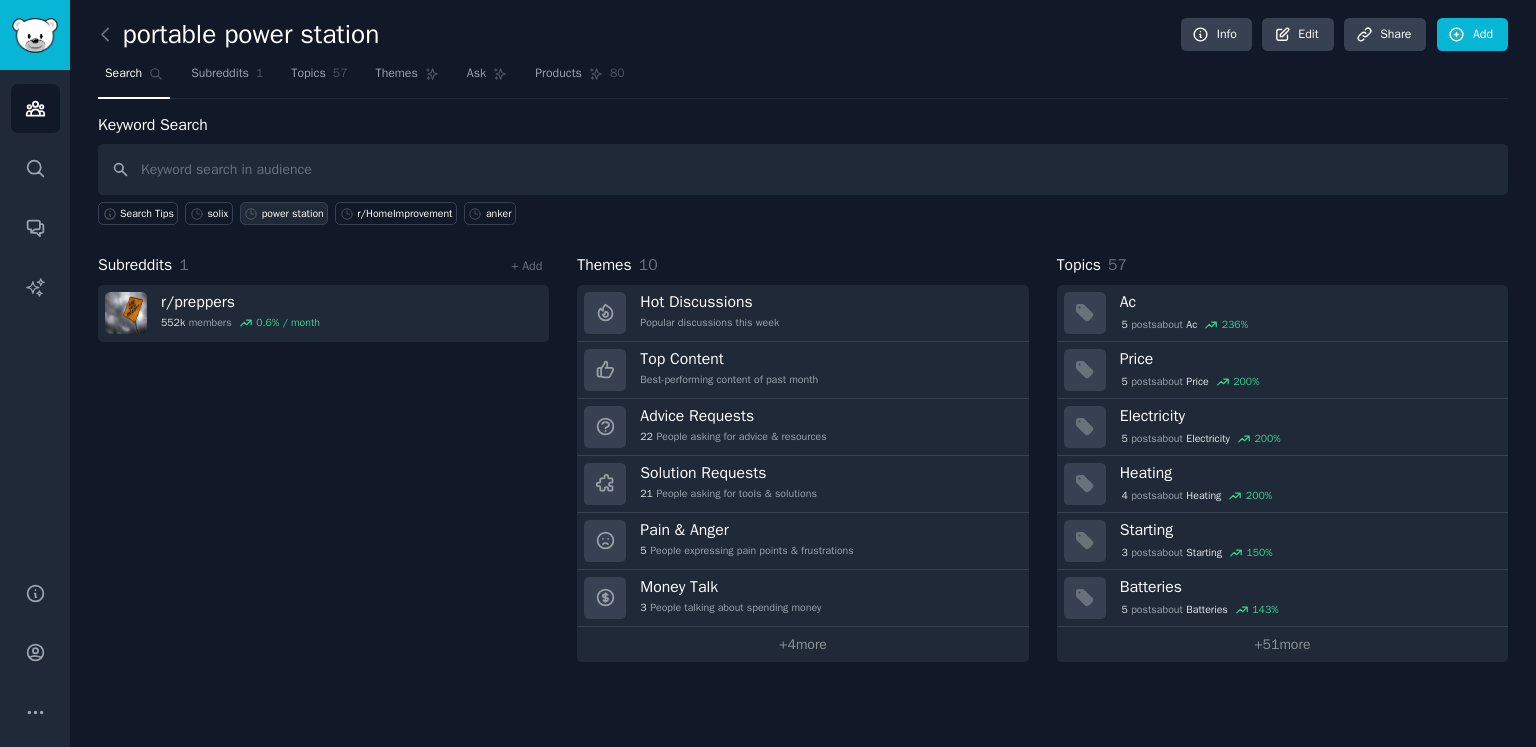click on "power station" at bounding box center (293, 214) 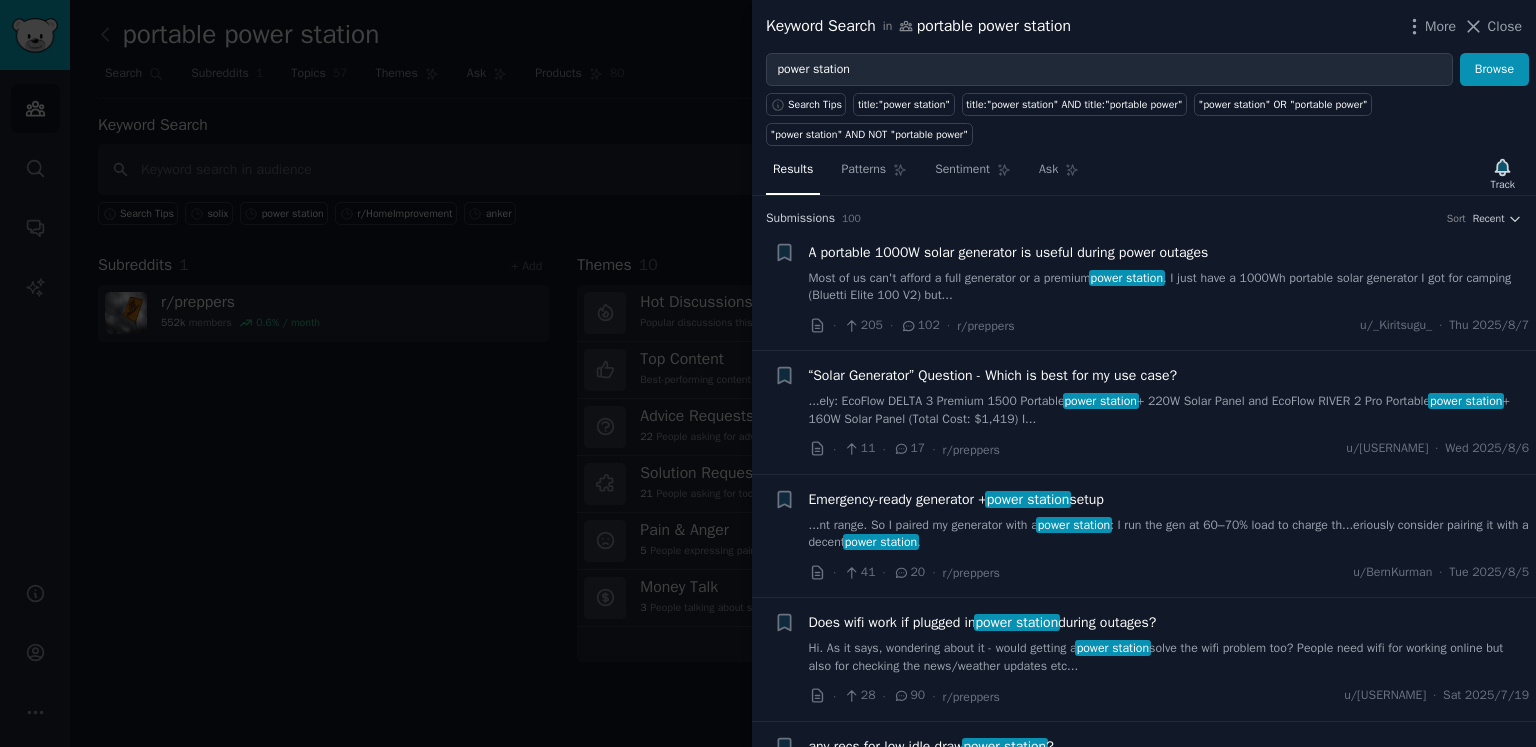 click at bounding box center [768, 373] 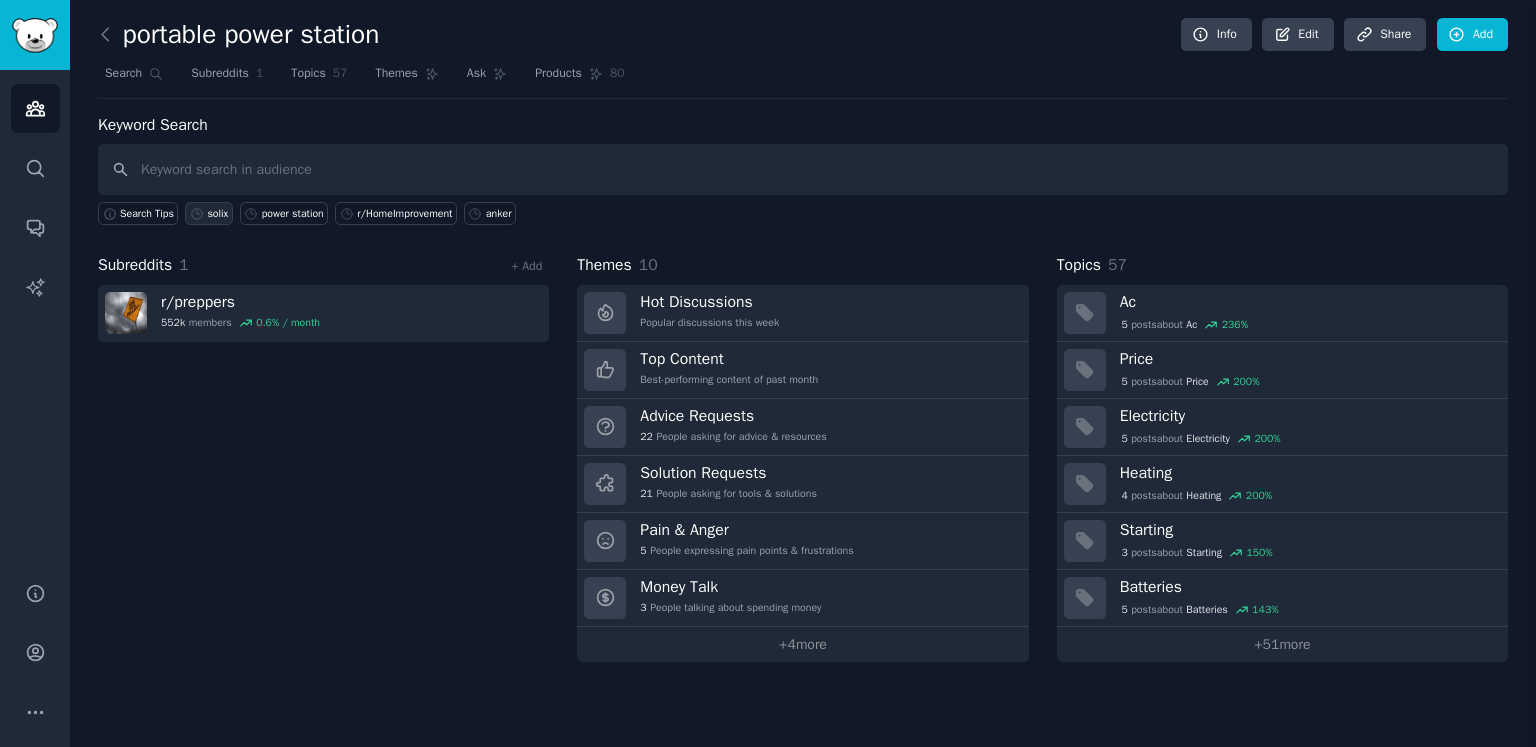 click on "Subreddits 1 + Add r/ preppers 552k  members 0.6 % / month" at bounding box center (323, 457) 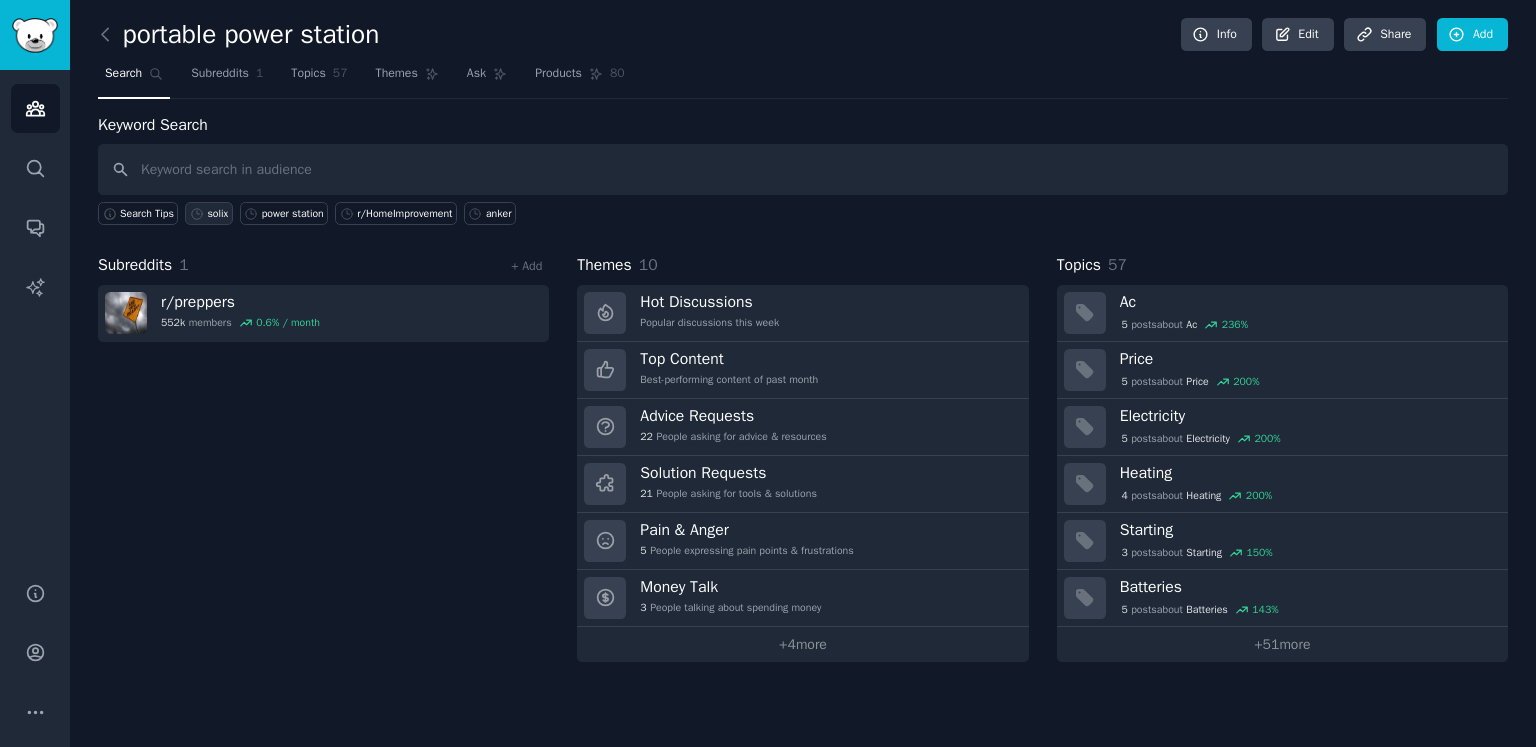 click on "solix" at bounding box center [217, 214] 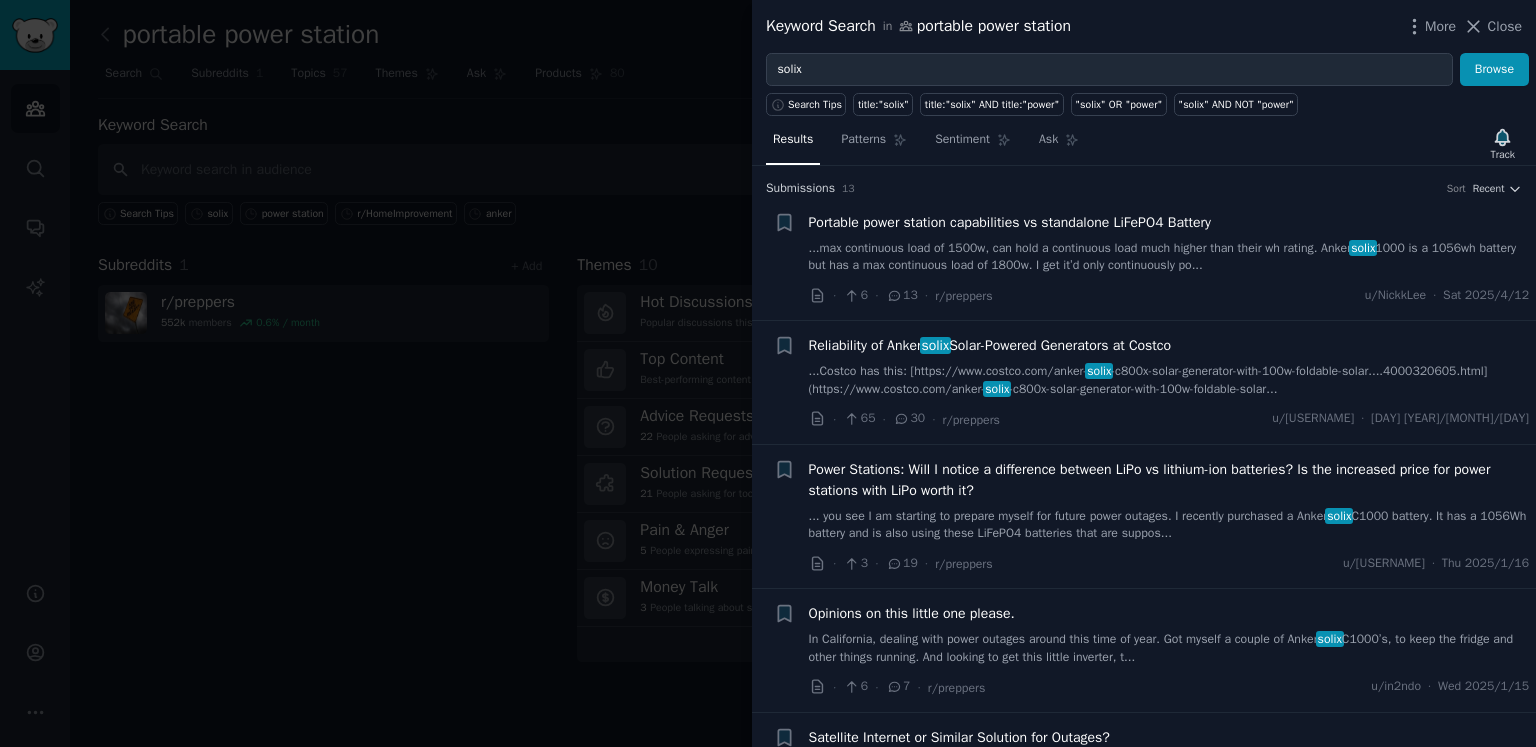 click at bounding box center [768, 373] 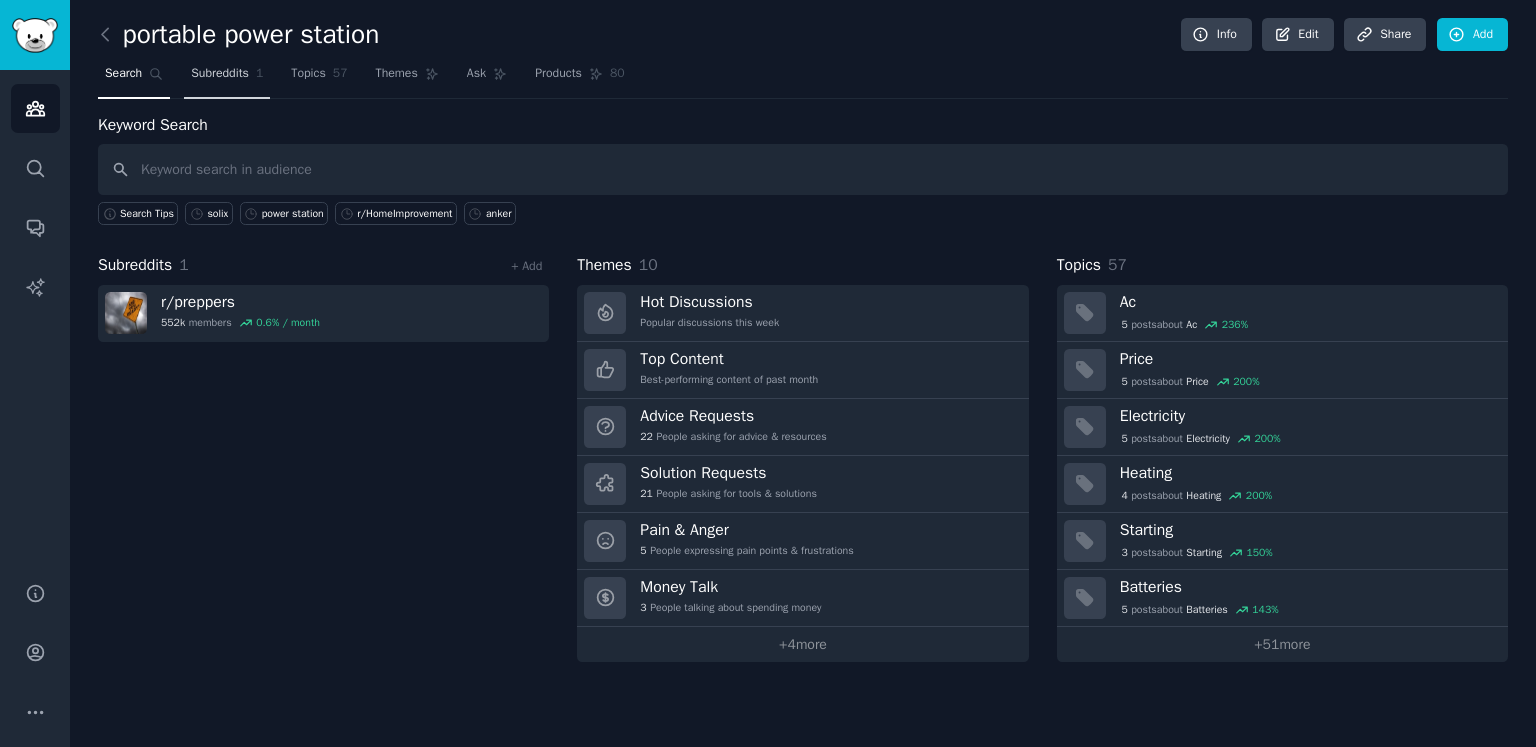 click on "Subreddits" at bounding box center [220, 74] 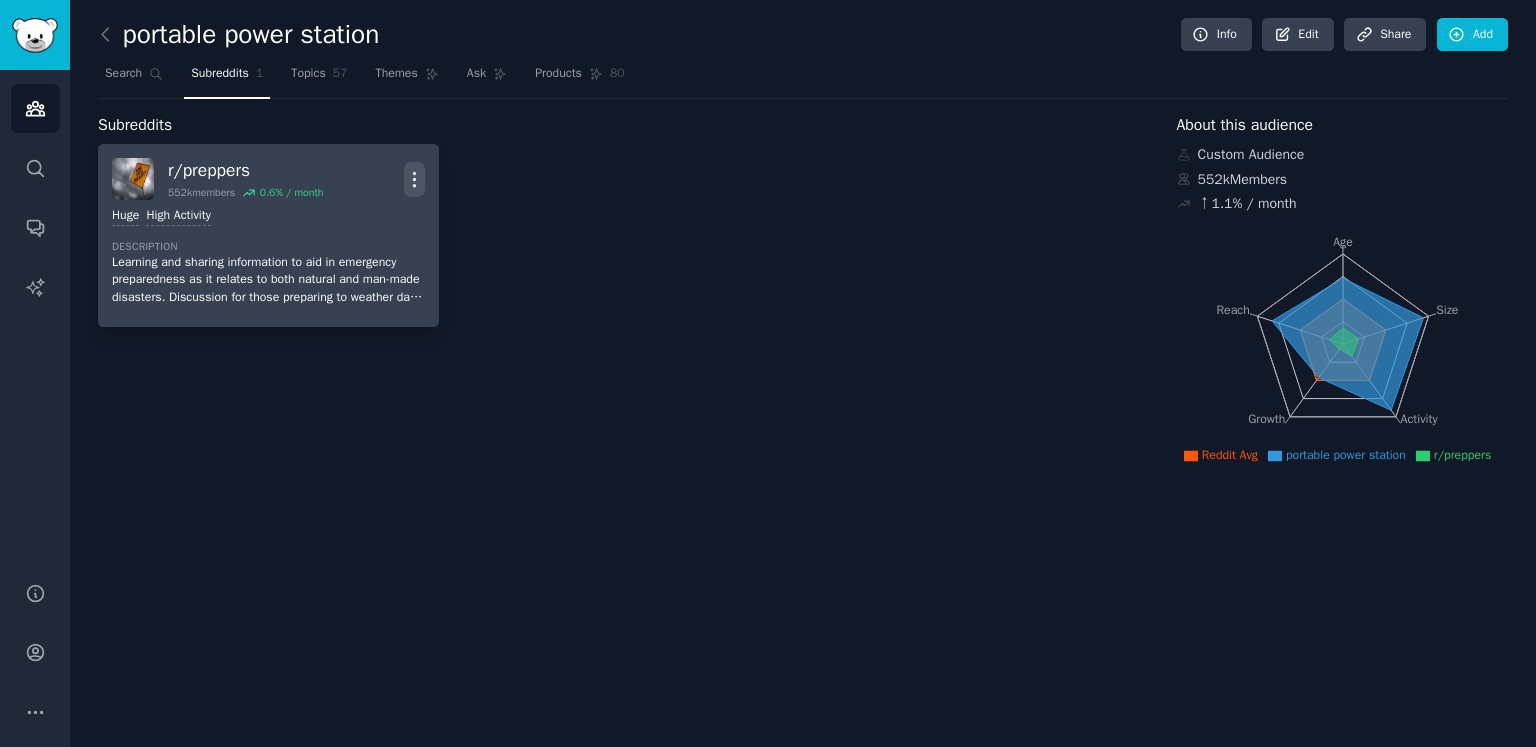 click 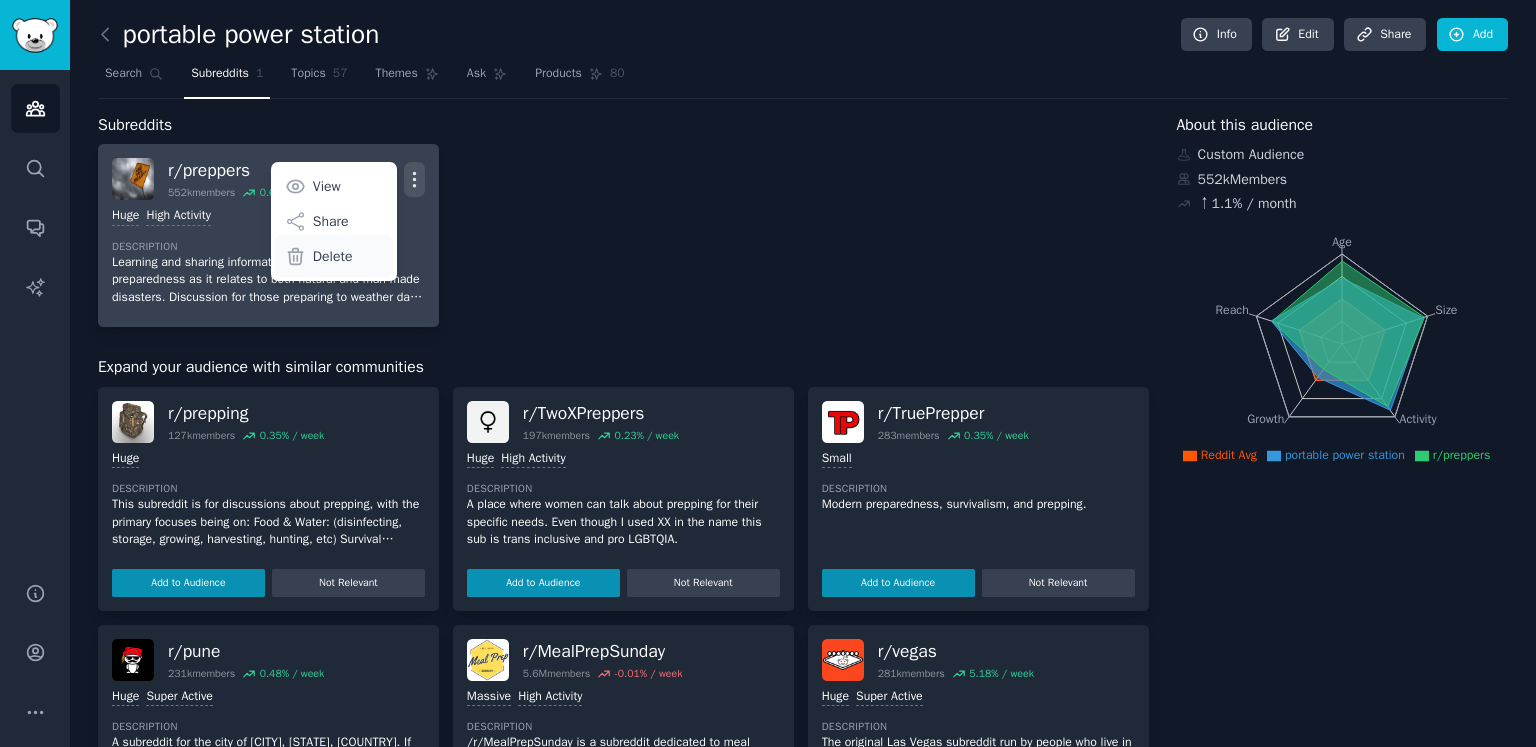 click on "Delete" at bounding box center (333, 256) 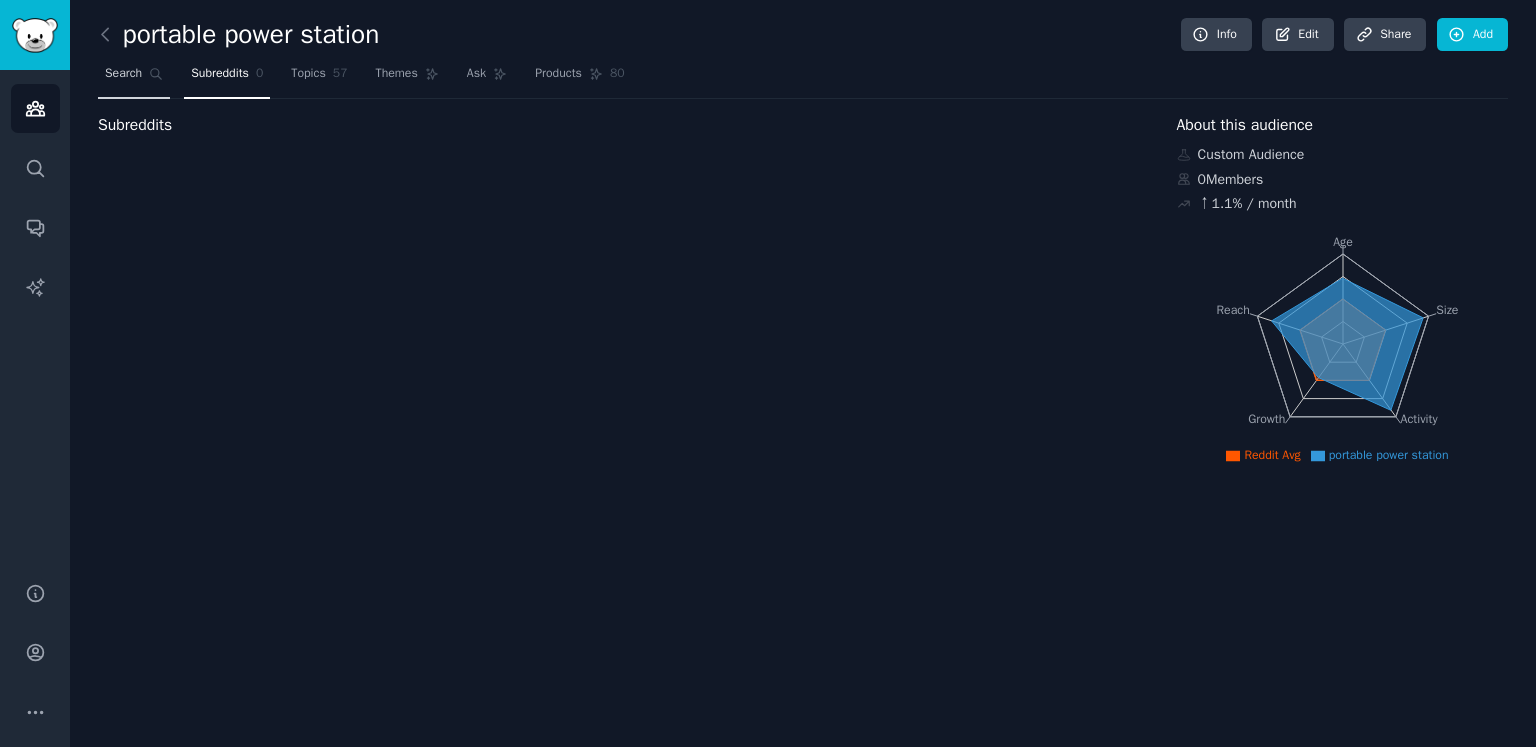 click on "Search" at bounding box center [123, 74] 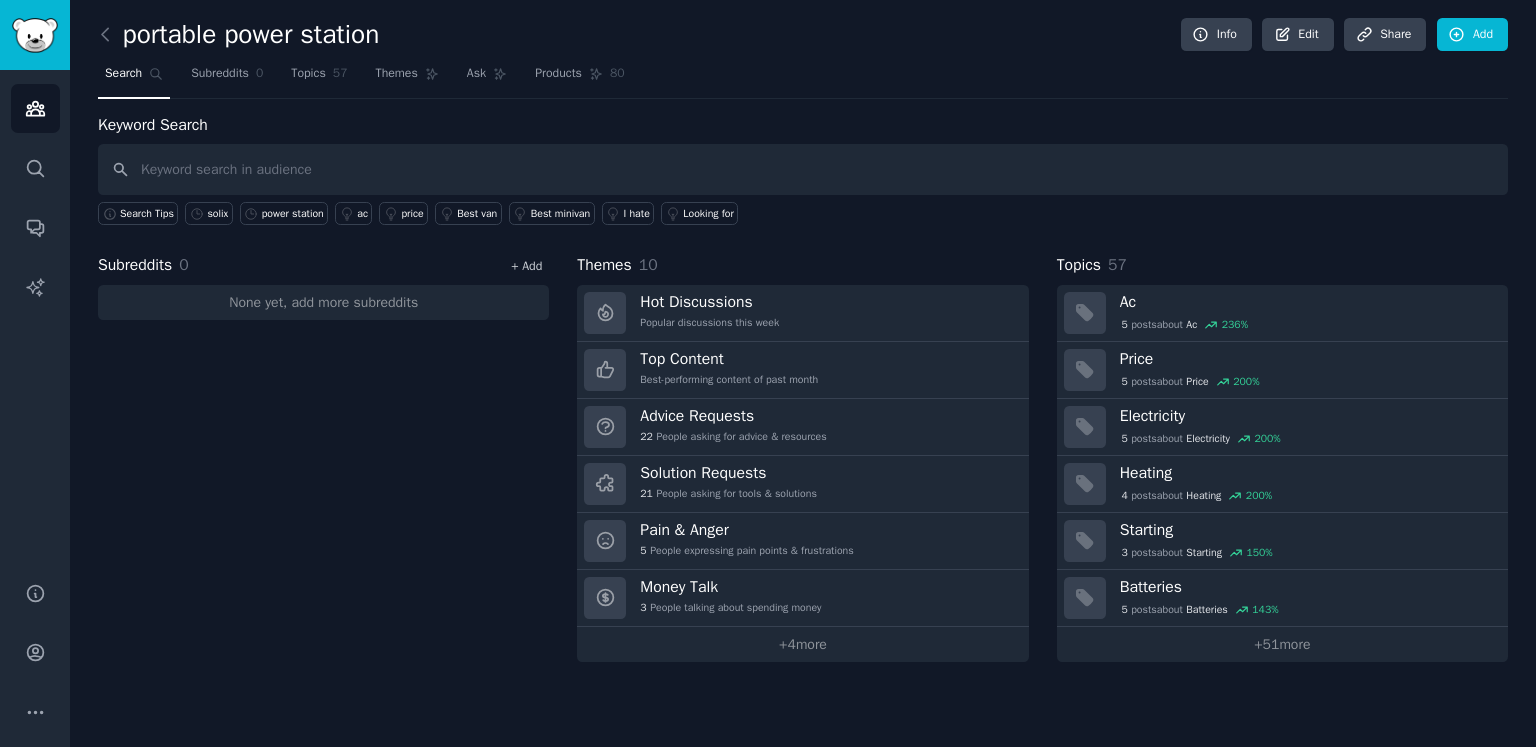 click on "+ Add" at bounding box center [526, 266] 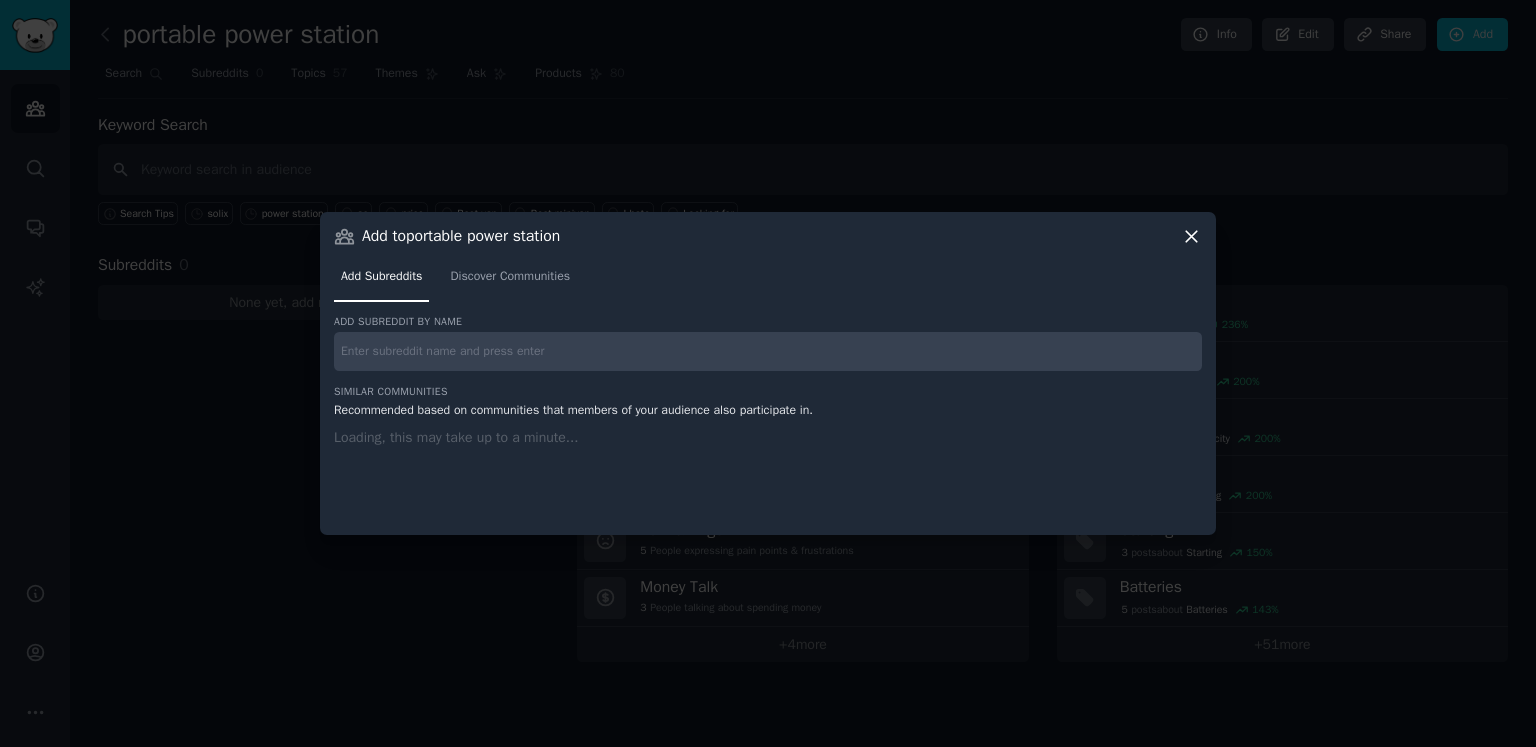 click at bounding box center [768, 351] 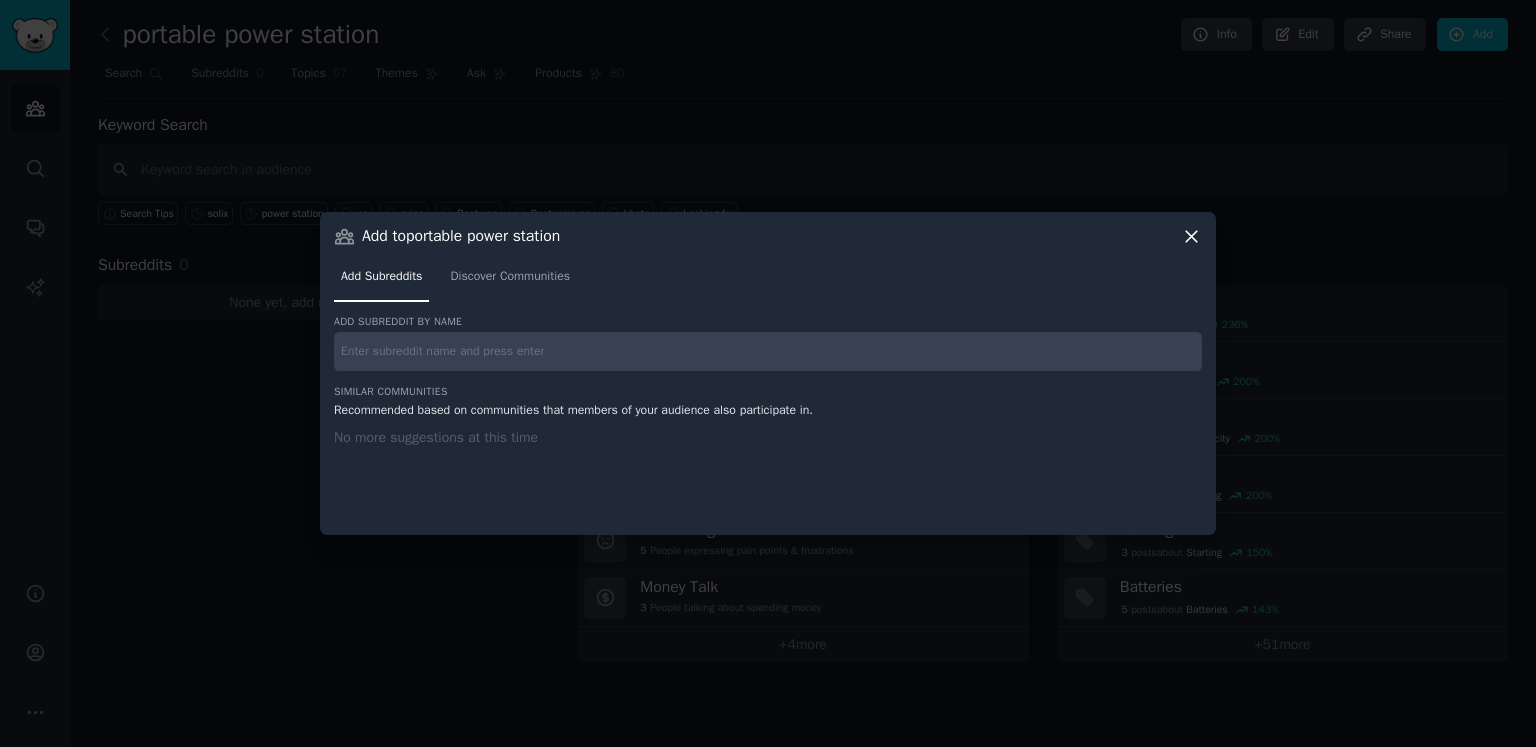paste on "r/sustainability" 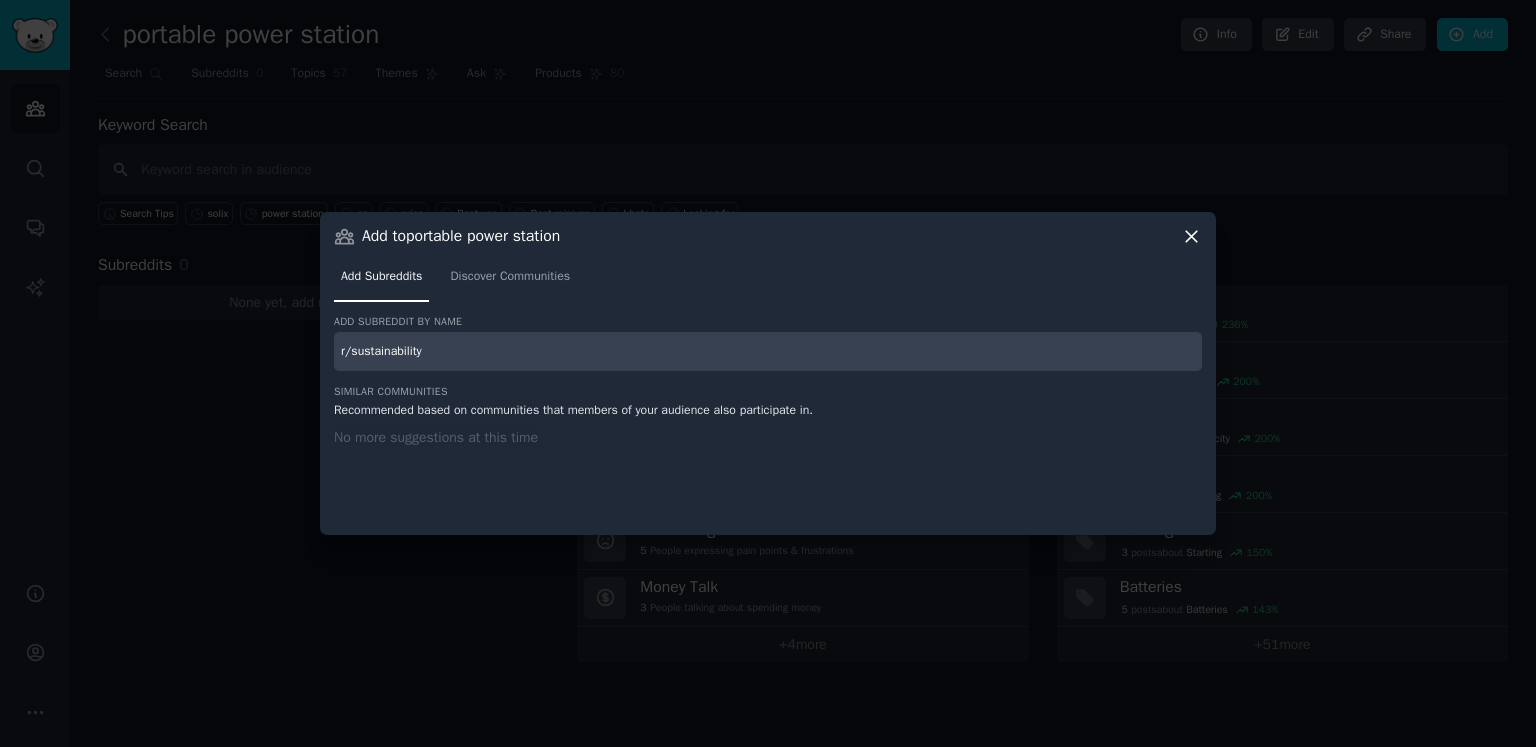 type on "r/sustainability" 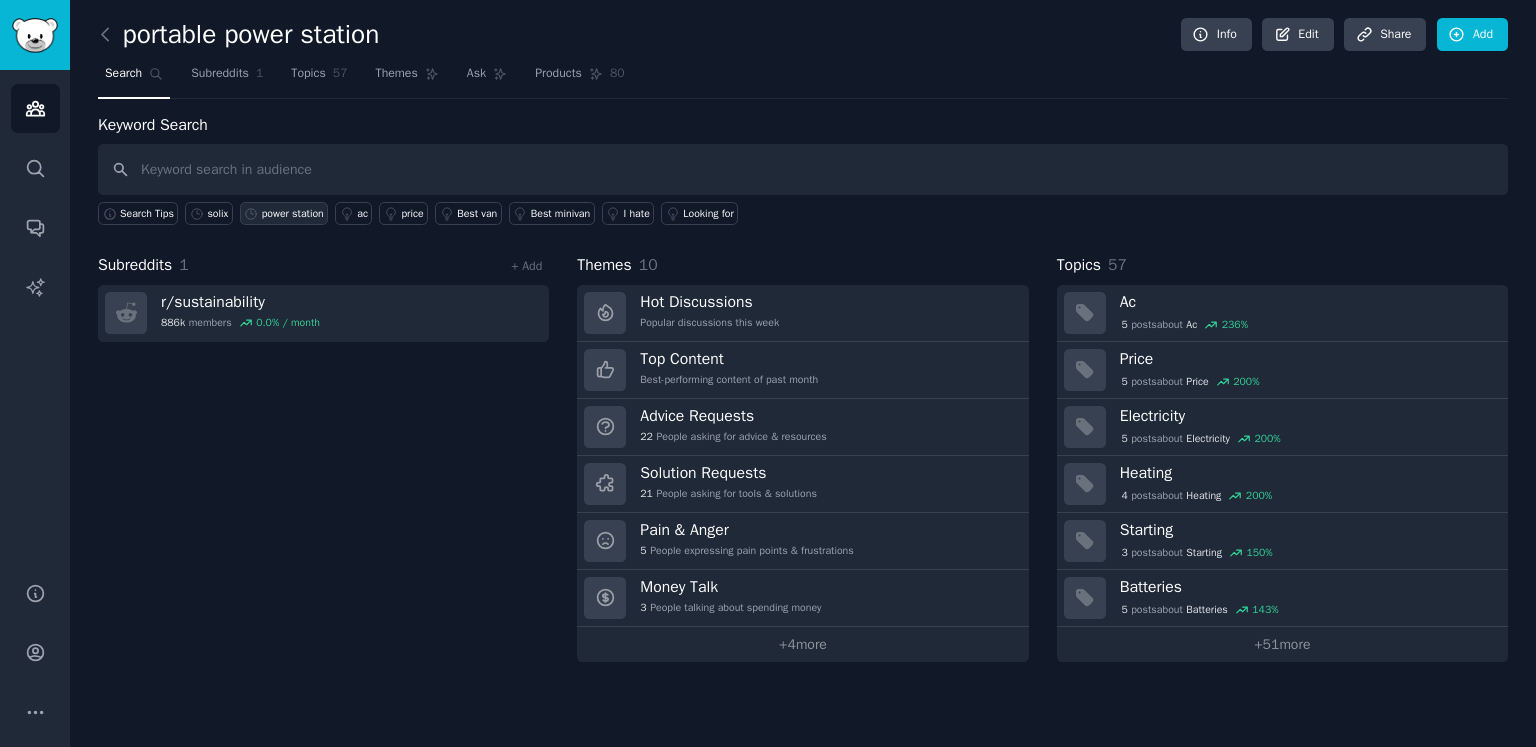 click on "power station" at bounding box center [293, 214] 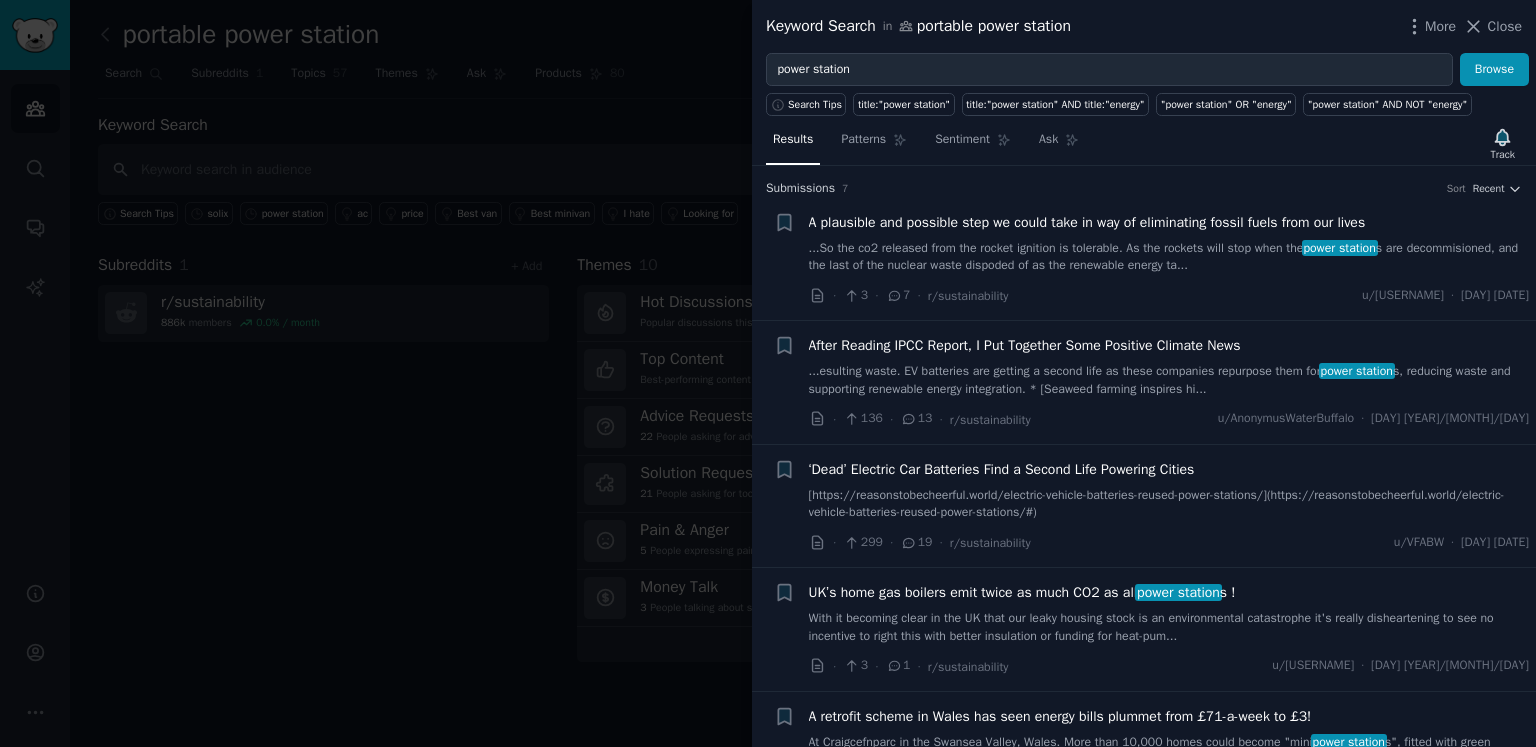 click at bounding box center [768, 373] 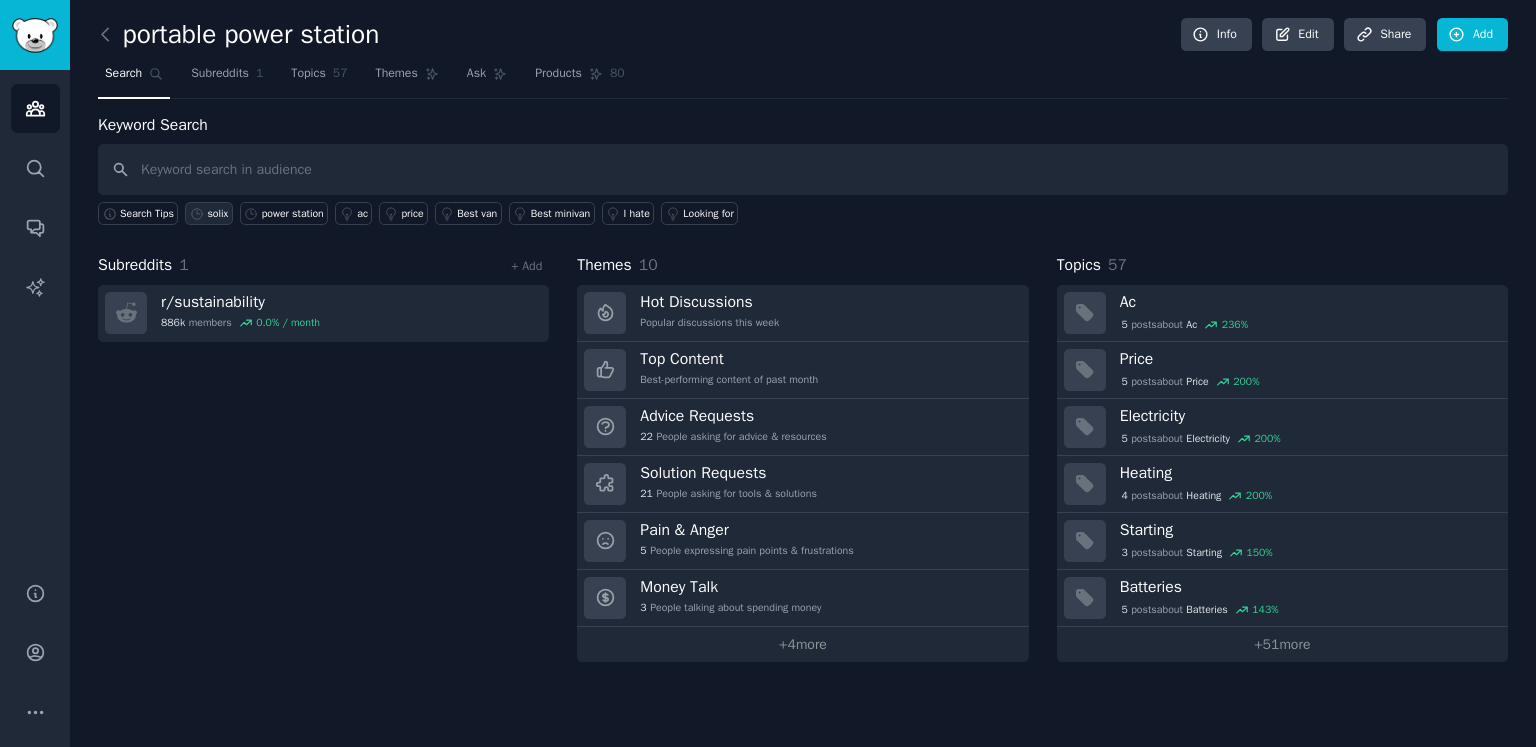 click on "solix" at bounding box center [217, 214] 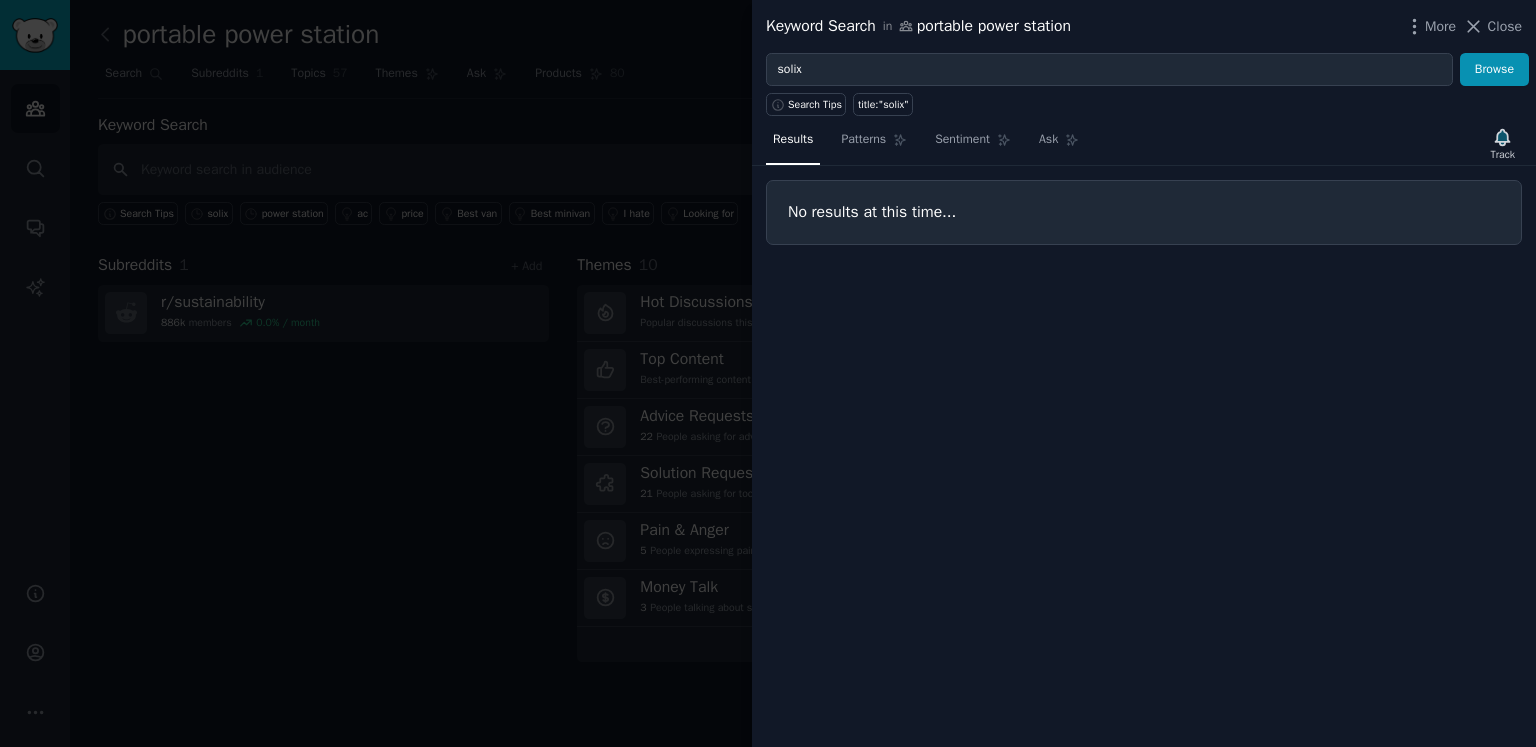 click at bounding box center (768, 373) 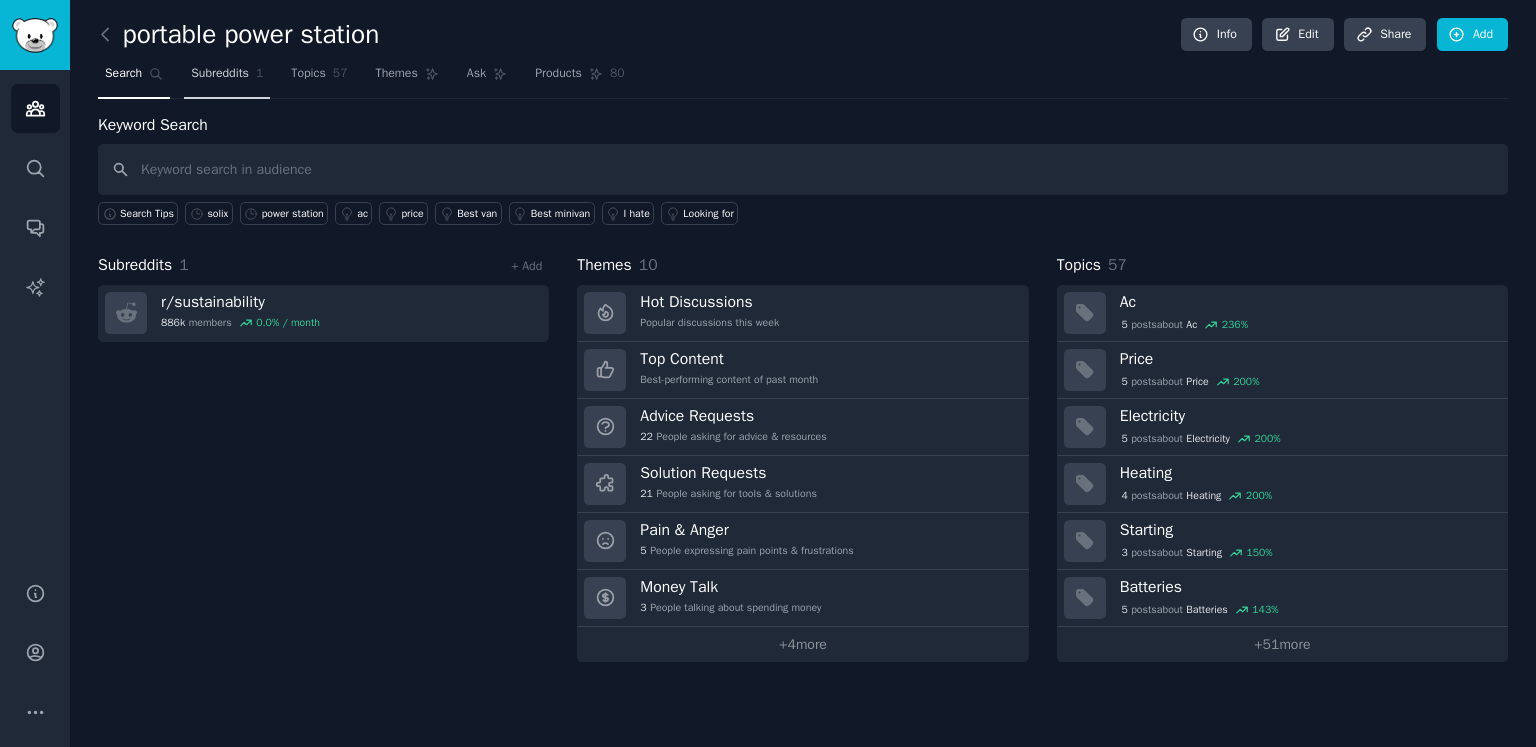 click on "Subreddits" at bounding box center (220, 74) 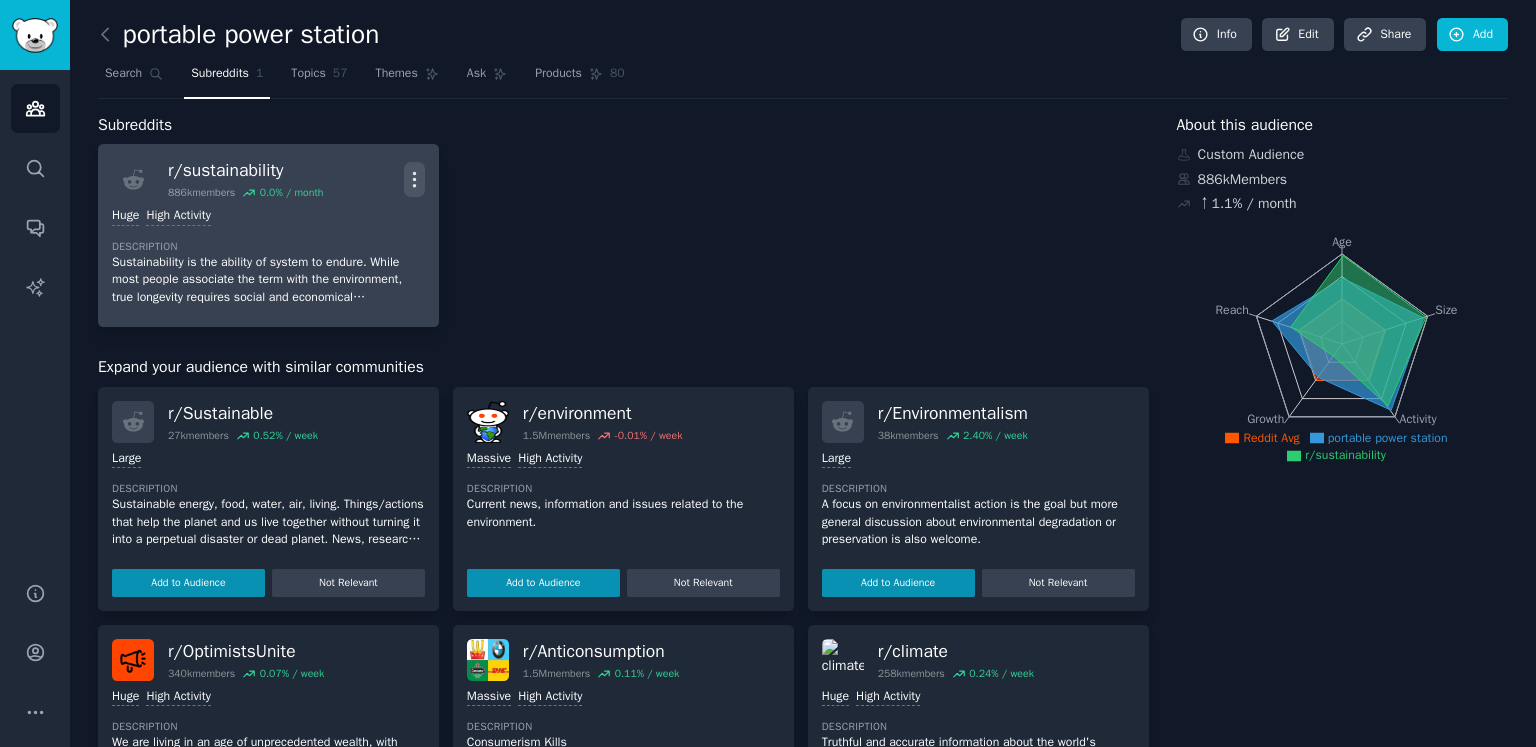 click 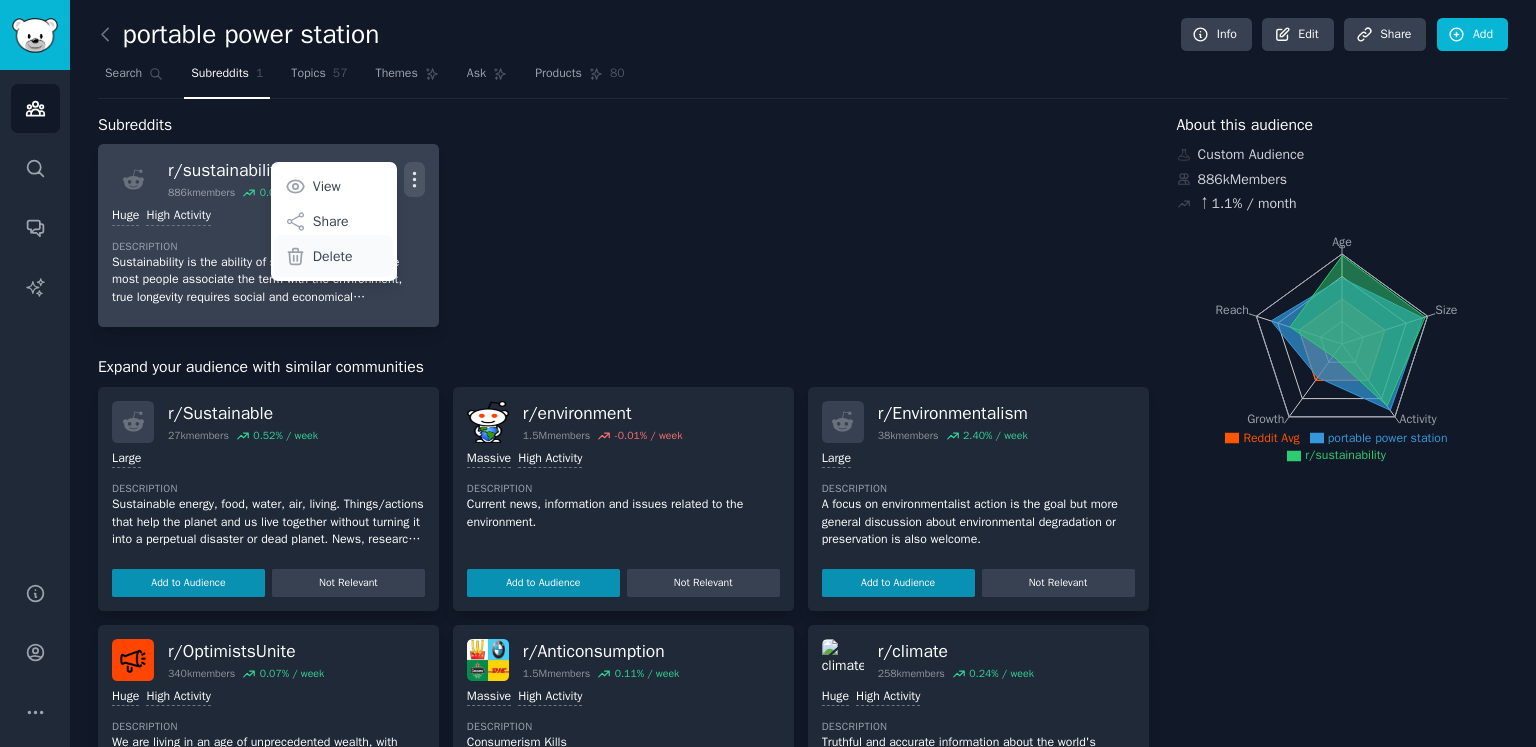 click on "Delete" at bounding box center [333, 256] 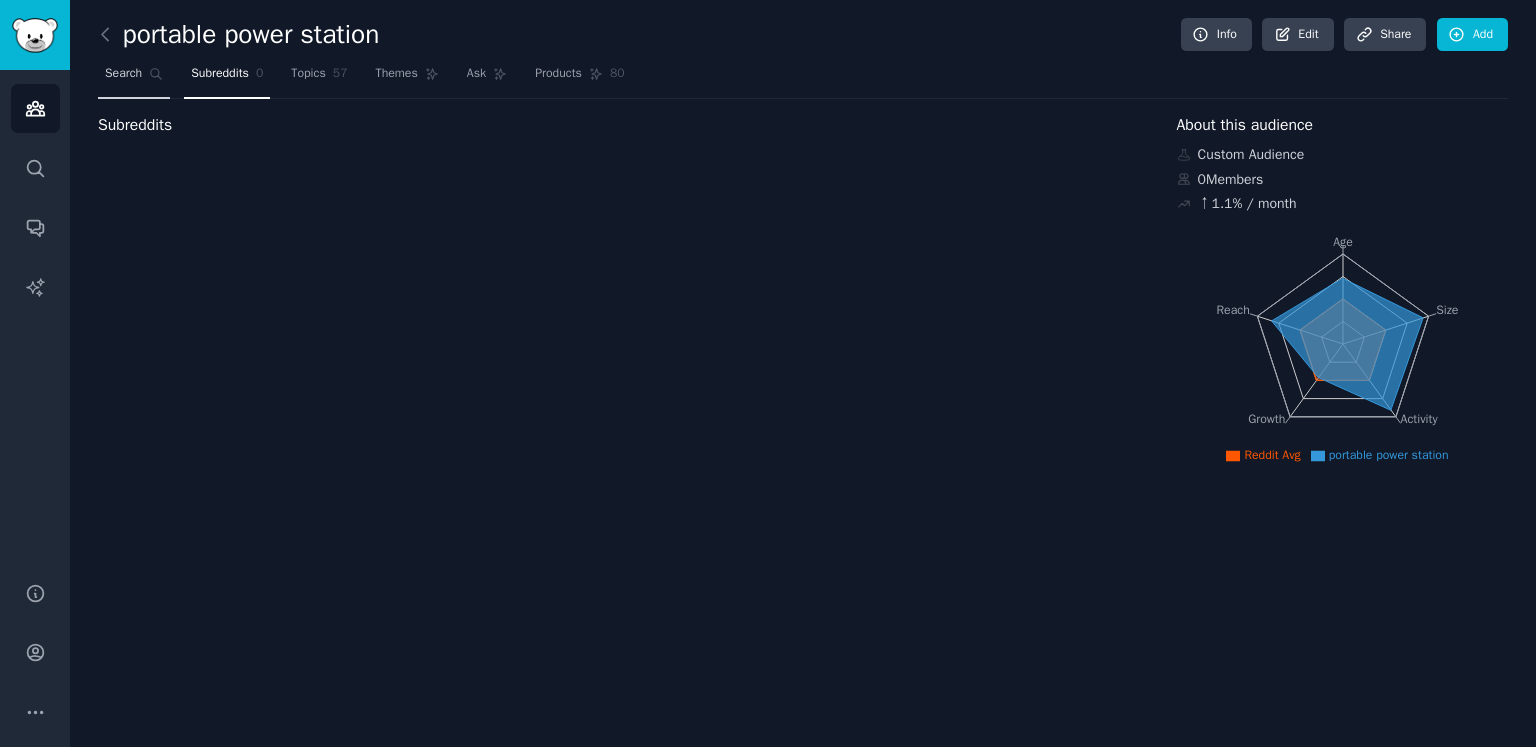 click on "Search" at bounding box center [123, 74] 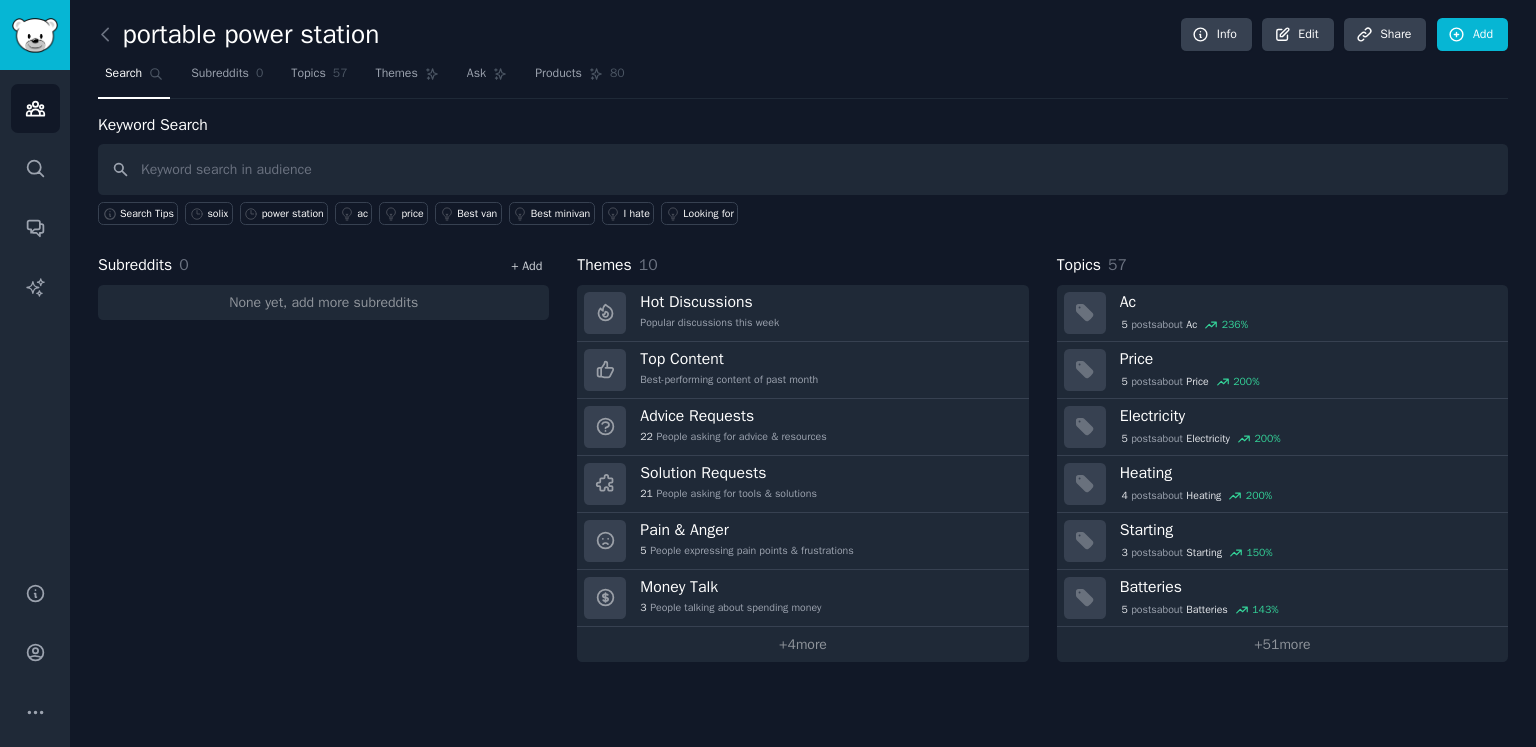 click on "+ Add" at bounding box center (526, 266) 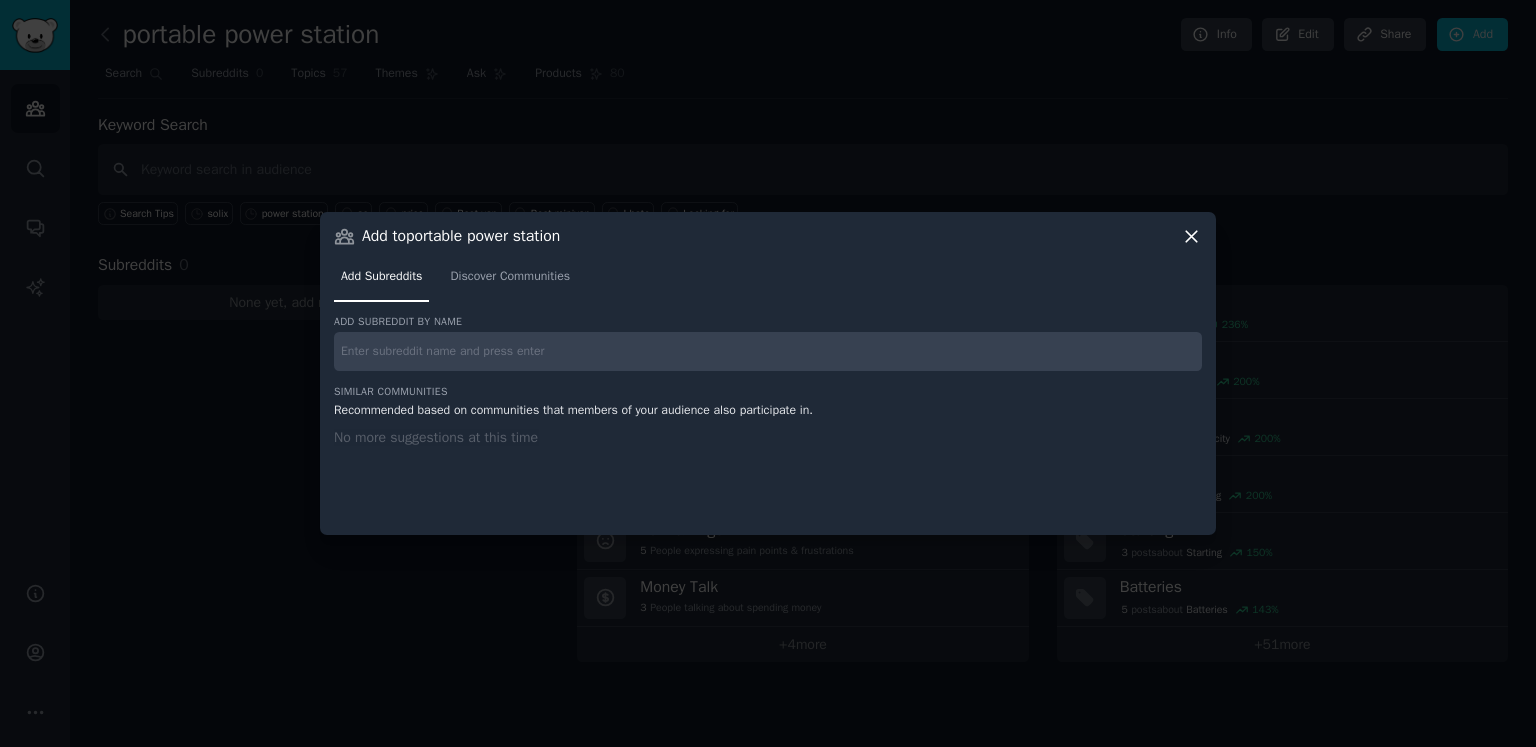 click at bounding box center (768, 351) 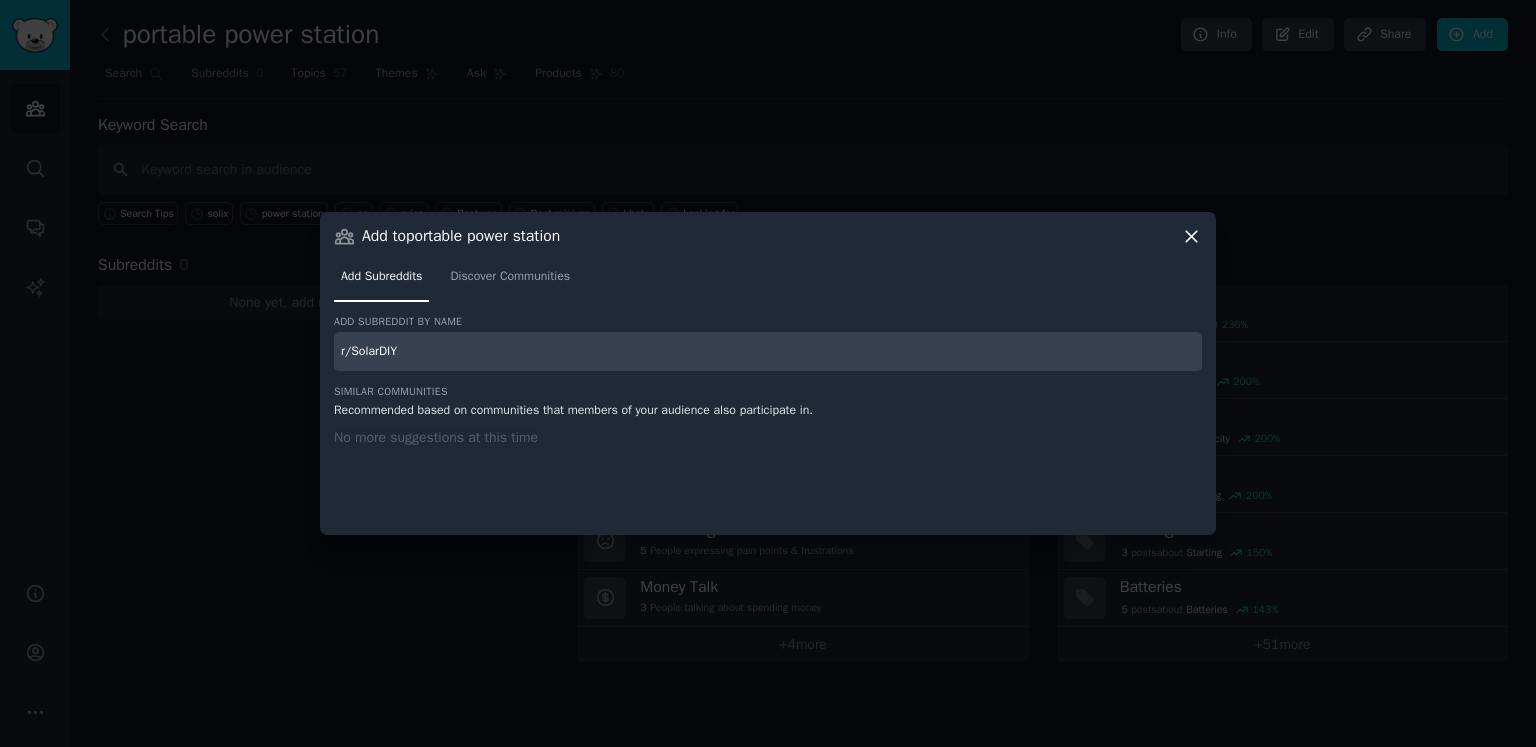 type on "r/SolarDIY" 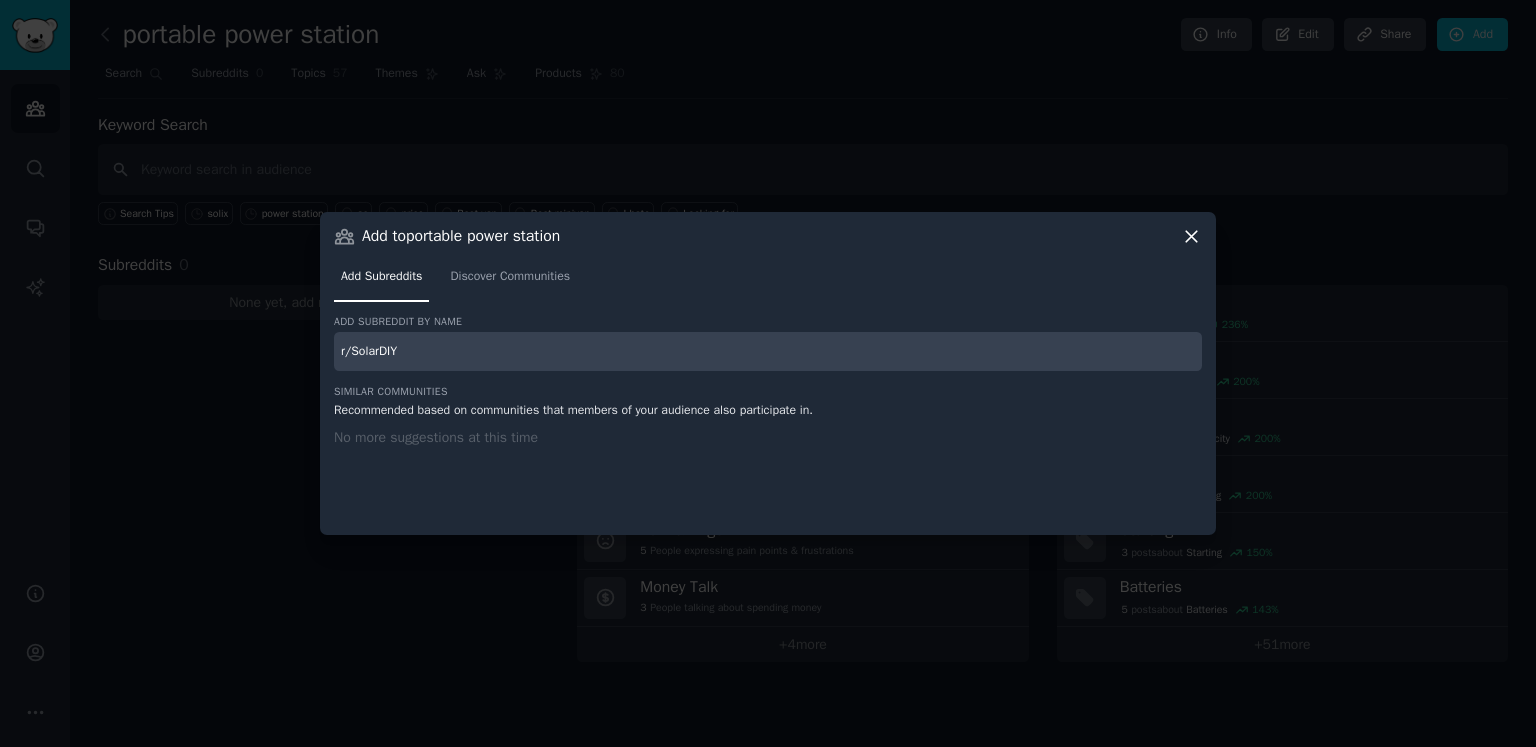 click on "r/SolarDIY" at bounding box center (768, 351) 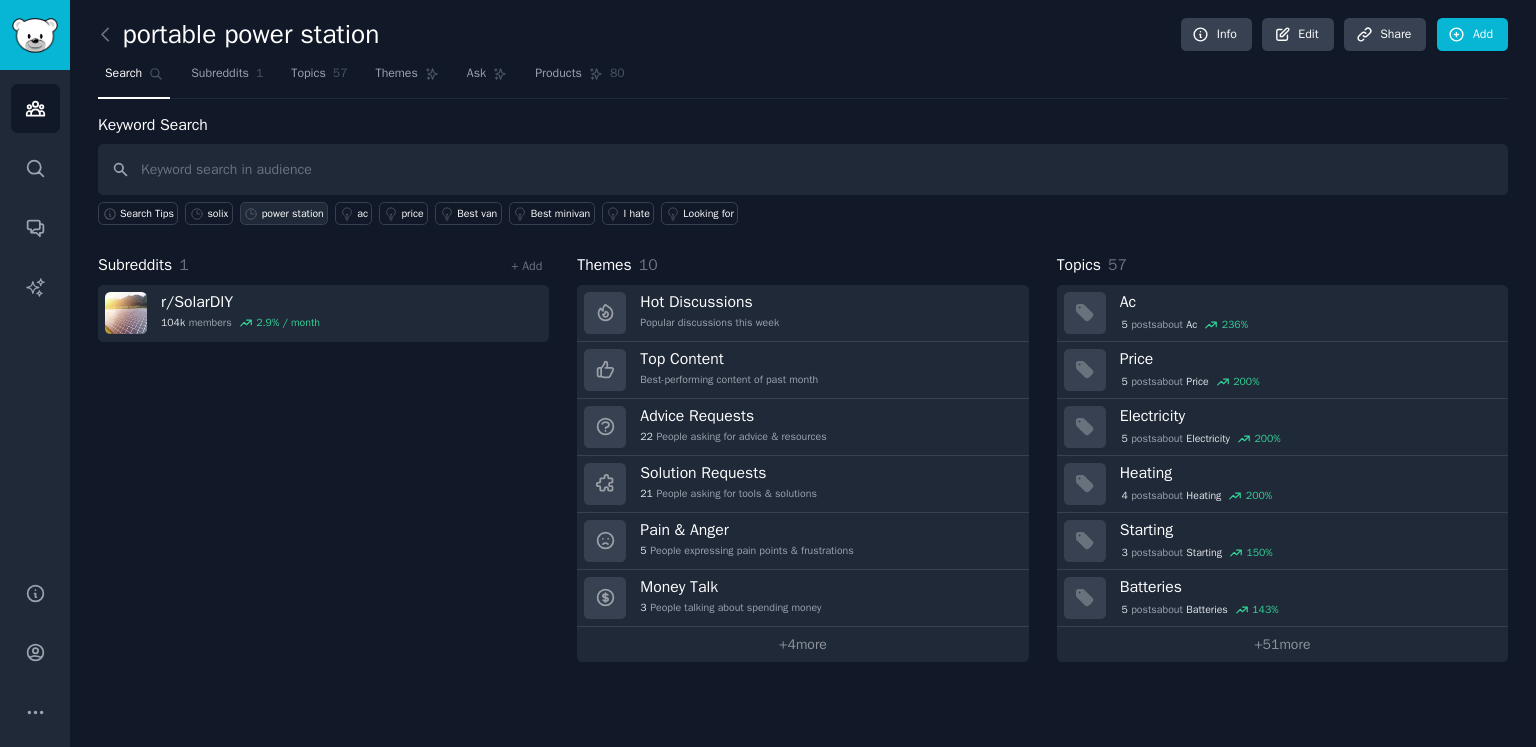 click on "power station" at bounding box center [293, 214] 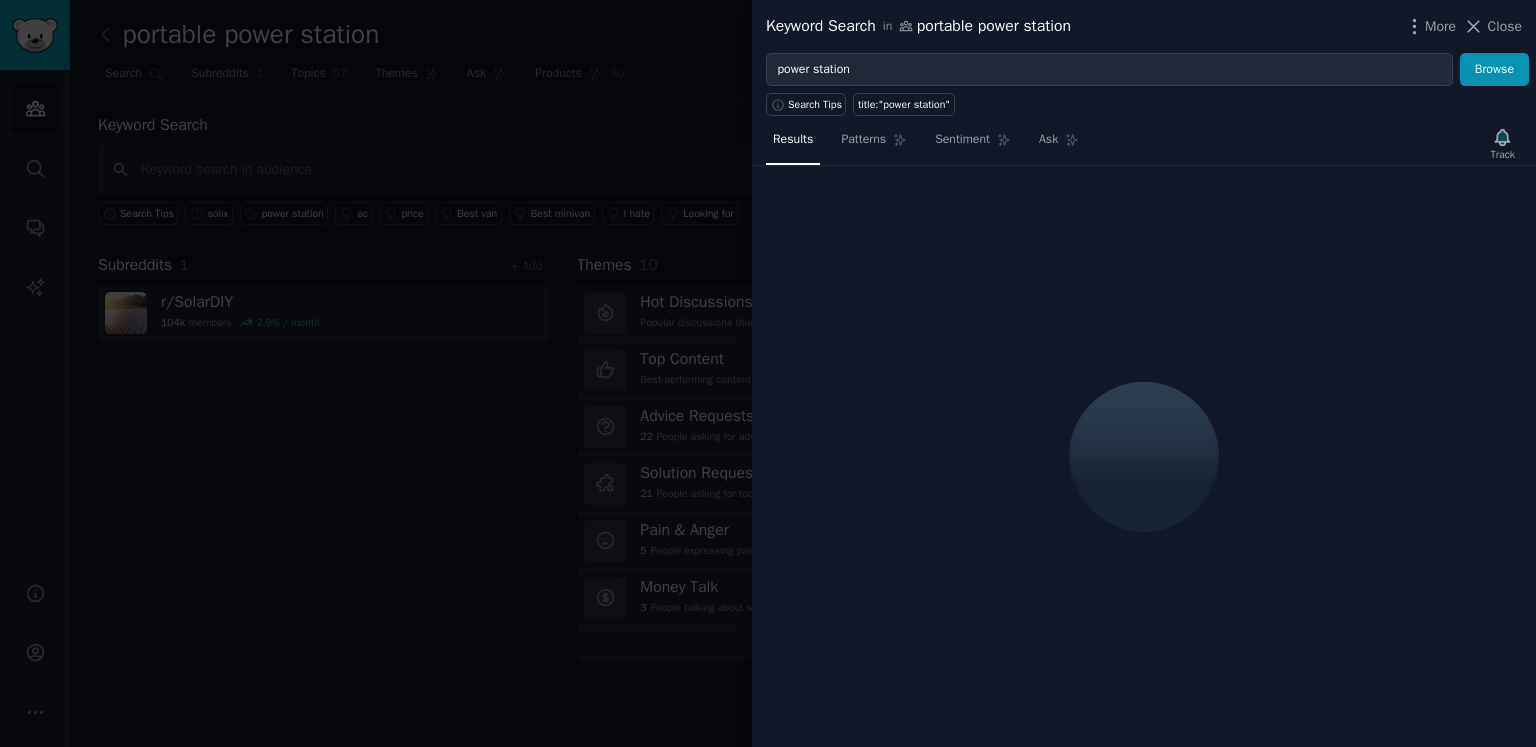 drag, startPoint x: 434, startPoint y: 291, endPoint x: 731, endPoint y: 551, distance: 394.7265 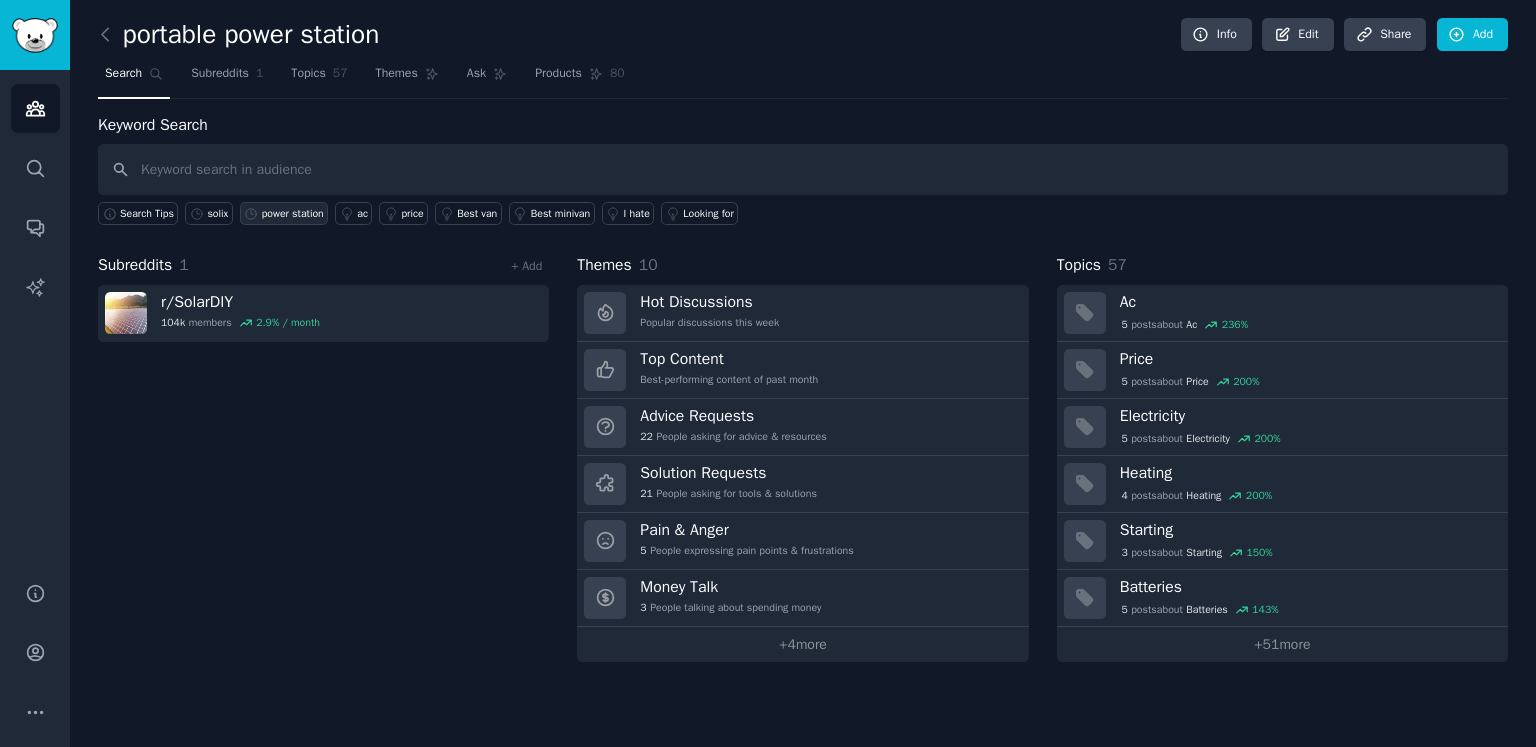 click on "power station" at bounding box center (293, 214) 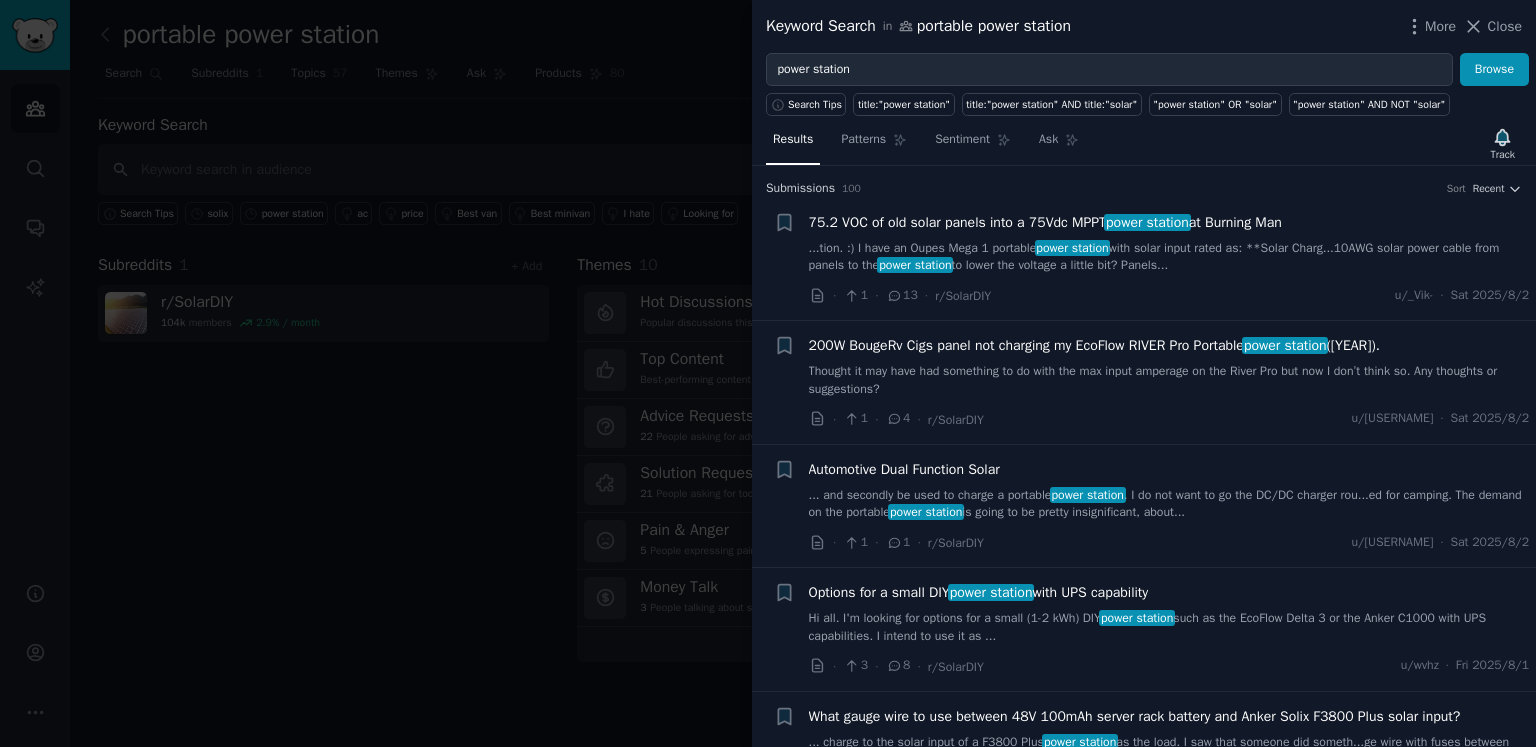 click at bounding box center [768, 373] 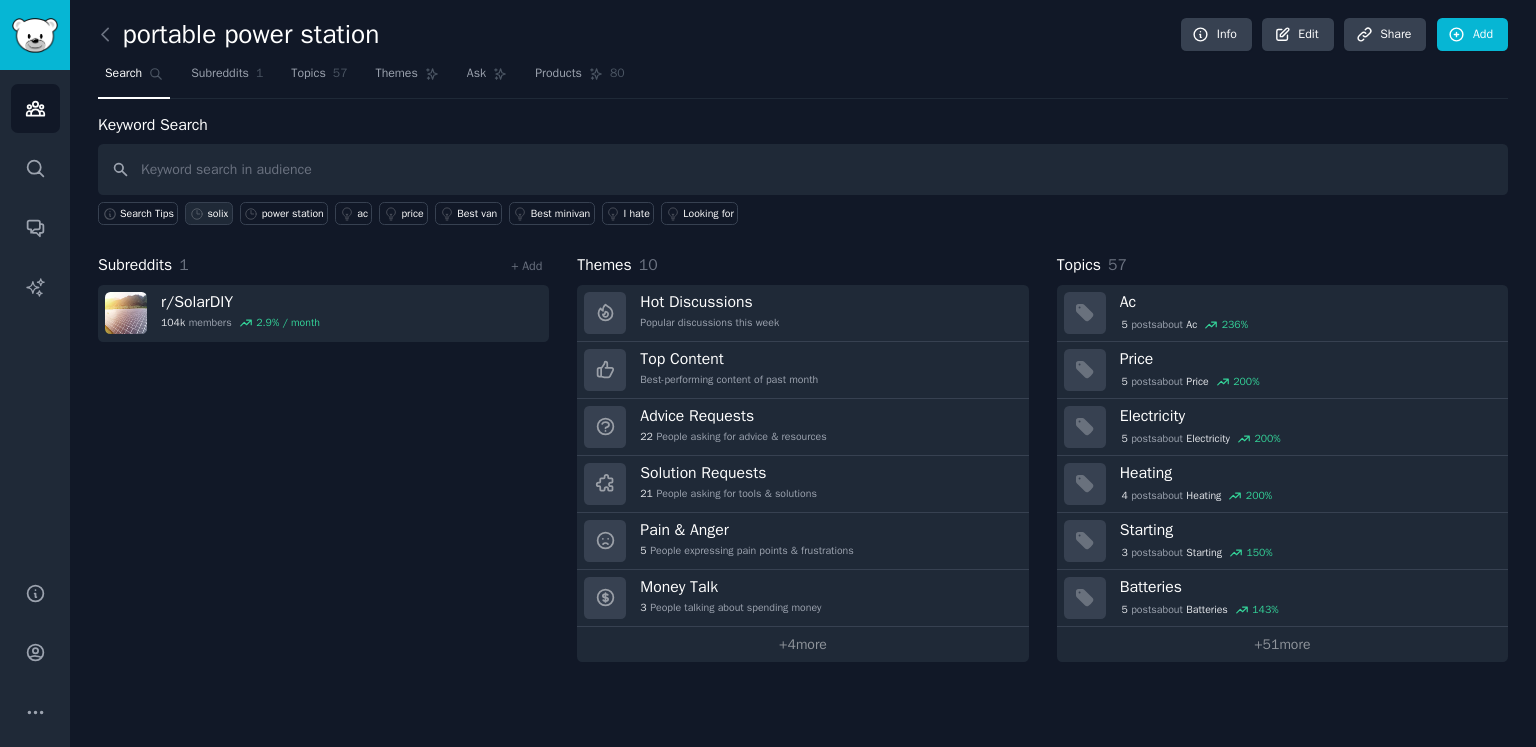 click on "solix" at bounding box center (217, 214) 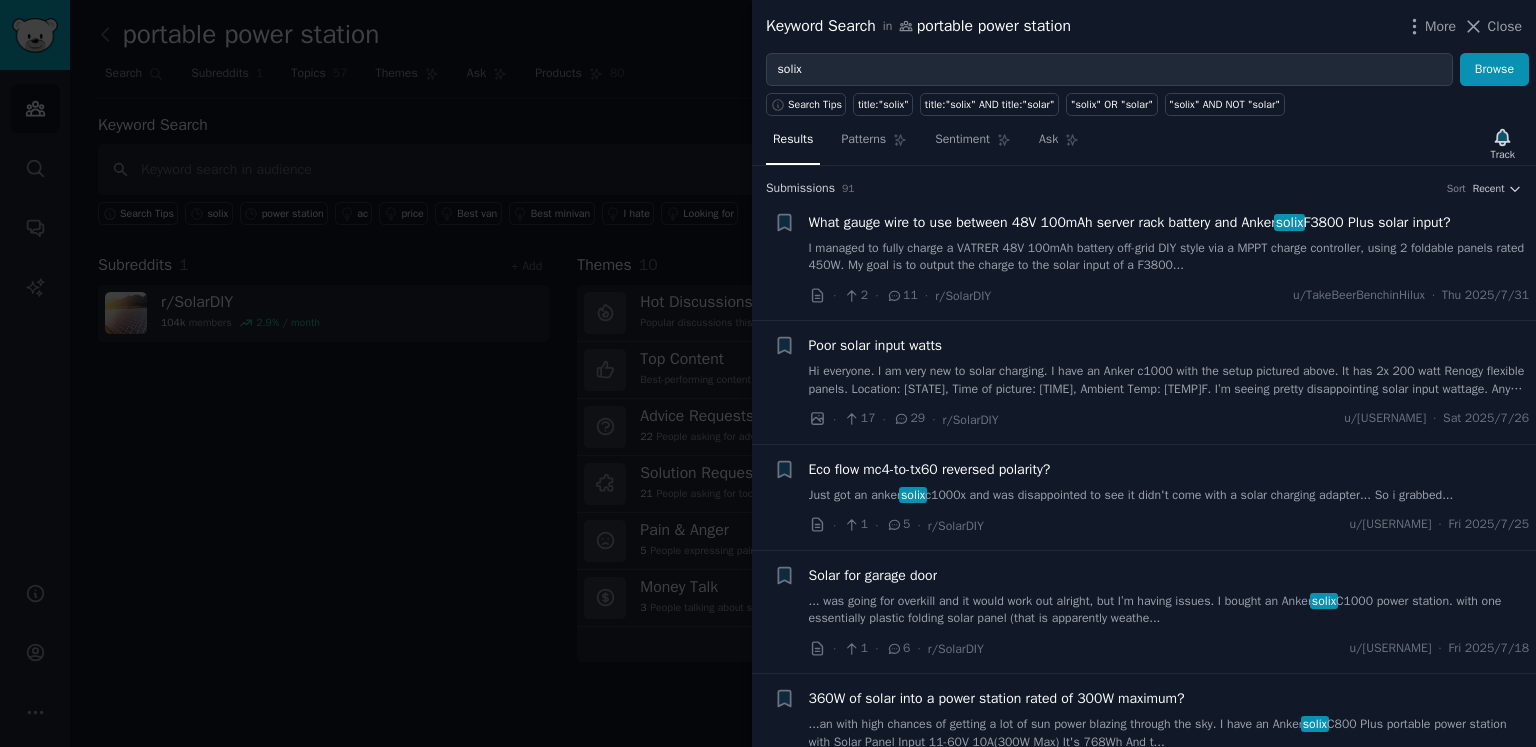 click at bounding box center [768, 373] 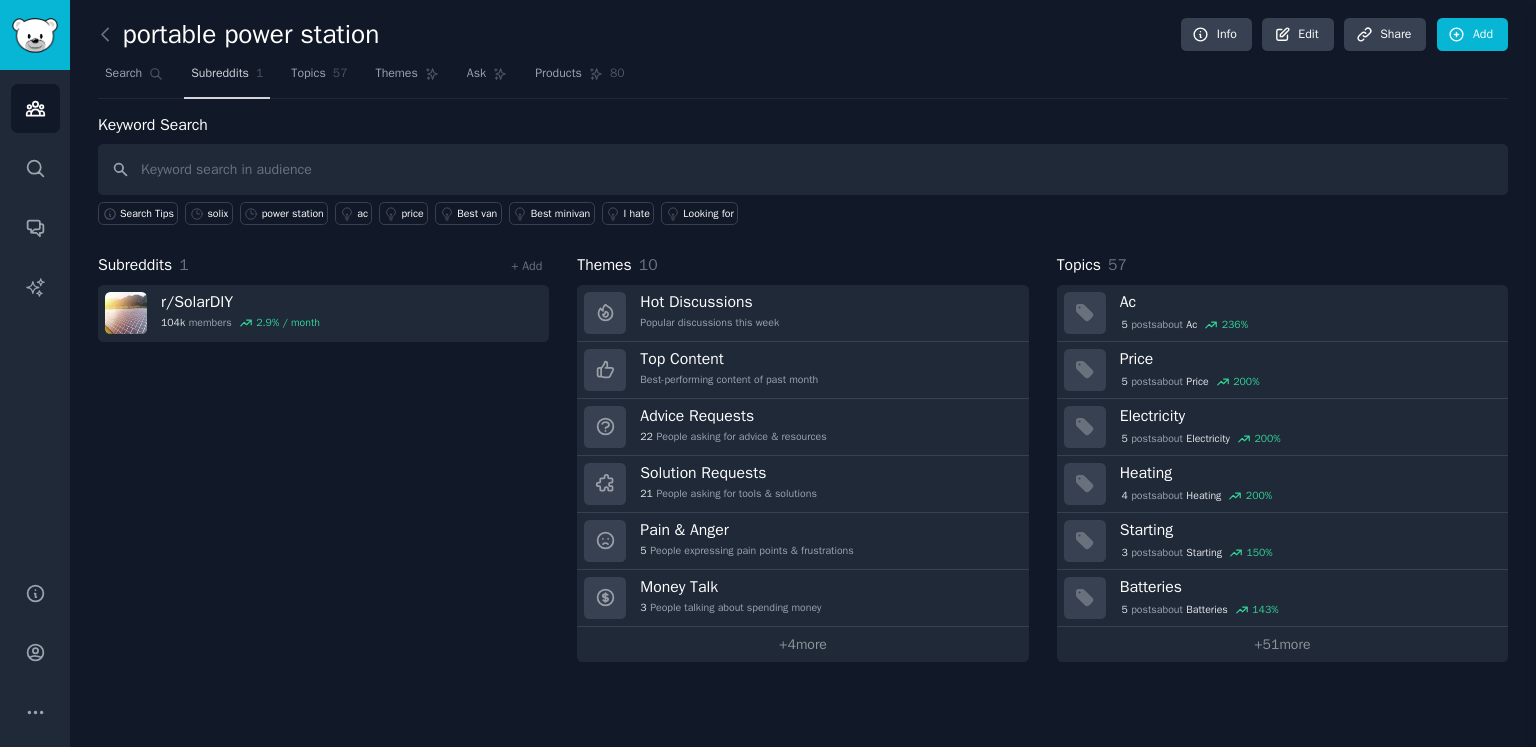 click on "Subreddits" at bounding box center (220, 74) 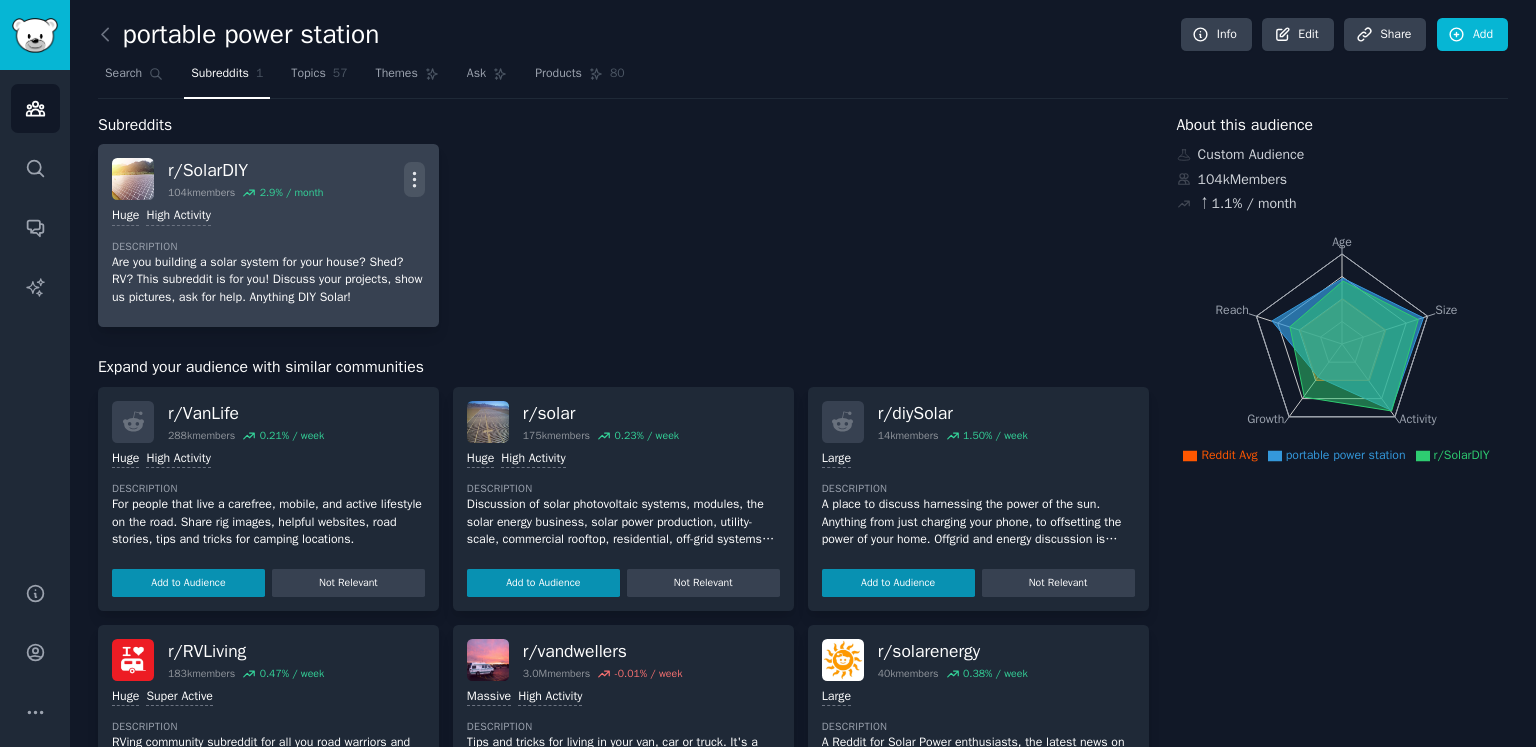 click 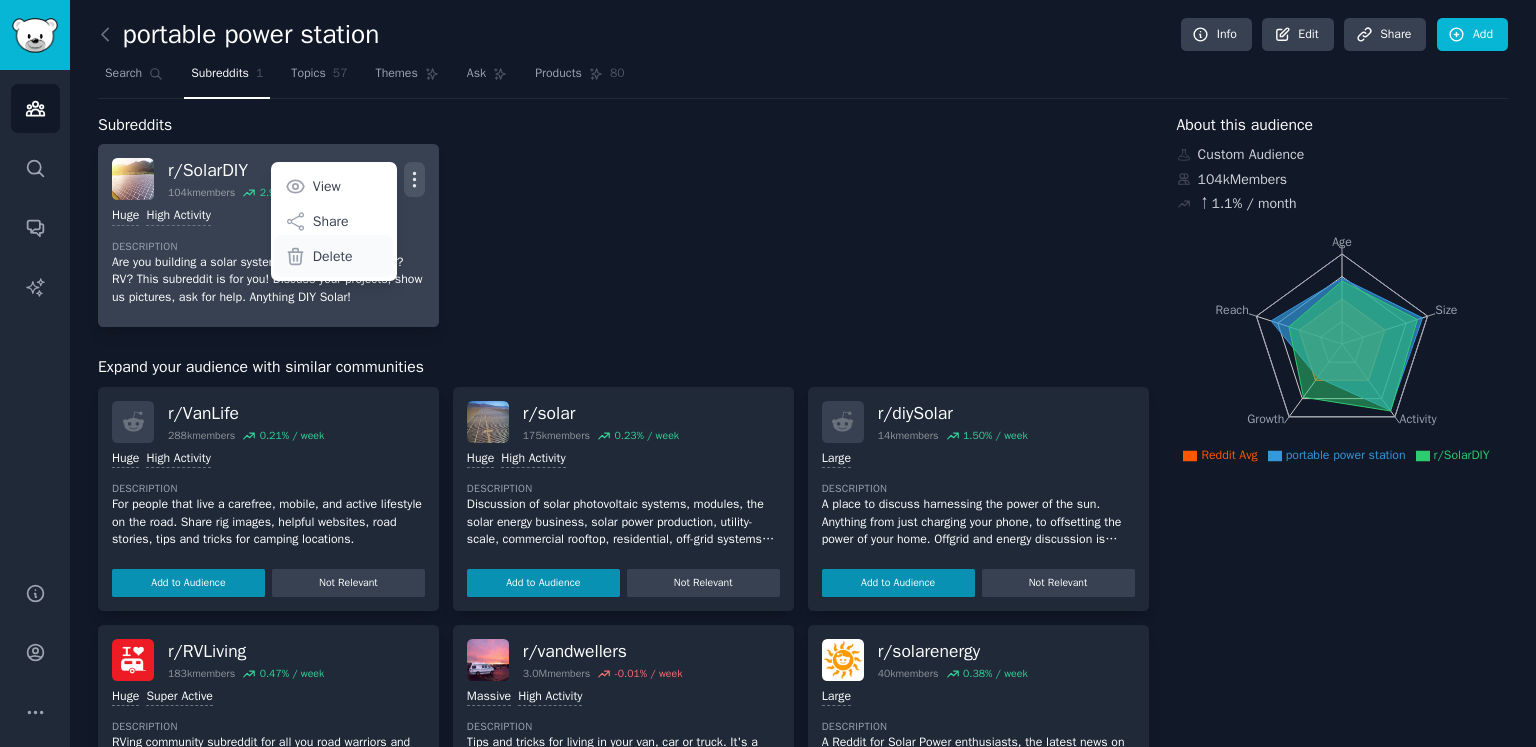 click on "Delete" at bounding box center (333, 256) 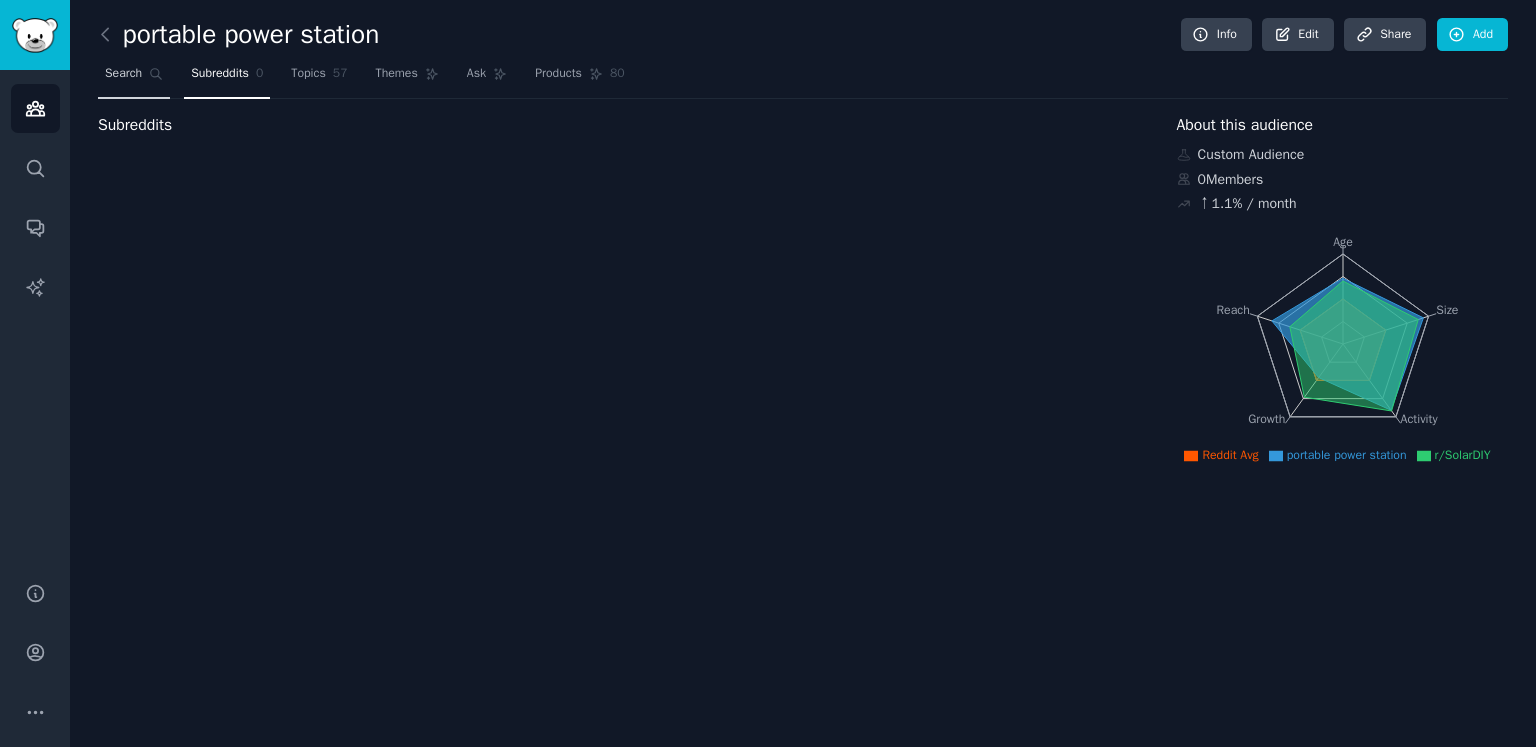 click on "Search" at bounding box center [123, 74] 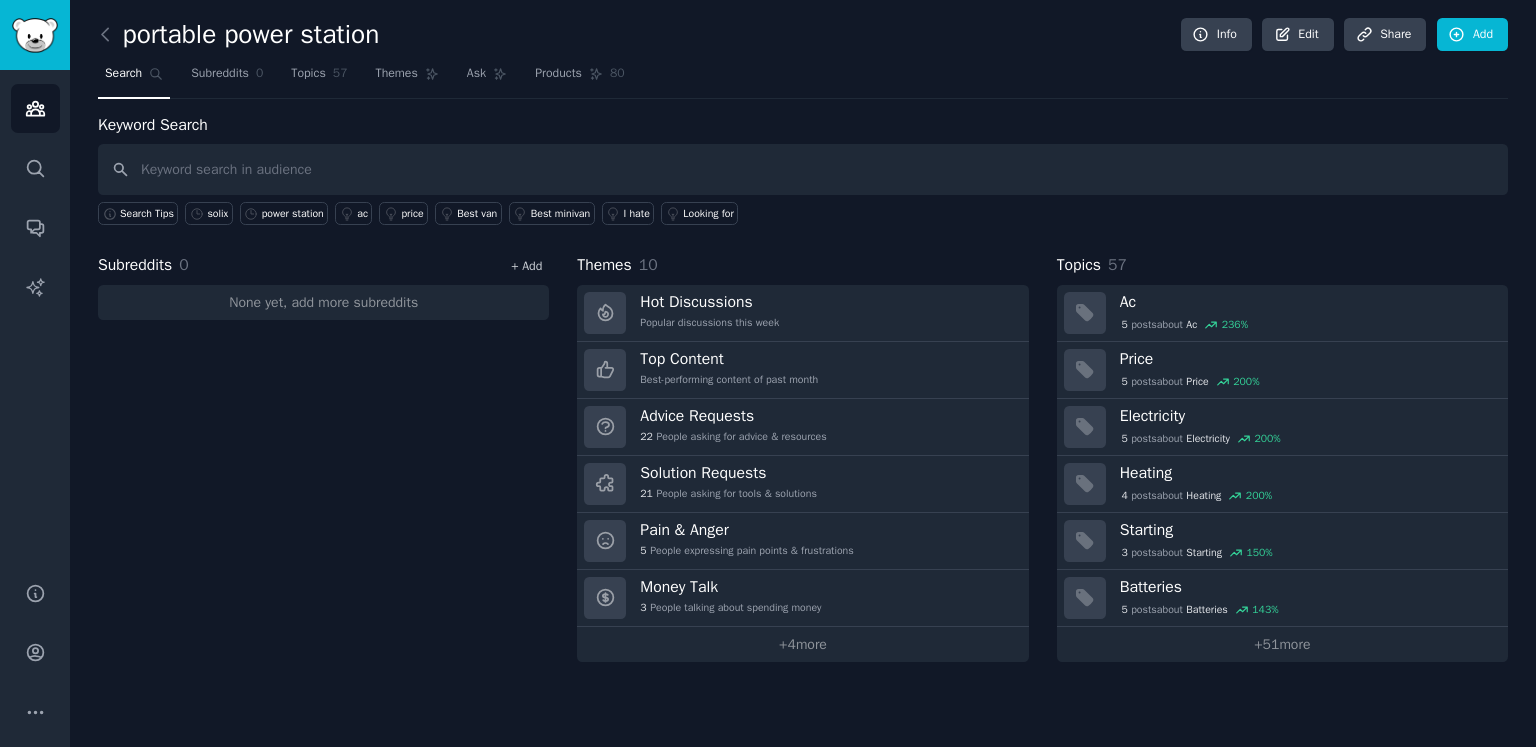 click on "+ Add" at bounding box center [526, 266] 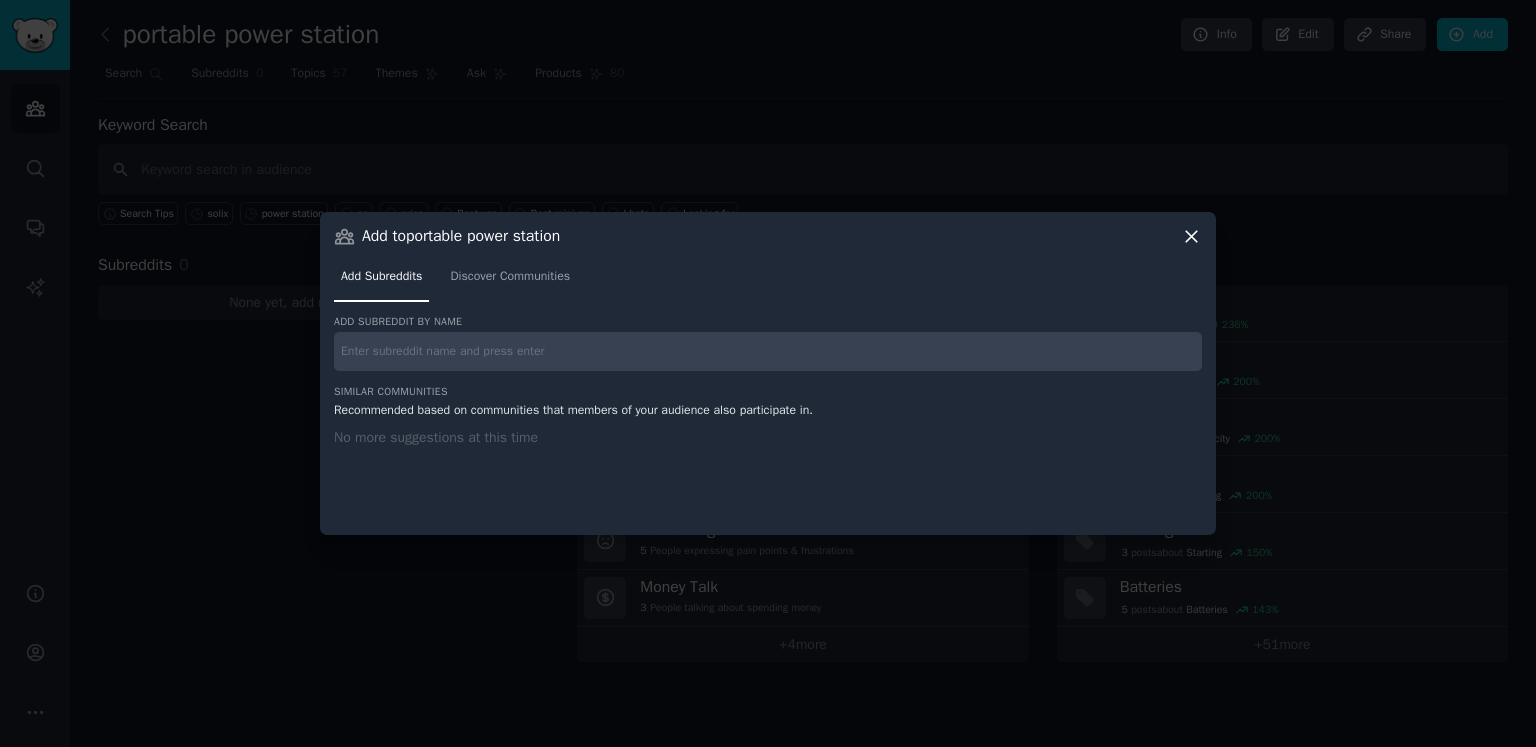 click at bounding box center [768, 351] 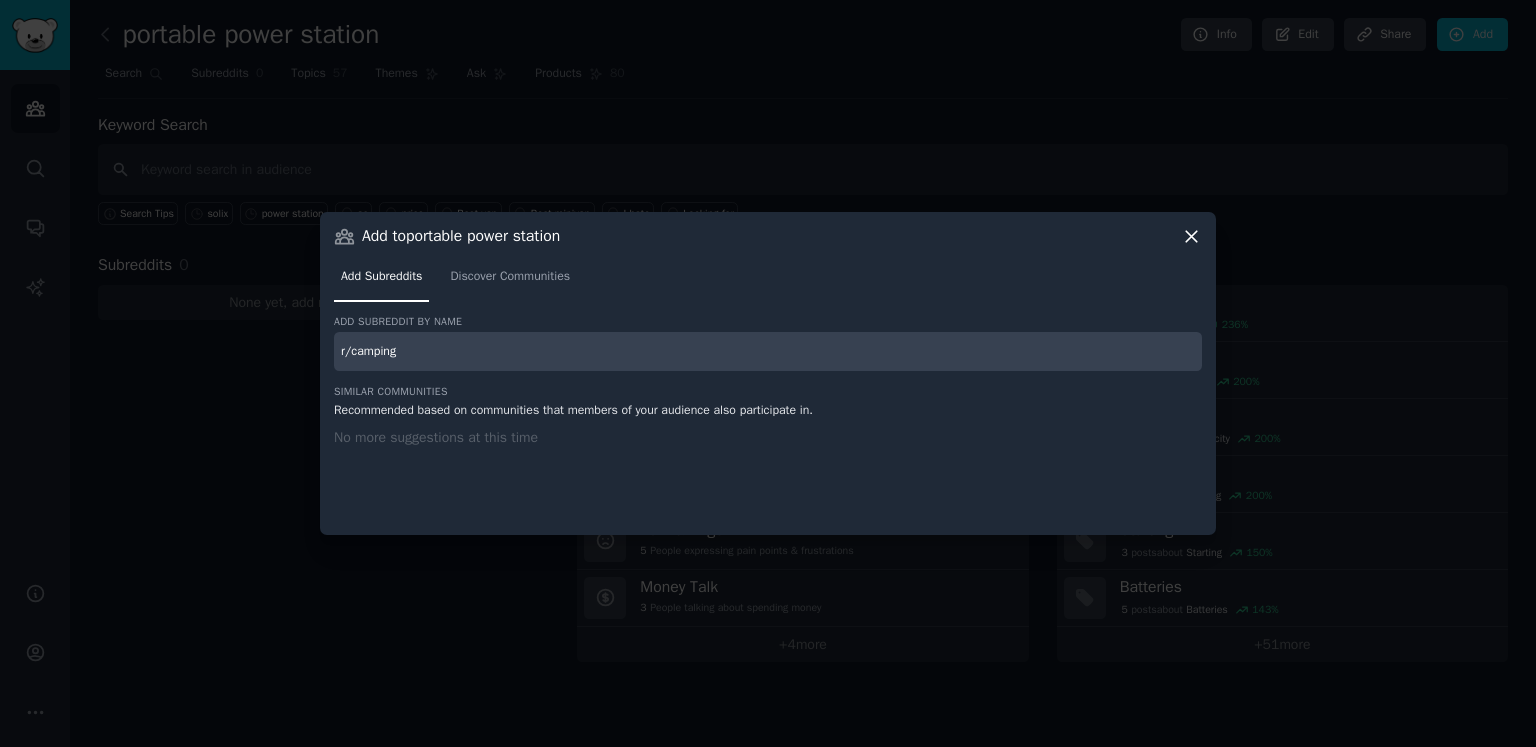 type on "r/camping" 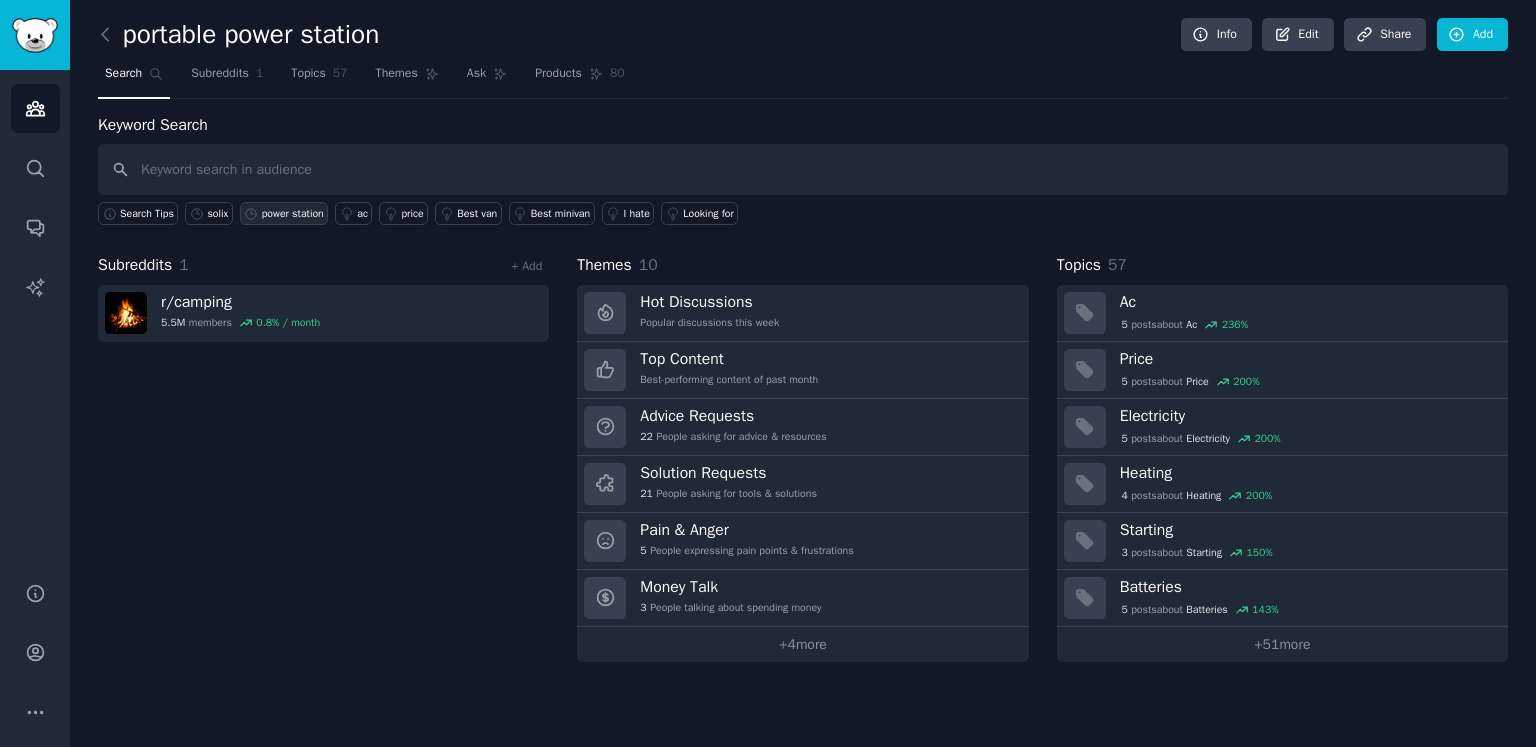 click on "power station" at bounding box center [293, 214] 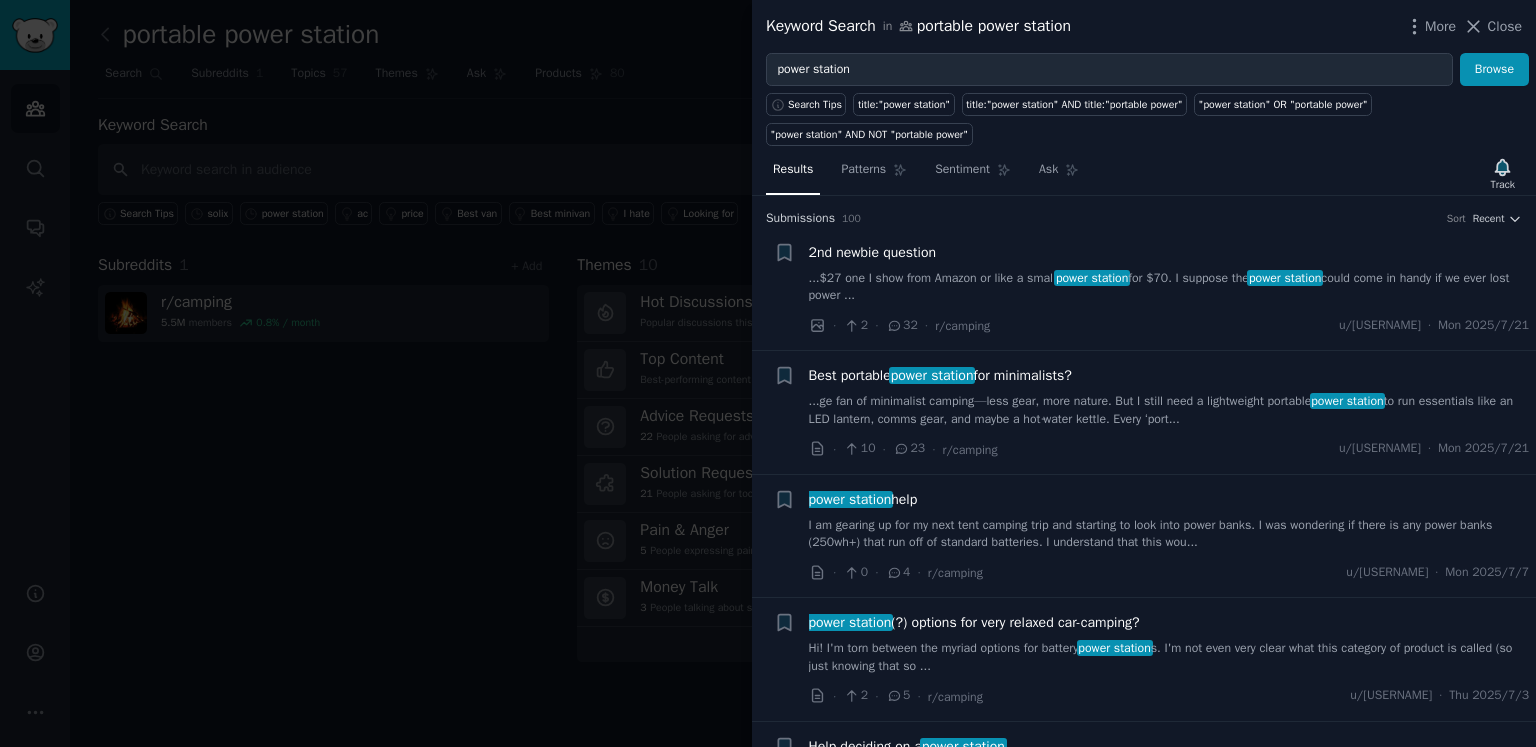 click at bounding box center (768, 373) 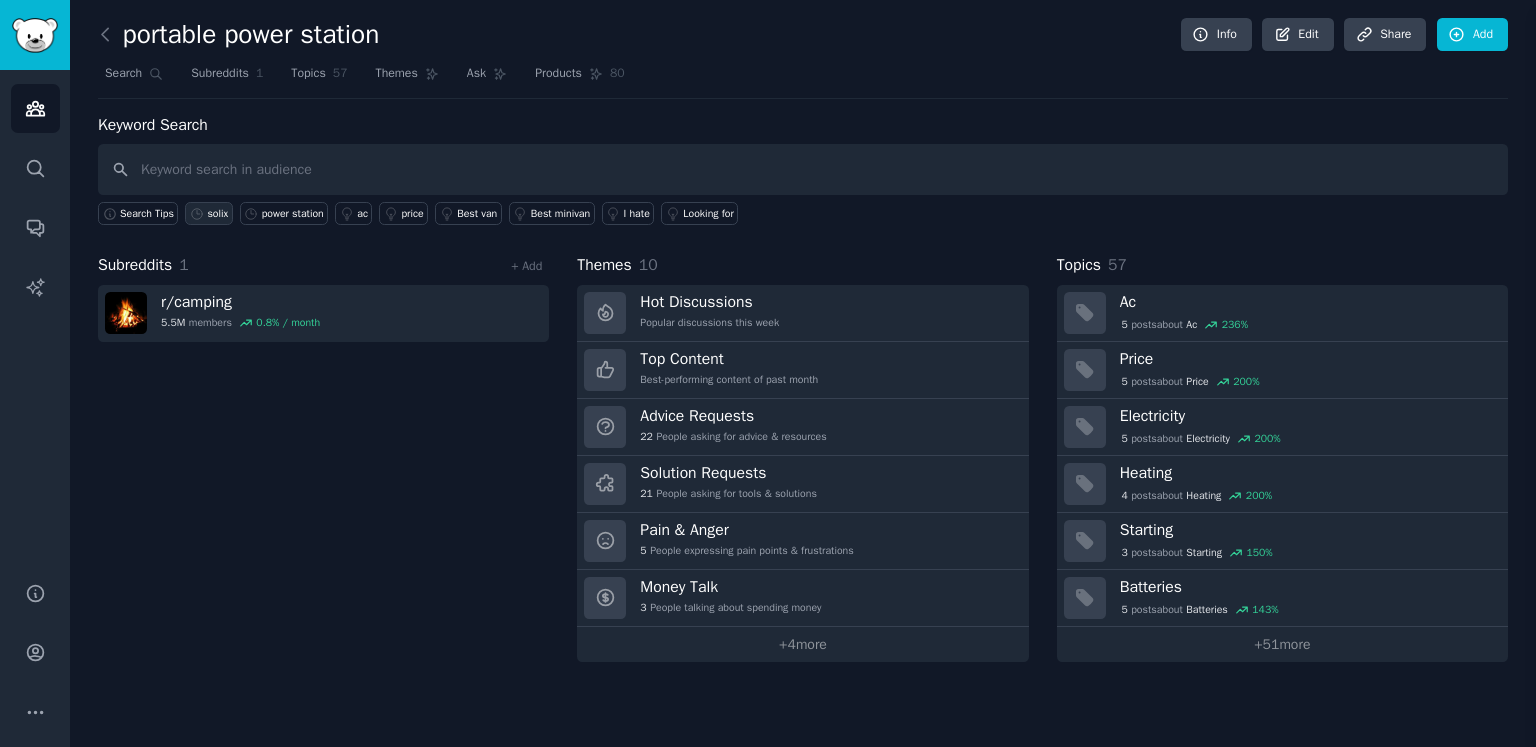 click on "solix" at bounding box center (217, 214) 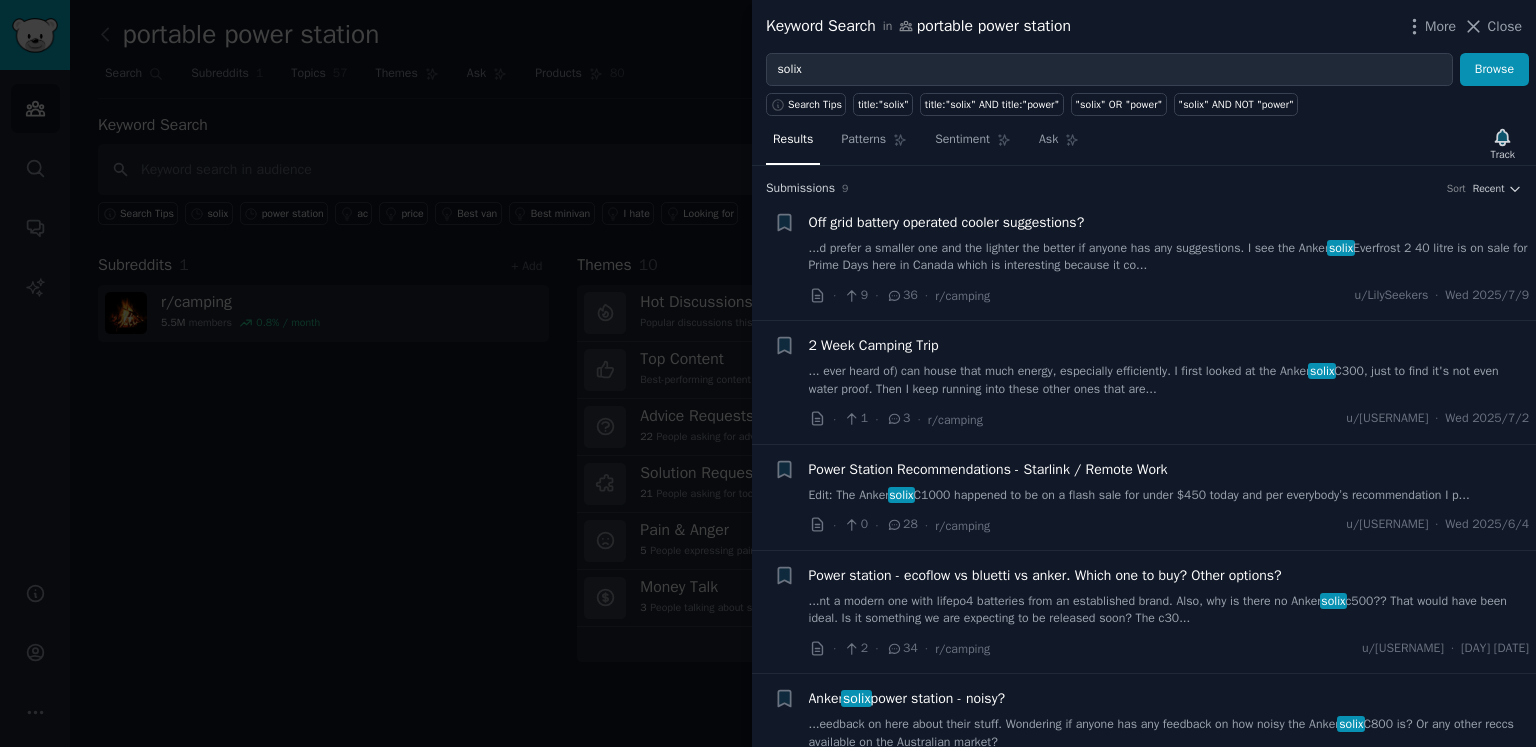 click at bounding box center (768, 373) 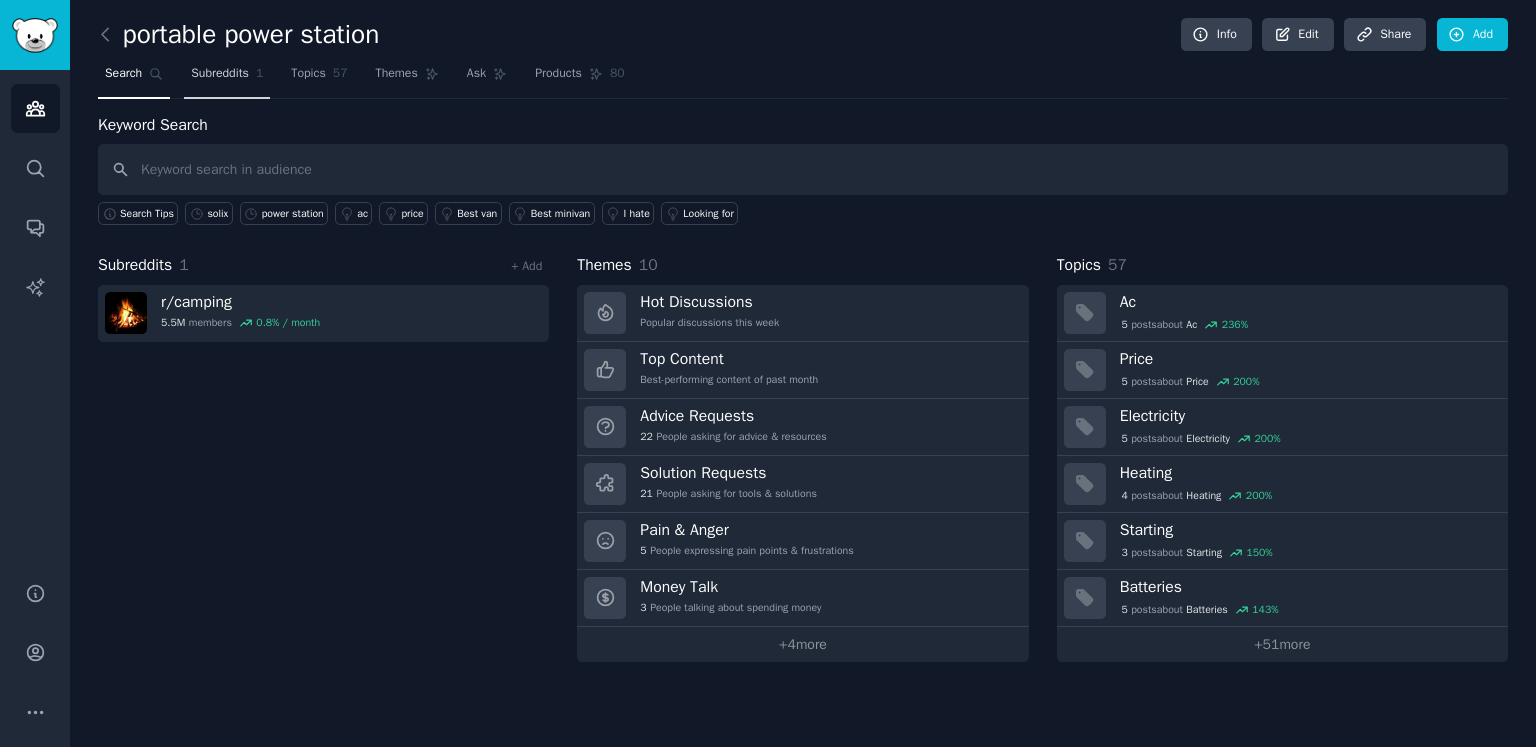 click on "Subreddits 1" at bounding box center [227, 78] 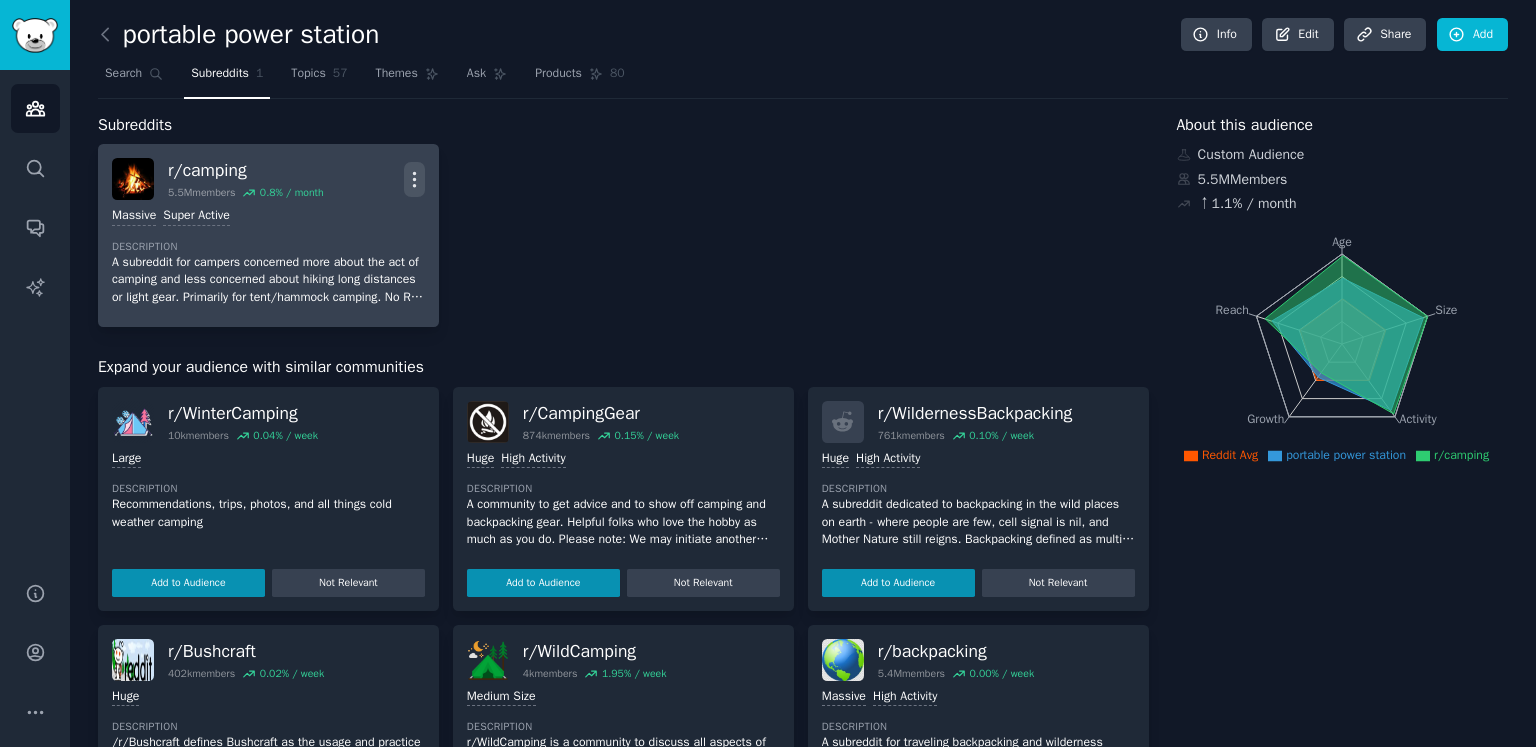click on "More" at bounding box center [414, 179] 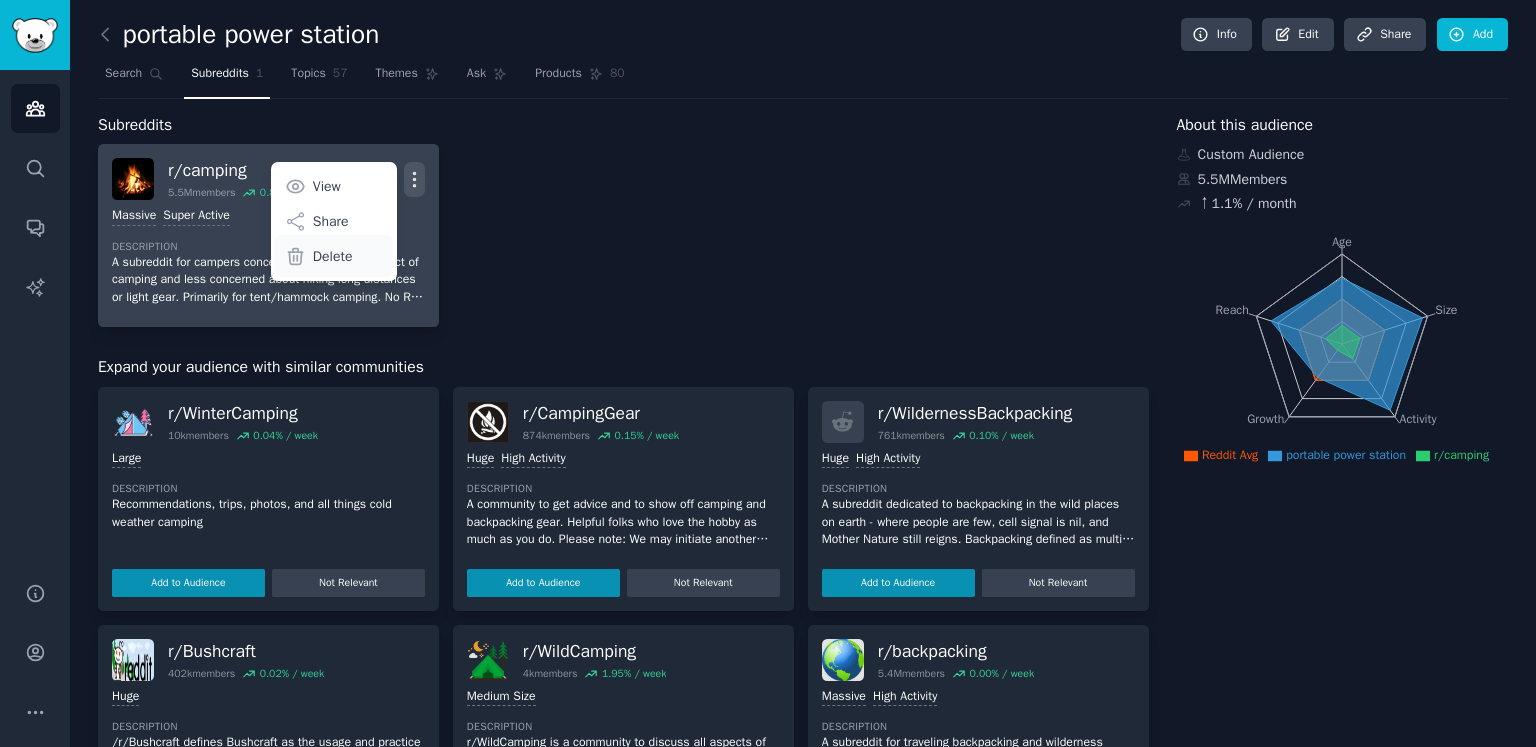 click on "Delete" at bounding box center (333, 256) 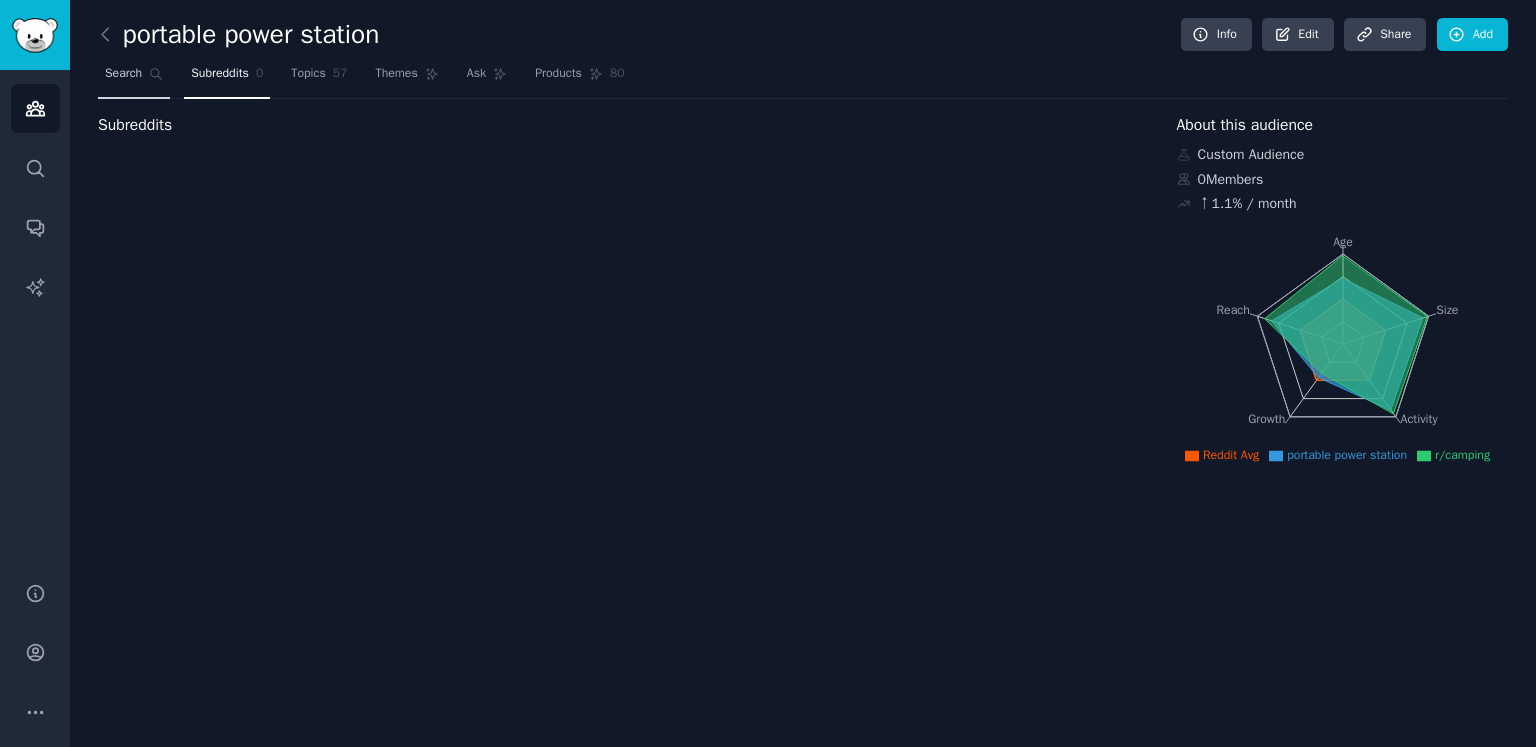 click 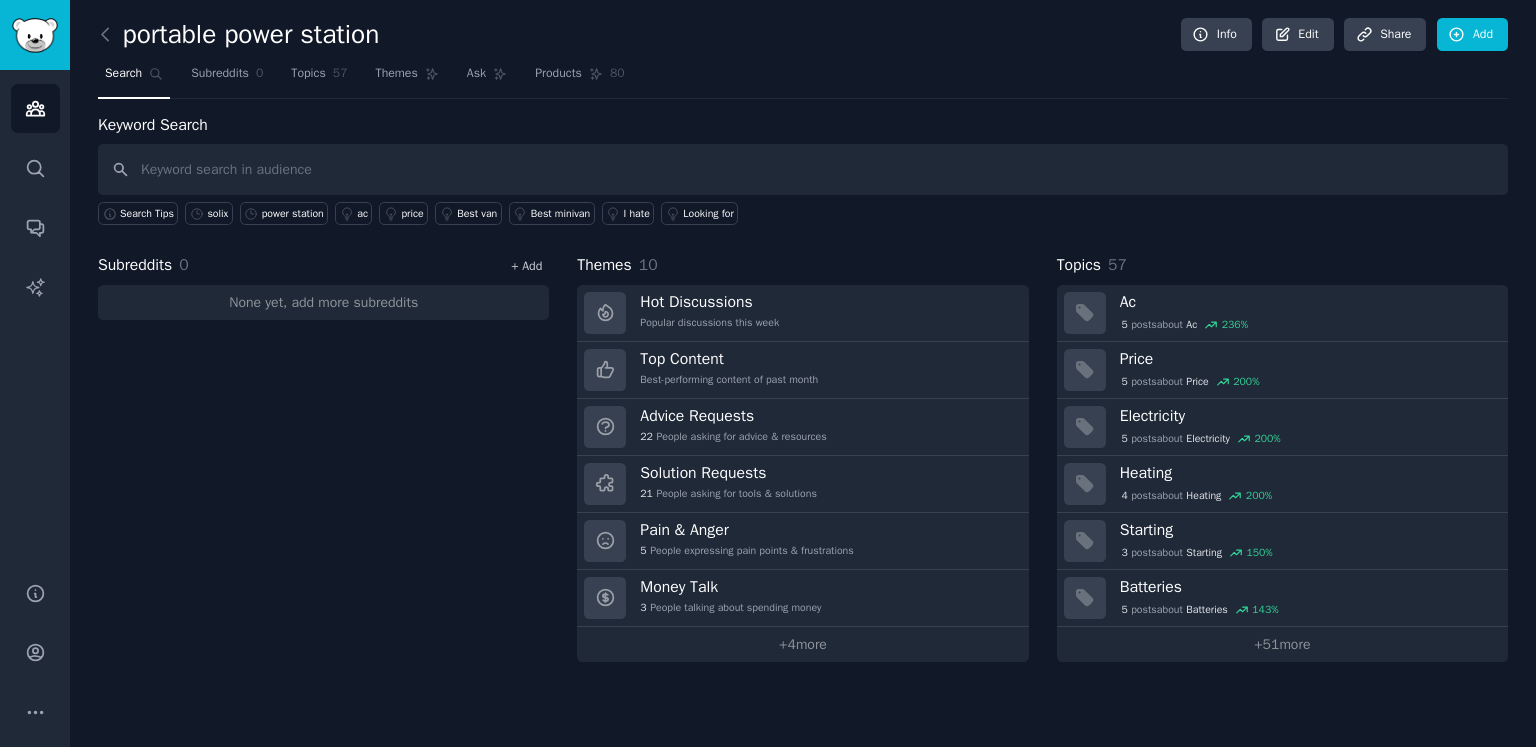 click on "+ Add" at bounding box center [526, 266] 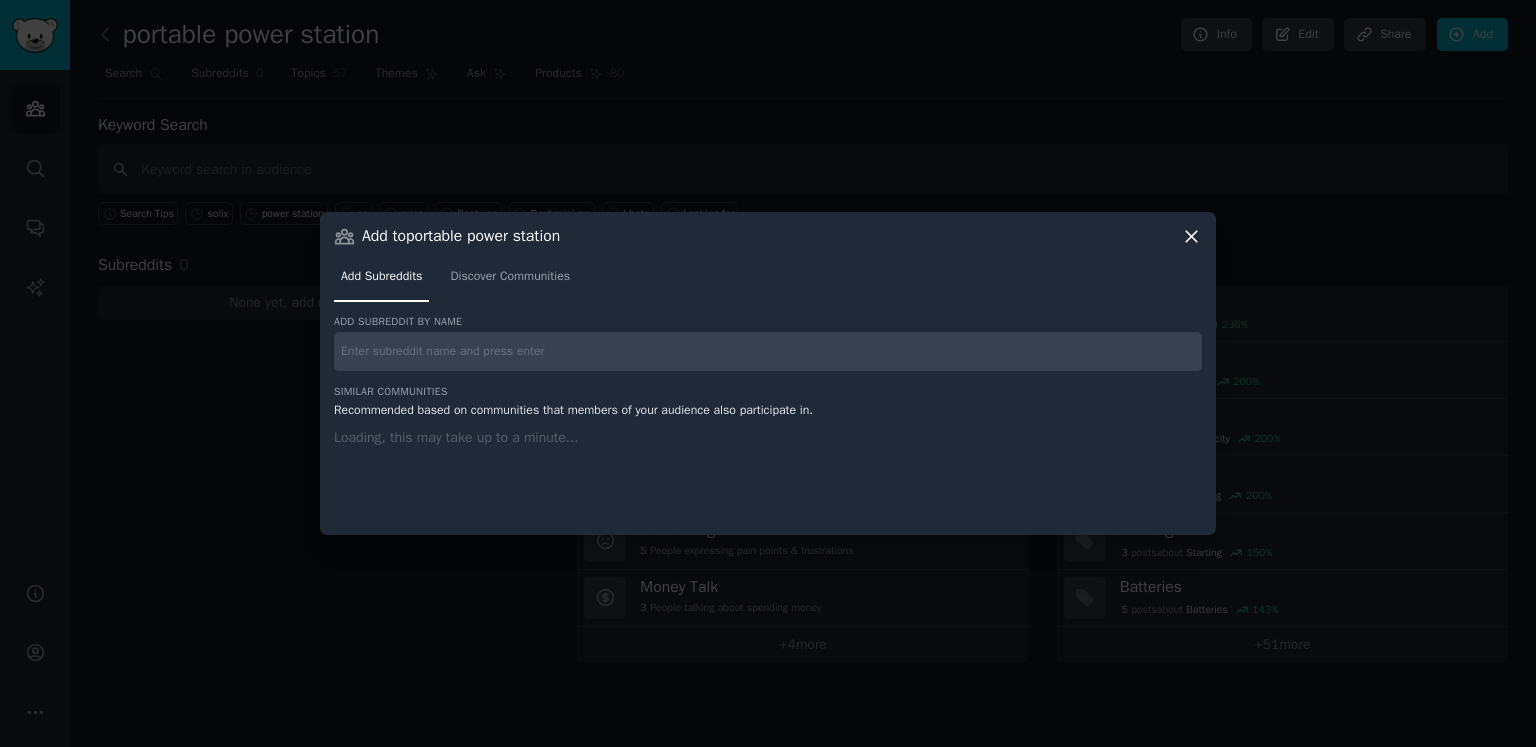 click at bounding box center [768, 351] 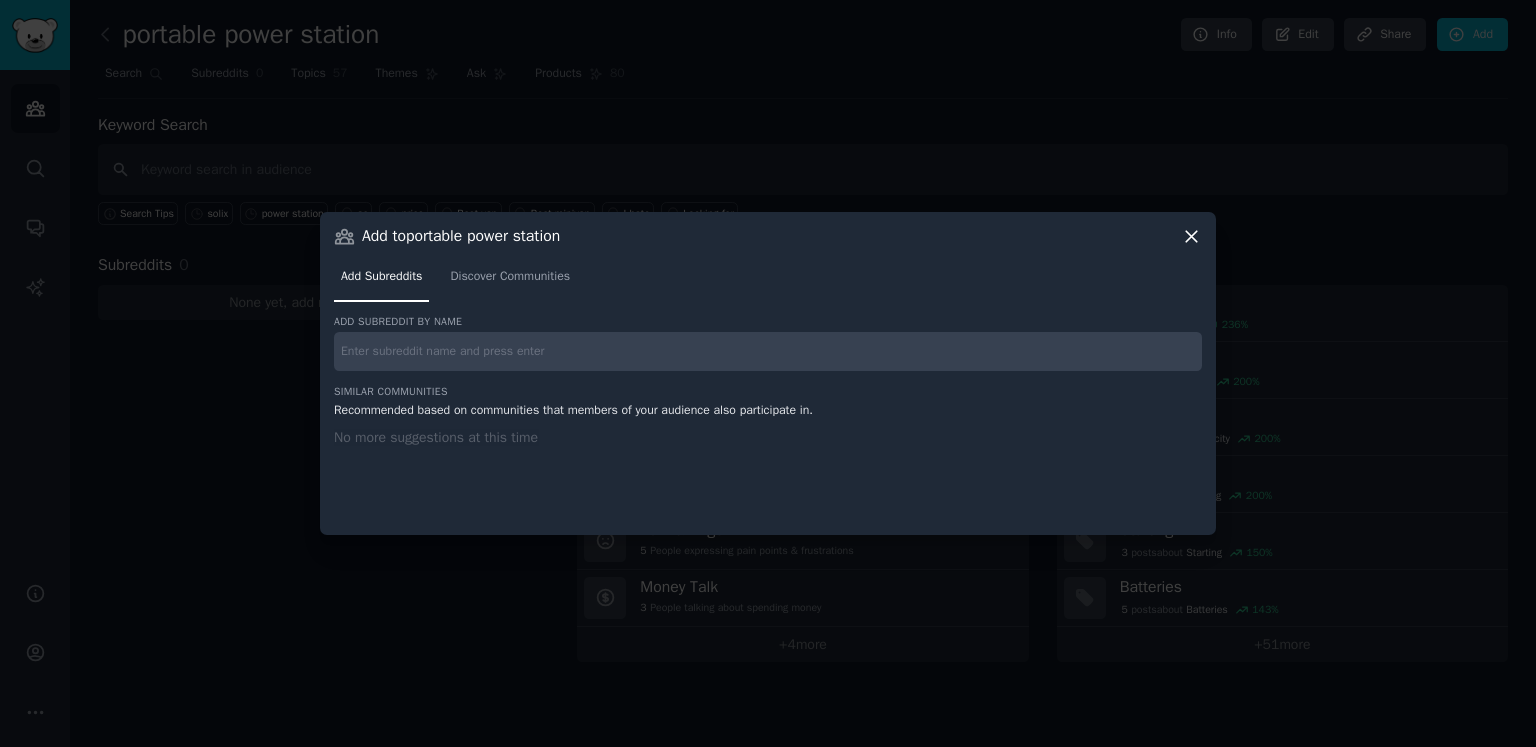 paste on "r/prepping" 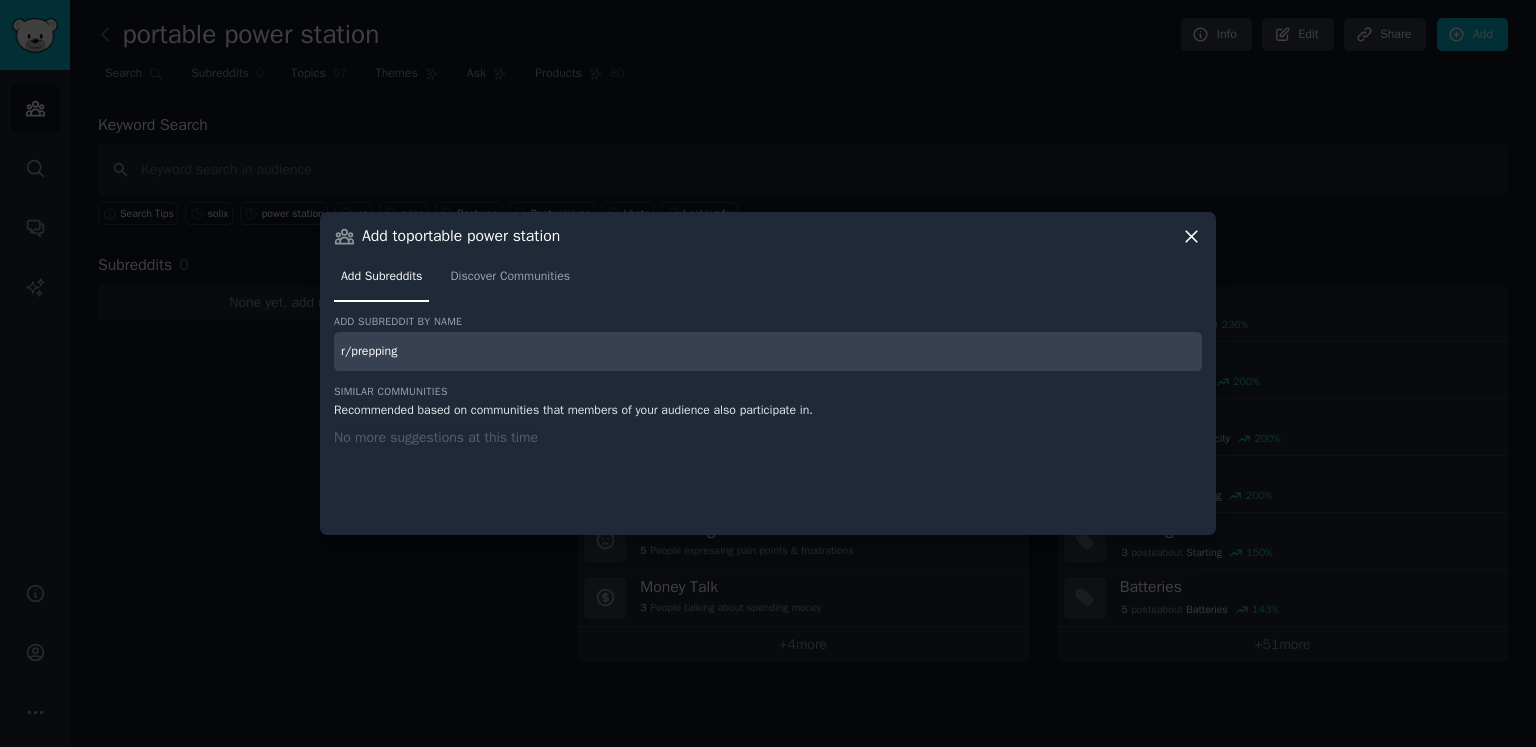 type on "r/prepping" 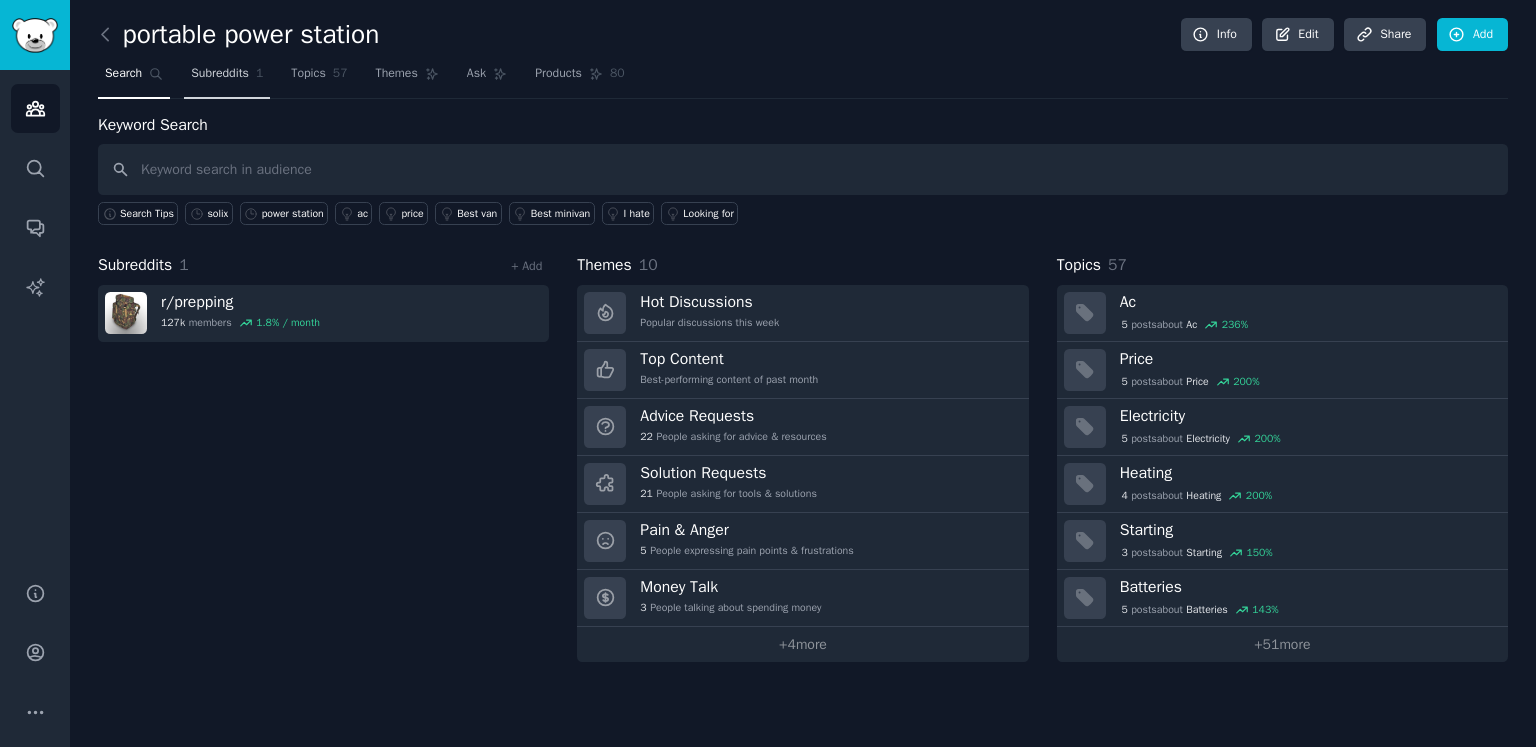 click on "Subreddits" at bounding box center [220, 74] 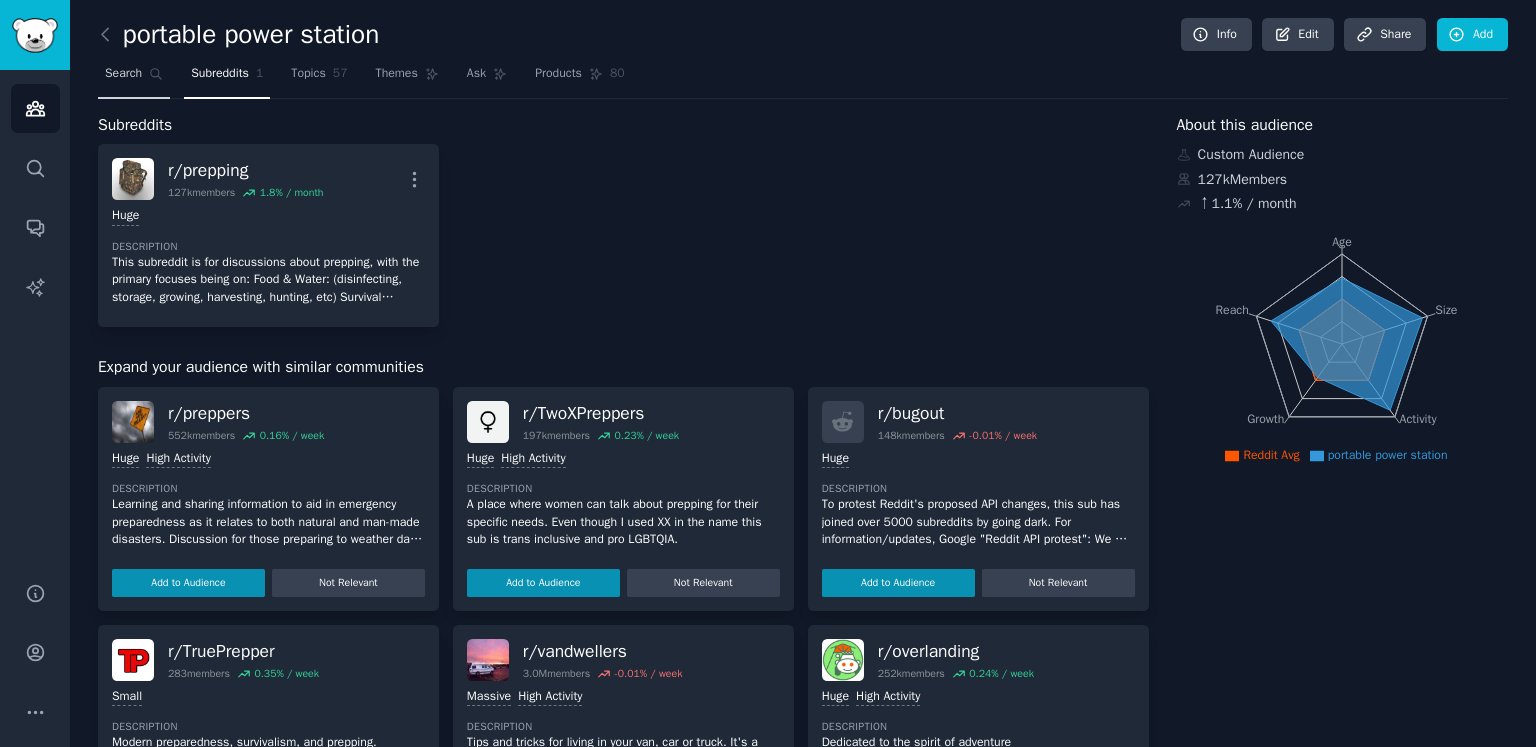 click on "Search" at bounding box center [123, 74] 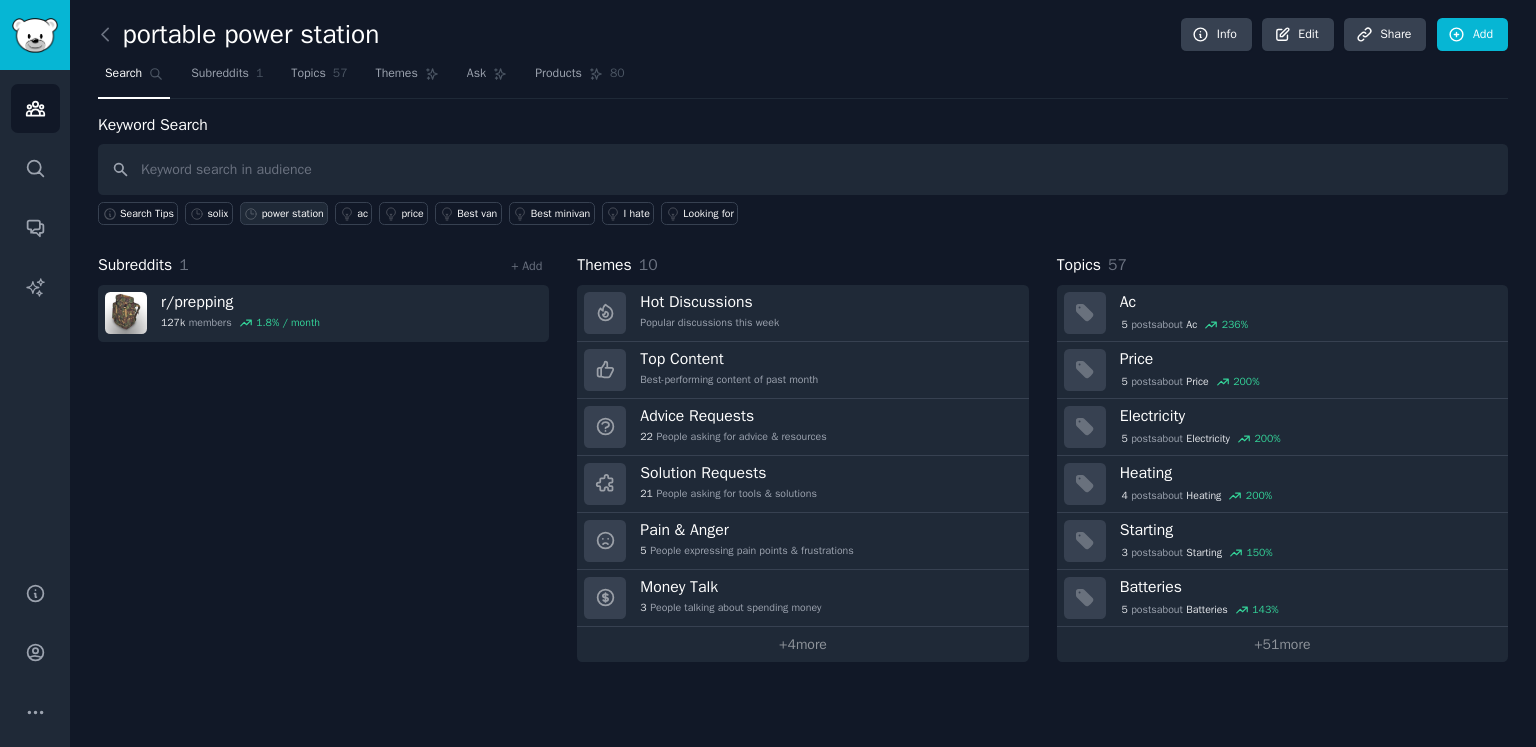 click on "power station" at bounding box center [293, 214] 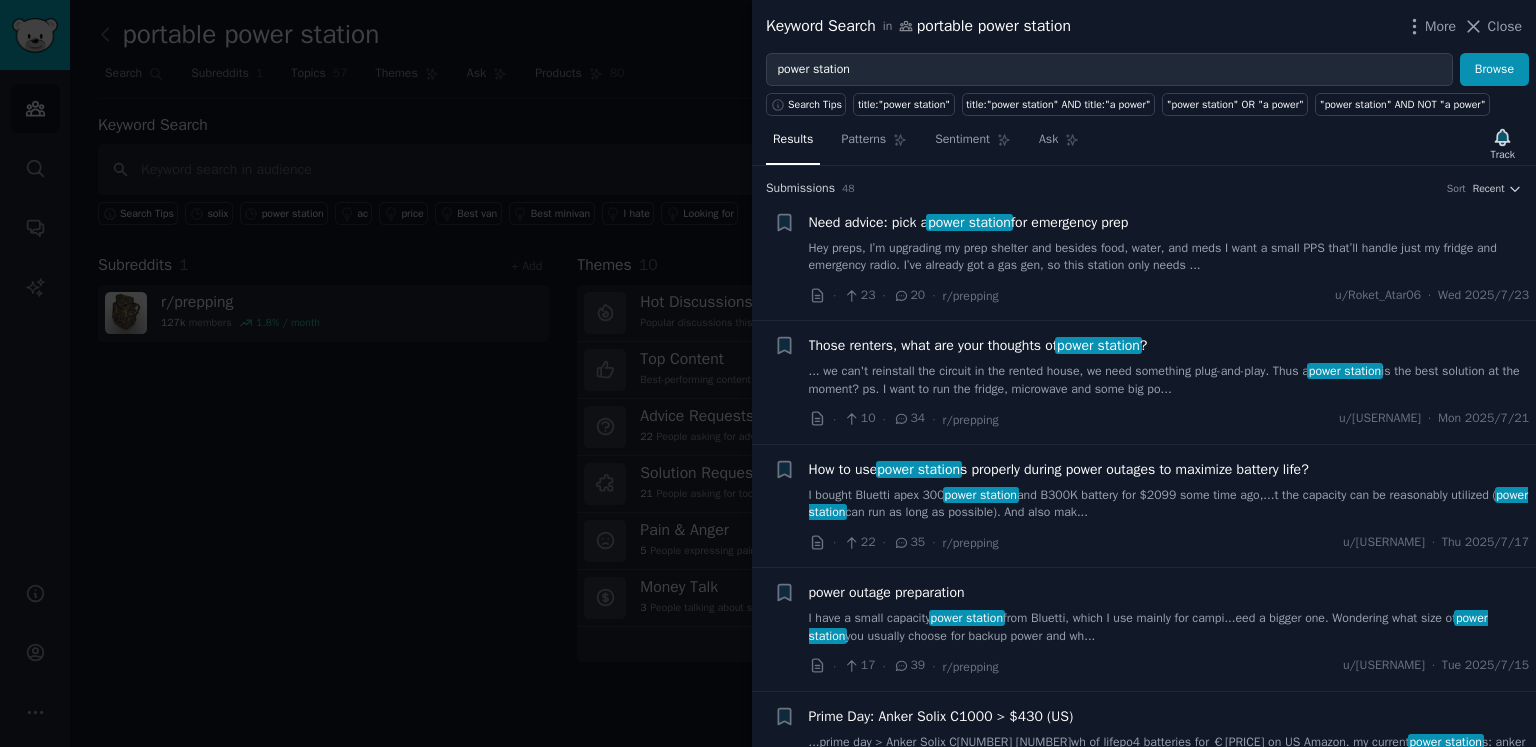 click at bounding box center [768, 373] 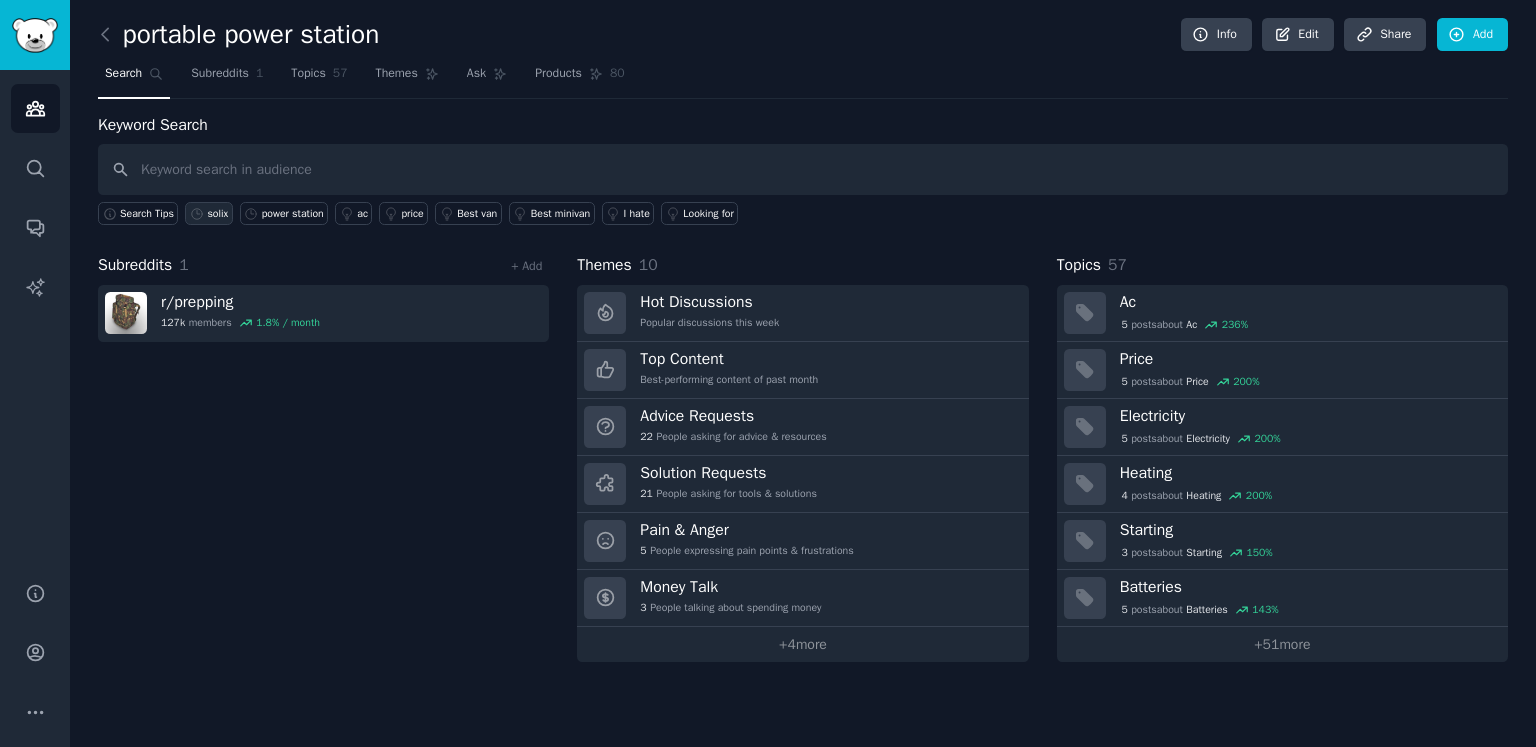 click on "solix" at bounding box center [217, 214] 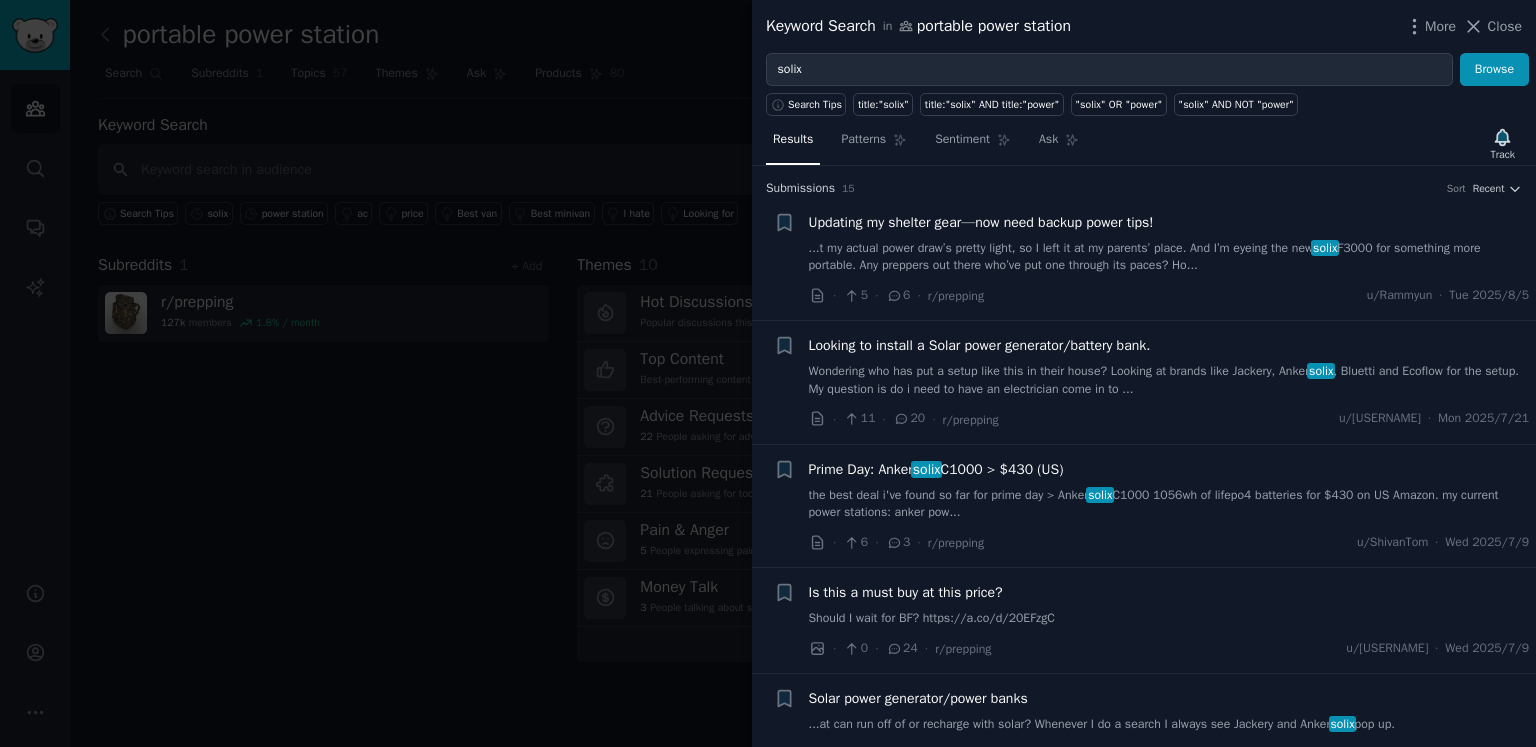 click at bounding box center [768, 373] 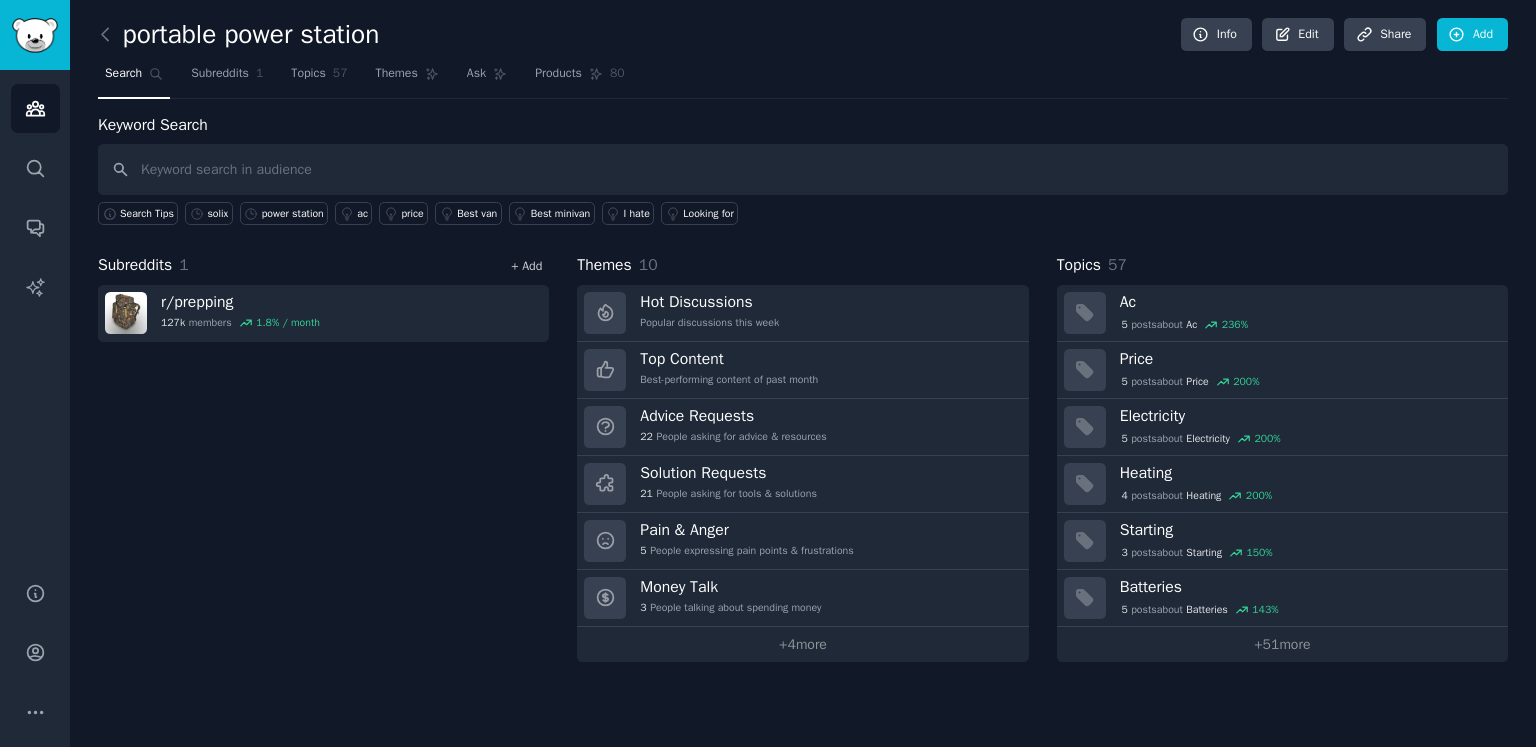 click on "+ Add" at bounding box center (526, 266) 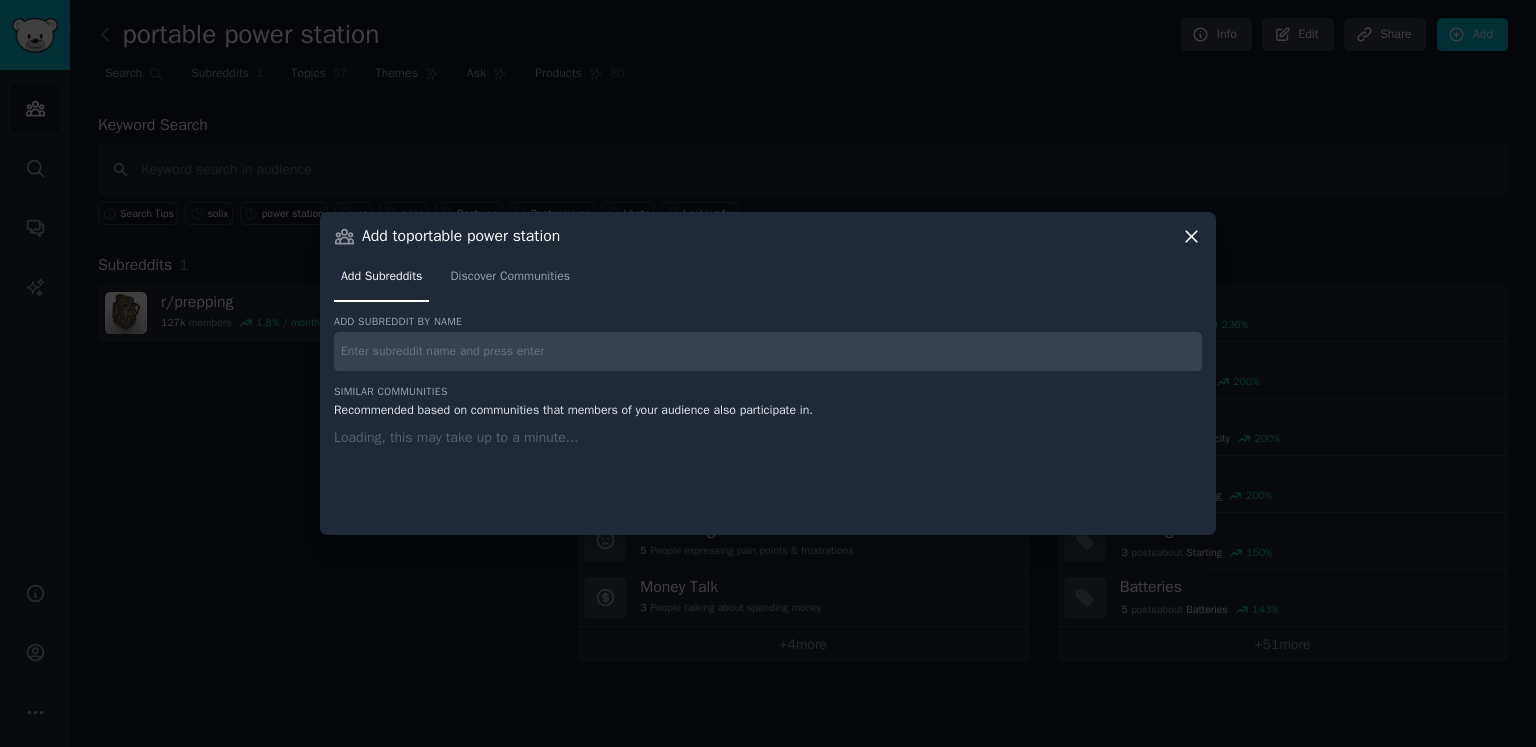 click at bounding box center (768, 351) 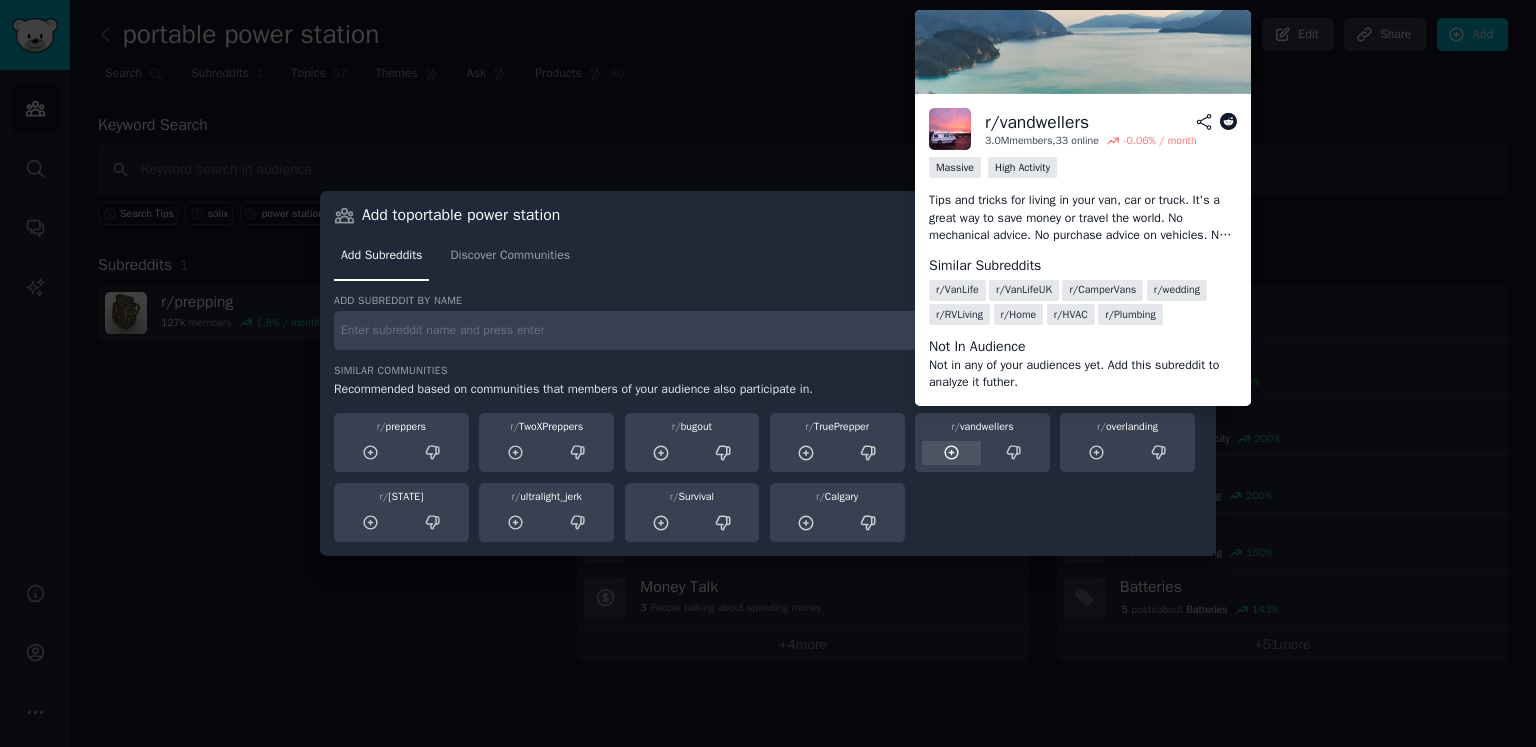 click 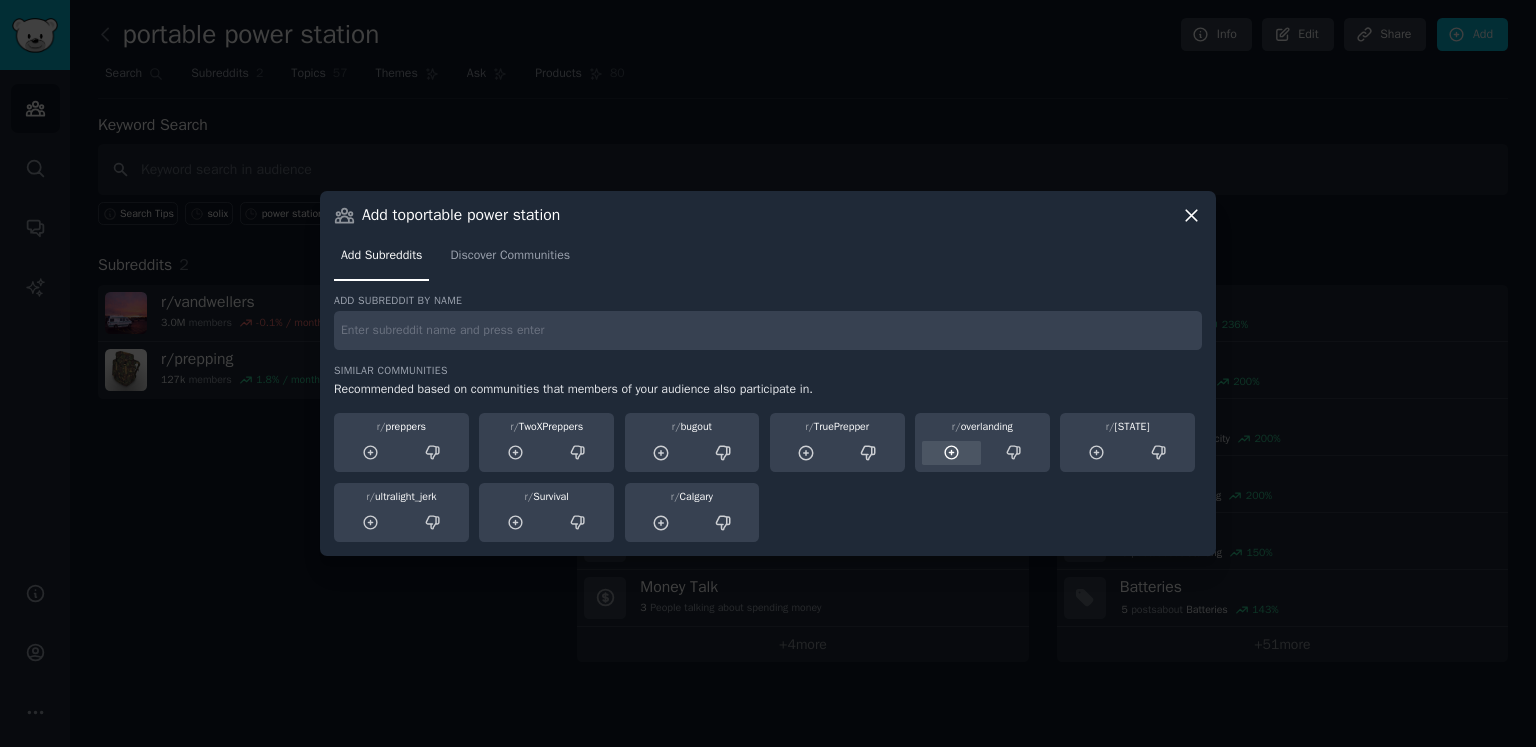 click at bounding box center (951, 453) 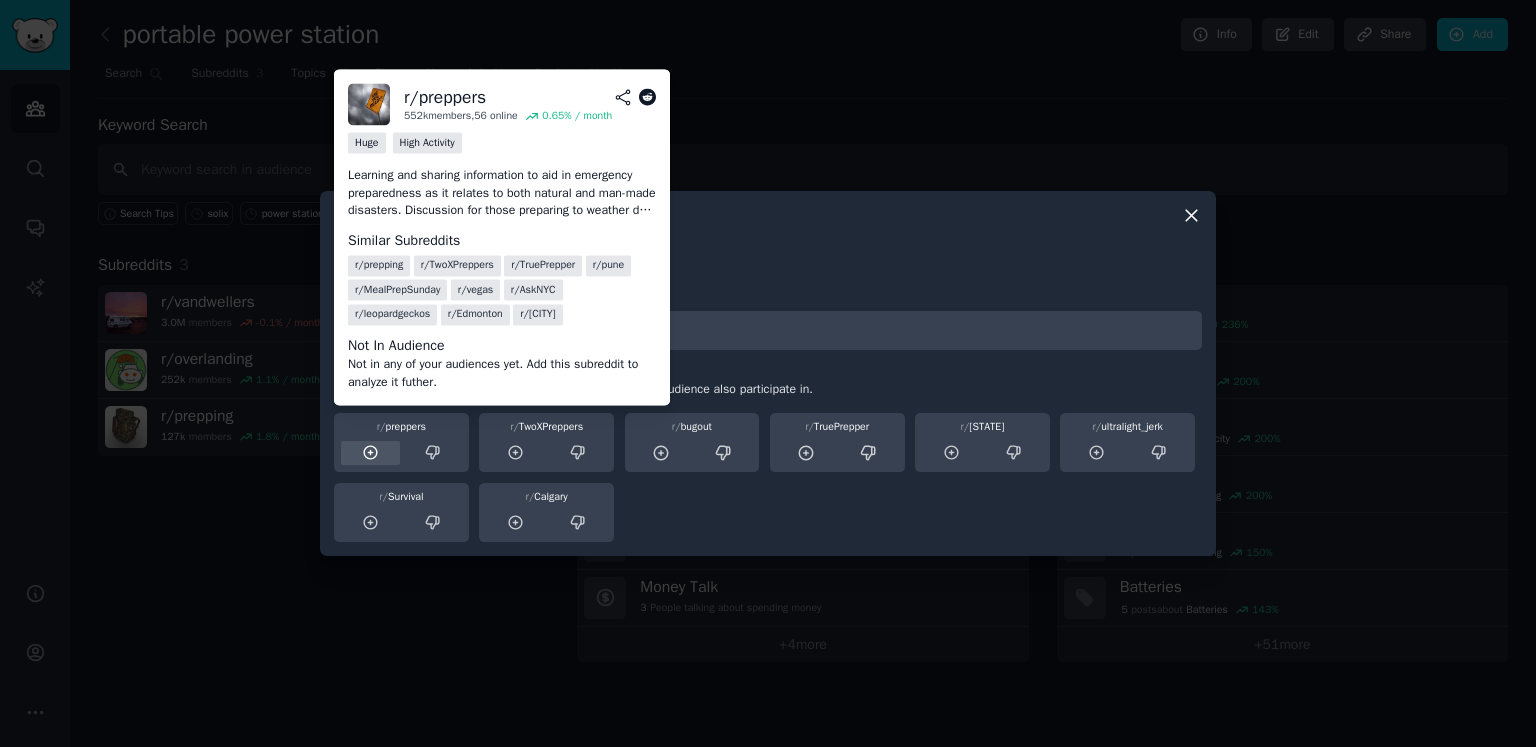 click 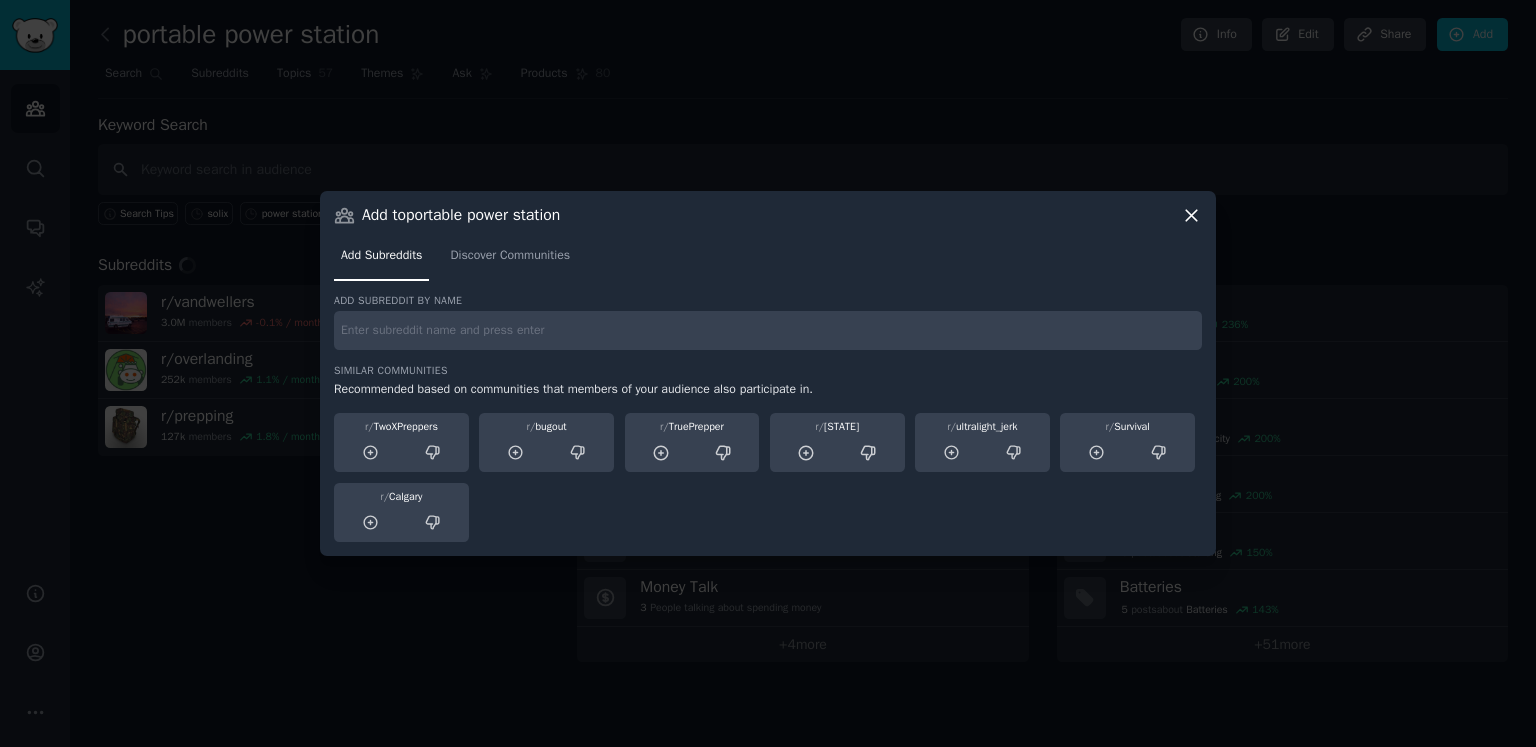 click at bounding box center [768, 373] 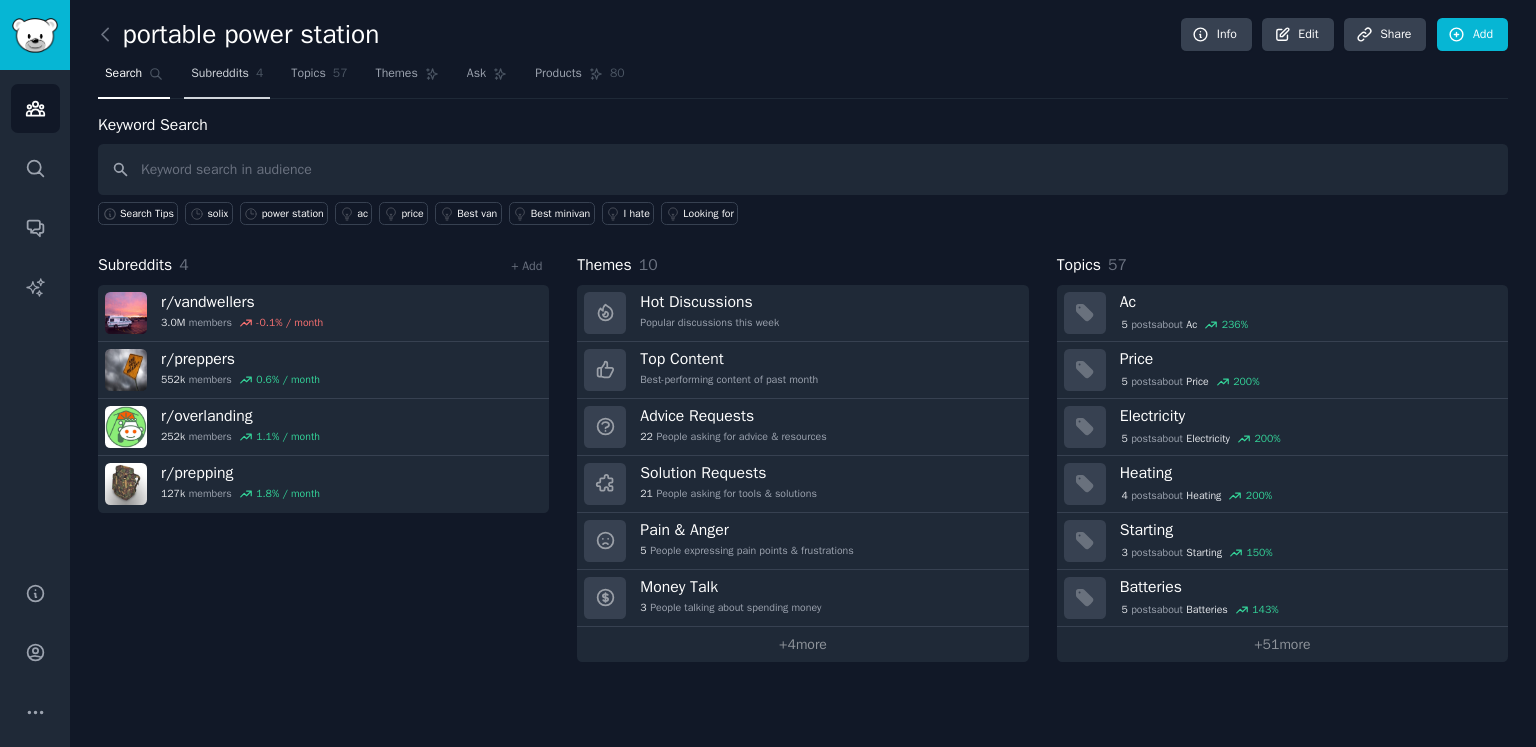 click on "Subreddits" at bounding box center [220, 74] 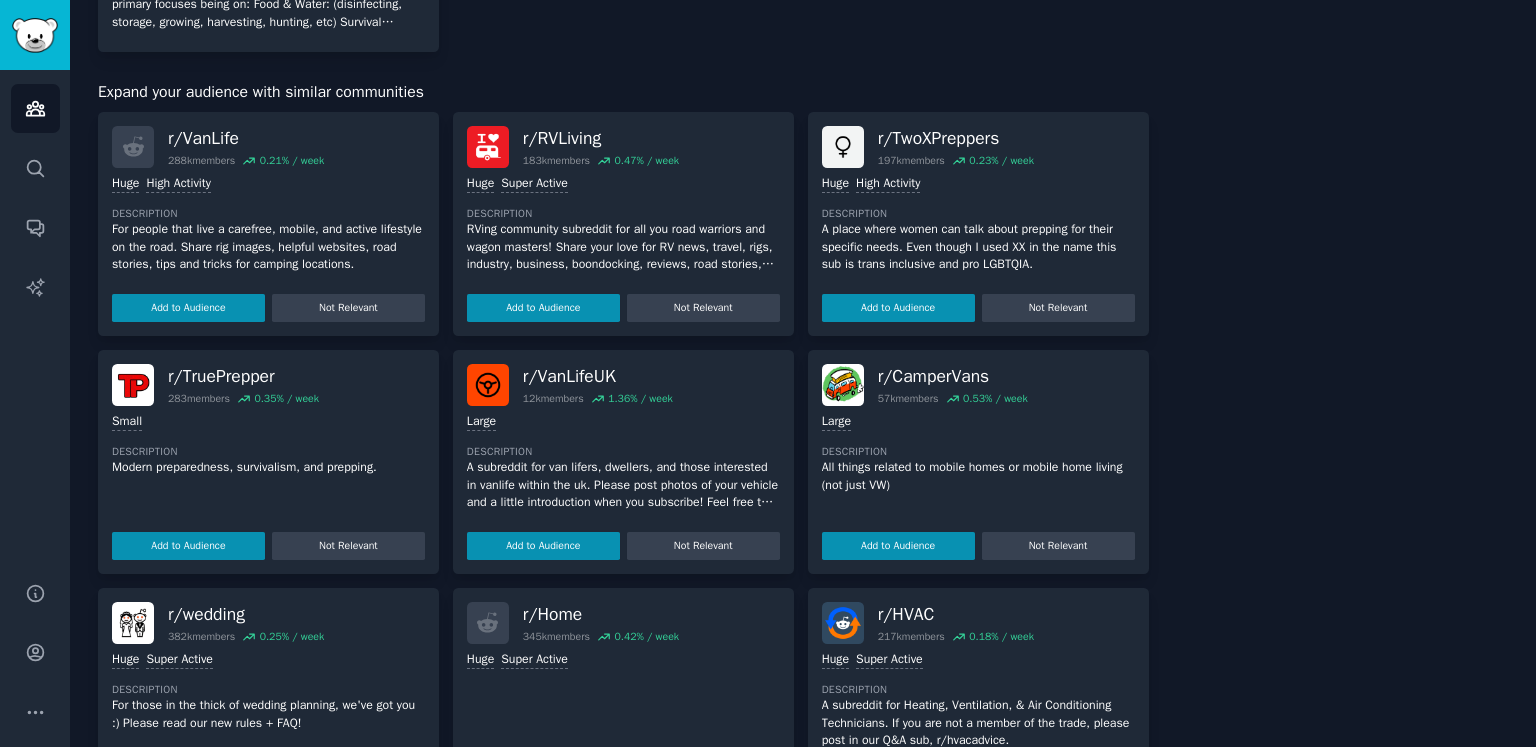 scroll, scrollTop: 400, scrollLeft: 0, axis: vertical 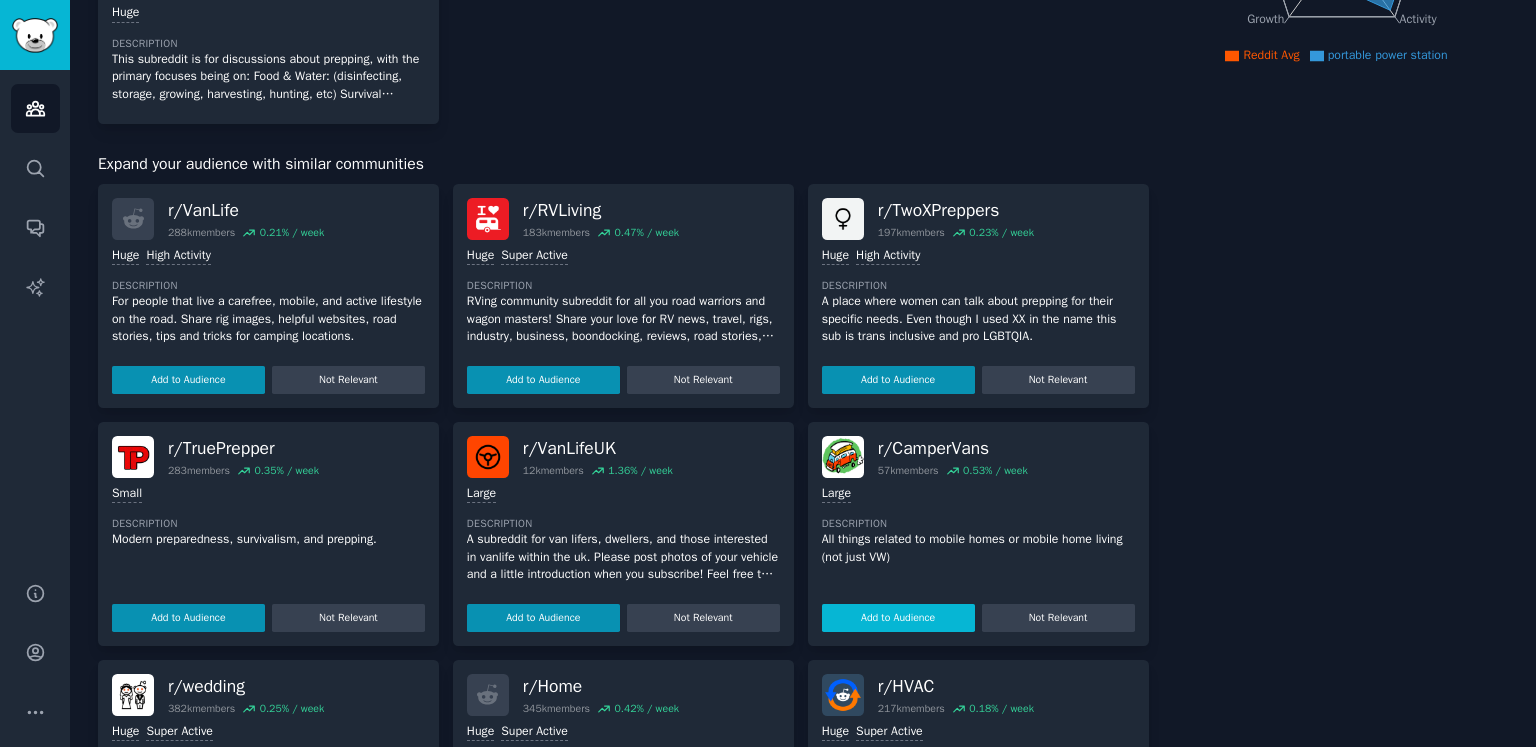 click on "Add to Audience" at bounding box center (898, 618) 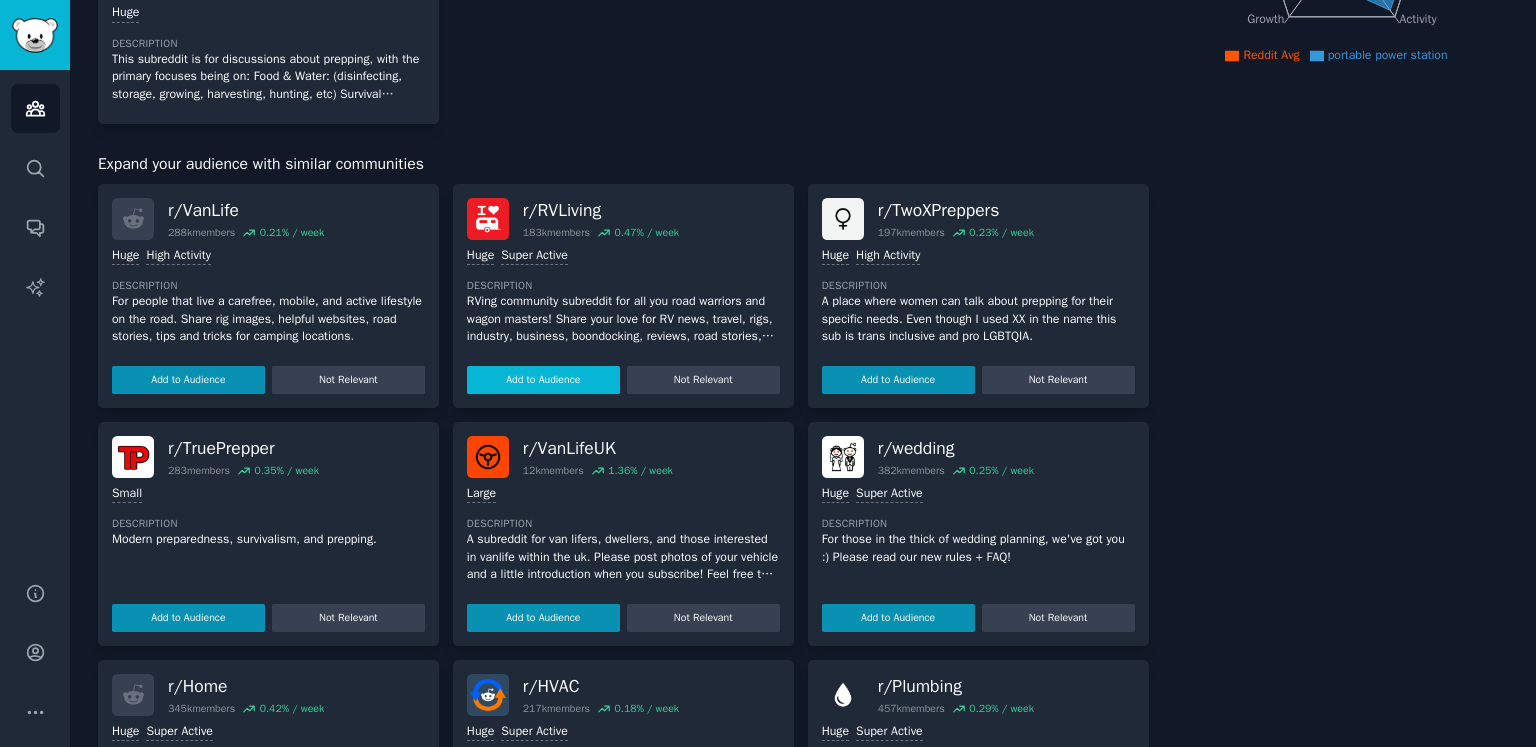 click on "Add to Audience" at bounding box center (543, 380) 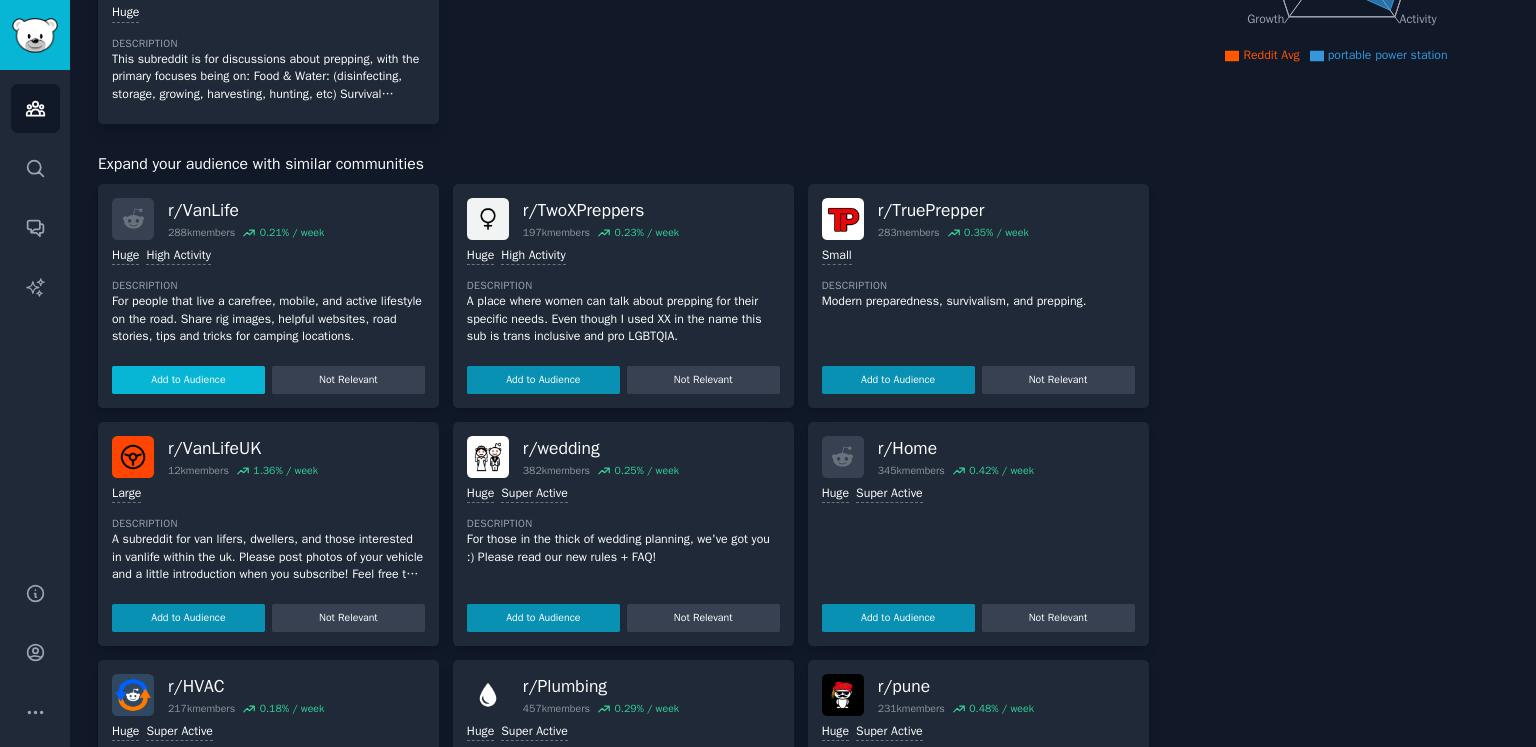 click on "Add to Audience" at bounding box center (188, 380) 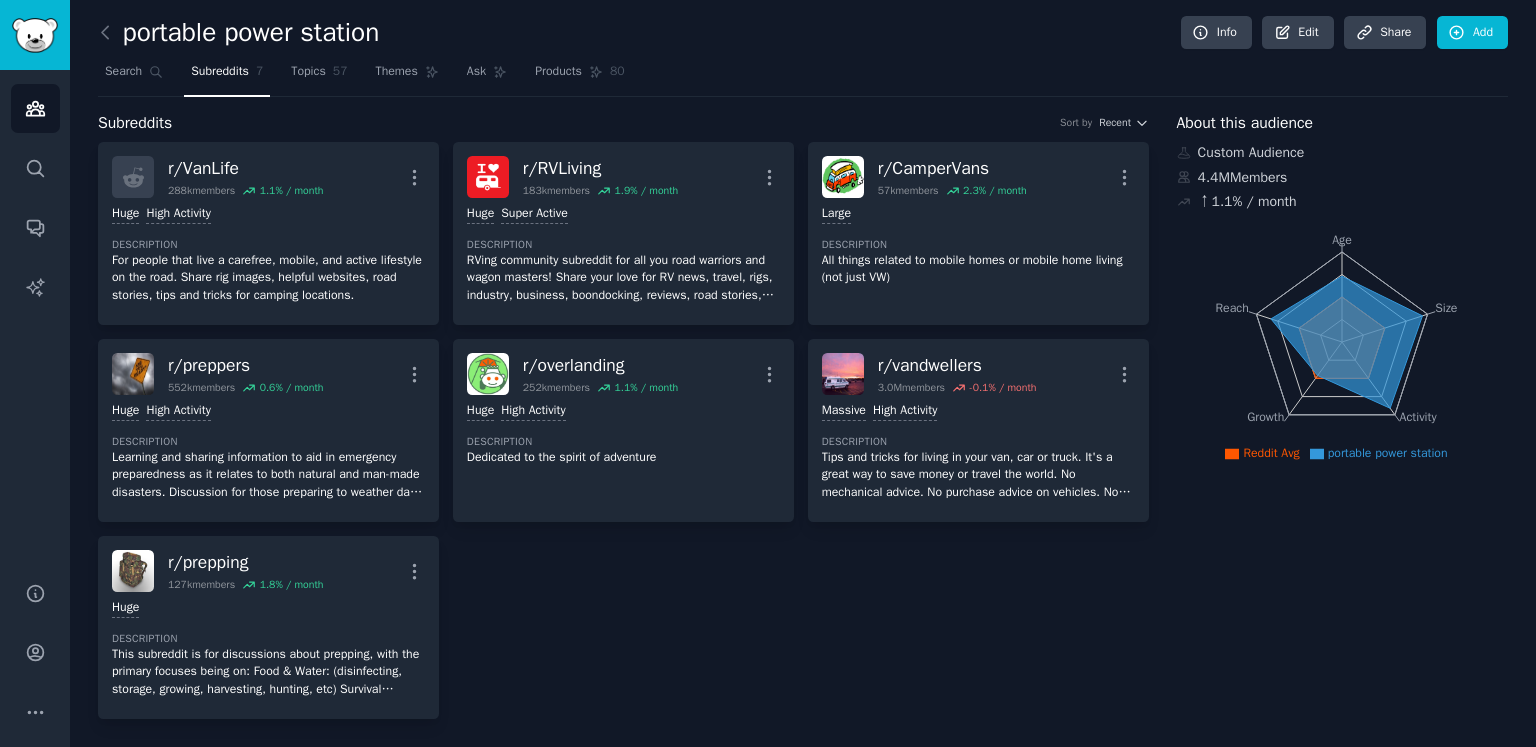 scroll, scrollTop: 0, scrollLeft: 0, axis: both 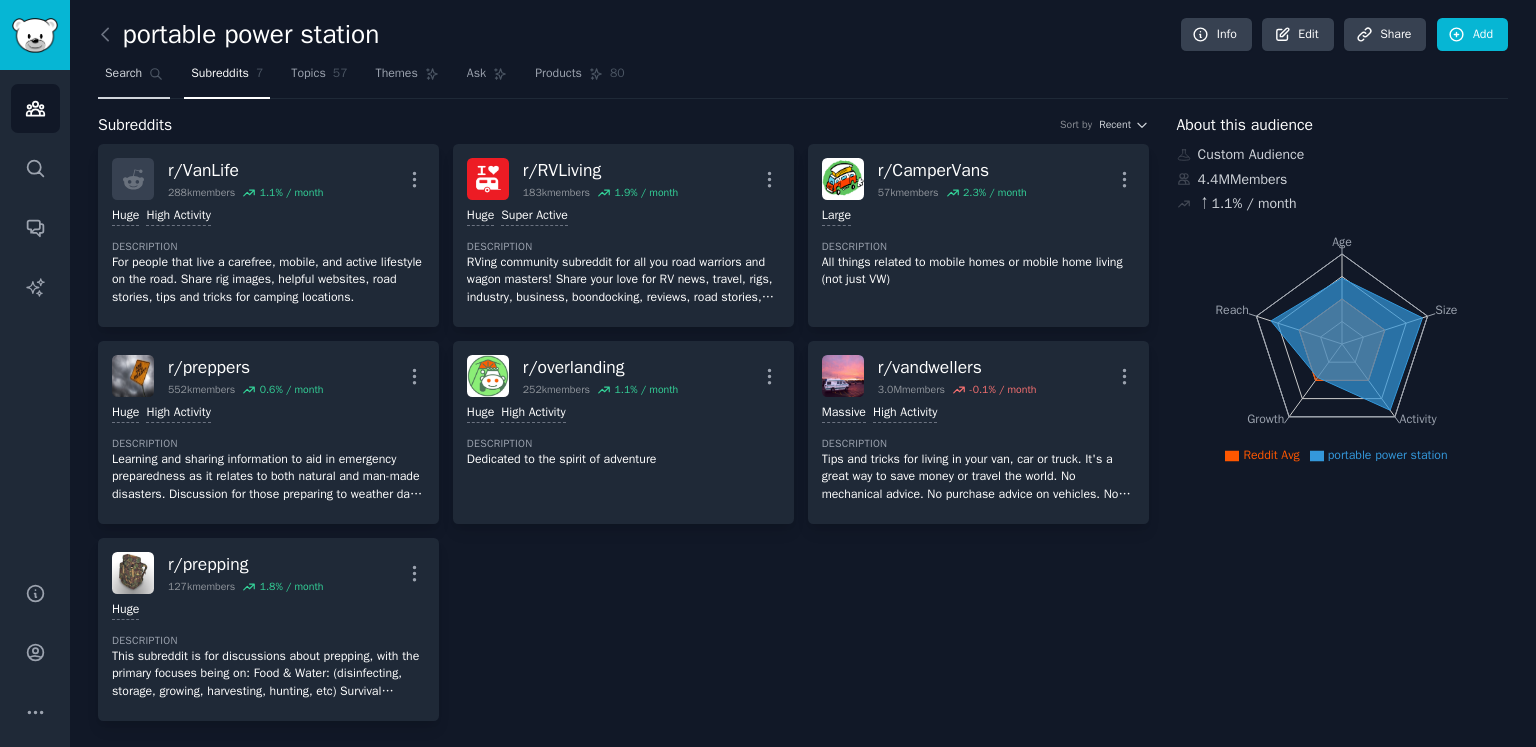 click on "Search" at bounding box center (123, 74) 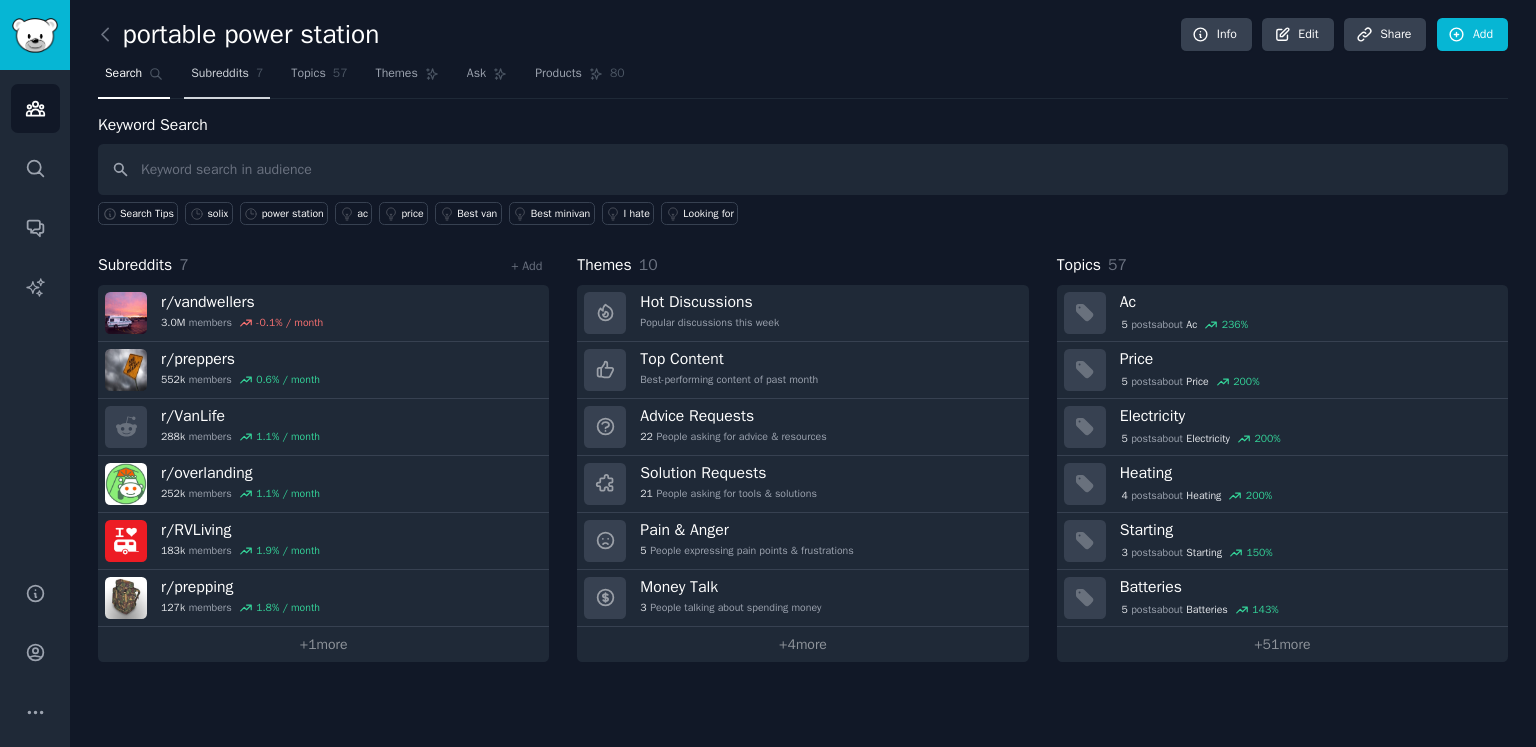 click on "Subreddits" at bounding box center [220, 74] 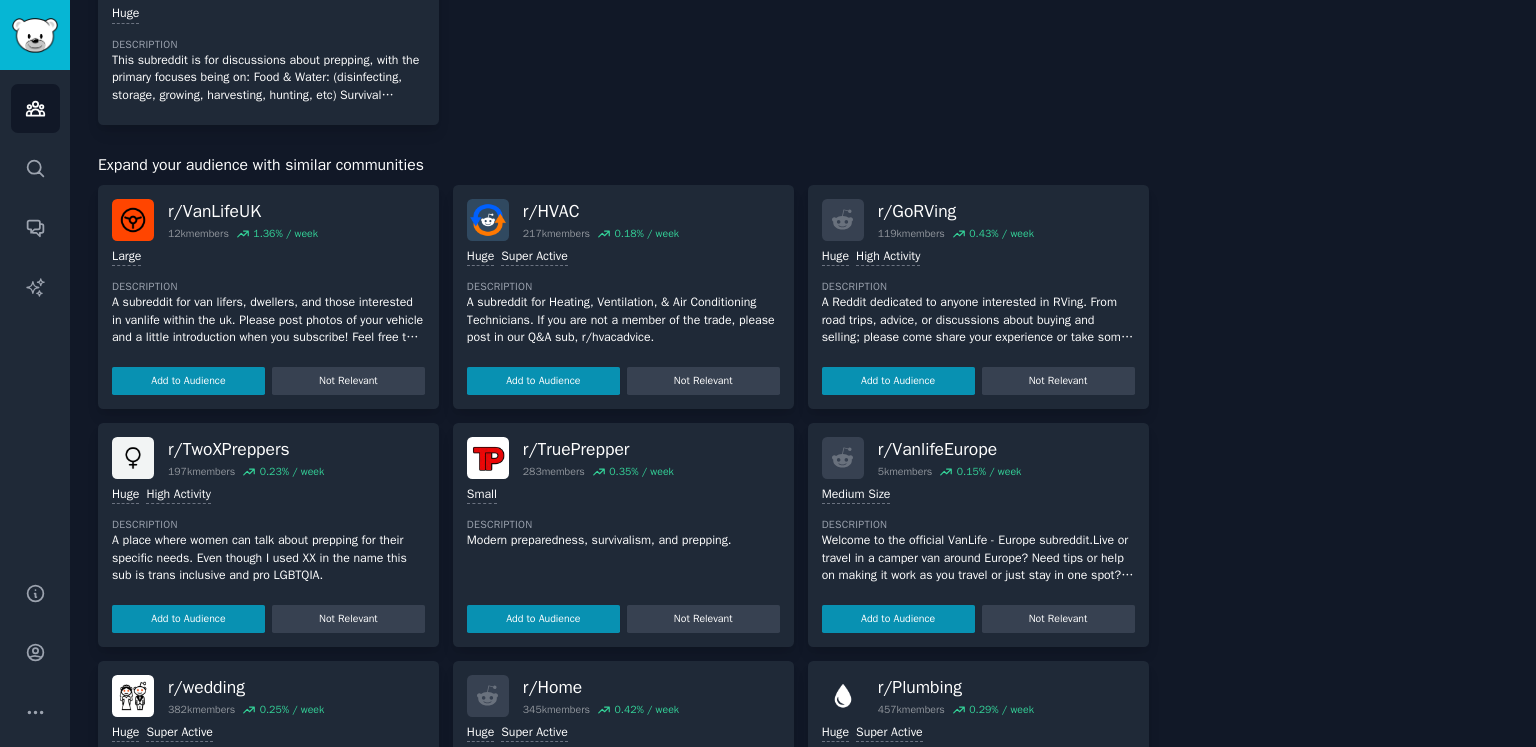 scroll, scrollTop: 600, scrollLeft: 0, axis: vertical 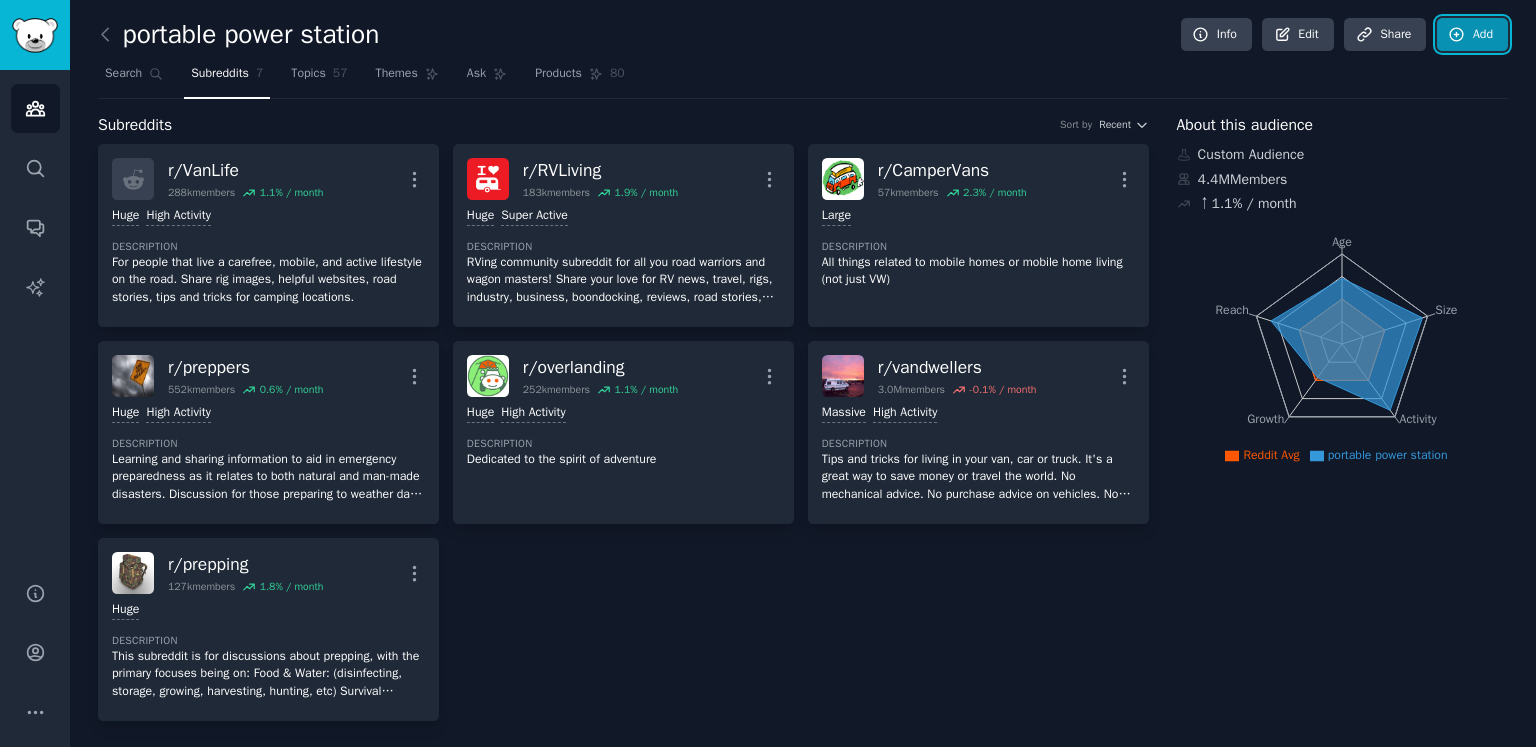 click on "Add" at bounding box center [1472, 35] 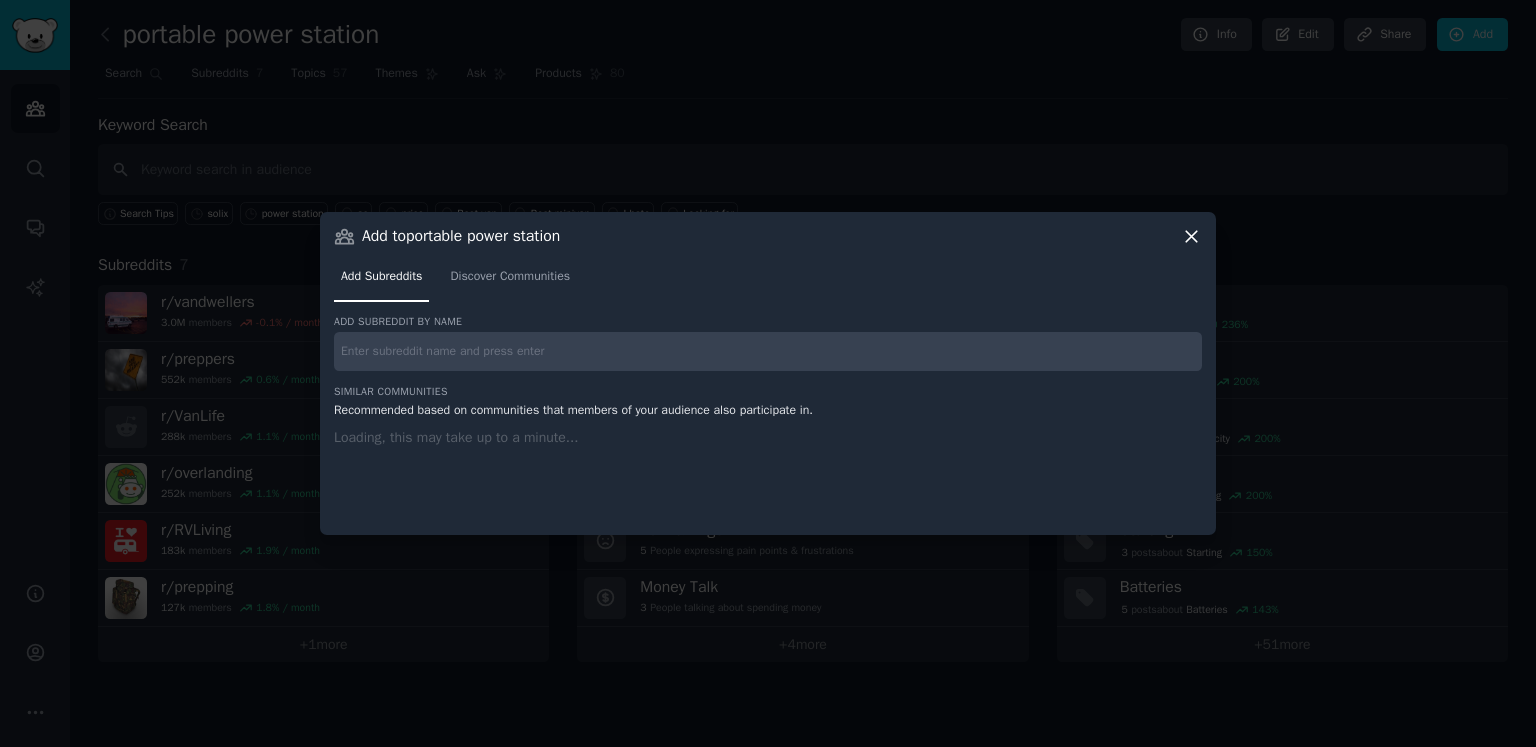 click at bounding box center [768, 351] 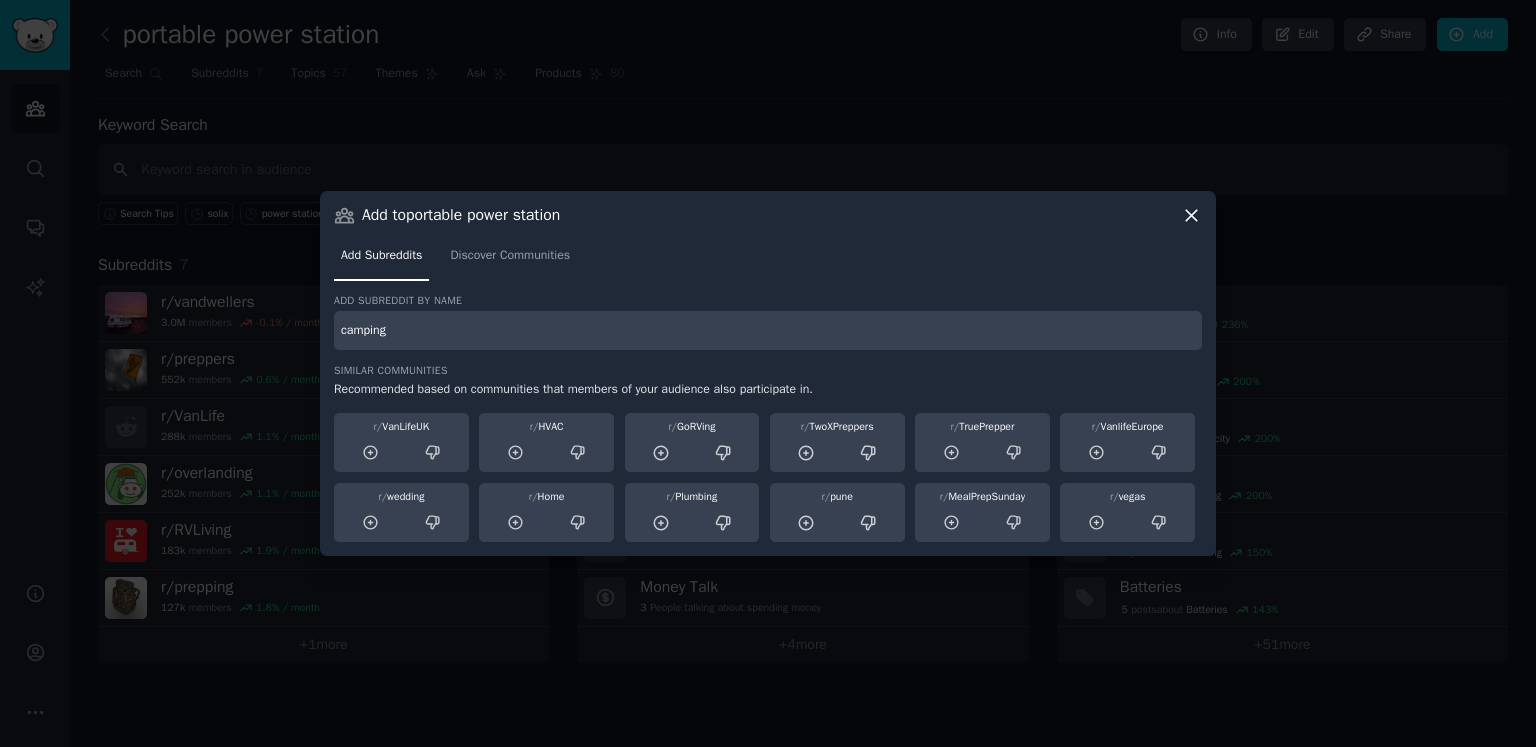 type on "camping" 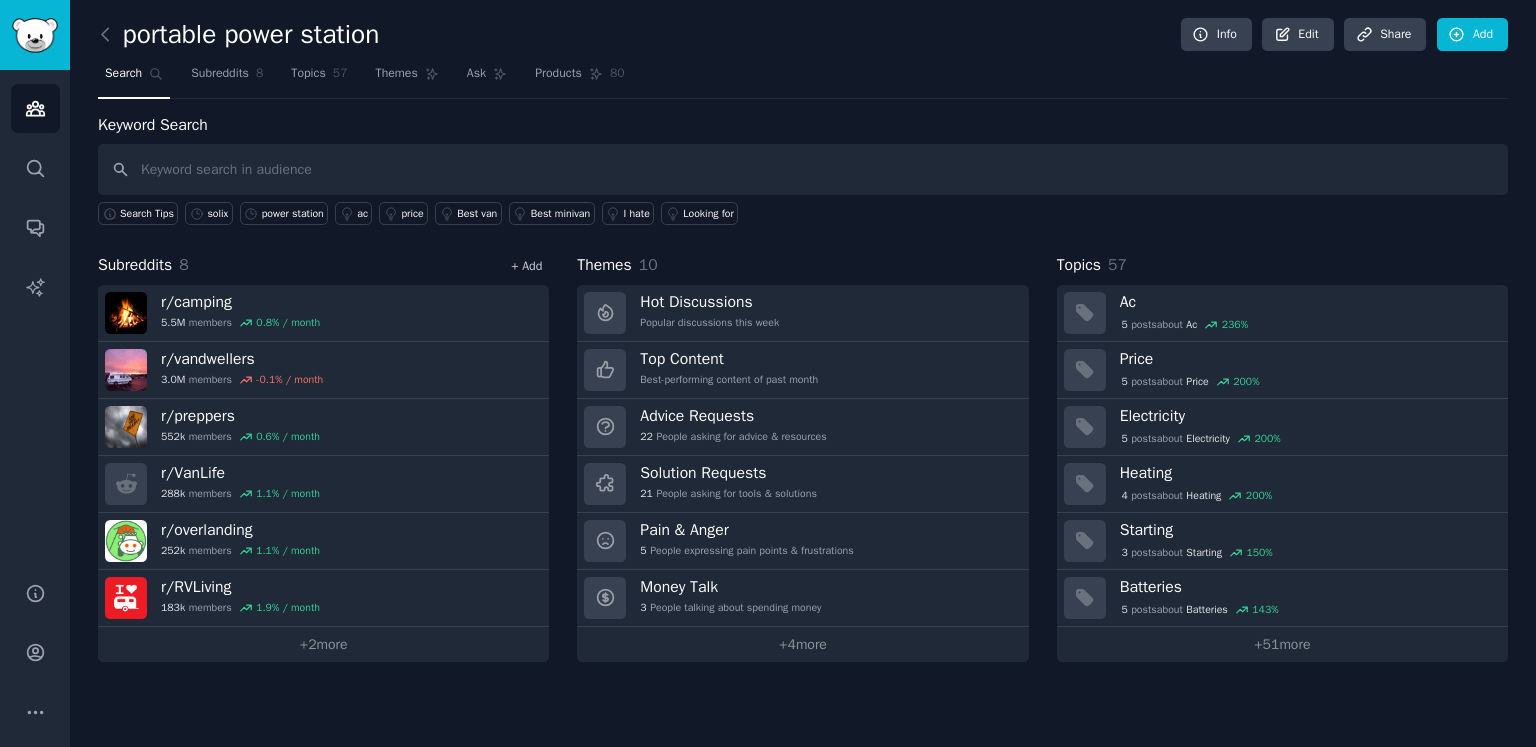click on "+ Add" at bounding box center (526, 266) 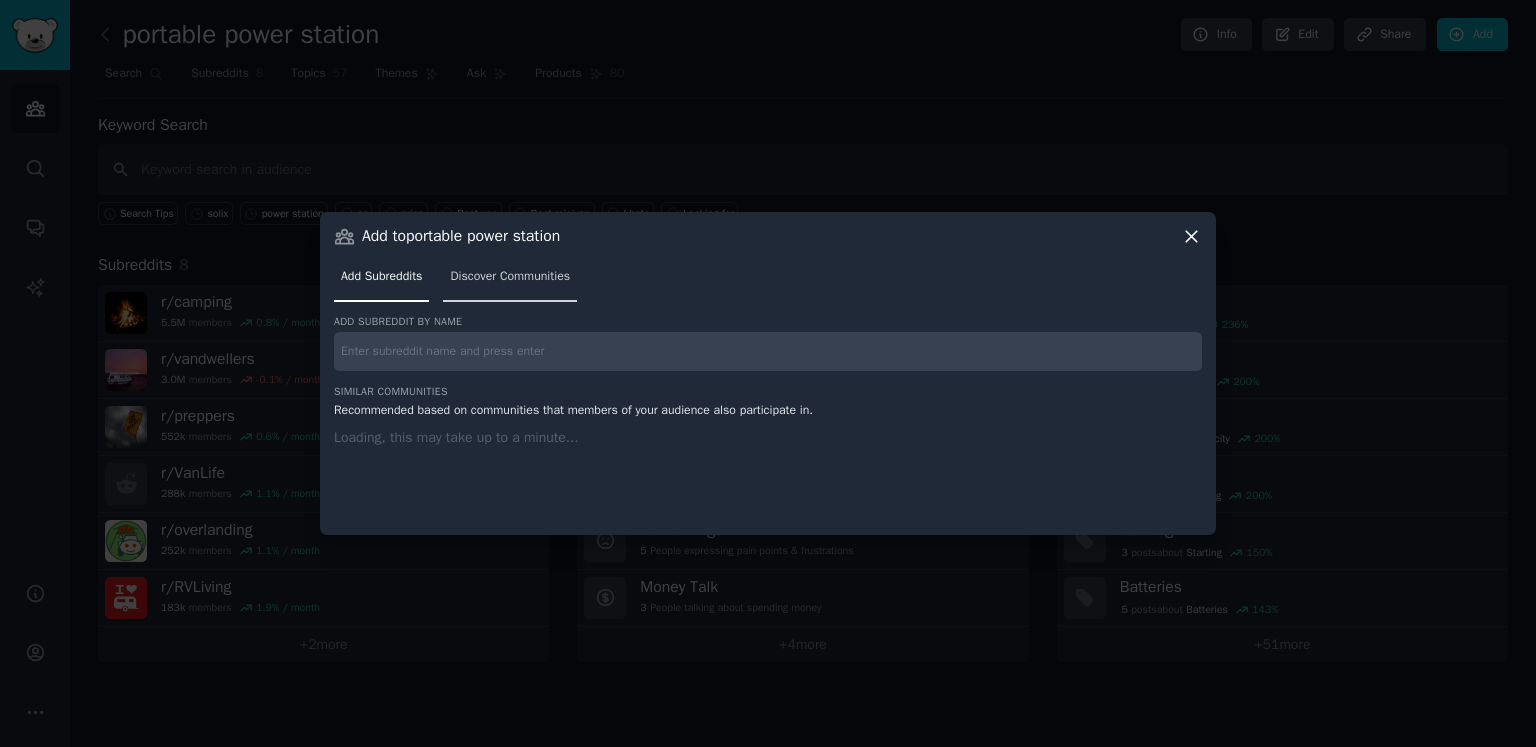 click on "Discover Communities" at bounding box center (510, 281) 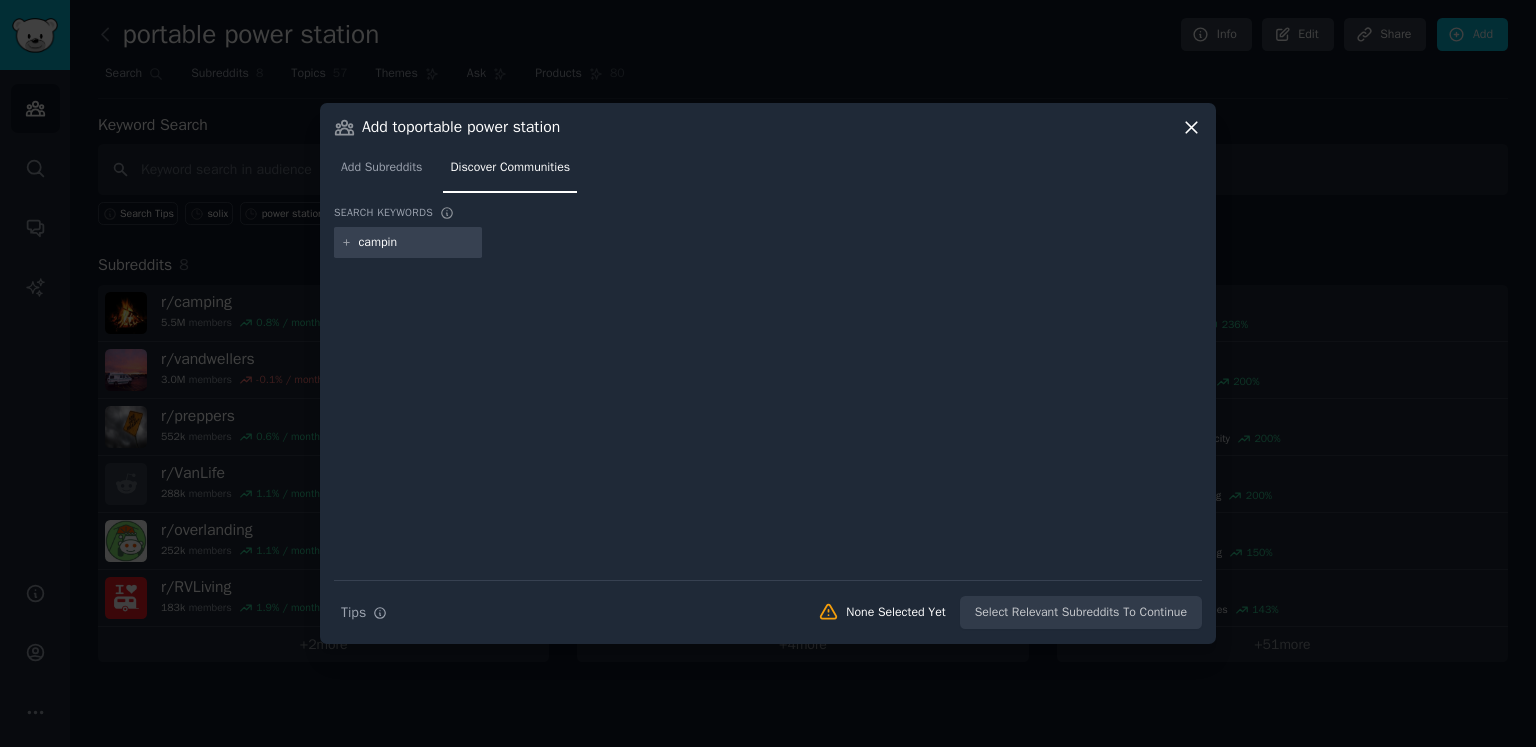 type on "camping" 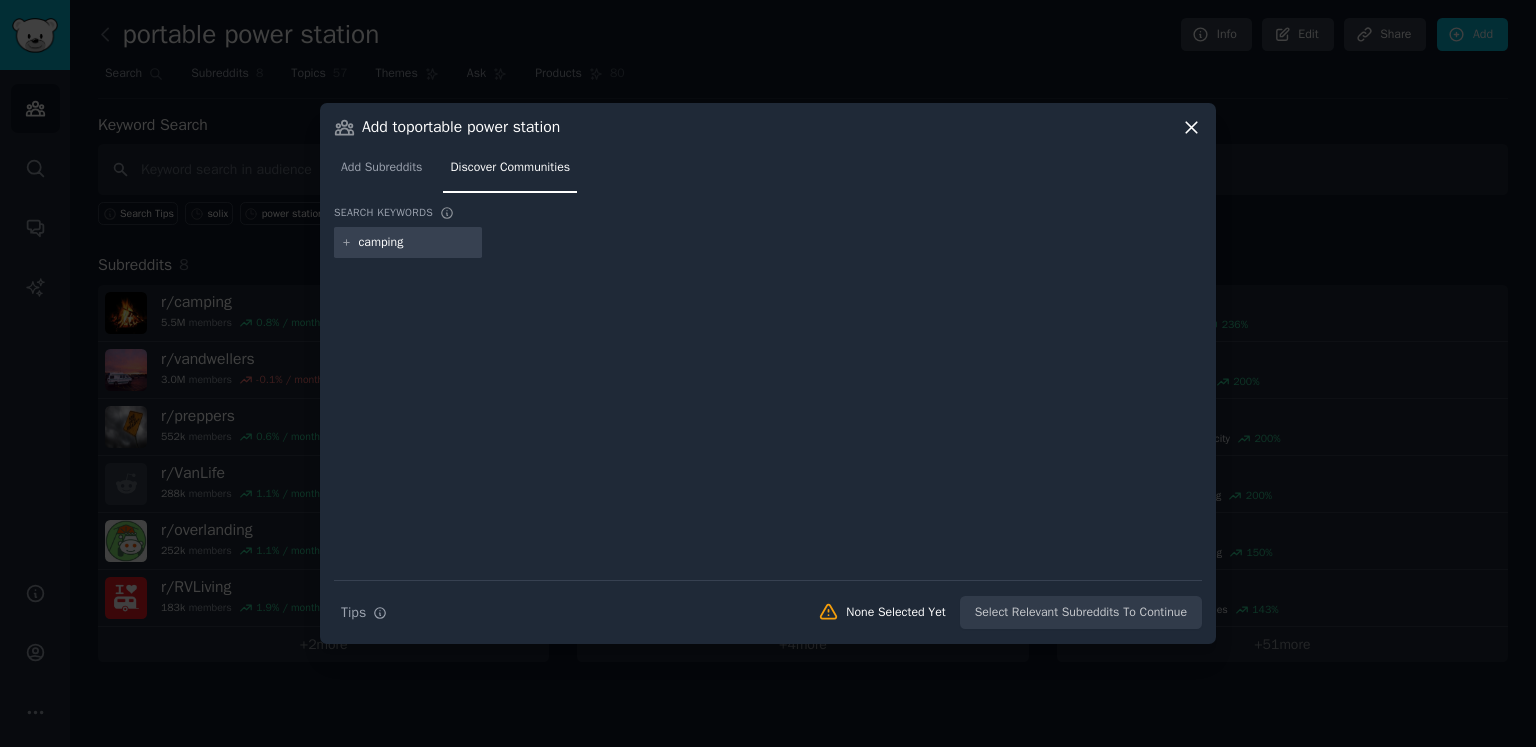 type 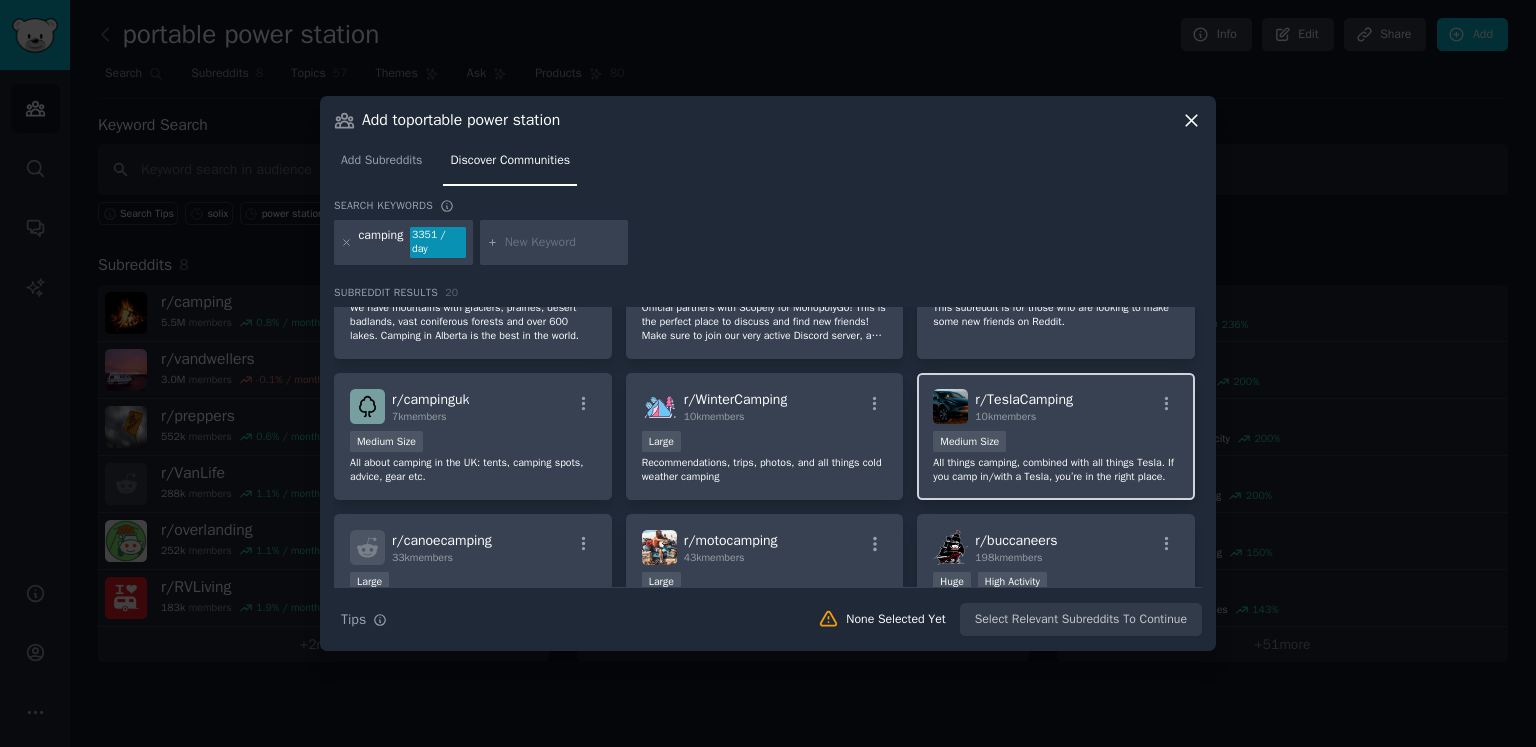 scroll, scrollTop: 0, scrollLeft: 0, axis: both 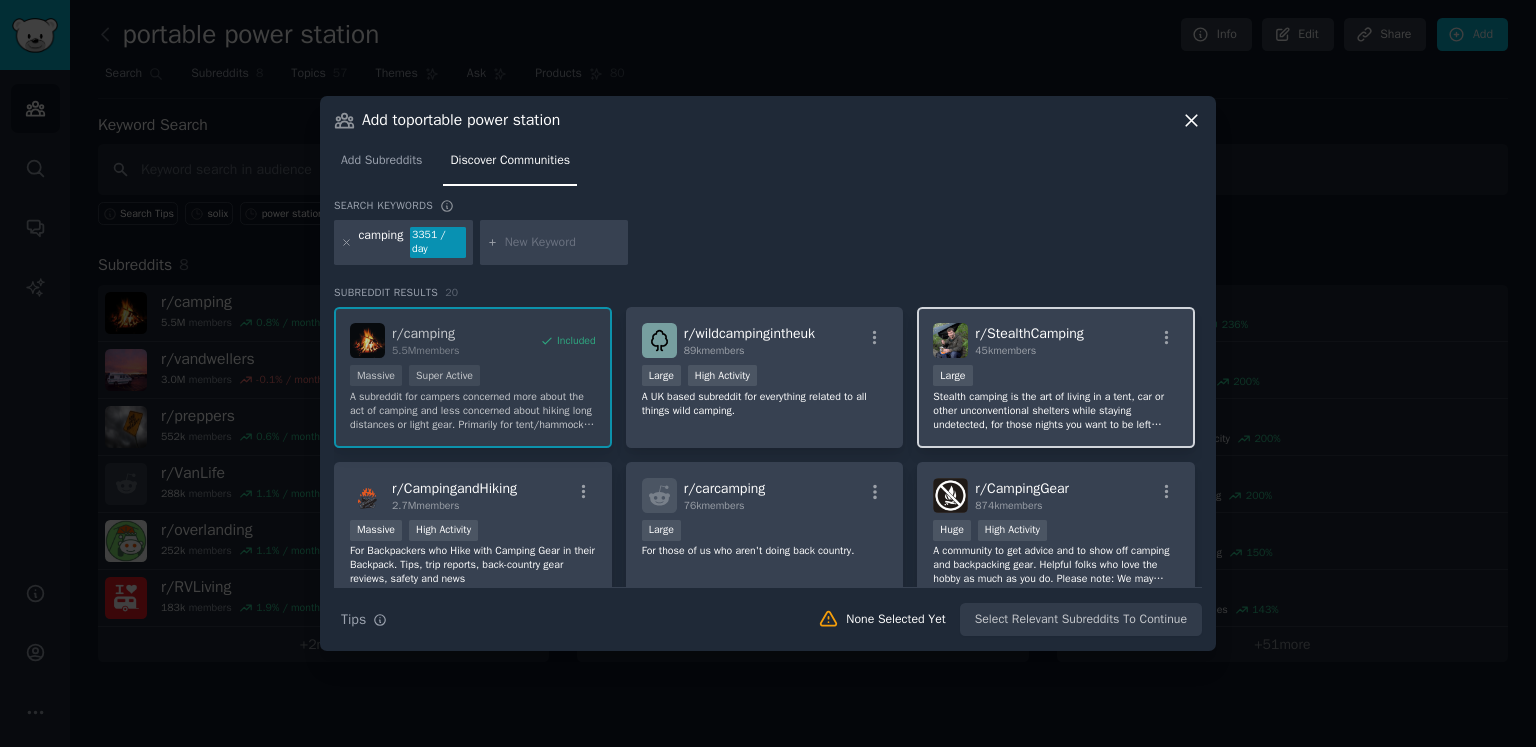 click on "r/ StealthCamping [NUMBER] members" at bounding box center [1056, 340] 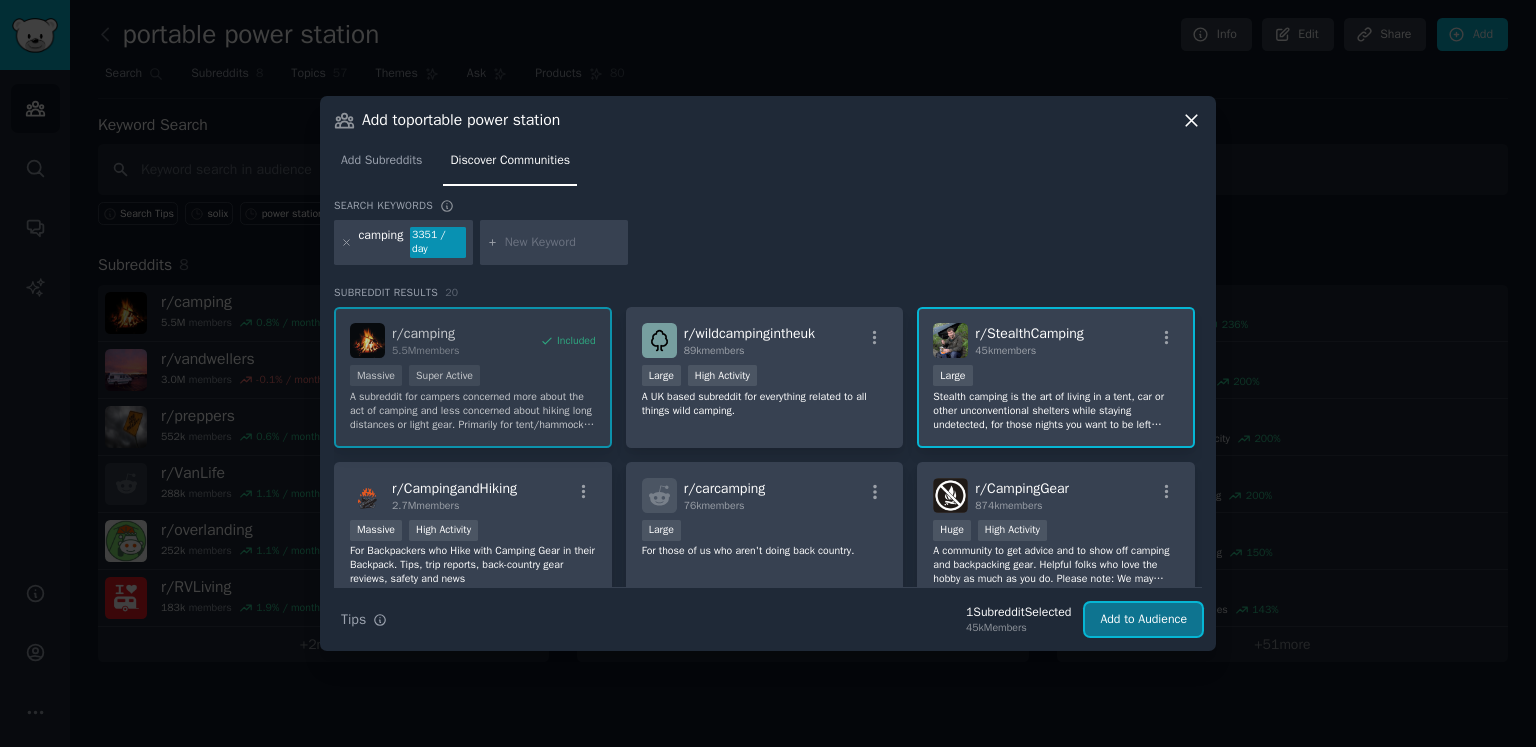 click on "Add to Audience" at bounding box center [1143, 620] 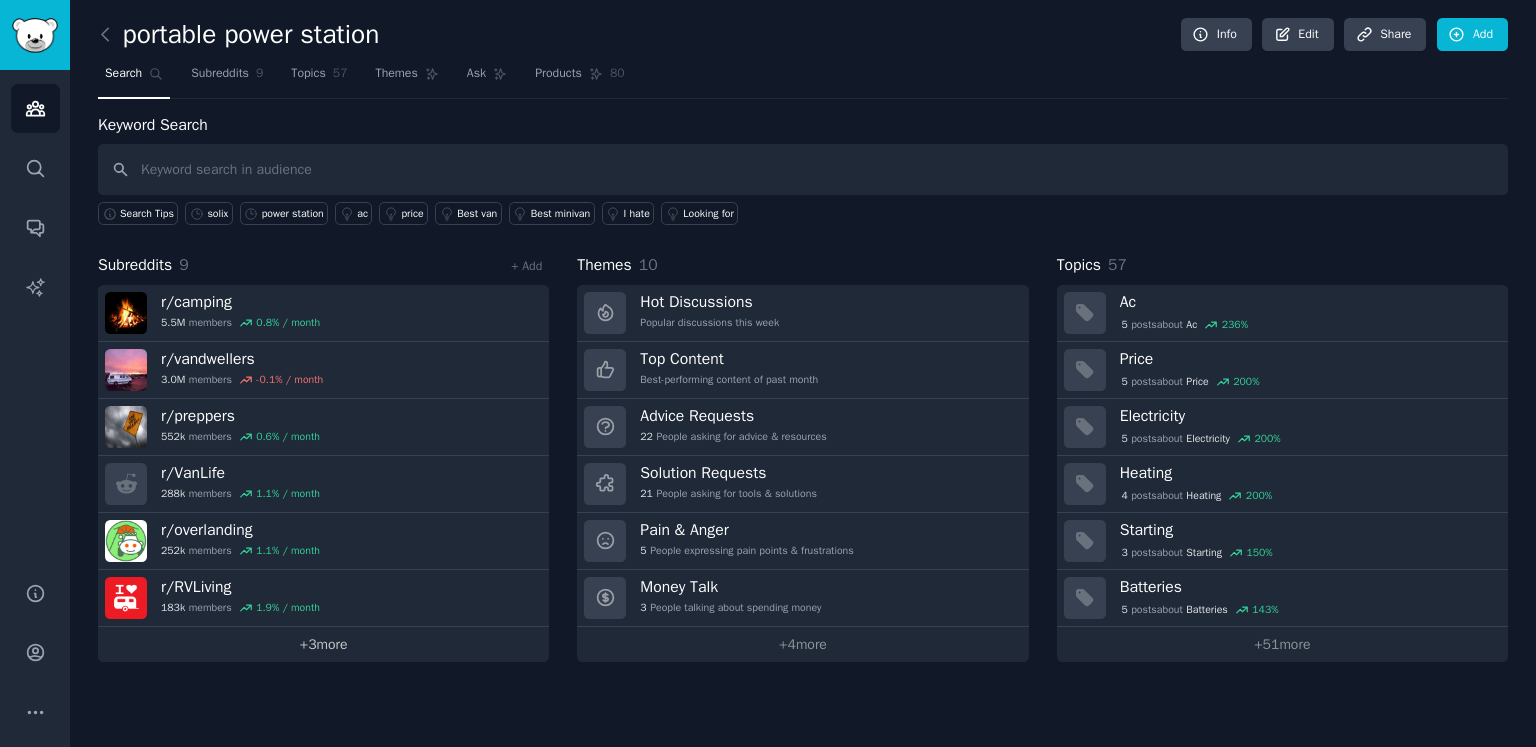 click on "+  3  more" at bounding box center (323, 644) 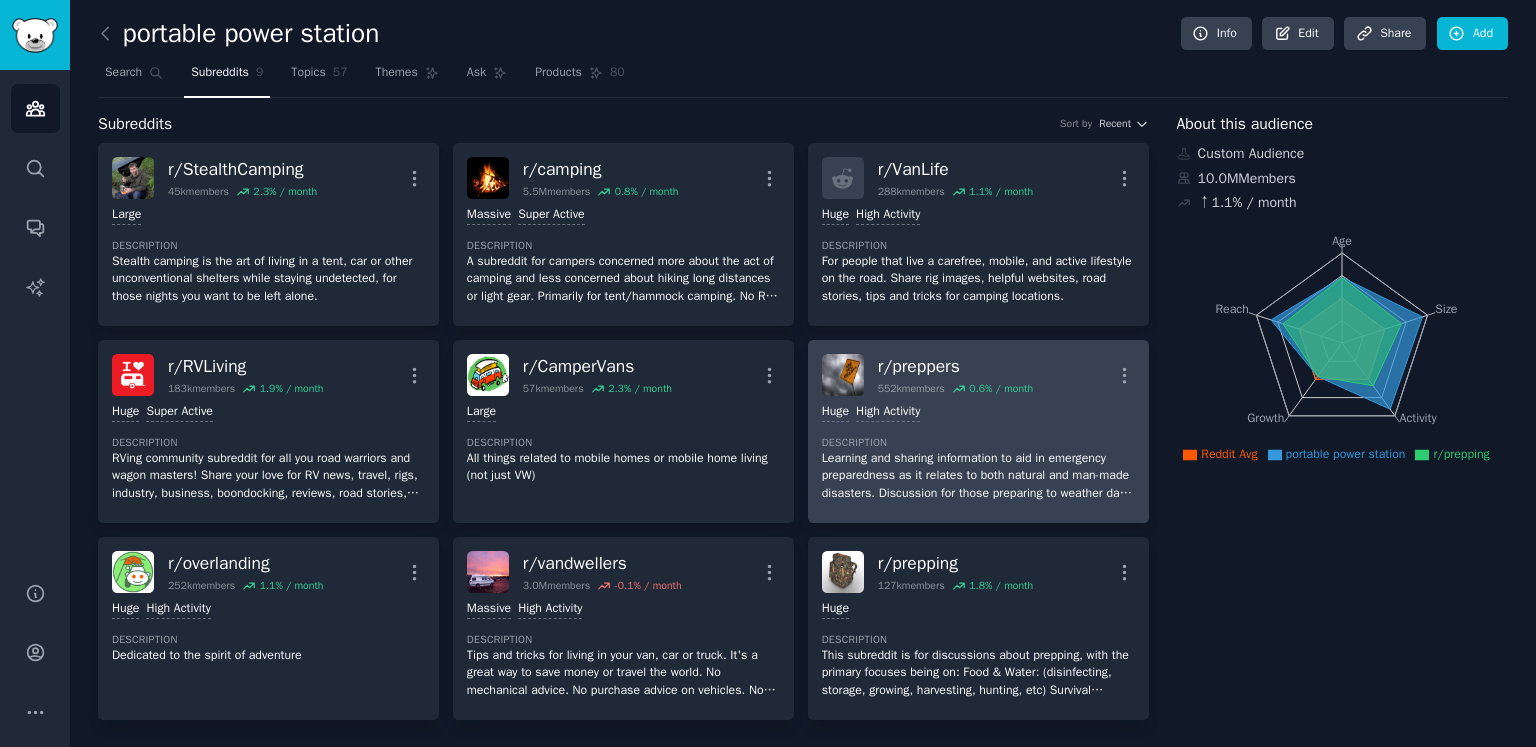 scroll, scrollTop: 0, scrollLeft: 0, axis: both 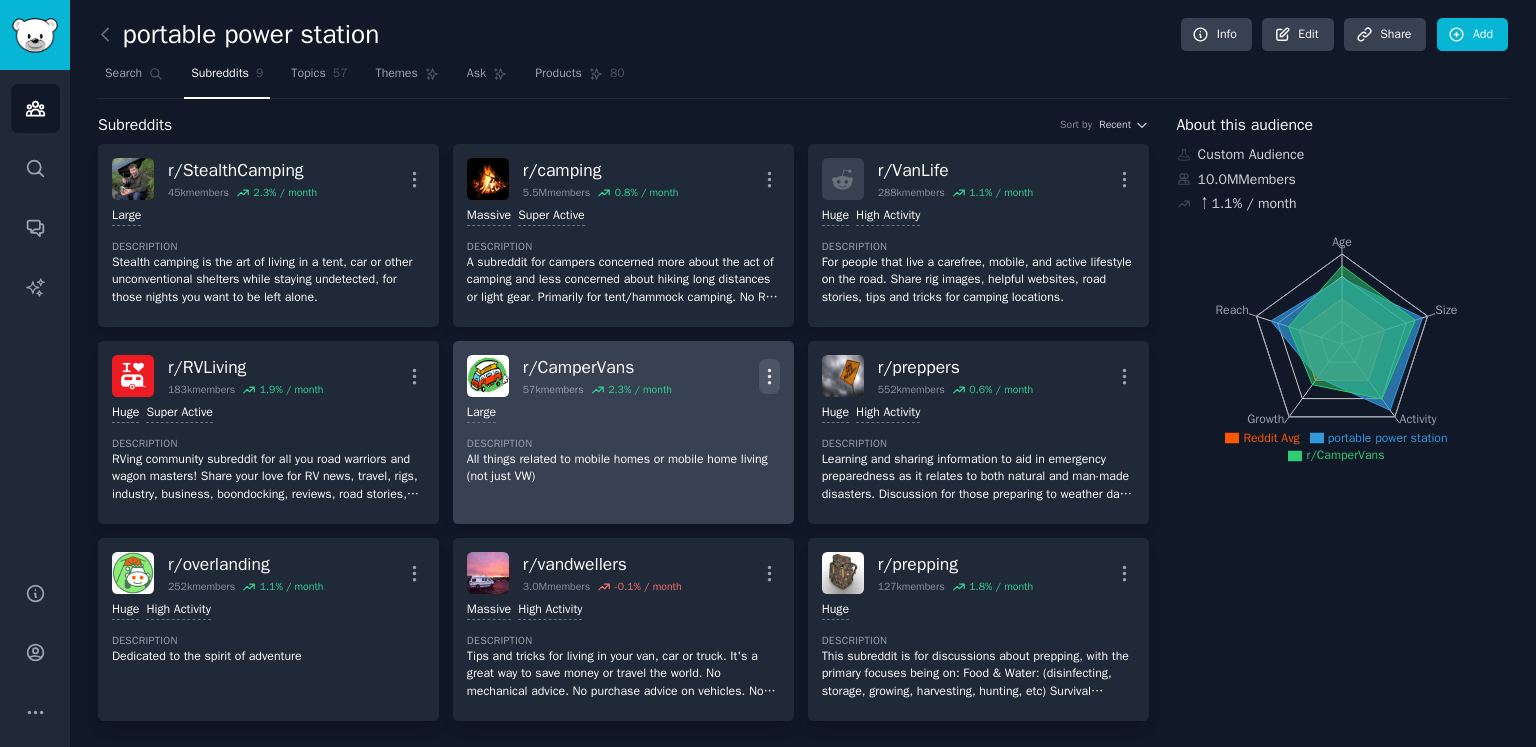 click 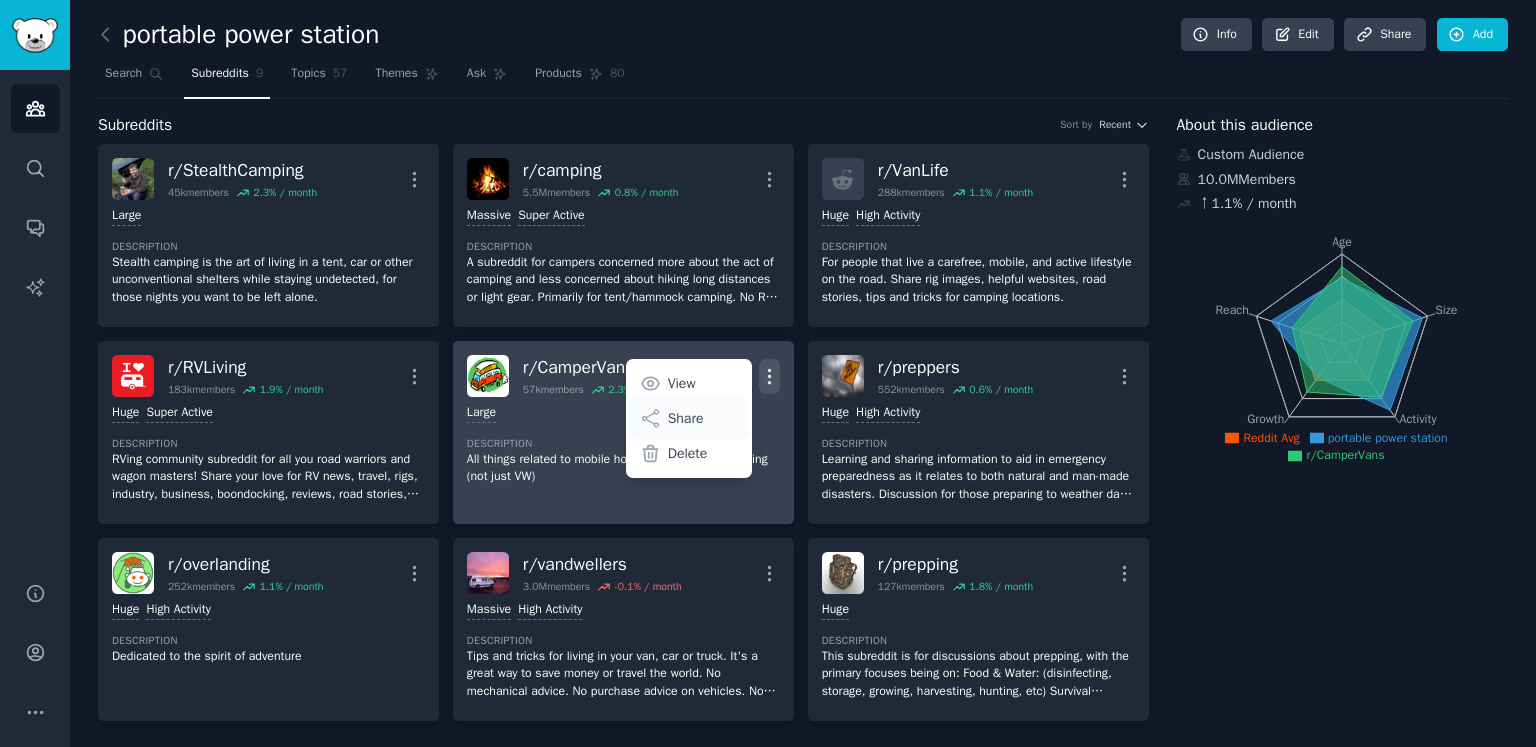 click on "Share" at bounding box center (688, 418) 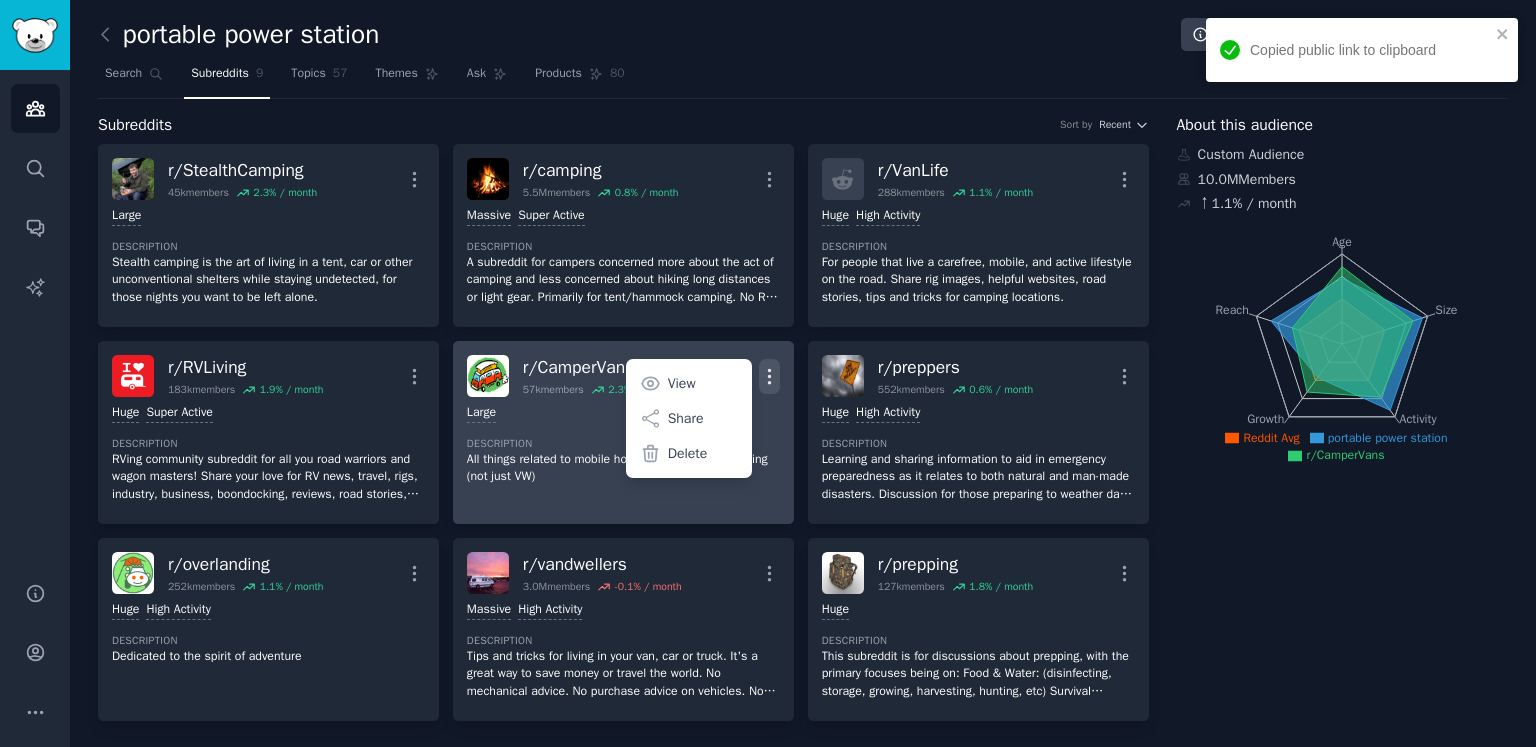 click on "Large" at bounding box center (623, 413) 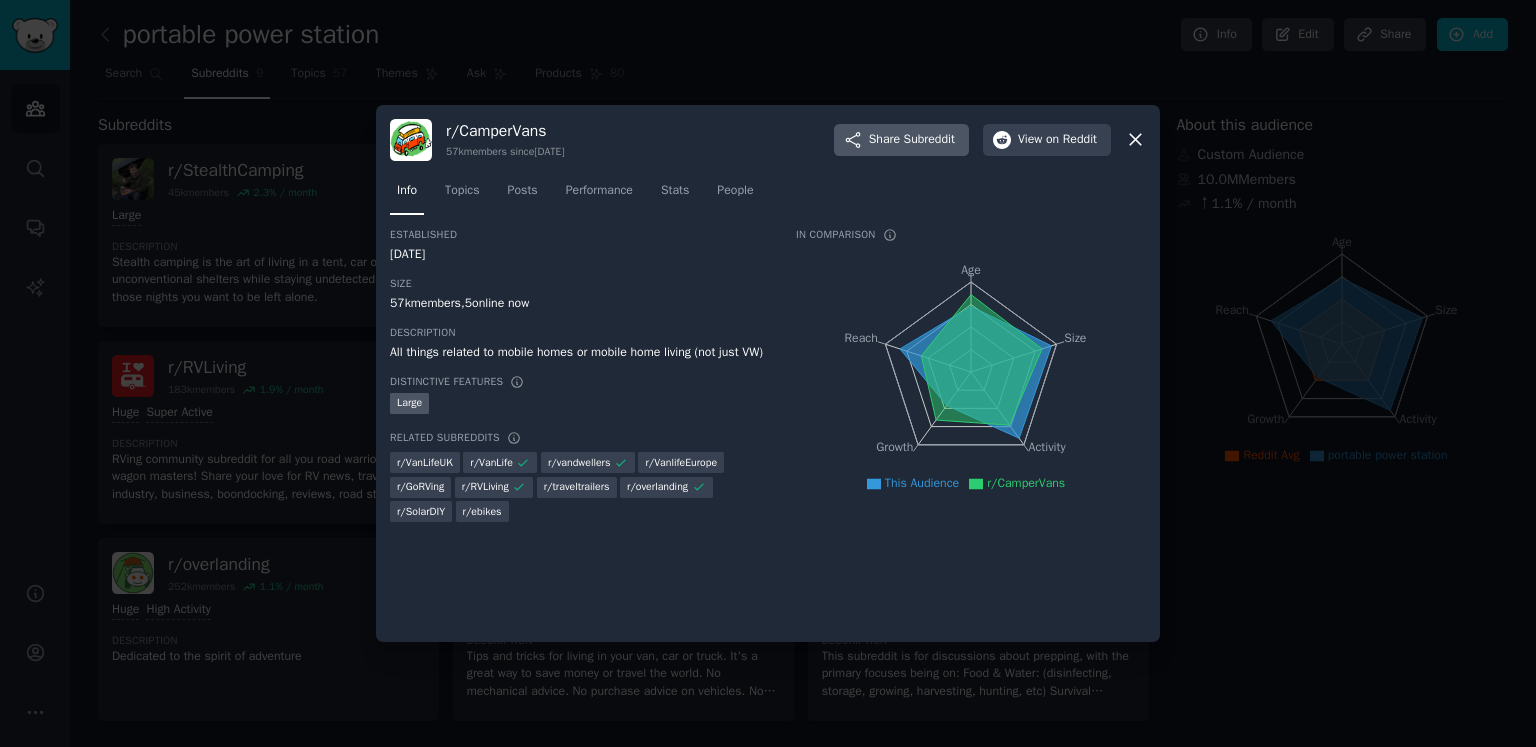 click on "Share  Subreddit" at bounding box center (901, 140) 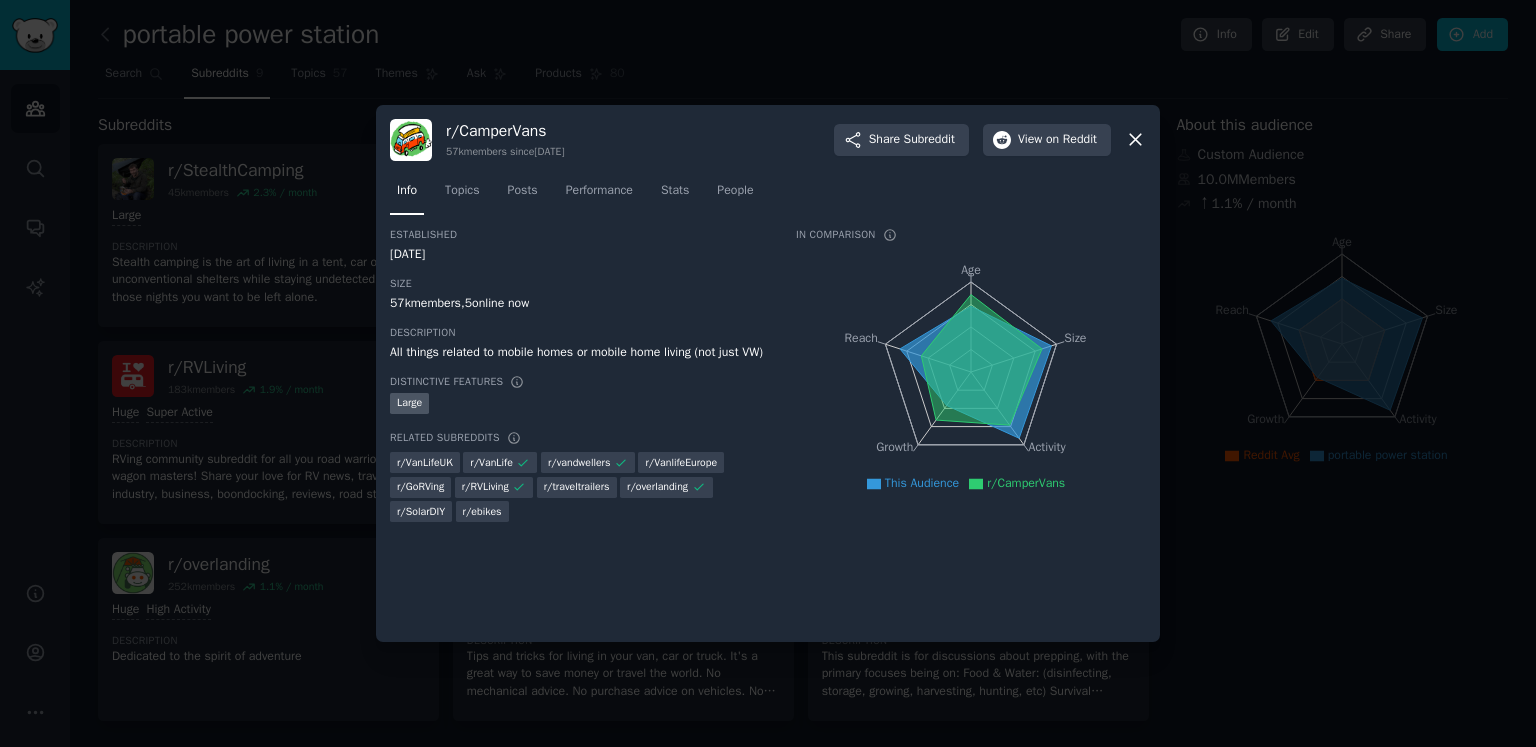click at bounding box center (768, 373) 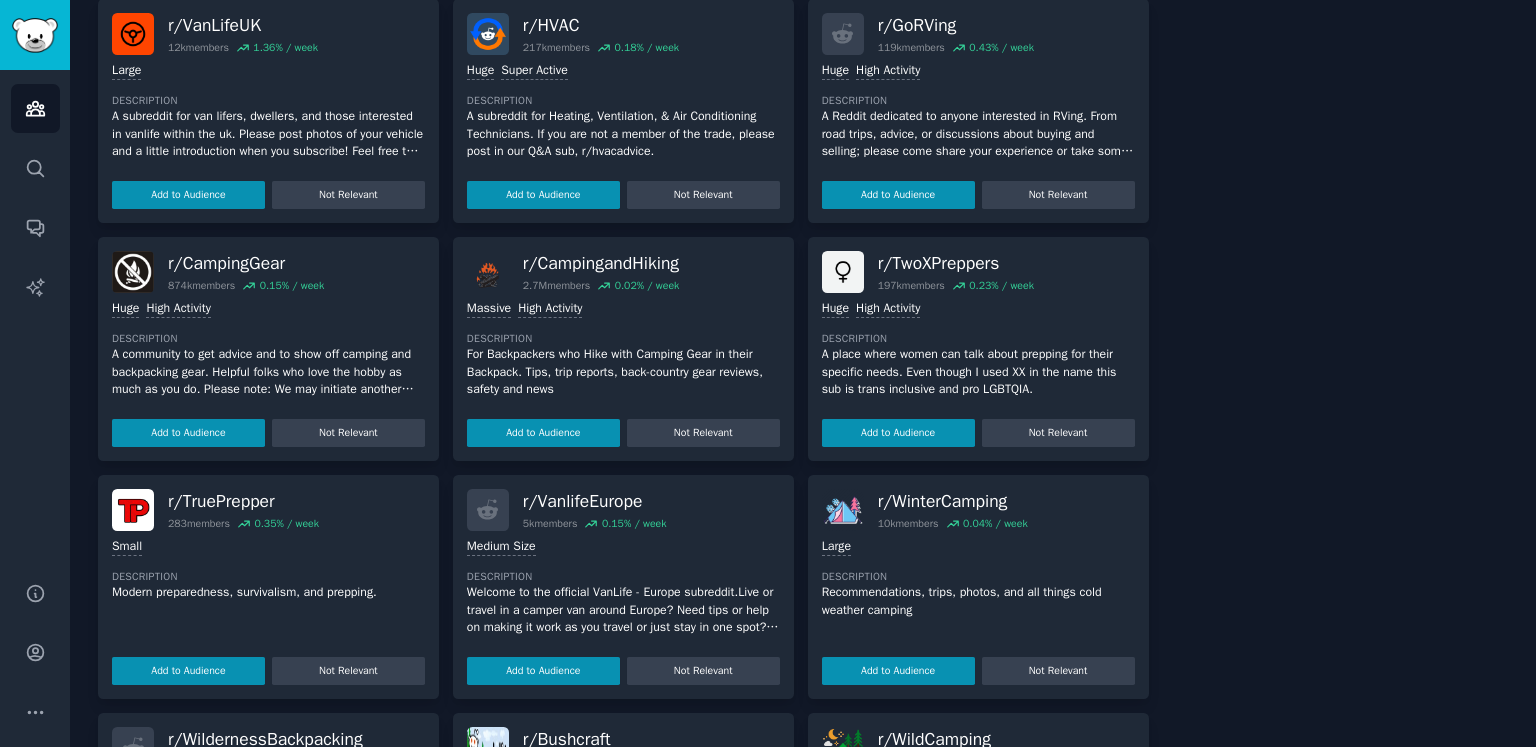 scroll, scrollTop: 800, scrollLeft: 0, axis: vertical 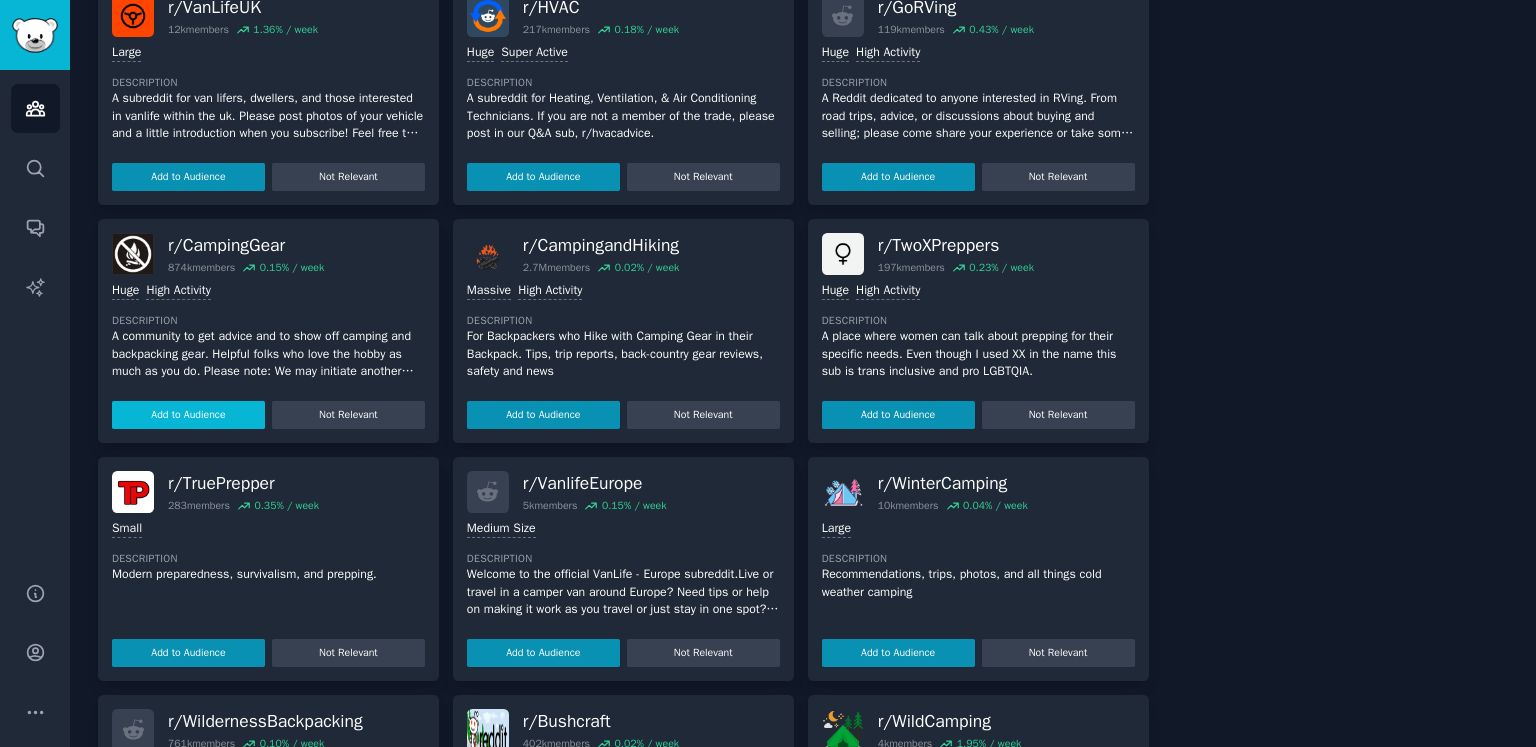 click on "Add to Audience" at bounding box center (188, 415) 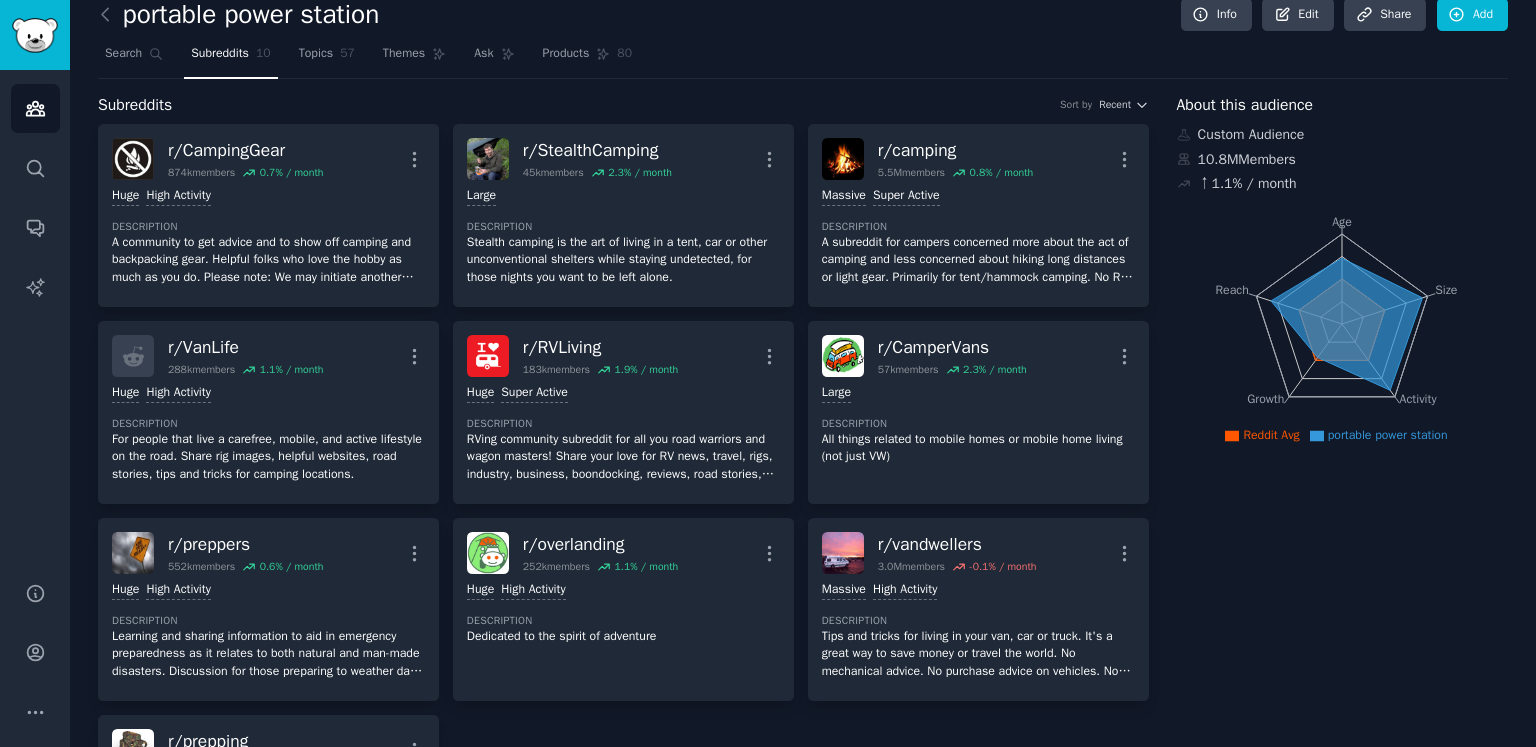 scroll, scrollTop: 0, scrollLeft: 0, axis: both 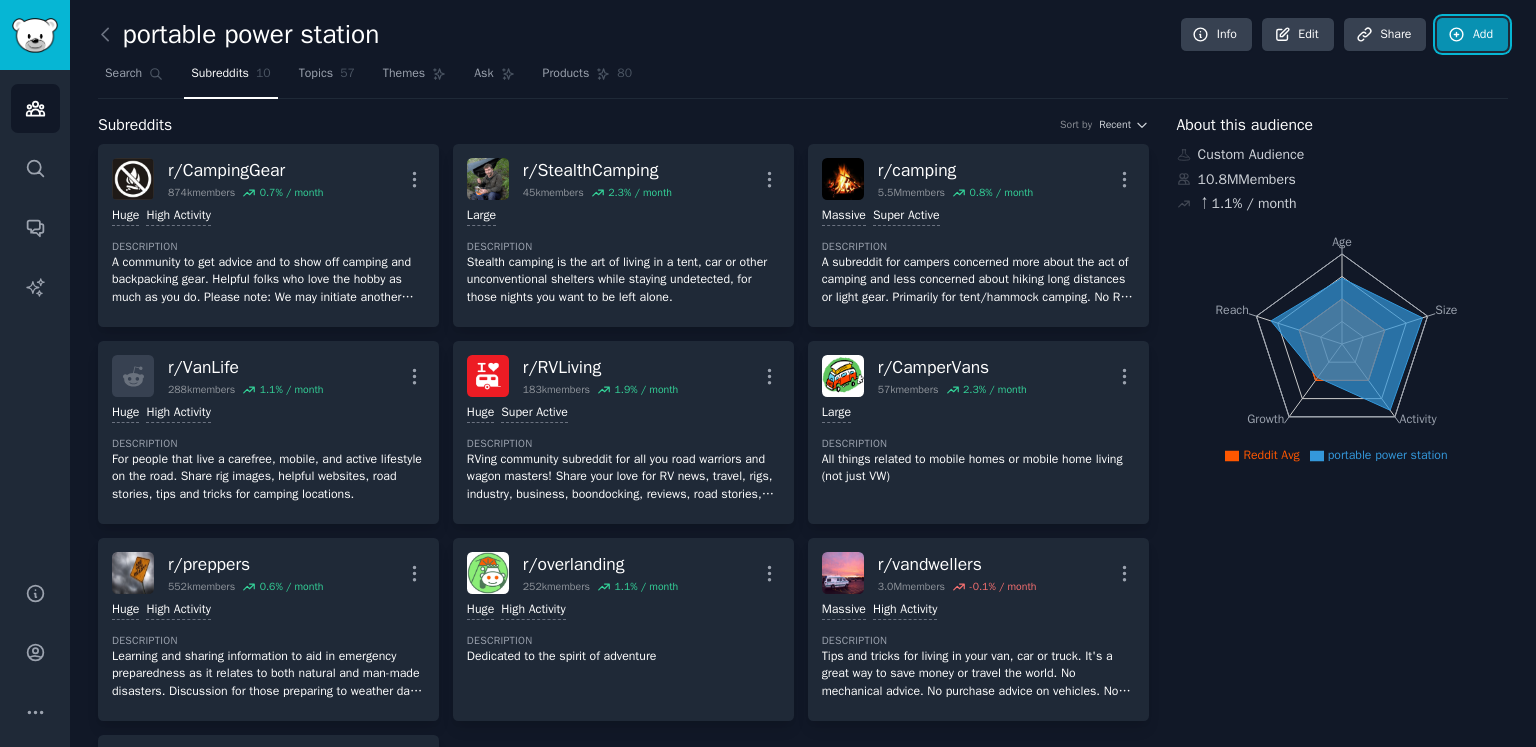 click on "Add" at bounding box center [1472, 35] 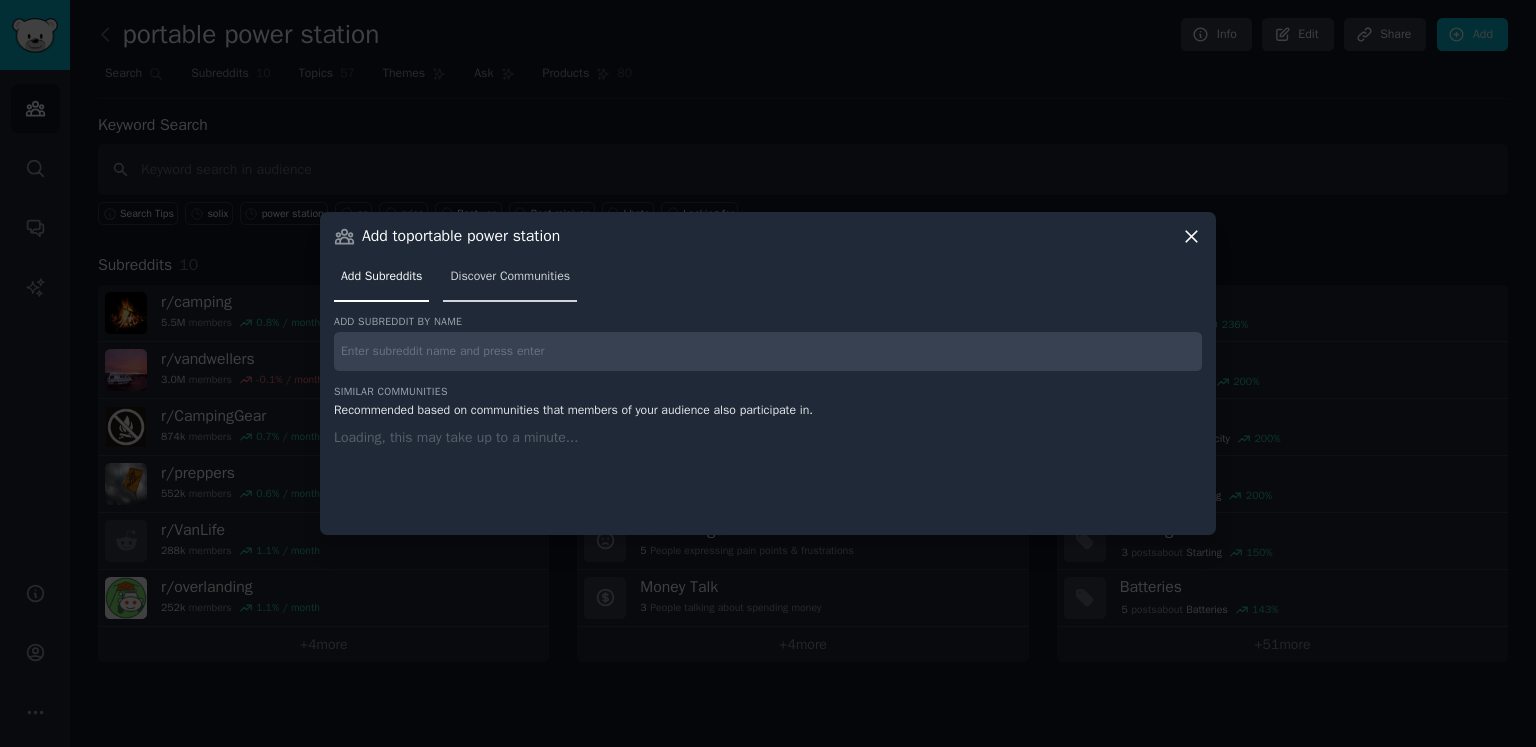 click on "Discover Communities" at bounding box center (510, 277) 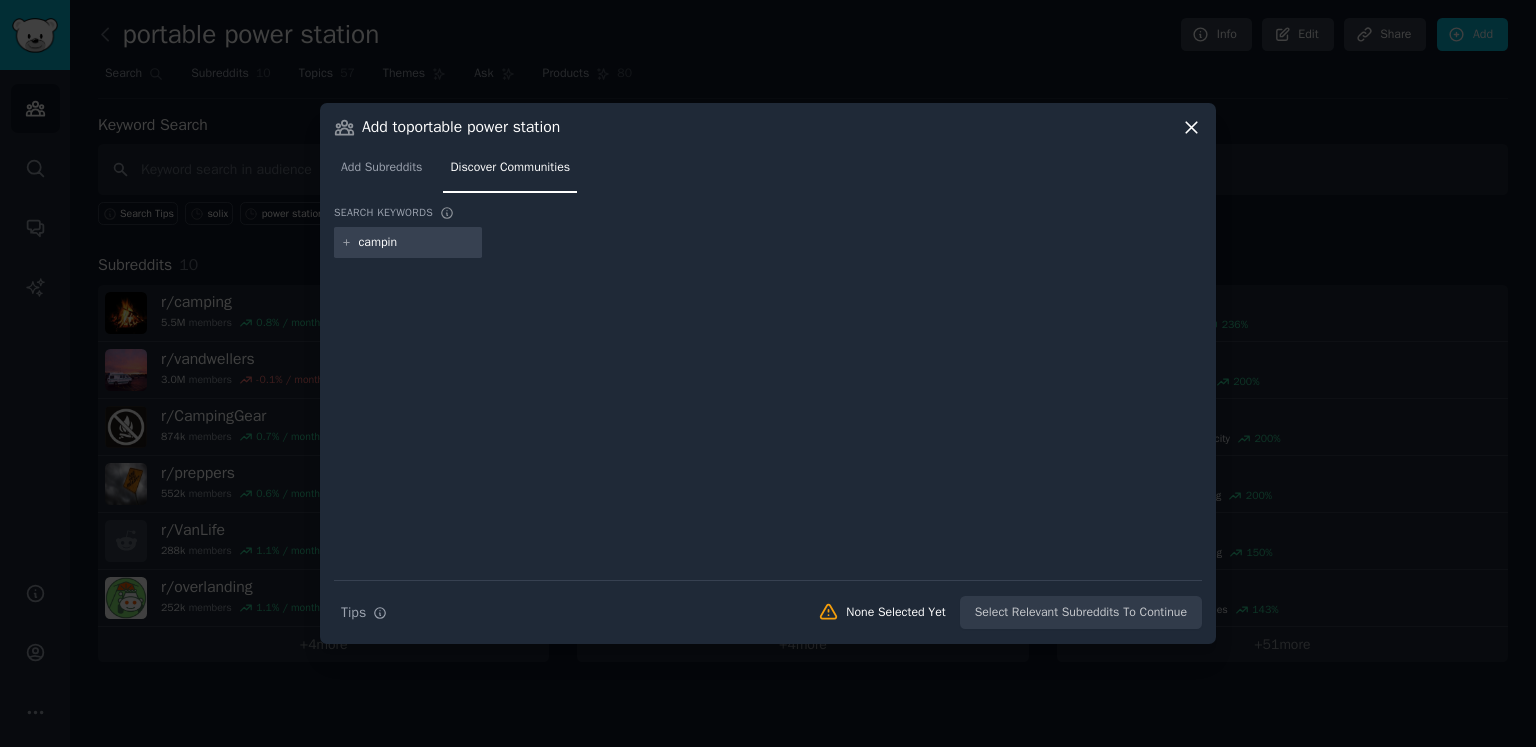 type on "camping" 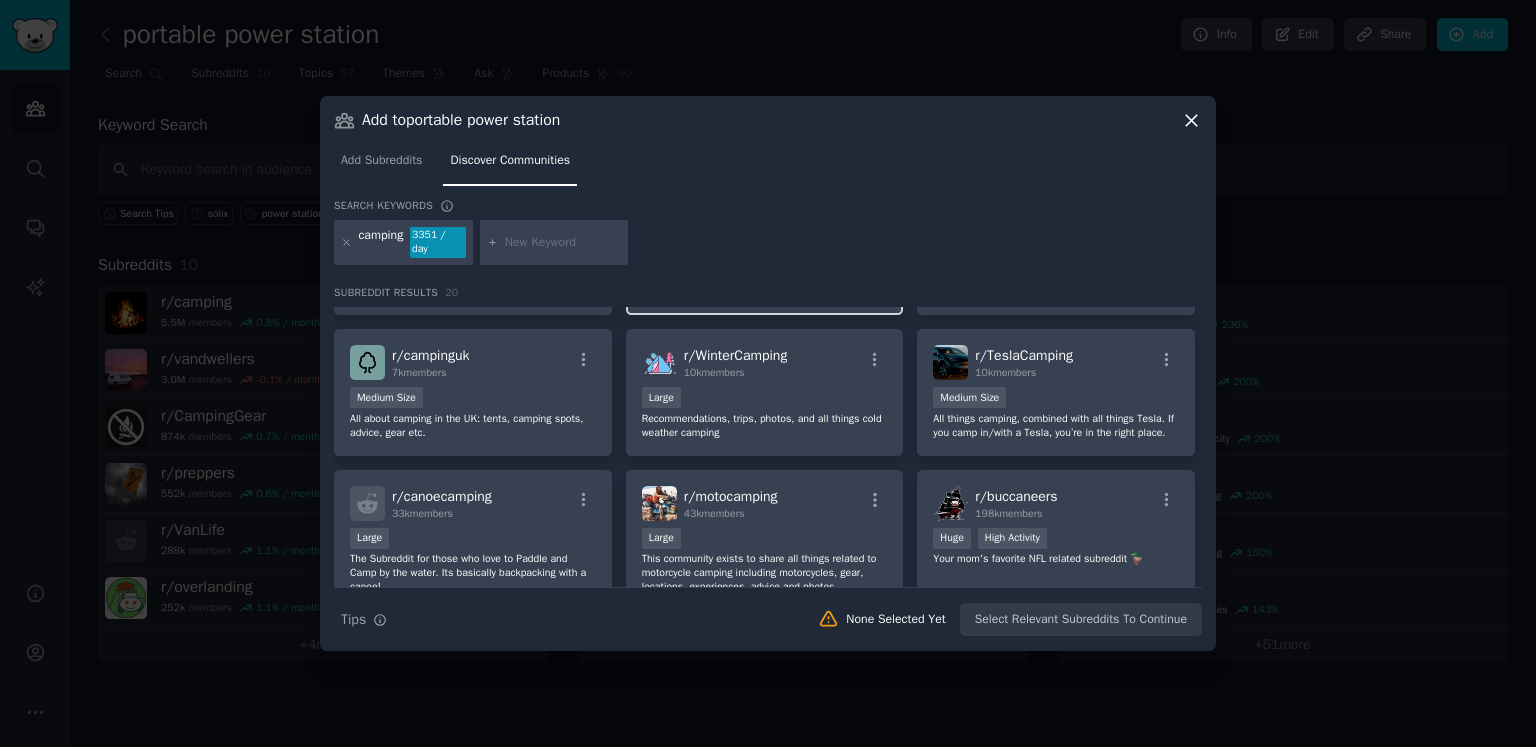scroll, scrollTop: 600, scrollLeft: 0, axis: vertical 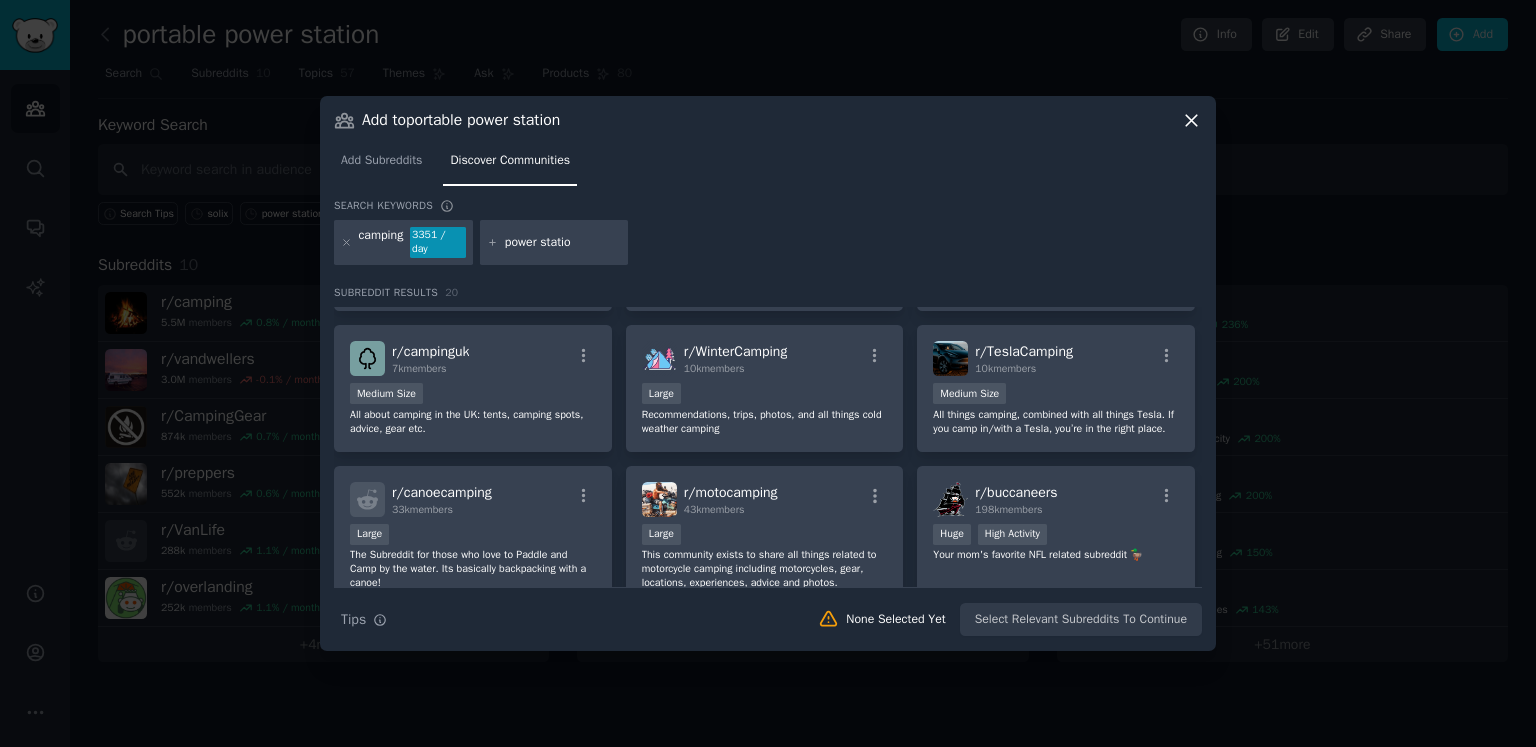 type on "power station" 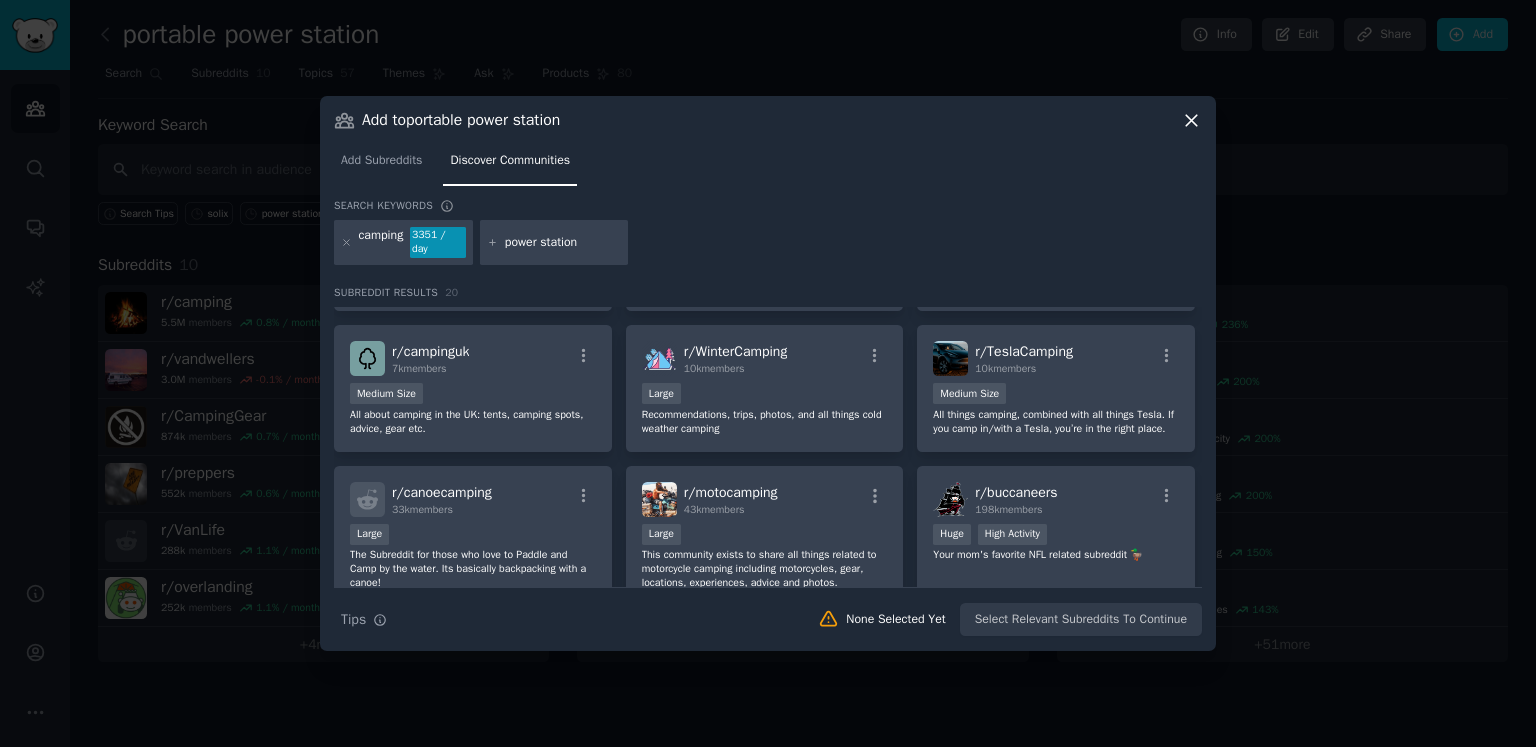 type 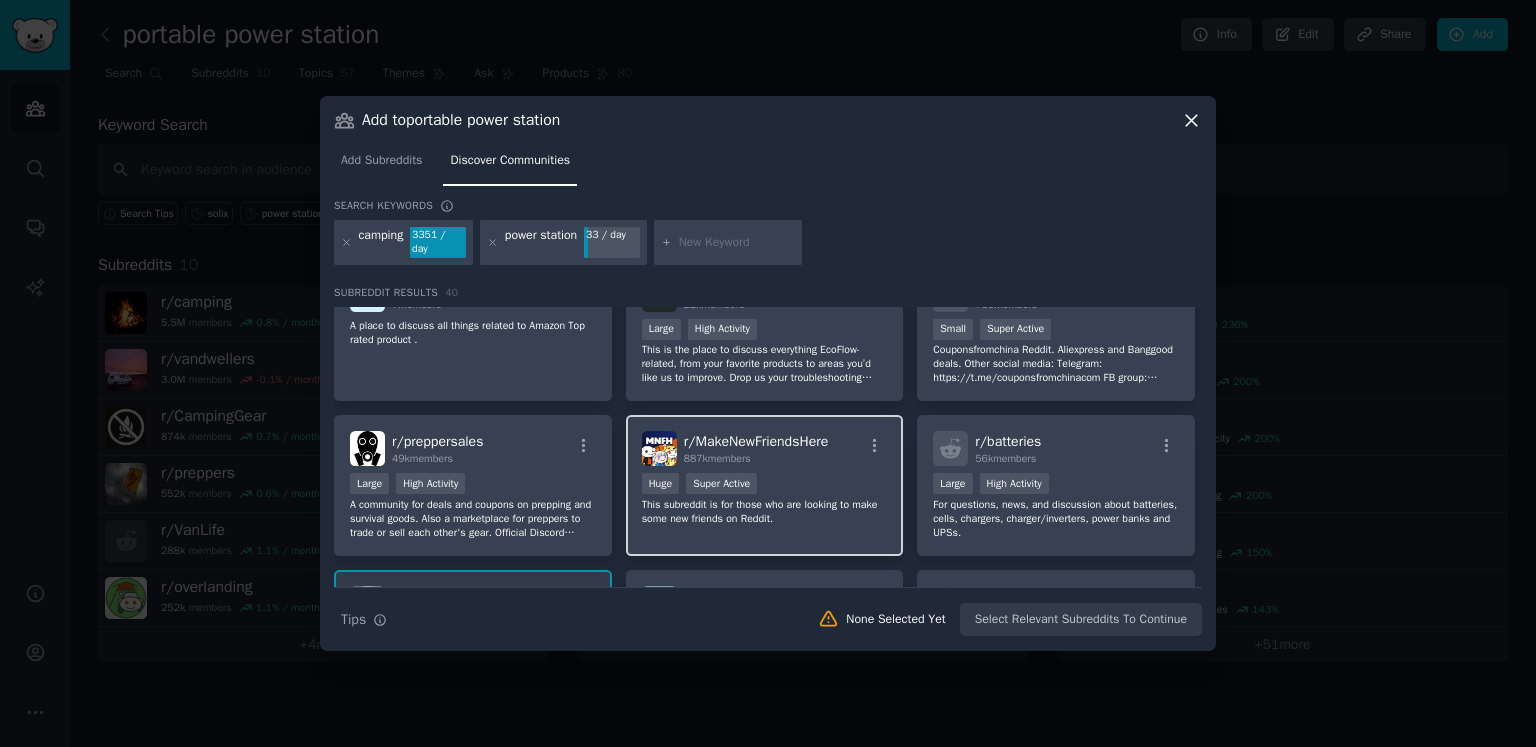 scroll, scrollTop: 1200, scrollLeft: 0, axis: vertical 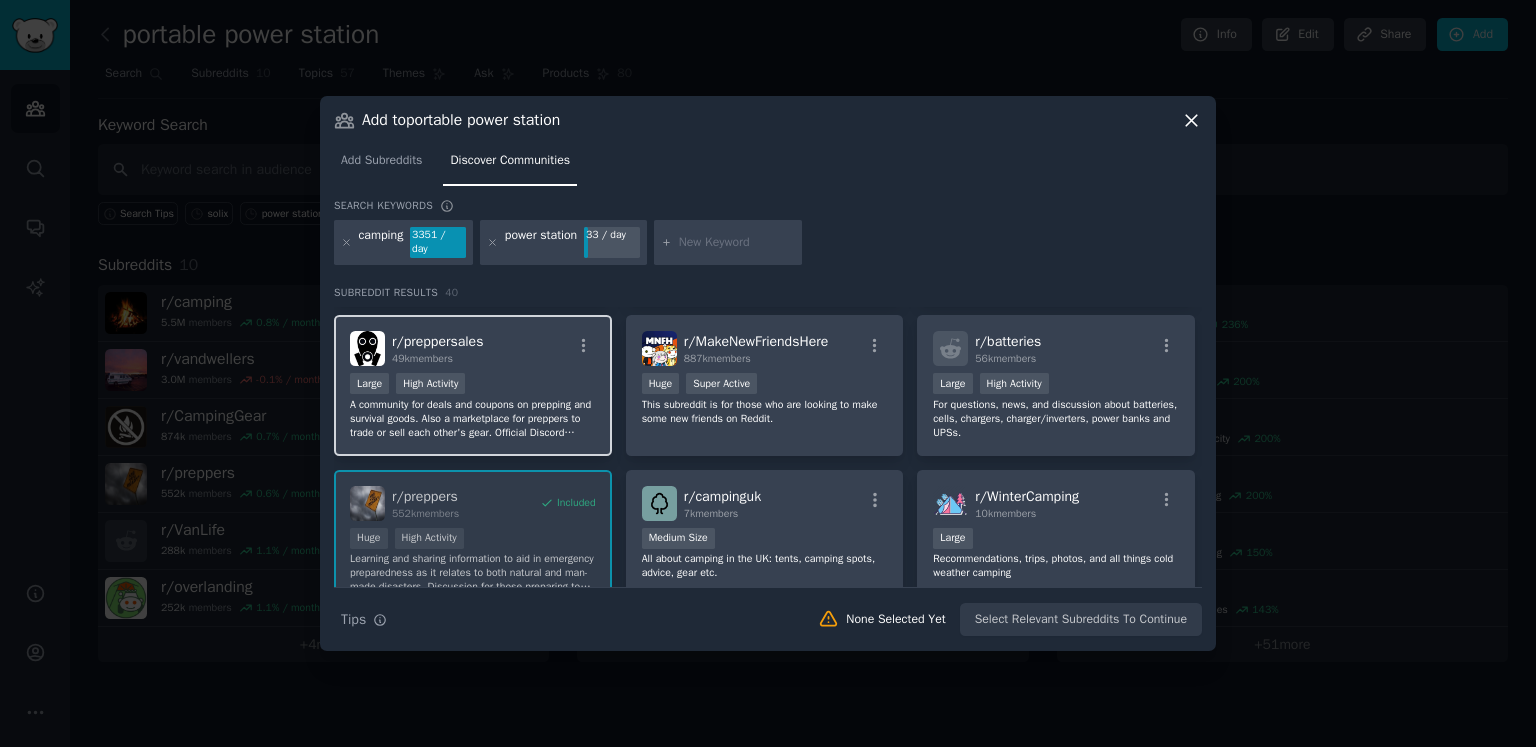 click on "A community for deals and coupons on prepping and survival goods. Also a marketplace for preppers to trade or sell each other's gear.
Official Discord Group: discord.gg/wAPB3yQw5q" at bounding box center [473, 419] 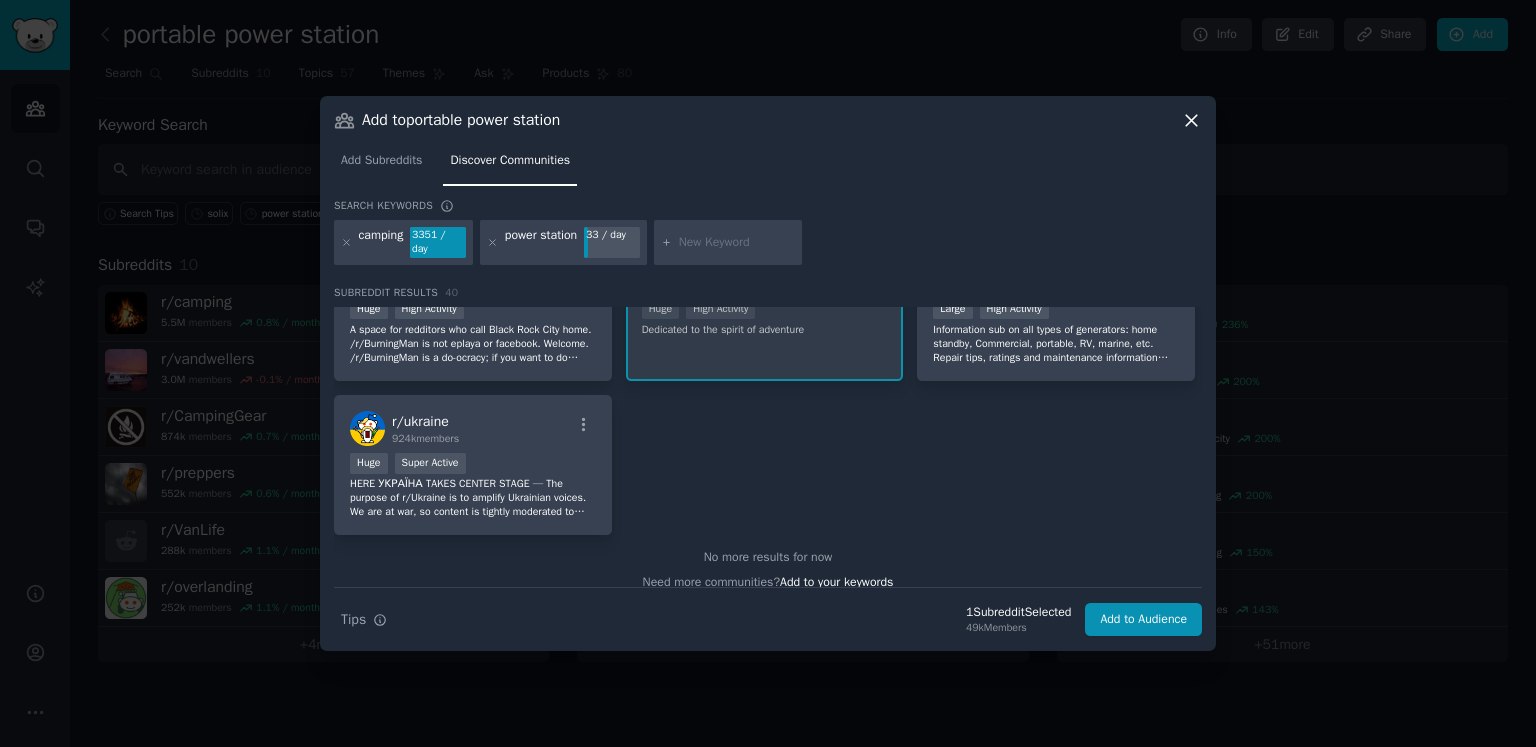 scroll, scrollTop: 1900, scrollLeft: 0, axis: vertical 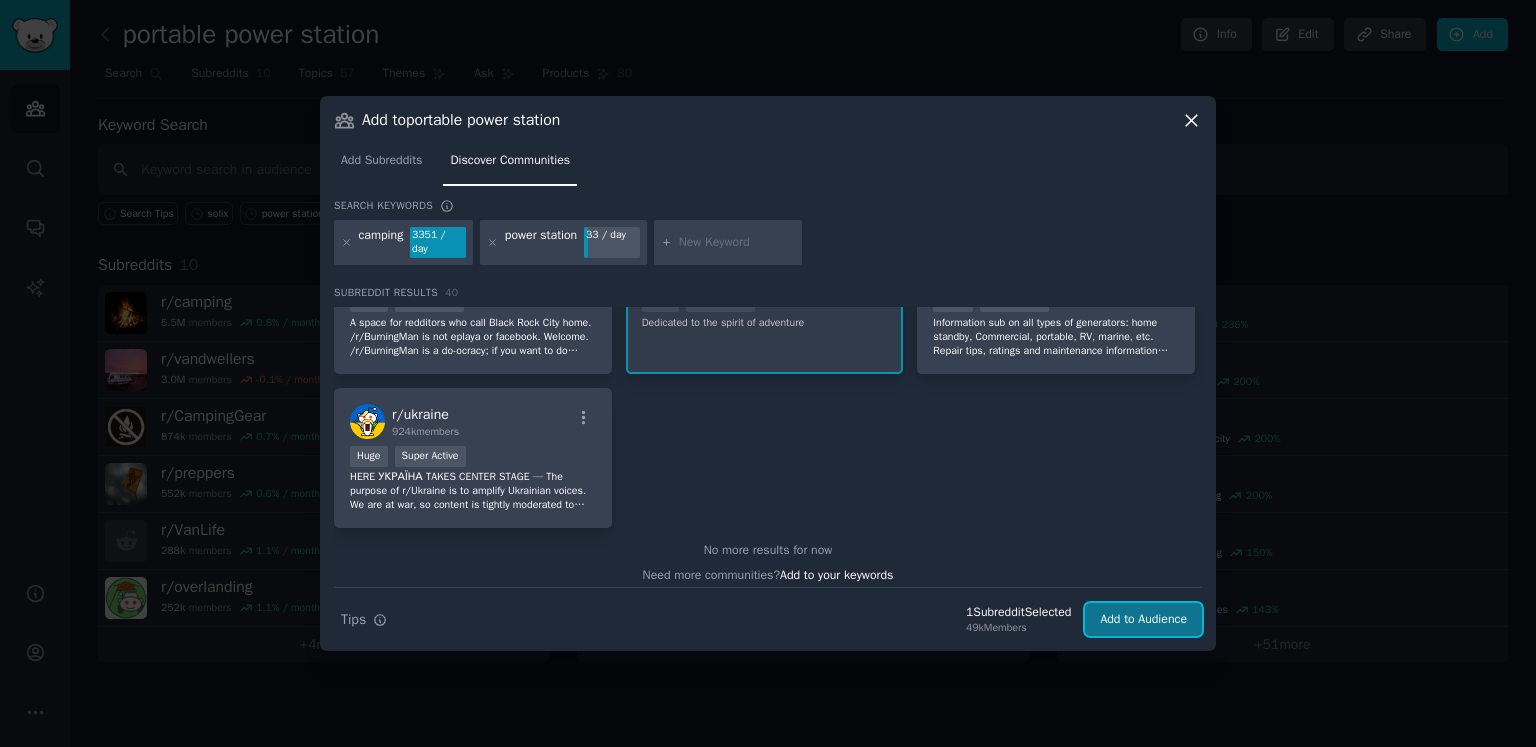click on "Add to Audience" at bounding box center (1143, 620) 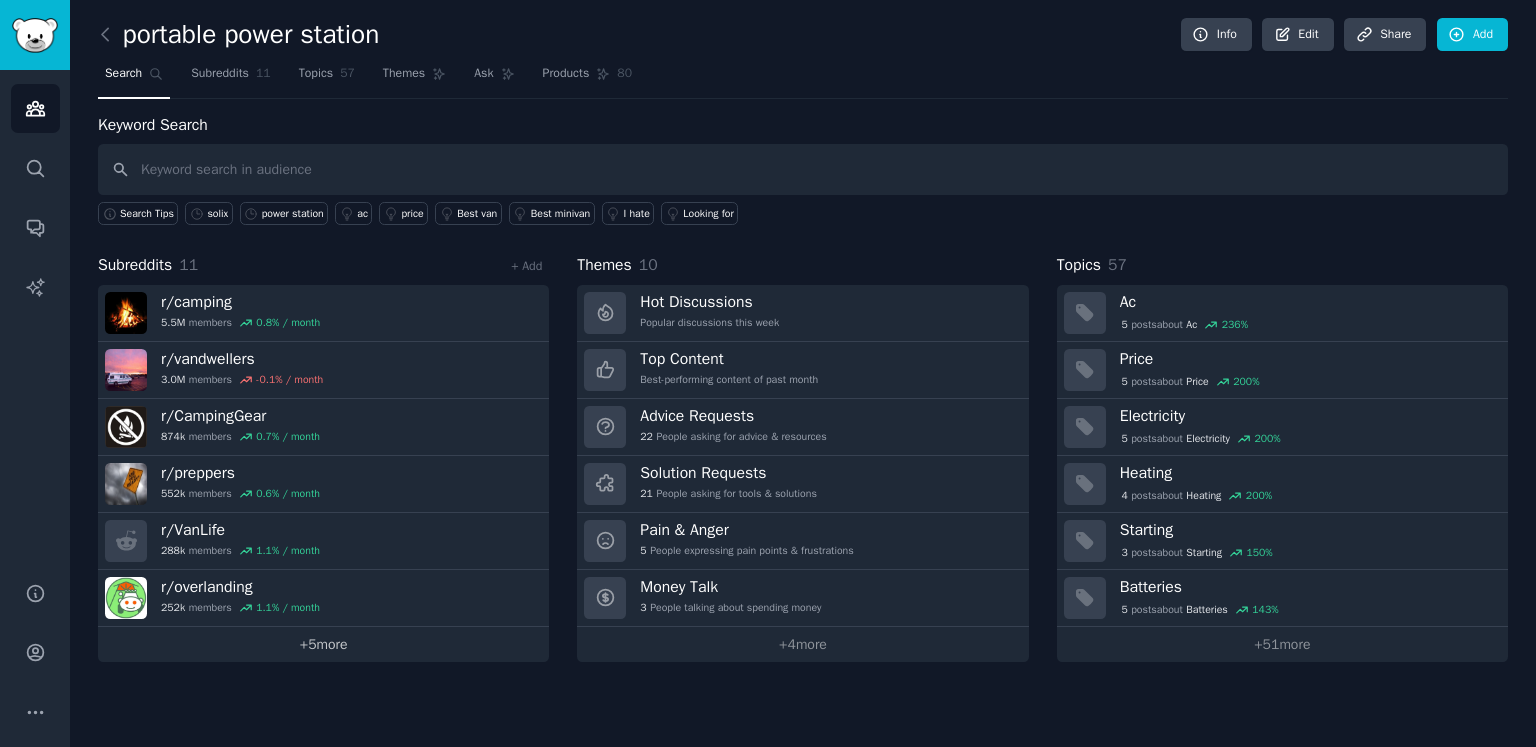click on "+  5  more" at bounding box center (323, 644) 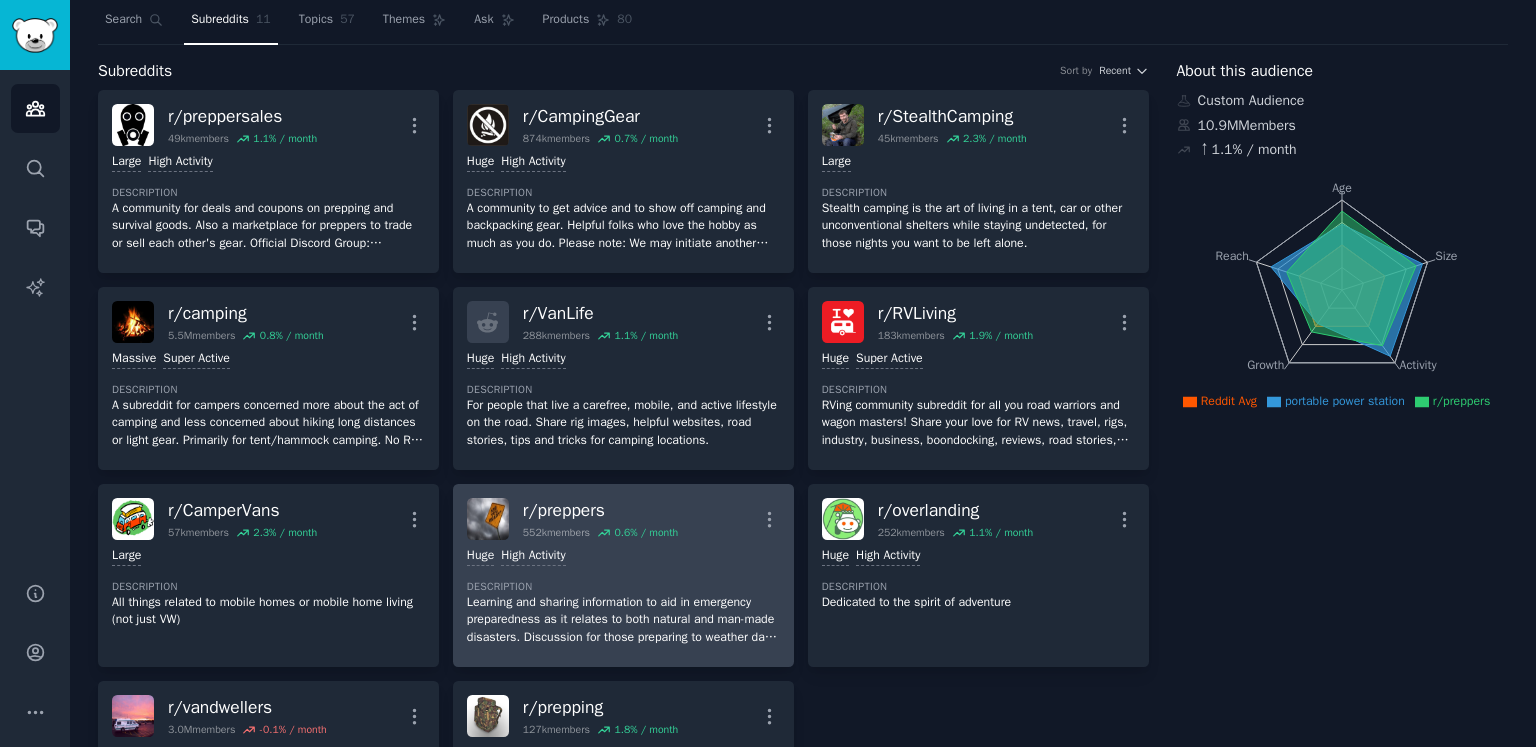 scroll, scrollTop: 0, scrollLeft: 0, axis: both 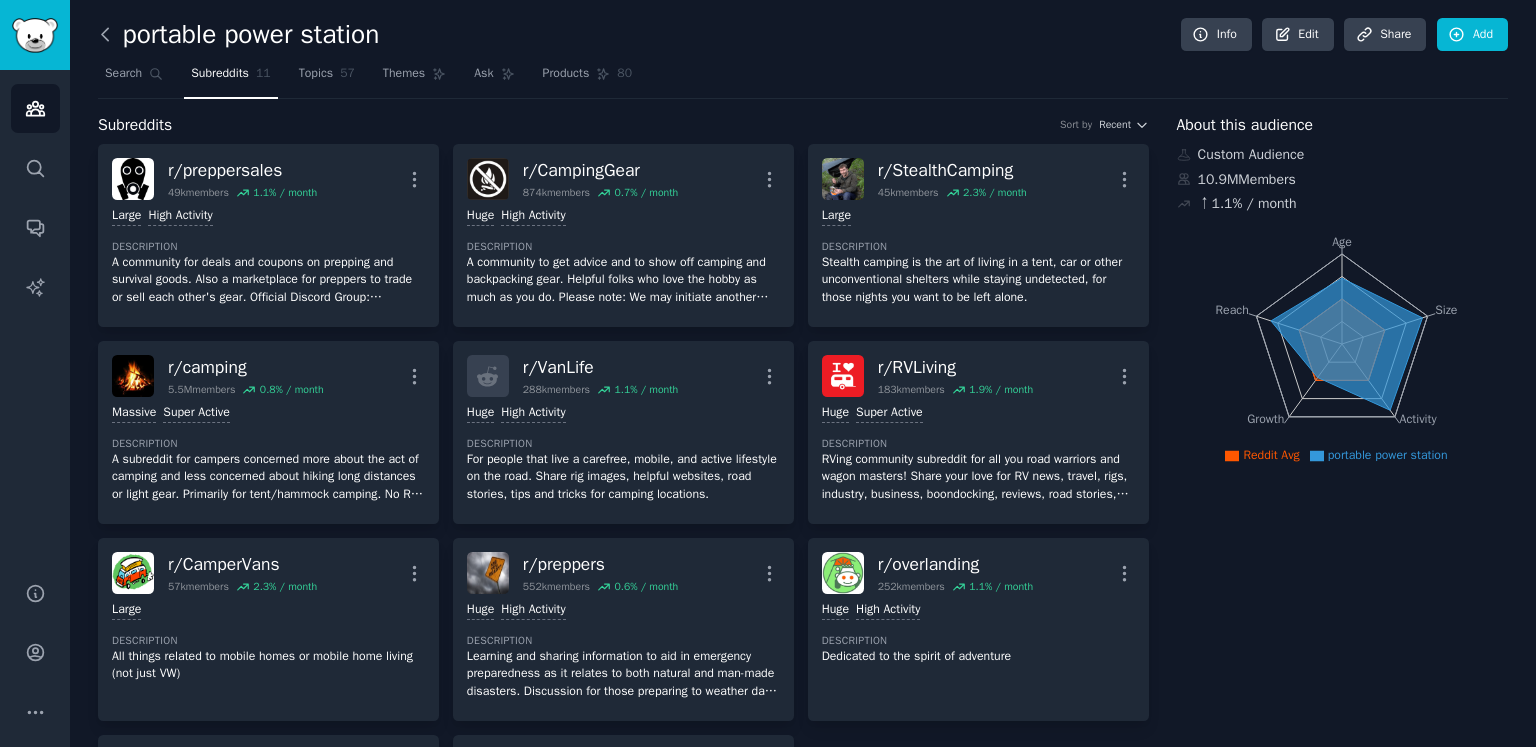 click 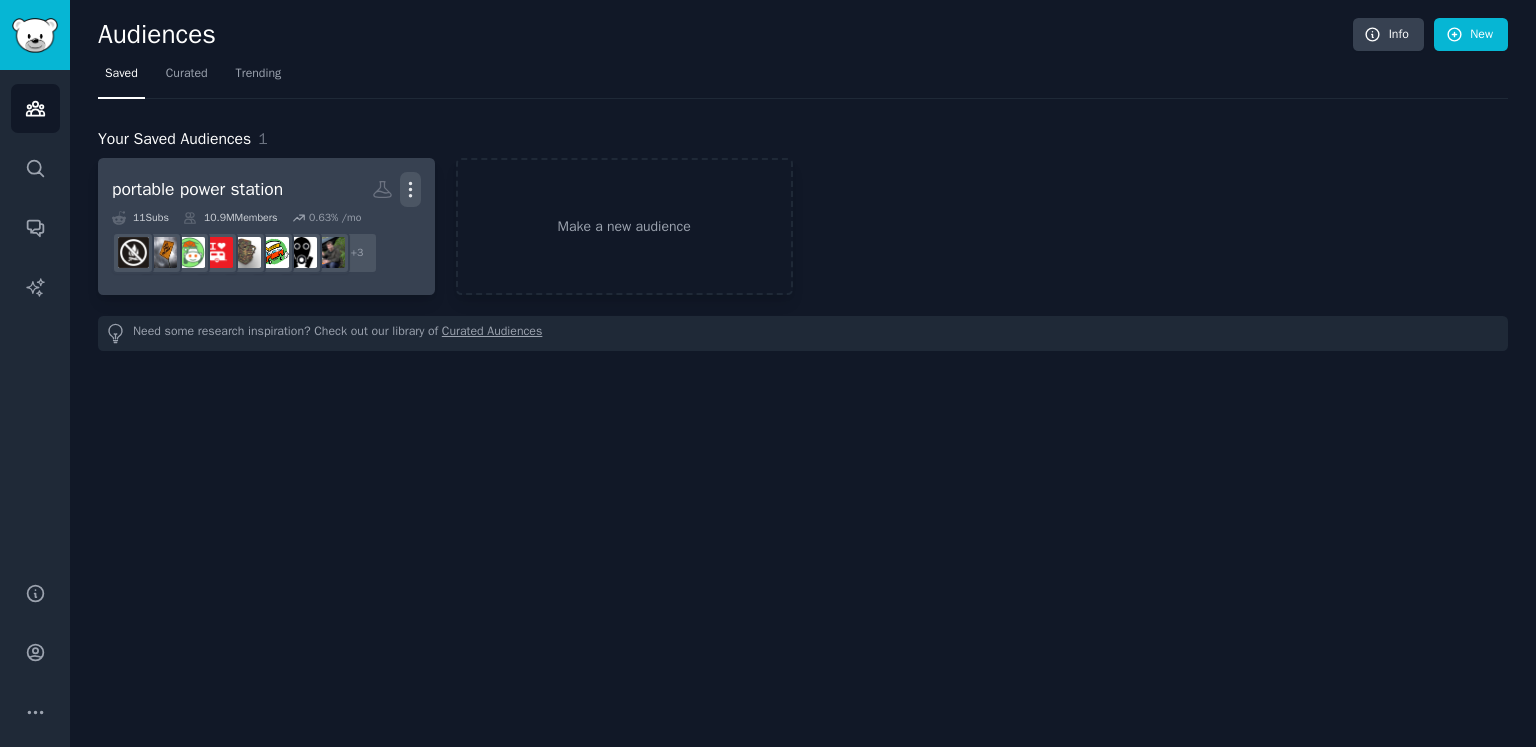 click 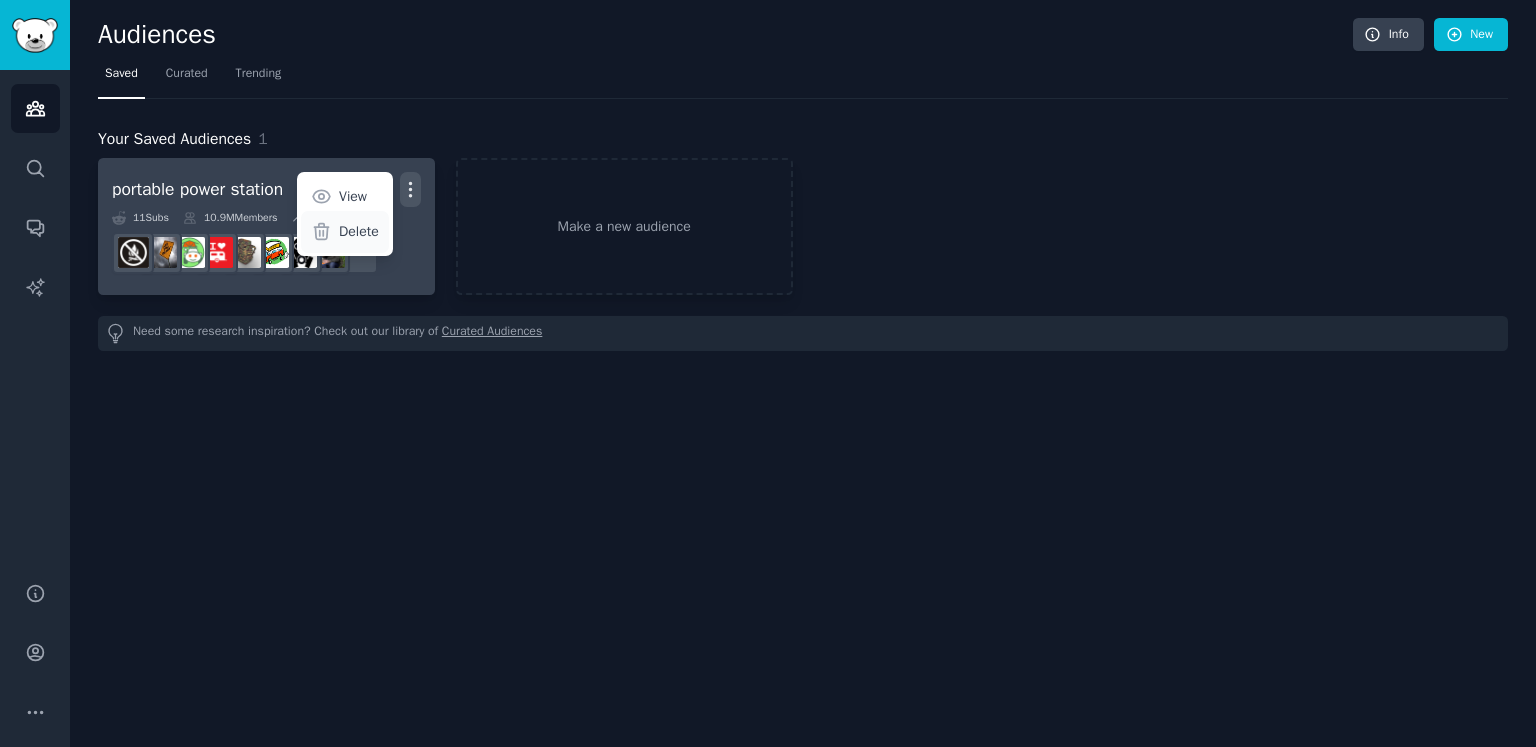 click on "Delete" at bounding box center (359, 231) 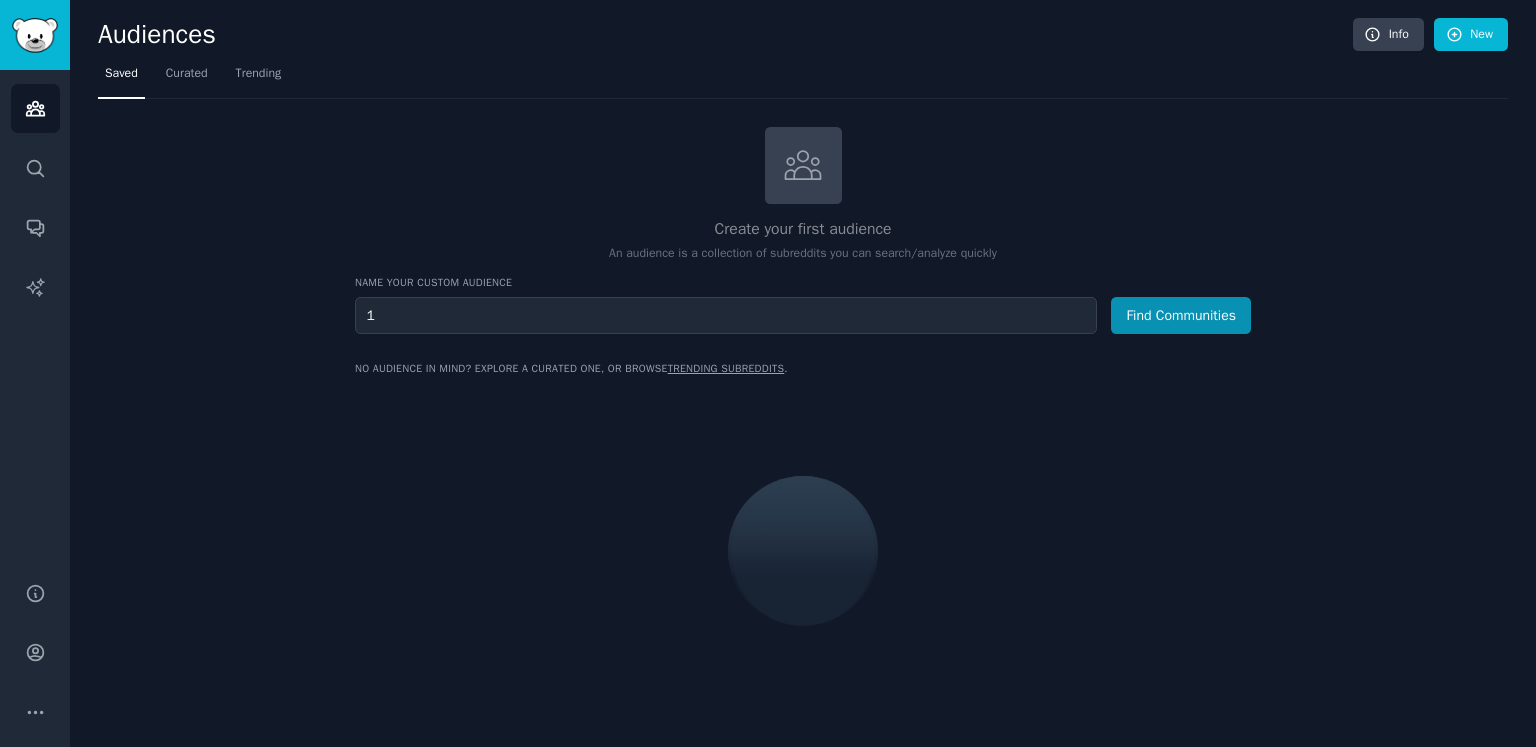 type on "1" 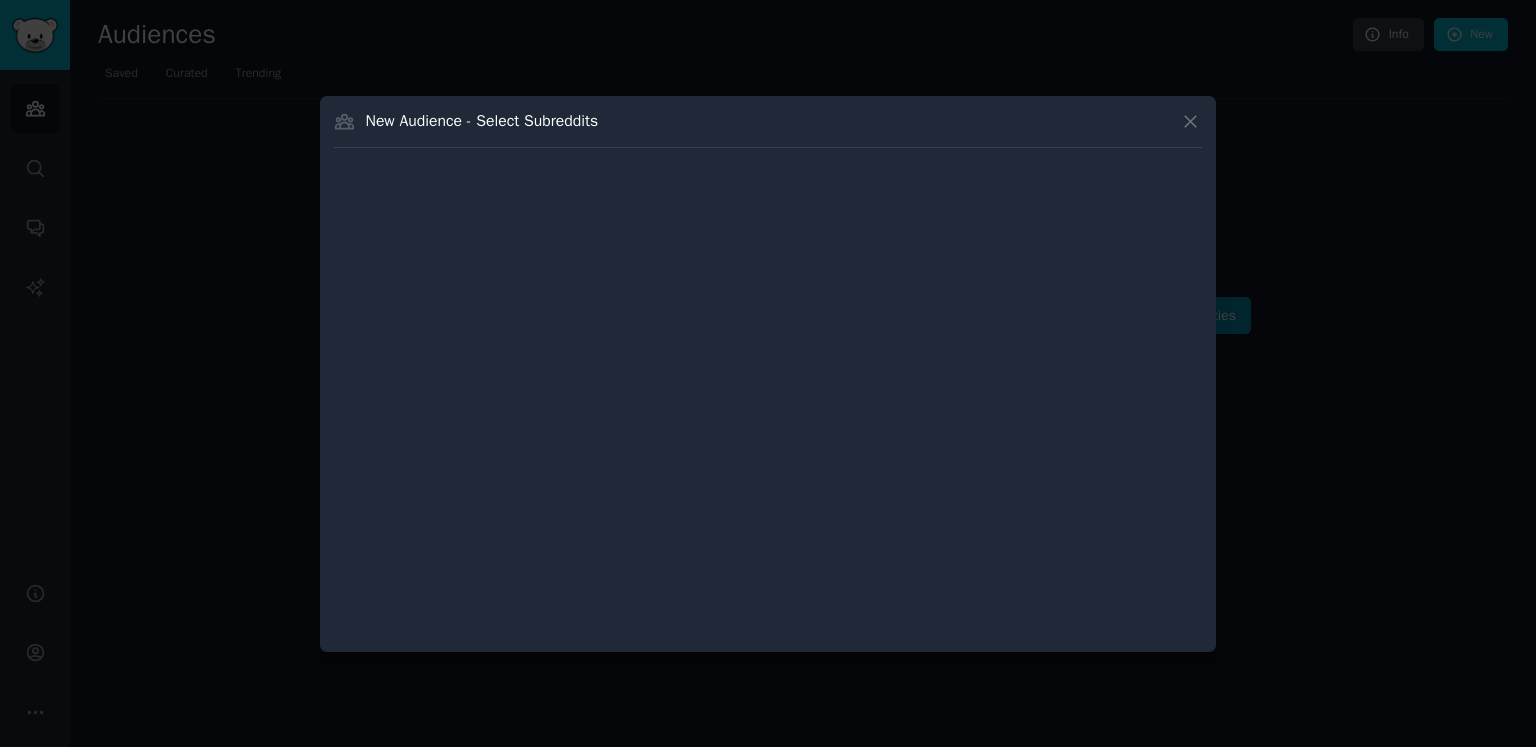 type 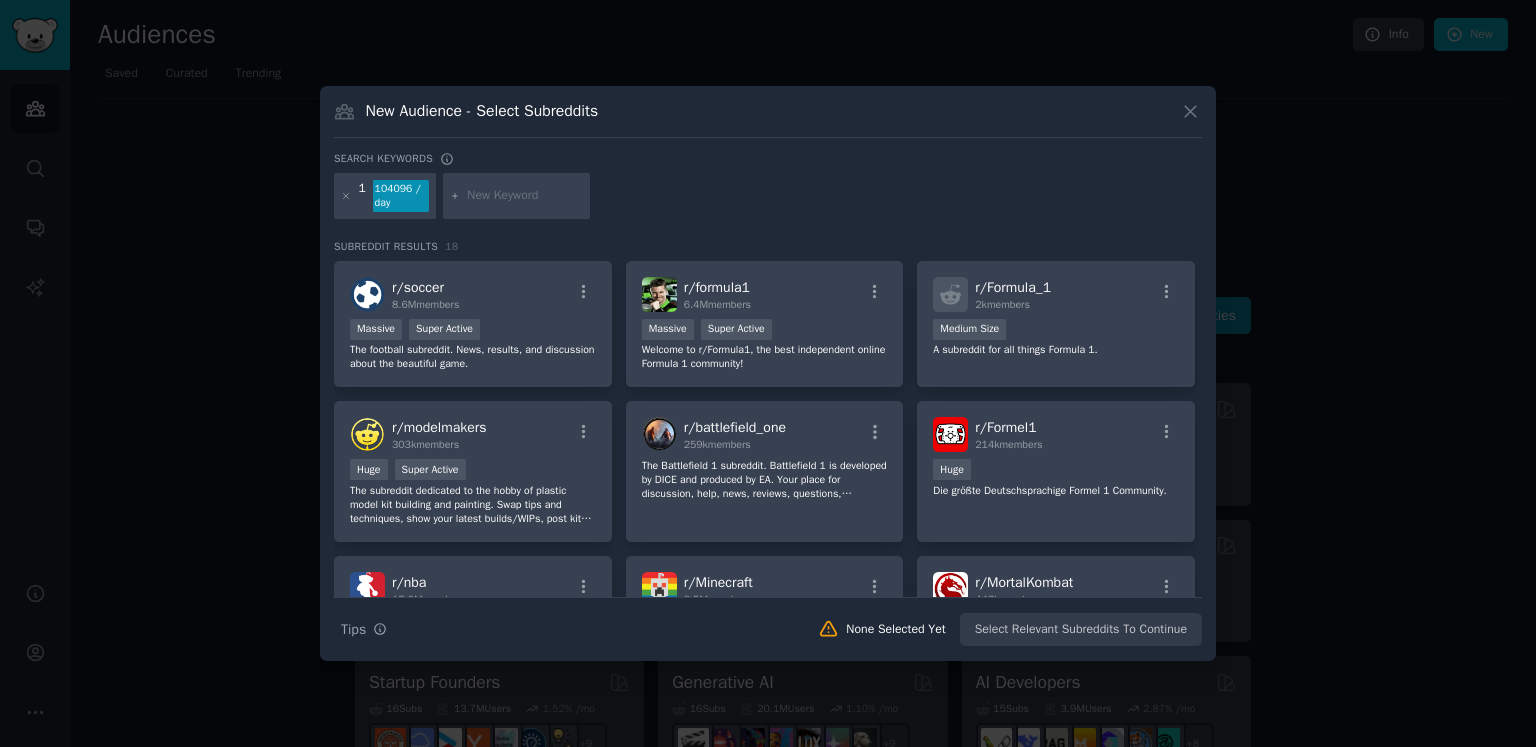click on "Search Tips Tips None Selected Yet Select Relevant Subreddits To Continue" at bounding box center [768, 622] 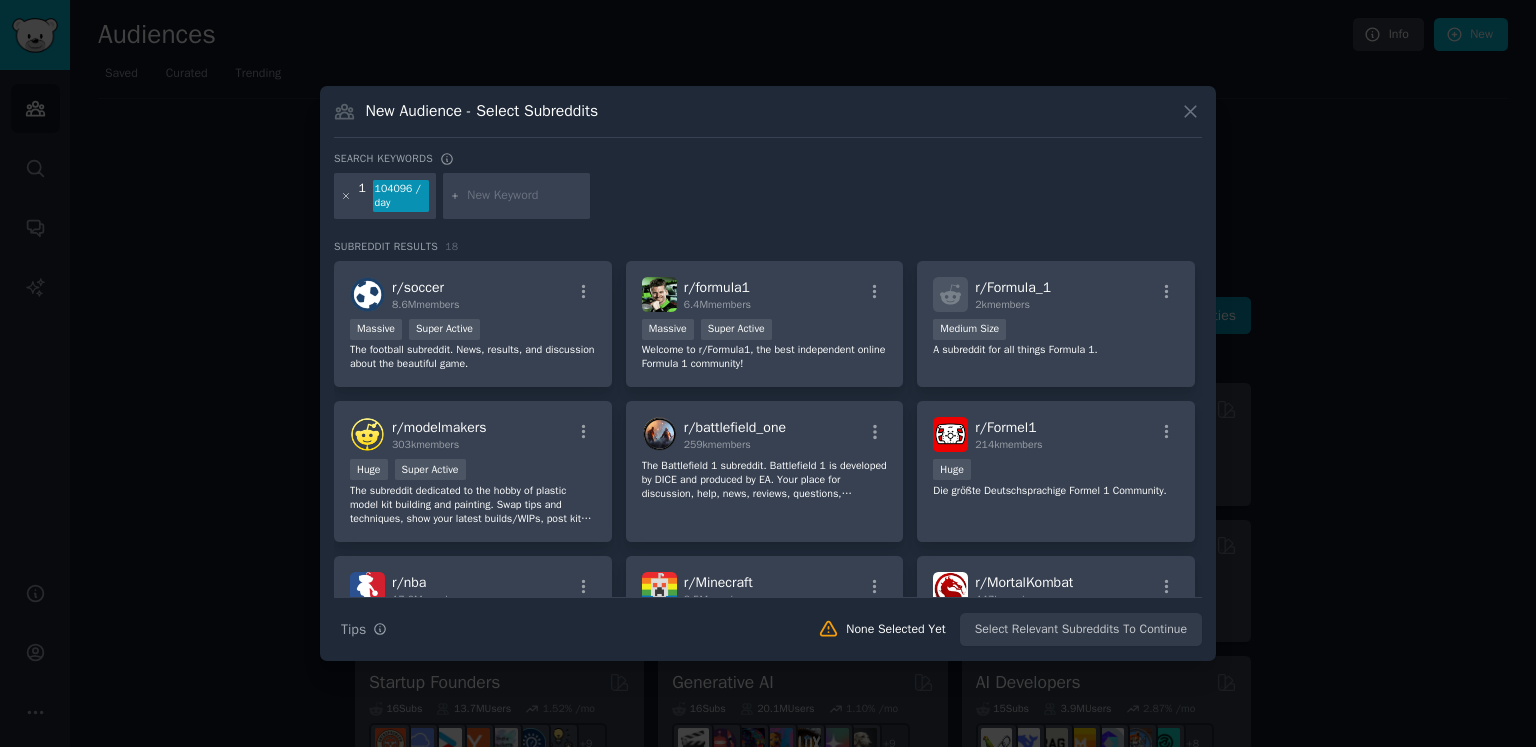 click 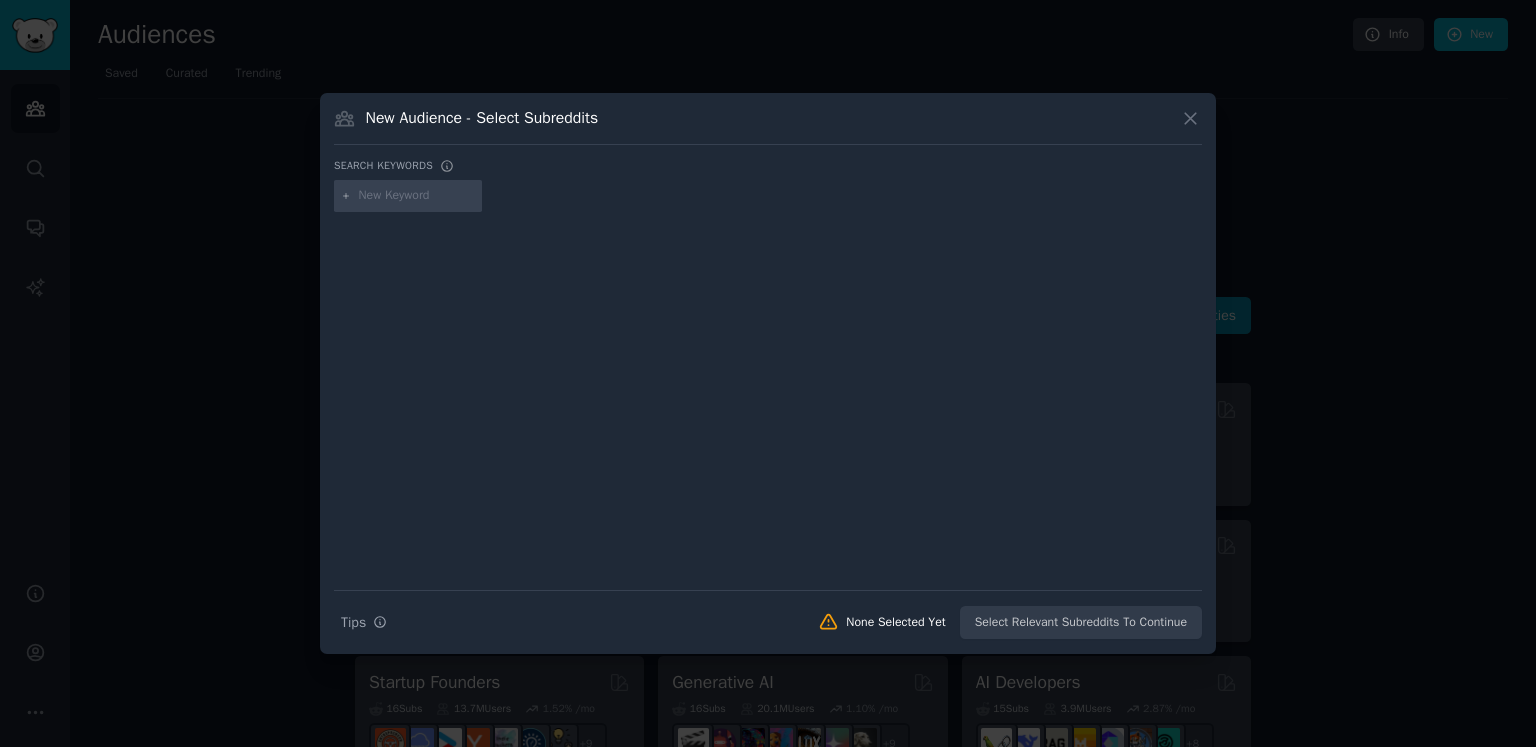 click at bounding box center [417, 196] 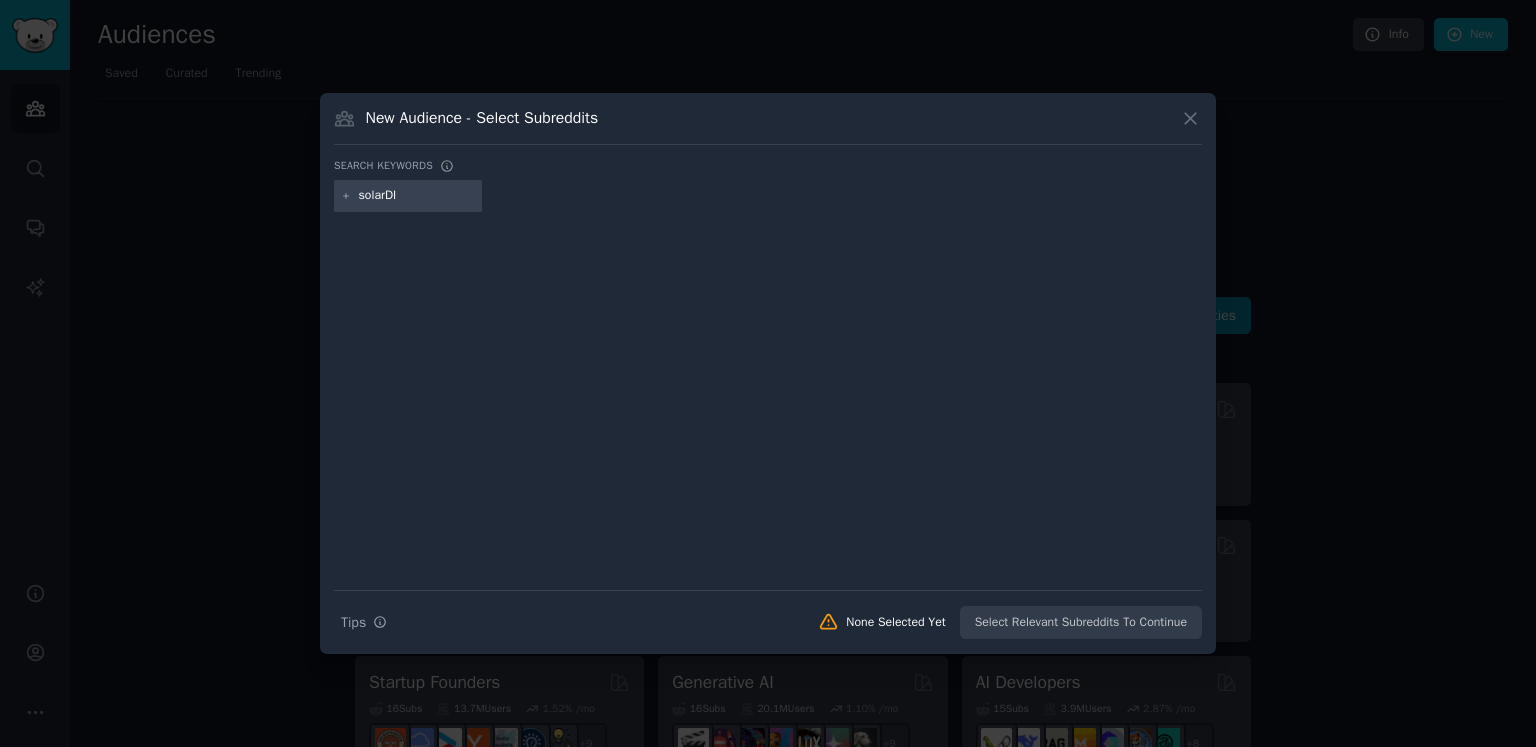 type on "solarDIY" 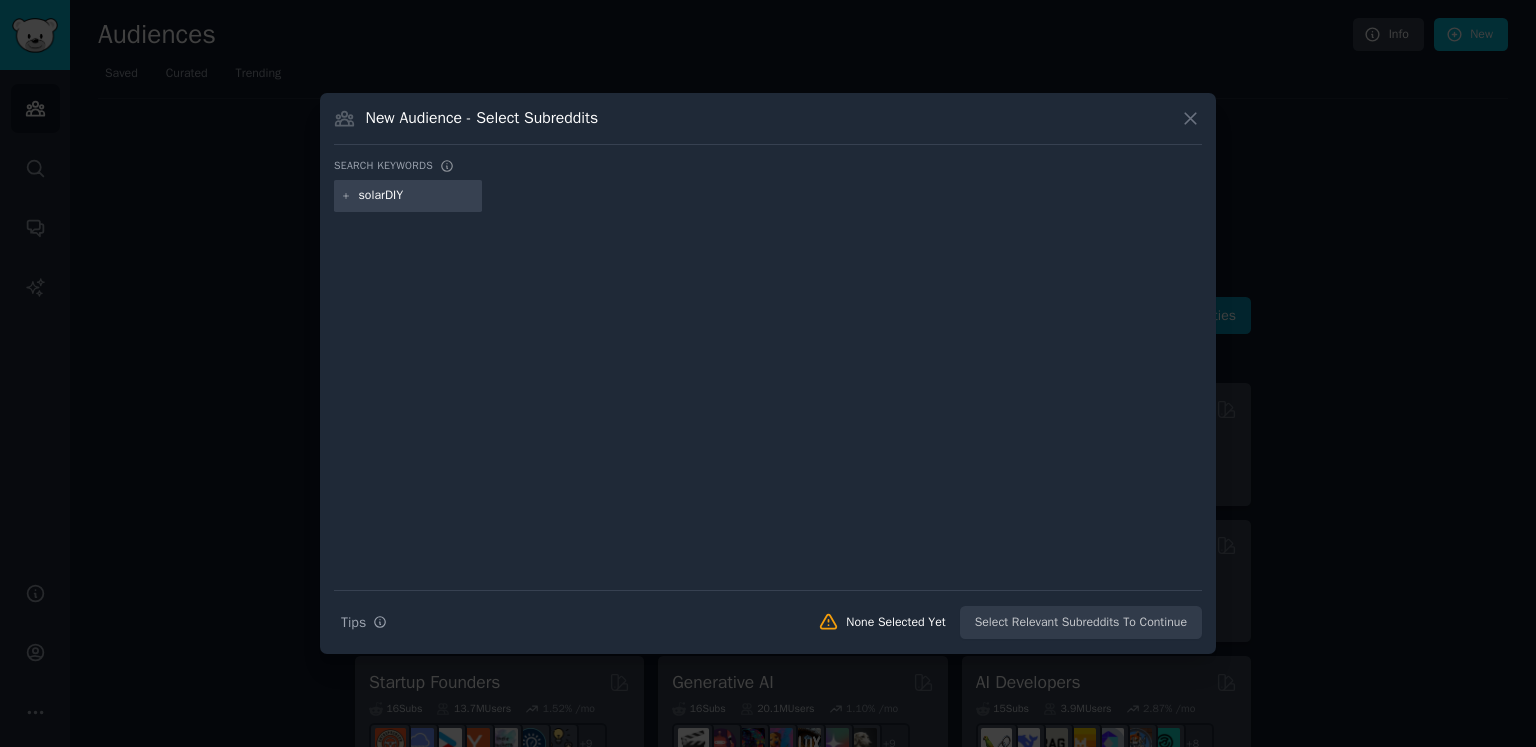 type 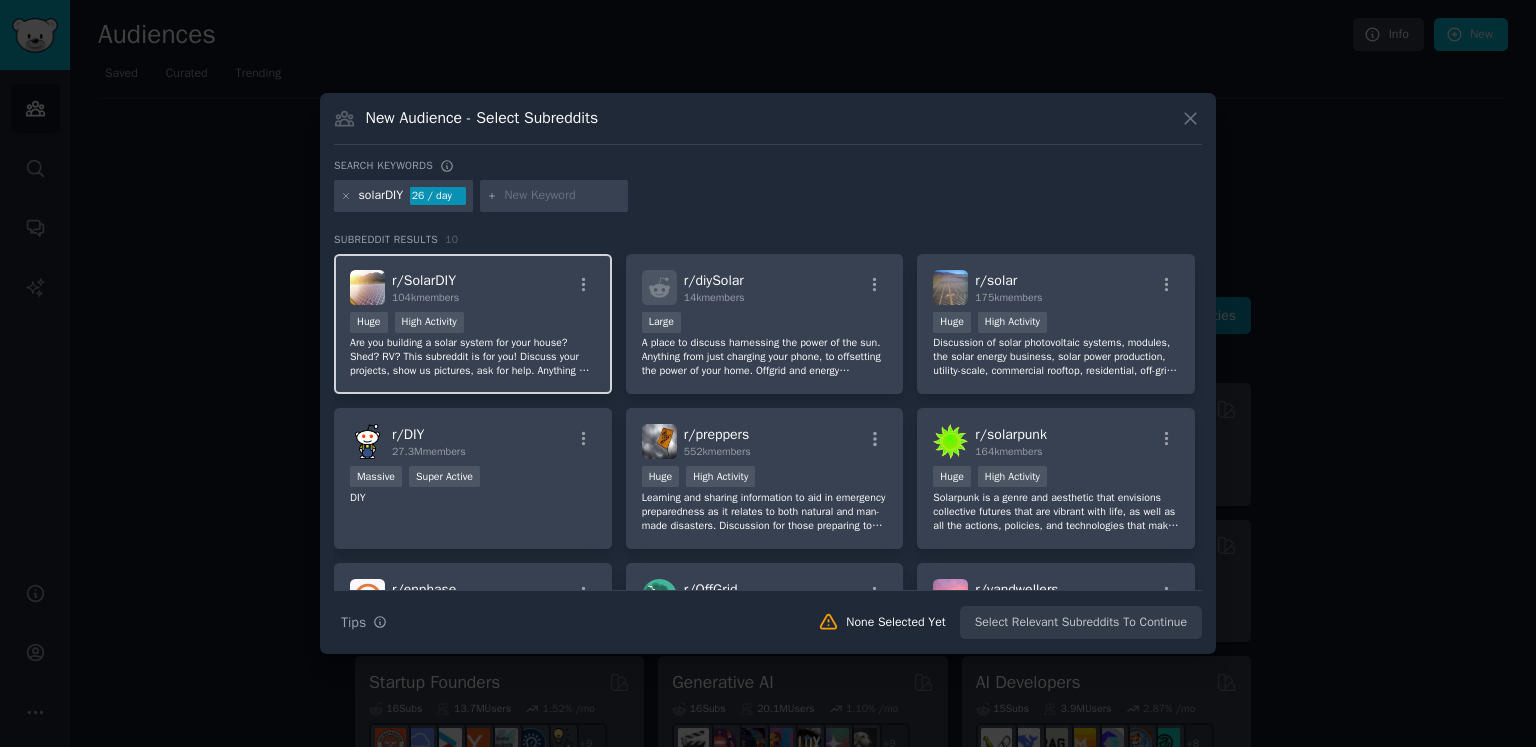 click on "Huge High Activity" at bounding box center [473, 324] 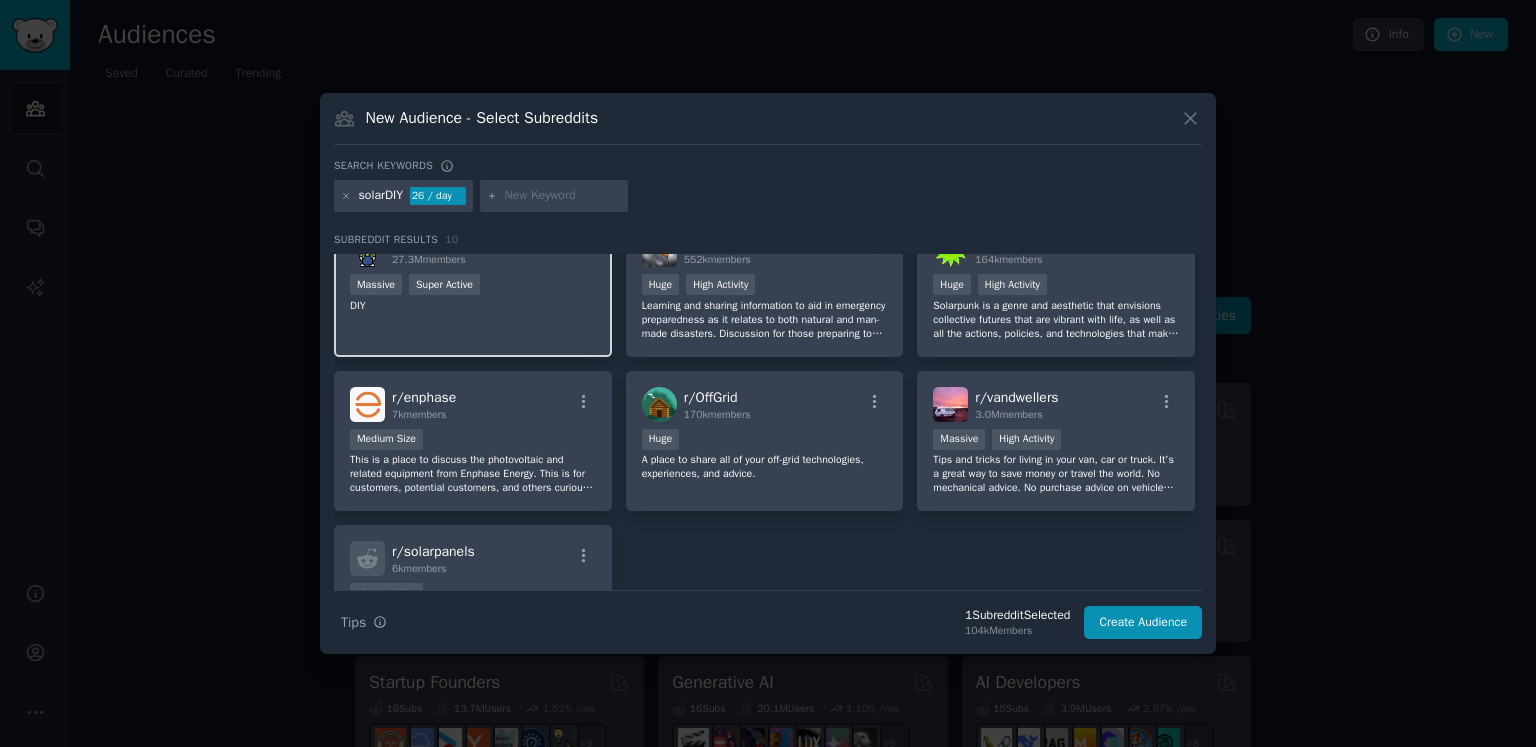 scroll, scrollTop: 200, scrollLeft: 0, axis: vertical 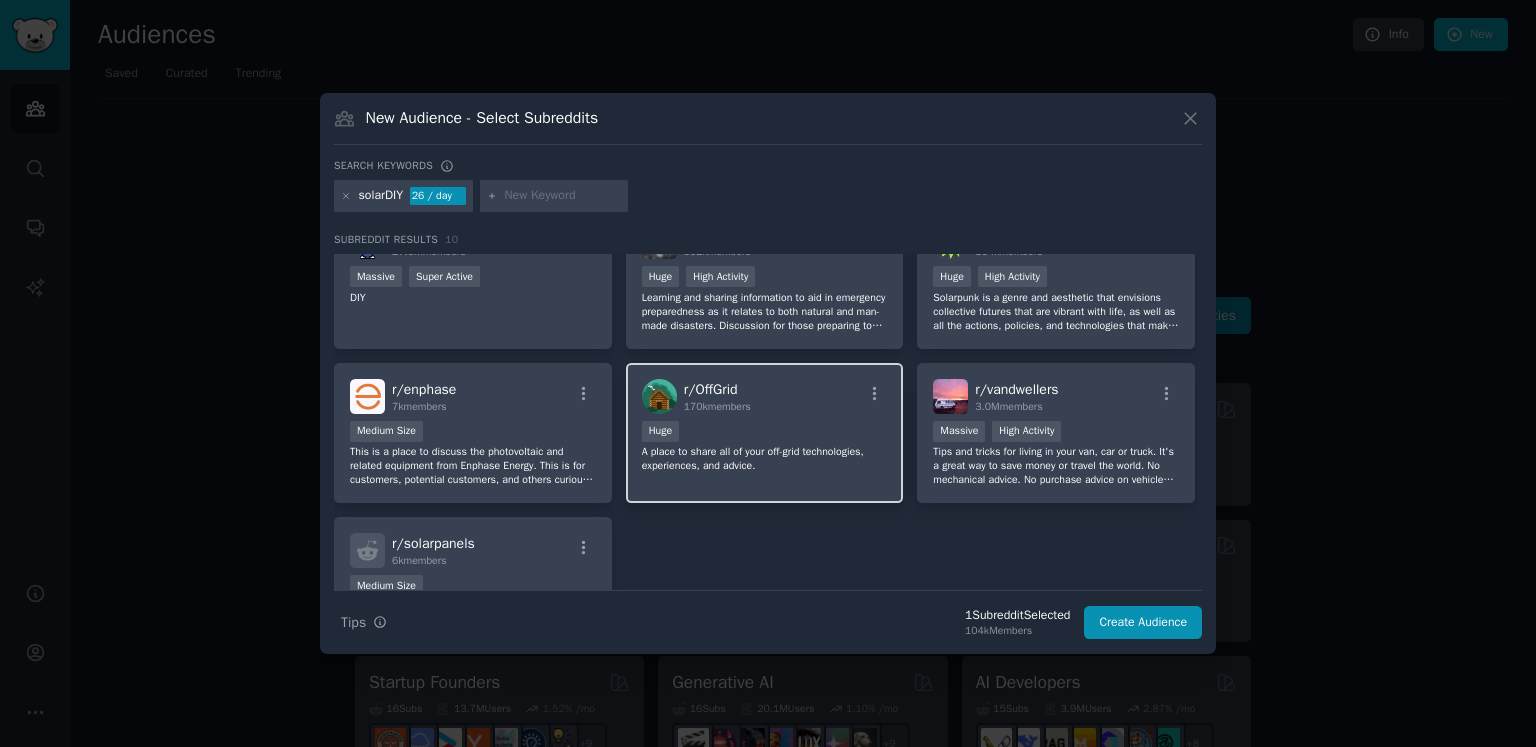 click on "Huge" at bounding box center [765, 433] 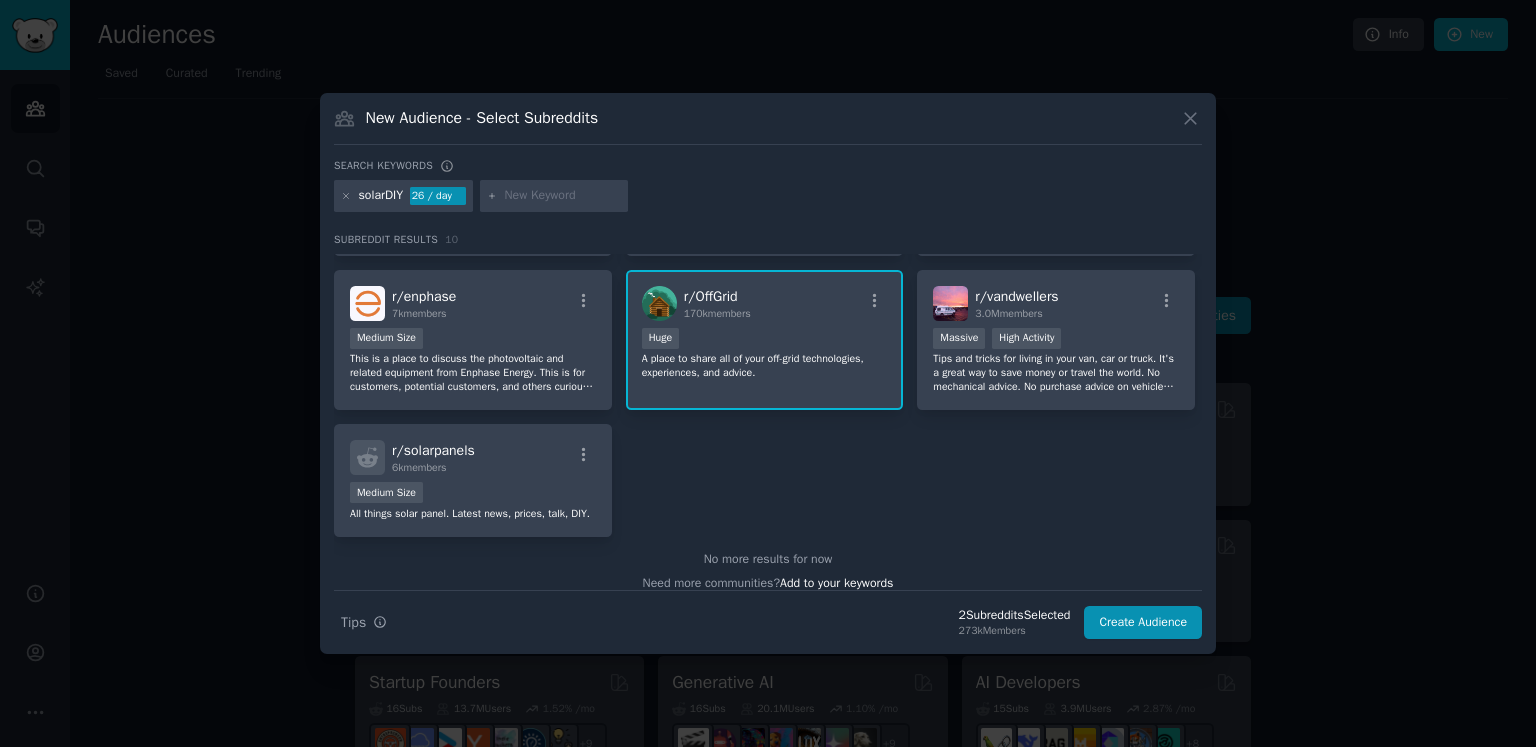 scroll, scrollTop: 300, scrollLeft: 0, axis: vertical 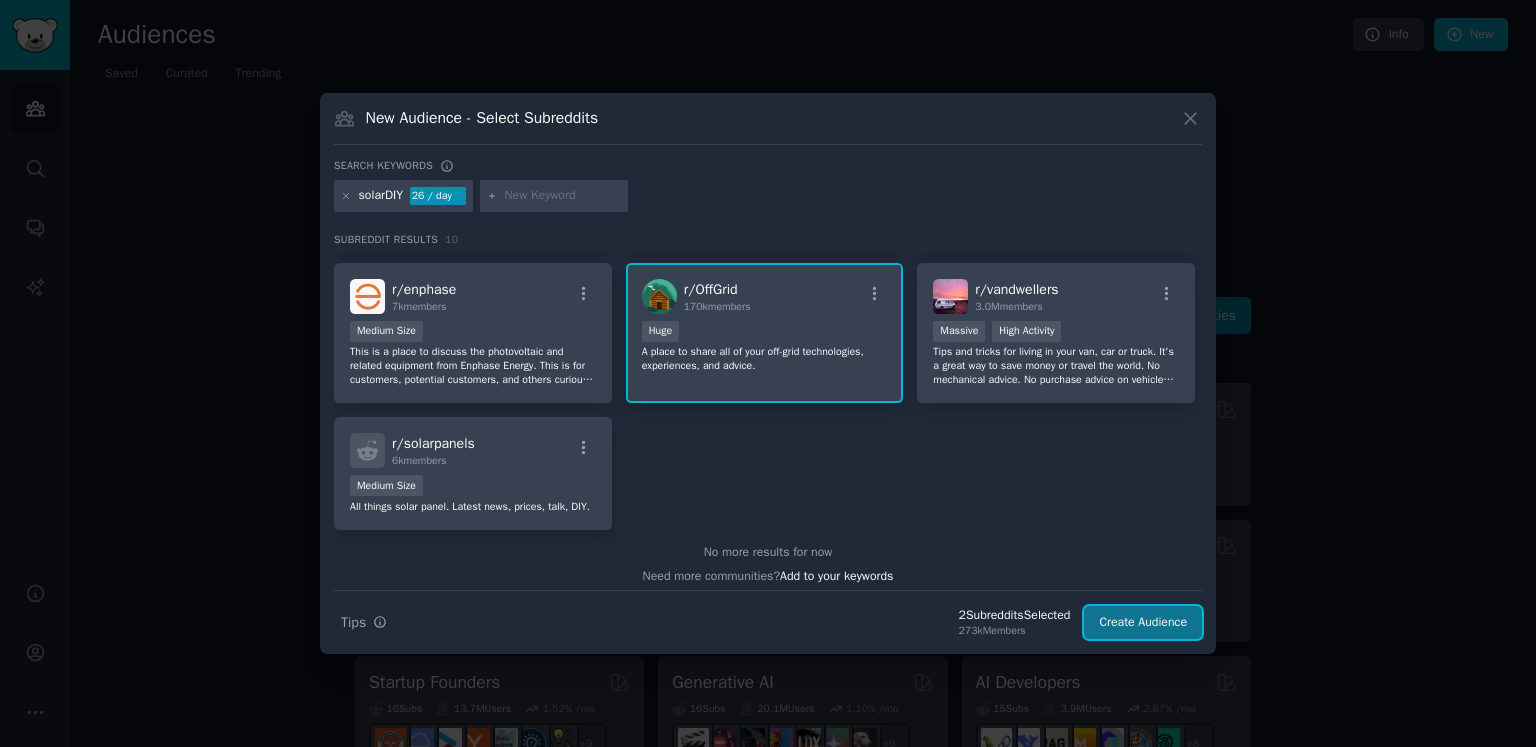 click on "Create Audience" at bounding box center (1143, 623) 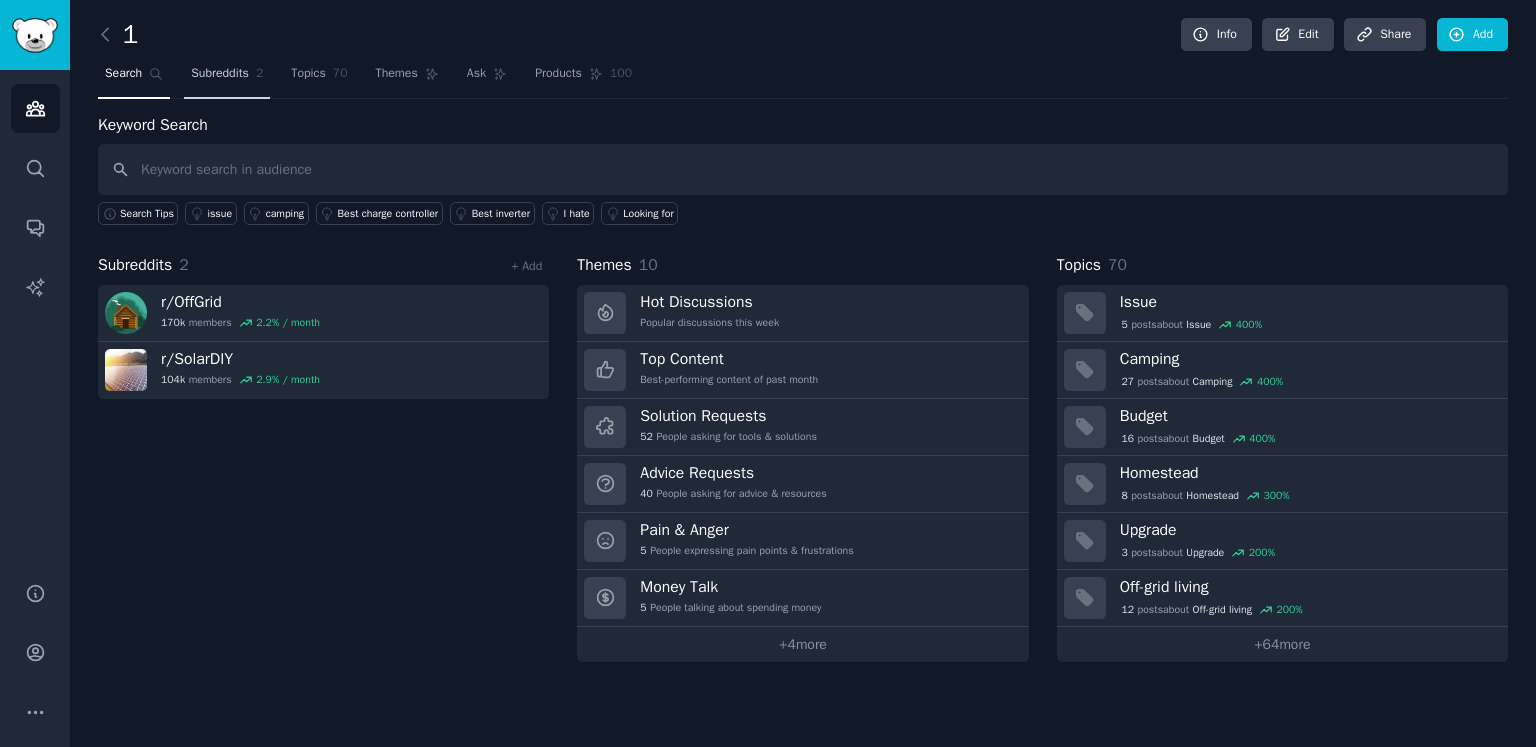 click on "Subreddits" at bounding box center (220, 74) 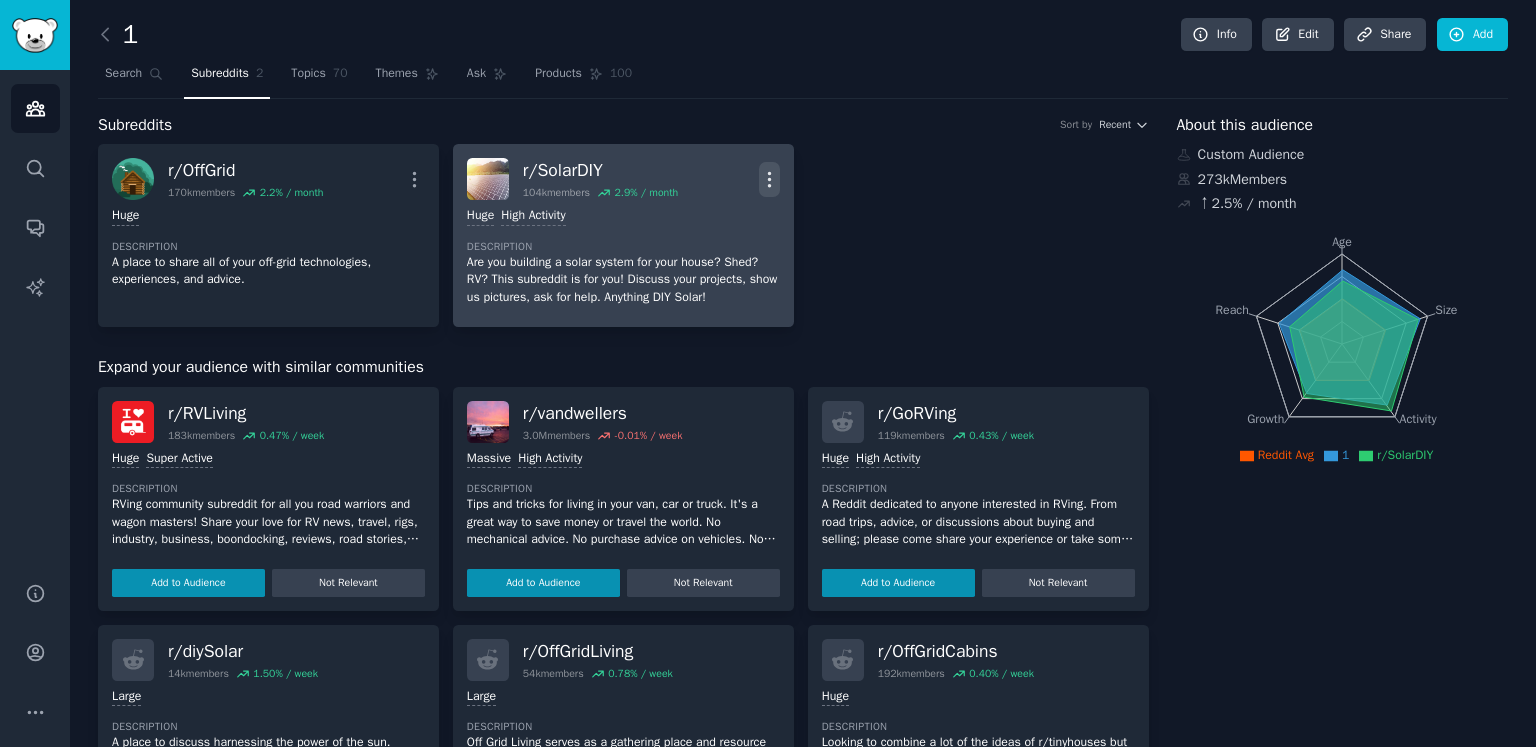 click 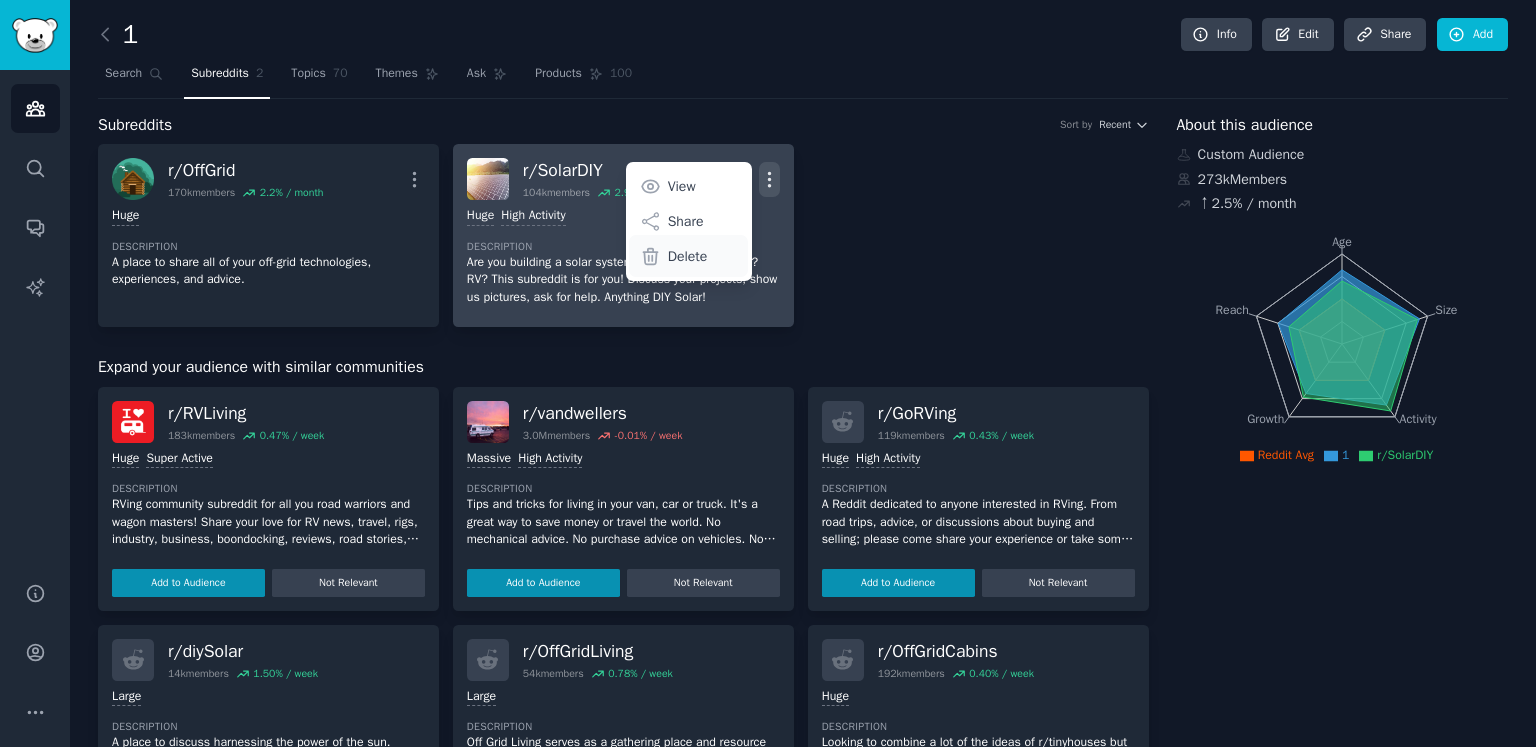 click on "Delete" at bounding box center [688, 256] 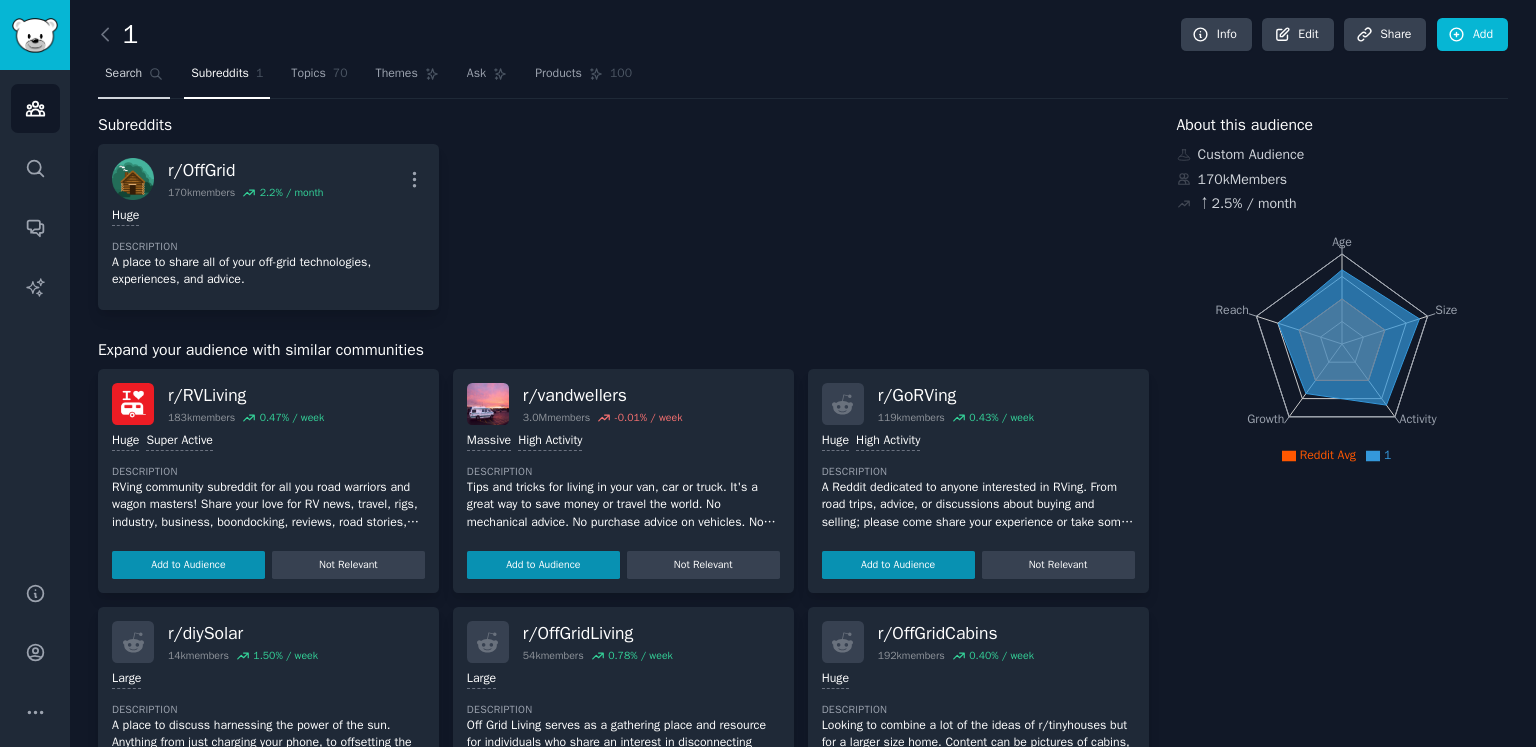 click on "Search" at bounding box center (123, 74) 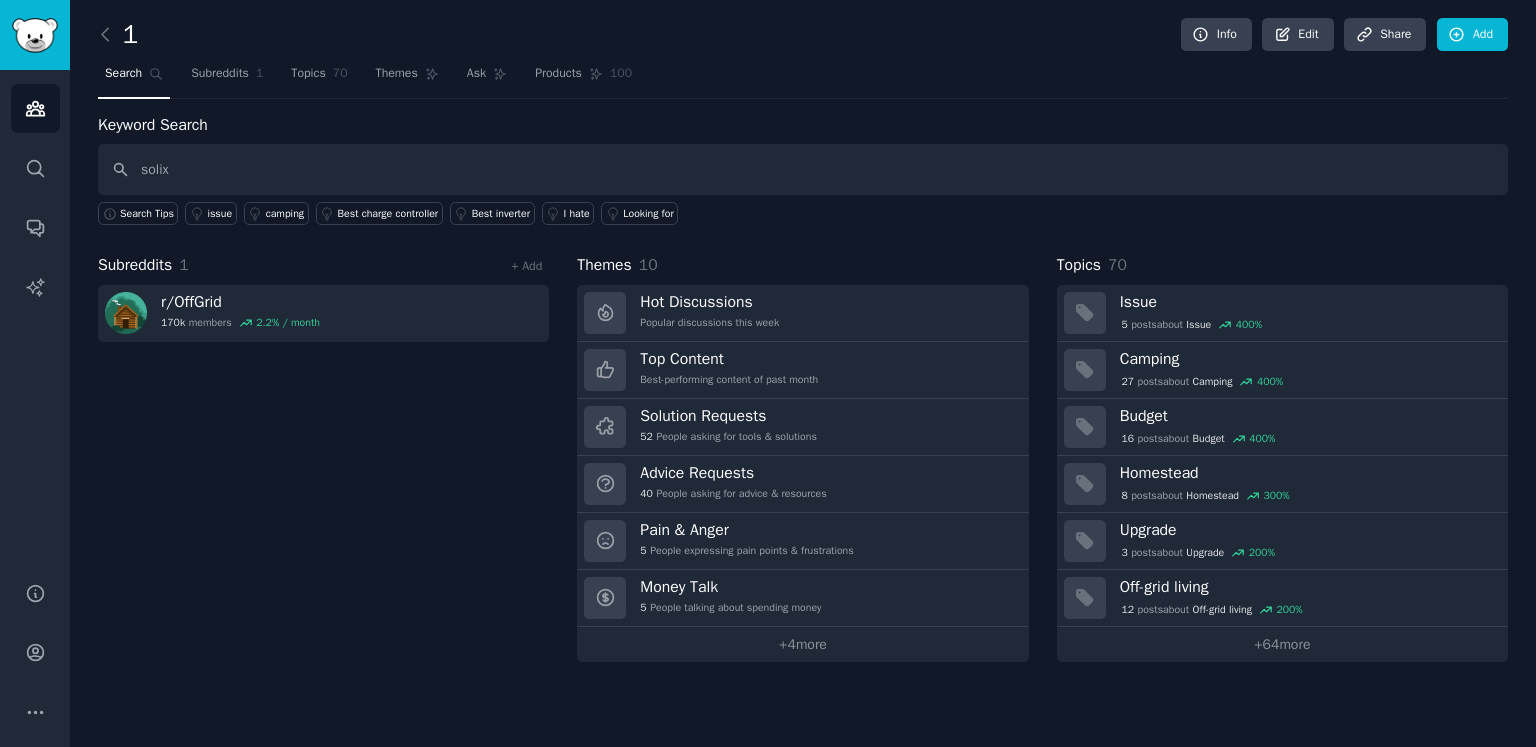 type on "solix" 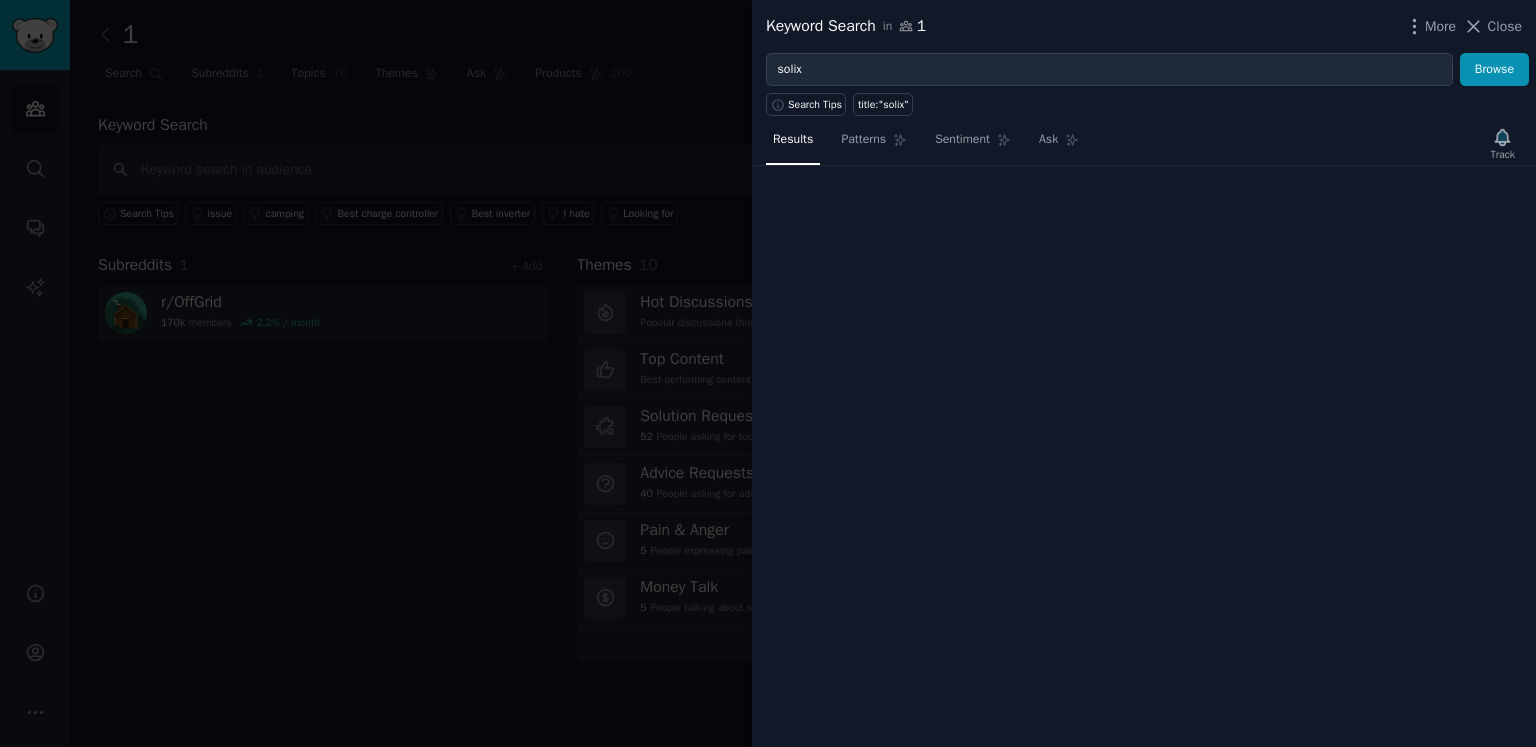 type 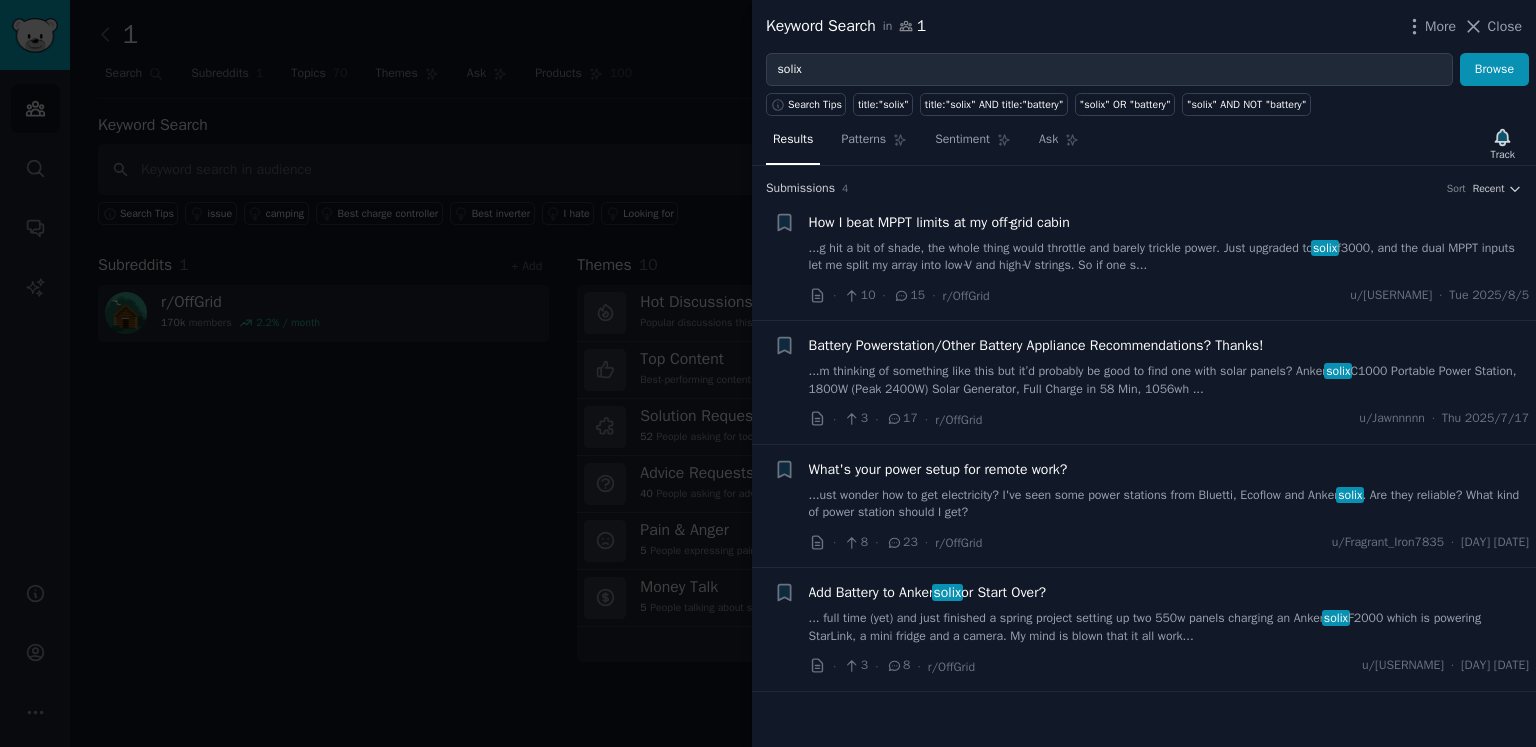 click at bounding box center (768, 373) 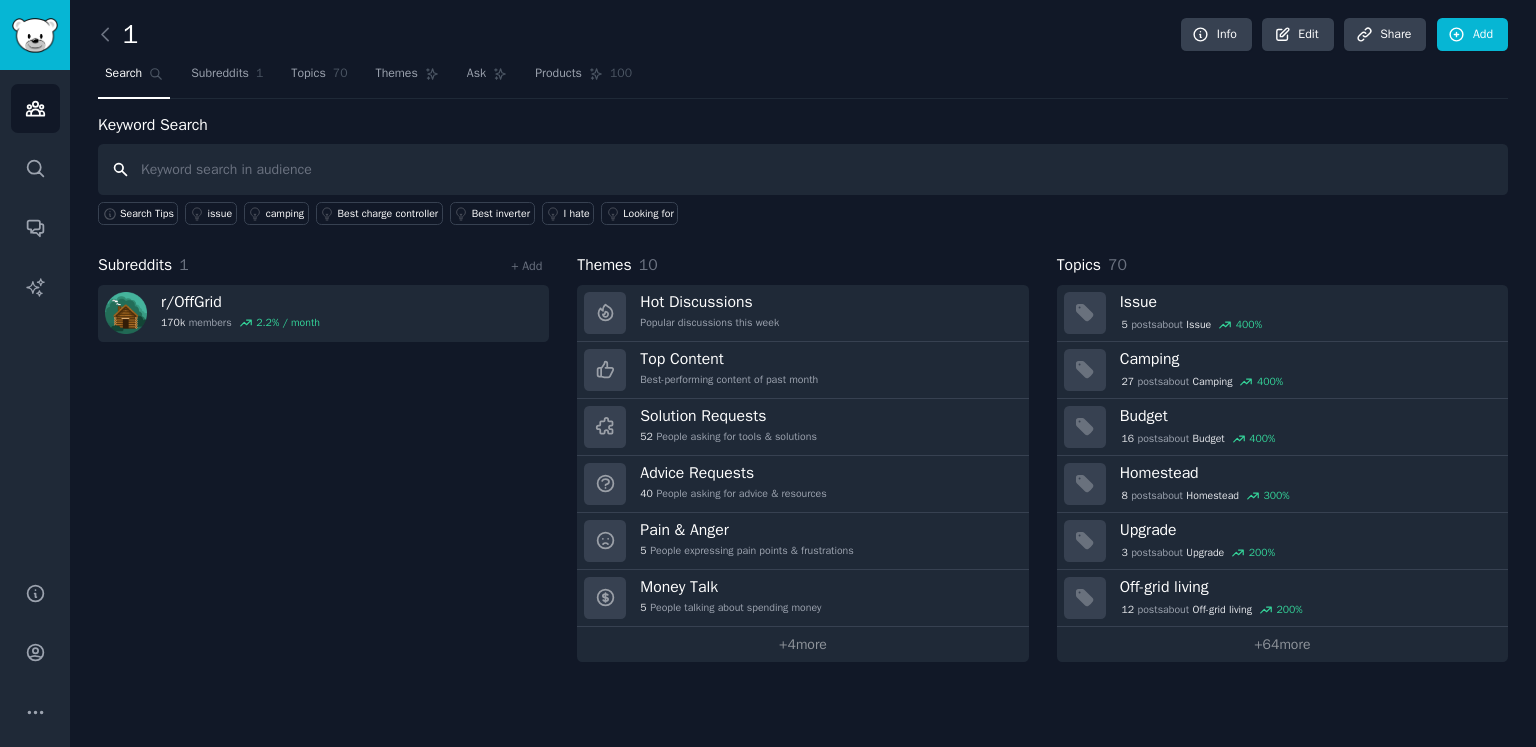 click at bounding box center (803, 169) 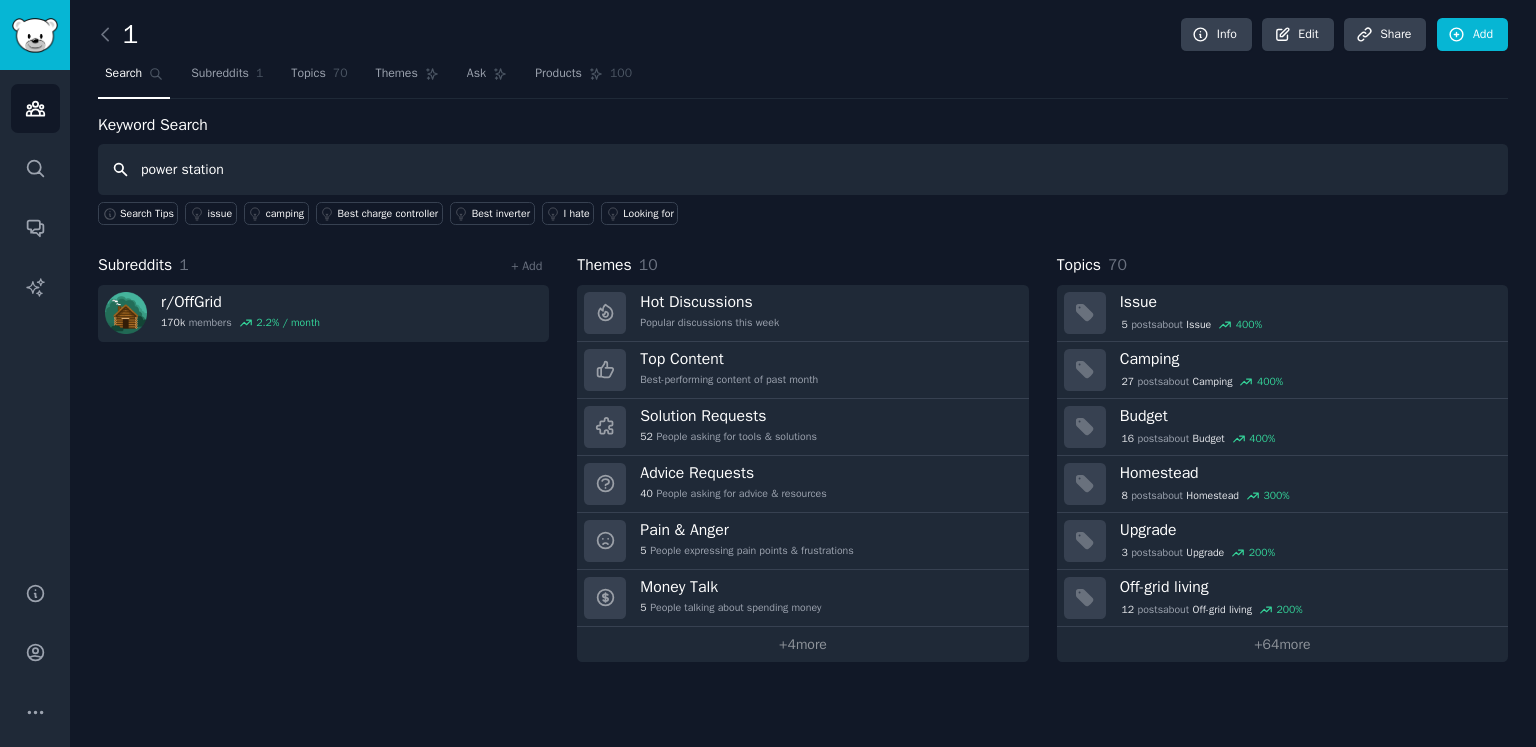 type on "power station" 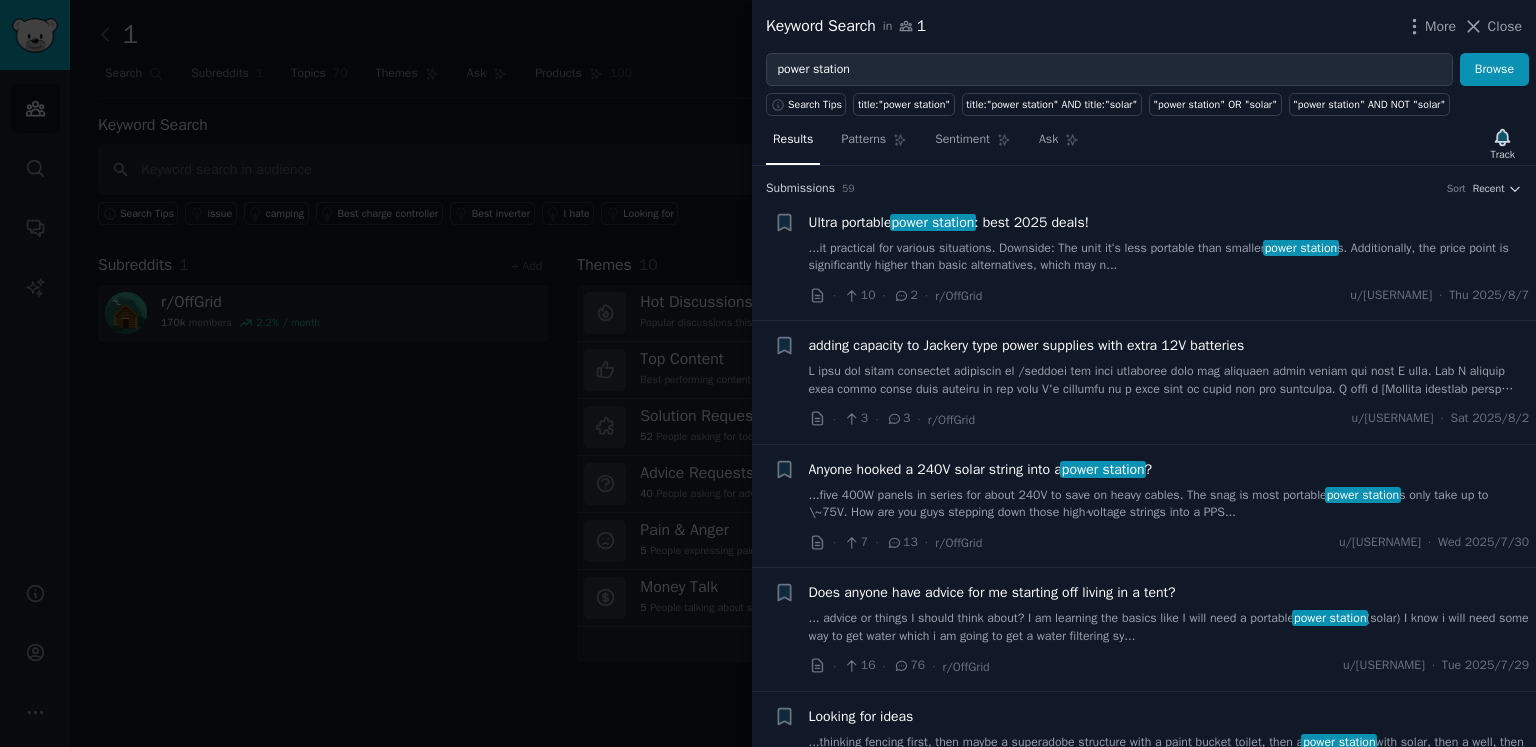 click at bounding box center [768, 373] 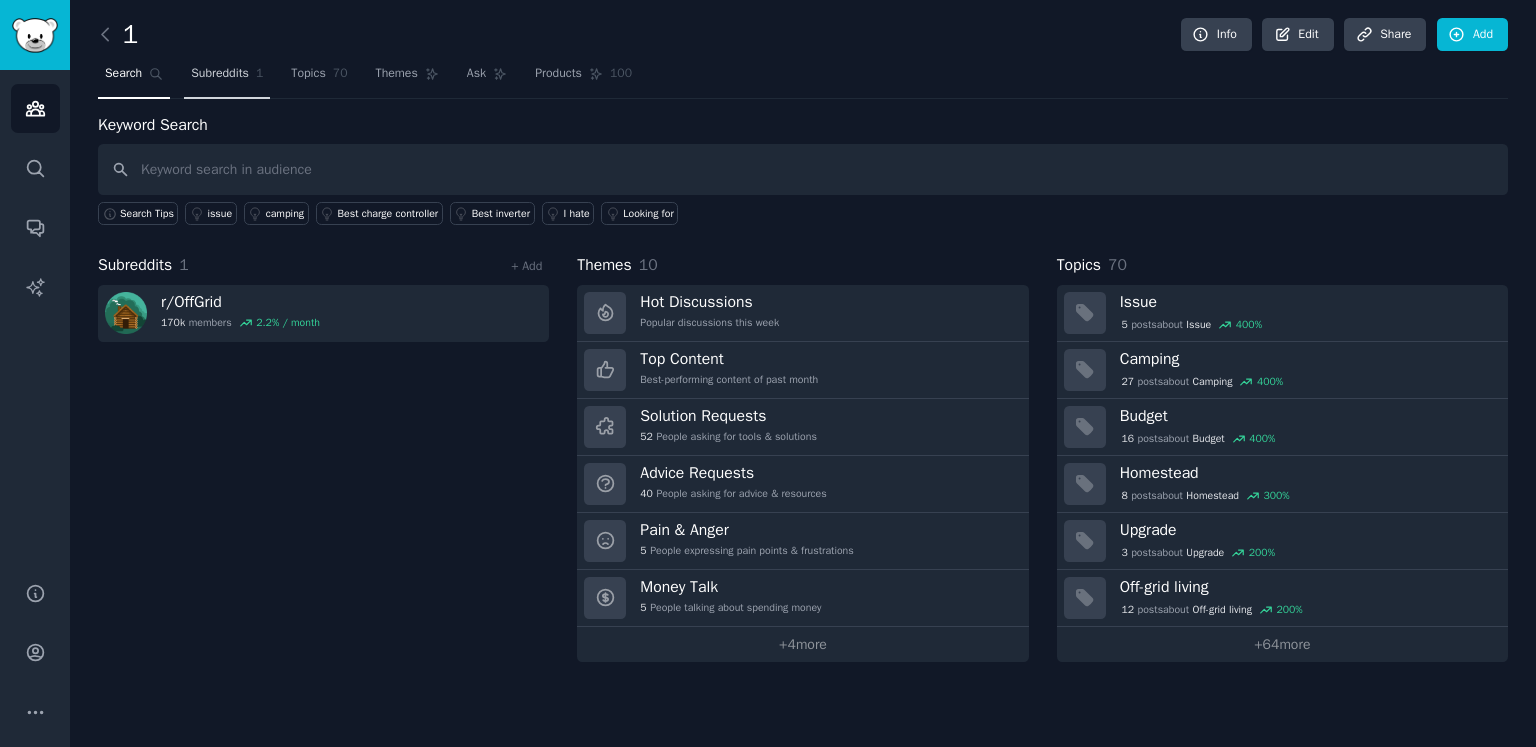 click on "Subreddits" at bounding box center (220, 74) 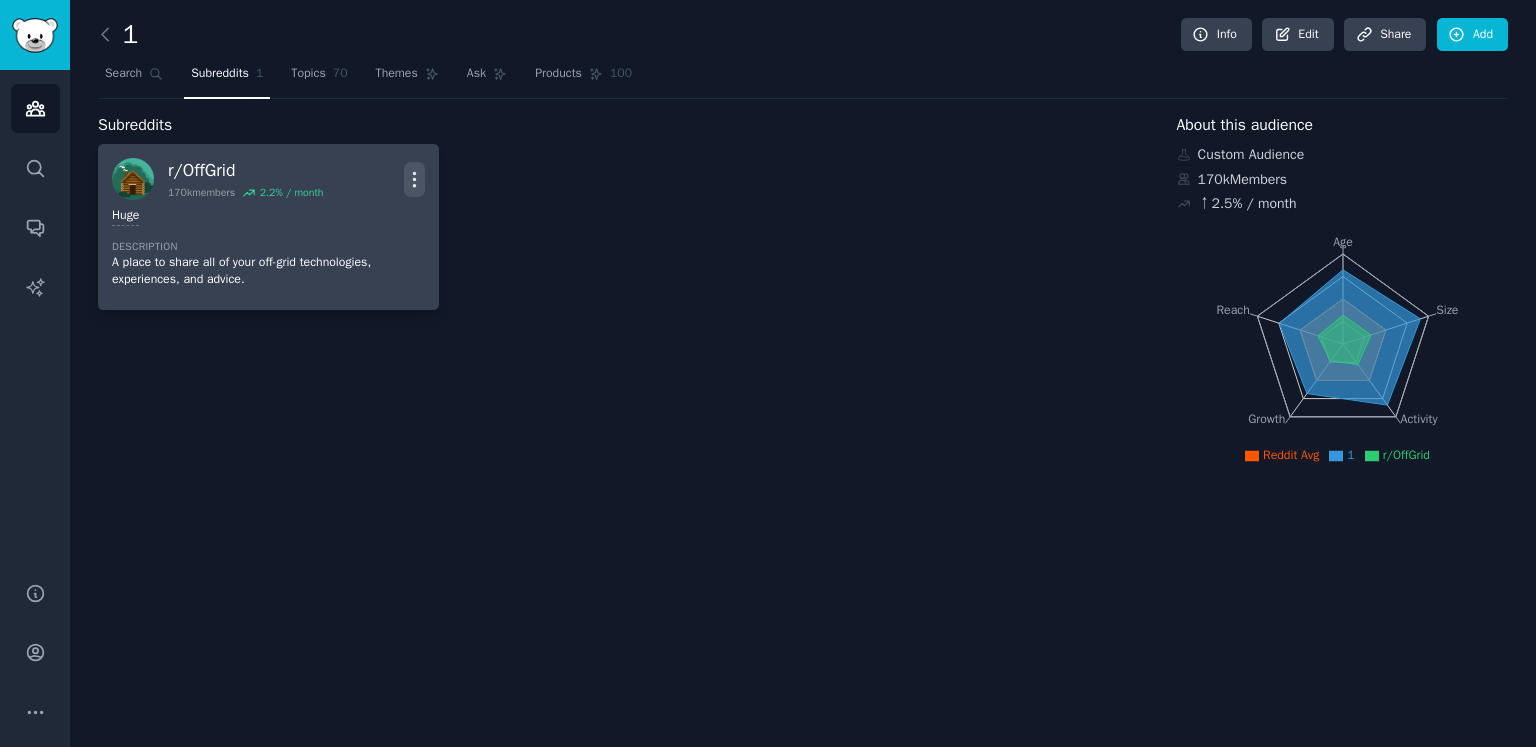 click 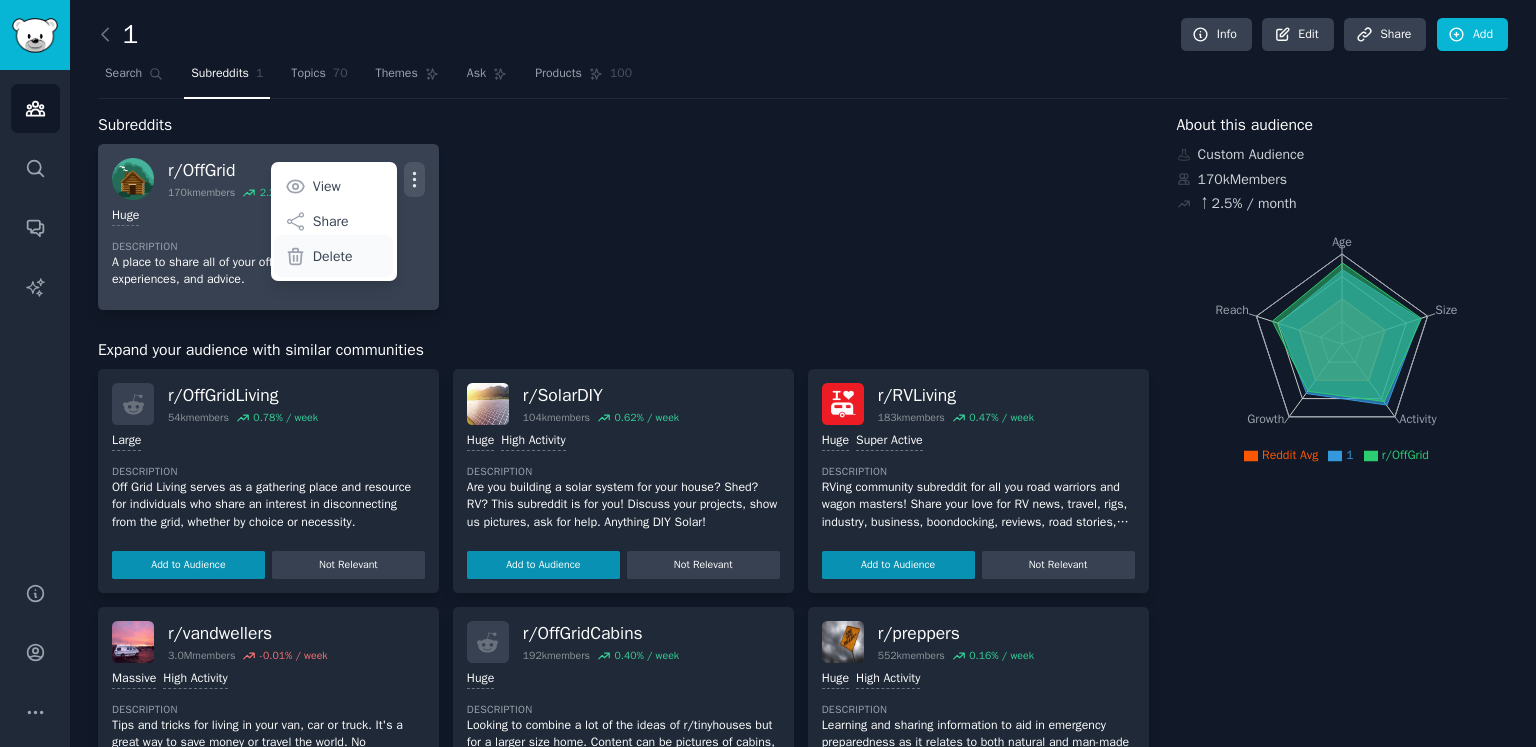 click on "Delete" at bounding box center [333, 256] 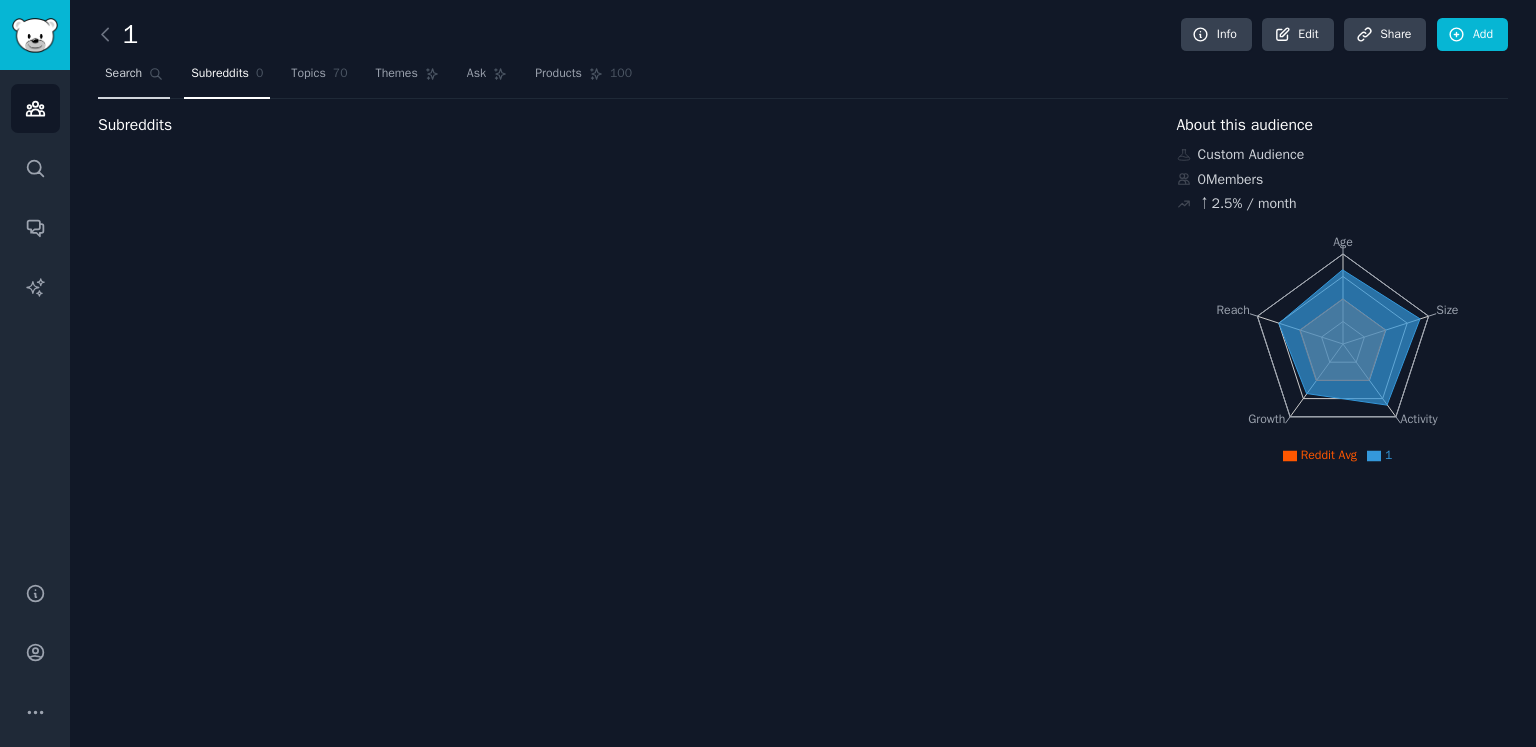 click on "Search" at bounding box center (123, 74) 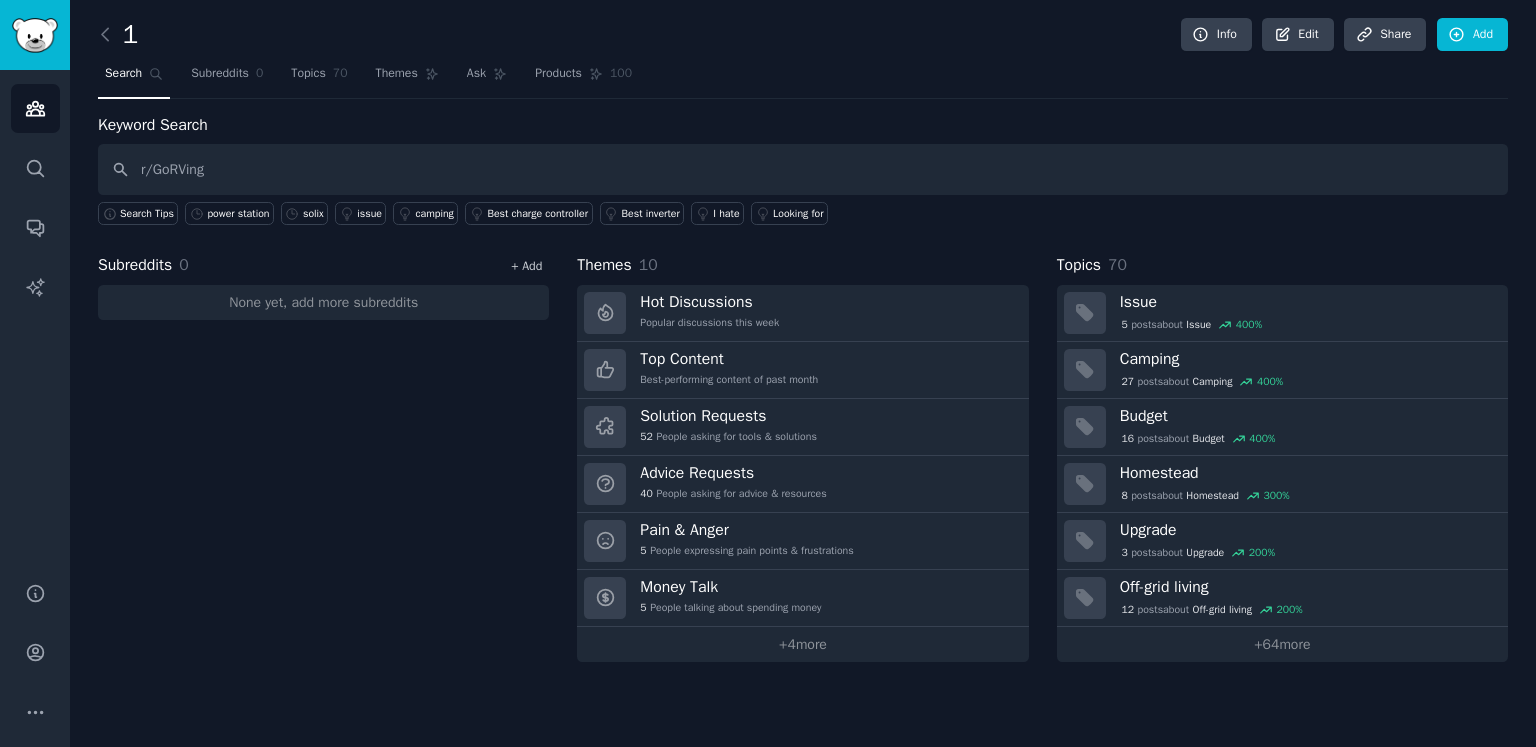 type on "r/GoRVing" 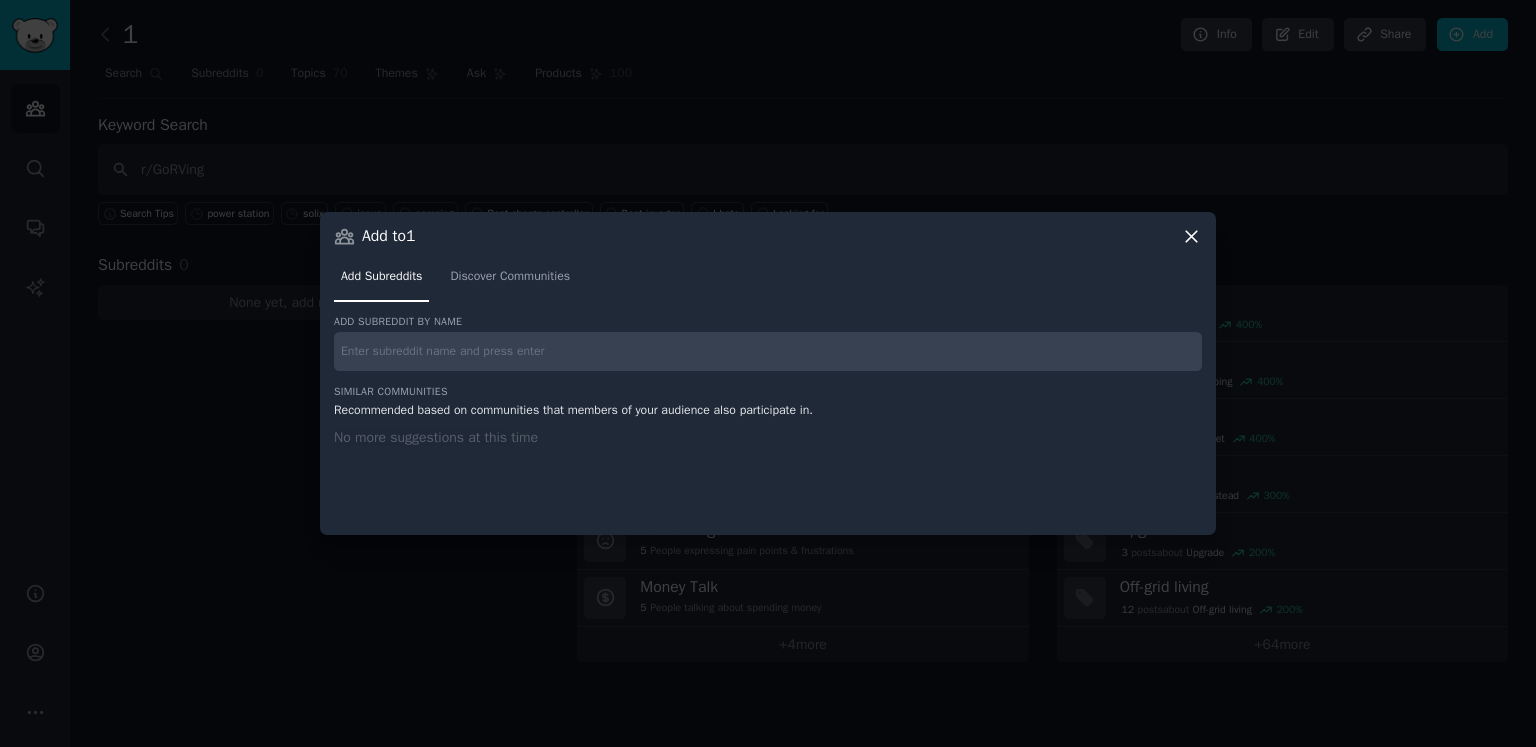 click at bounding box center [768, 351] 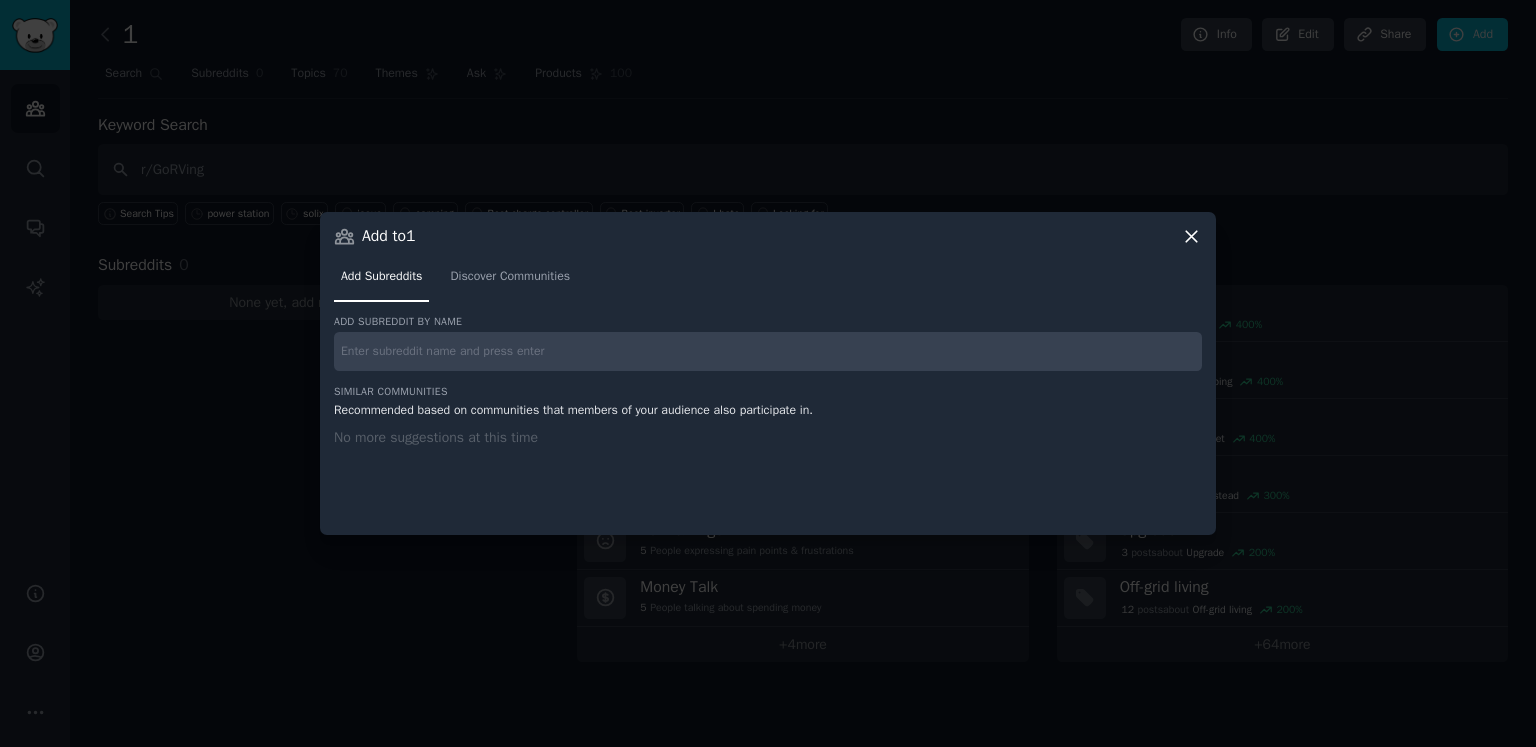 paste on "r/GoRVing" 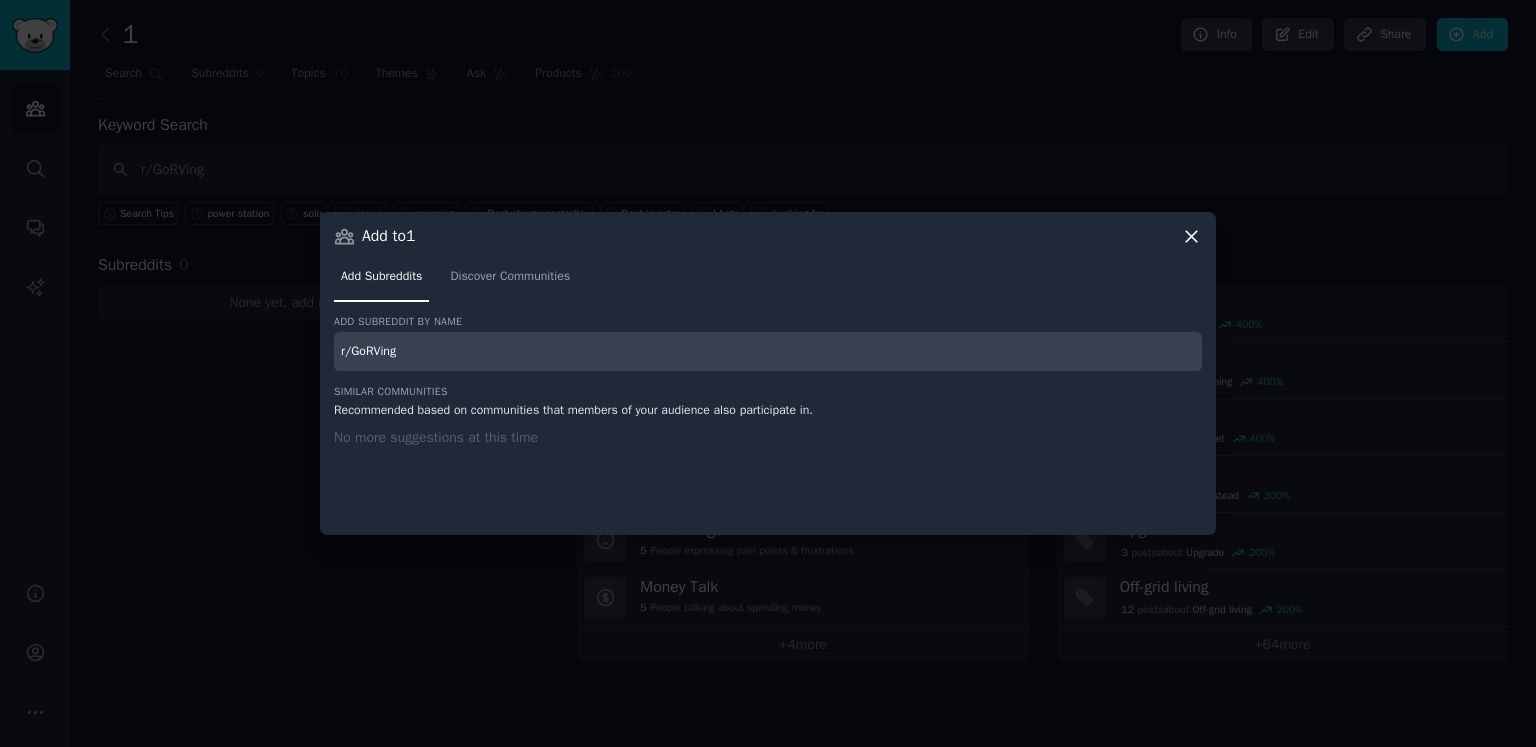 type on "r/GoRVing" 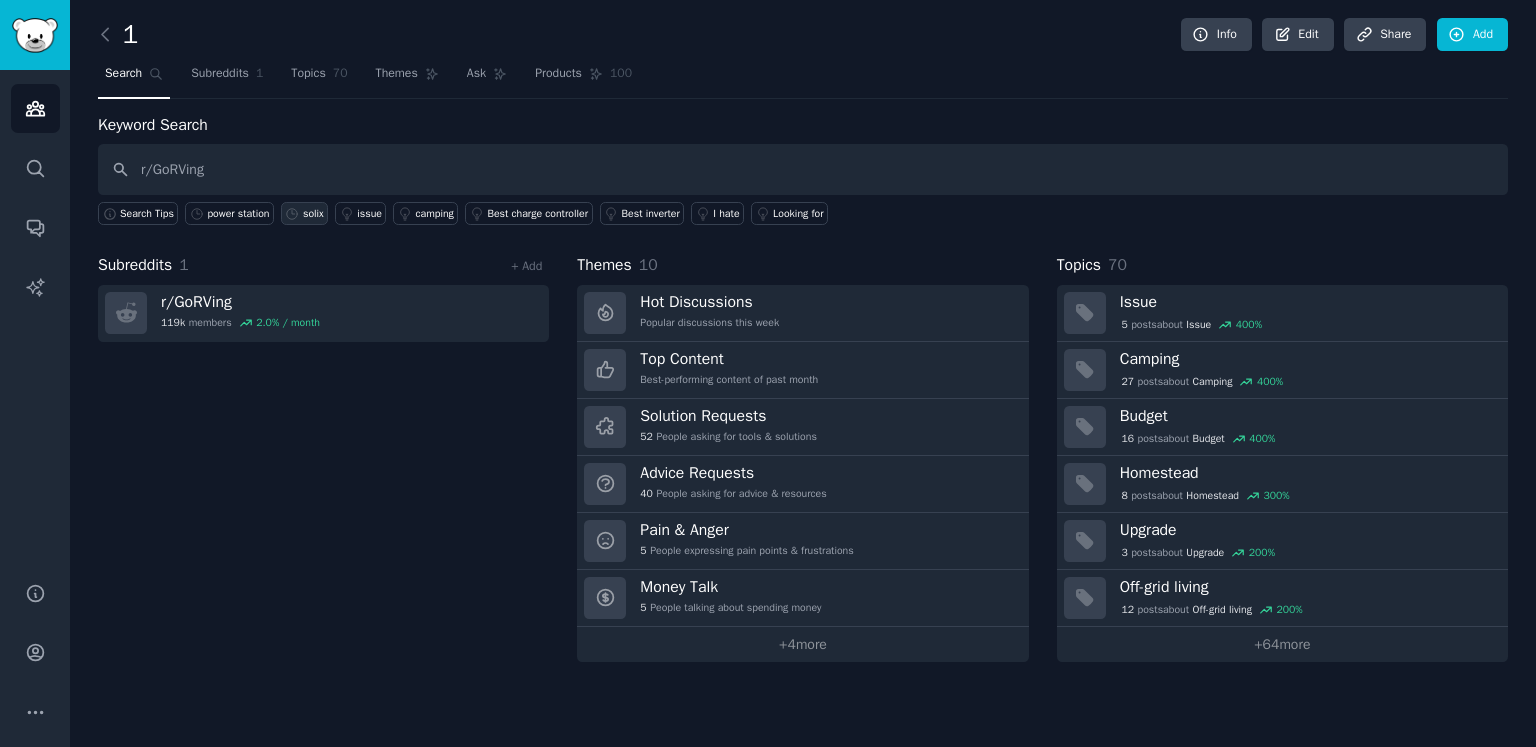 click on "solix" at bounding box center [313, 214] 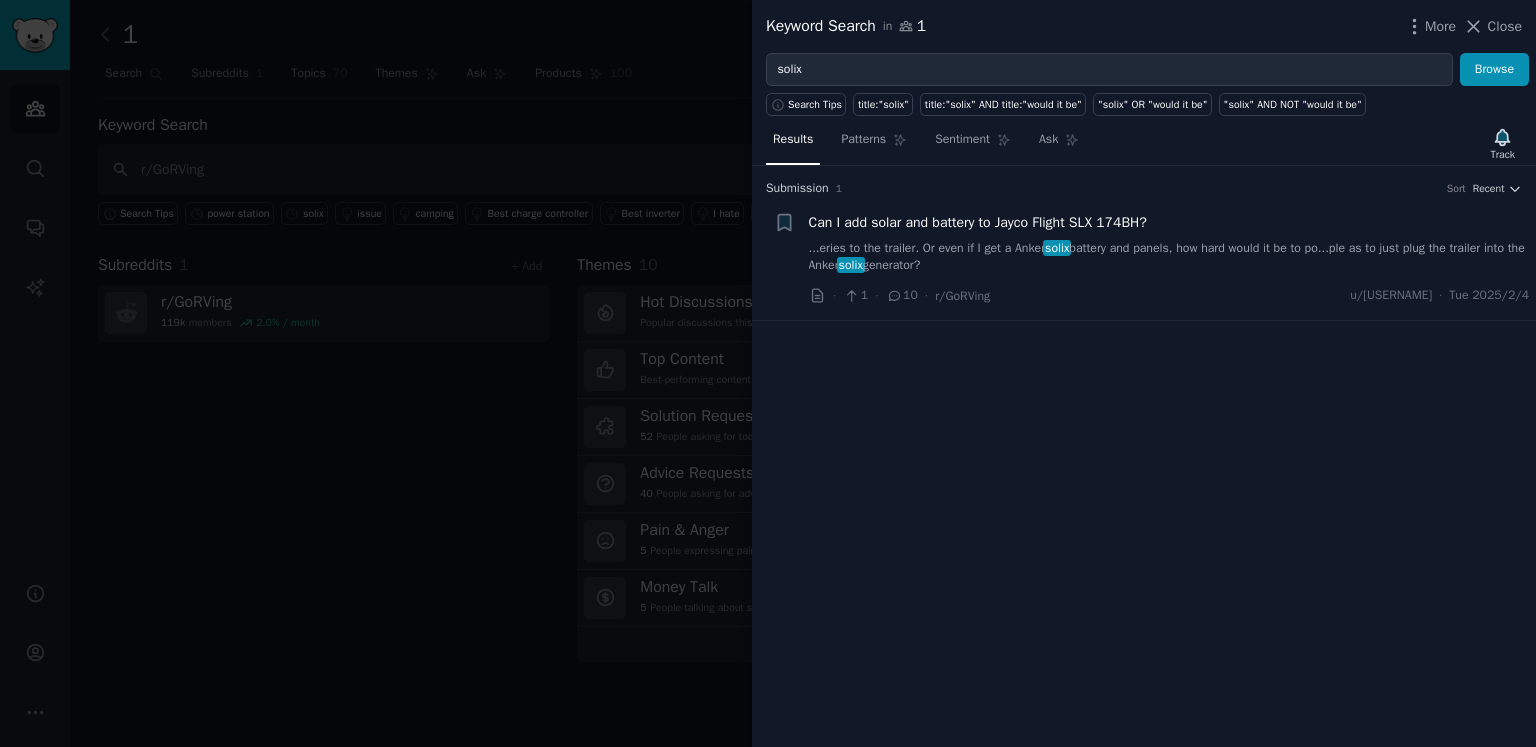 click at bounding box center (768, 373) 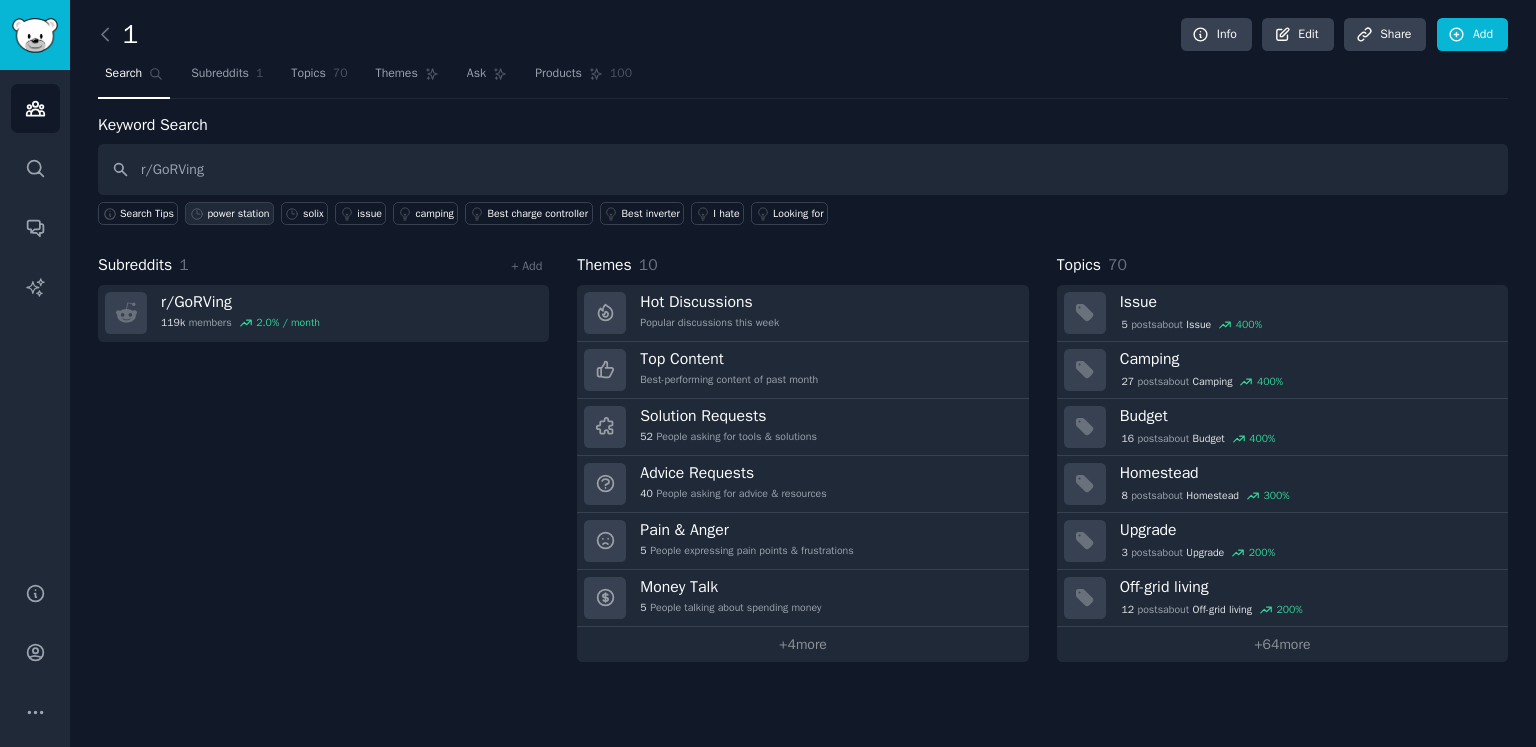 click on "power station" at bounding box center (238, 214) 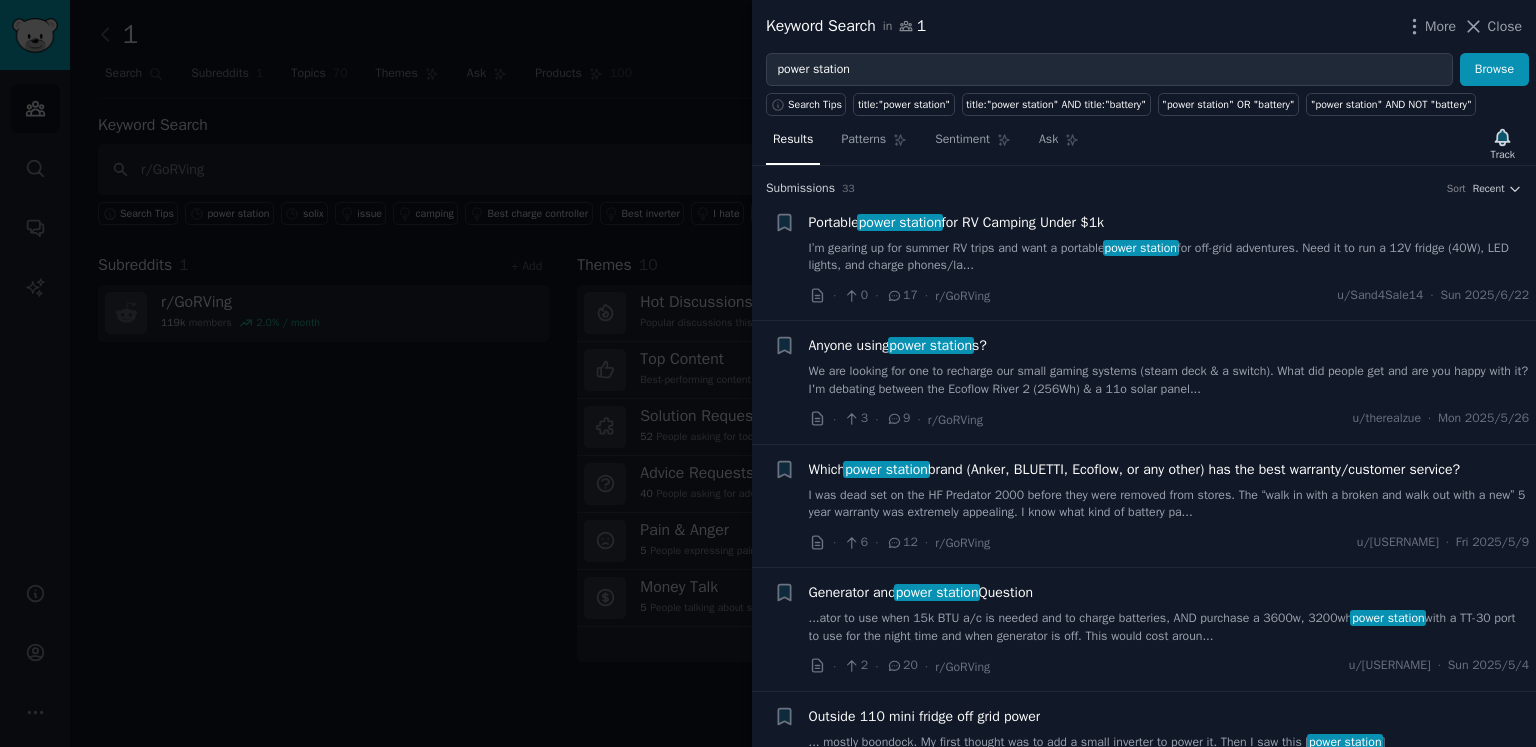 click at bounding box center (768, 373) 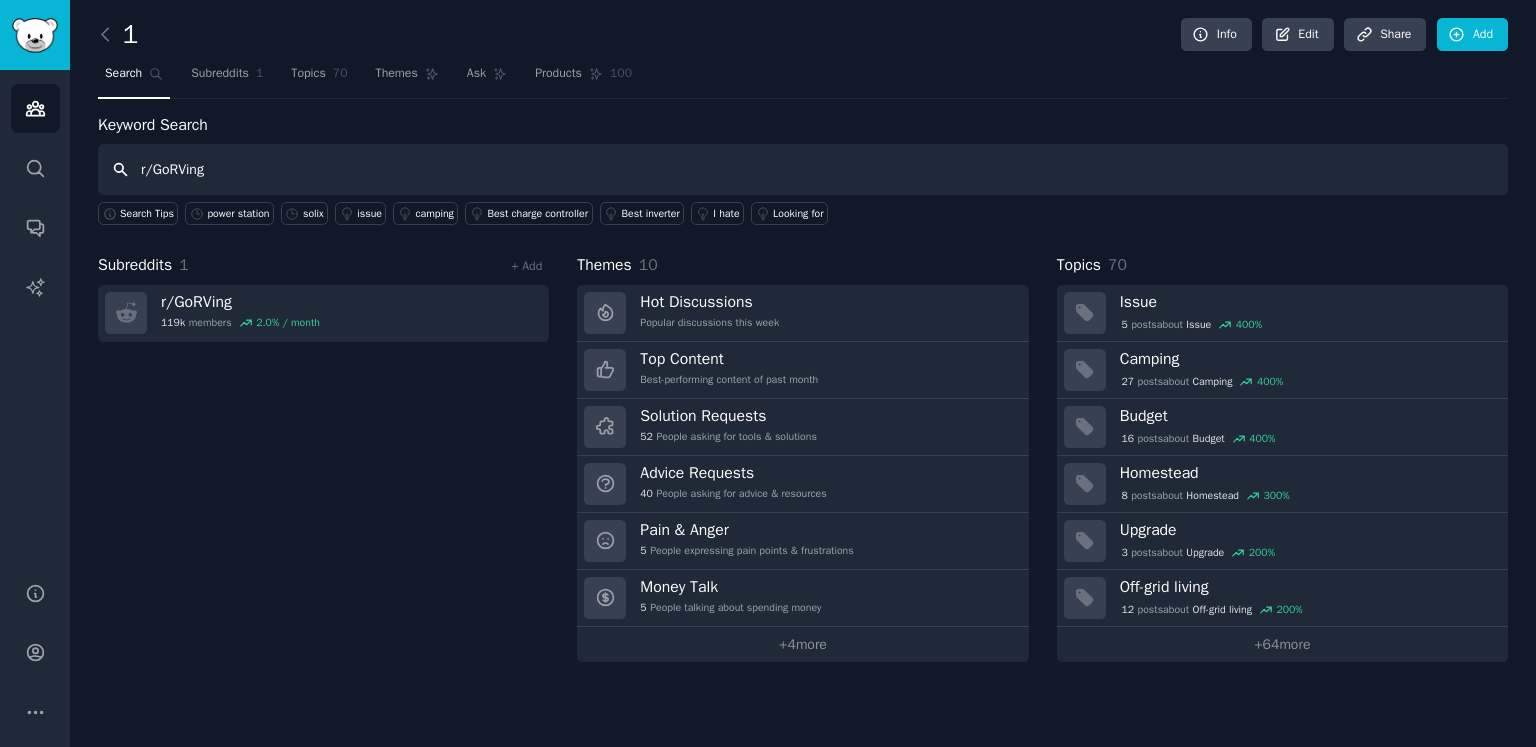 click on "r/GoRVing" at bounding box center [803, 169] 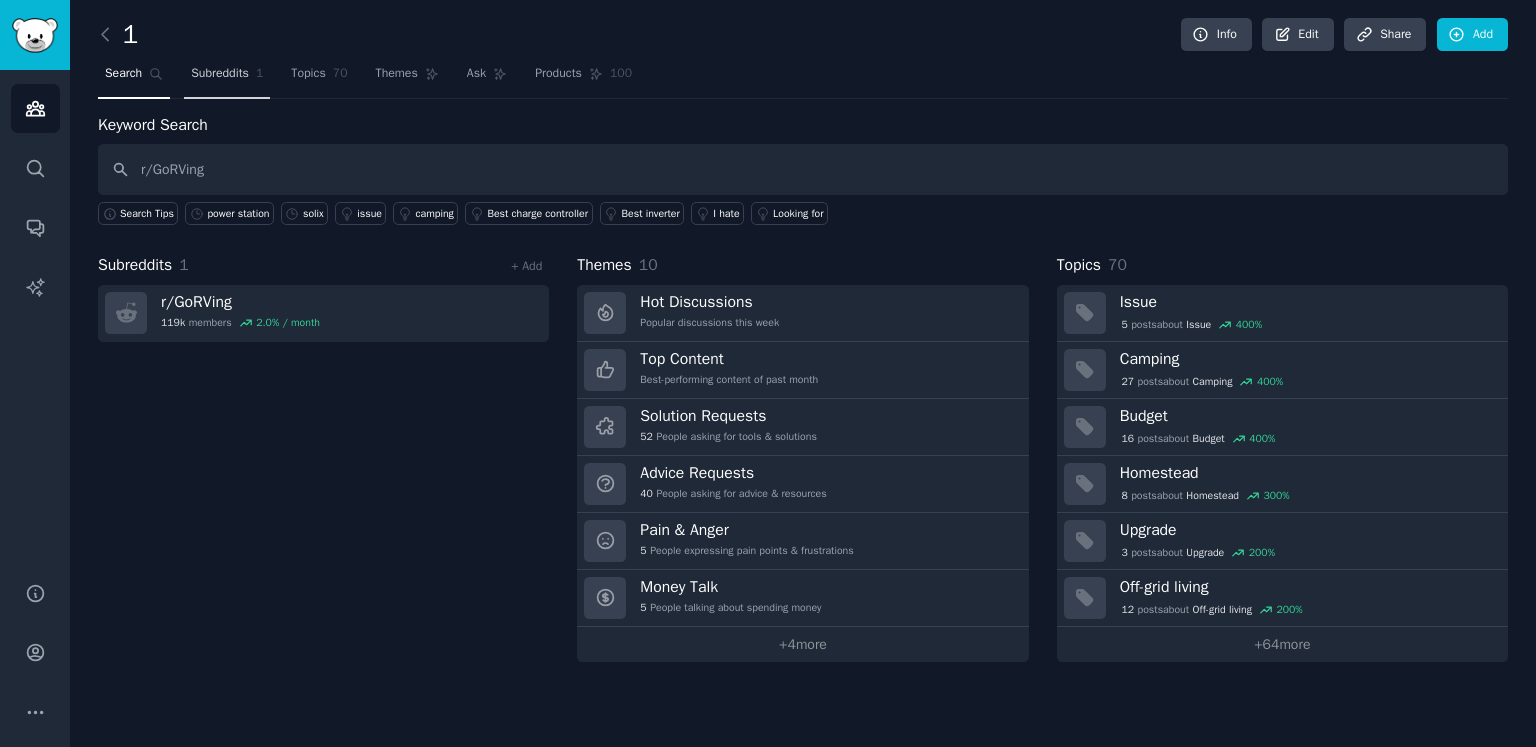 click on "Subreddits" at bounding box center (220, 74) 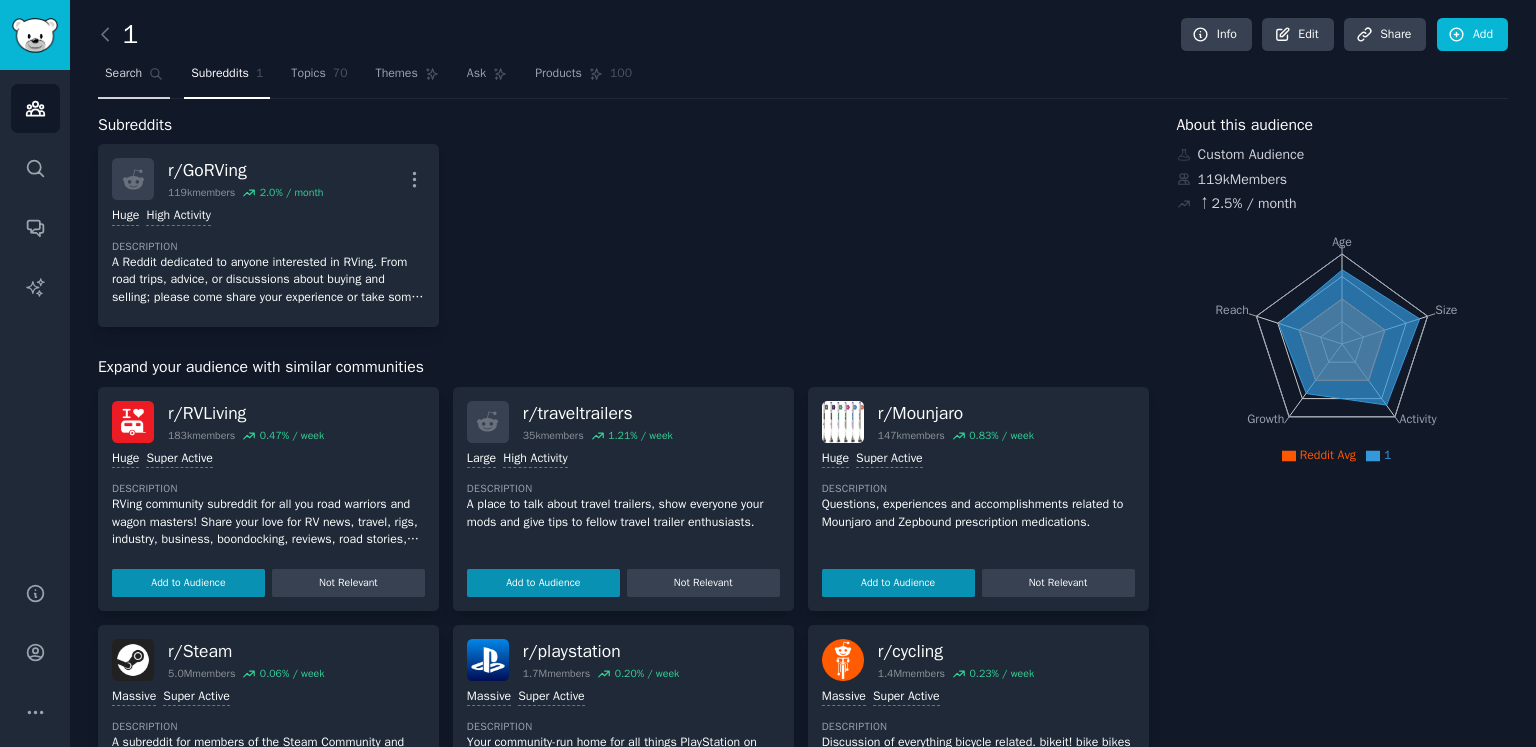 click on "Search" at bounding box center (134, 78) 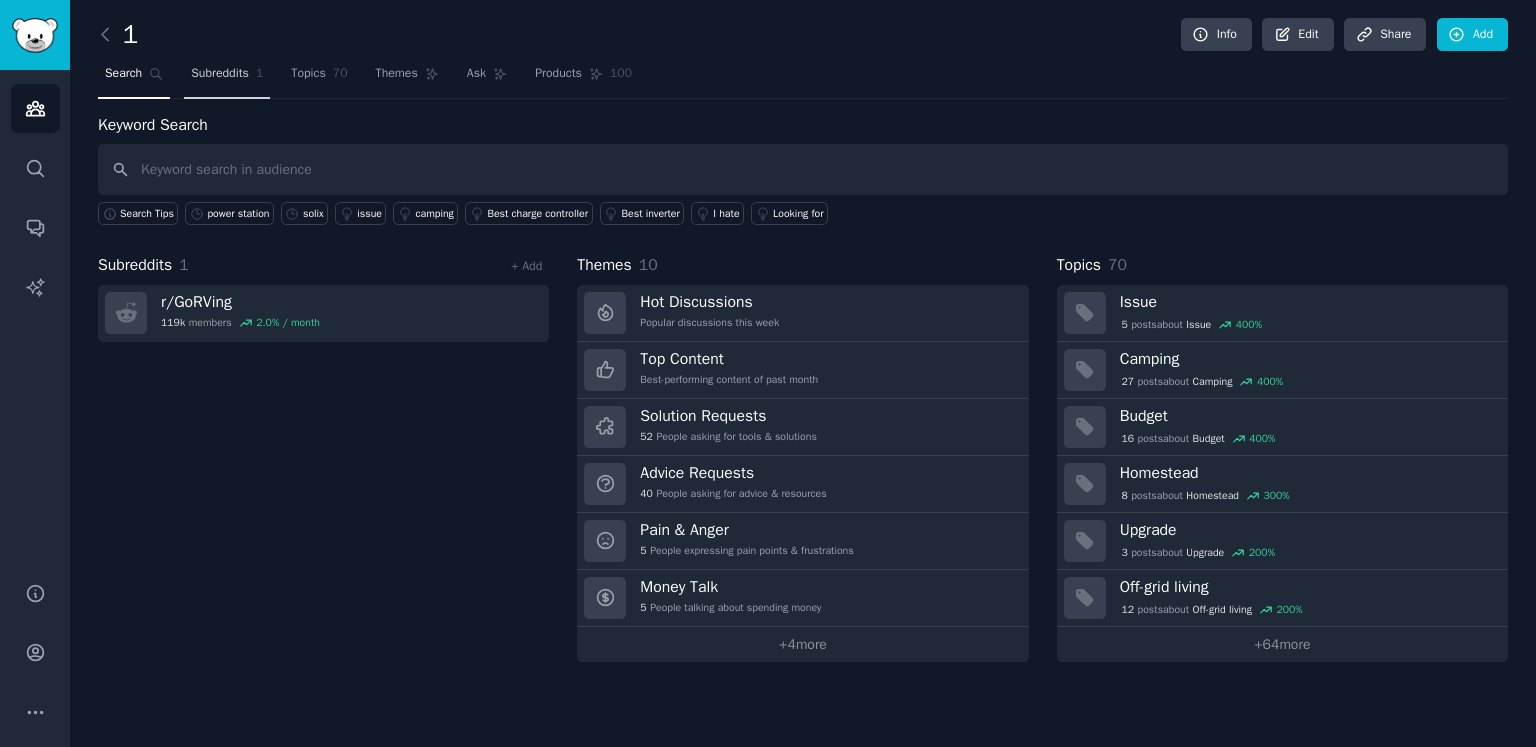 click on "Subreddits 1" at bounding box center (227, 78) 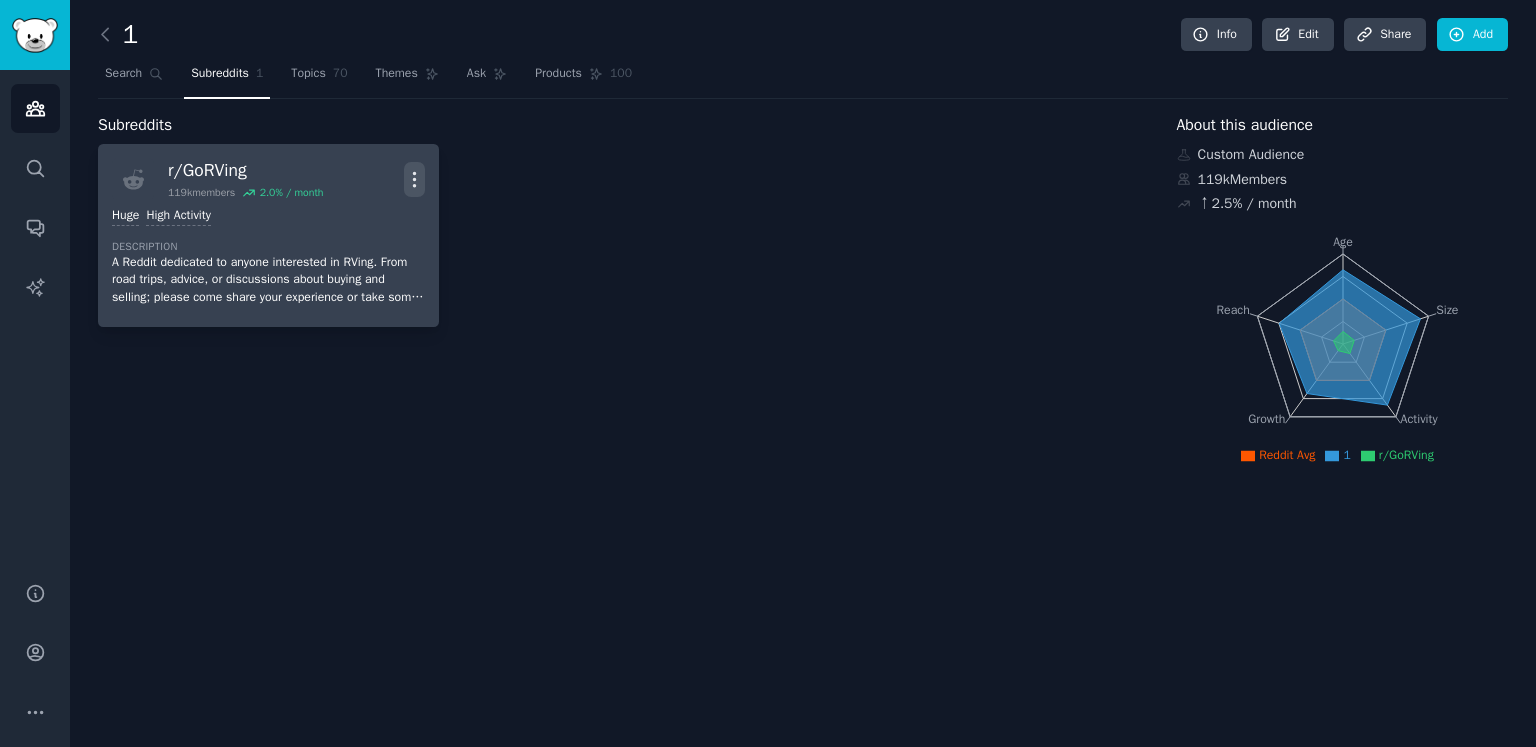 click 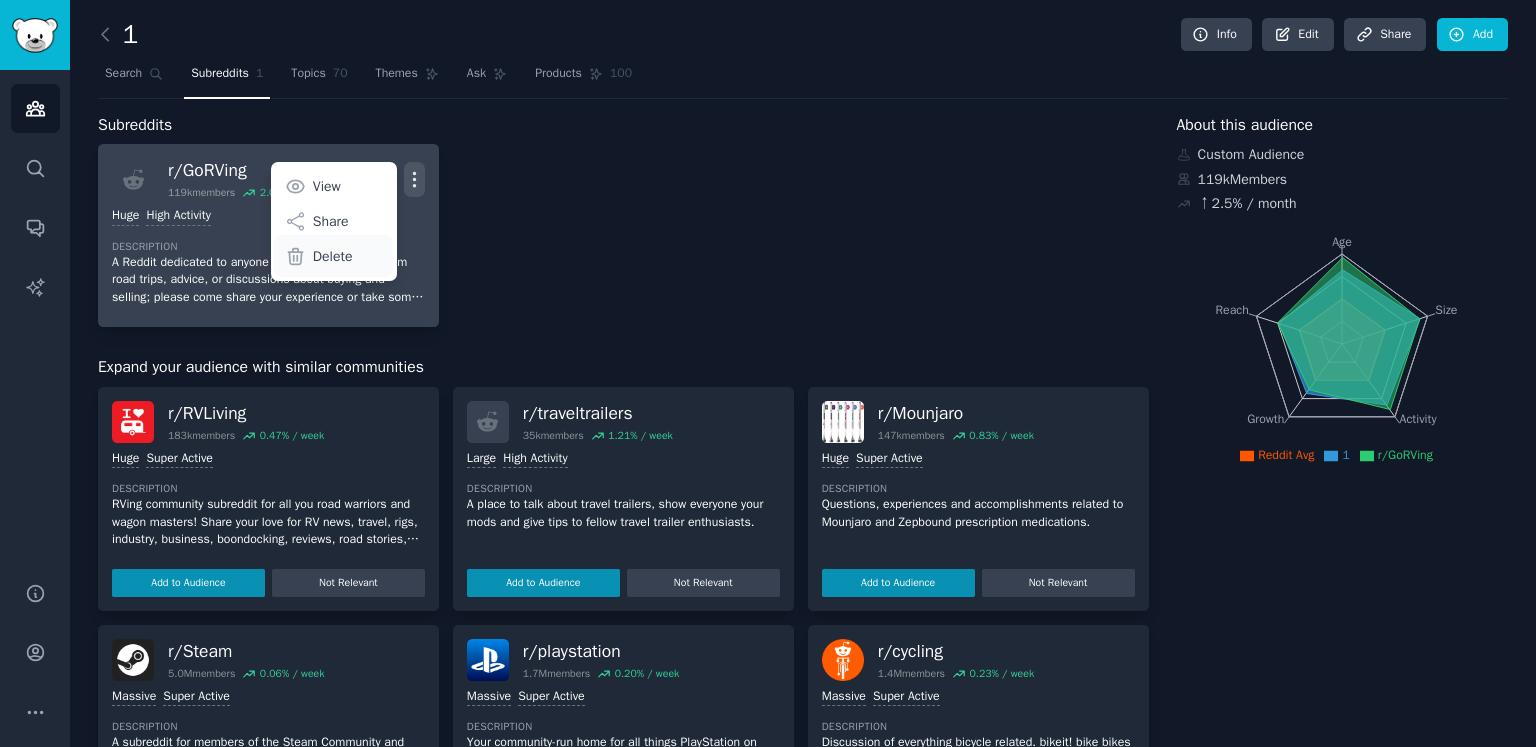 click on "Delete" at bounding box center [333, 256] 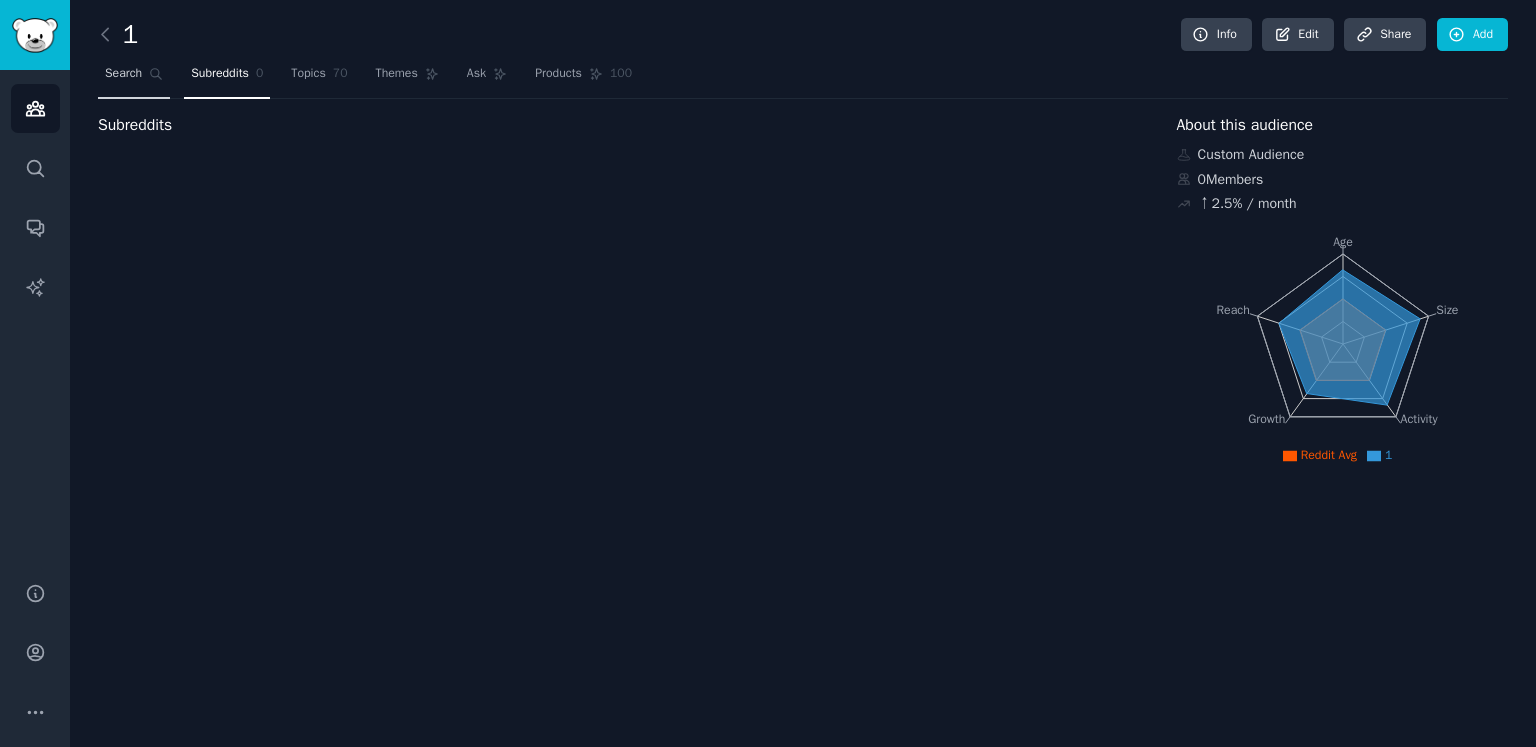 click on "Search" at bounding box center (134, 78) 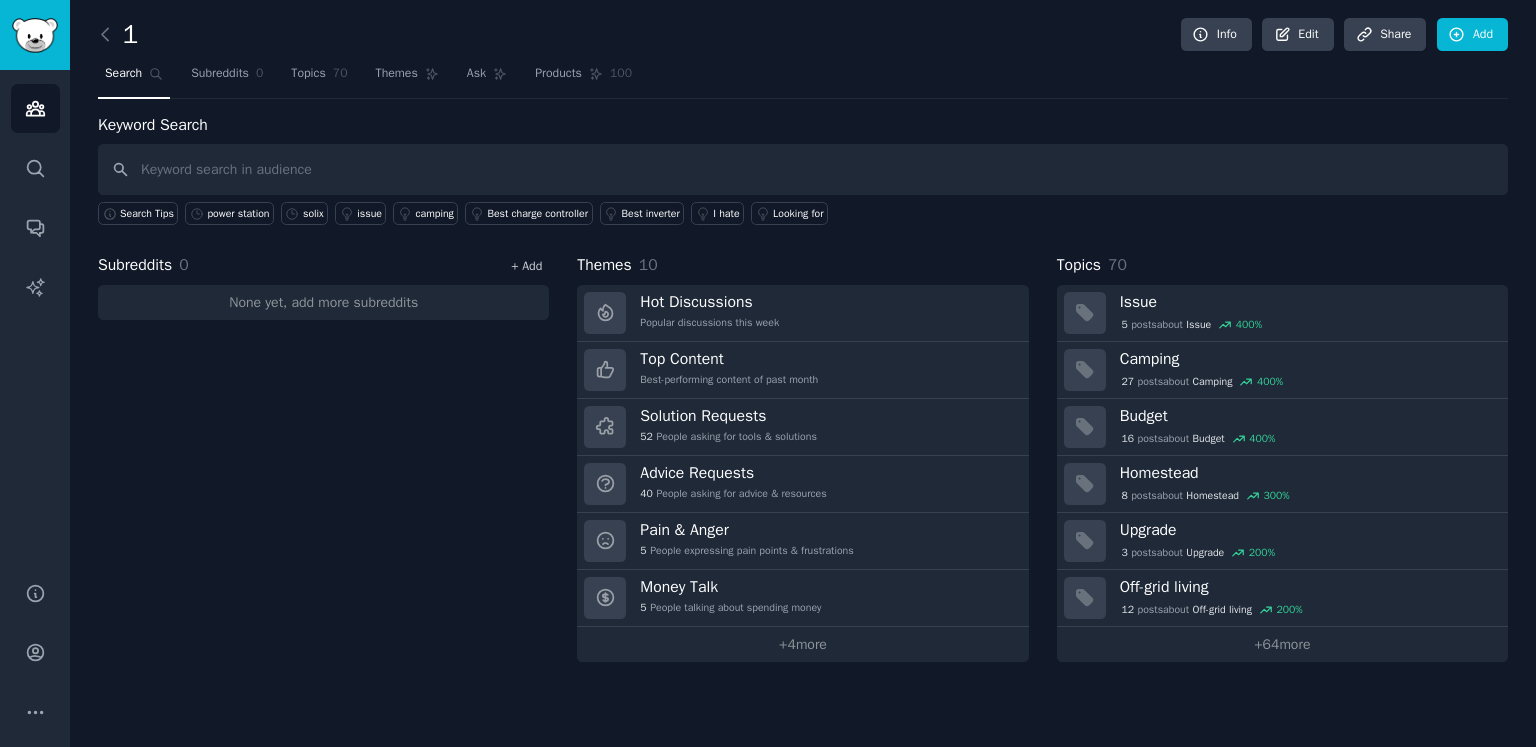 click on "+ Add" at bounding box center [526, 266] 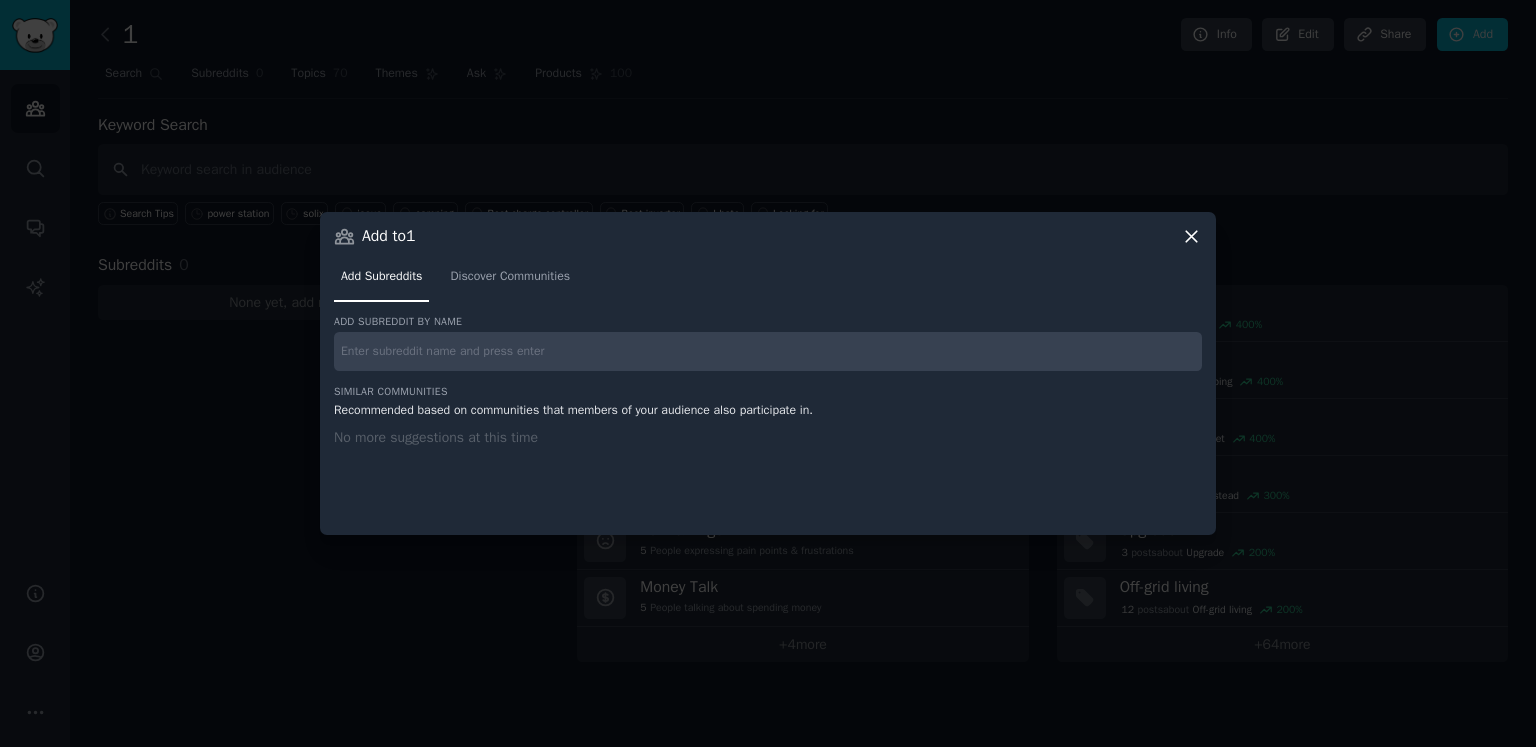click at bounding box center [768, 351] 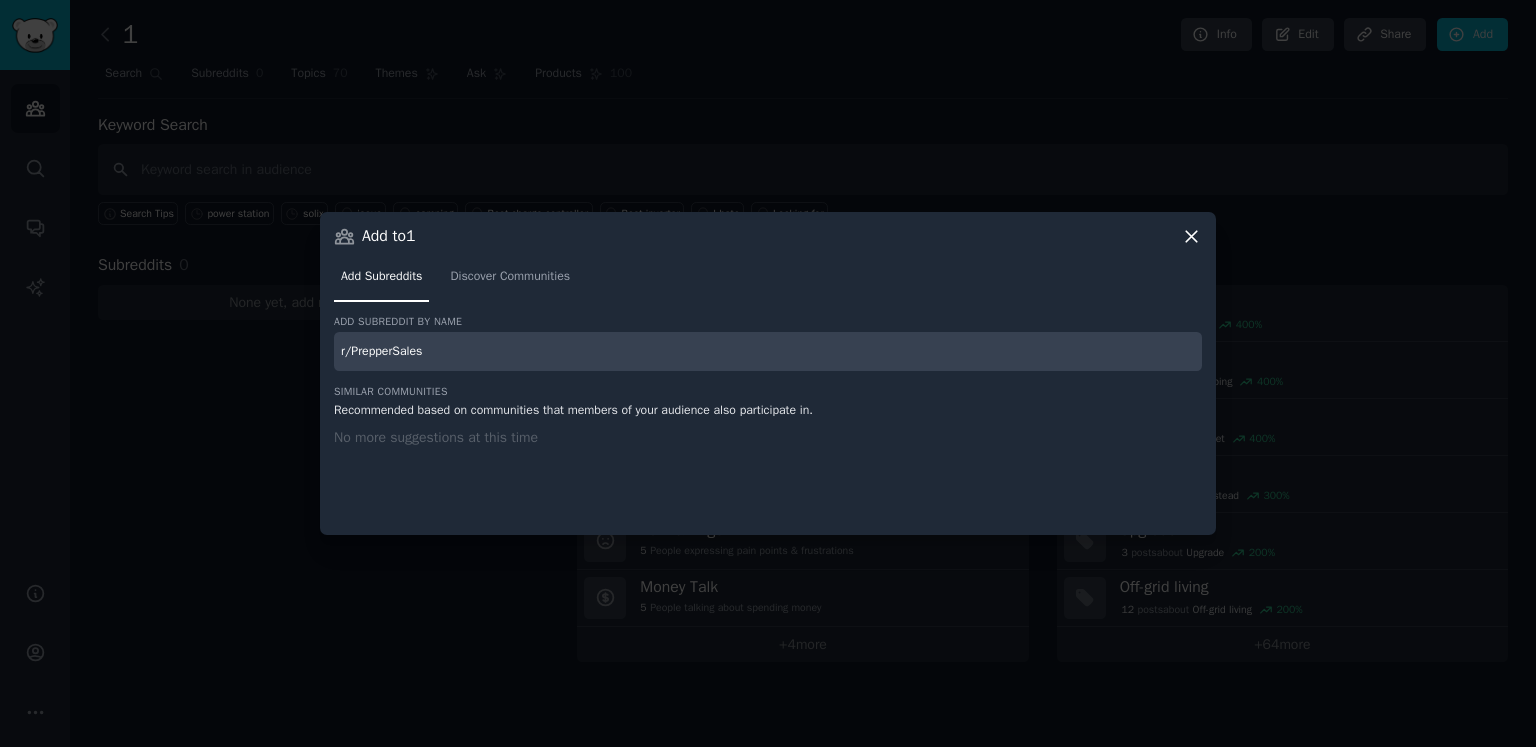 type on "r/PrepperSales" 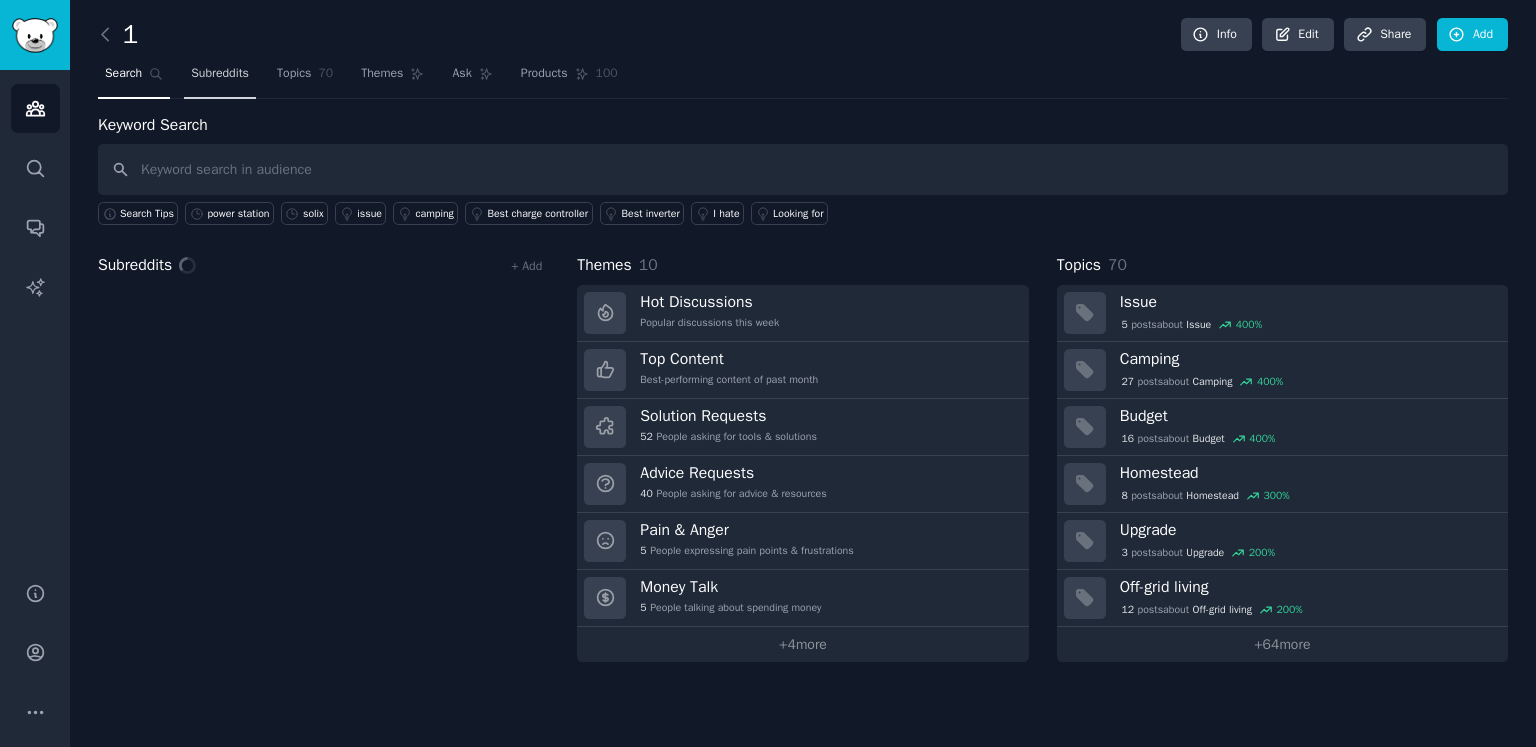 click on "Subreddits" at bounding box center [220, 74] 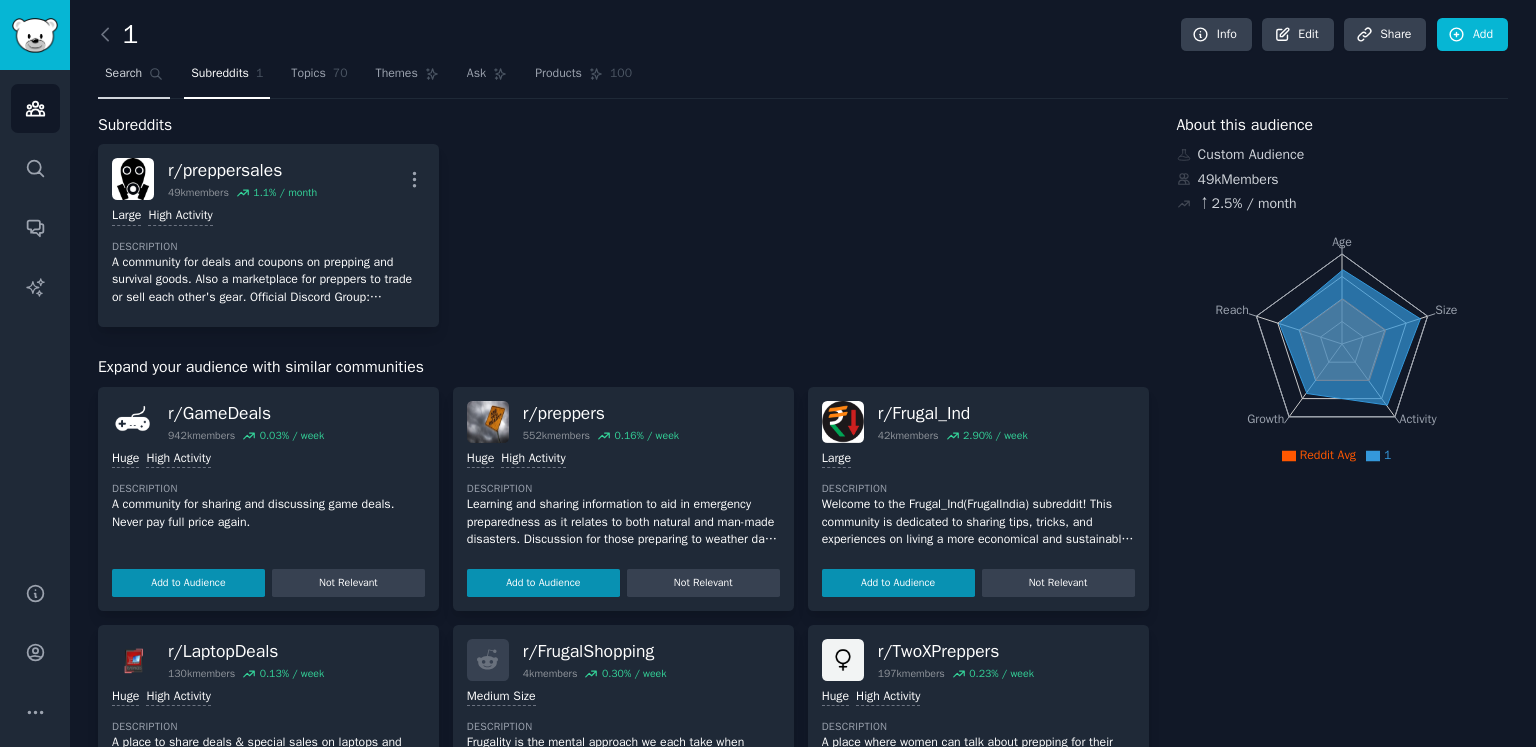 click on "Search" at bounding box center [134, 78] 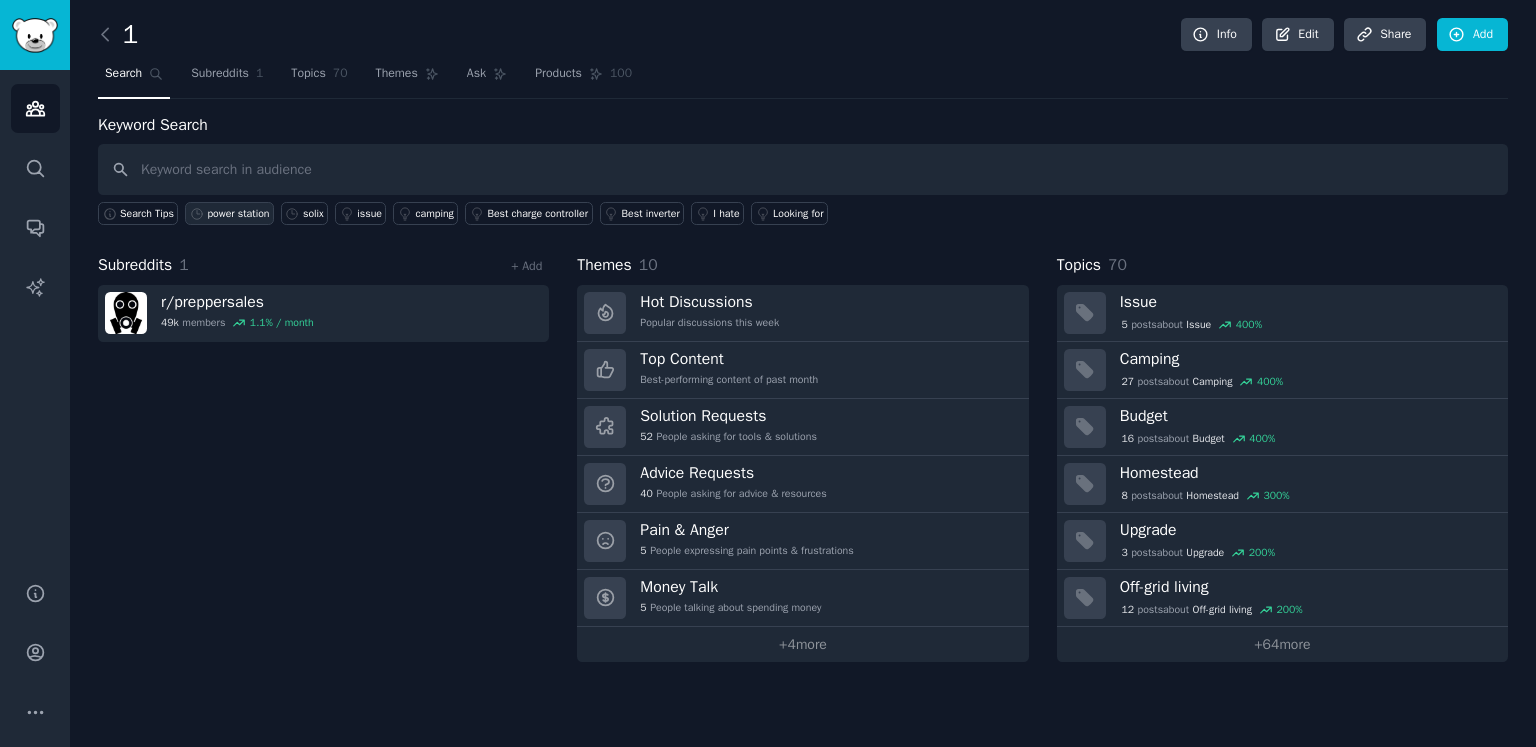 click on "power station" at bounding box center [238, 214] 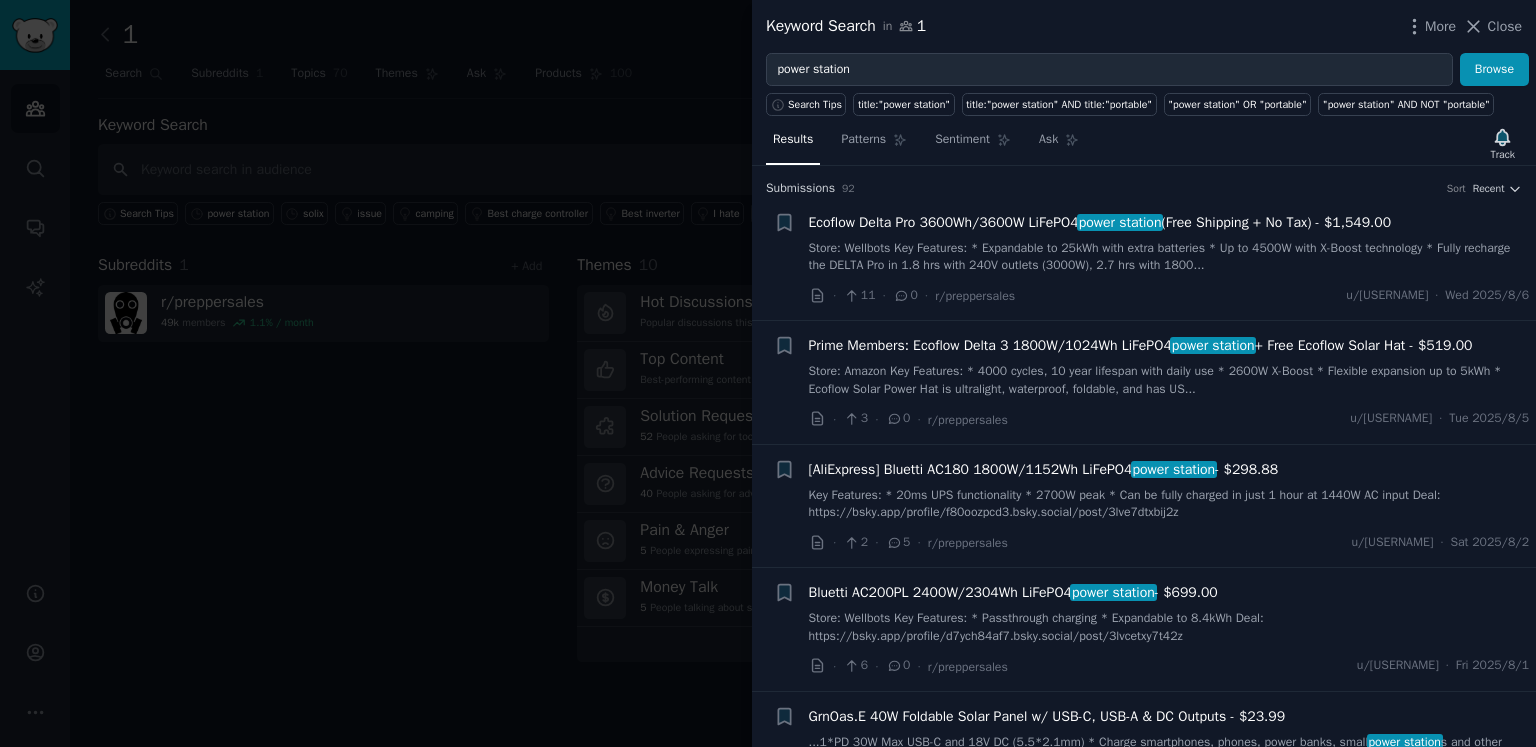 scroll, scrollTop: 0, scrollLeft: 0, axis: both 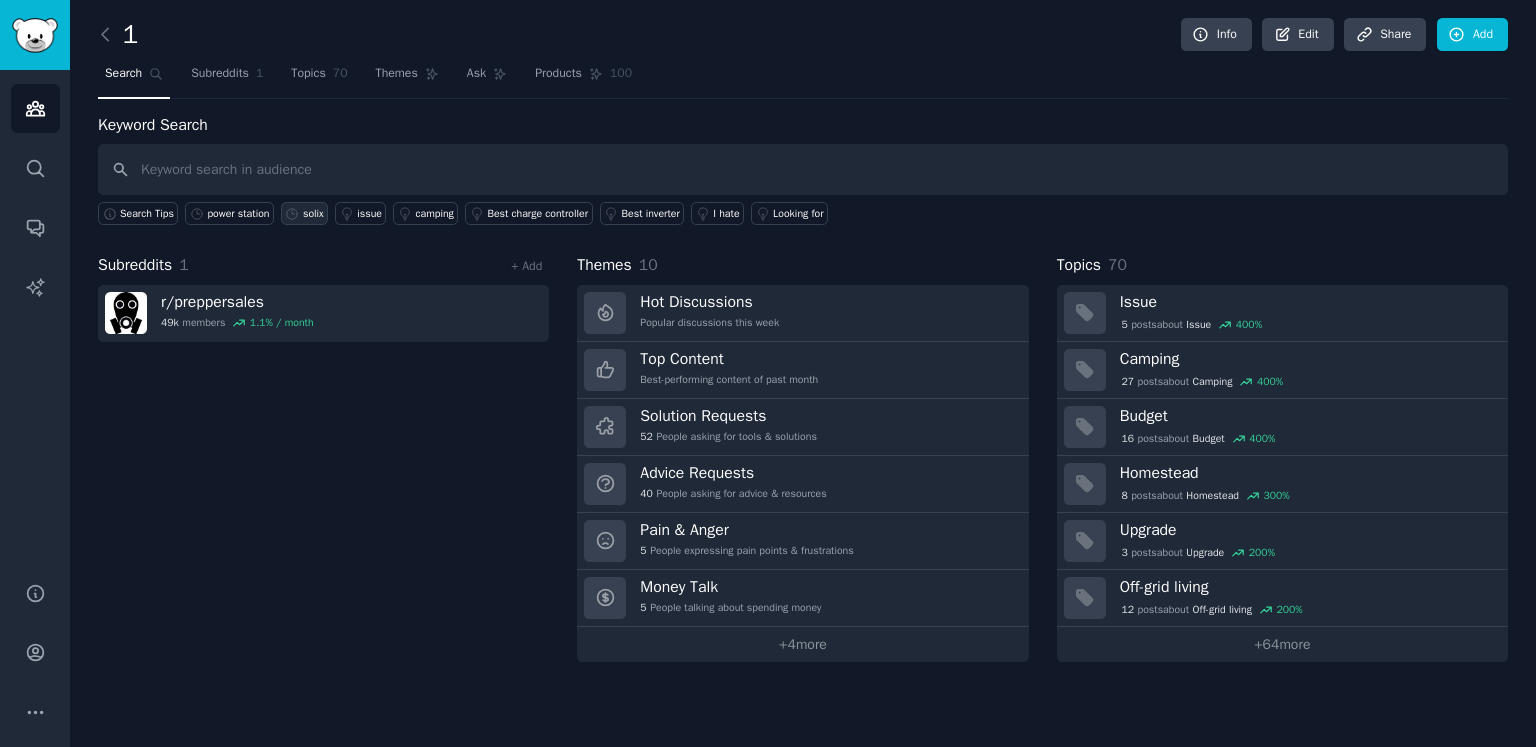 click on "solix" at bounding box center (313, 214) 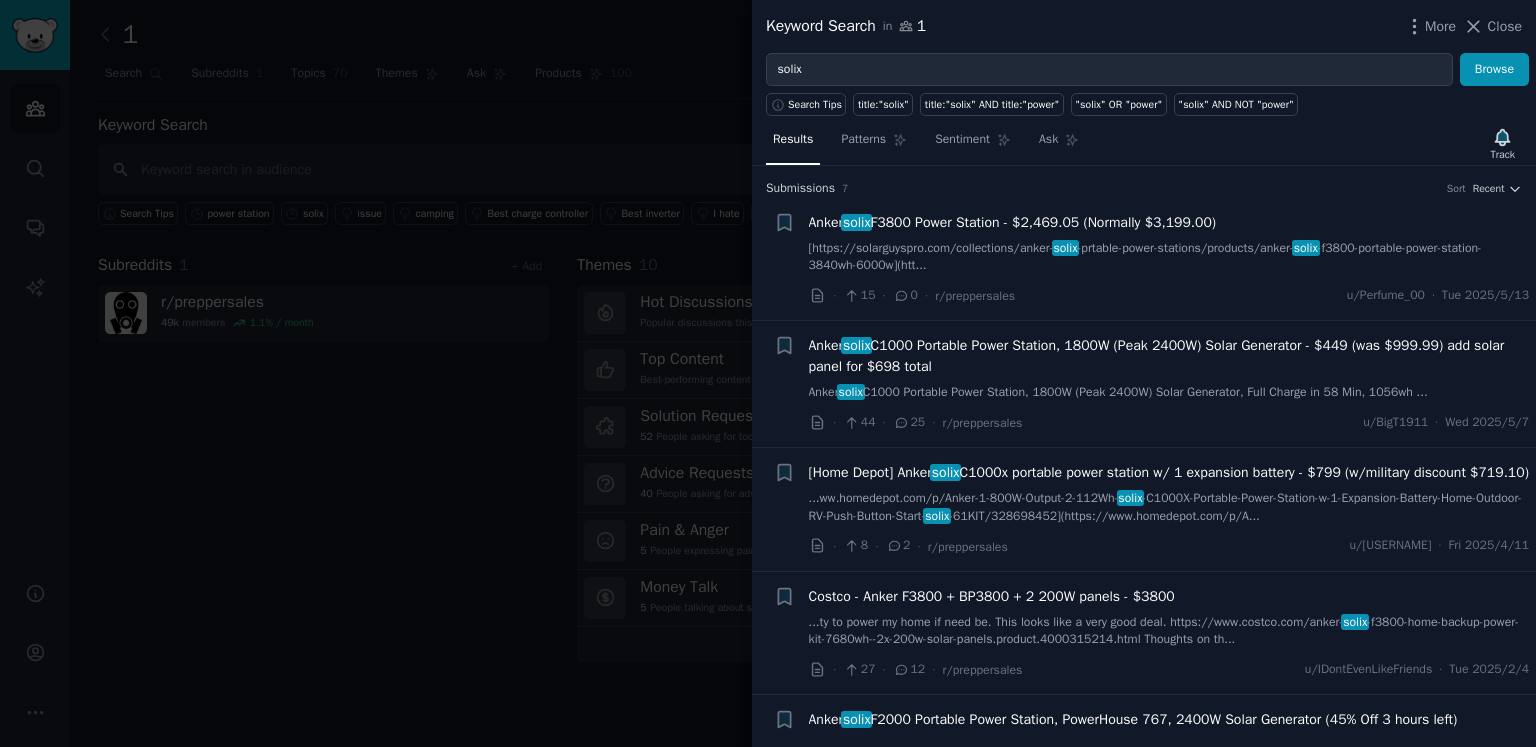 click at bounding box center (768, 373) 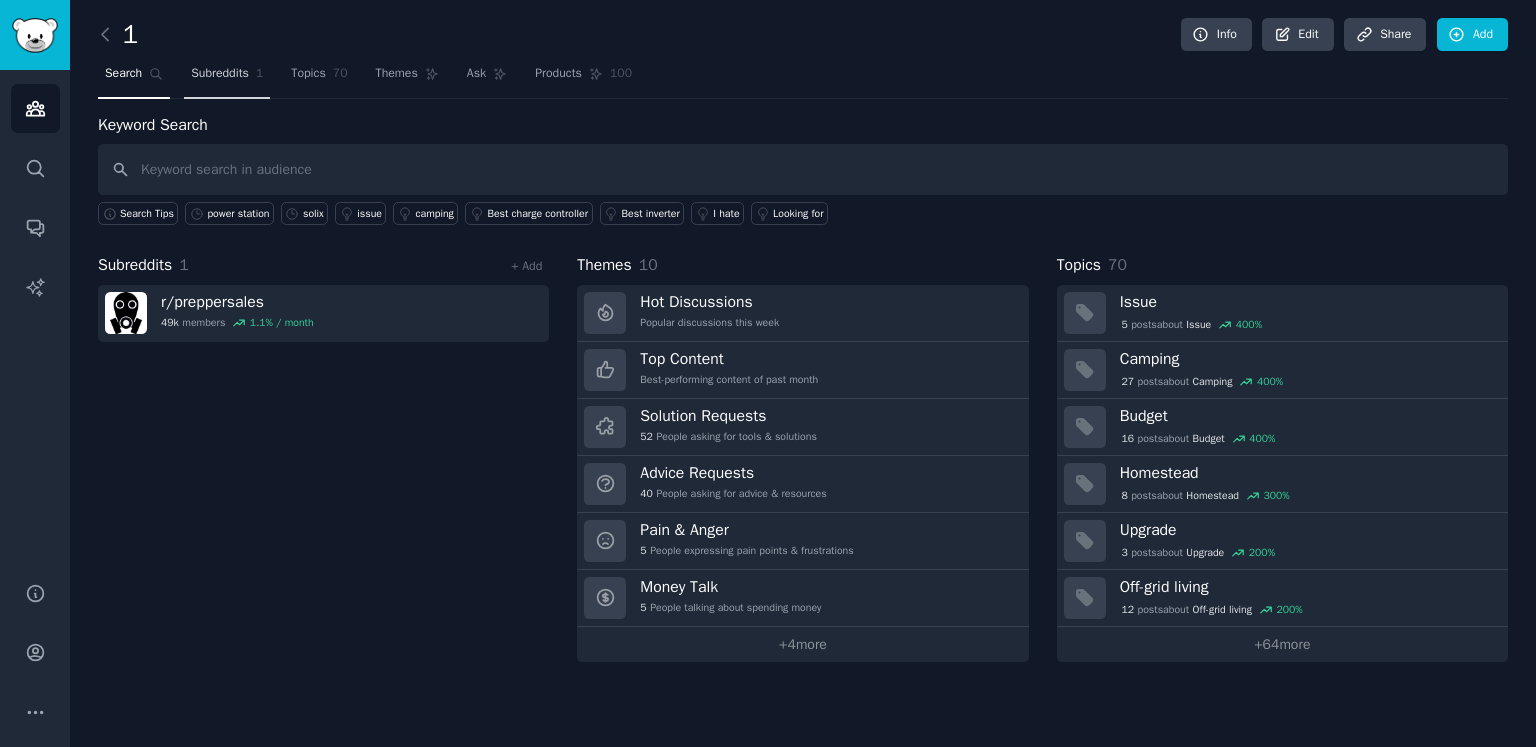 click on "Subreddits" at bounding box center [220, 74] 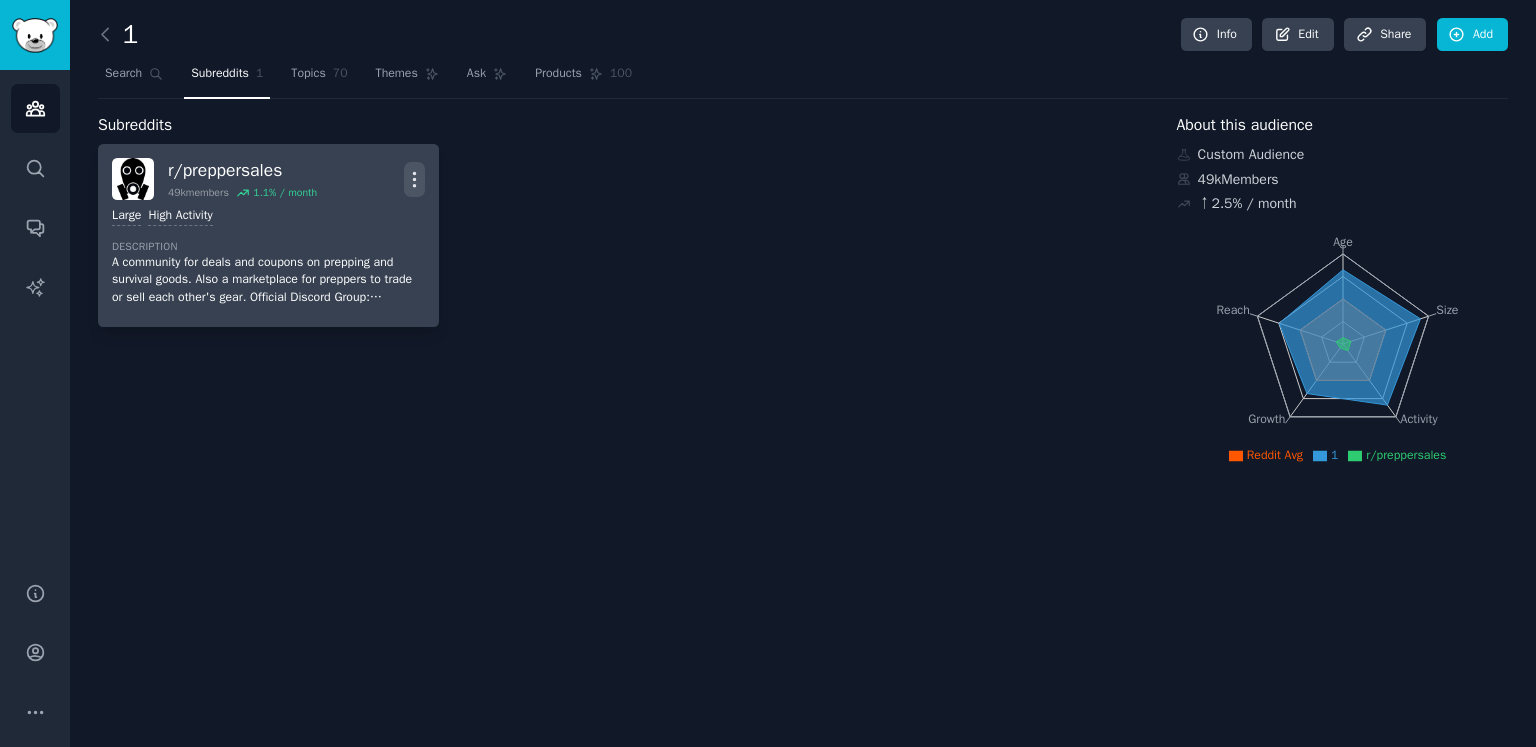 click 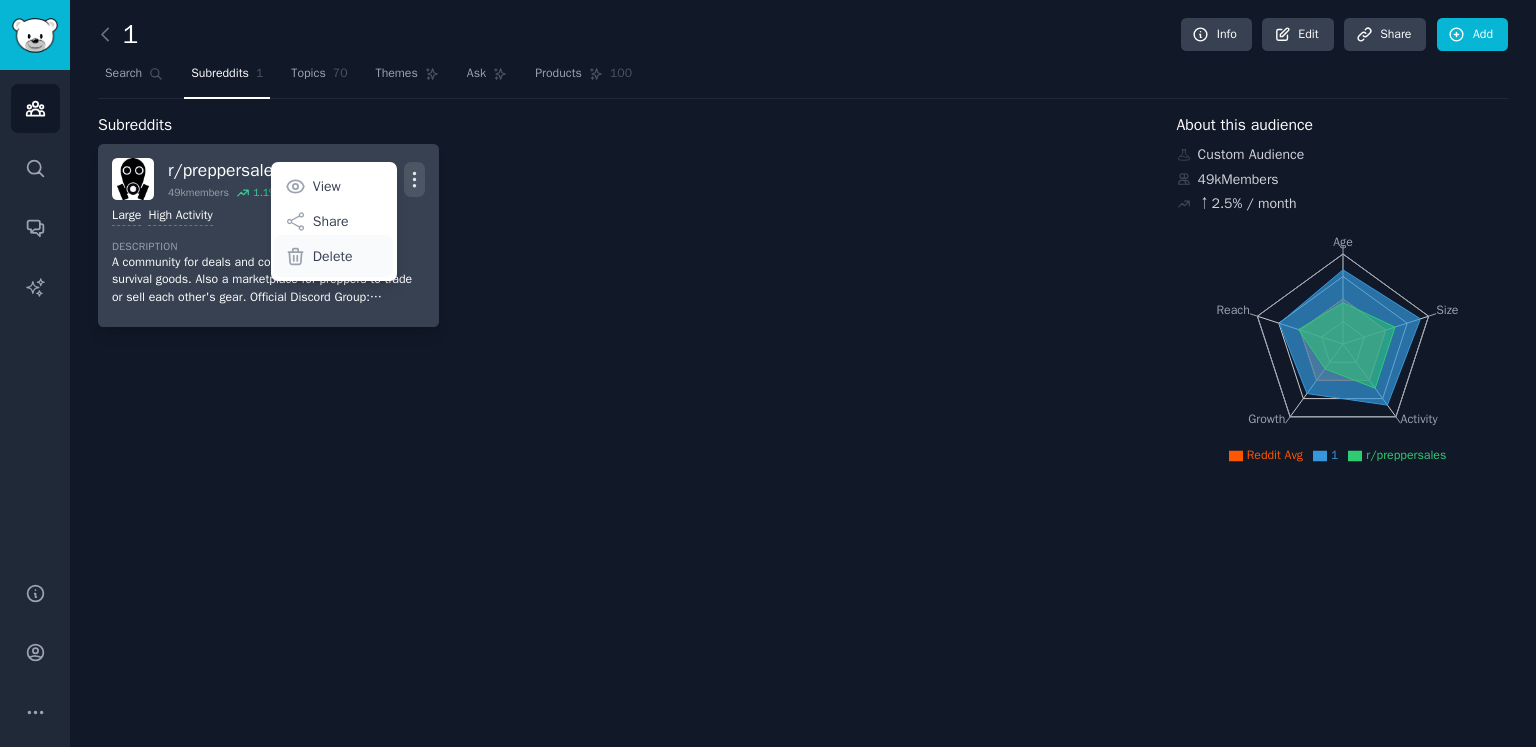 click on "Delete" at bounding box center [333, 256] 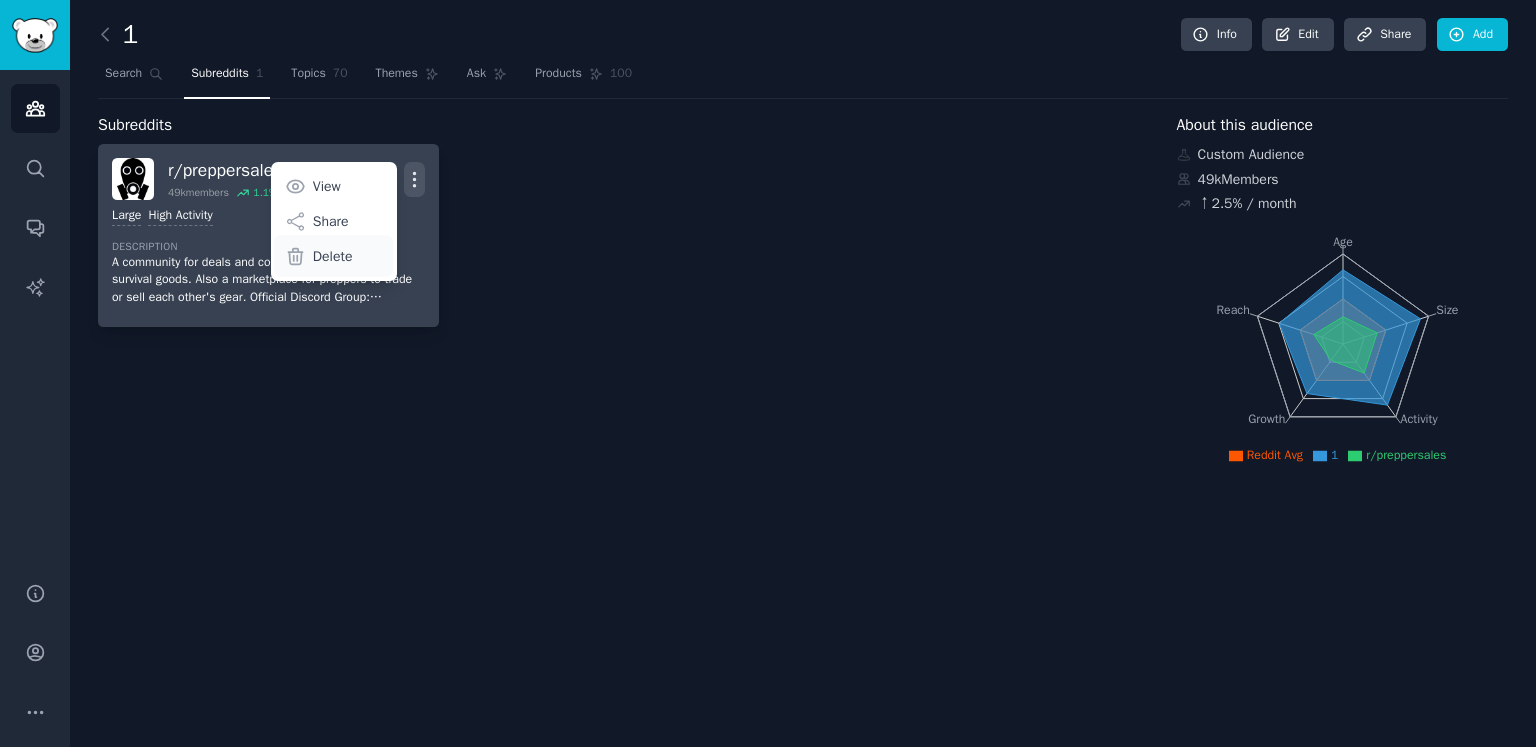 click on "Delete" at bounding box center [333, 256] 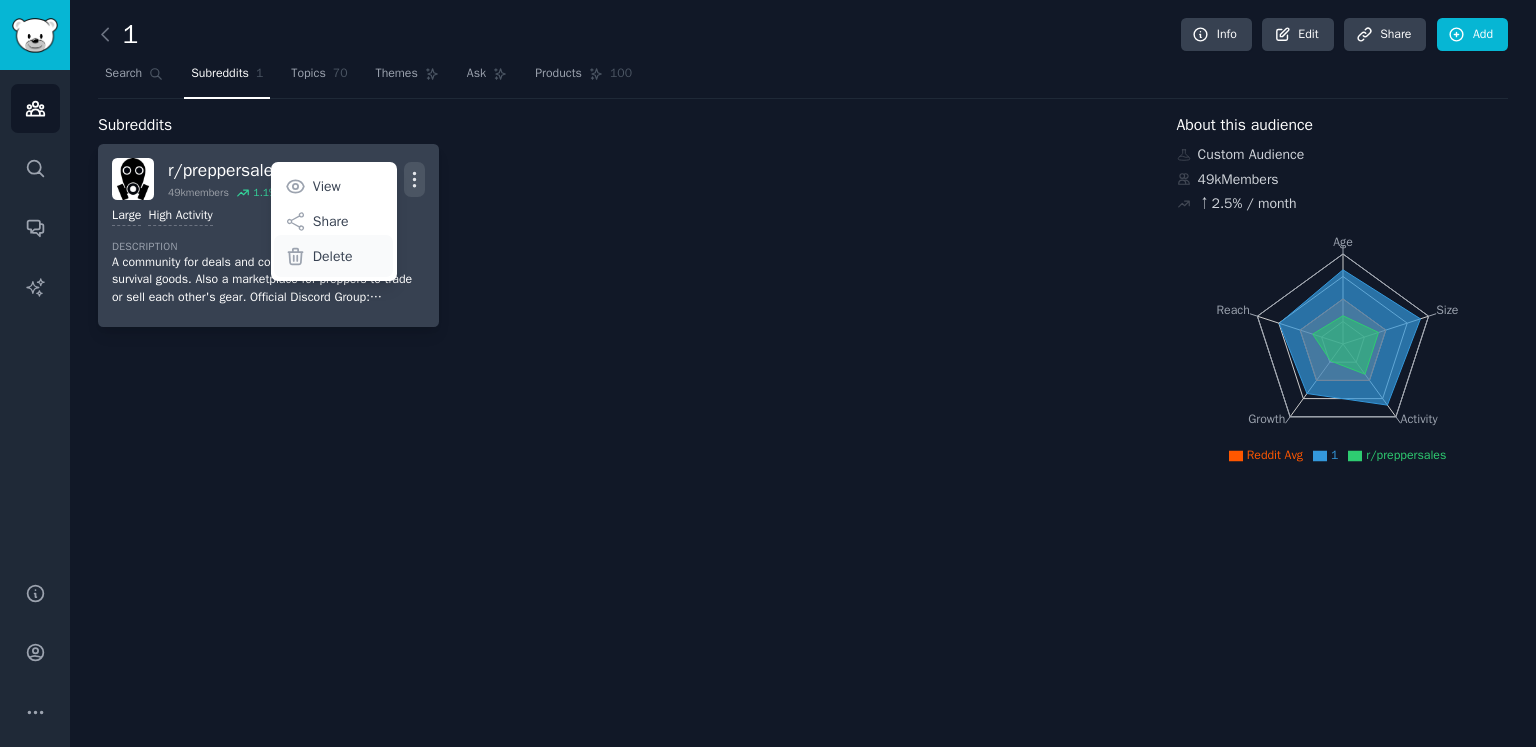 click on "Delete" at bounding box center (333, 256) 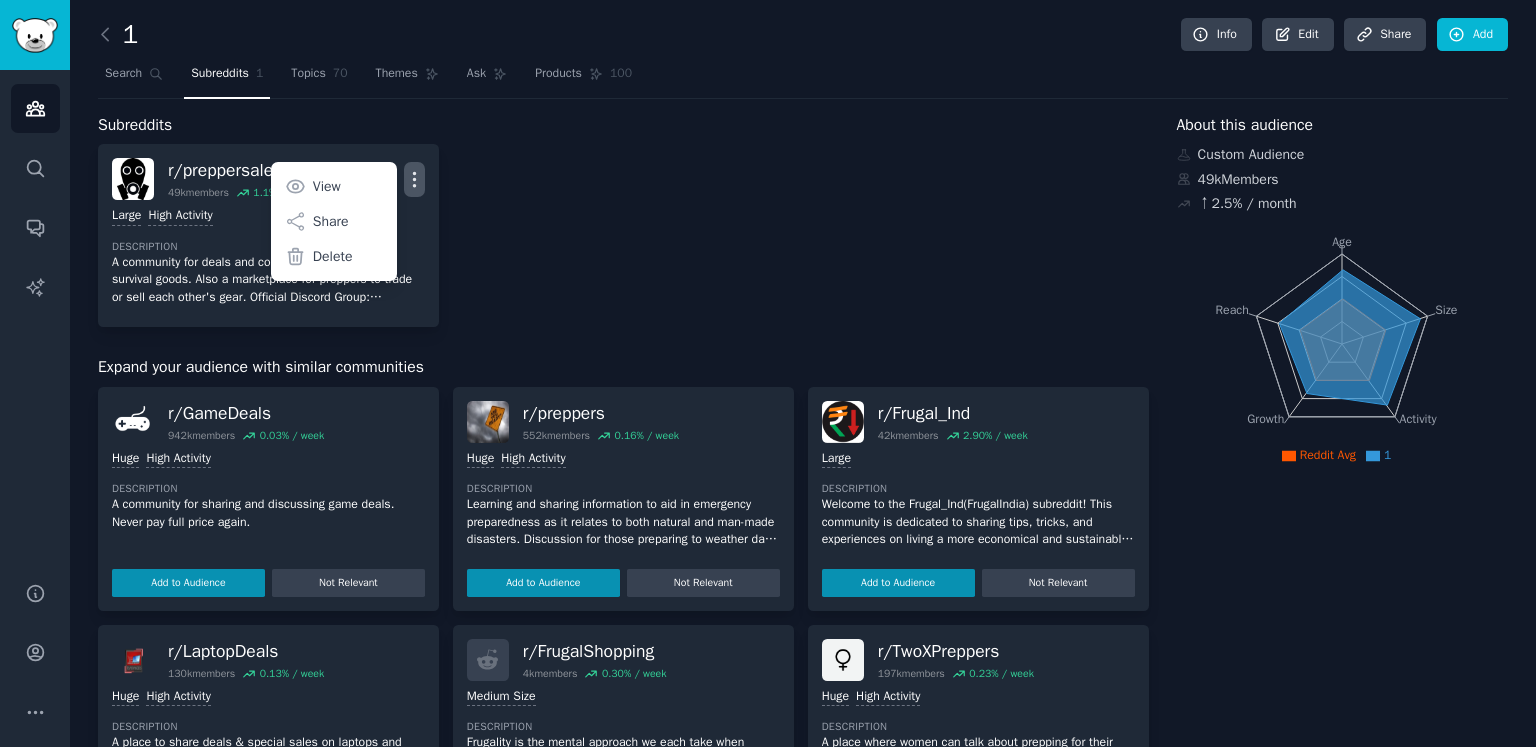 click on "r/ preppersales 49k  members 1.1 % / month More View Share Delete Large High Activity Description A community for deals and coupons on prepping and survival goods. Also a marketplace for preppers to trade or sell each other's gear.
Official Discord Group: discord.gg/wAPB3yQw5q" at bounding box center [623, 235] 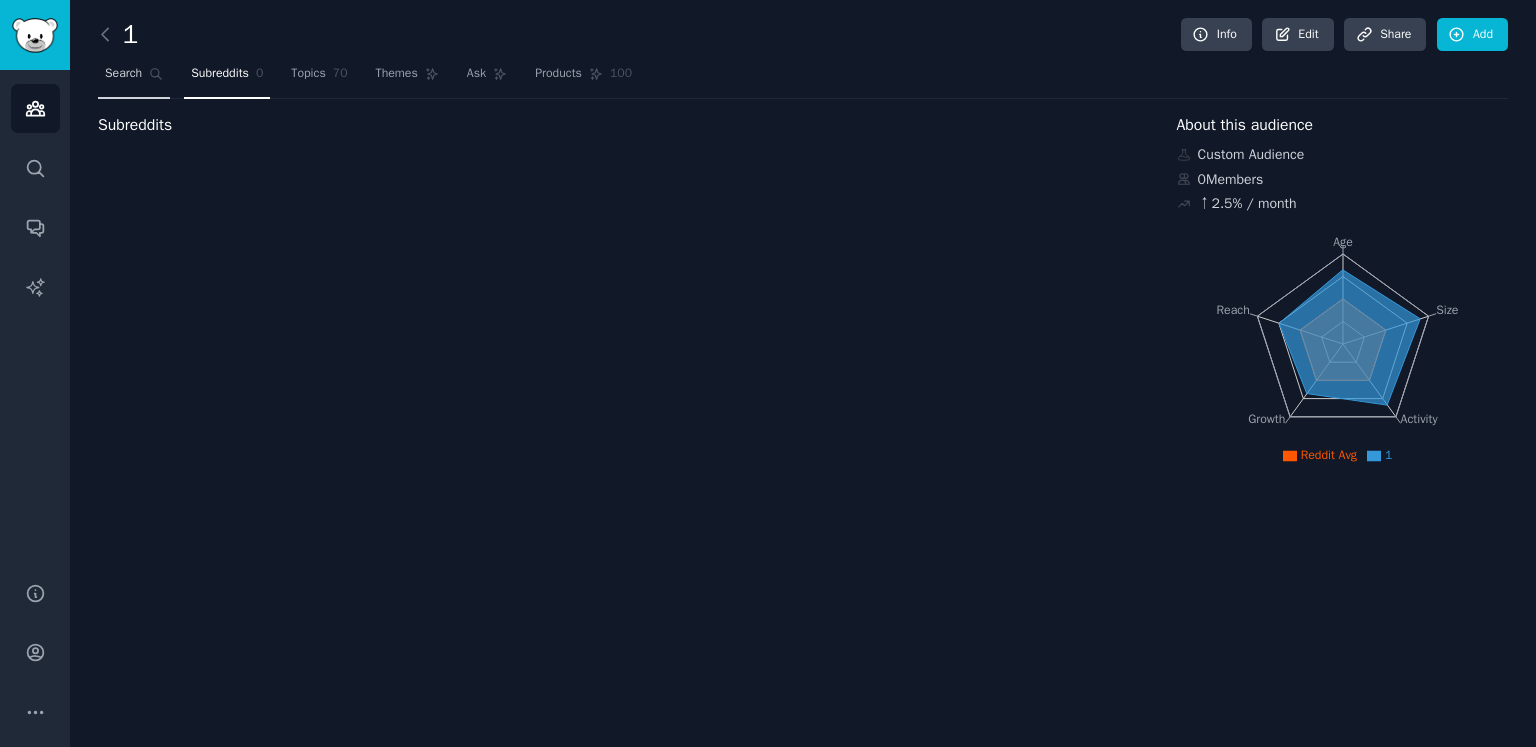 click 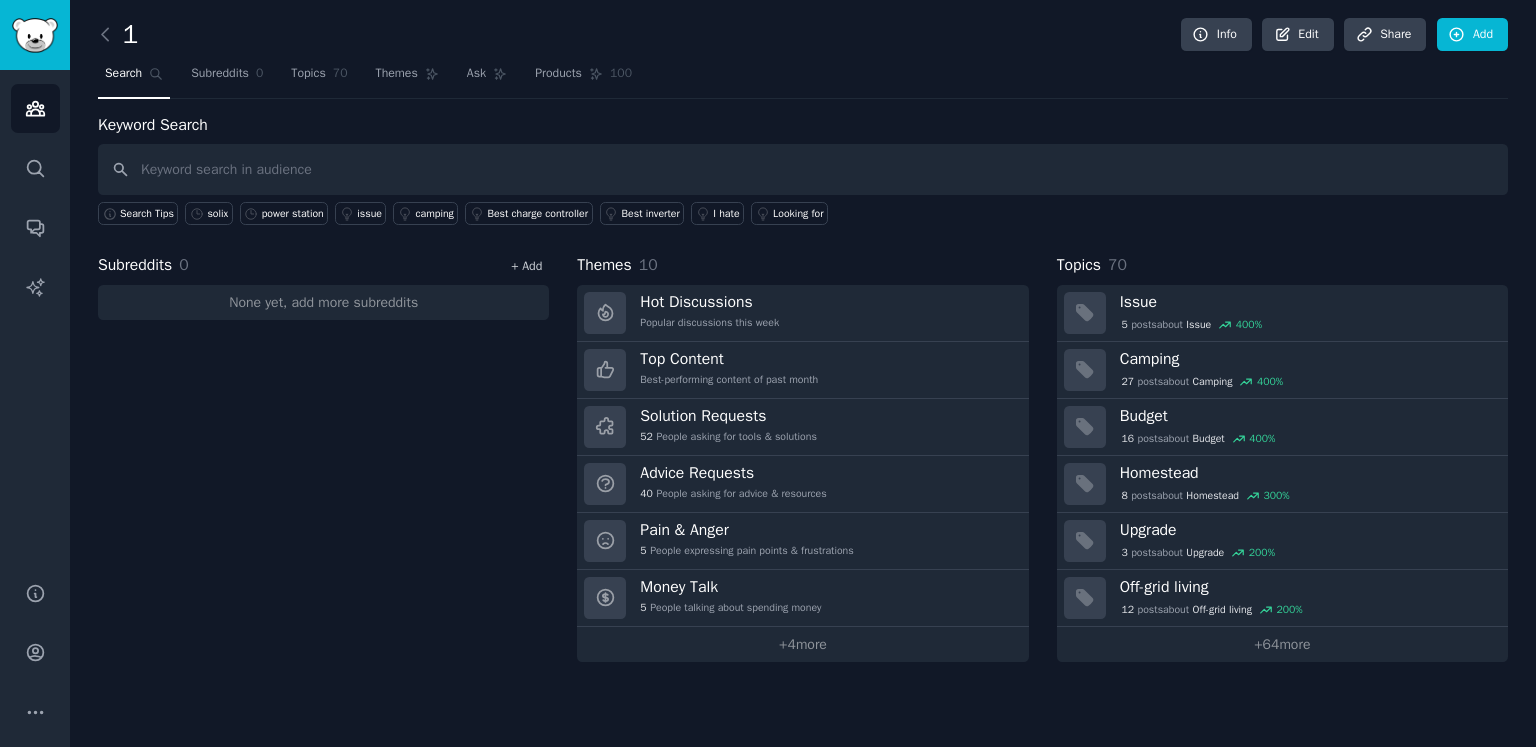 click on "+ Add" at bounding box center [526, 266] 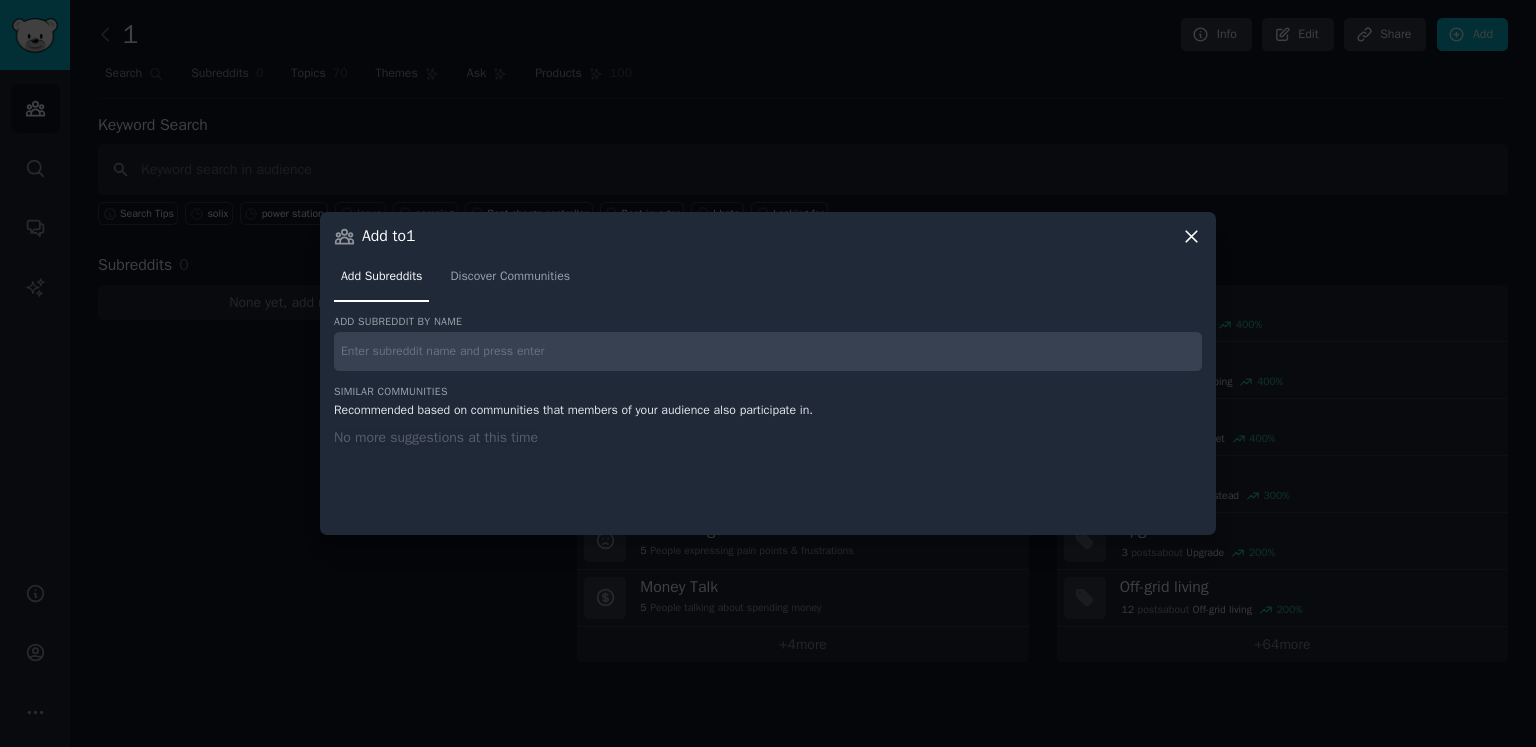 click at bounding box center (768, 351) 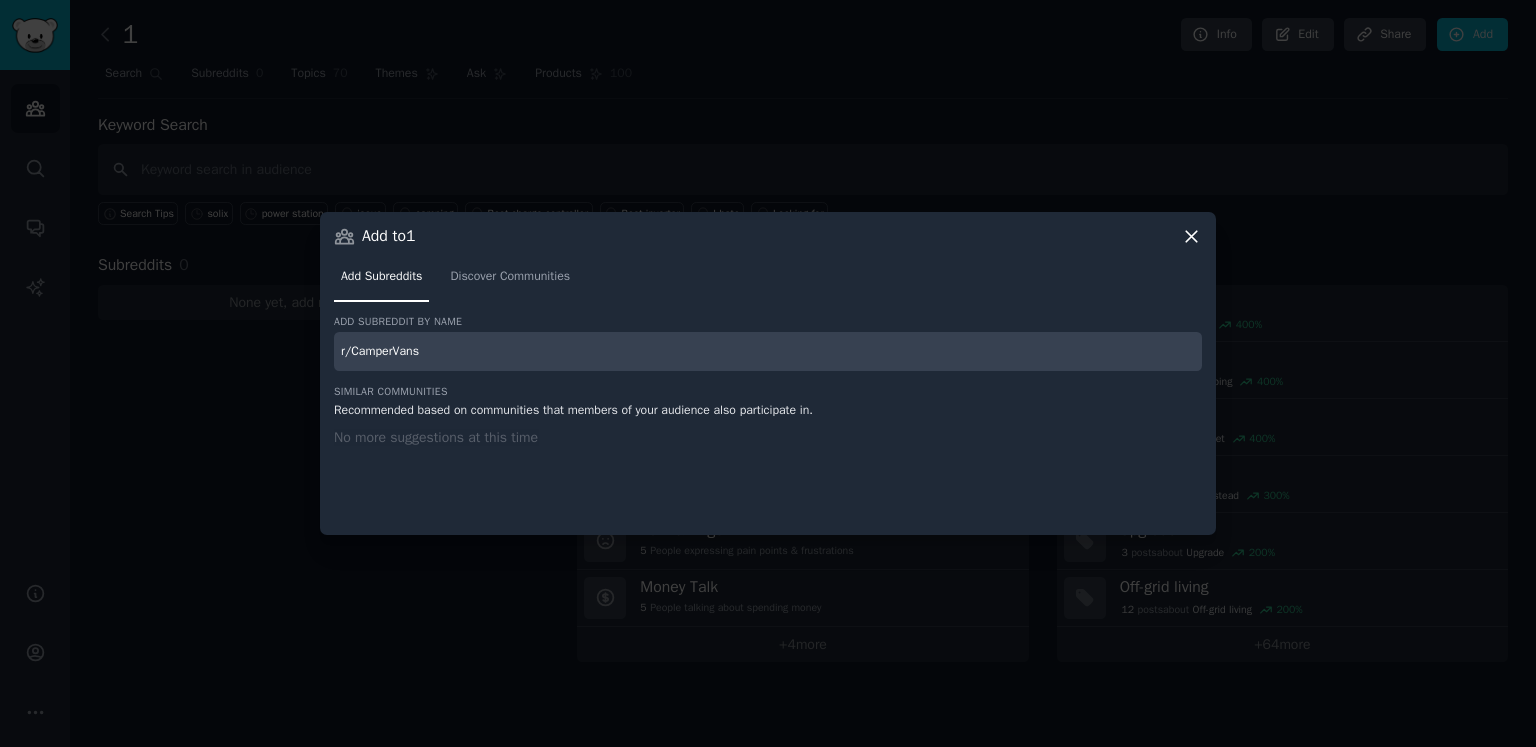 type on "r/CamperVans" 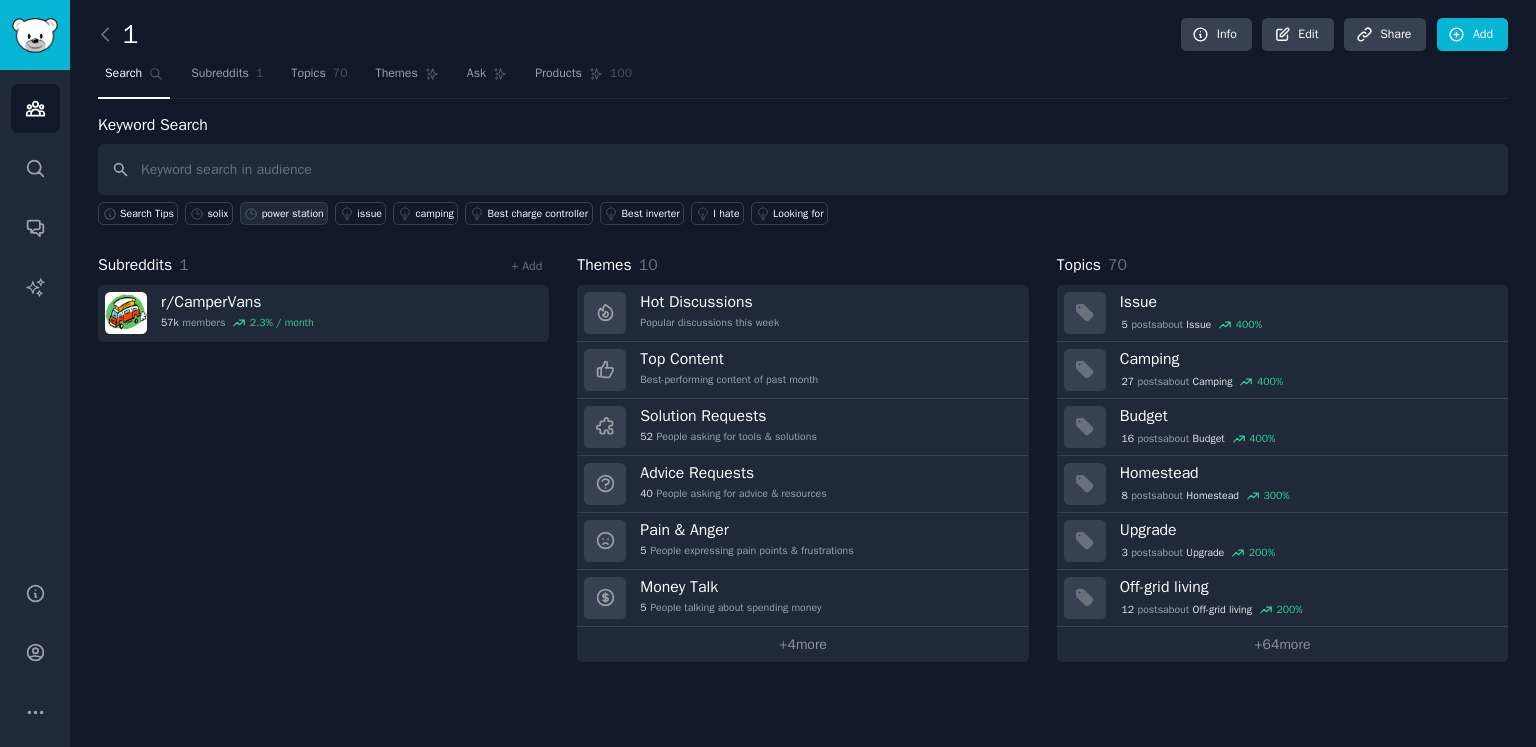 click on "power station" at bounding box center [284, 213] 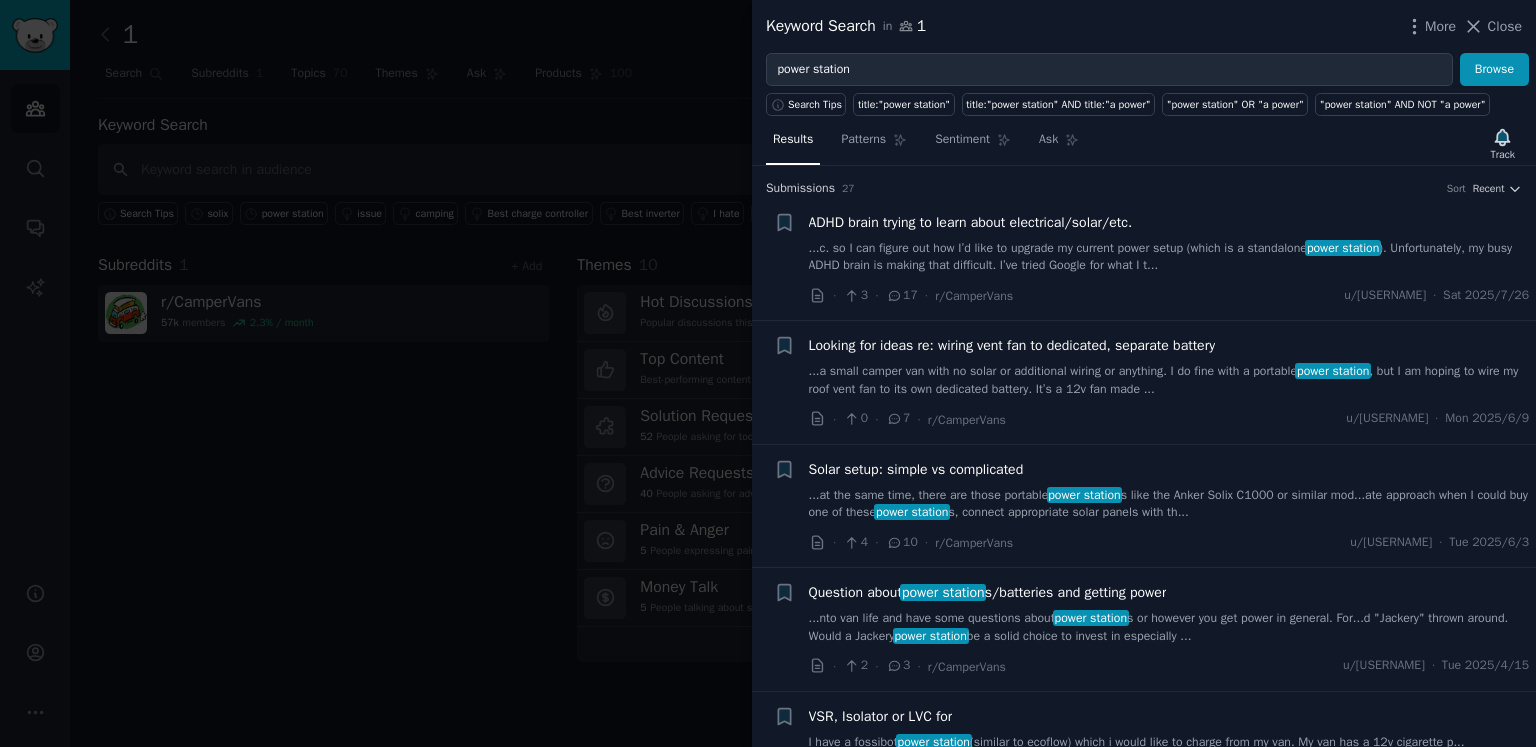 click at bounding box center (768, 373) 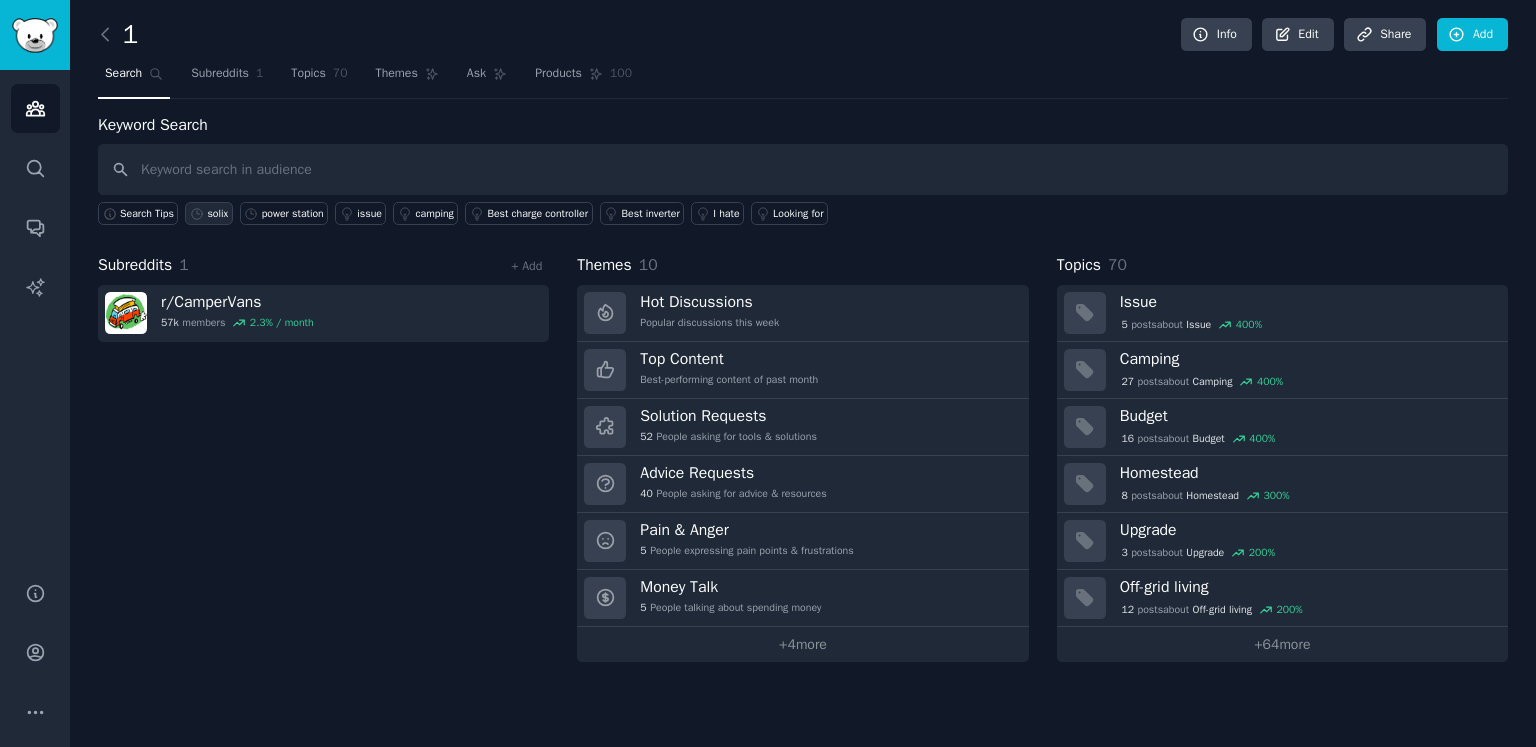 click on "solix" at bounding box center (217, 214) 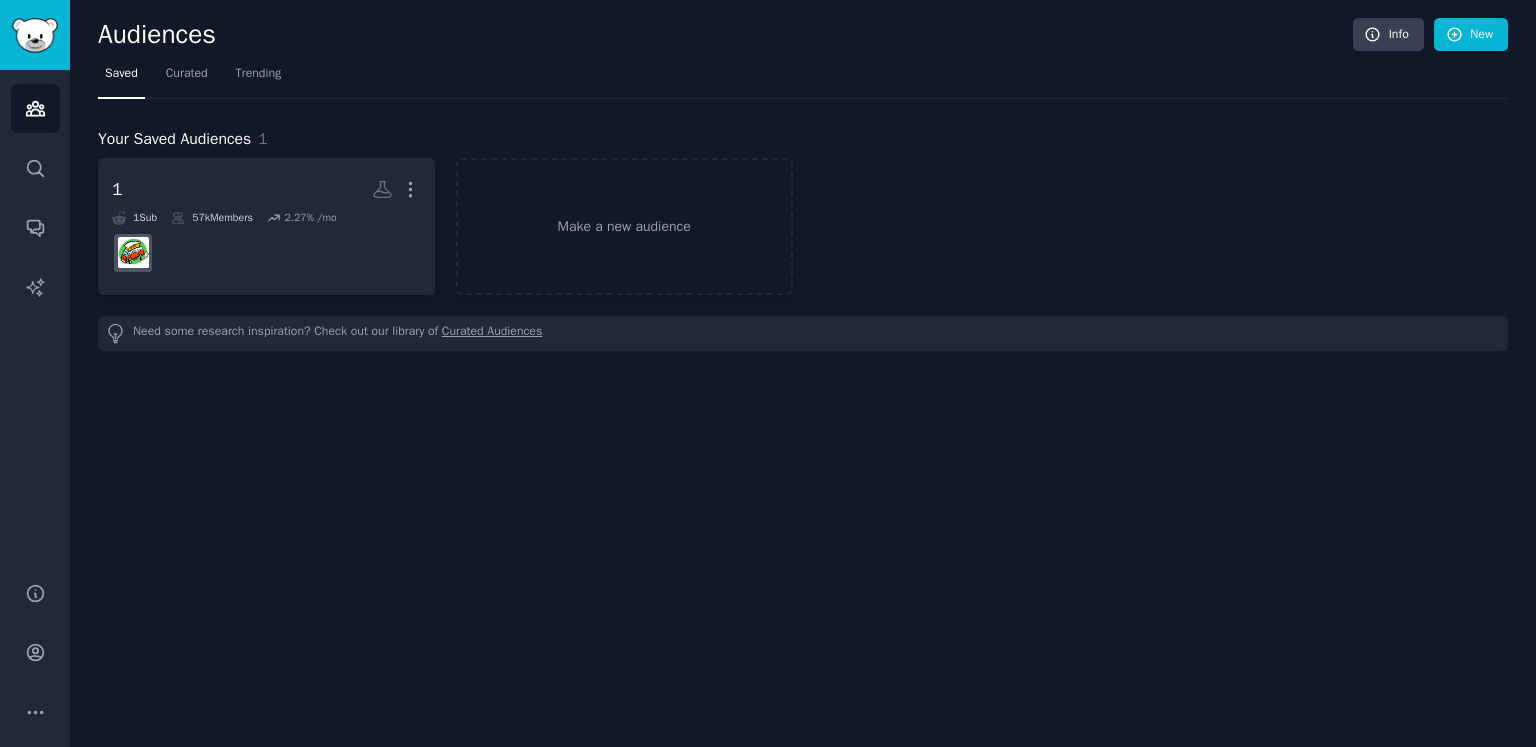 scroll, scrollTop: 0, scrollLeft: 0, axis: both 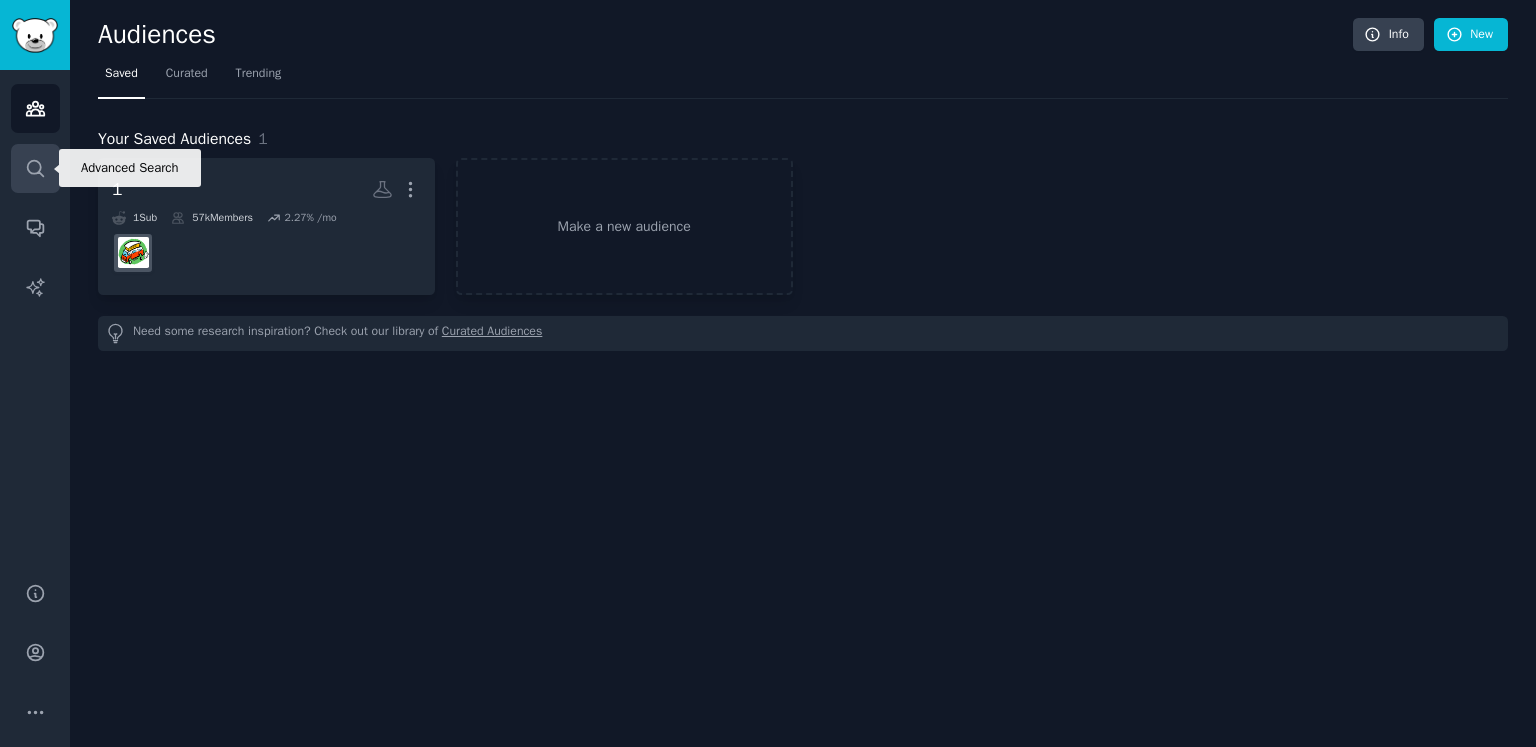 click 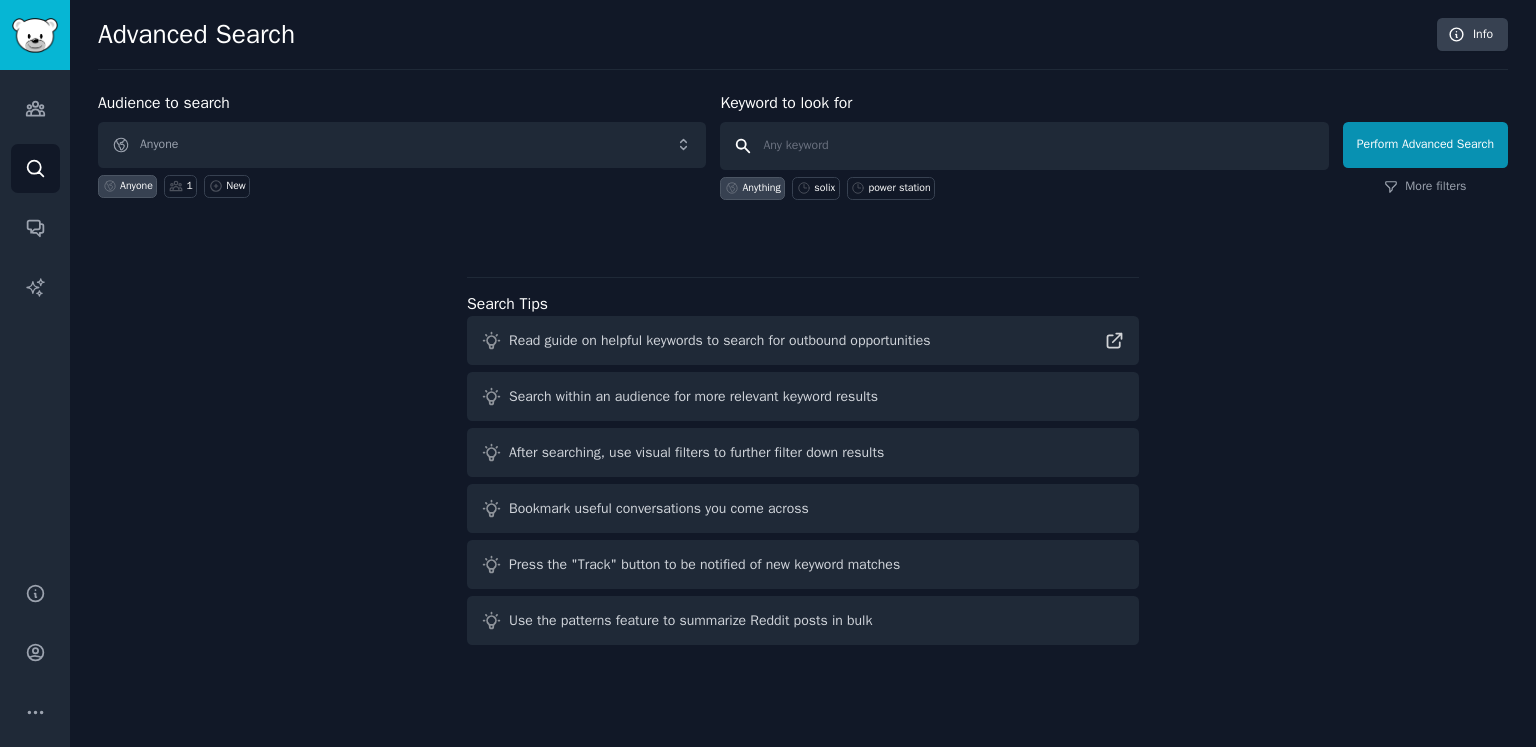 click at bounding box center [1024, 146] 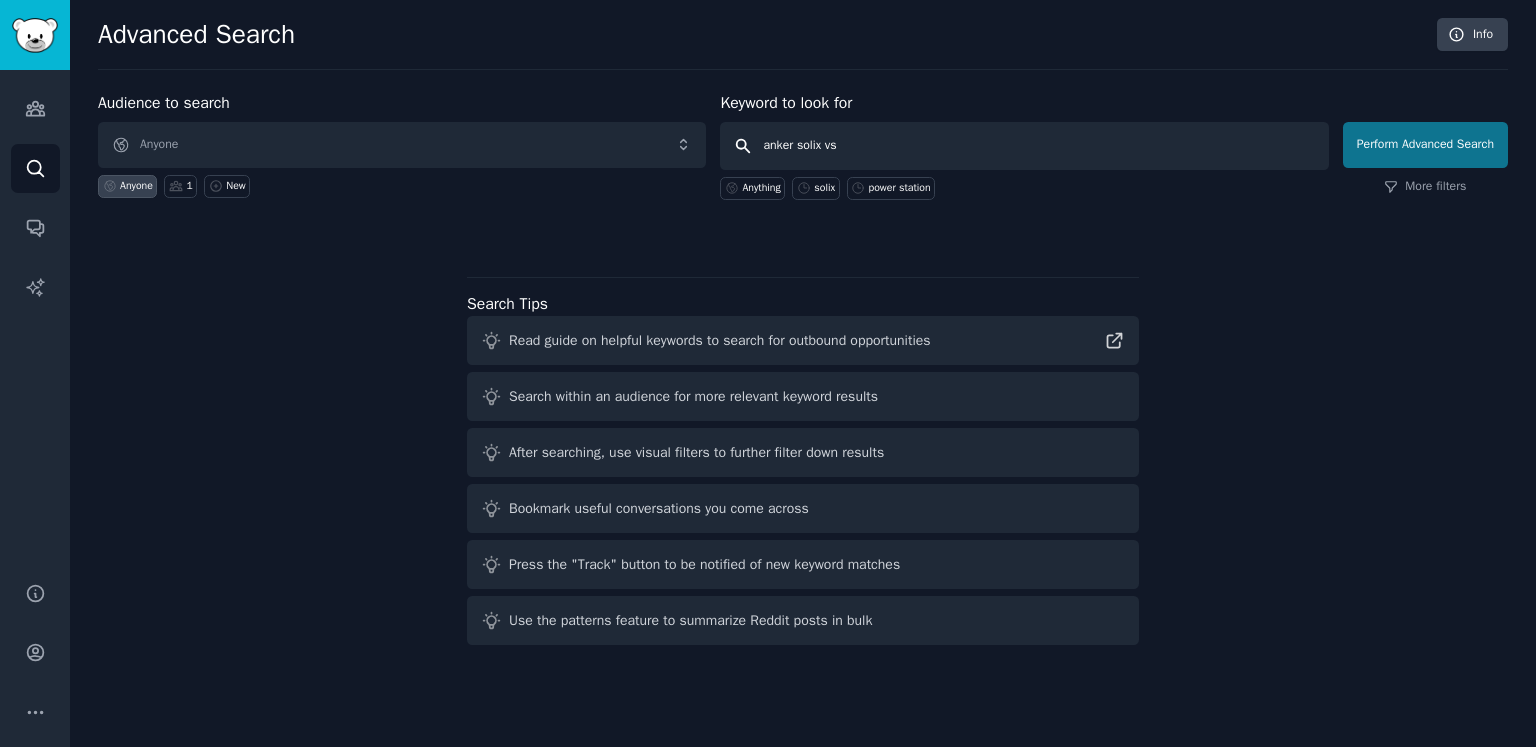 type on "anker solix vs" 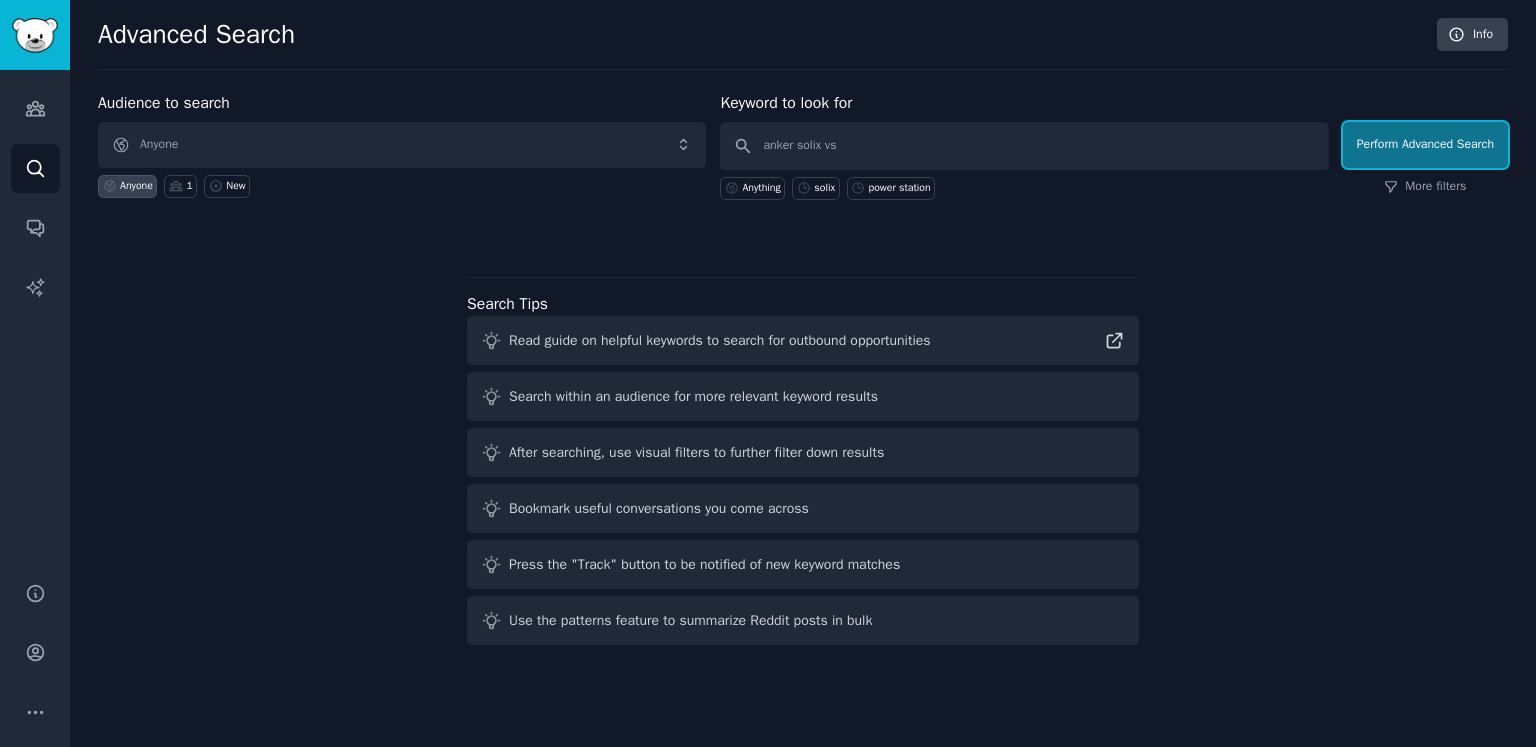 click on "Perform Advanced Search" at bounding box center (1425, 145) 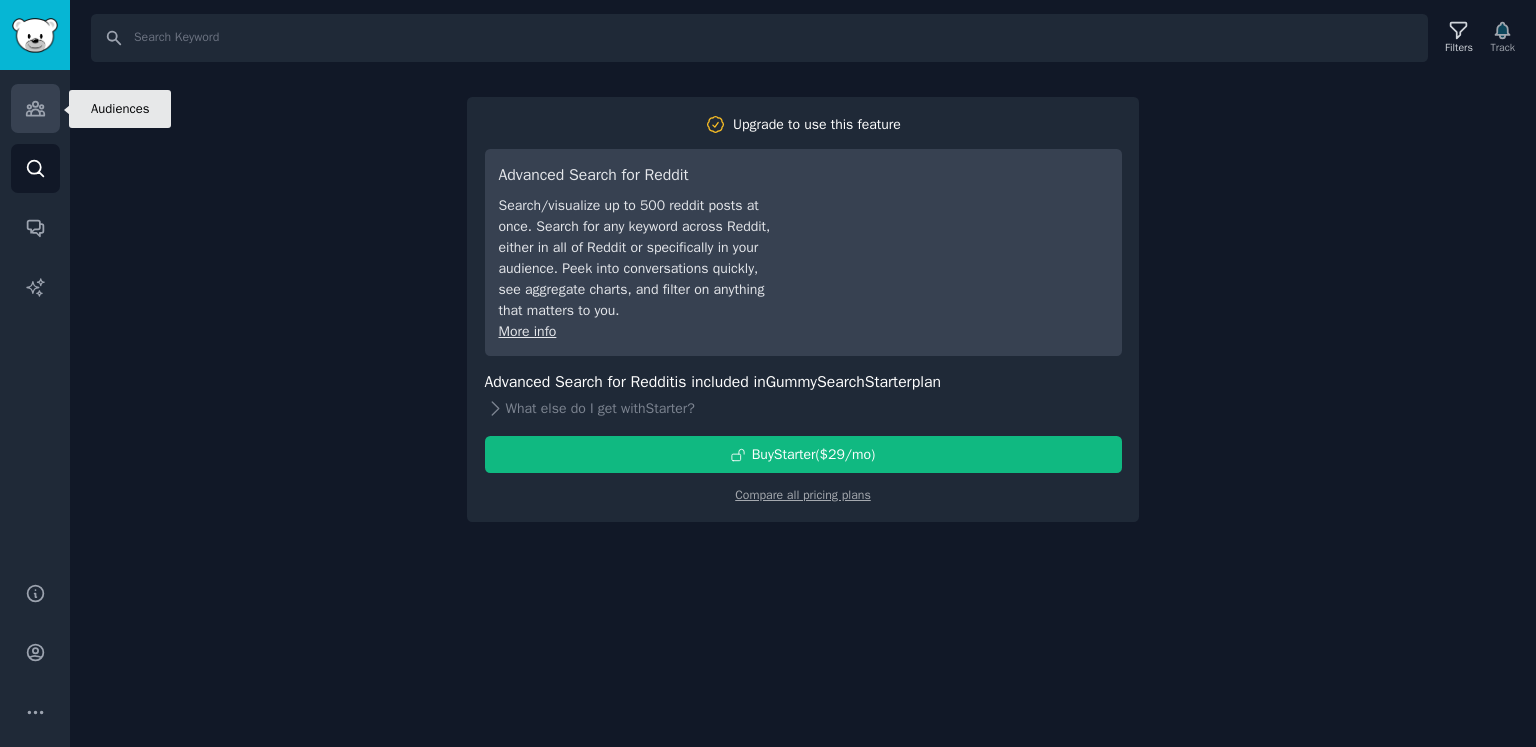 click on "Audiences" at bounding box center (35, 108) 